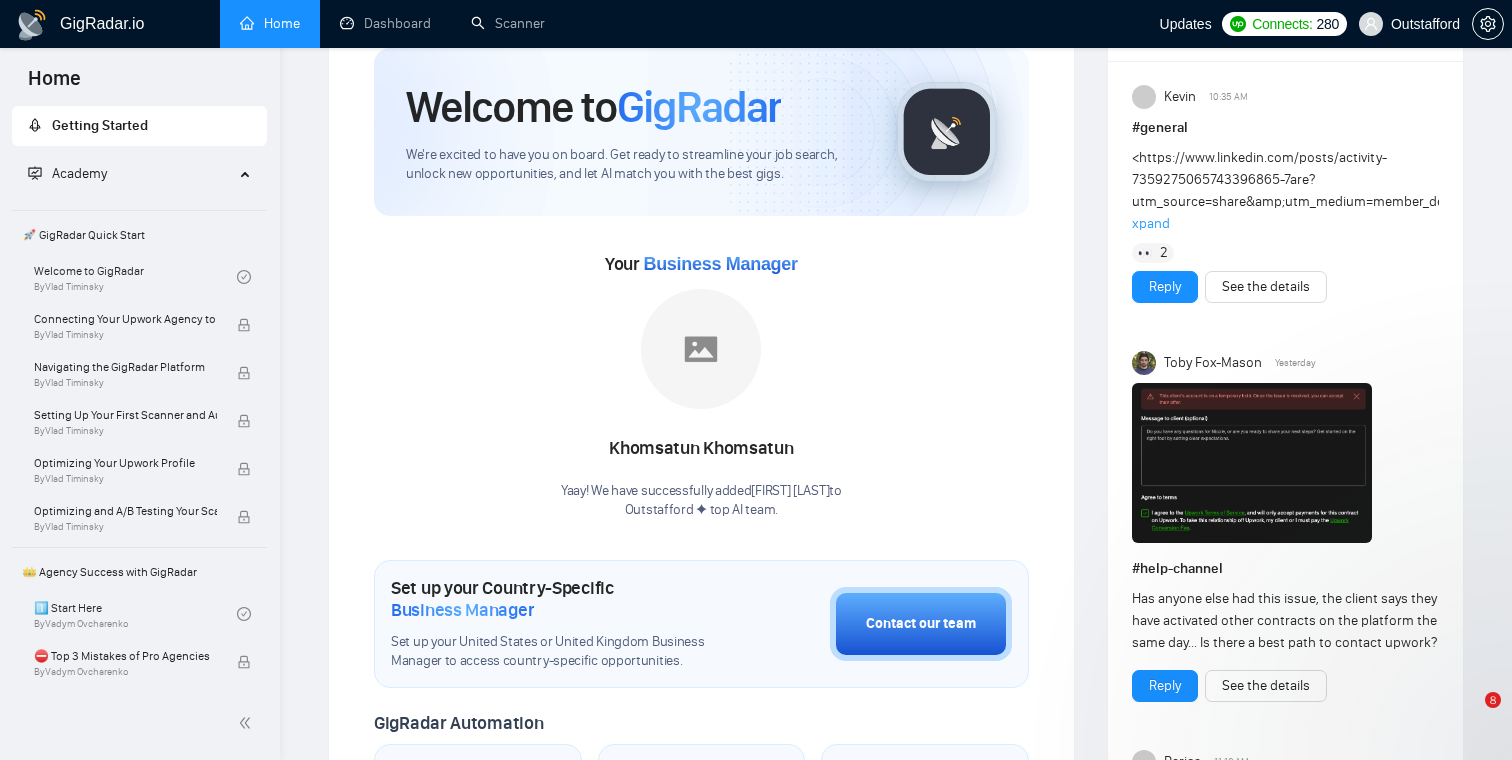 scroll, scrollTop: 131, scrollLeft: 0, axis: vertical 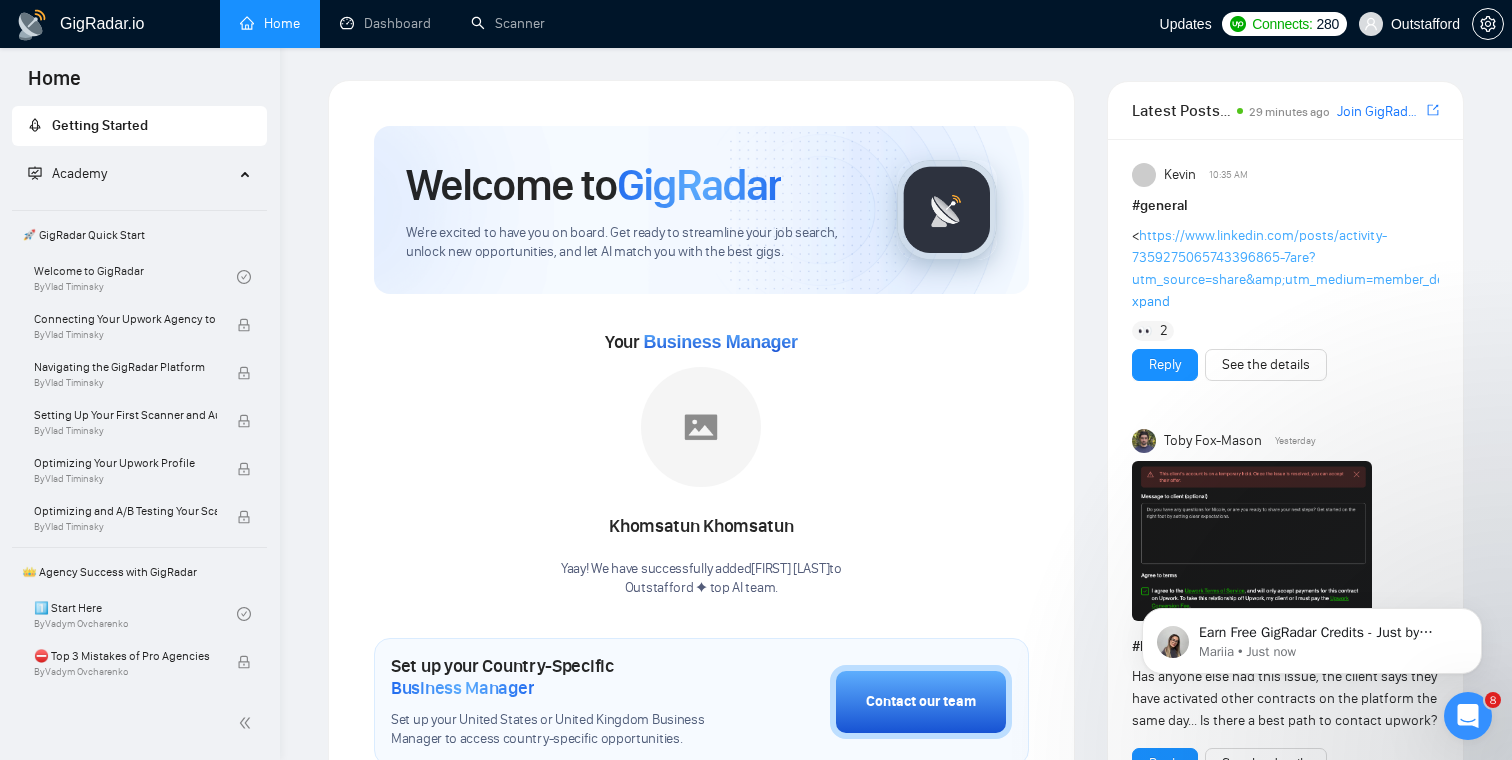 click on "https://www.linkedin.com/posts/activity-7359275065743396865-7are?utm_source=share&amp;utm_medium=member_desktop&amp;rcm=ACoAAAml8IIBZAdbVYCKY2Ip0bGdgc9waFqG_QM|https://www.linkedin.com/posts/act" at bounding box center [1601, 257] 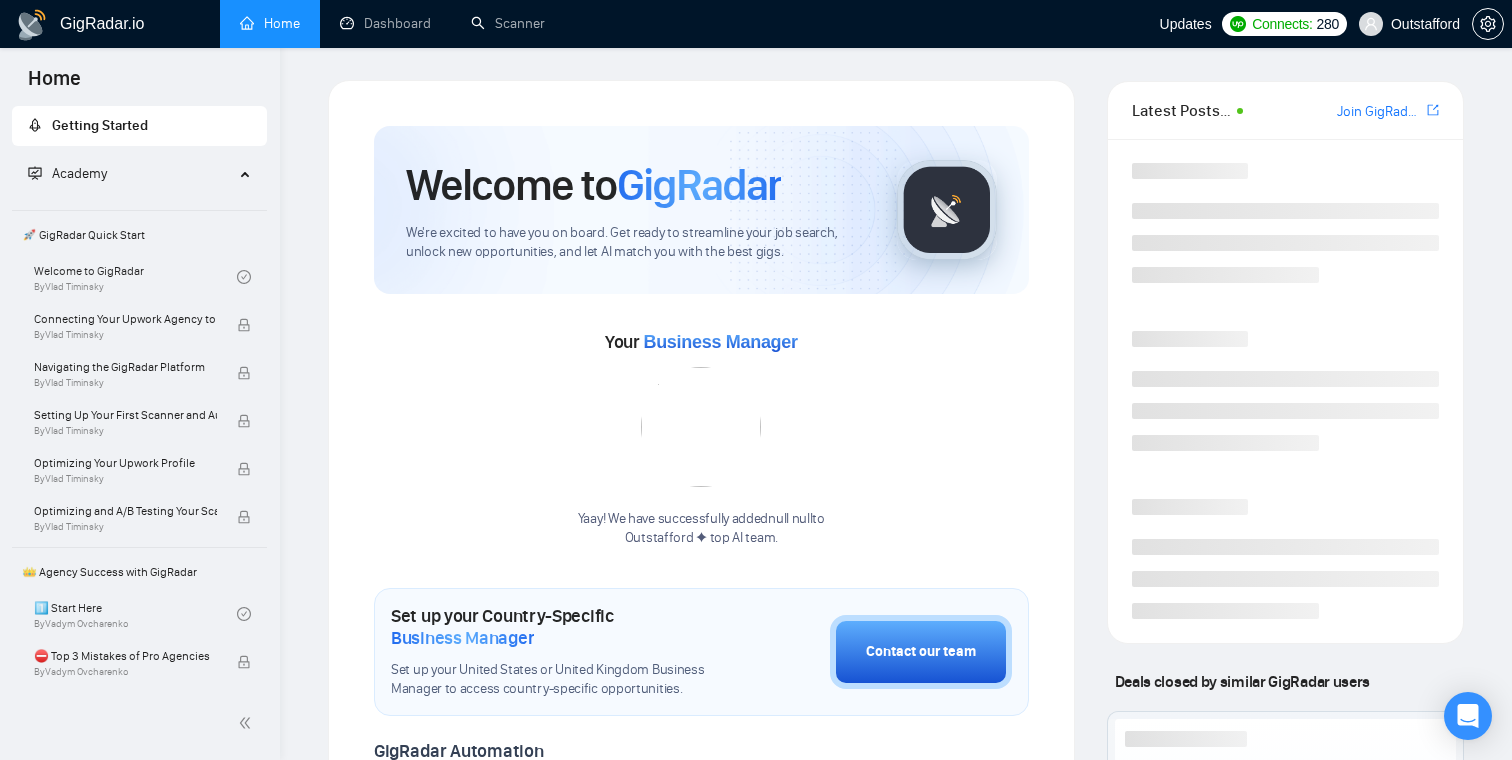 scroll, scrollTop: 0, scrollLeft: 0, axis: both 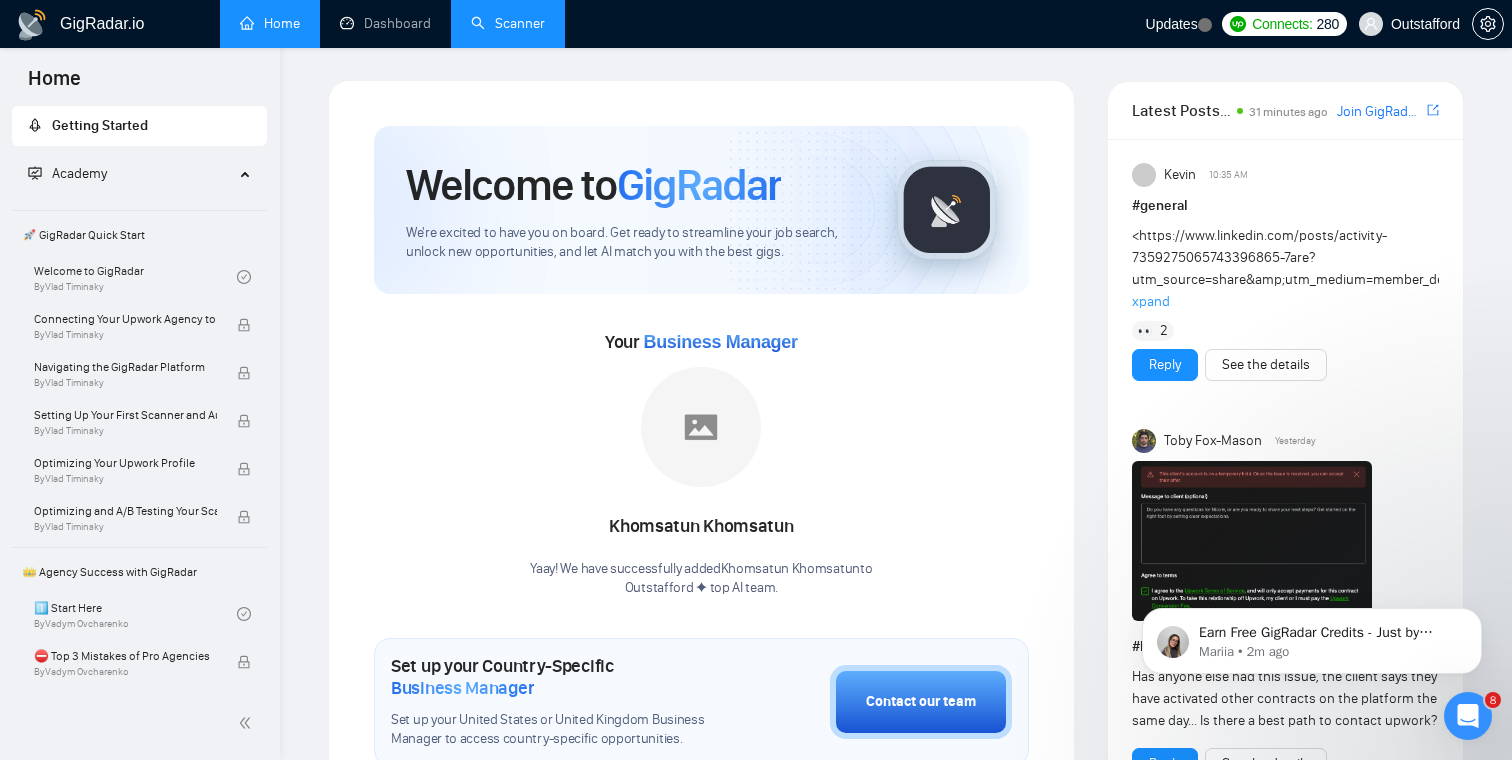 click on "Scanner" at bounding box center [508, 23] 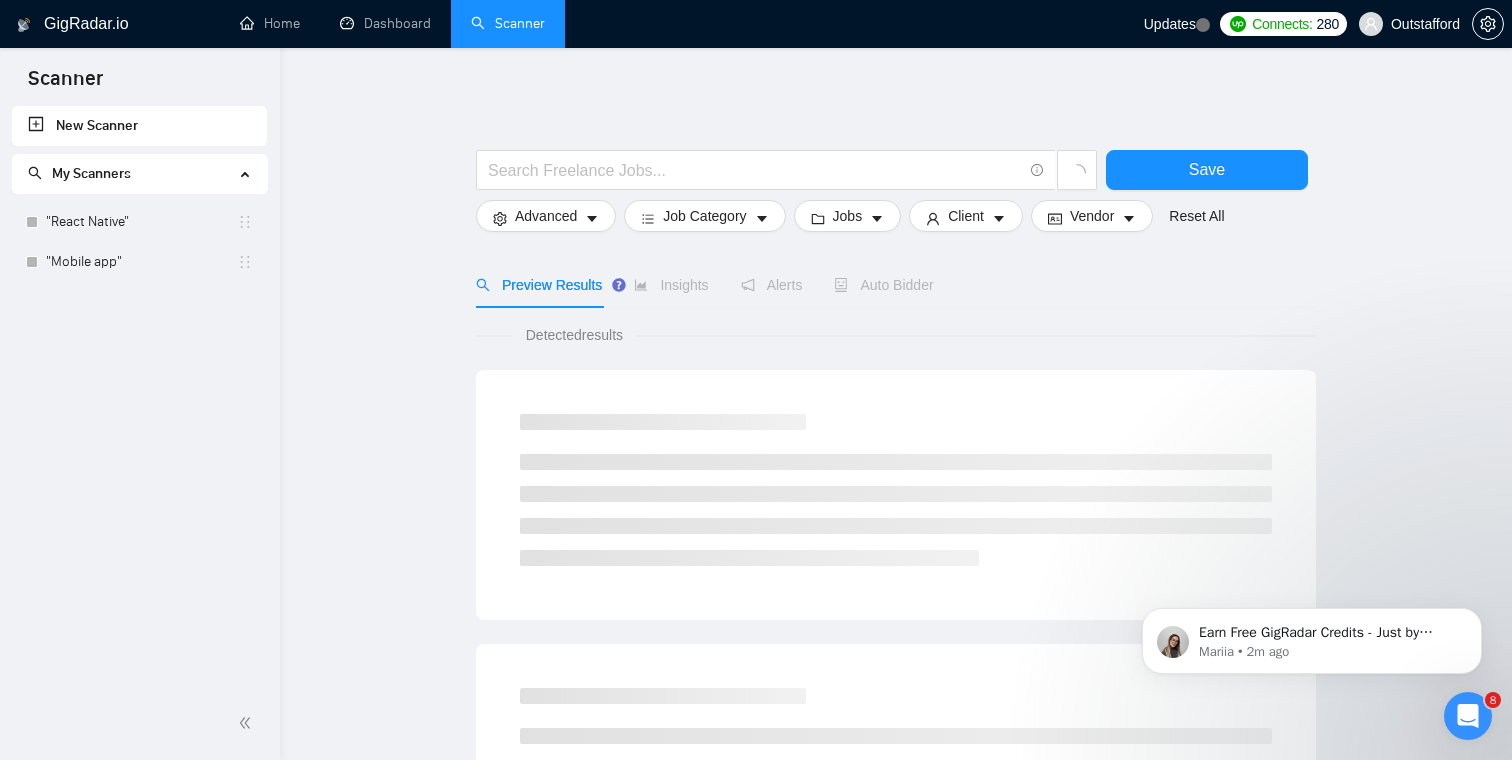 click on "New Scanner" at bounding box center [139, 126] 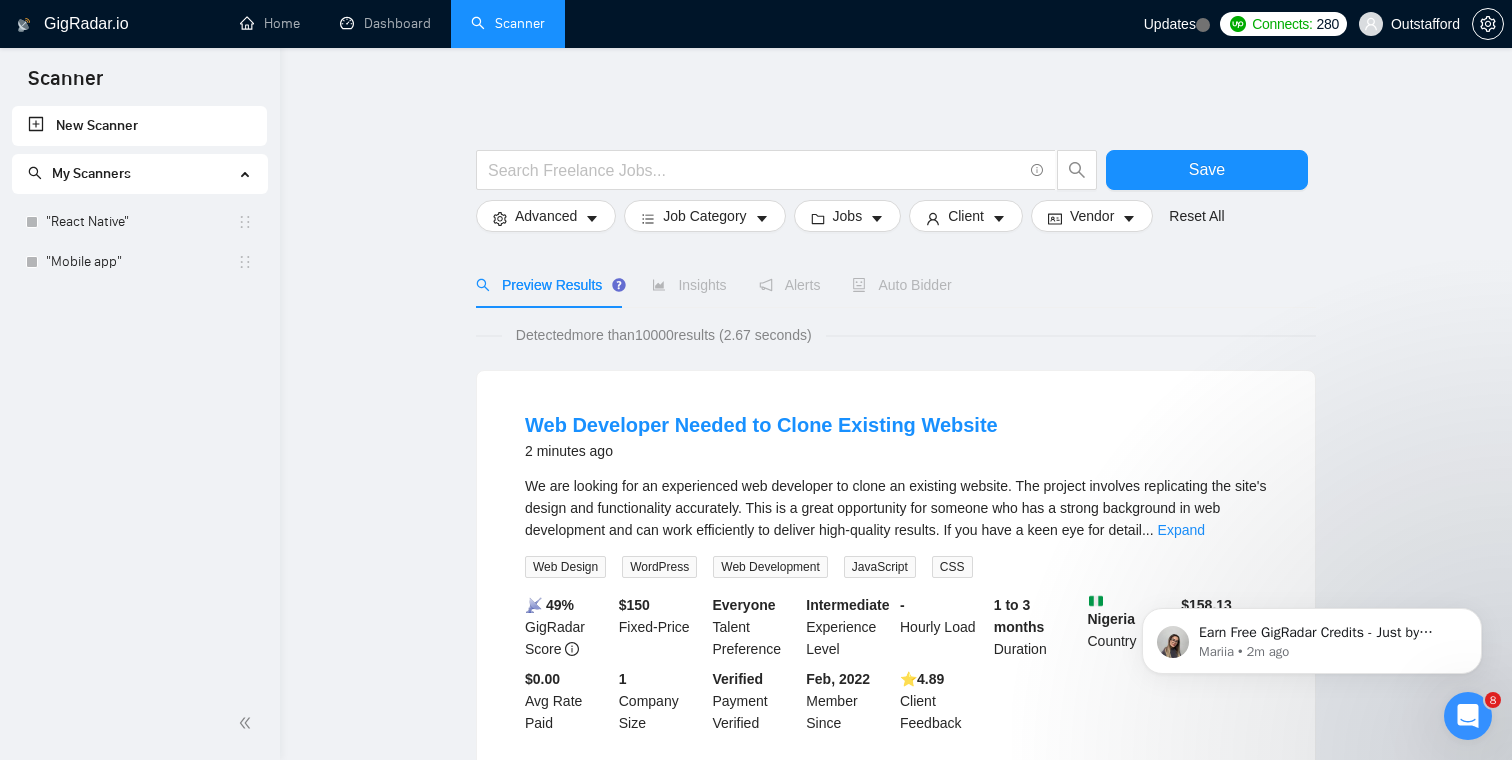 click on "New Scanner" at bounding box center (139, 126) 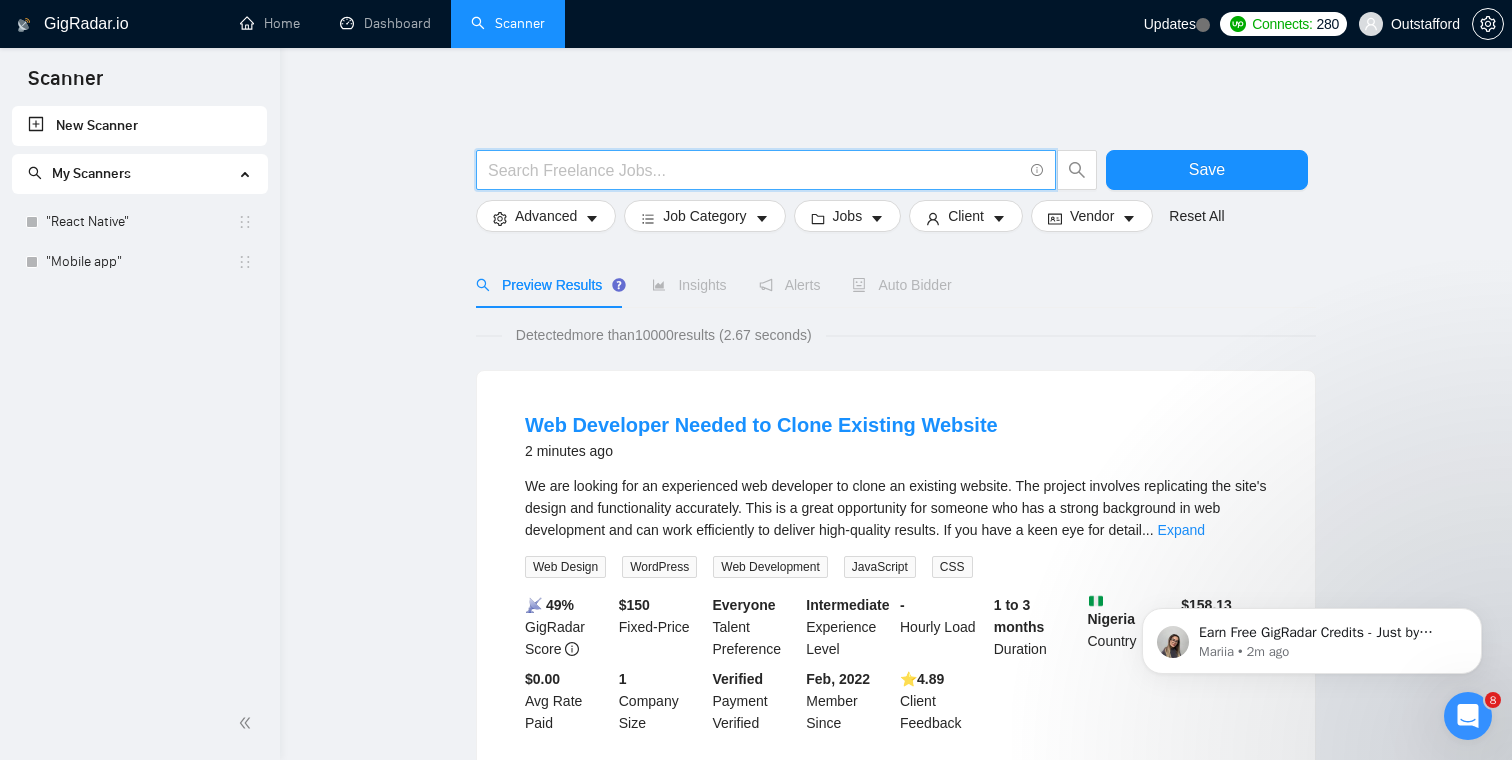 click at bounding box center [755, 170] 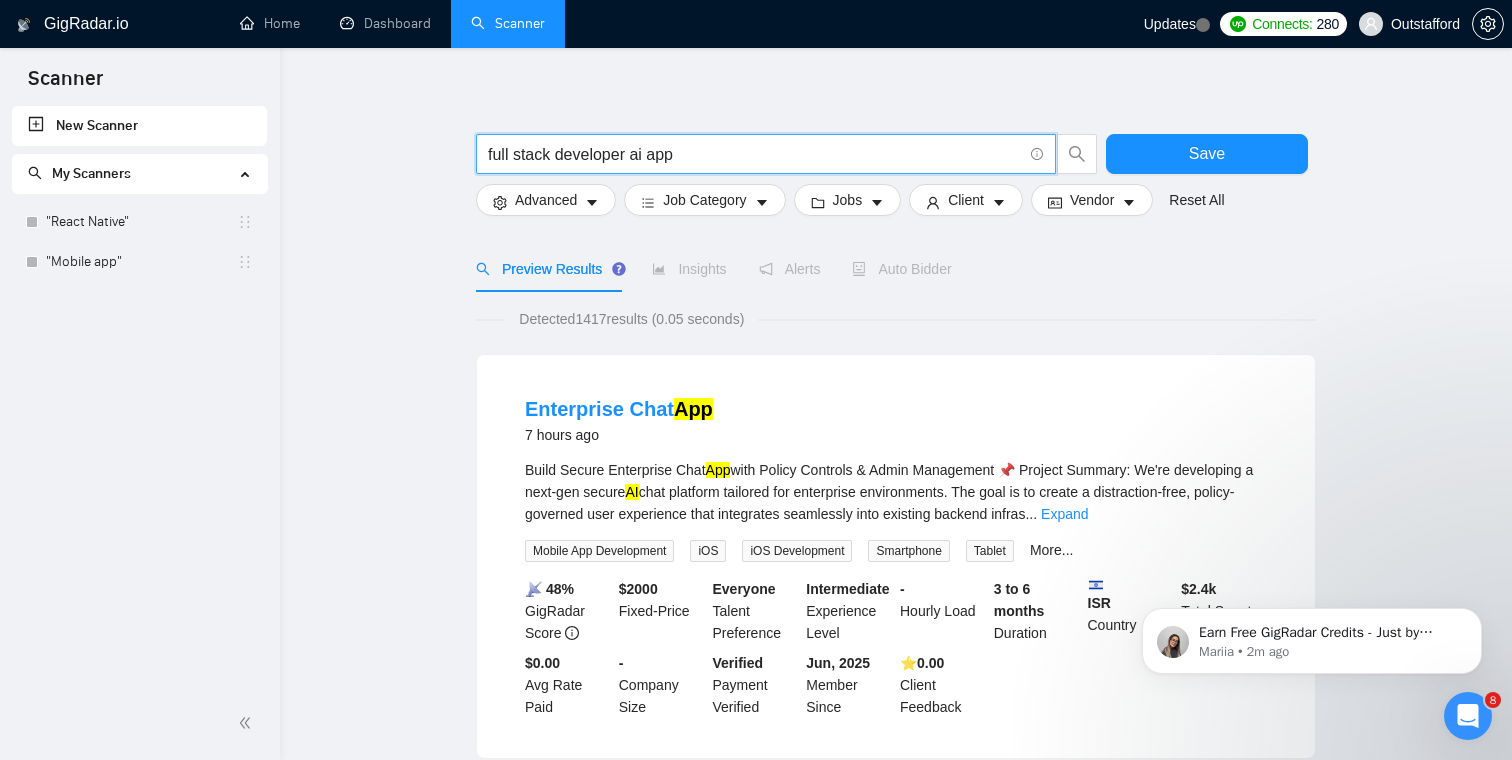 scroll, scrollTop: 0, scrollLeft: 0, axis: both 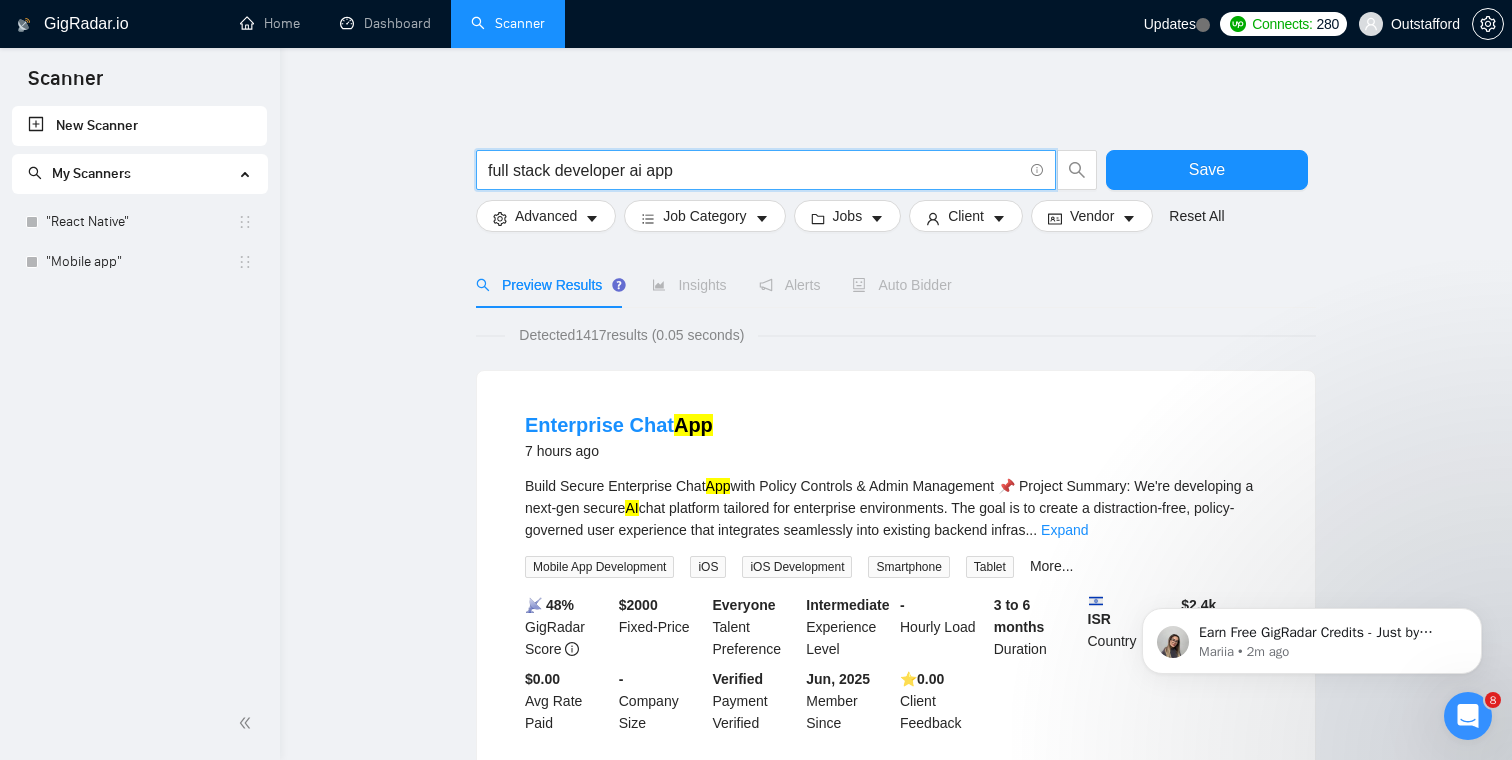 click on "full stack developer ai app" at bounding box center [755, 170] 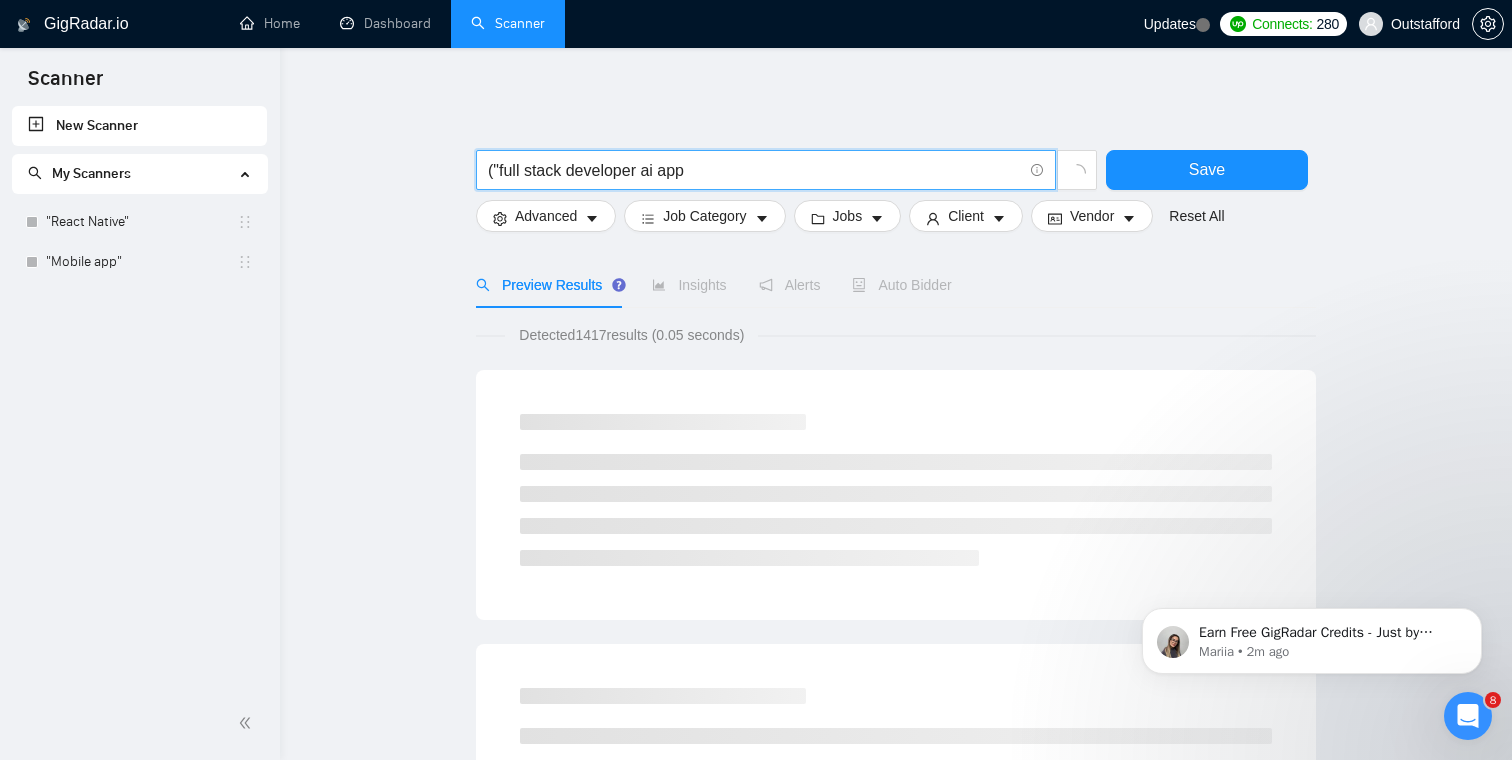 click on "("full stack developer ai app" at bounding box center (755, 170) 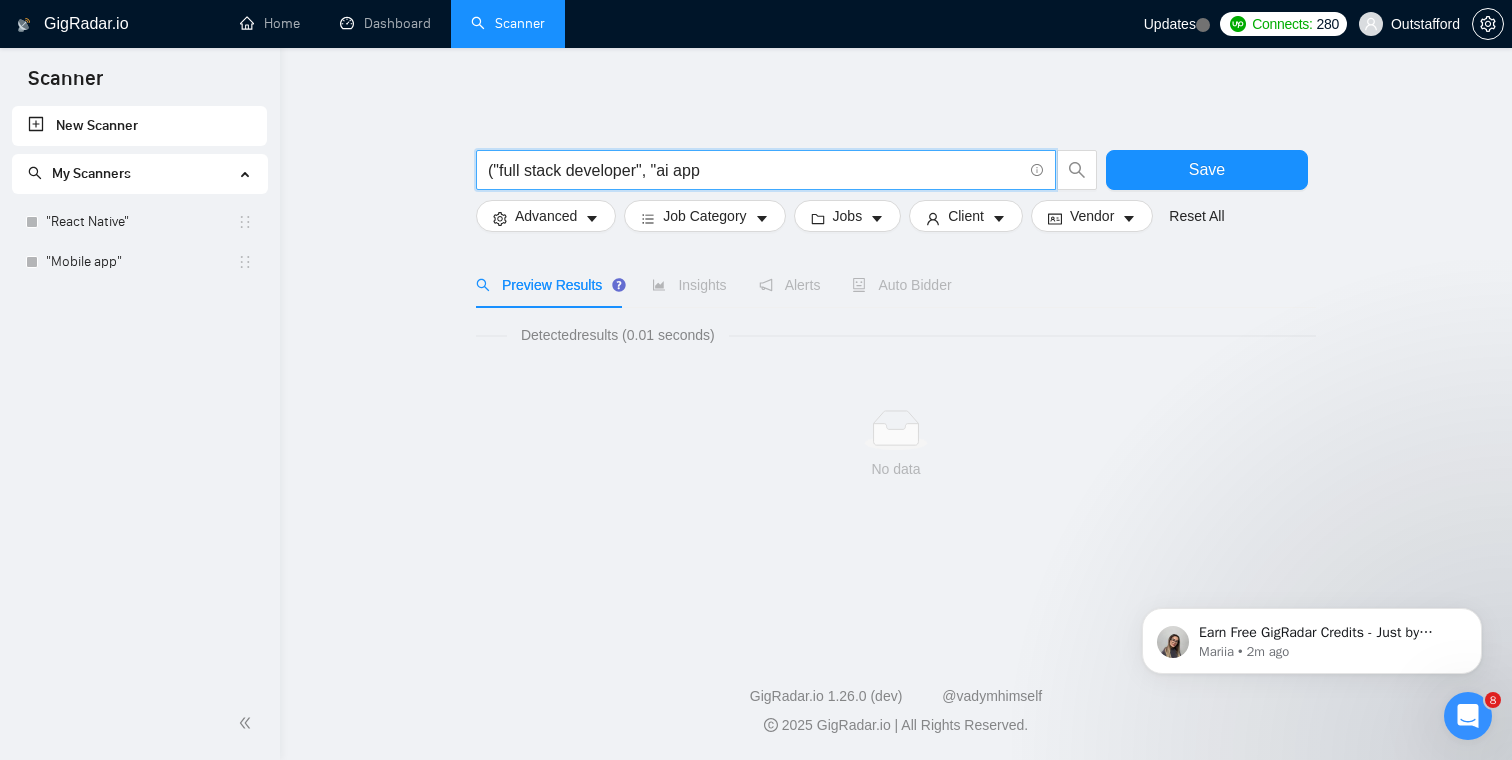 click on "("full stack developer", "ai app" at bounding box center (755, 170) 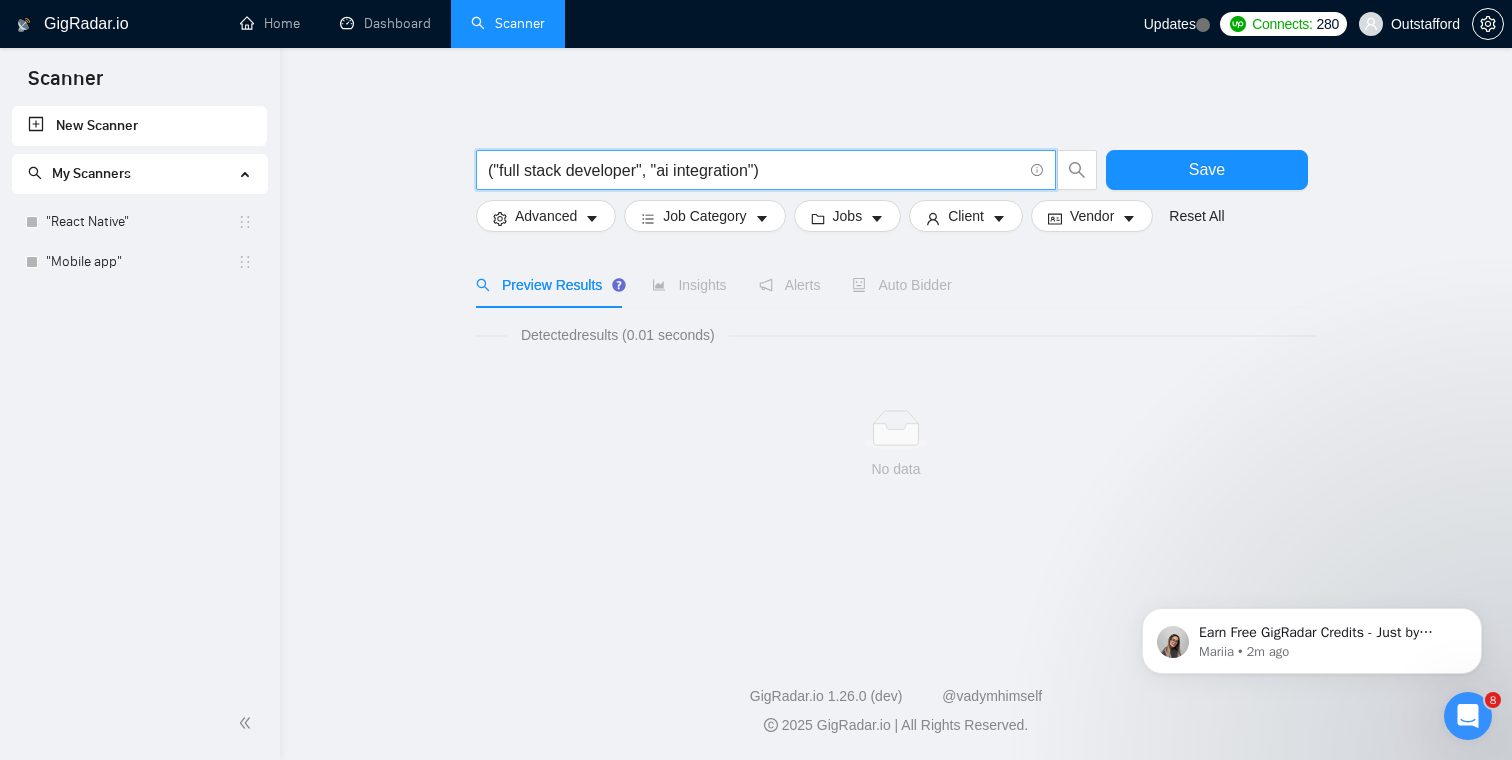 click on "("full stack developer", "ai integration") Save Advanced   Job Category   Jobs   Client   Vendor   Reset All Preview Results Insights Alerts Auto Bidder Detected   results   (0.01 seconds) No data" at bounding box center (896, 343) 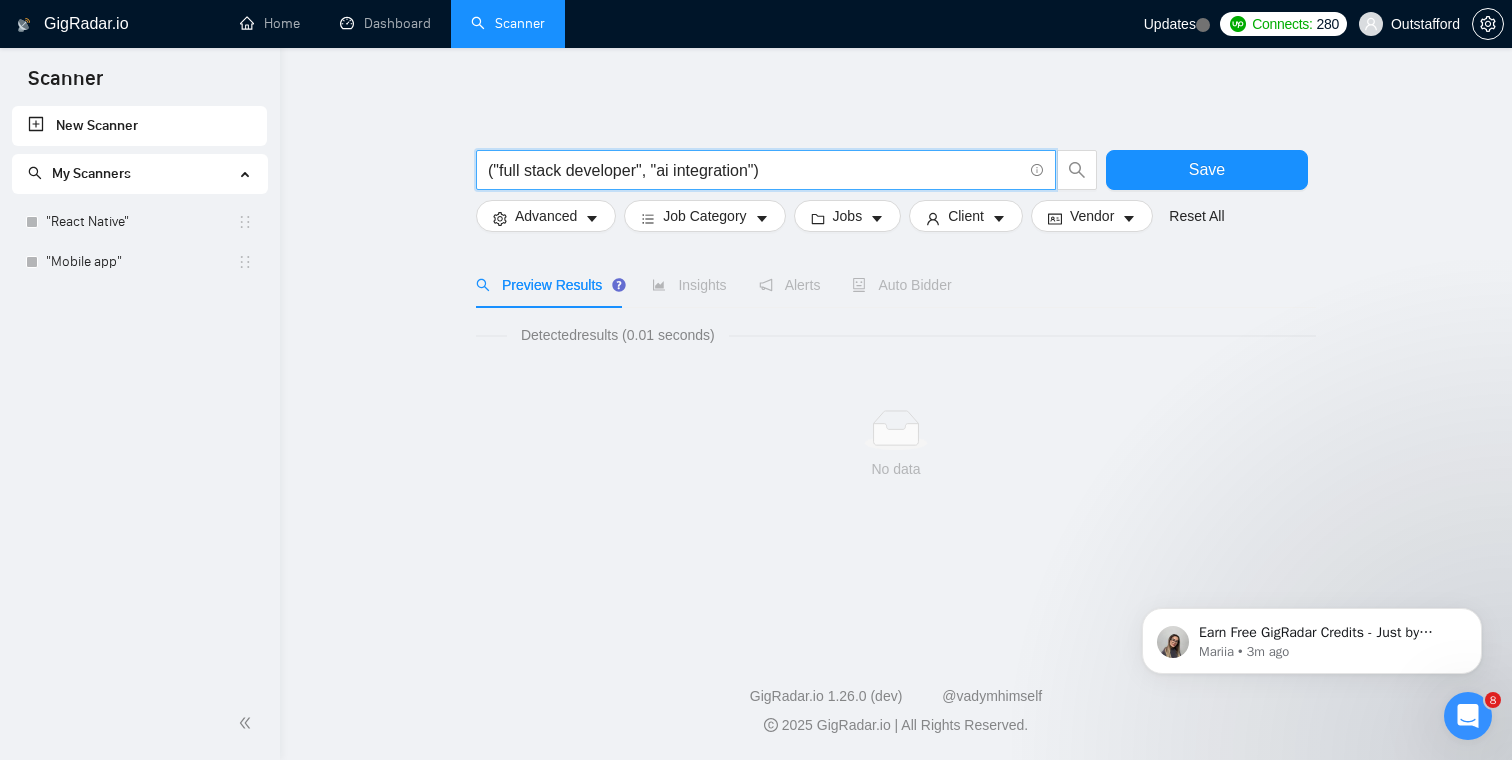 drag, startPoint x: 492, startPoint y: 172, endPoint x: 455, endPoint y: 176, distance: 37.215588 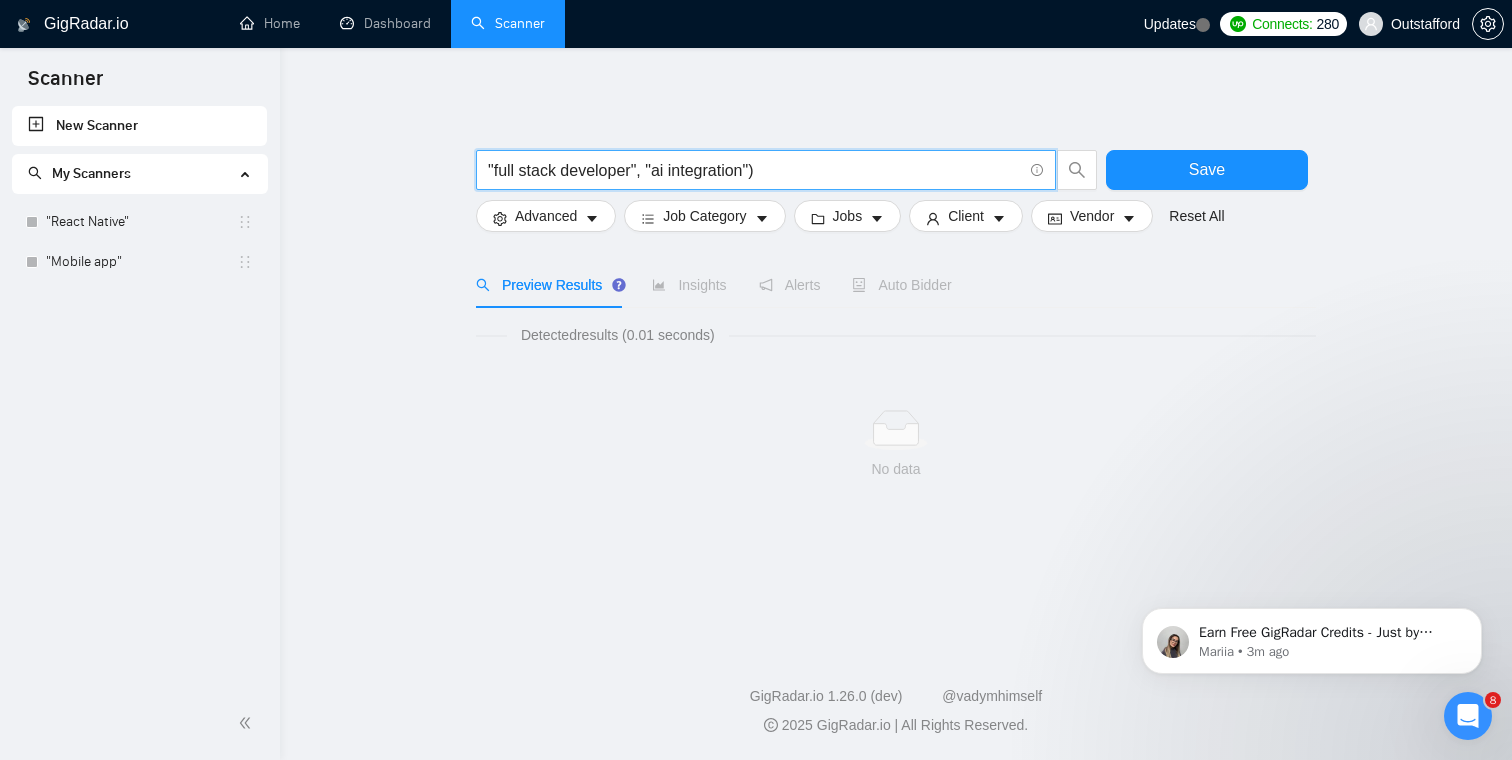 click on ""full stack developer", "ai integration")" at bounding box center [755, 170] 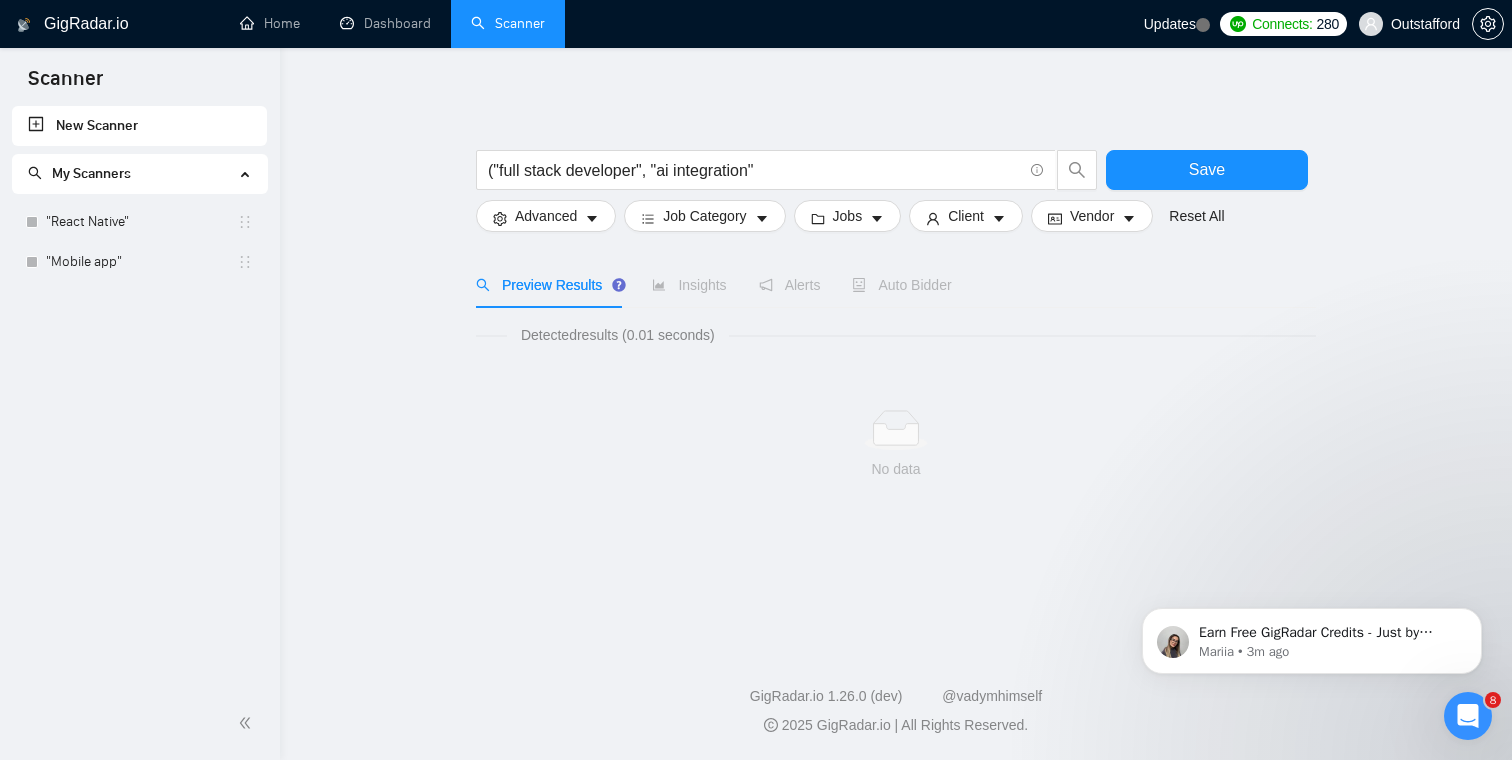 click on ""full stack developer", "ai integration" Save Advanced   Job Category   Jobs   Client   Vendor   Reset All Preview Results Insights Alerts Auto Bidder Detected   results   (0.01 seconds) No data" at bounding box center [896, 343] 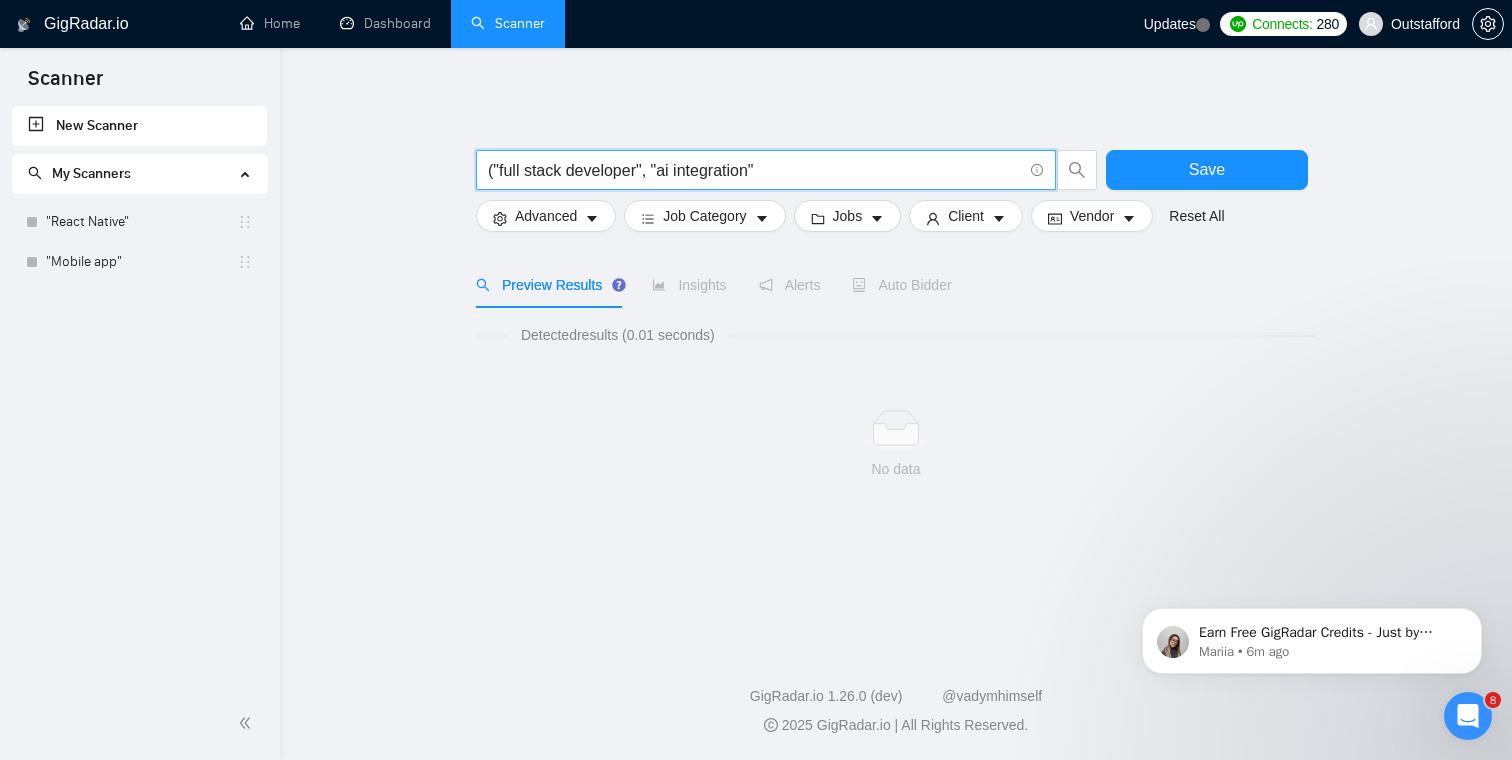 click on ""full stack developer", "ai integration"" at bounding box center (755, 170) 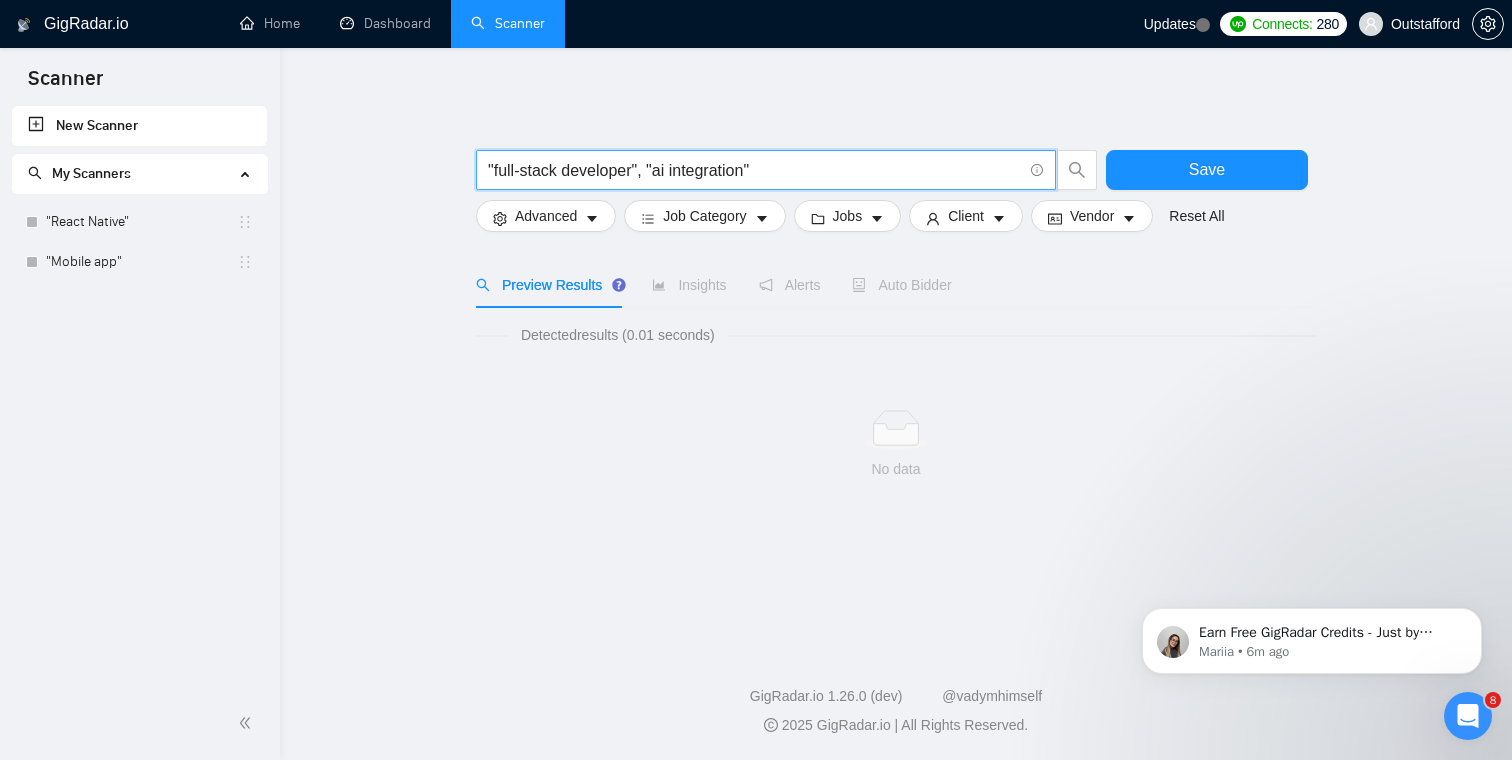click on ""full-stack developer", "ai integration" Save Advanced   Job Category   Jobs   Client   Vendor   Reset All Preview Results Insights Alerts Auto Bidder Detected   results   (0.01 seconds) No data" at bounding box center [896, 343] 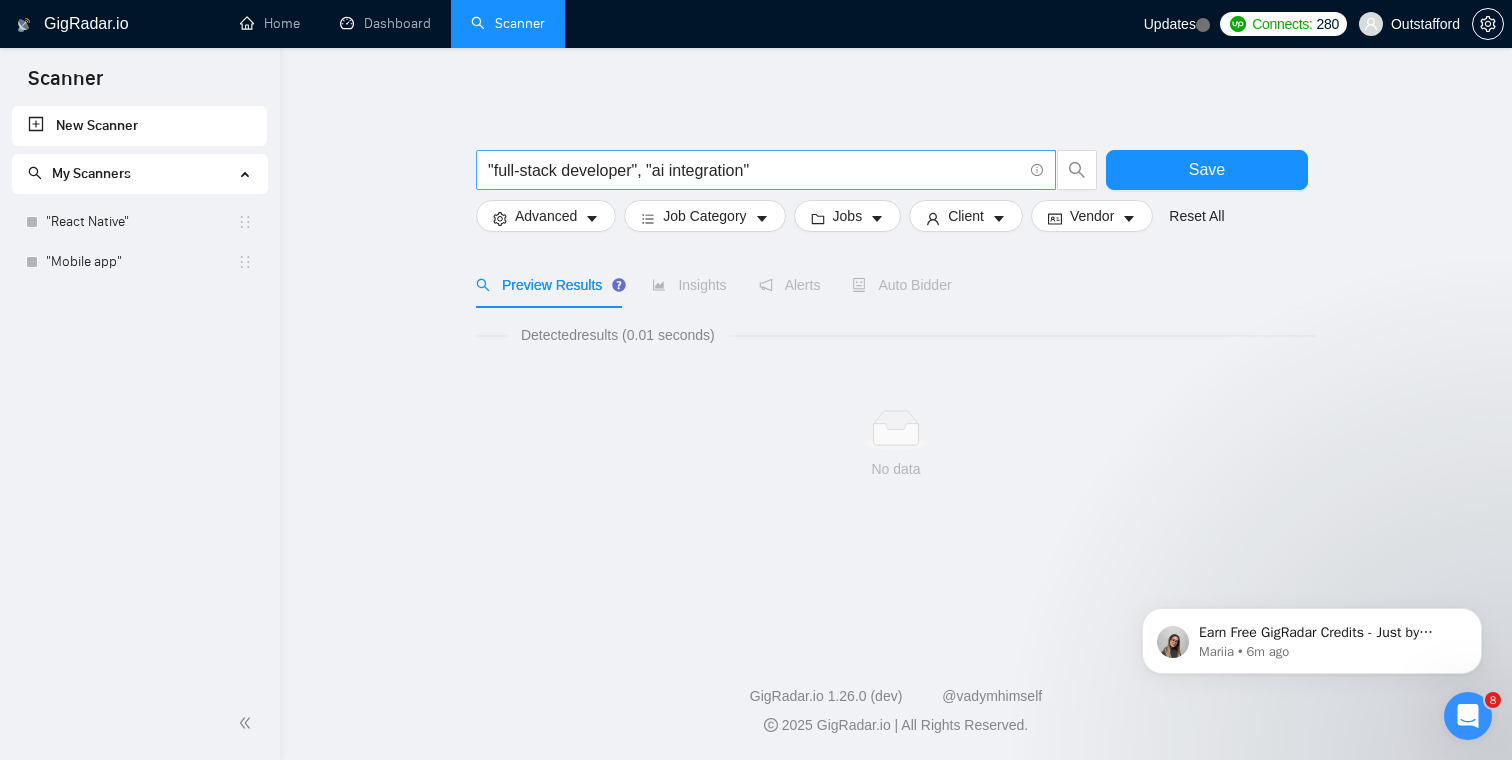 click on ""full-stack developer", "ai integration"" at bounding box center (755, 170) 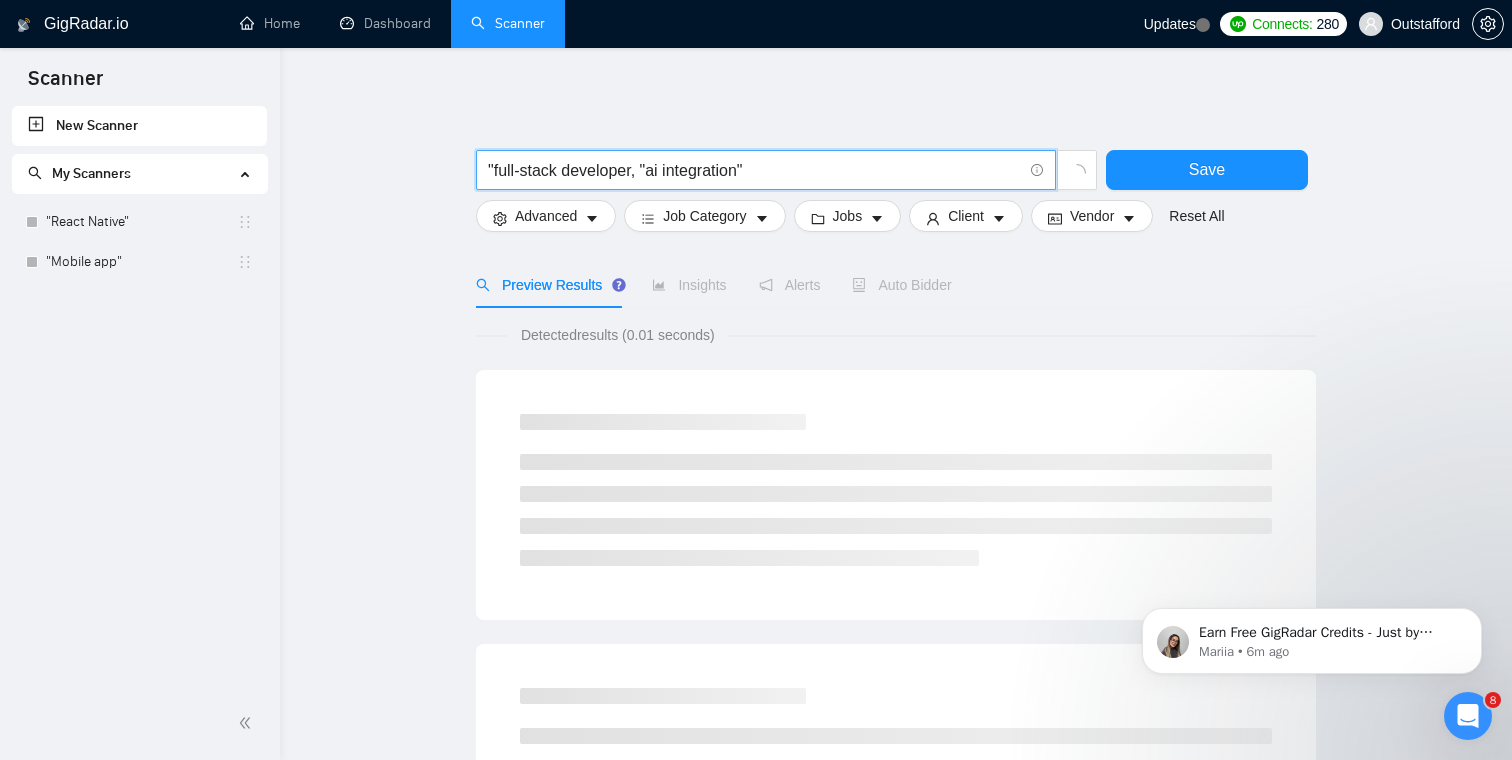 drag, startPoint x: 493, startPoint y: 163, endPoint x: 475, endPoint y: 163, distance: 18 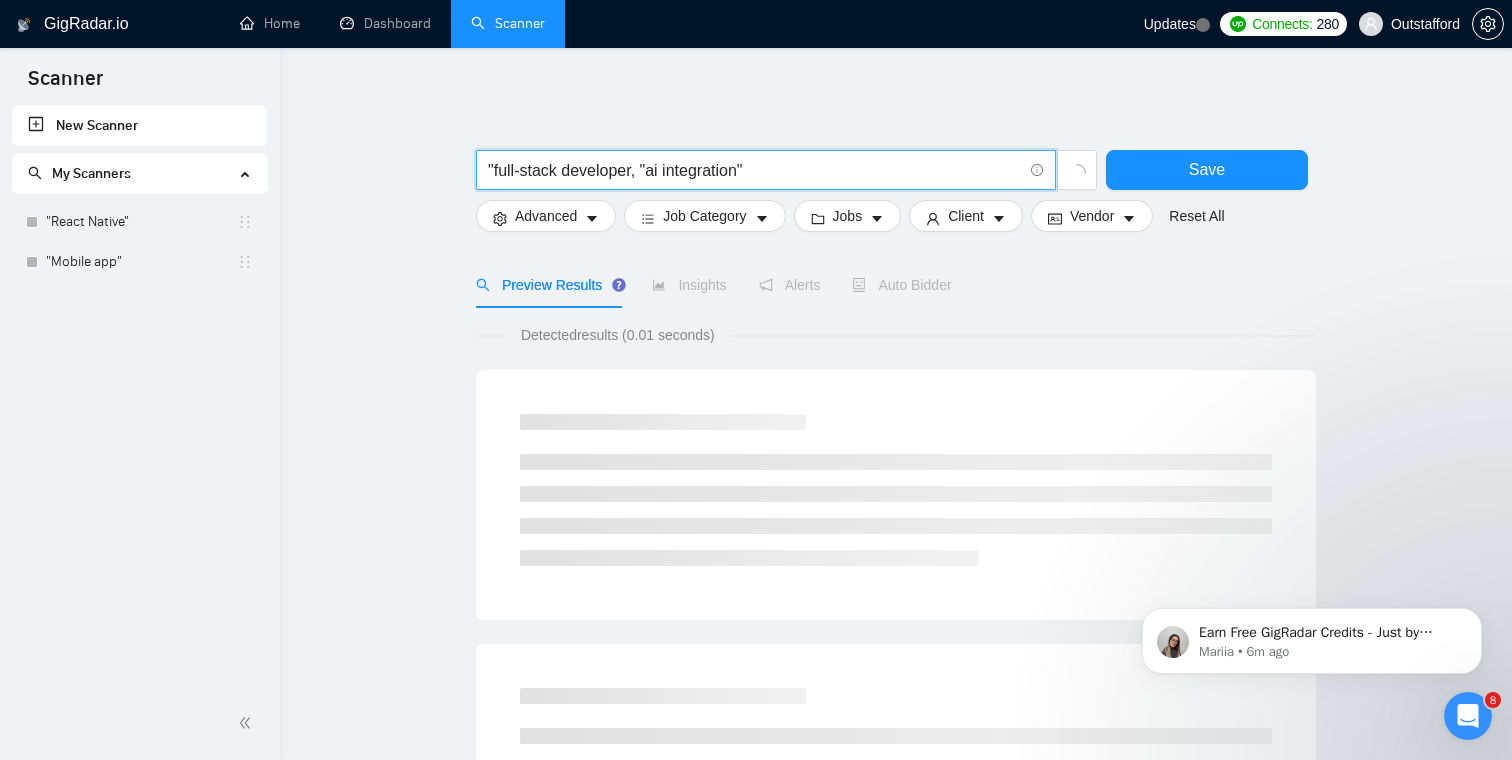 click on ""full-stack developer, "ai integration"" at bounding box center (766, 170) 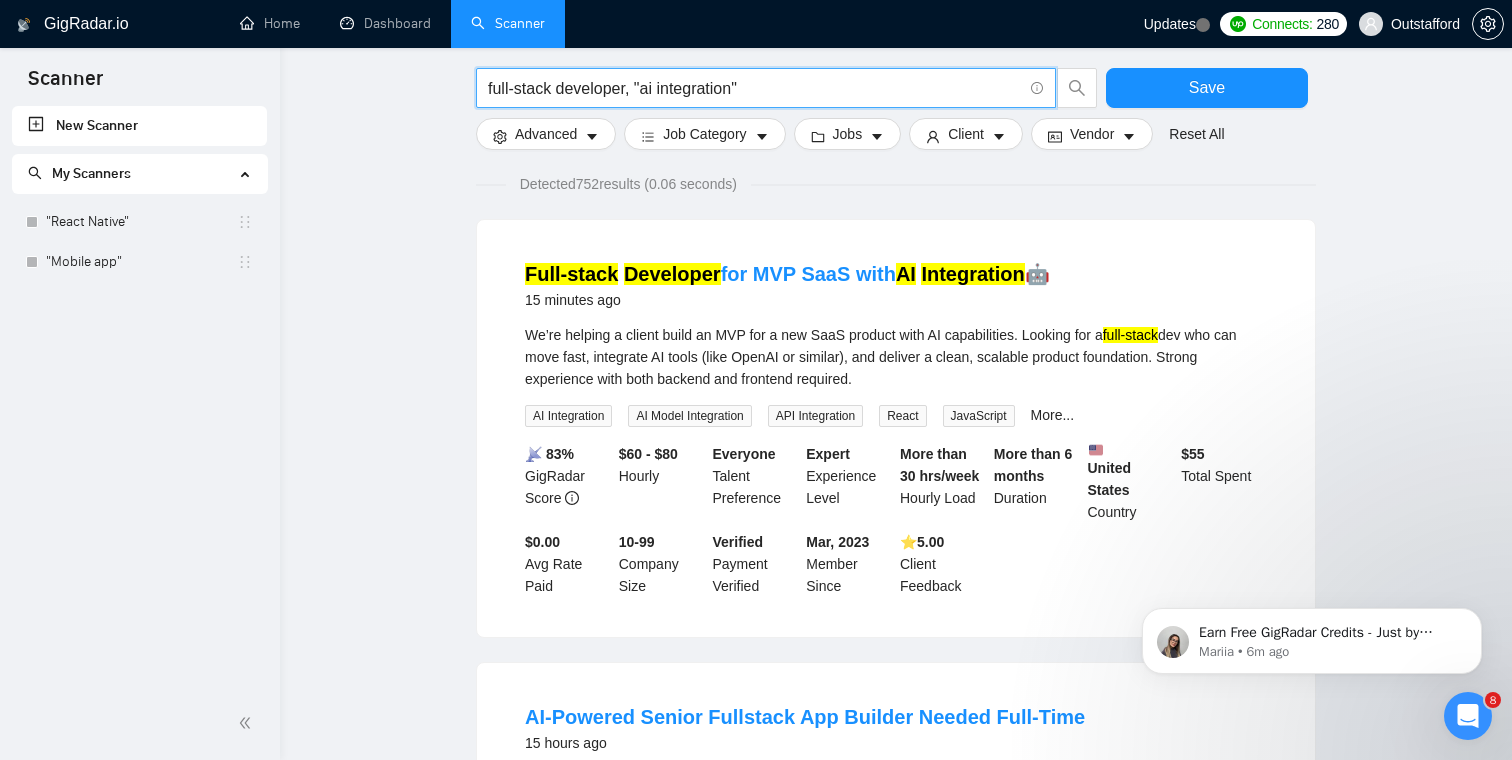 scroll, scrollTop: 0, scrollLeft: 0, axis: both 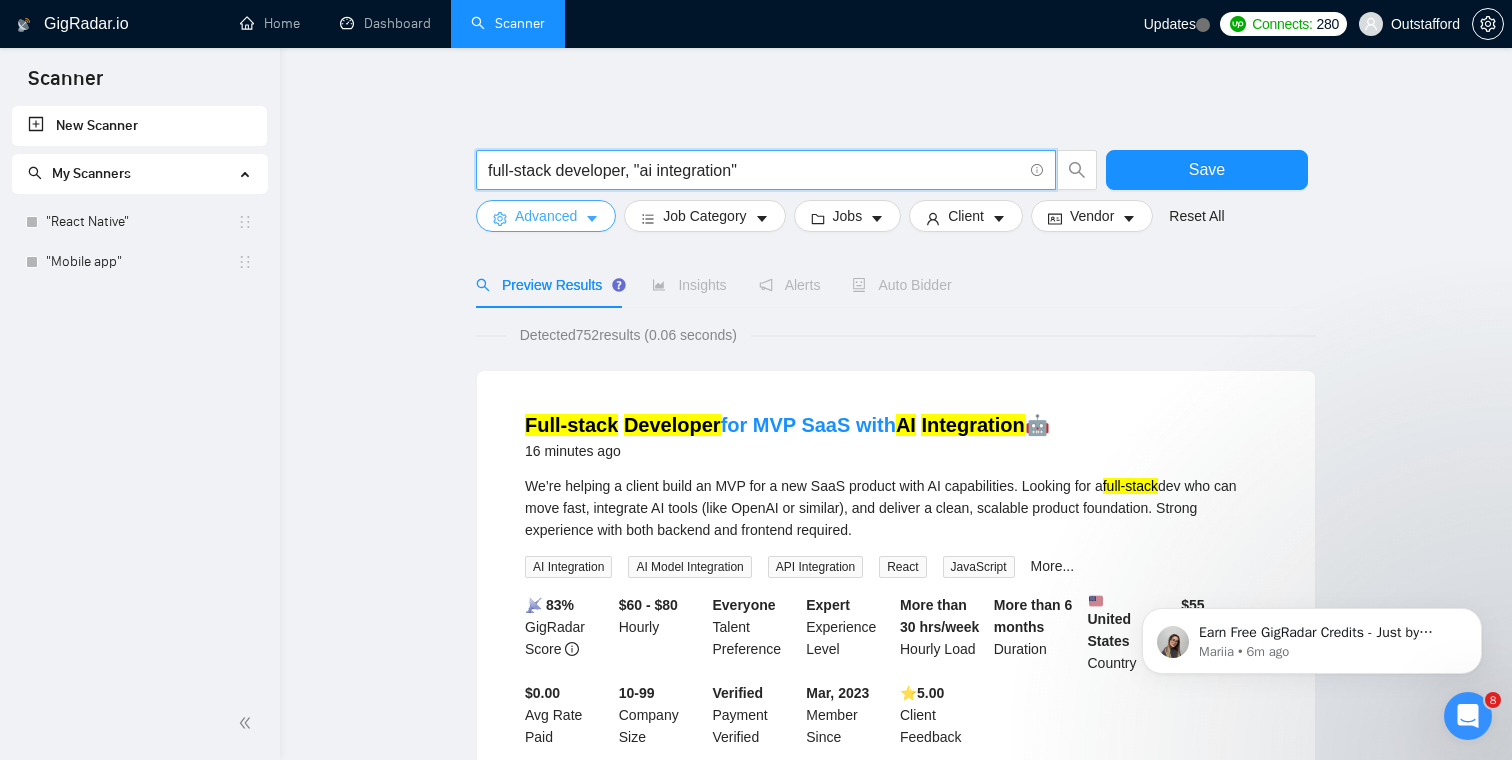 type on "full-stack developer, "ai integration"" 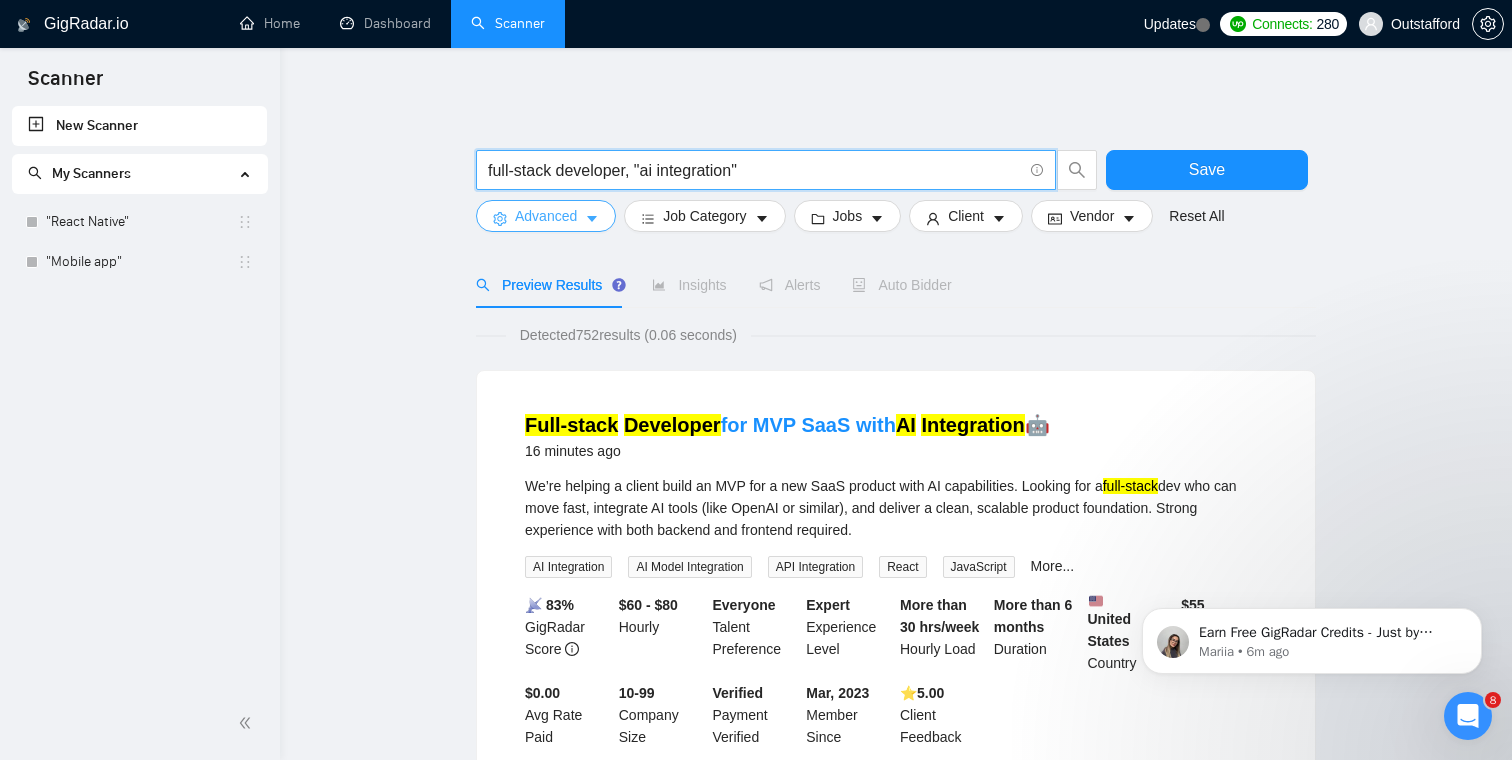click on "Advanced" at bounding box center [546, 216] 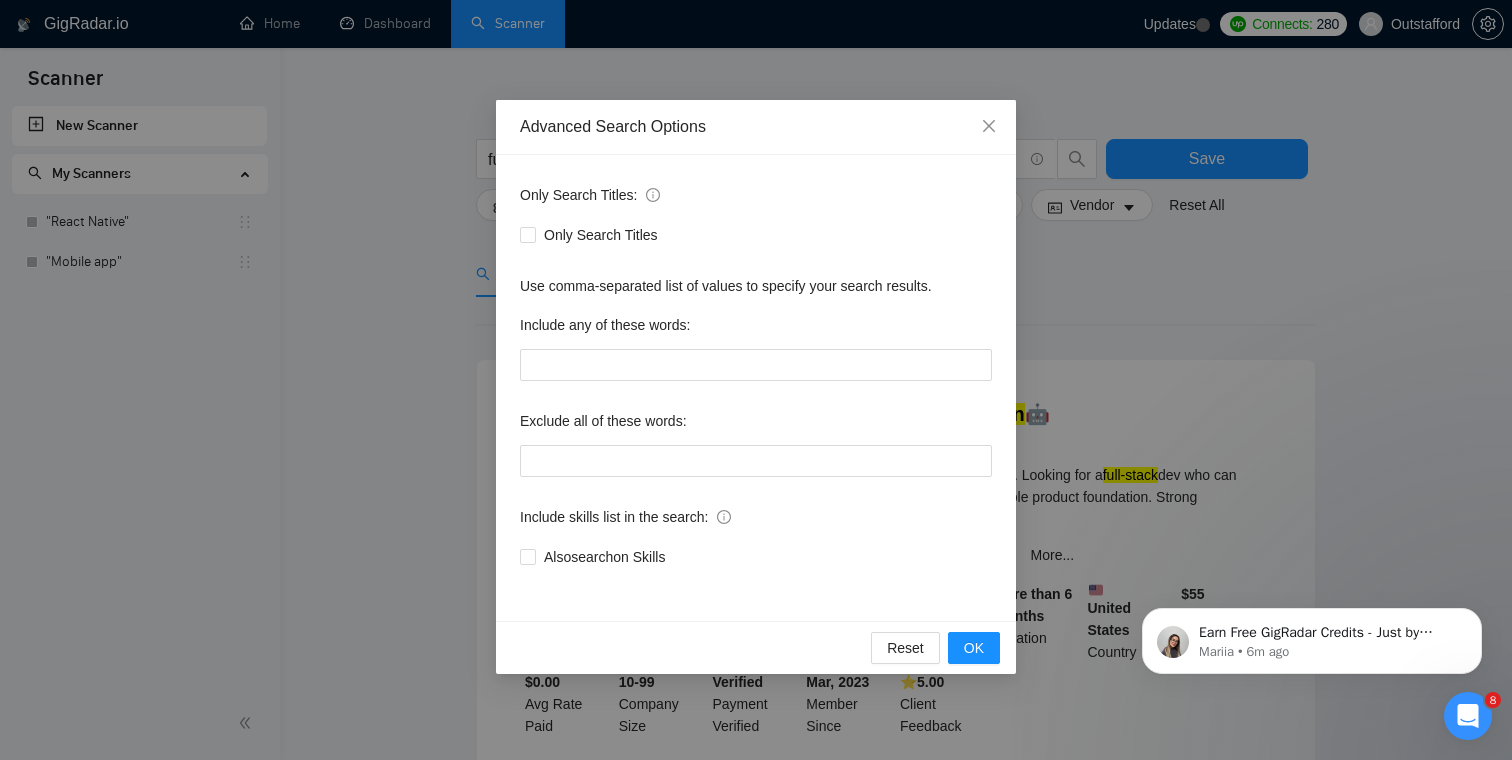 scroll, scrollTop: 0, scrollLeft: 0, axis: both 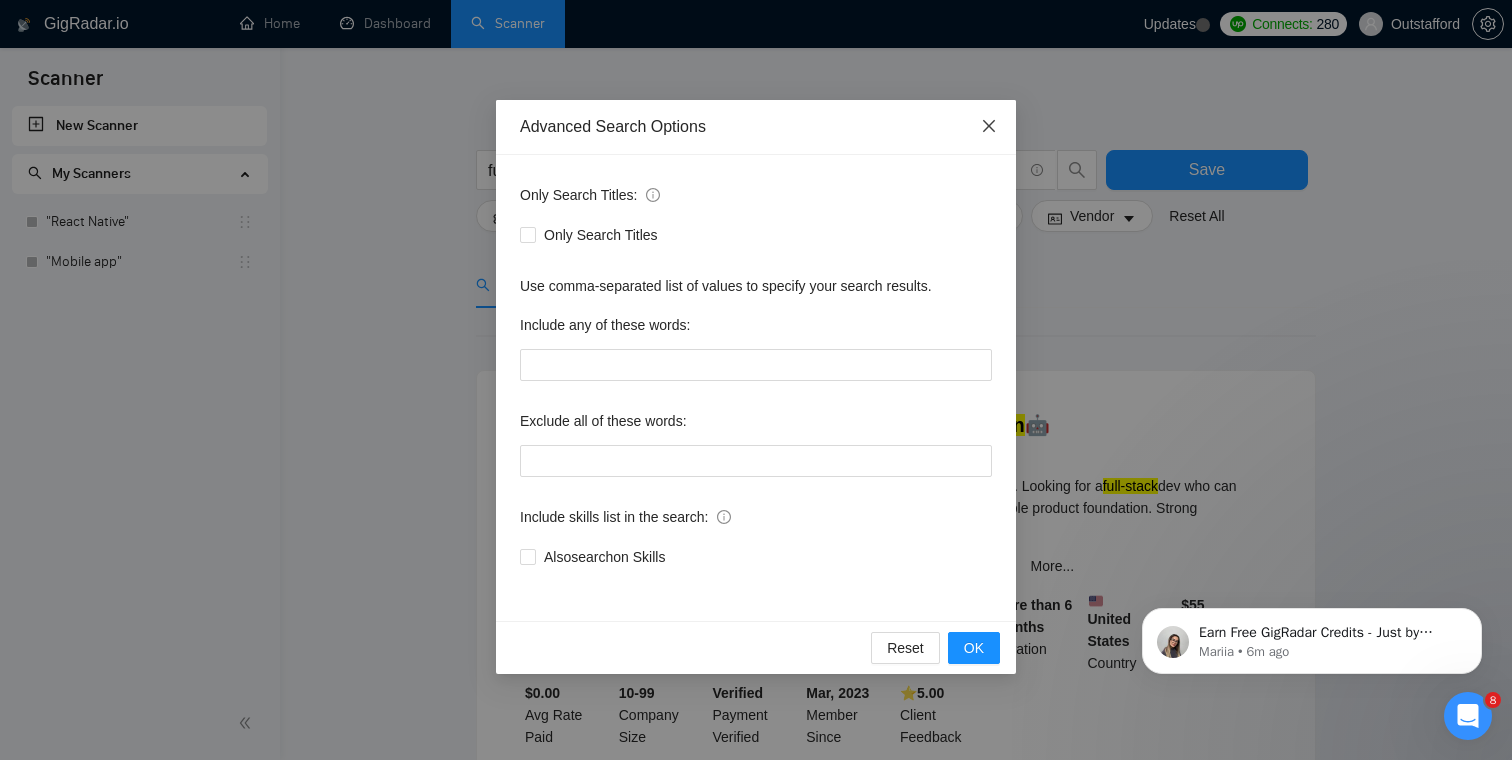 click 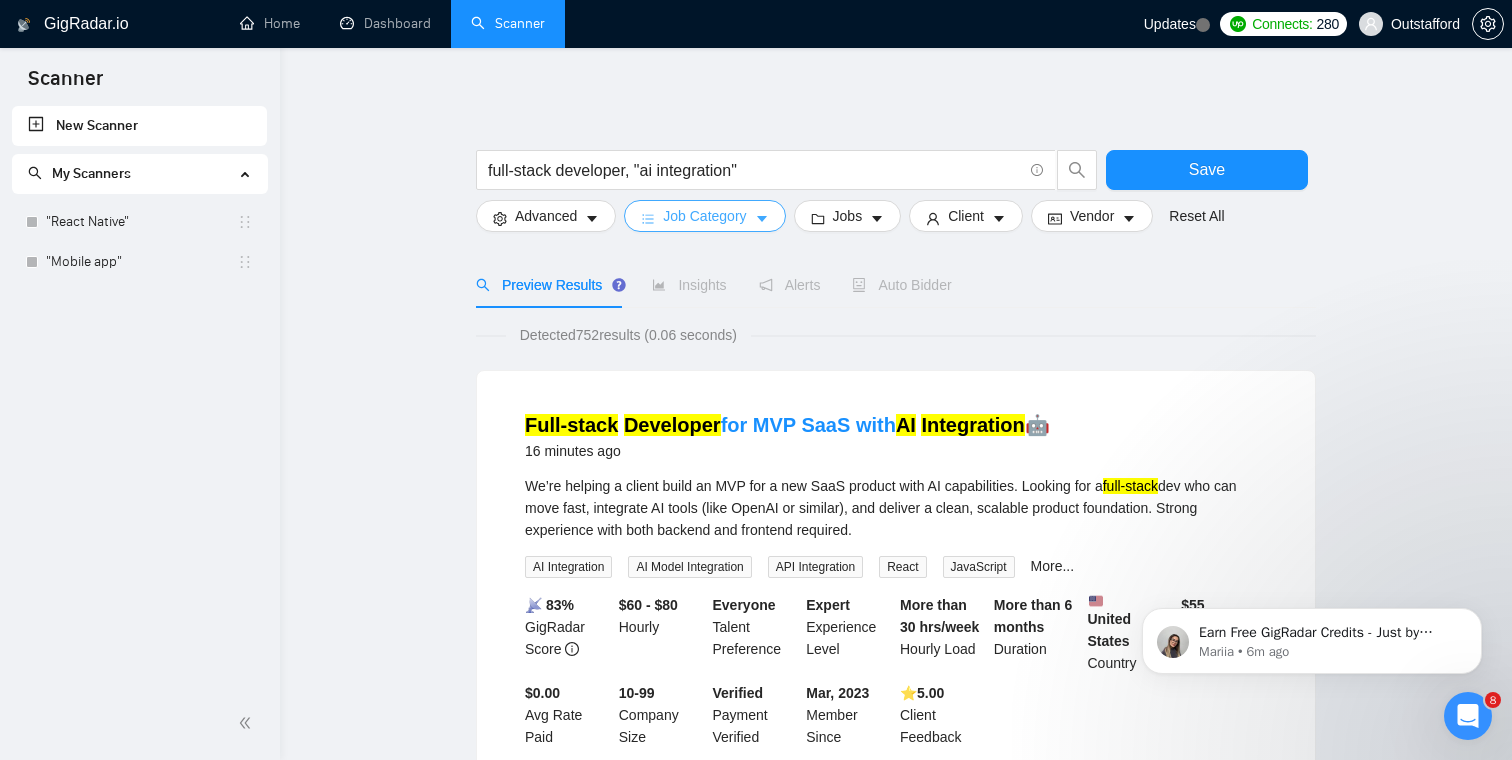 click on "Job Category" at bounding box center (704, 216) 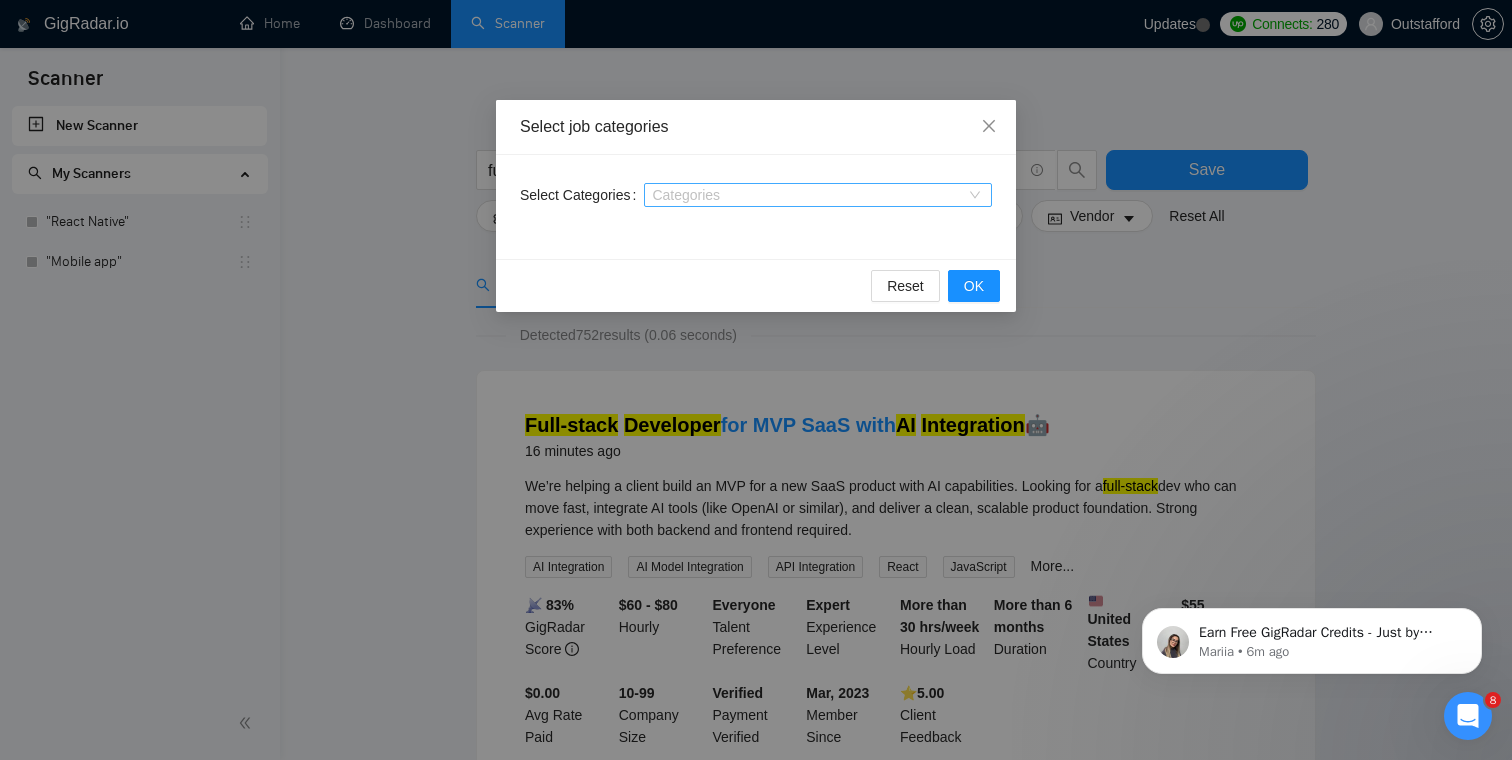 click on "Categories" at bounding box center (818, 195) 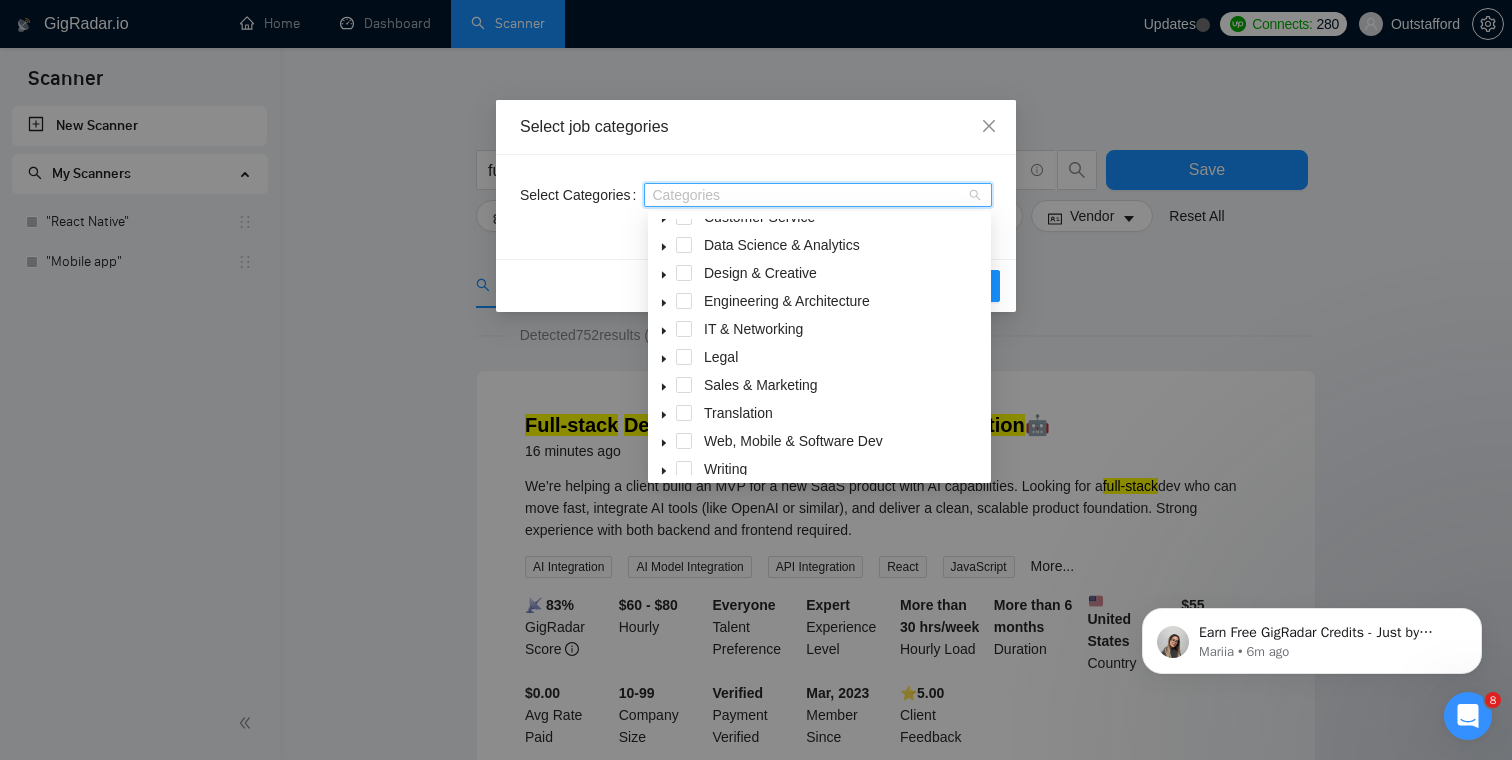 scroll, scrollTop: 80, scrollLeft: 0, axis: vertical 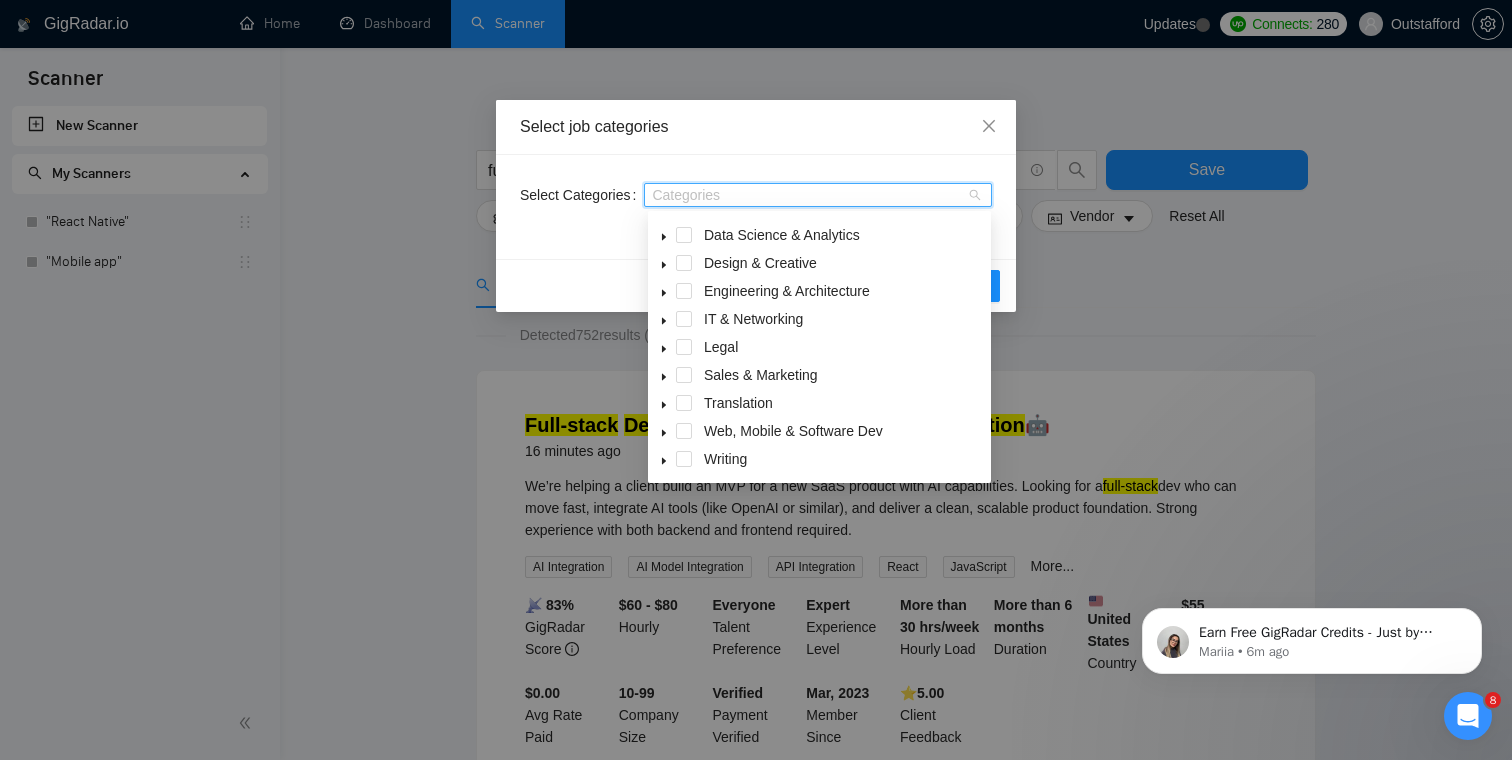 click at bounding box center (664, 431) 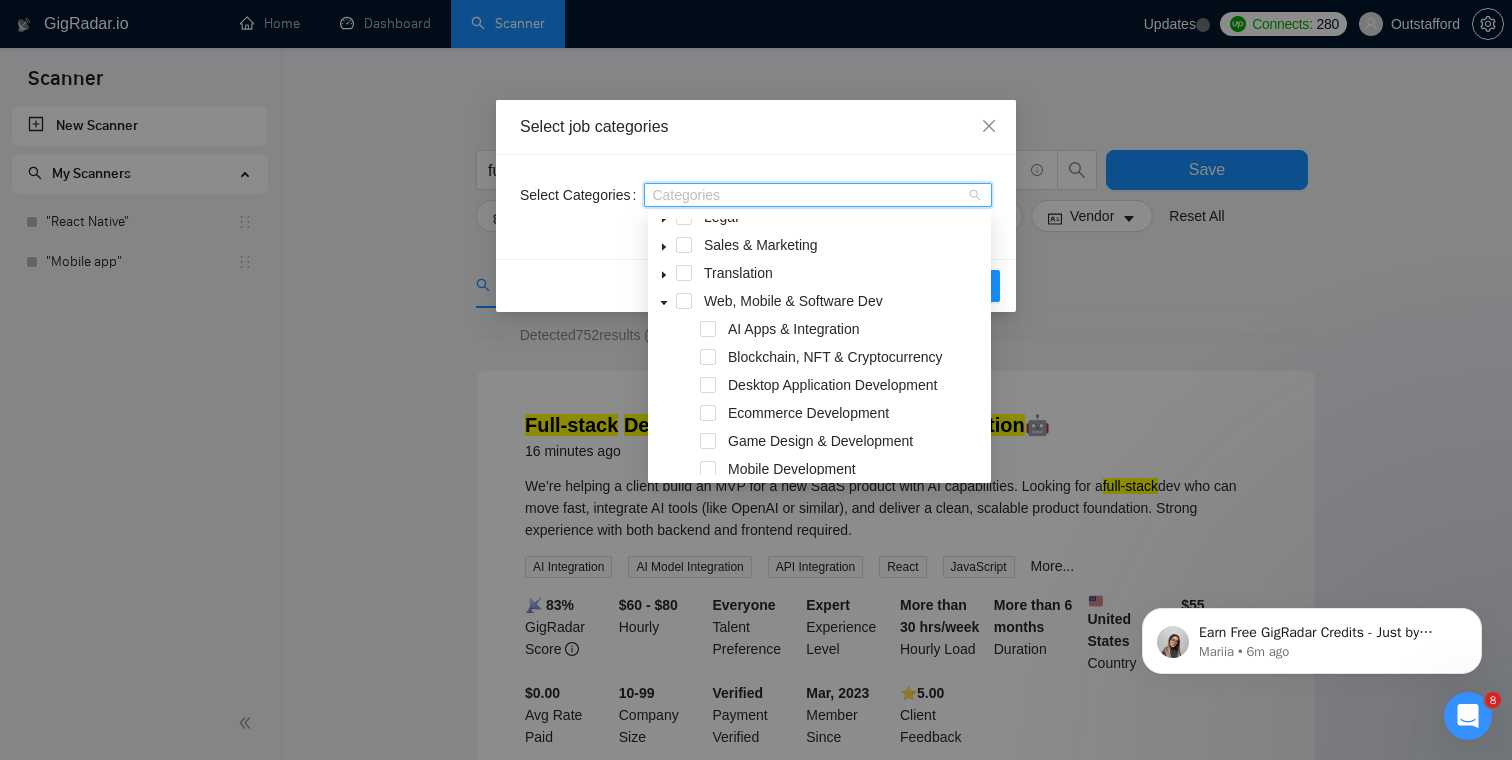 scroll, scrollTop: 188, scrollLeft: 0, axis: vertical 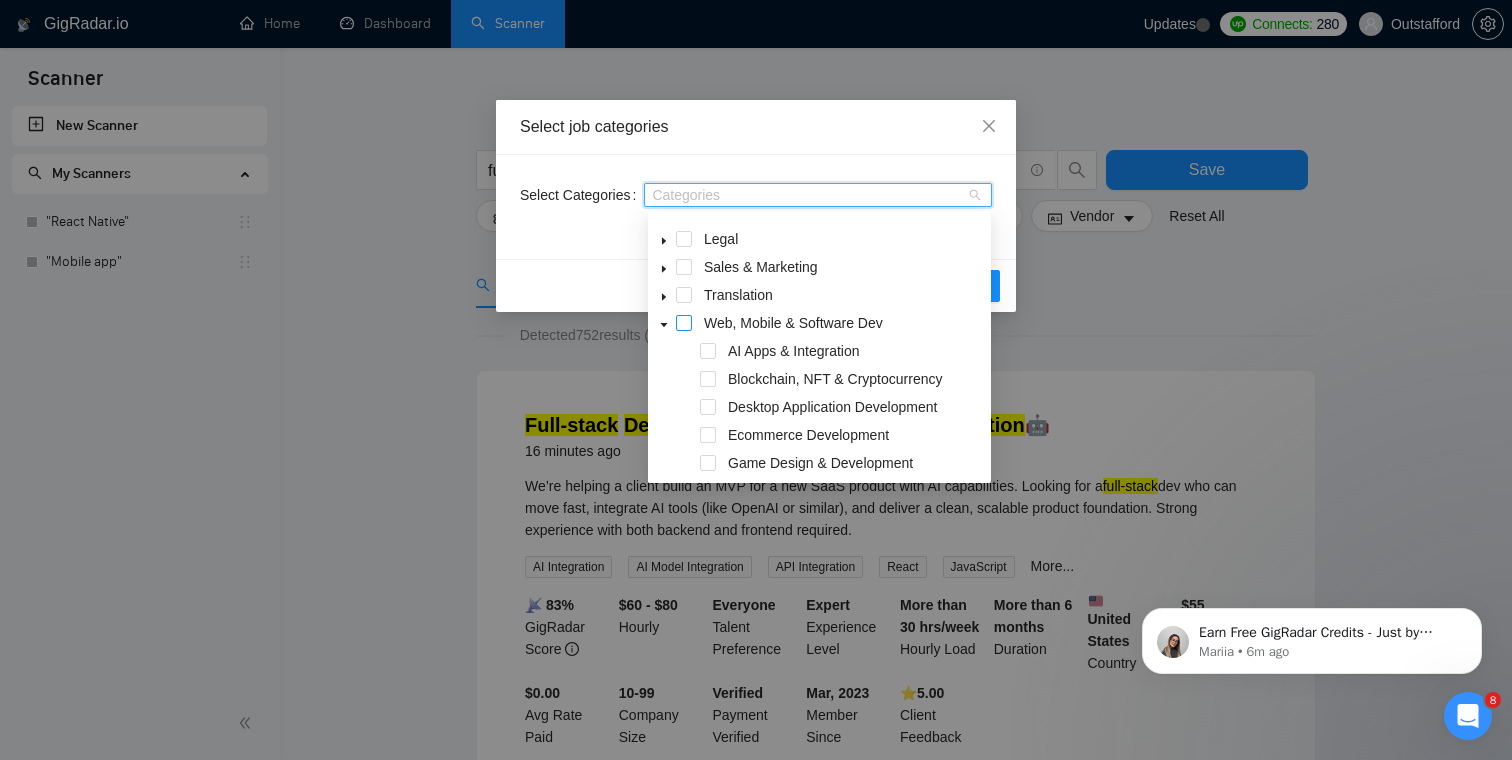 click at bounding box center (684, 323) 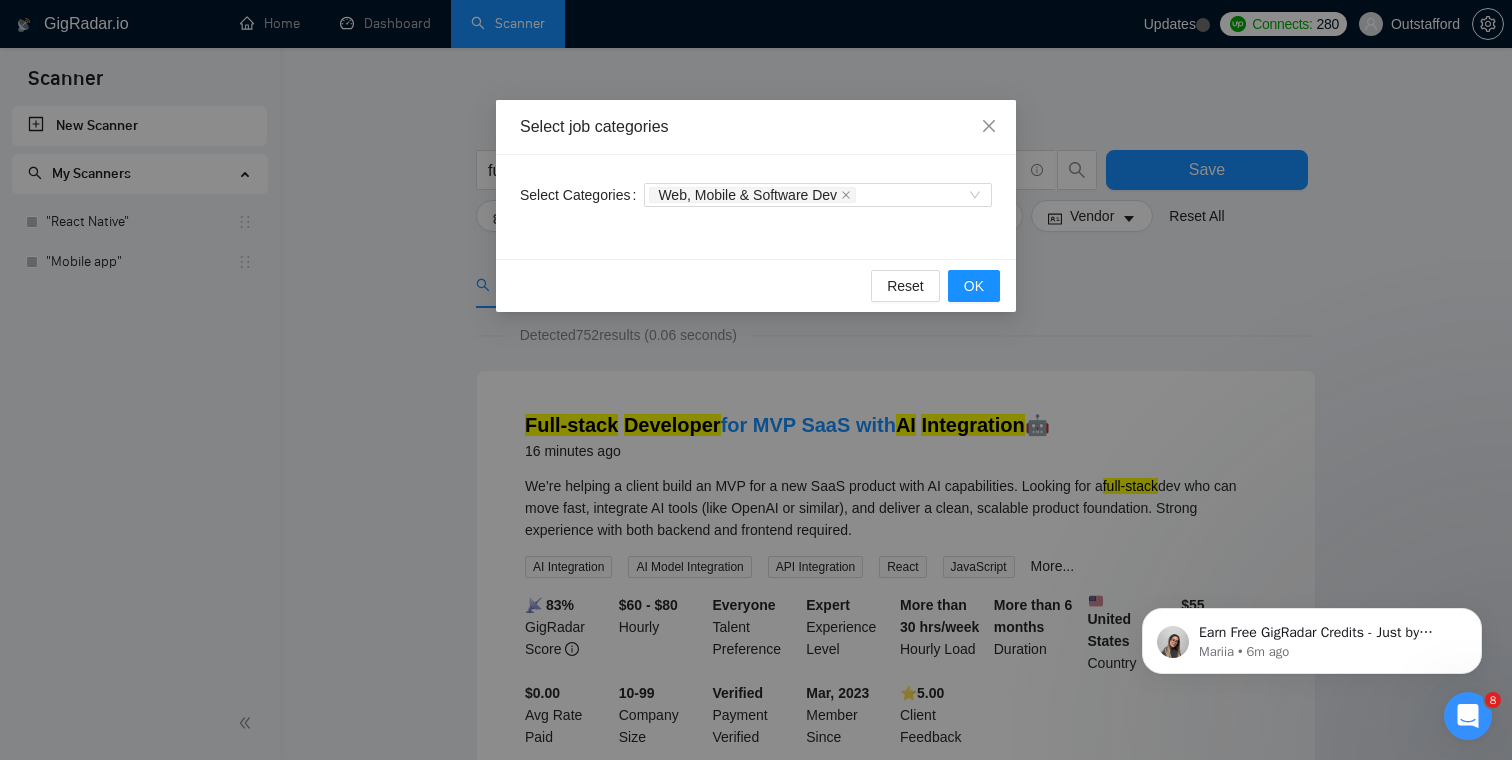 click on "Select Categories Web, Mobile & Software Dev" at bounding box center [756, 207] 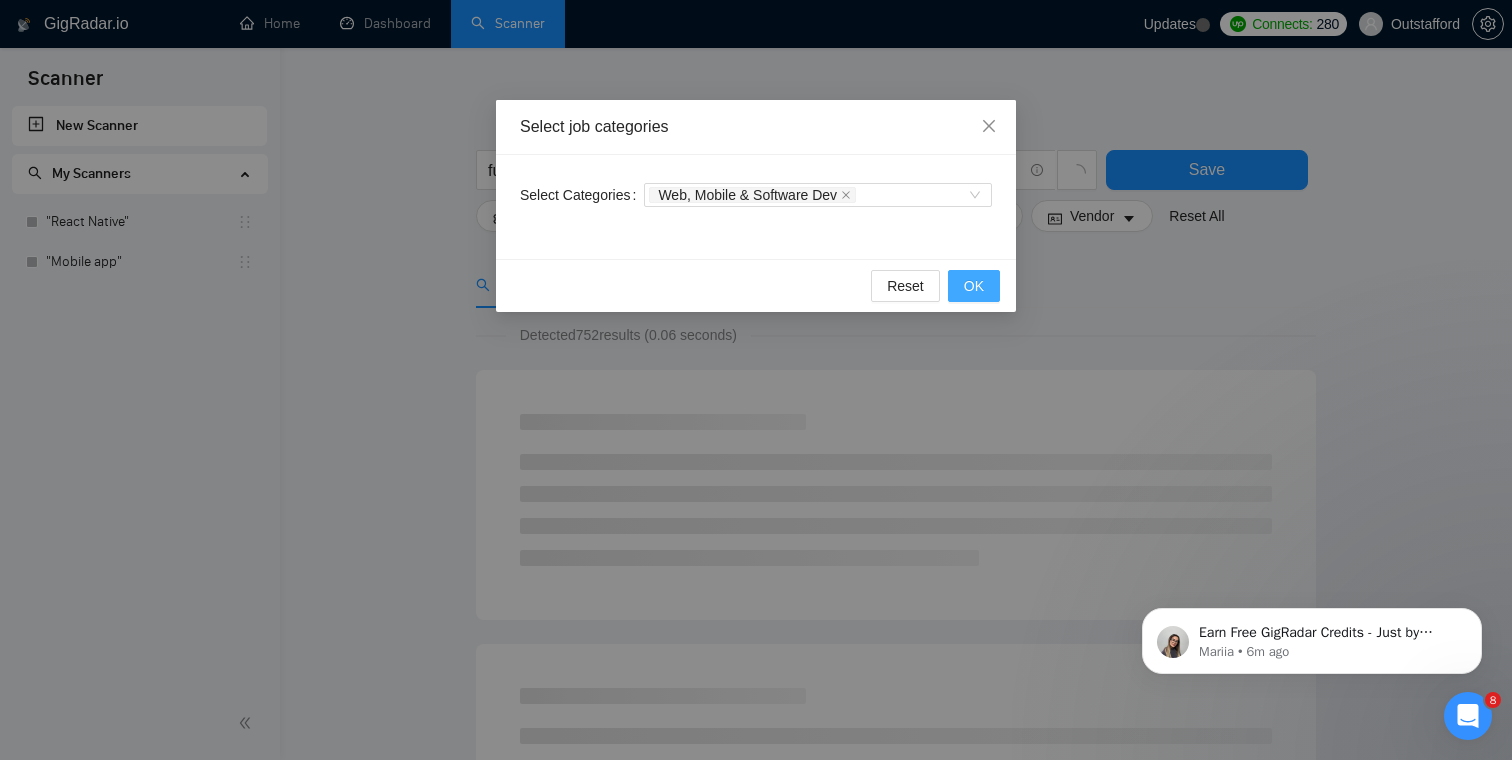 click on "OK" at bounding box center [974, 286] 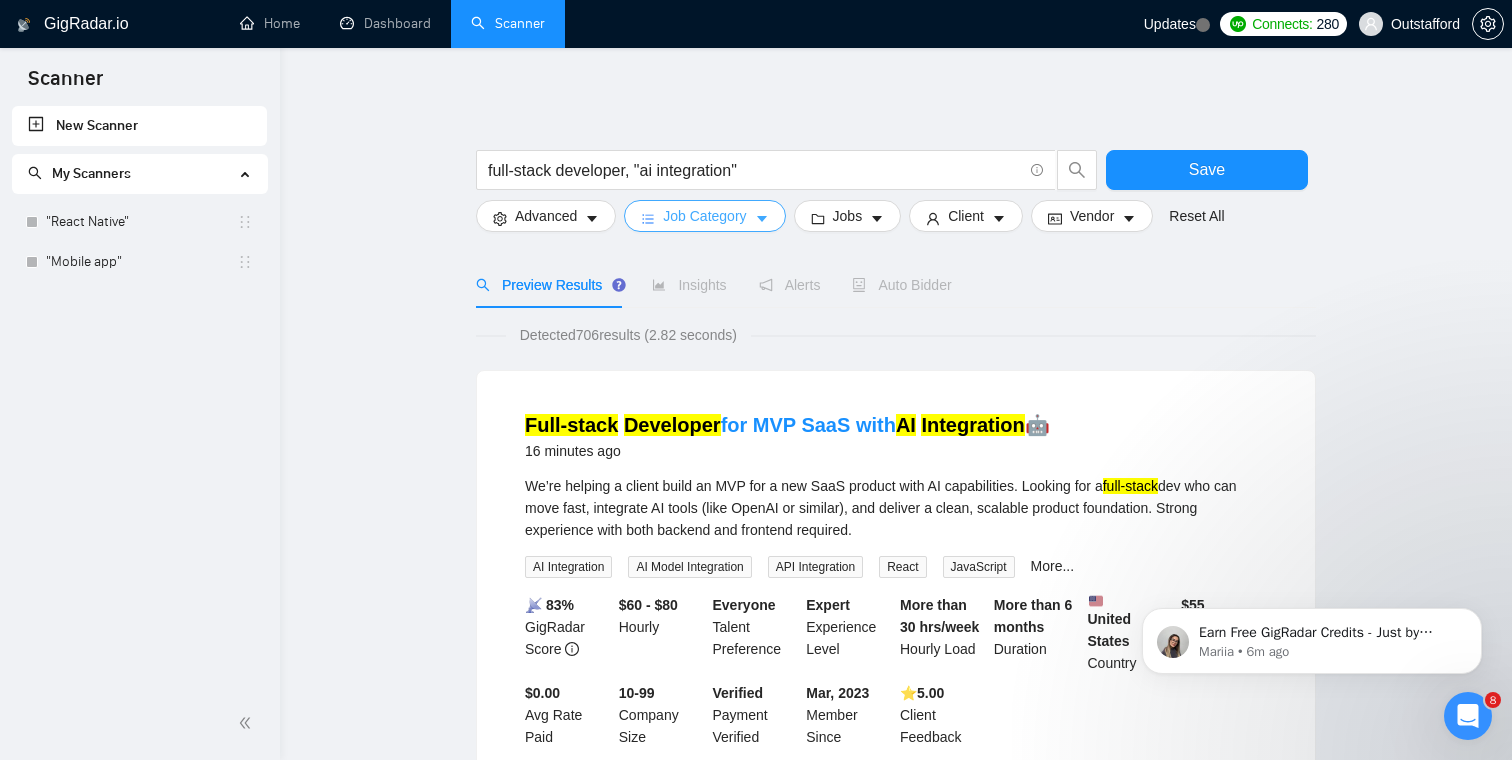 click on "Job Category" at bounding box center [704, 216] 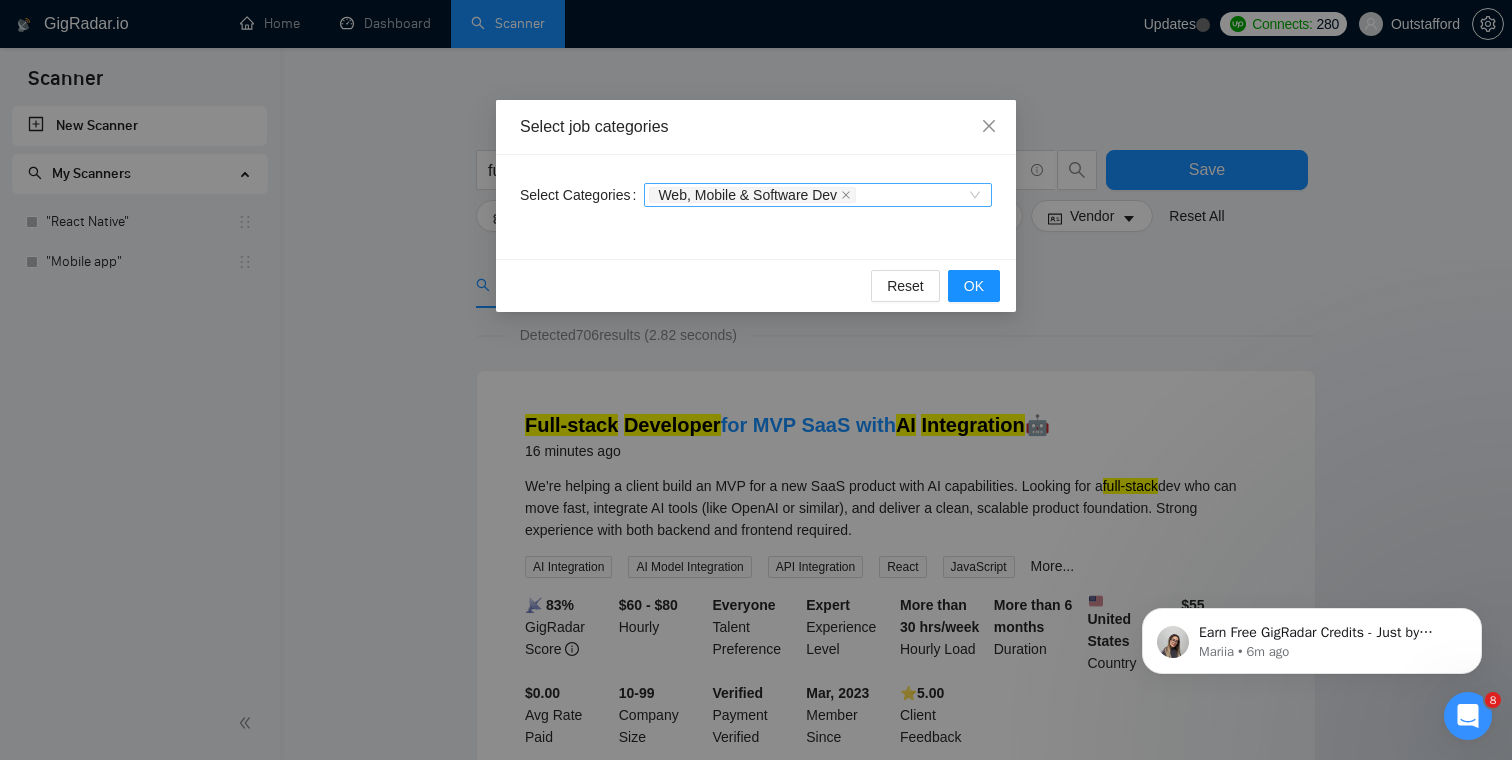 click on "Web, Mobile & Software Dev" at bounding box center [818, 195] 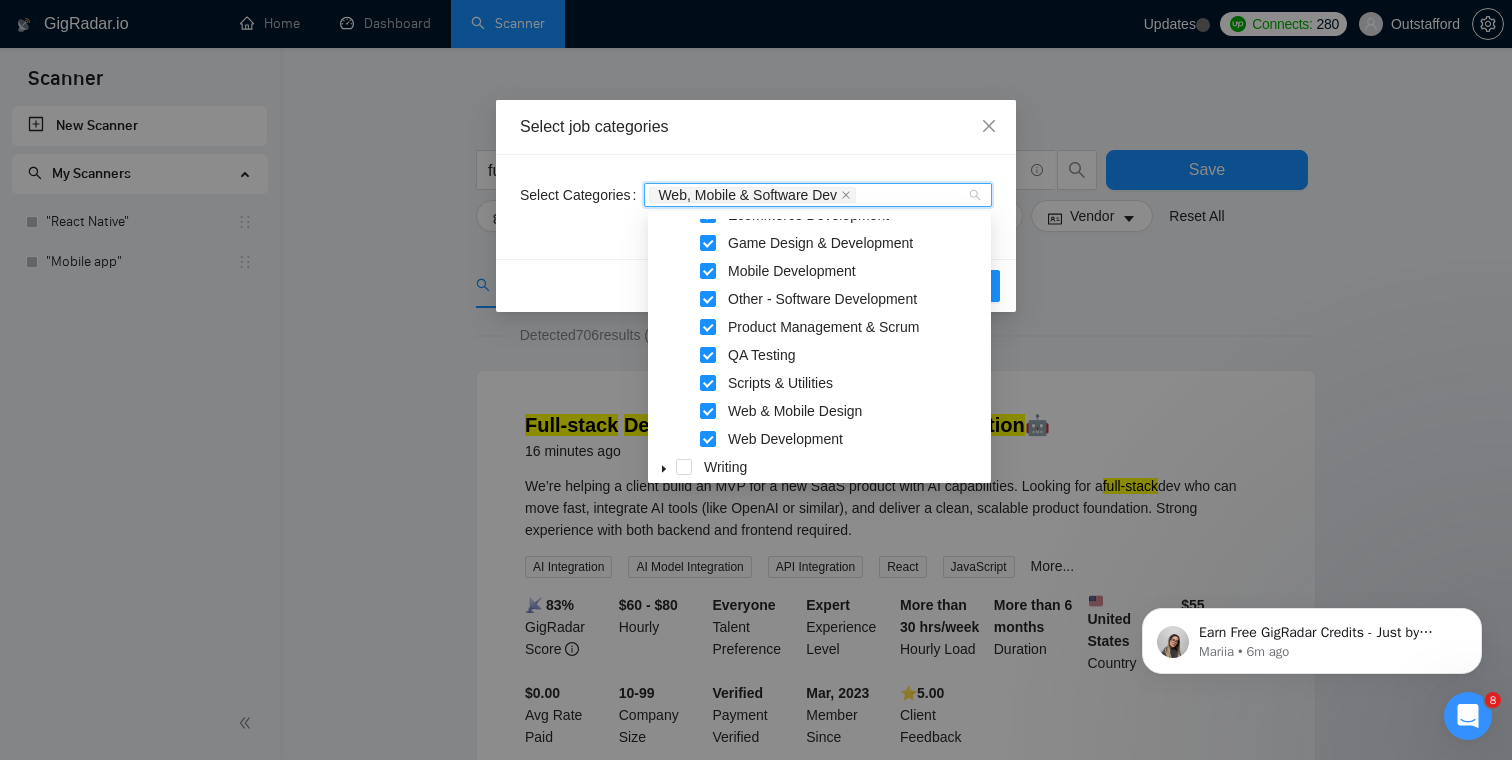 scroll, scrollTop: 416, scrollLeft: 0, axis: vertical 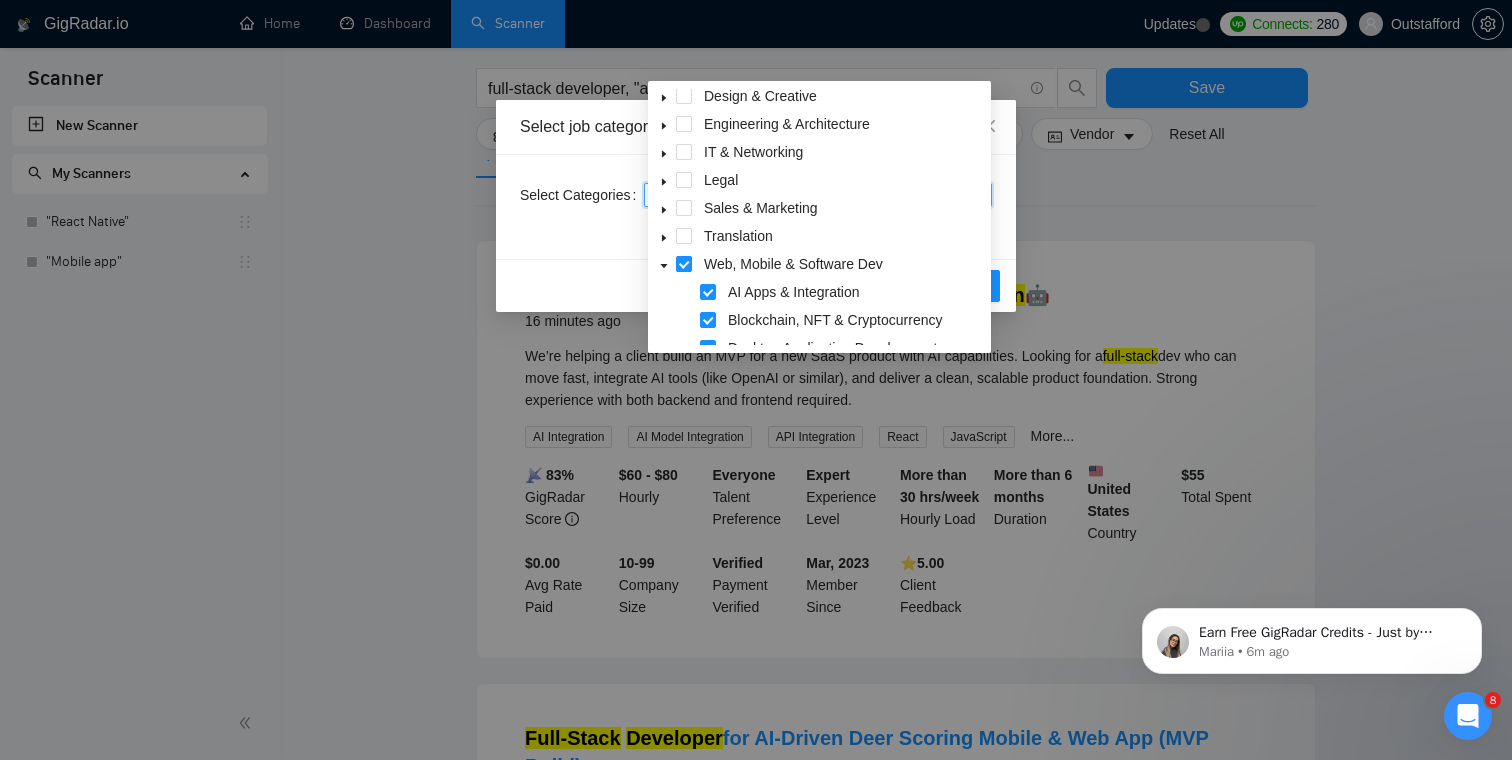 click at bounding box center (684, 264) 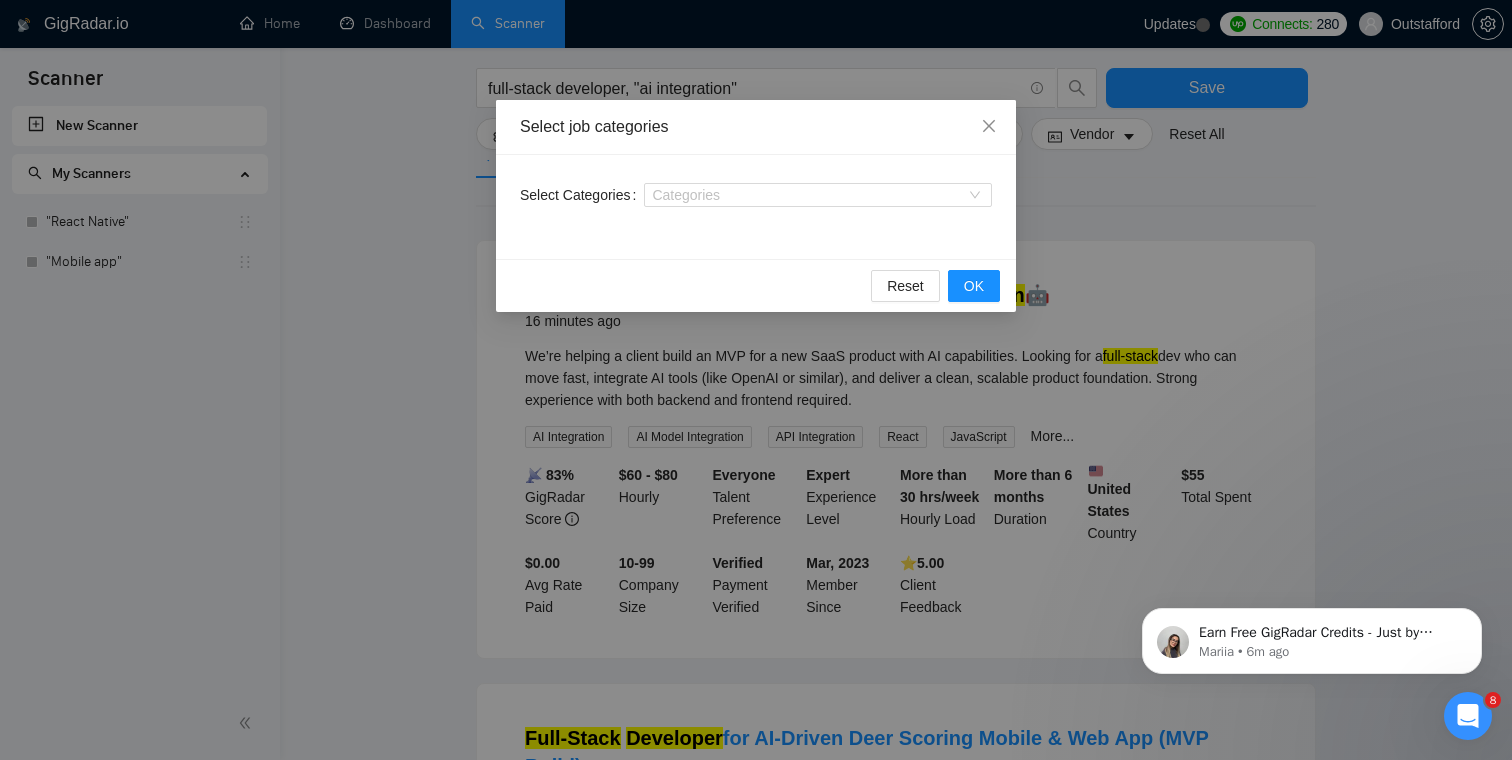 click on "Reset OK" at bounding box center [756, 285] 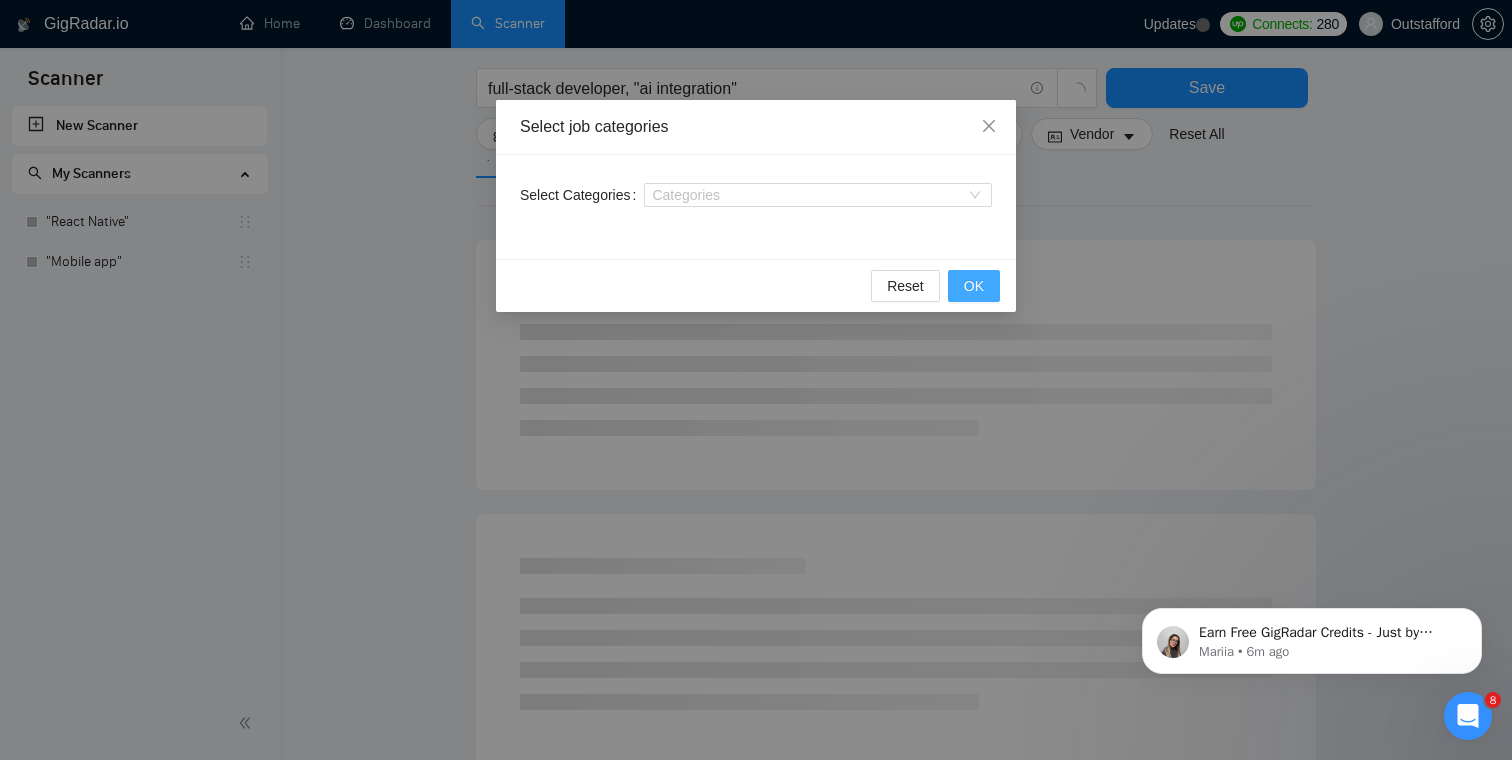 click on "OK" at bounding box center (974, 286) 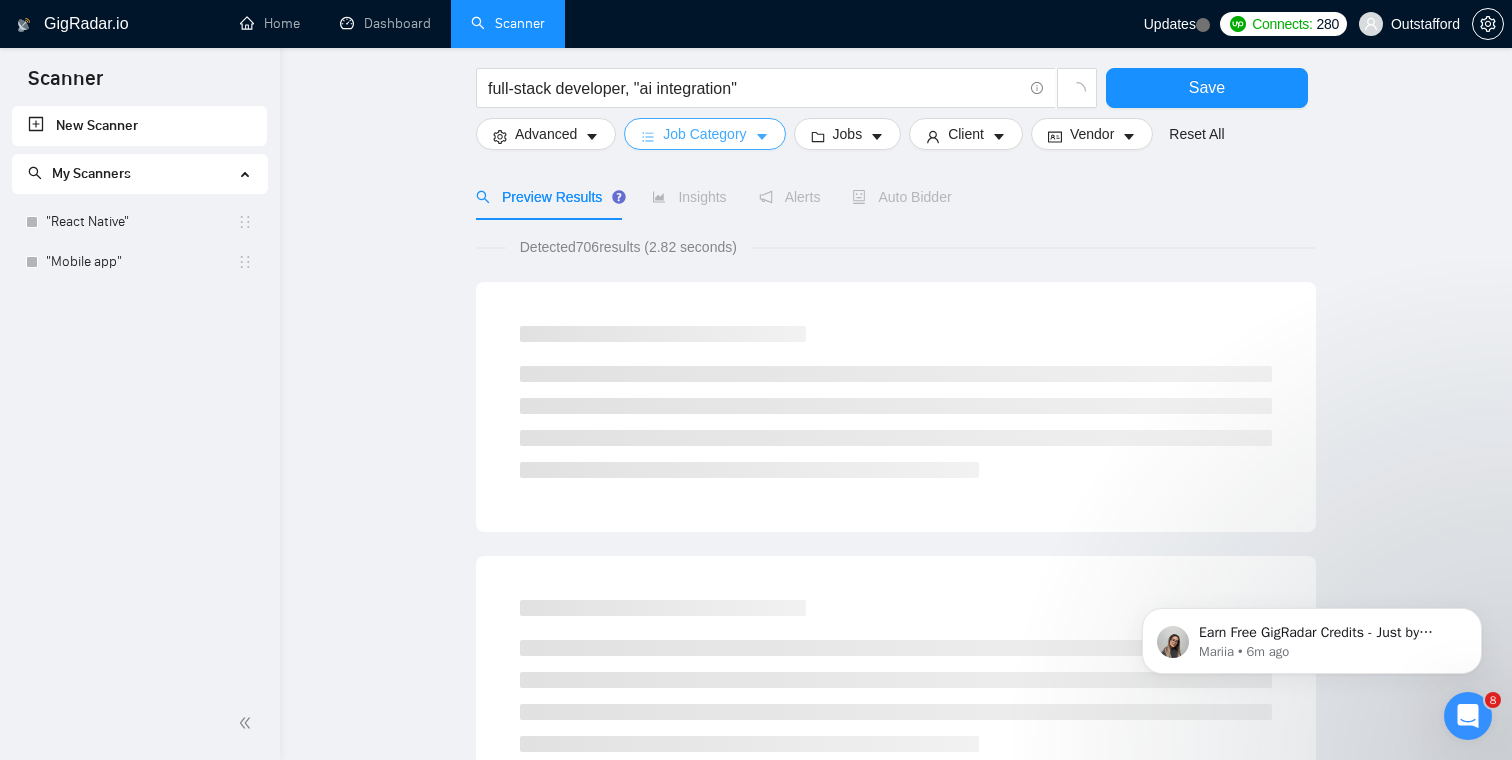scroll, scrollTop: 0, scrollLeft: 0, axis: both 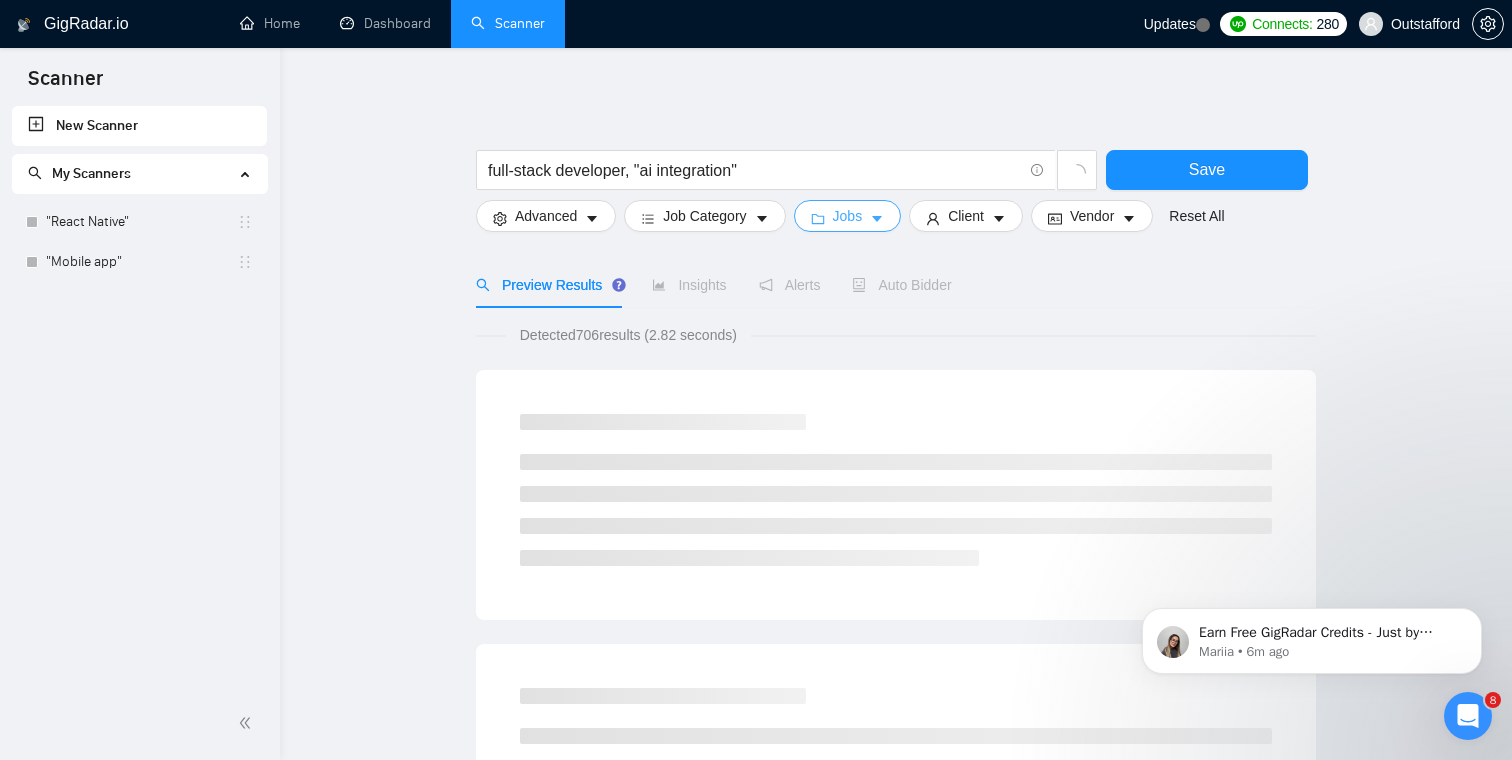 click on "Jobs" at bounding box center [848, 216] 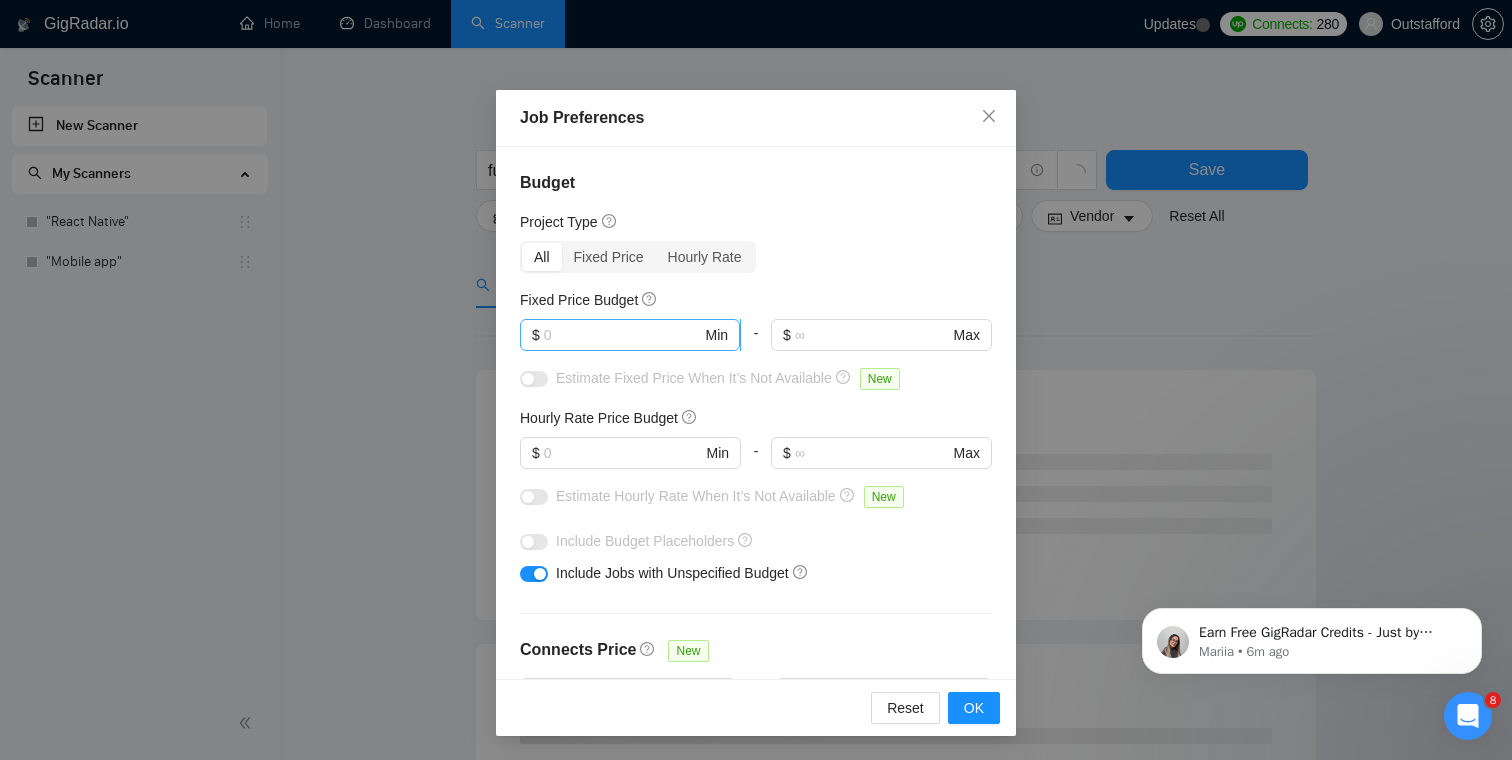 click at bounding box center (623, 335) 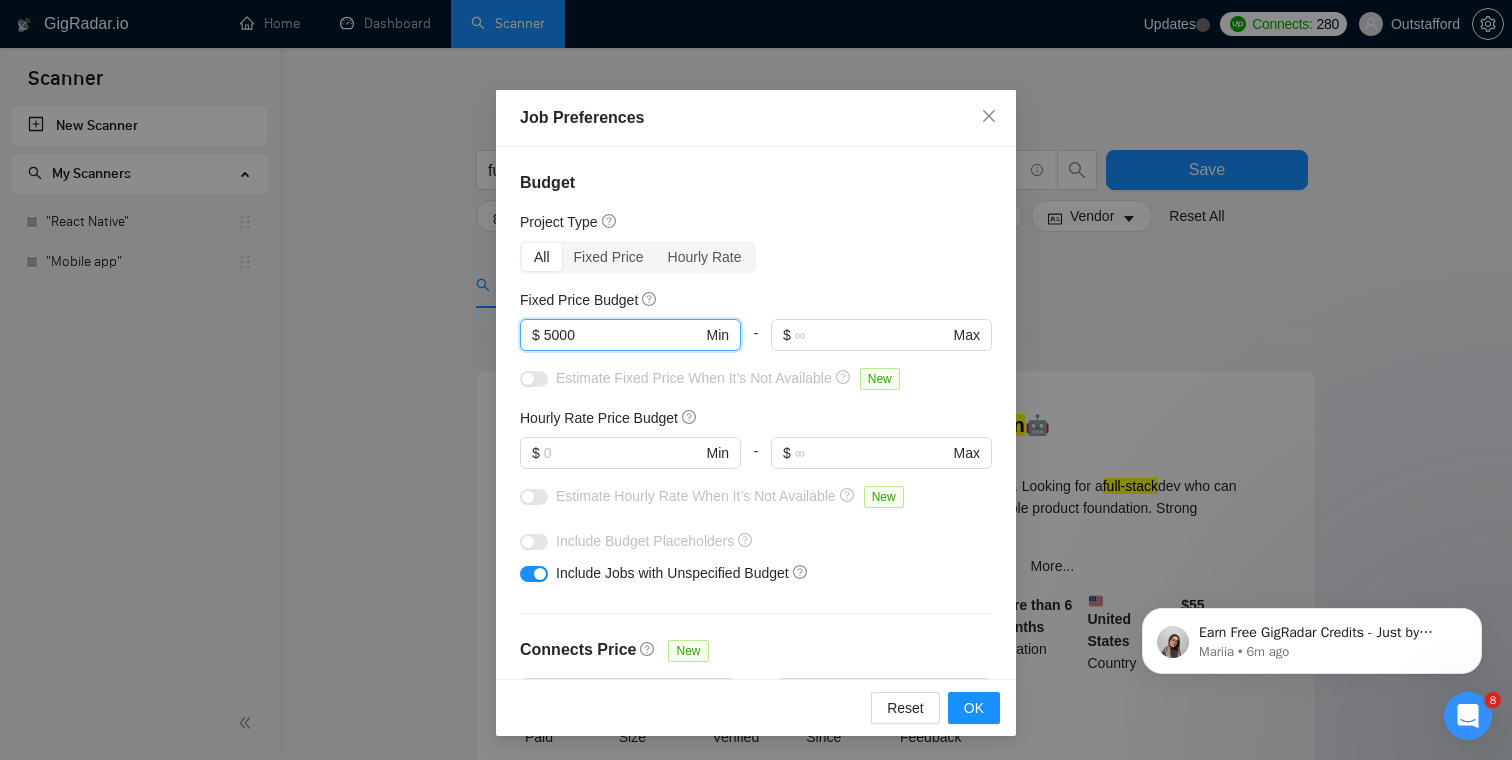 type on "5000" 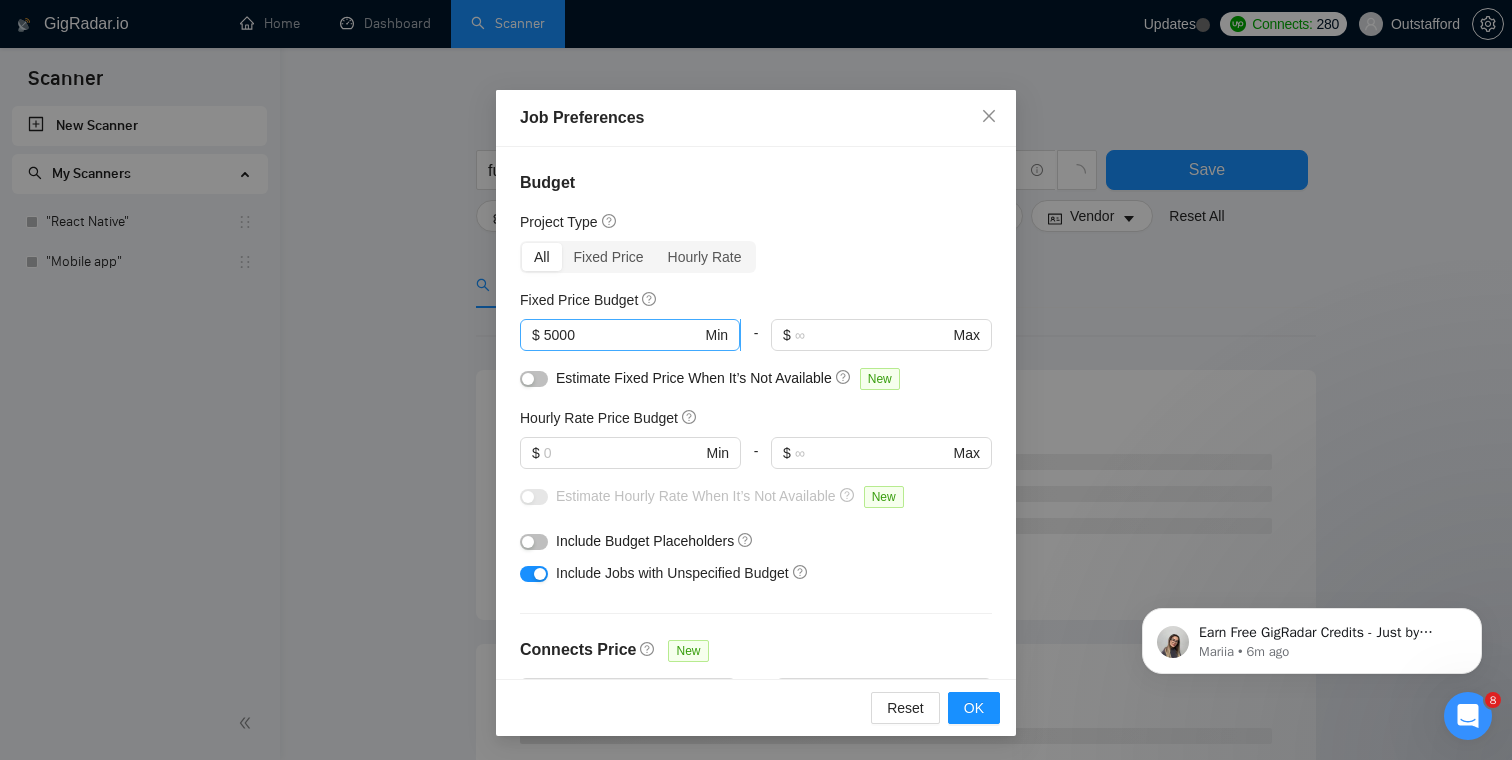 scroll, scrollTop: 43, scrollLeft: 0, axis: vertical 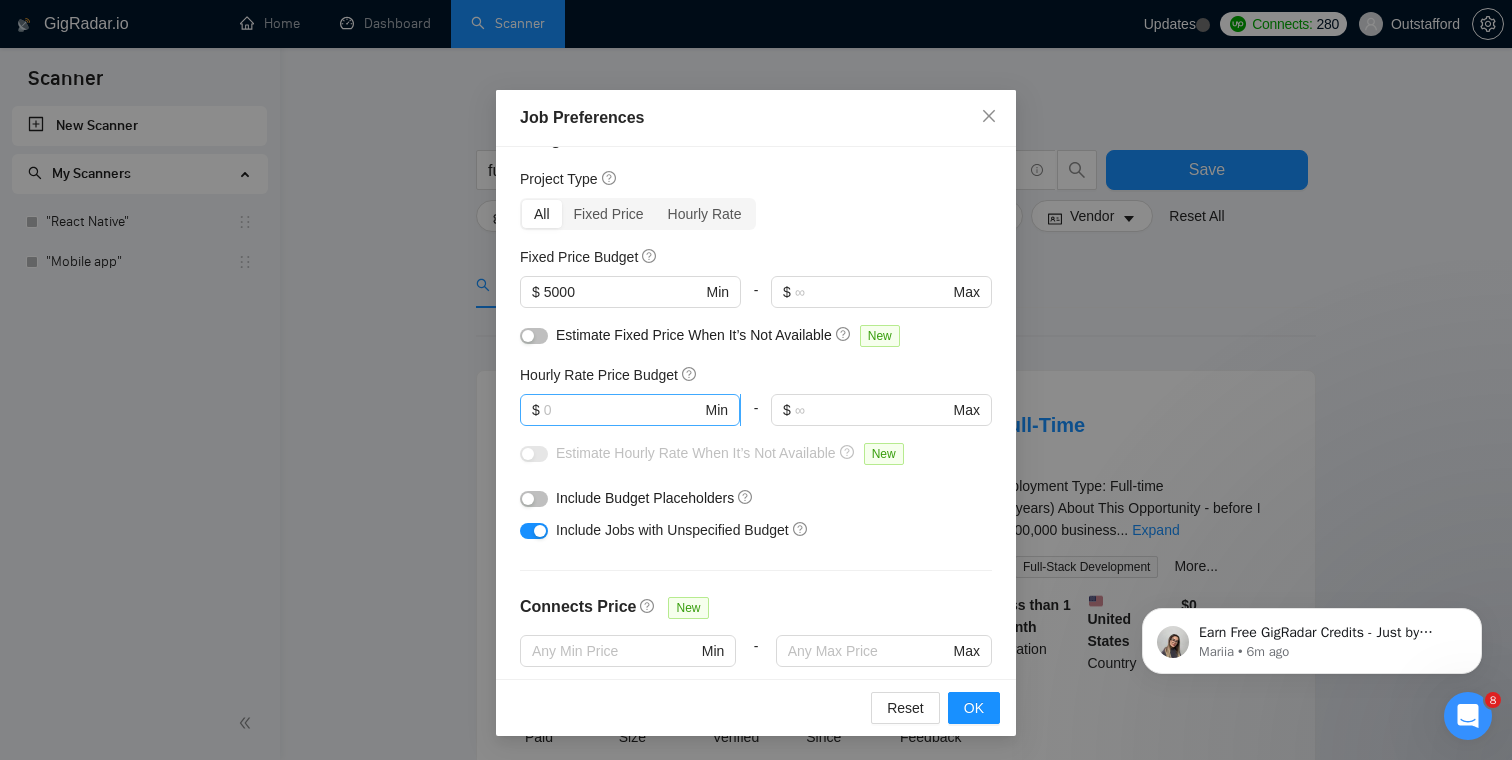 click at bounding box center [623, 410] 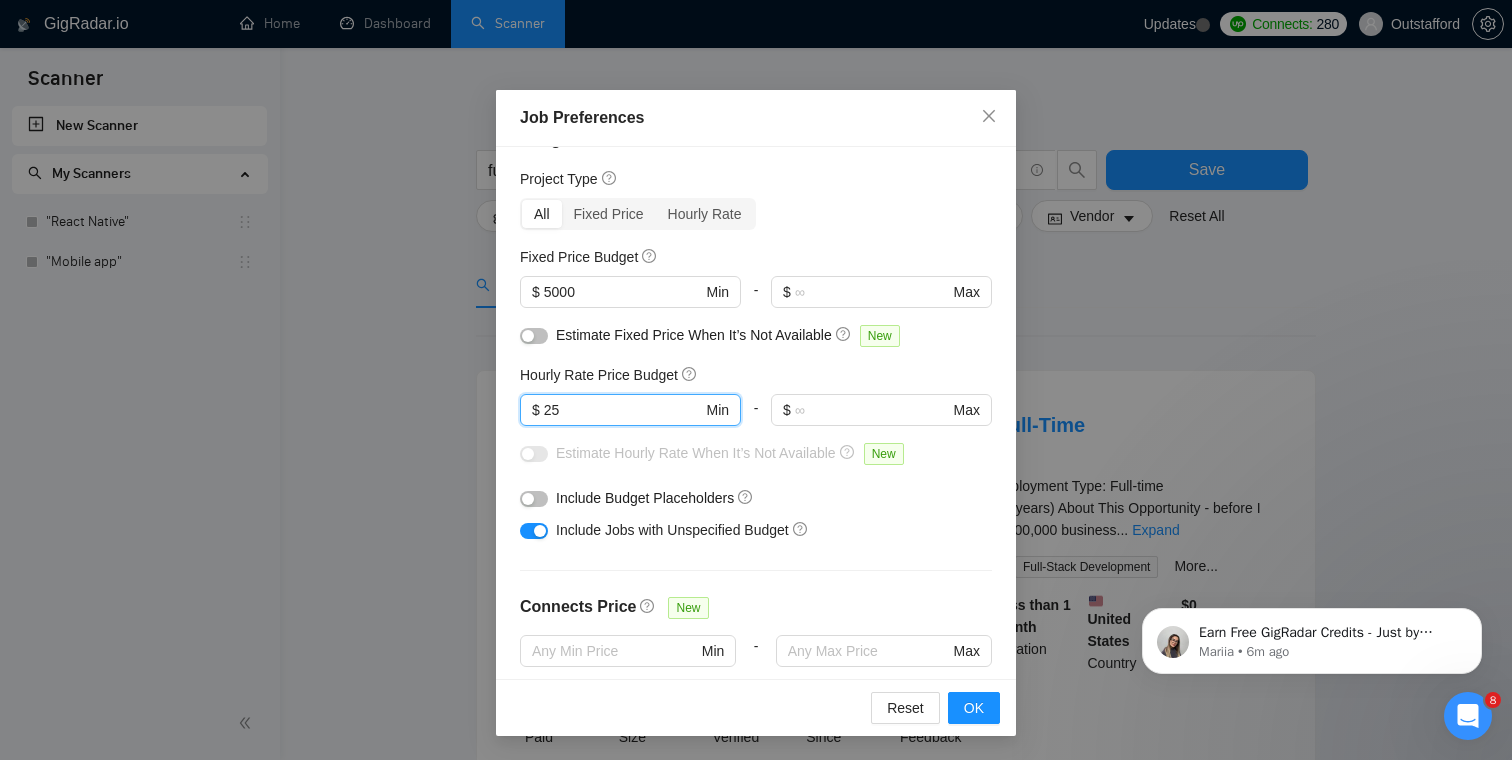 type on "25" 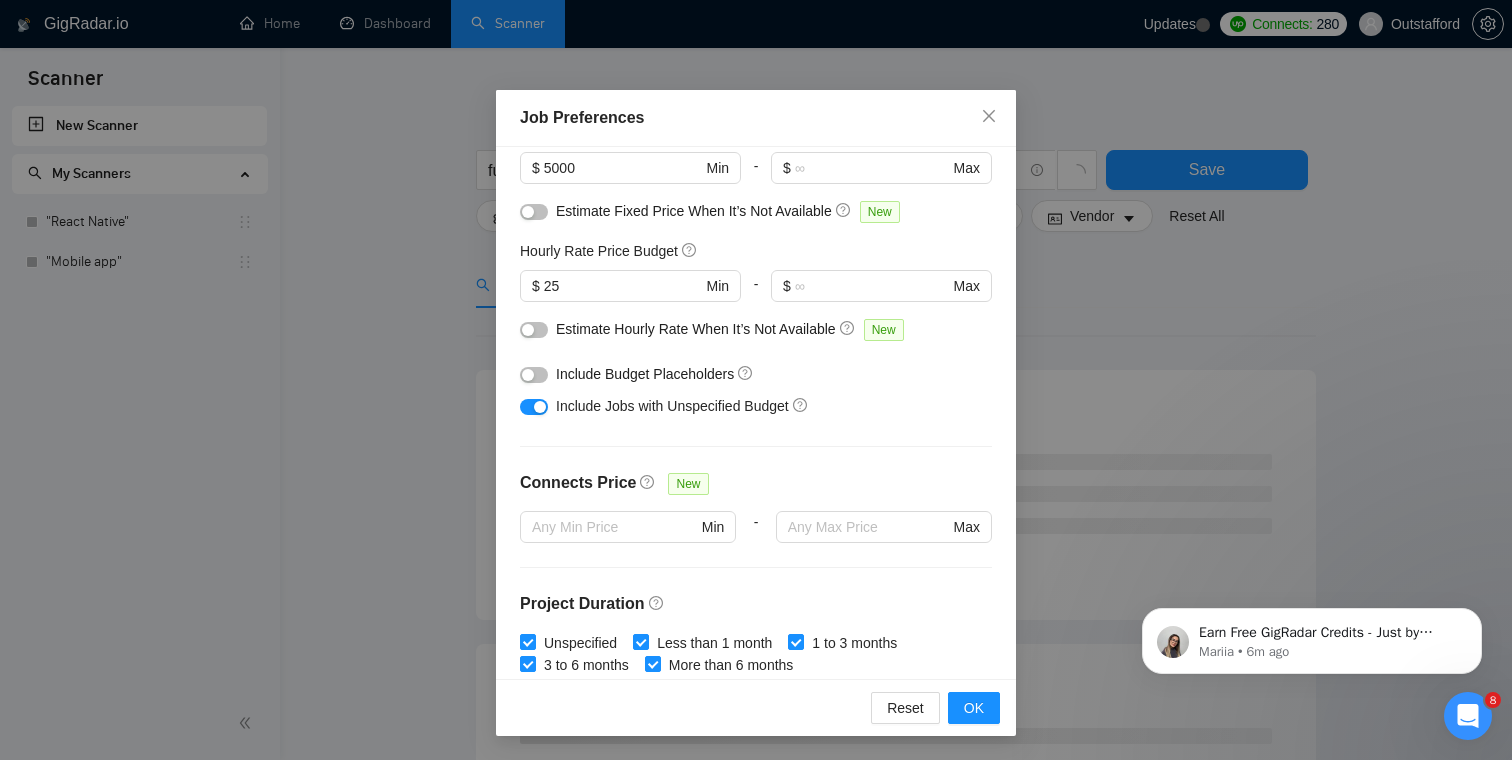scroll, scrollTop: 206, scrollLeft: 0, axis: vertical 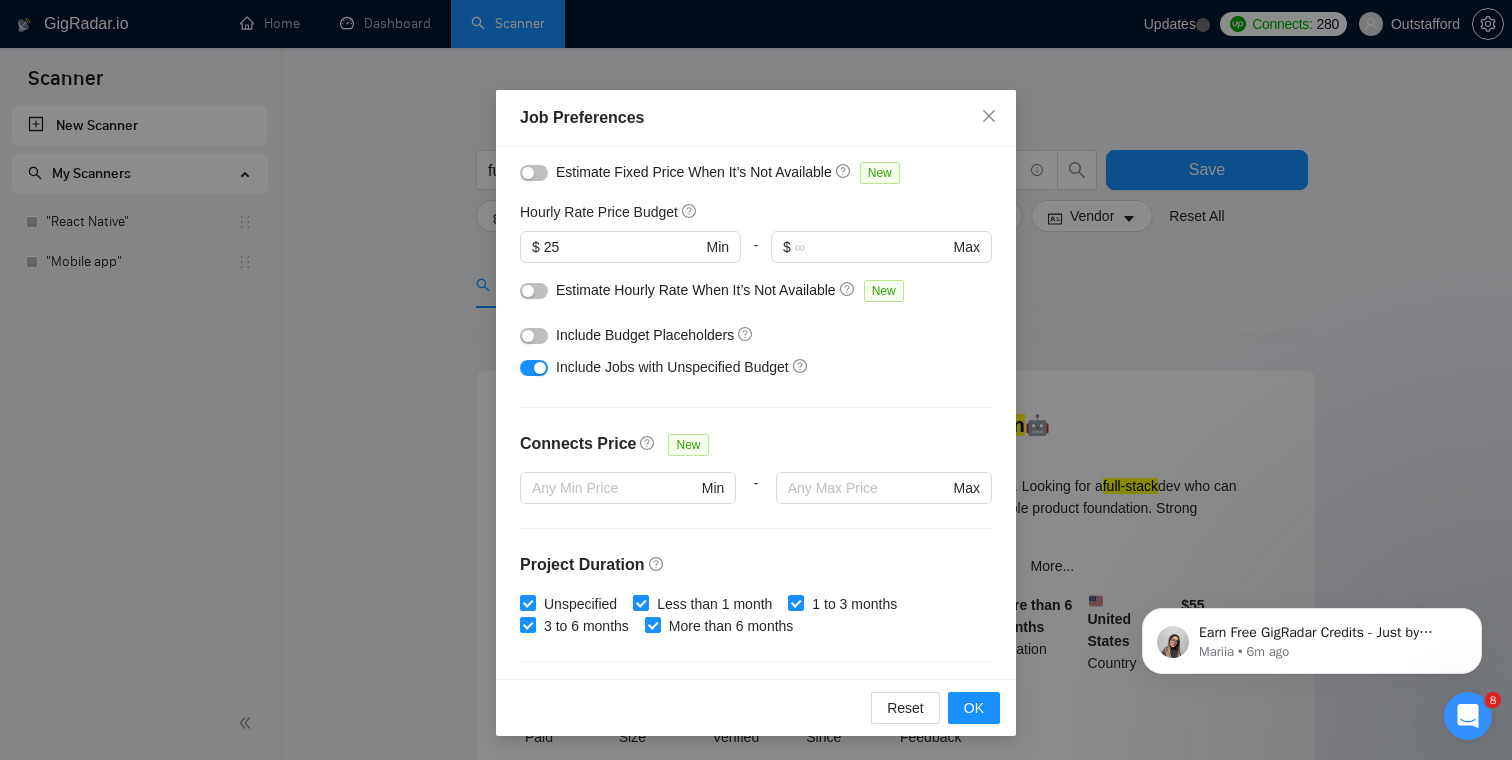 click at bounding box center (534, 336) 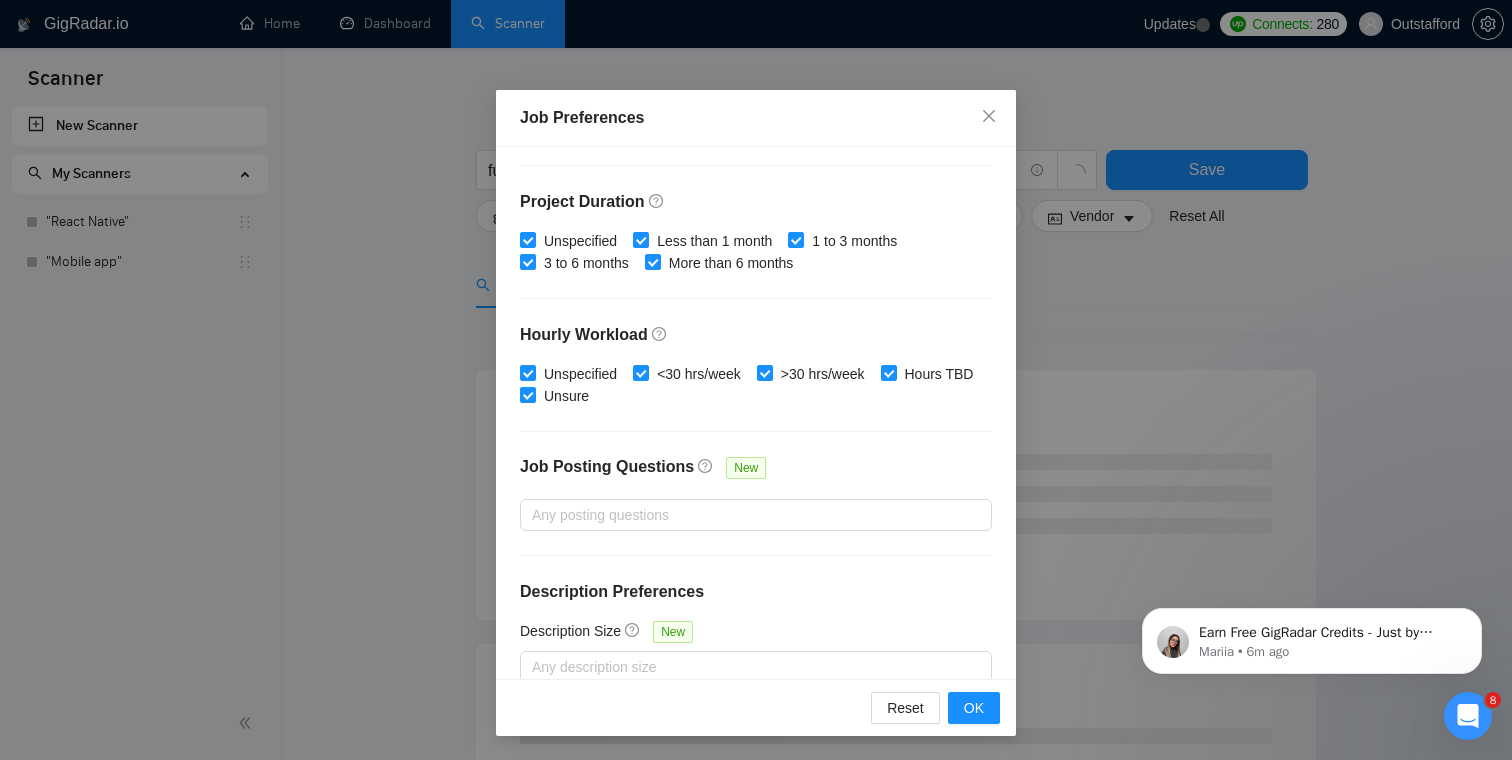 scroll, scrollTop: 595, scrollLeft: 0, axis: vertical 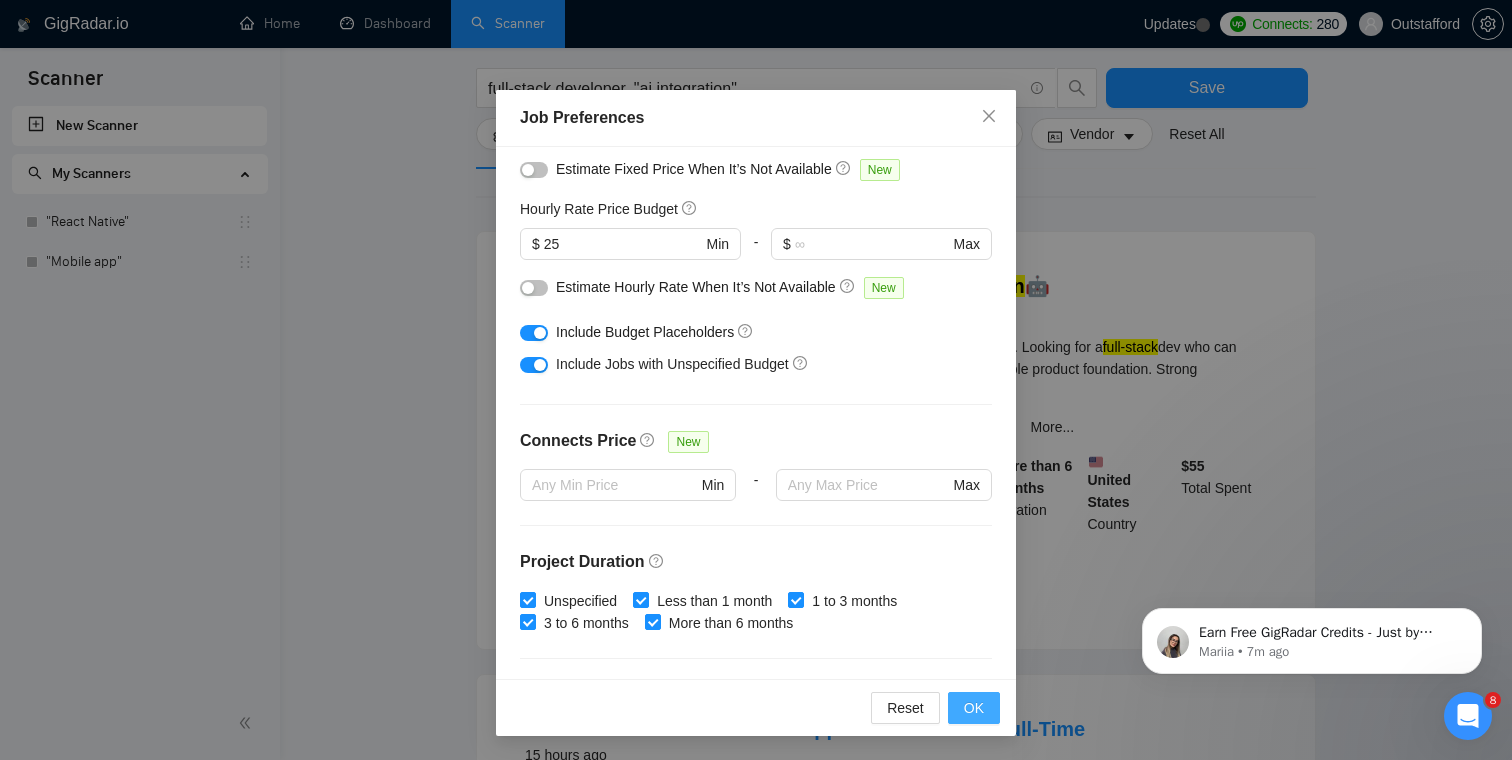 click on "OK" at bounding box center [974, 708] 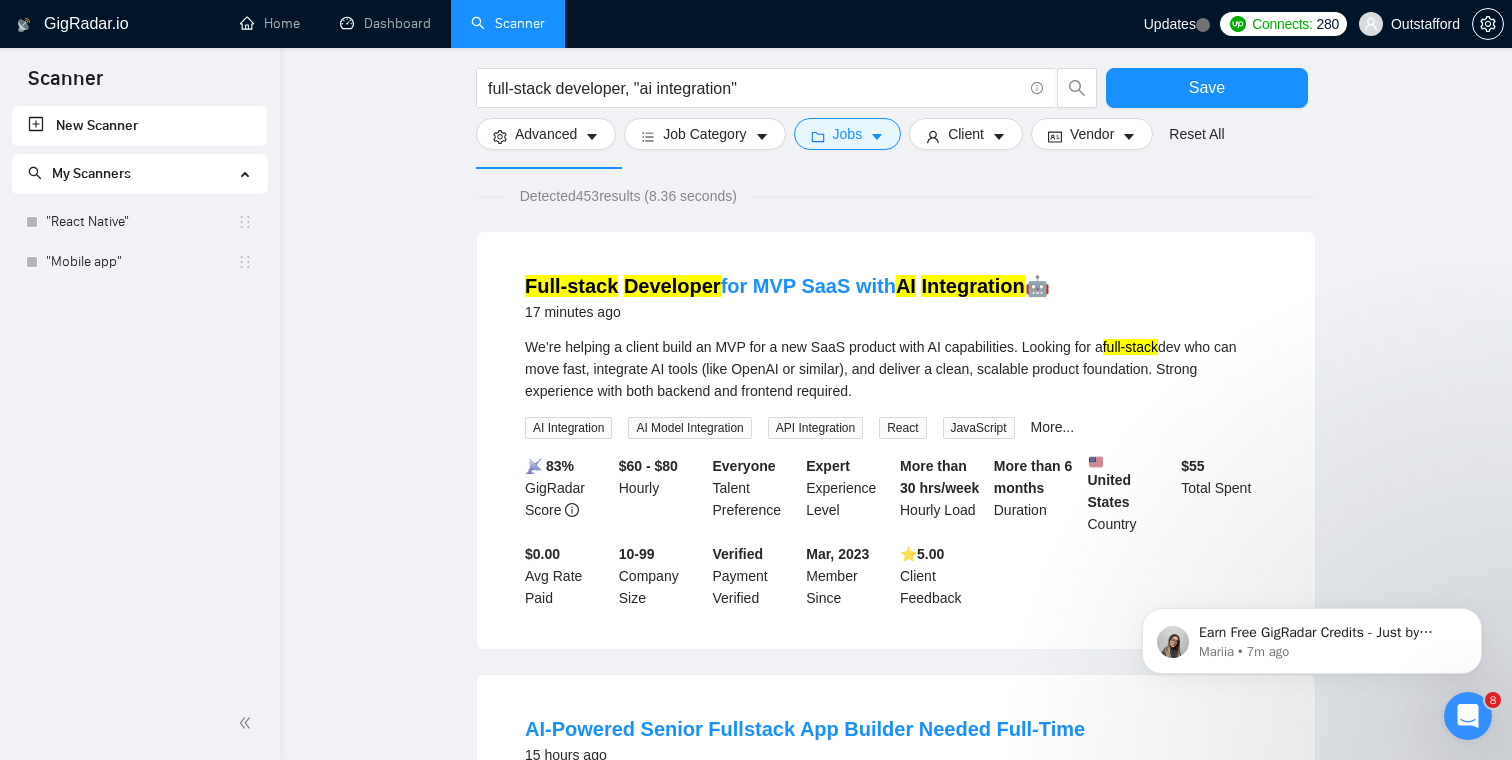 click on "full-stack developer, "ai integration" Save Advanced   Job Category   Jobs   Client   Vendor   Reset All Preview Results Insights Alerts Auto Bidder Detected   453  results   (8.36 seconds) Full-stack   Developer  for MVP SaaS with  AI   Integration  🤖 17 minutes ago We’re helping a client build an MVP for a new SaaS product with AI capabilities. Looking for a  full-stack  dev who can move fast, integrate AI tools (like OpenAI or similar), and deliver a clean, scalable product foundation. Strong experience with both backend and frontend required. AI Integration AI Model Integration API Integration React JavaScript More... 📡   83% GigRadar Score   $60 - $80 Hourly Everyone Talent Preference Expert Experience Level More than 30 hrs/week Hourly Load More than 6 months Duration   United States Country $ 55 Total Spent $0.00 Avg Rate Paid 10-99 Company Size Verified Payment Verified Mar, 2023 Member Since ⭐️  5.00 Client Feedback AI-Powered Senior Fullstack App Builder Needed Full-Time 15 hours ago ..." at bounding box center (896, 1201) 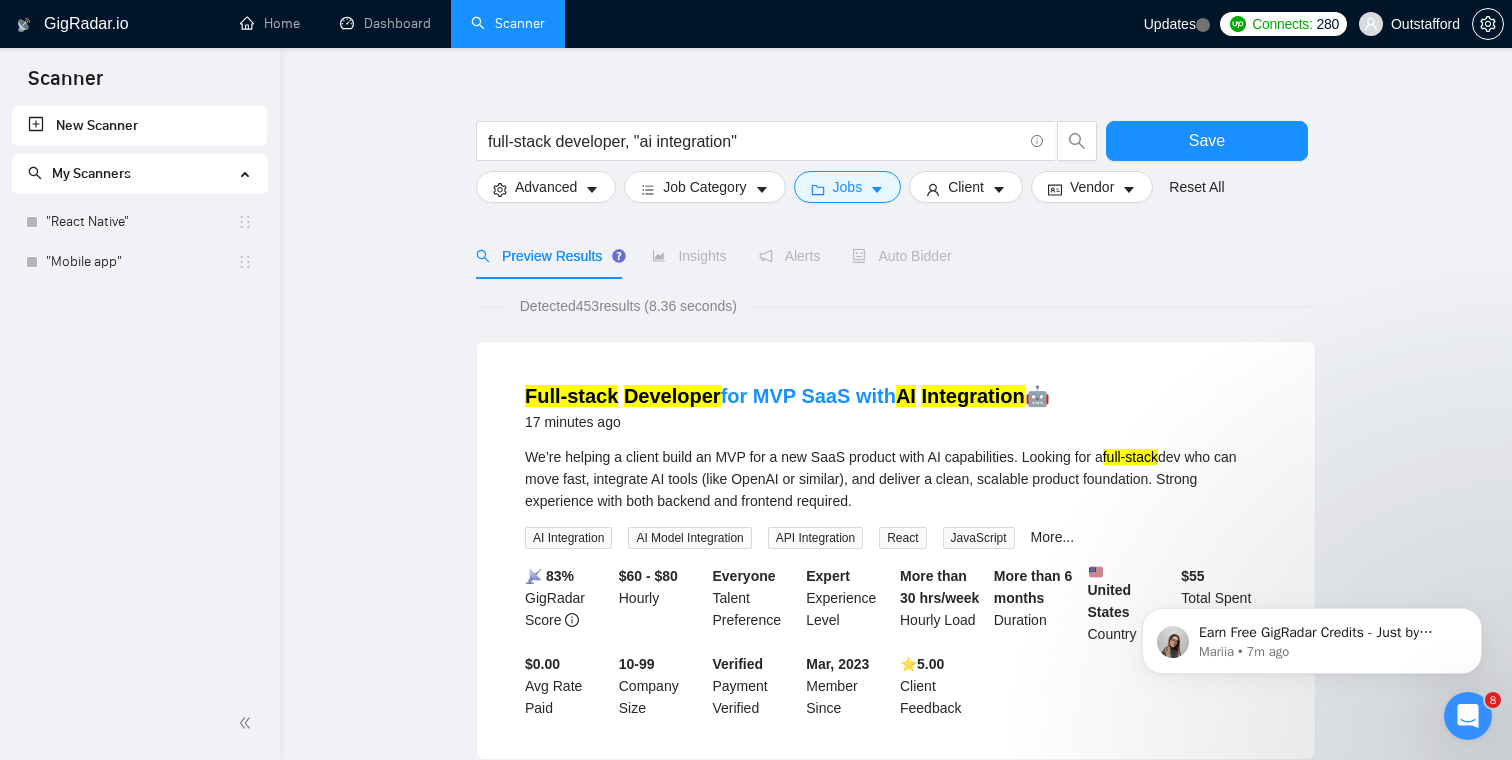scroll, scrollTop: 0, scrollLeft: 0, axis: both 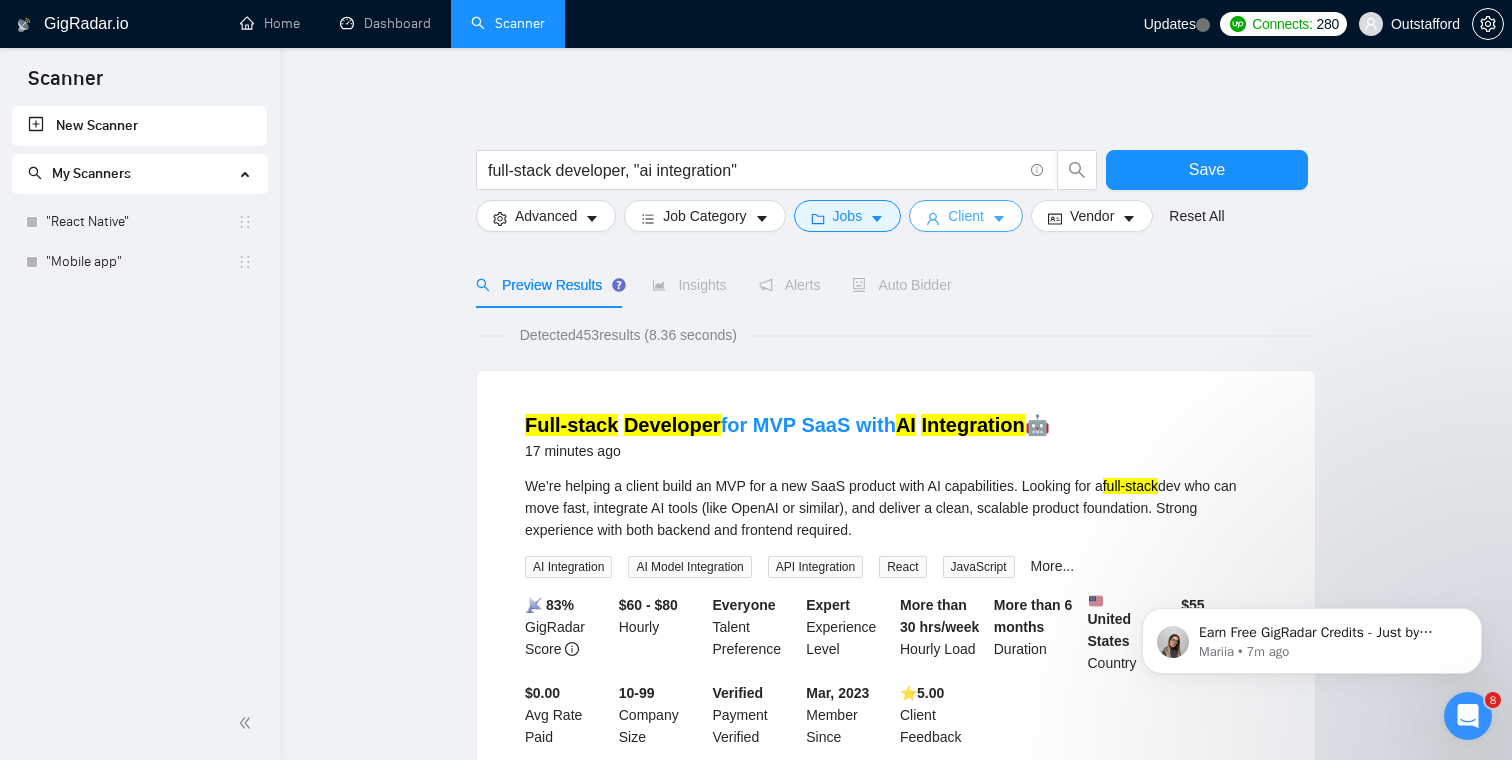 click on "Client" at bounding box center [966, 216] 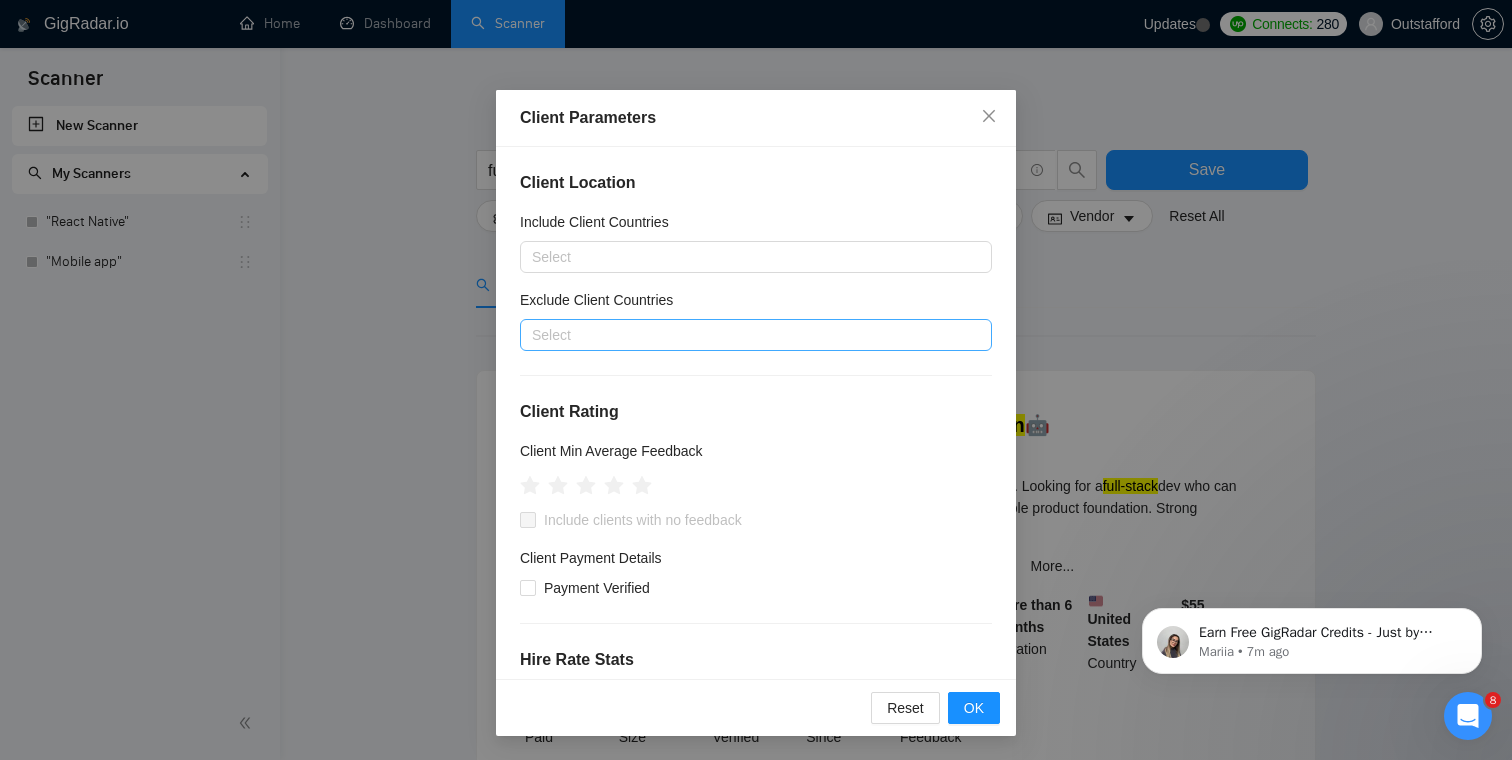 click at bounding box center [746, 335] 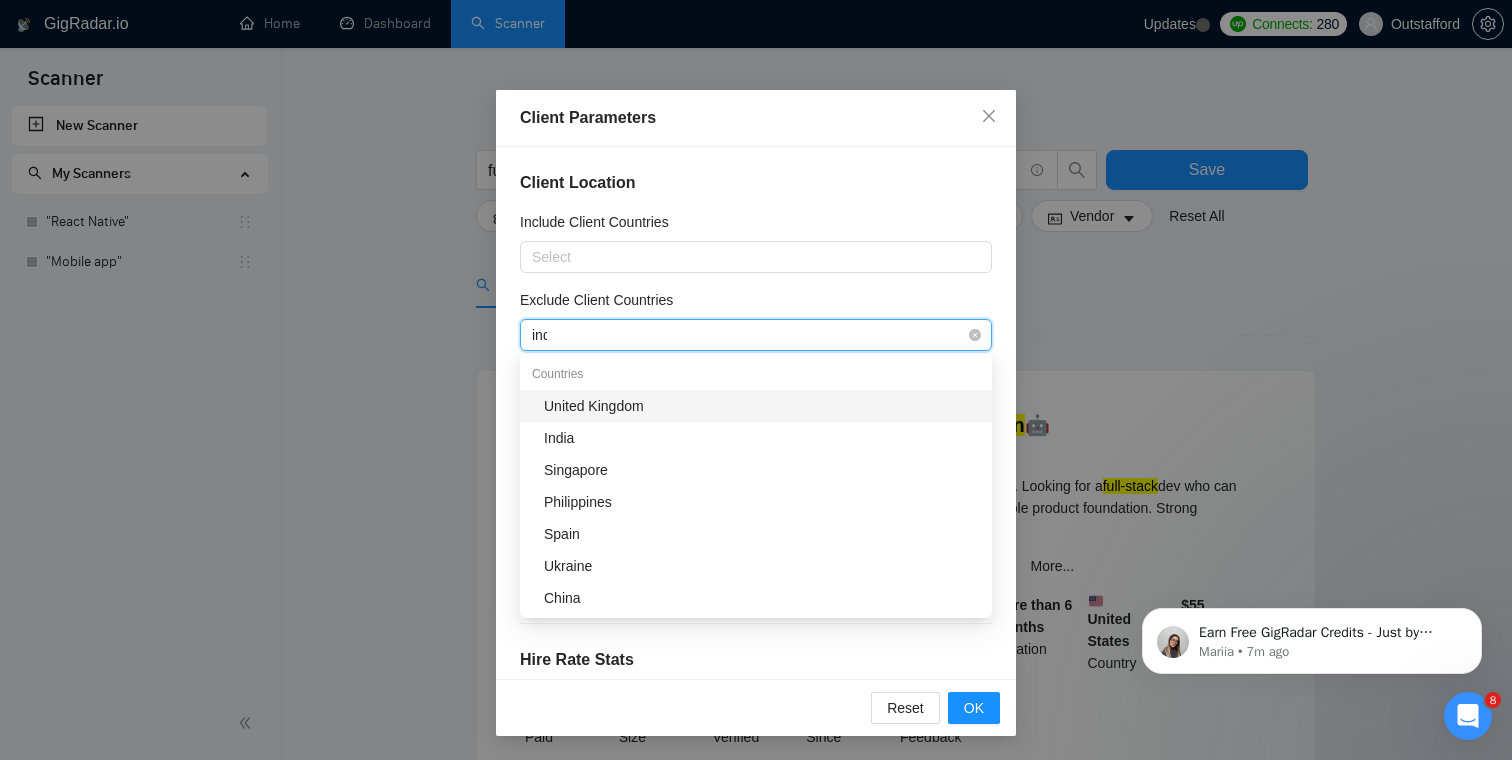 type on "indi" 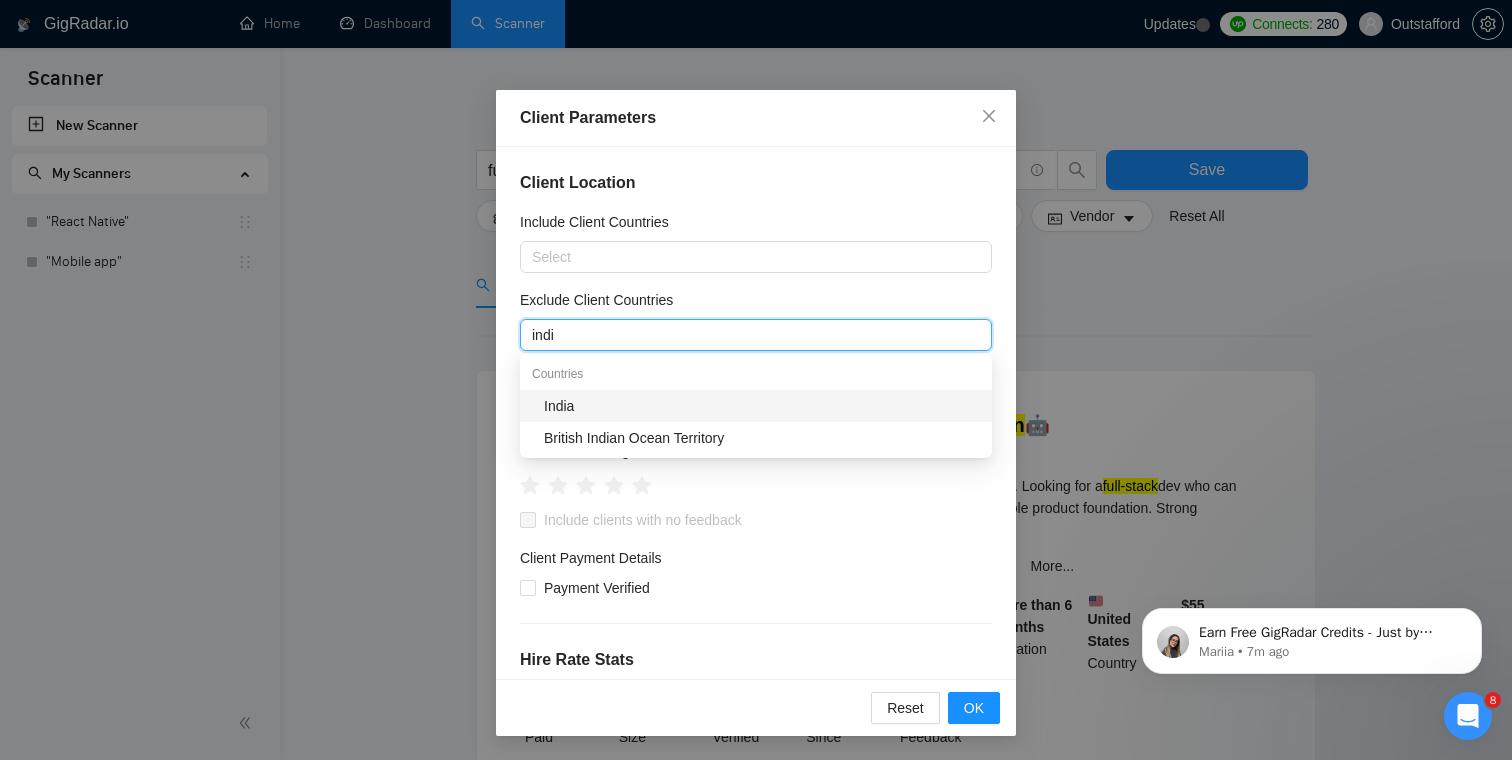 click on "India" at bounding box center (756, 406) 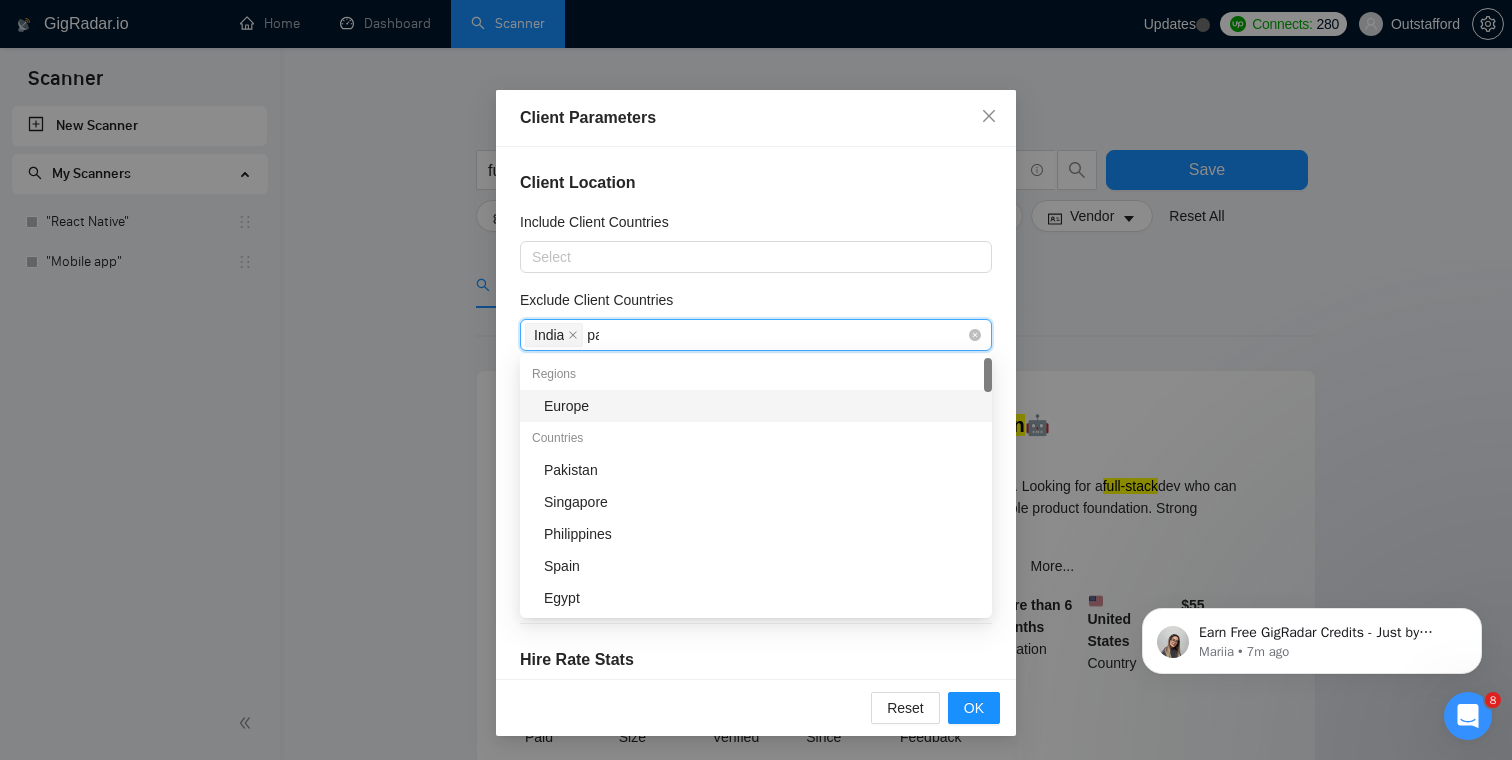 type on "pak" 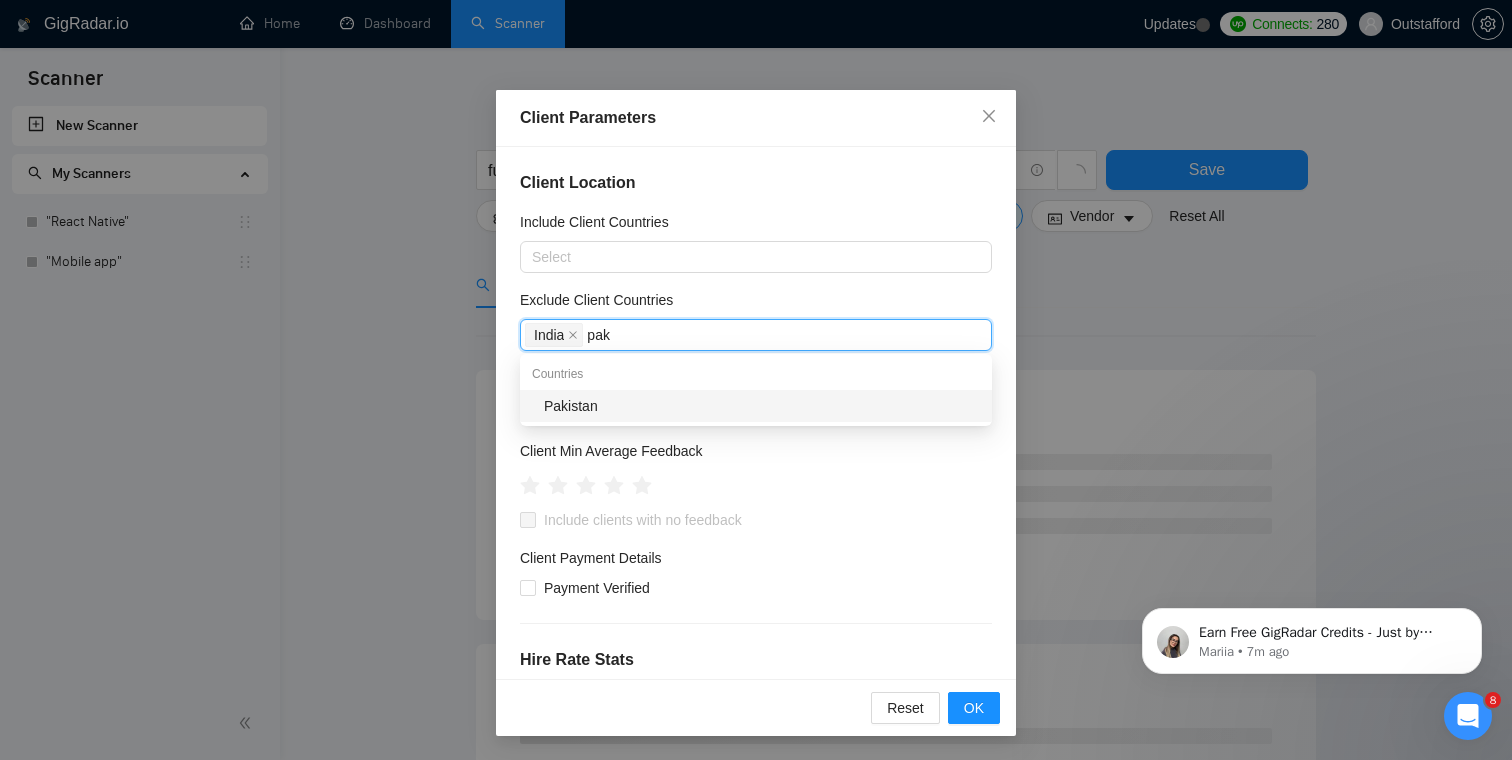 click on "Pakistan" at bounding box center (762, 406) 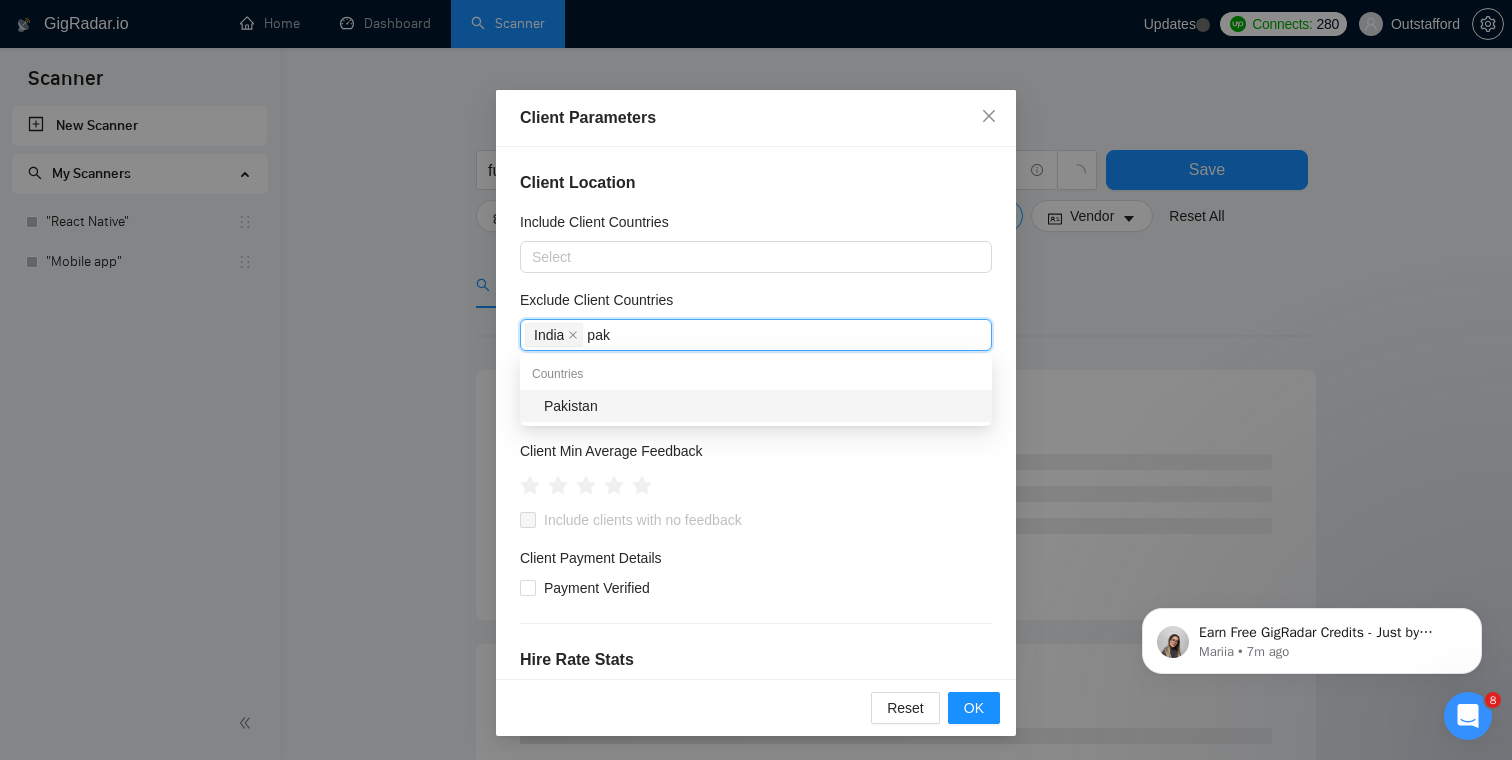 type 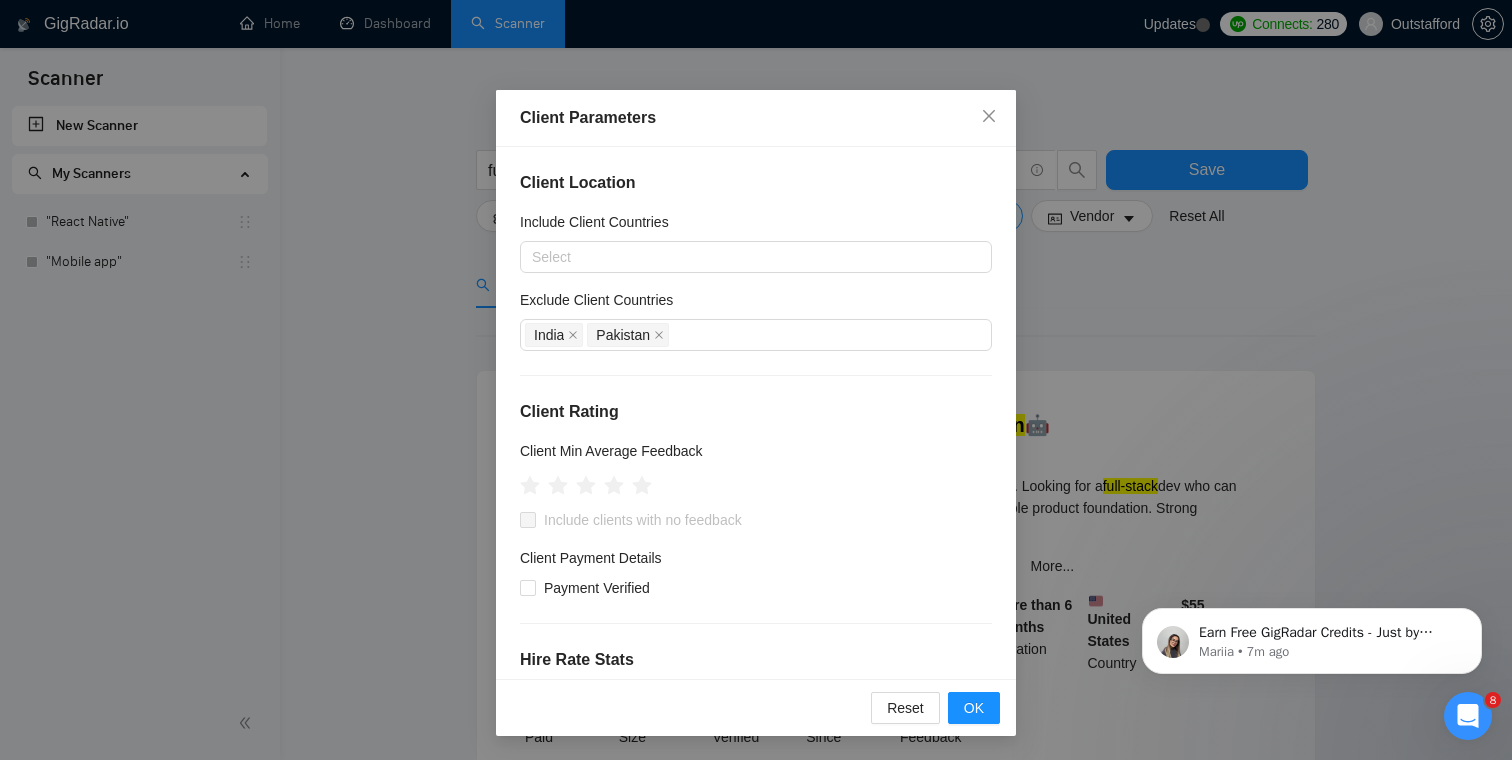 click on "Client Location Include Client Countries   Select Exclude Client Countries India Pakistan   Client Rating Client Min Average Feedback Include clients with no feedback Client Payment Details Payment Verified Hire Rate Stats   Client Total Spent $ Min - $ Max Client Hire Rate New   Any hire rate   Avg Hourly Rate Paid New $ Min - $ Max Include Clients without Sufficient History Client Profile Client Industry New   Any industry Client Company Size   Any company size Enterprise Clients New   Any clients" at bounding box center [756, 413] 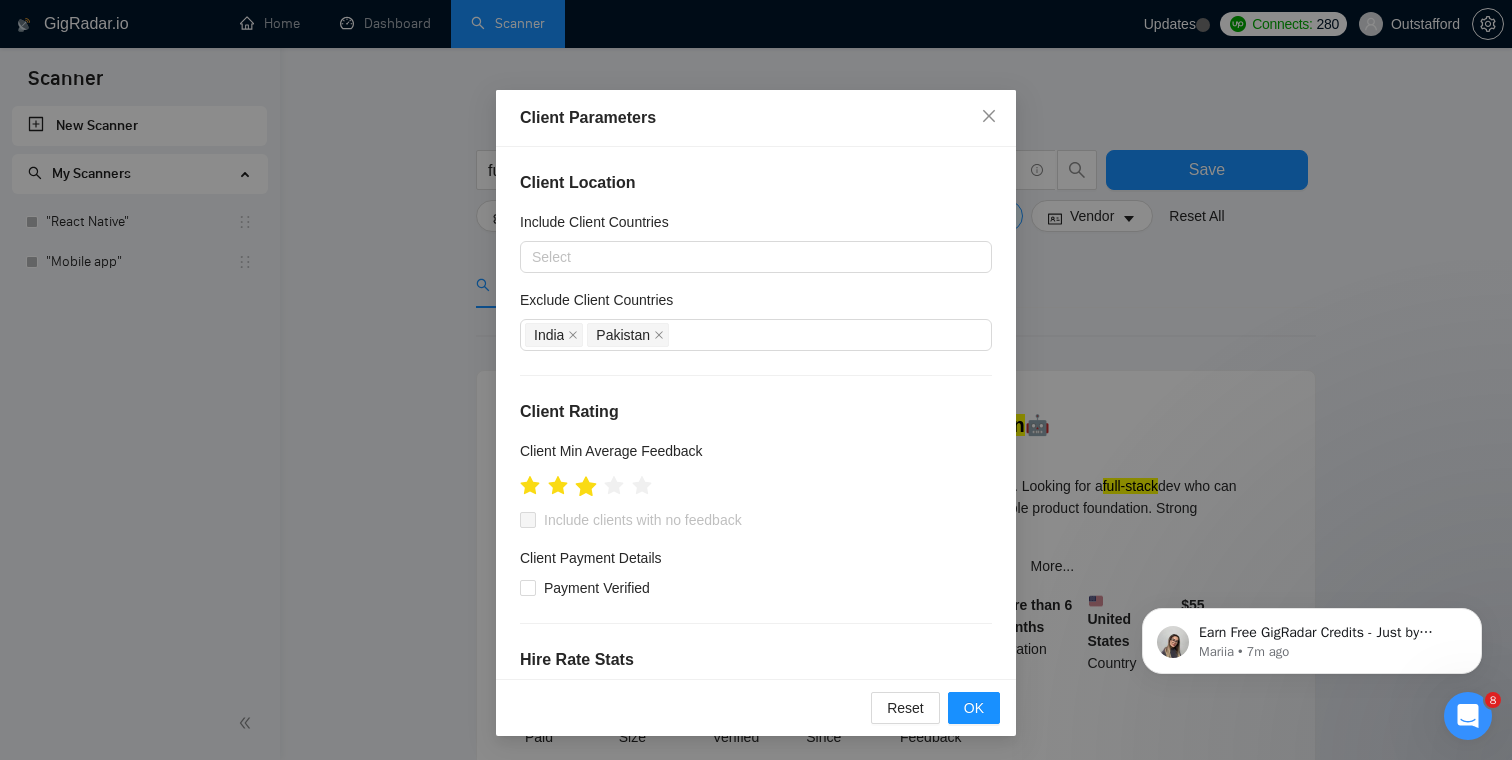 click 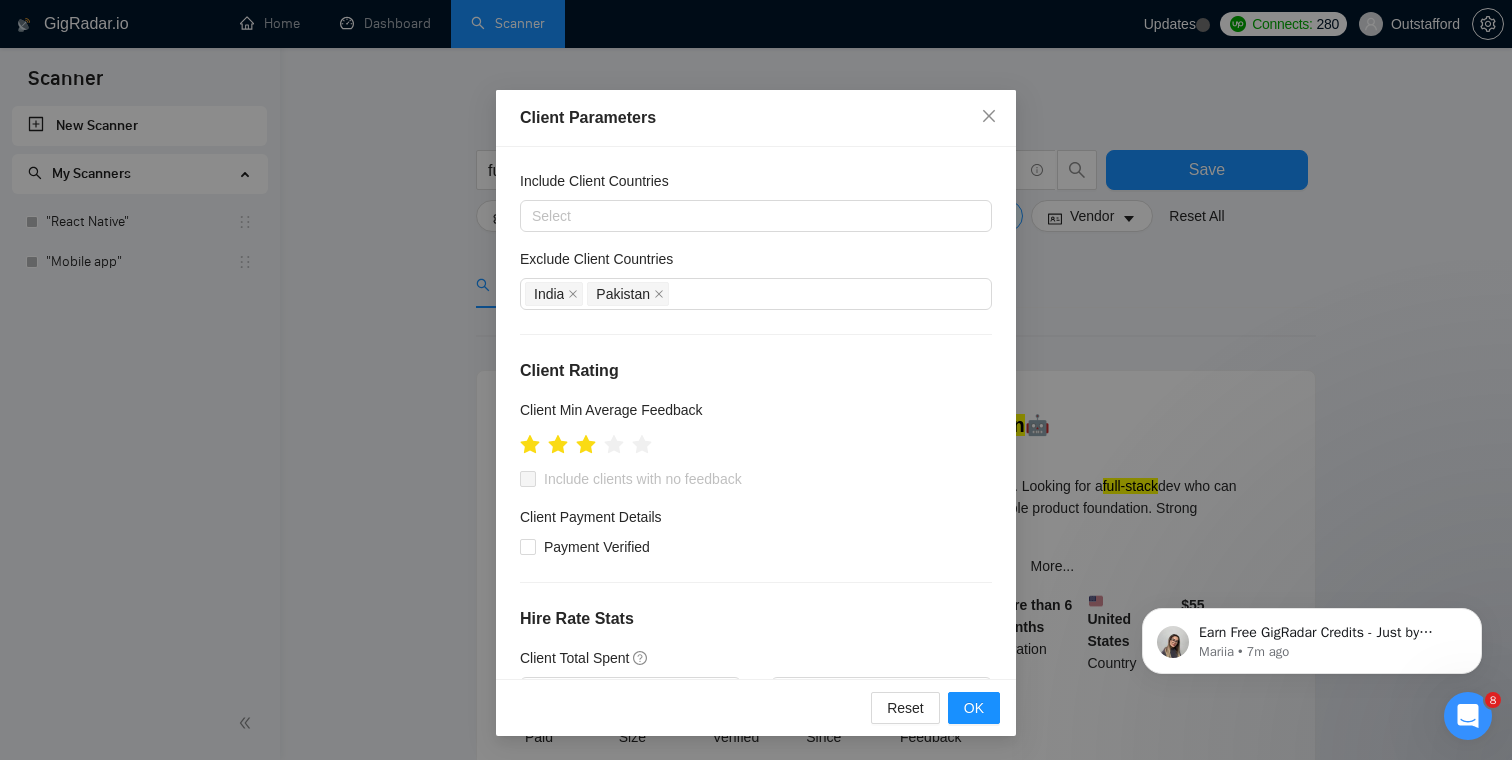 scroll, scrollTop: 43, scrollLeft: 0, axis: vertical 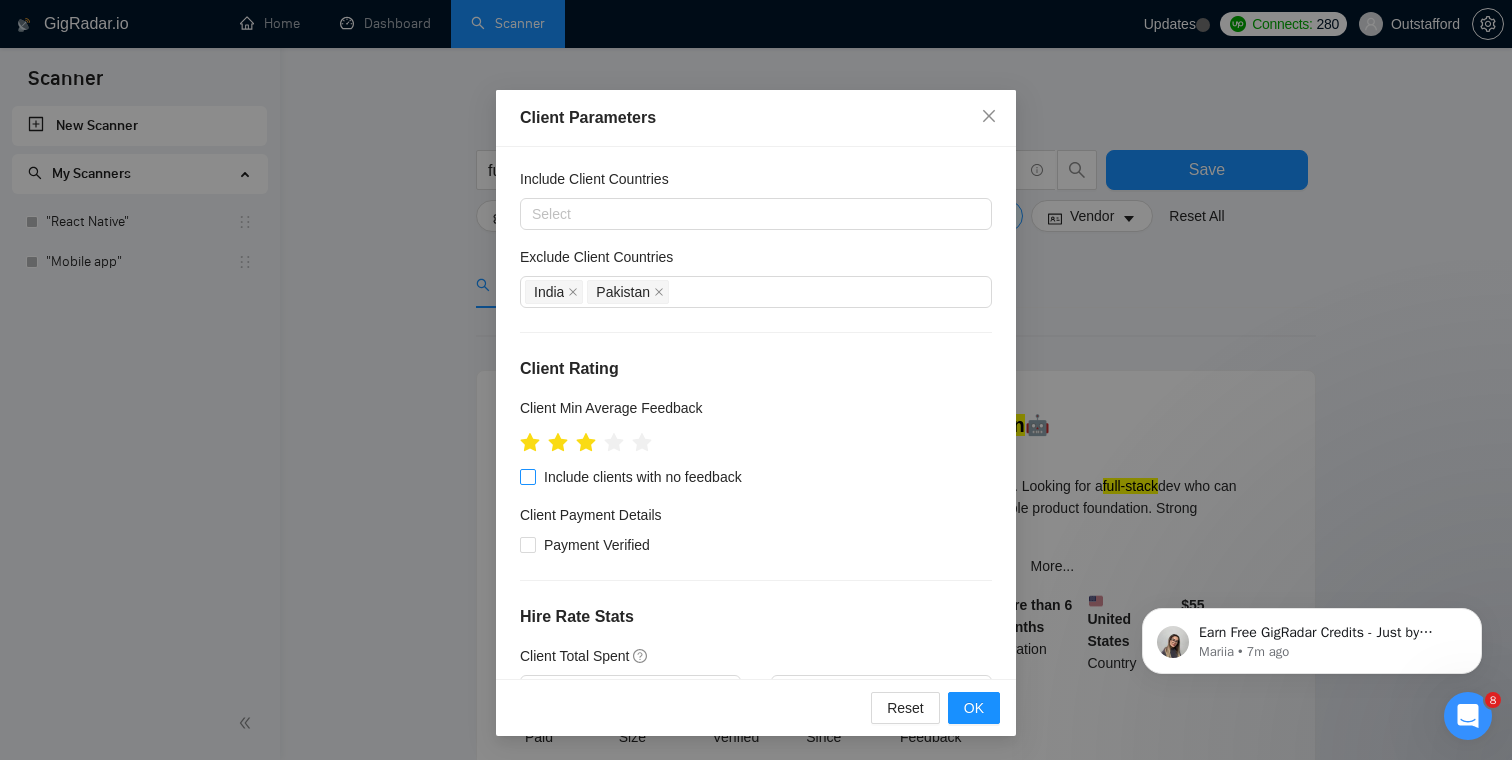 click on "Include clients with no feedback" at bounding box center [643, 477] 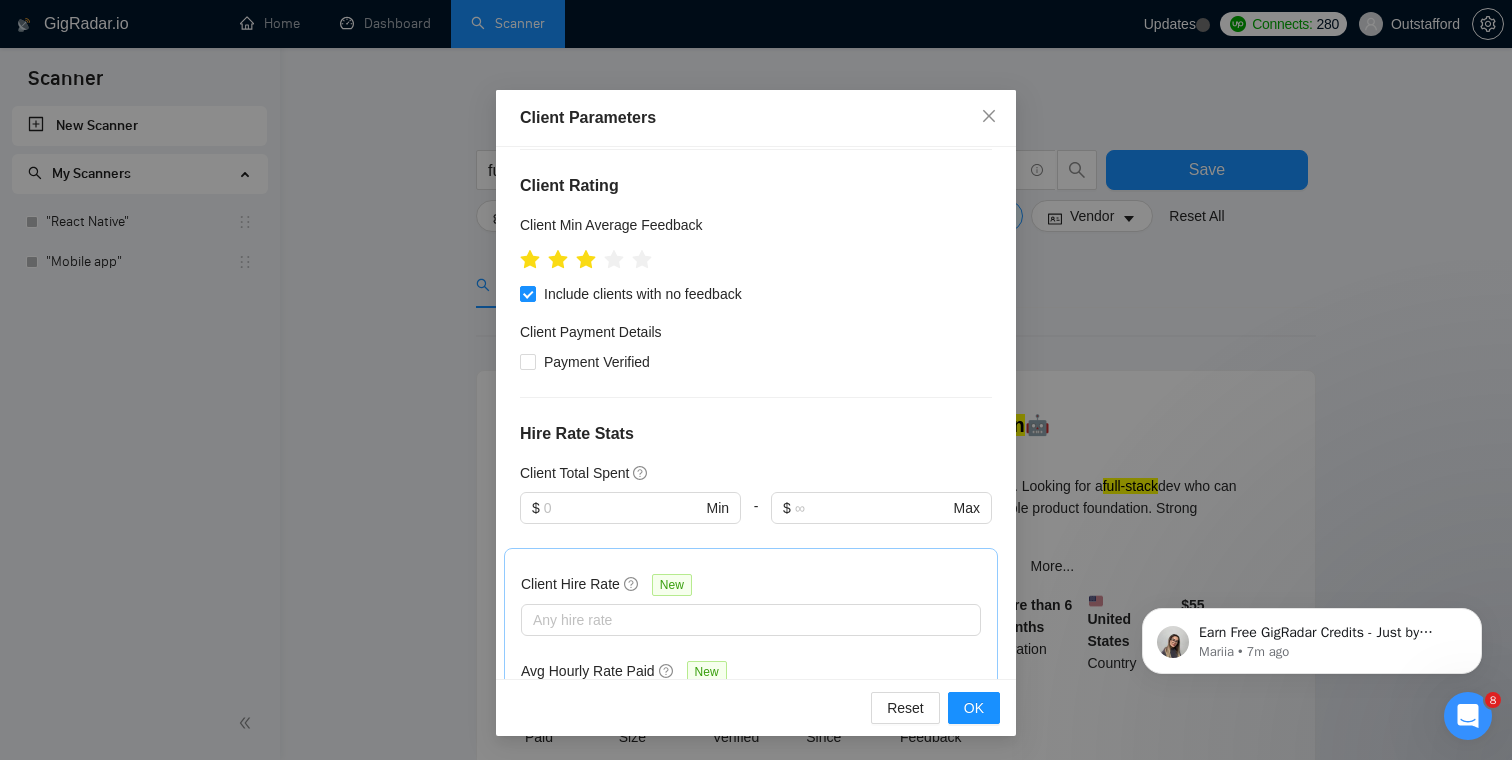 scroll, scrollTop: 238, scrollLeft: 0, axis: vertical 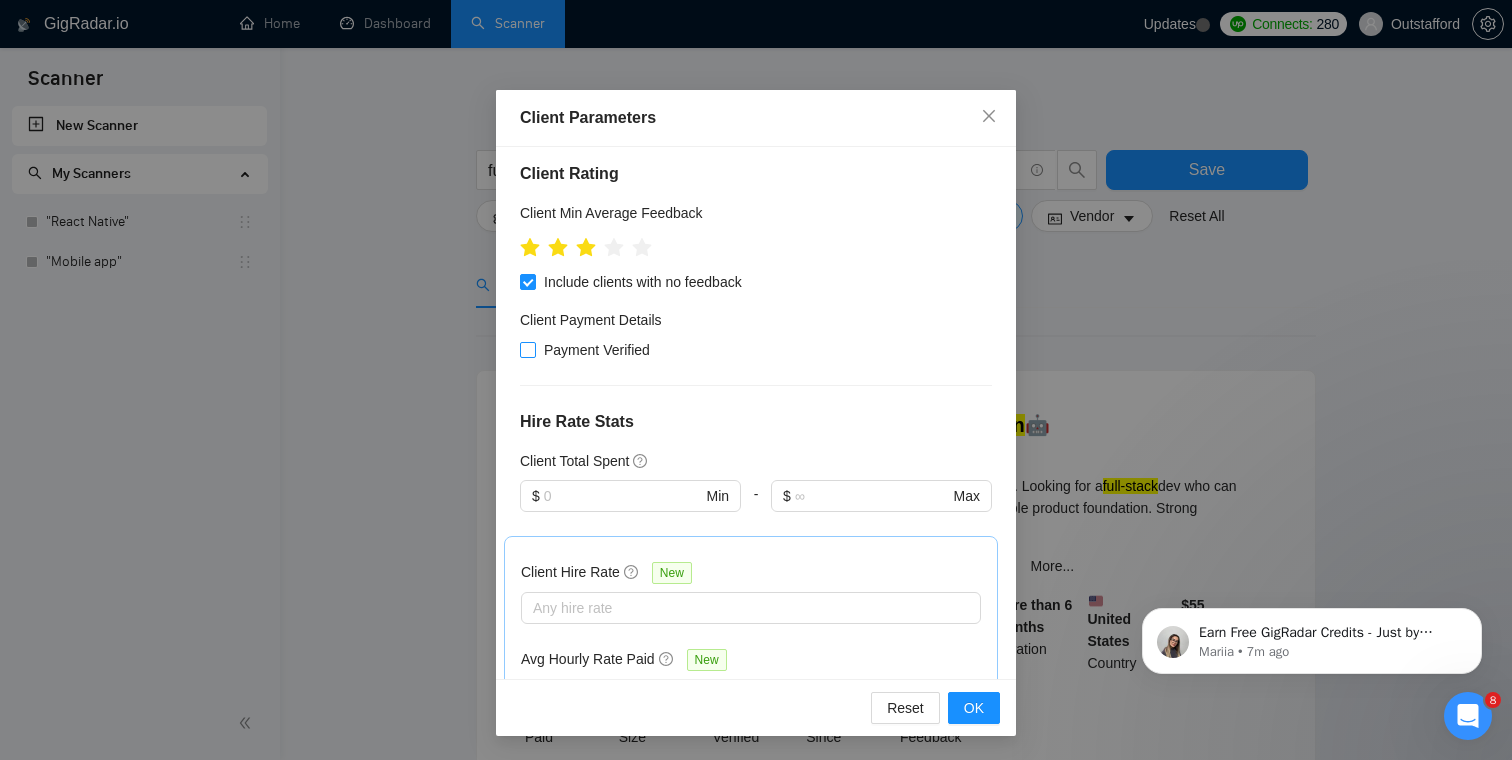 click on "Payment Verified" at bounding box center [597, 350] 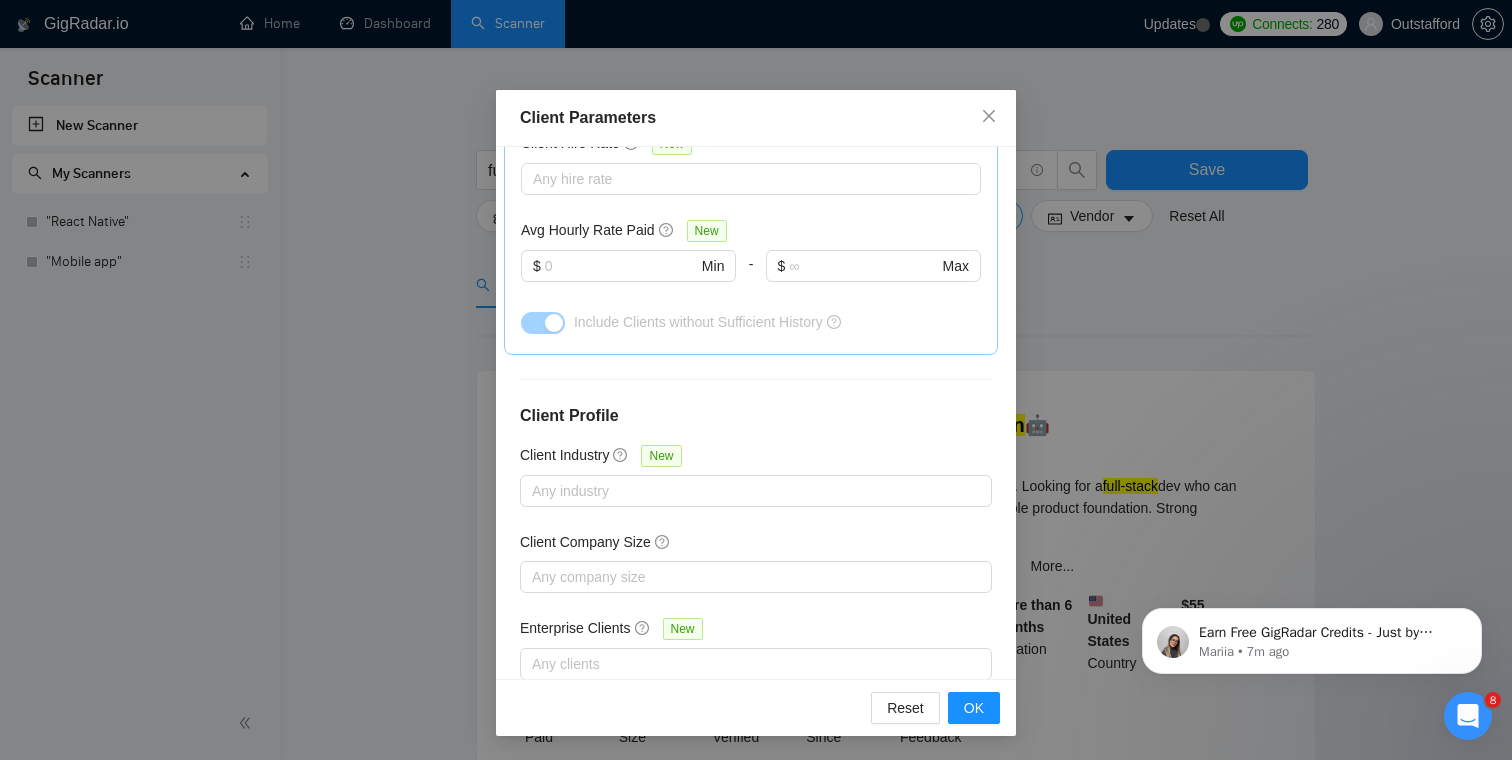 scroll, scrollTop: 714, scrollLeft: 0, axis: vertical 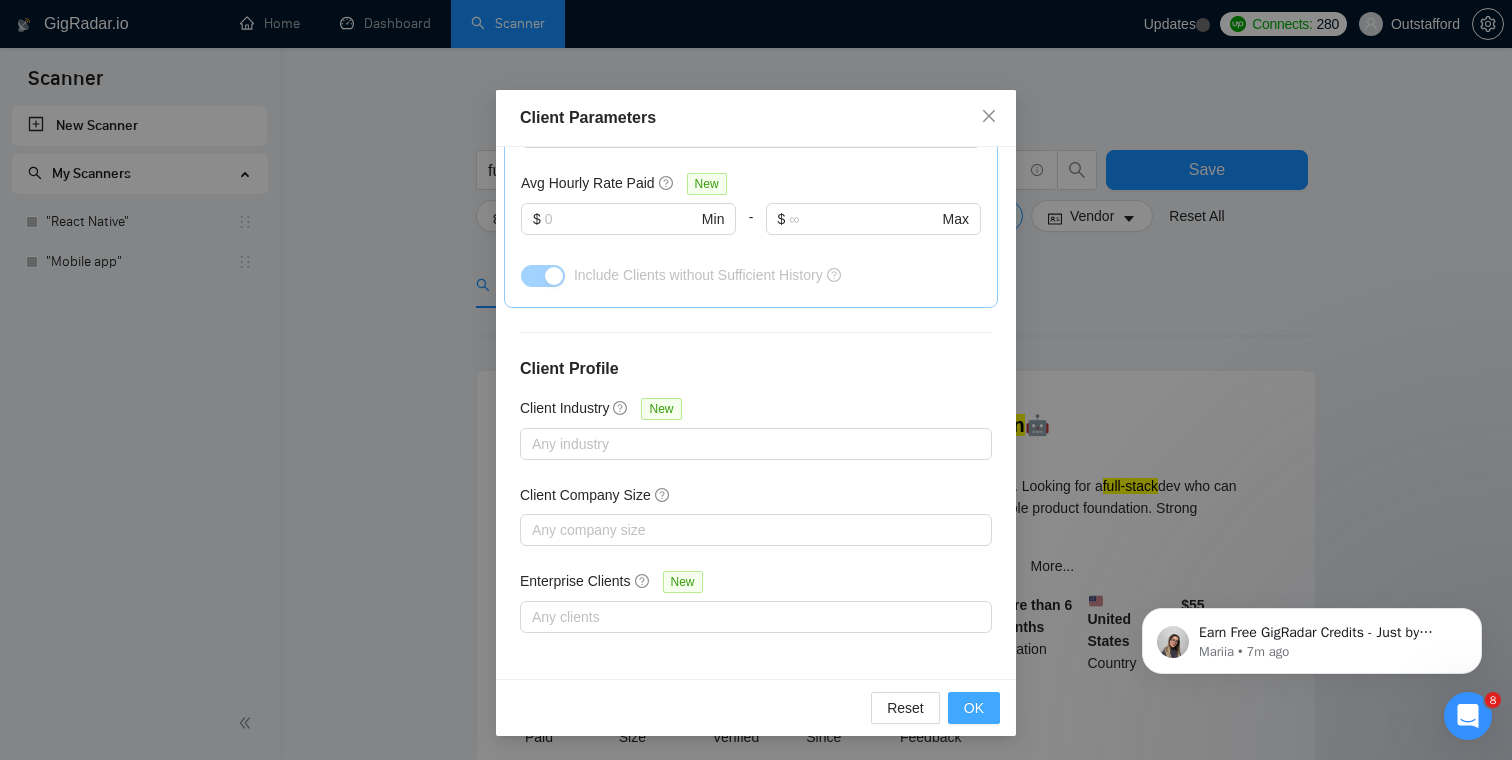 click on "OK" at bounding box center (974, 708) 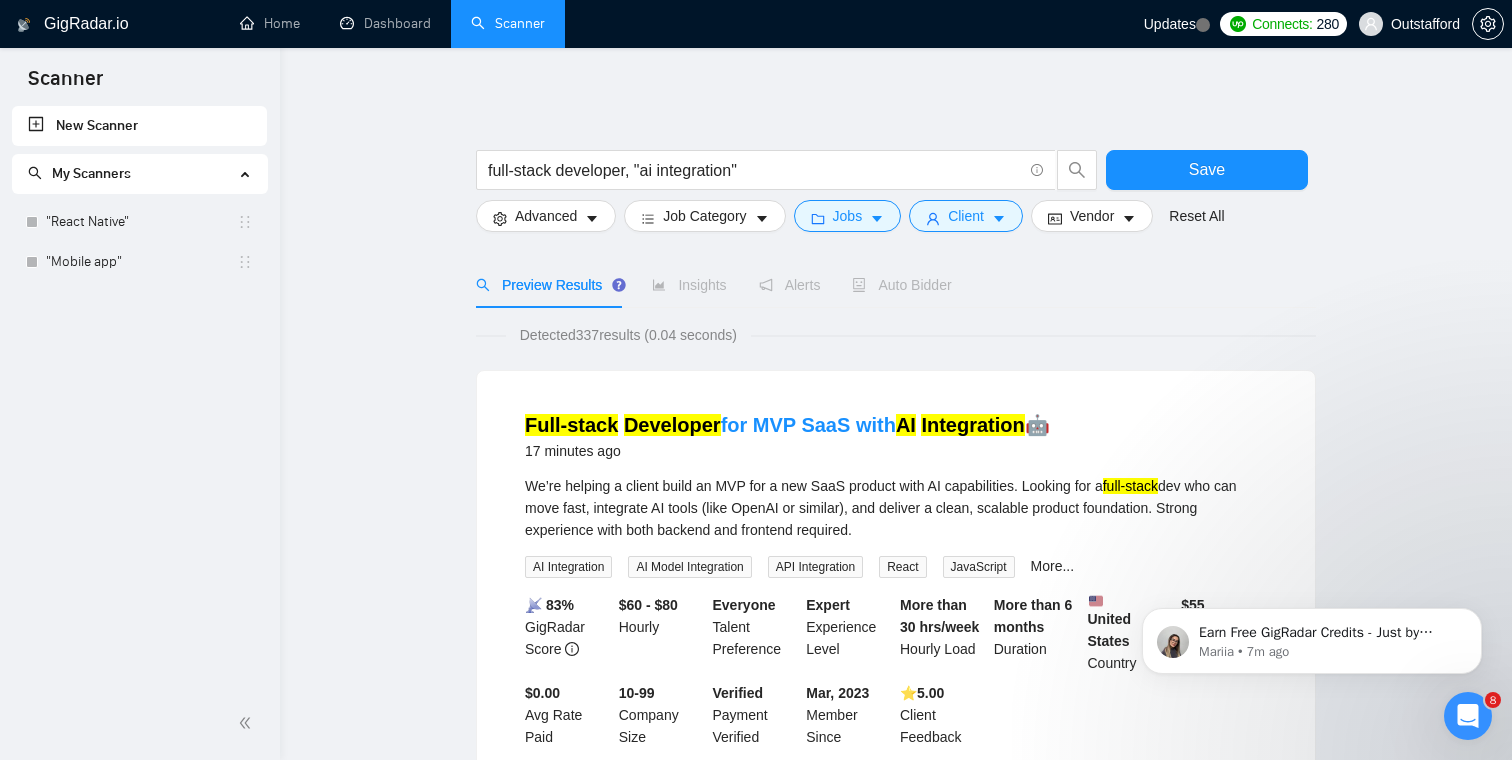 click on "full-stack developer, "ai integration" Save Advanced   Job Category   Jobs   Client   Vendor   Reset All Preview Results Insights Alerts Auto Bidder Detected   337  results   (0.04 seconds) Full-stack   Developer  for MVP SaaS with  AI   Integration  🤖 17 minutes ago We’re helping a client build an MVP for a new SaaS product with AI capabilities. Looking for a  full-stack  dev who can move fast, integrate AI tools (like OpenAI or similar), and deliver a clean, scalable product foundation. Strong experience with both backend and frontend required. AI Integration AI Model Integration API Integration React JavaScript More... 📡   83% GigRadar Score   $60 - $80 Hourly Everyone Talent Preference Expert Experience Level More than 30 hrs/week Hourly Load More than 6 months Duration   United States Country $ 55 Total Spent $0.00 Avg Rate Paid 10-99 Company Size Verified Payment Verified Mar, 2023 Member Since ⭐️  5.00 Client Feedback AI-Powered Senior Fullstack App Builder Needed Full-Time 15 hours ago ..." at bounding box center (896, 1351) 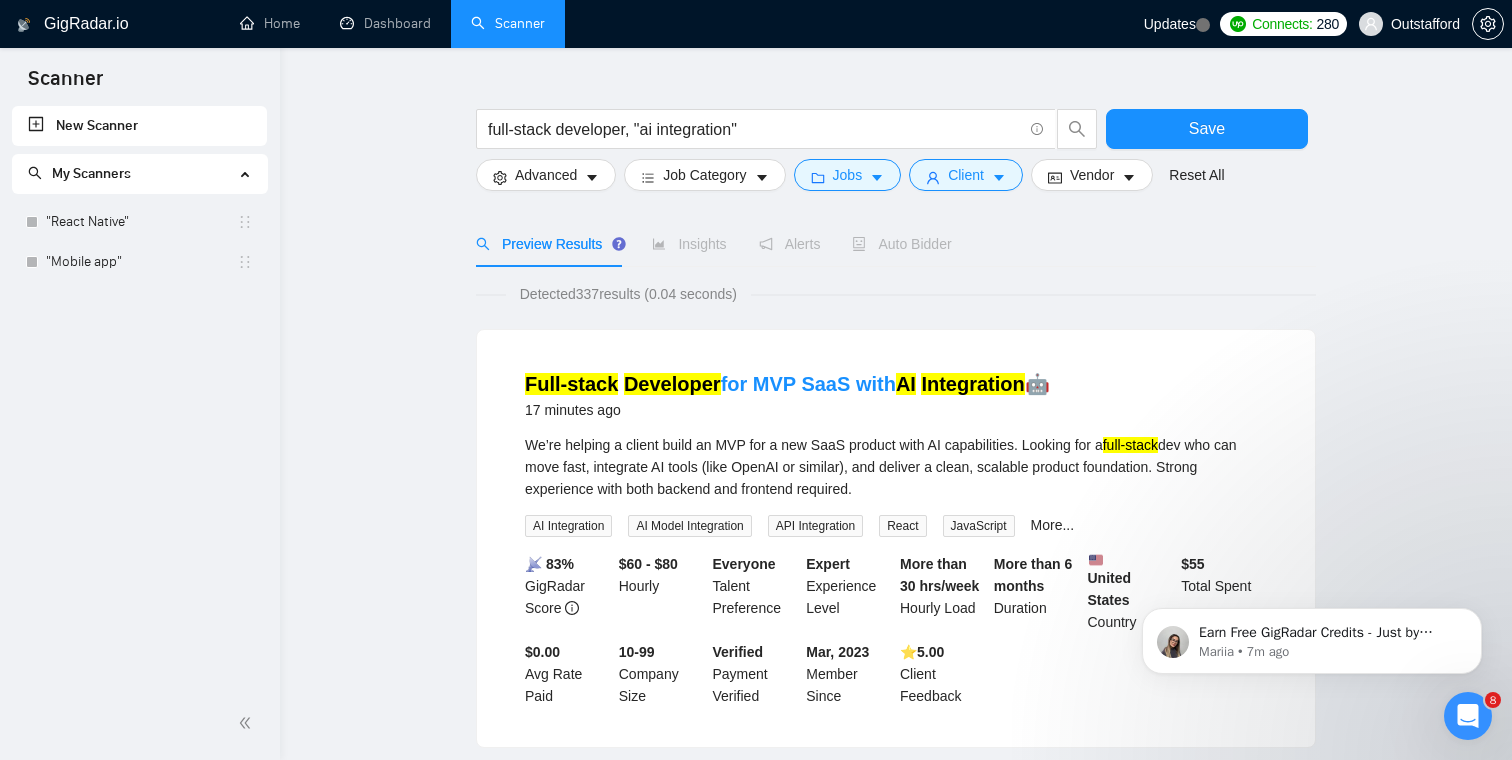 scroll, scrollTop: 43, scrollLeft: 0, axis: vertical 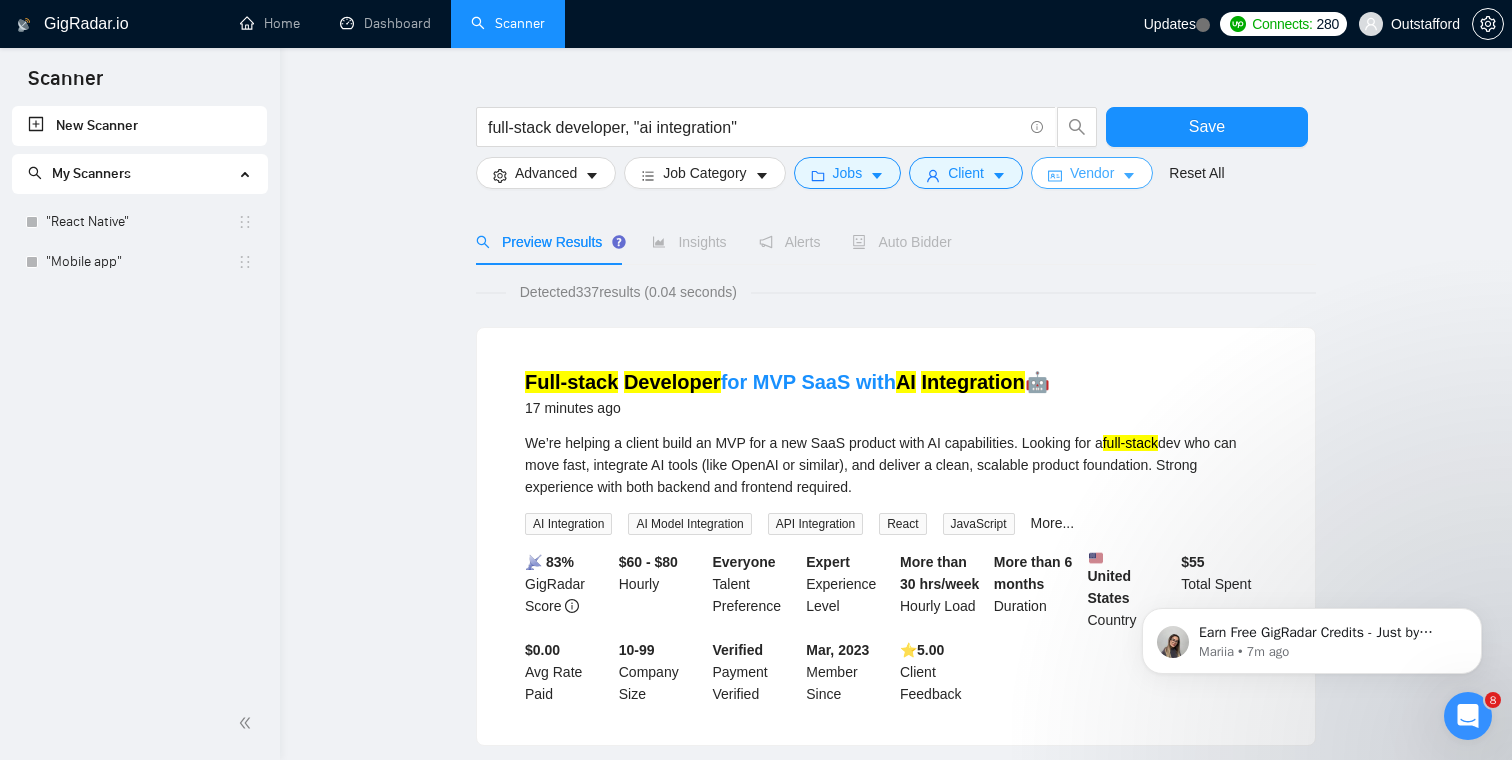 click on "Vendor" at bounding box center (1092, 173) 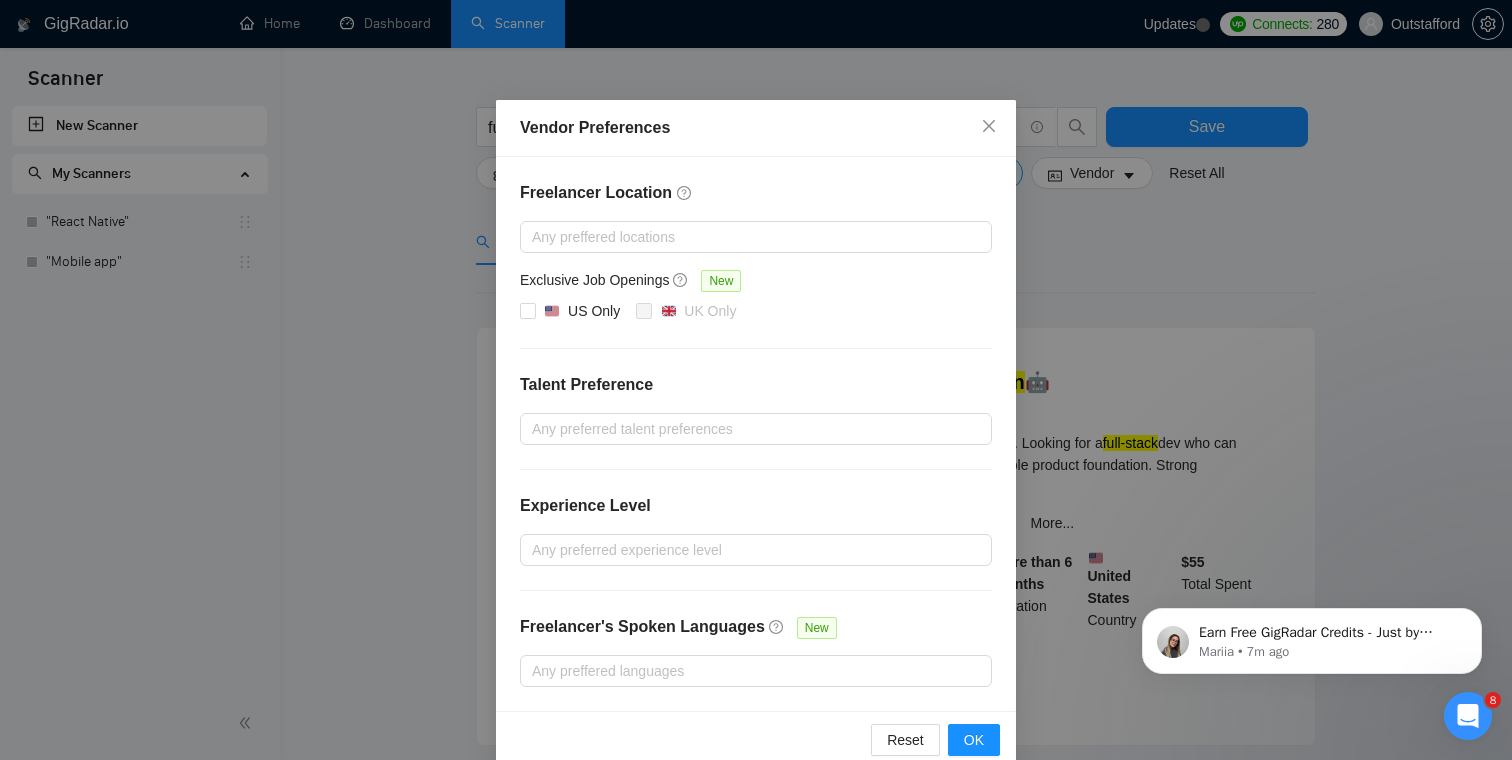 scroll, scrollTop: 31, scrollLeft: 0, axis: vertical 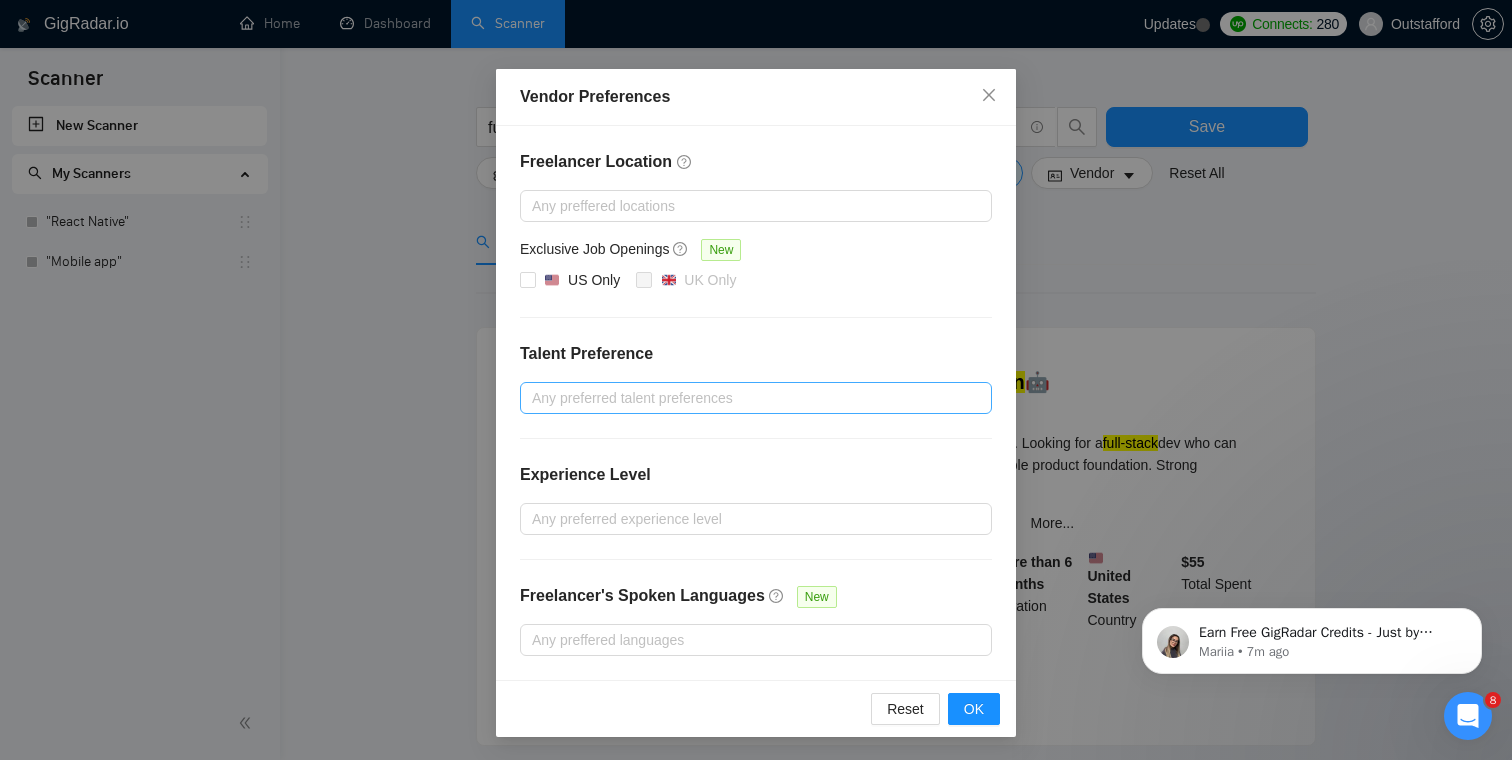 click at bounding box center [746, 398] 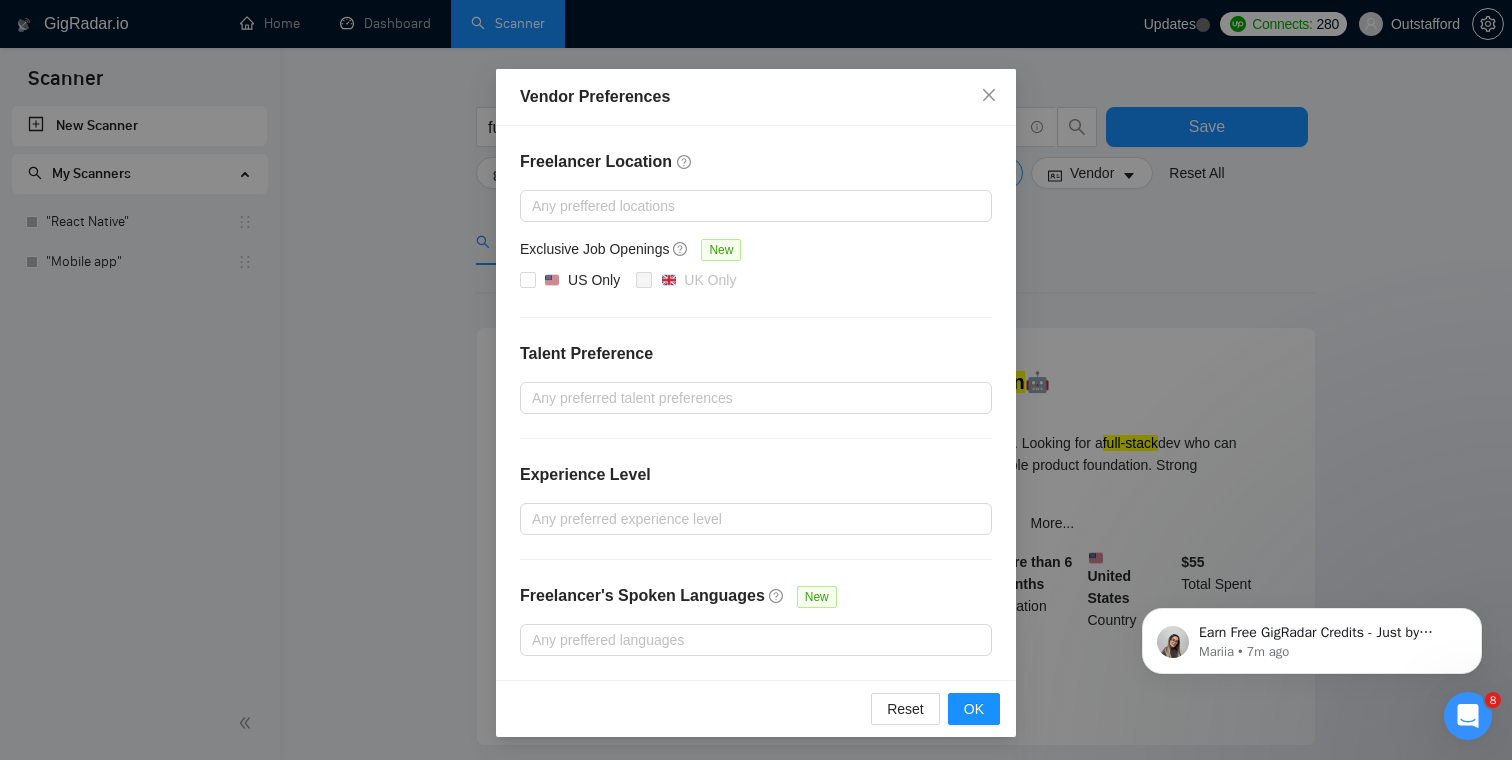 click on "Freelancer Location     Any preffered locations Exclusive Job Openings New US Only UK Only Talent Preference   Any preferred talent preferences Experience Level   Any preferred experience level Freelancer's Spoken Languages New   Any preffered languages" at bounding box center [756, 403] 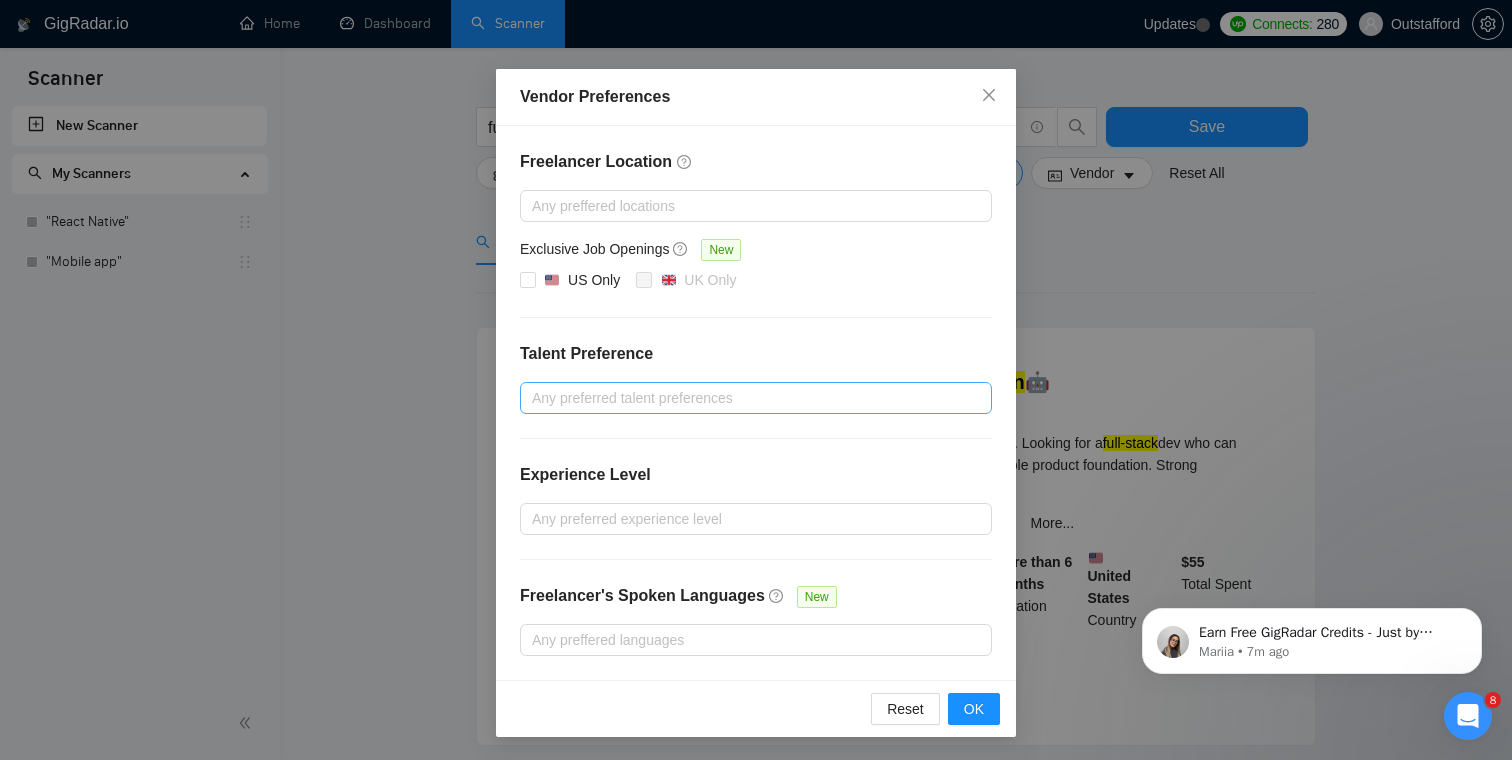 scroll, scrollTop: 49, scrollLeft: 0, axis: vertical 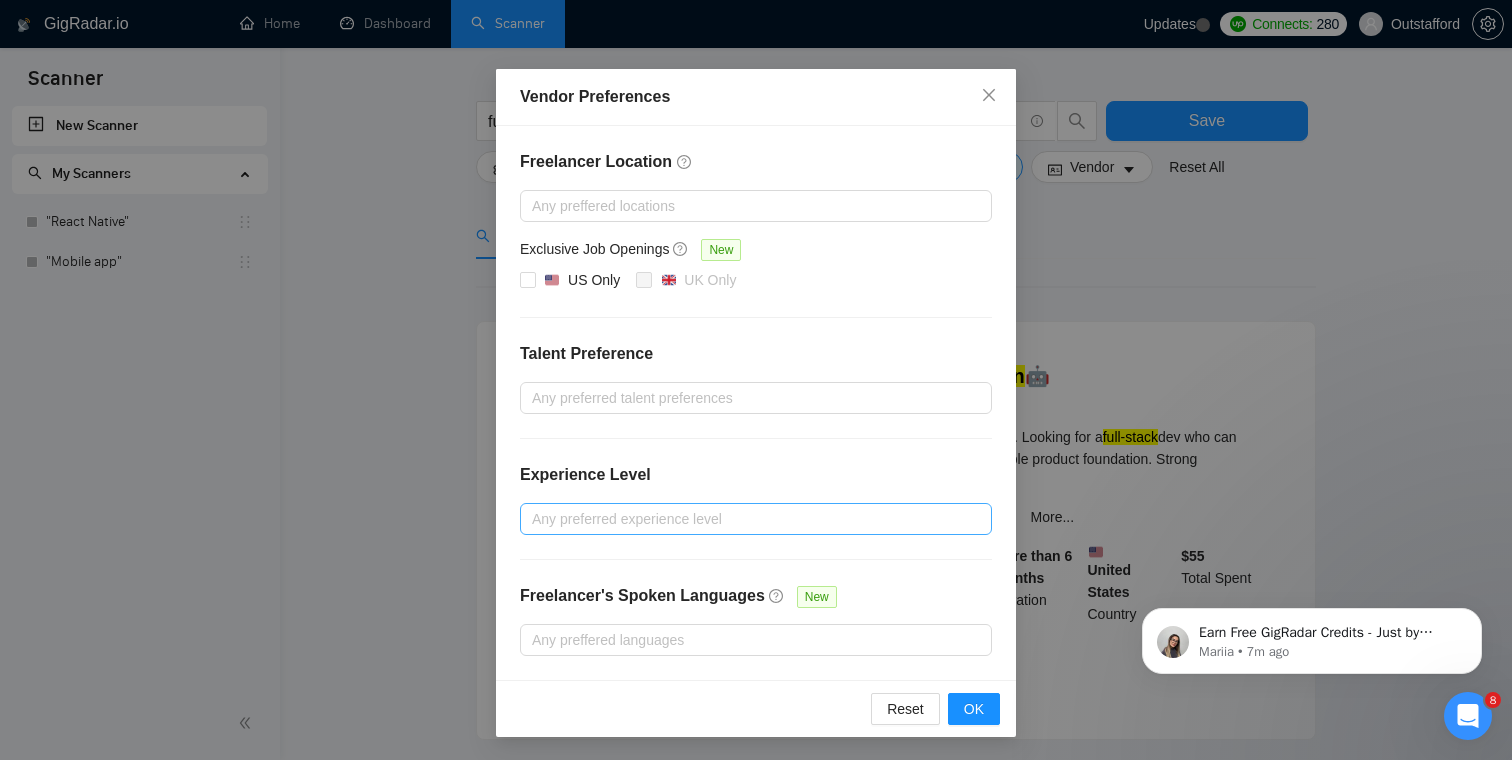 click at bounding box center [746, 519] 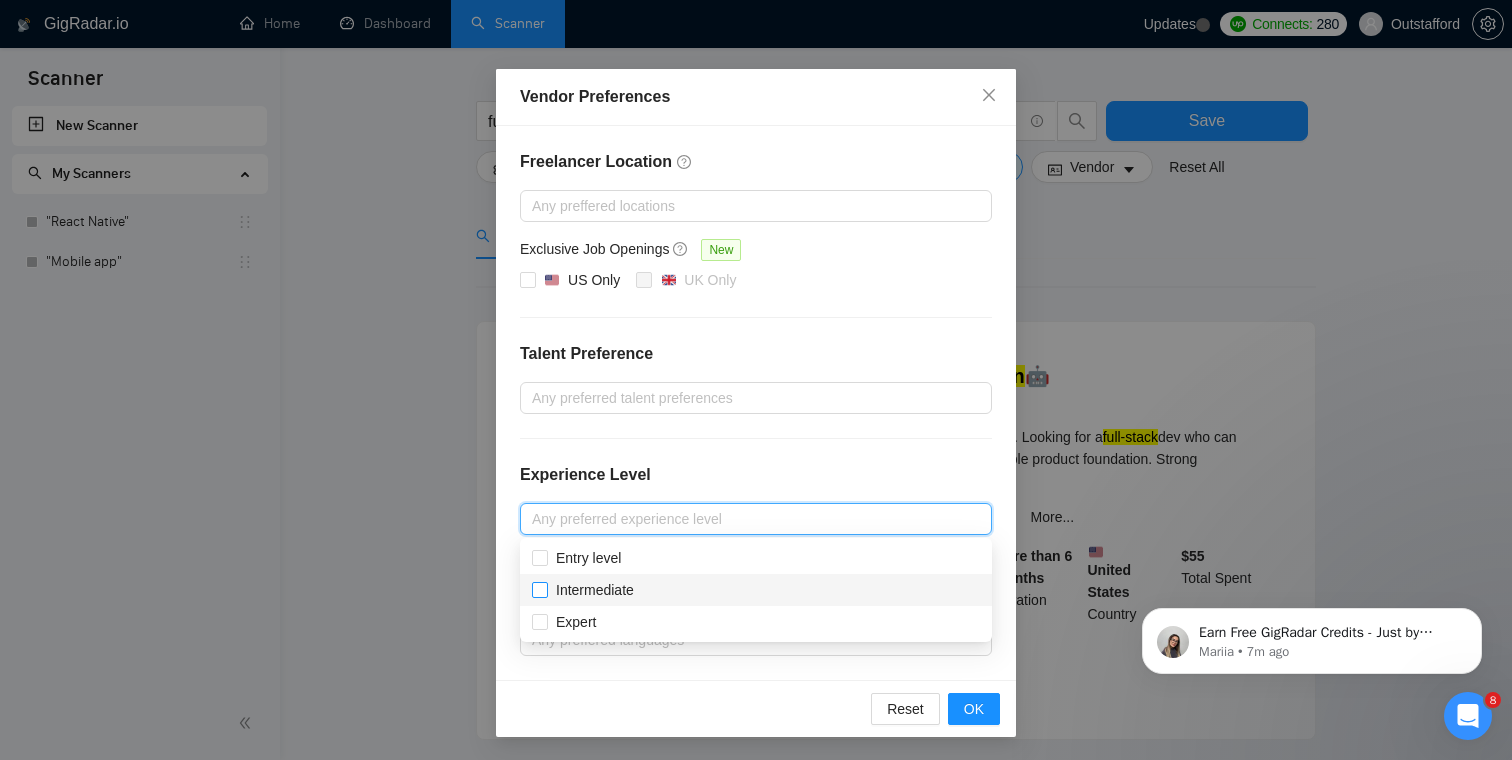 click on "Intermediate" at bounding box center (539, 589) 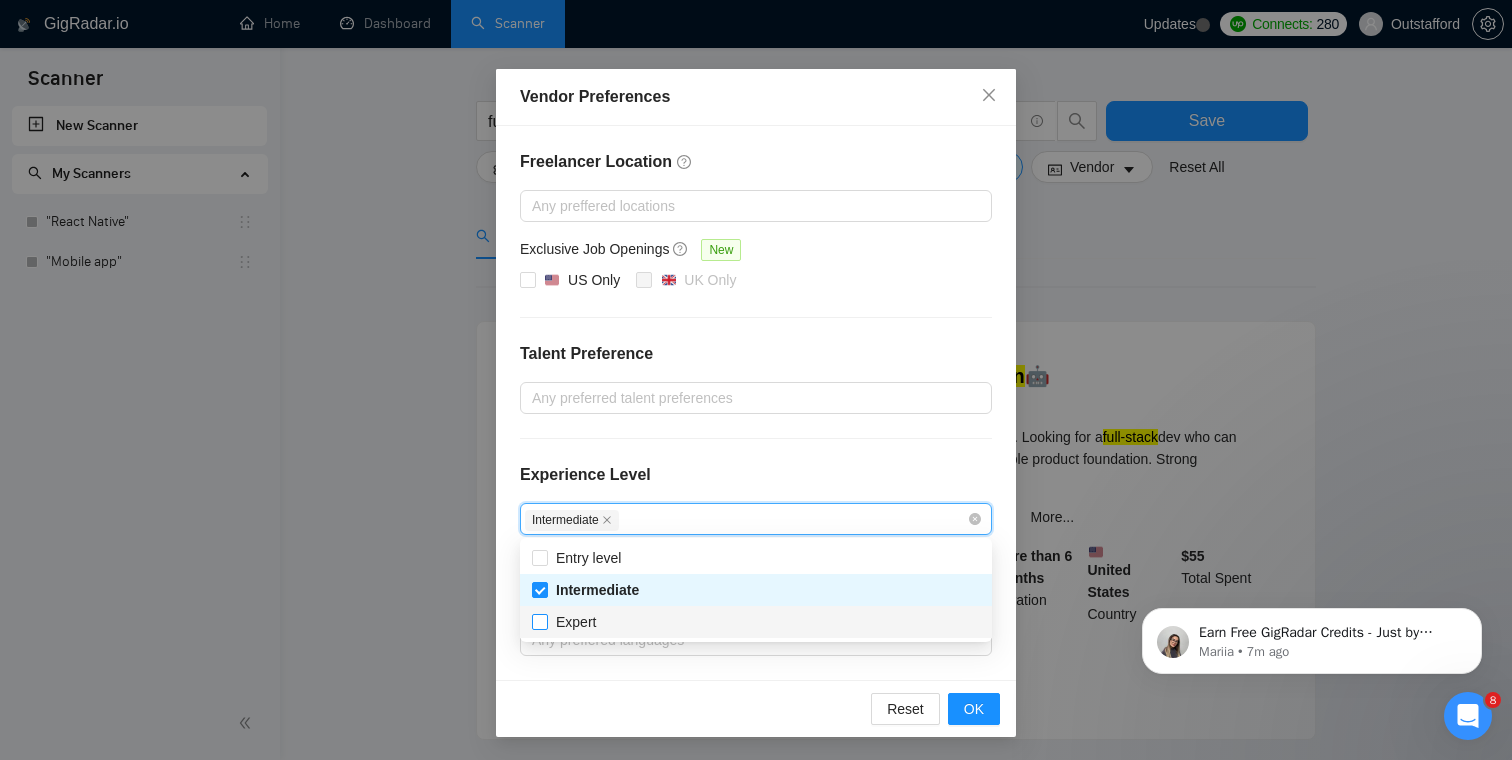 click on "Expert" at bounding box center (539, 621) 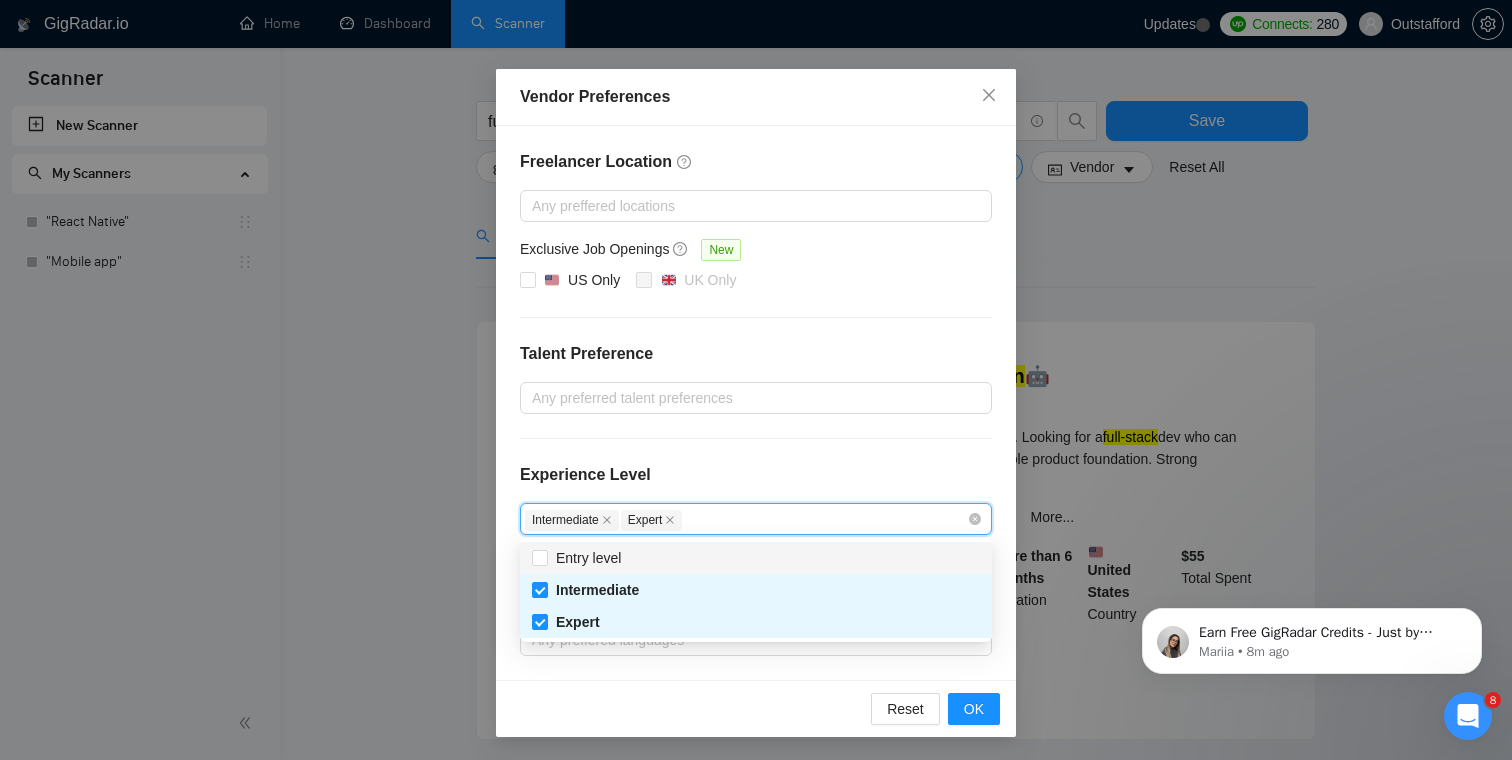 click on "Experience Level" at bounding box center [756, 483] 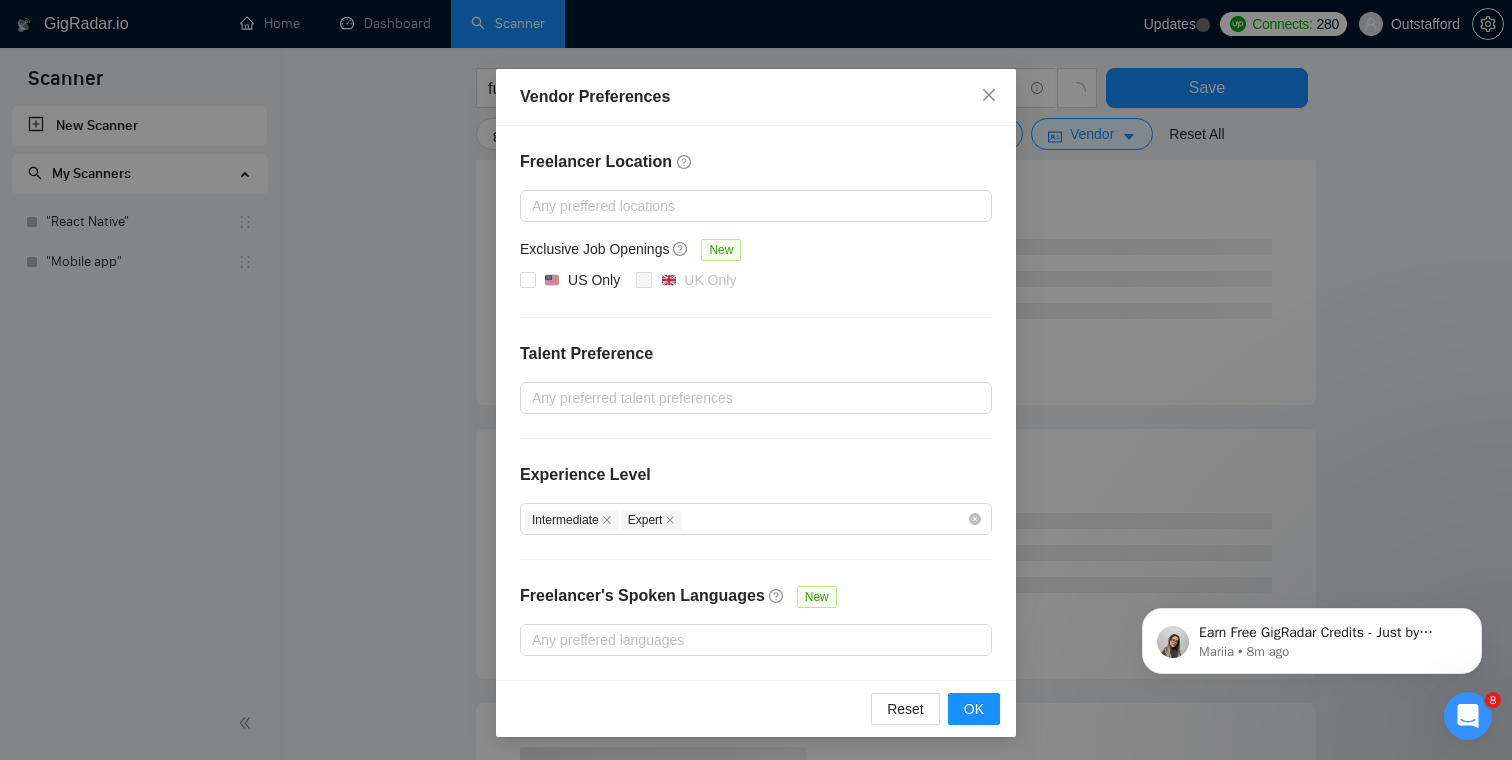 scroll, scrollTop: 238, scrollLeft: 0, axis: vertical 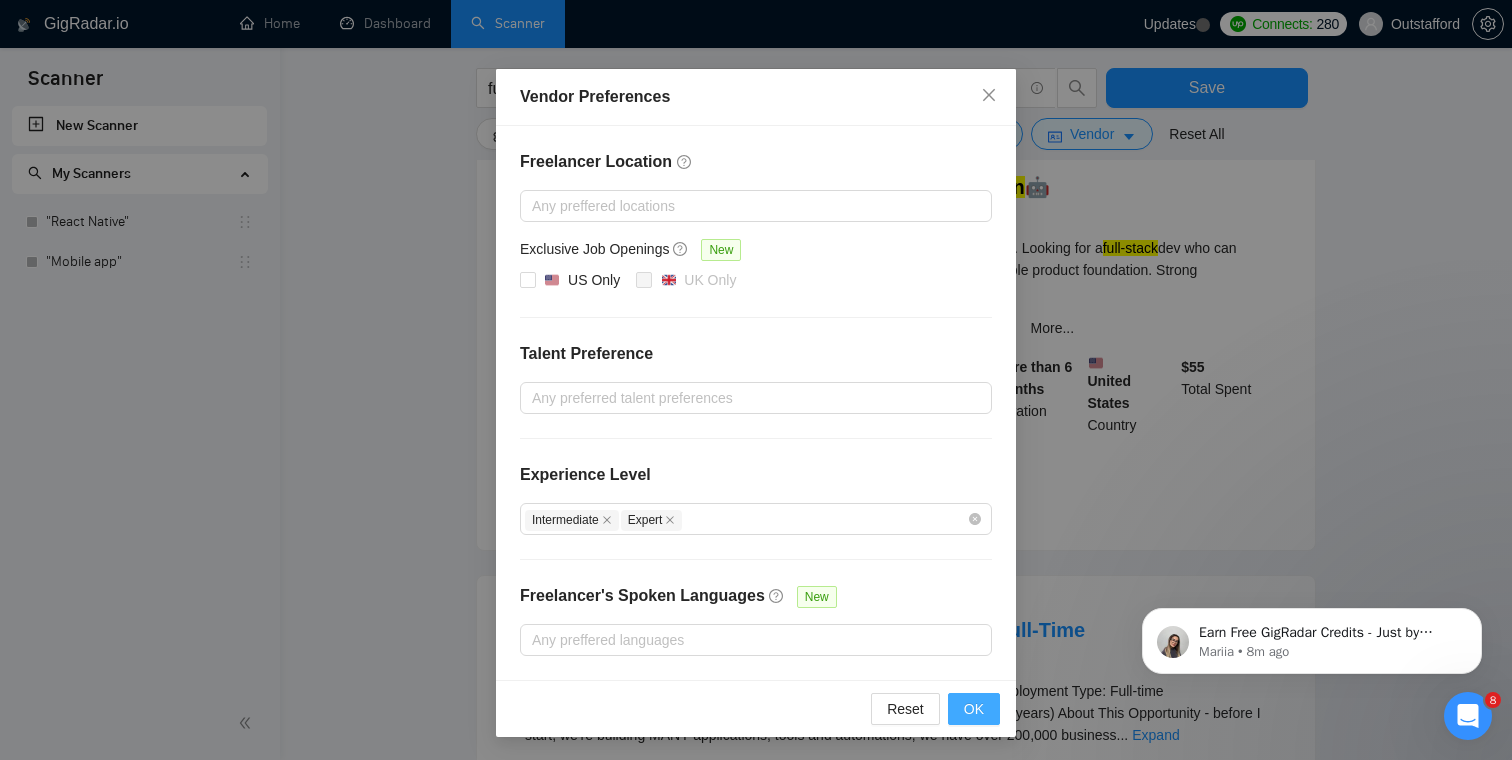 click on "OK" at bounding box center [974, 709] 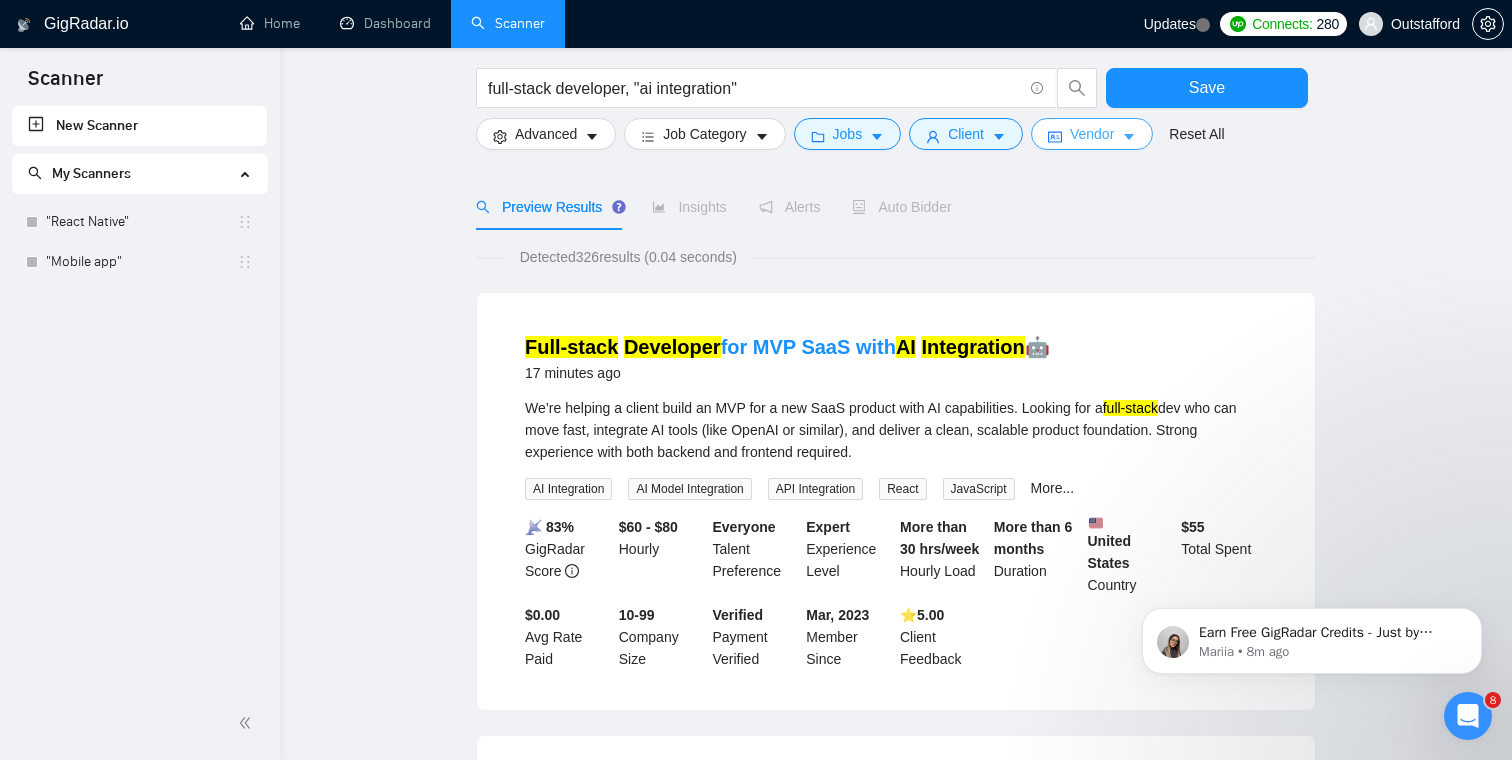 scroll, scrollTop: 0, scrollLeft: 0, axis: both 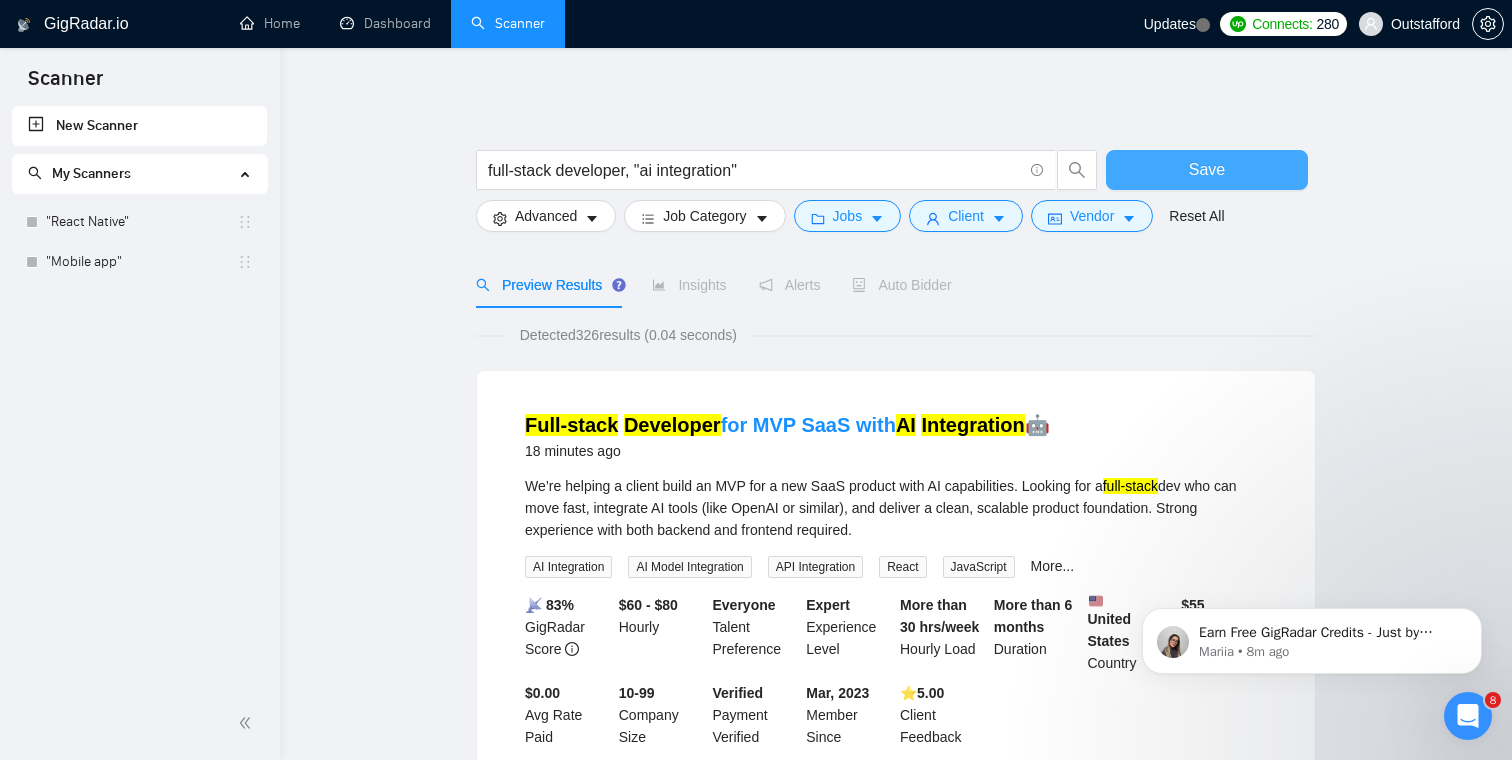 click on "Save" at bounding box center [1207, 170] 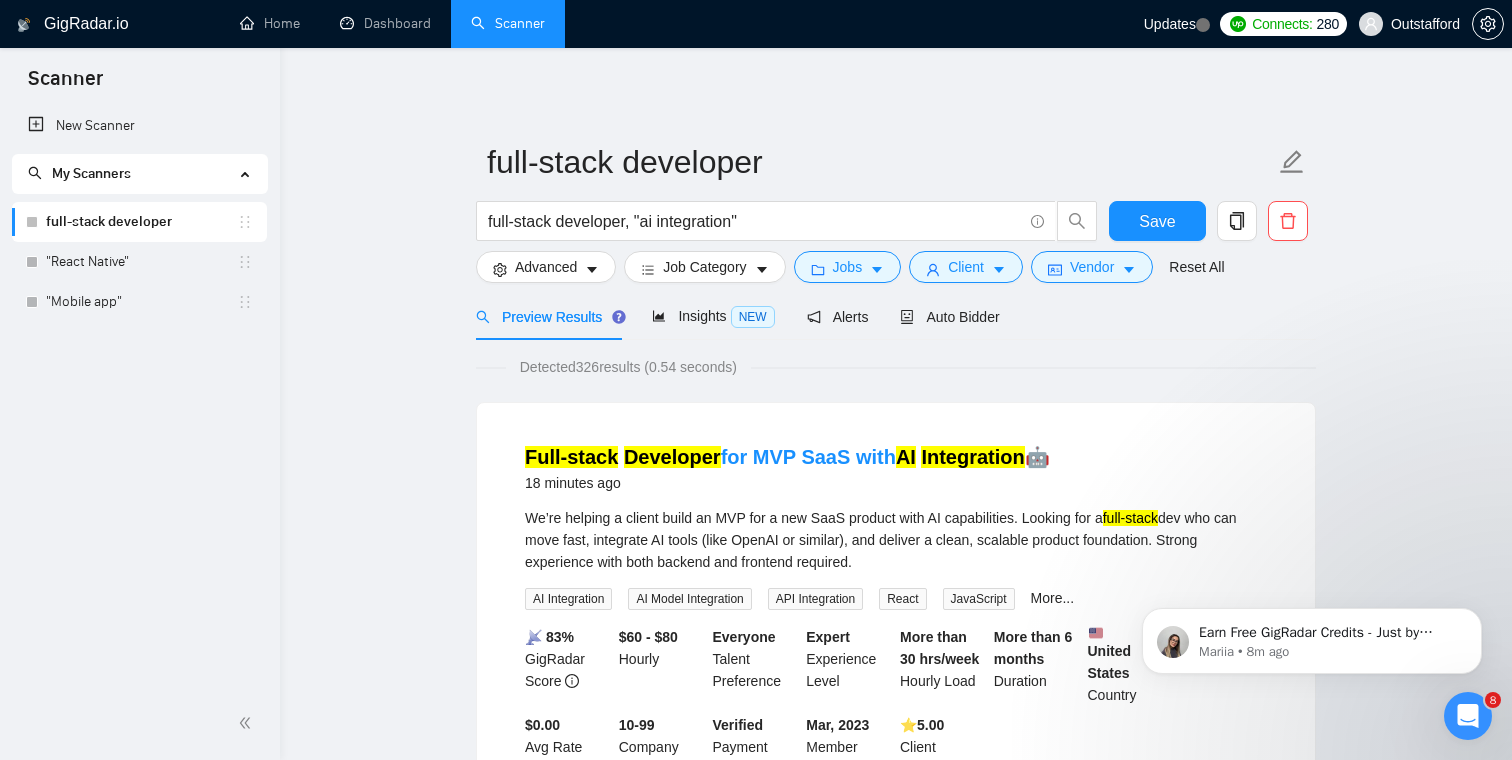 click on "full-stack developer full-stack developer, "ai integration" Save Advanced   Job Category   Jobs   Client   Vendor   Reset All Preview Results Insights NEW Alerts Auto Bidder Detected   326  results   (0.54 seconds) Full-stack   Developer  for MVP SaaS with  AI   Integration  🤖 18 minutes ago We’re helping a client build an MVP for a new SaaS product with AI capabilities. Looking for a  full-stack  dev who can move fast, integrate AI tools (like OpenAI or similar), and deliver a clean, scalable product foundation. Strong experience with both backend and frontend required. AI Integration AI Model Integration API Integration React JavaScript More... 📡   83% GigRadar Score   $60 - $80 Hourly Everyone Talent Preference Expert Experience Level More than 30 hrs/week Hourly Load More than 6 months Duration   United States Country $ 55 Total Spent $0.00 Avg Rate Paid 10-99 Company Size Verified Payment Verified Mar, 2023 Member Since ⭐️  5.00 Client Feedback 15 hours ago Senior  Full-Stack  AI  Developer" at bounding box center [896, 2497] 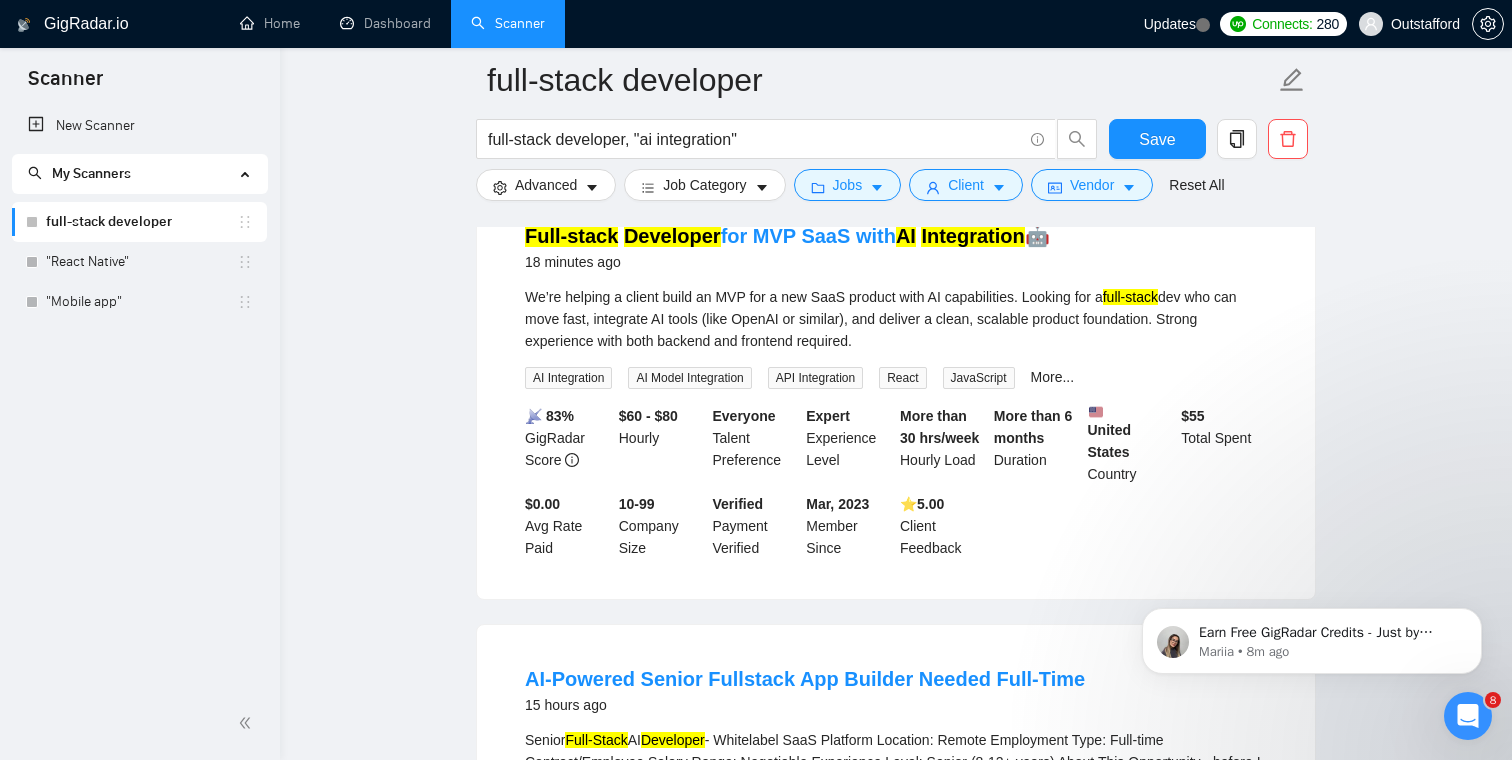 scroll, scrollTop: 0, scrollLeft: 0, axis: both 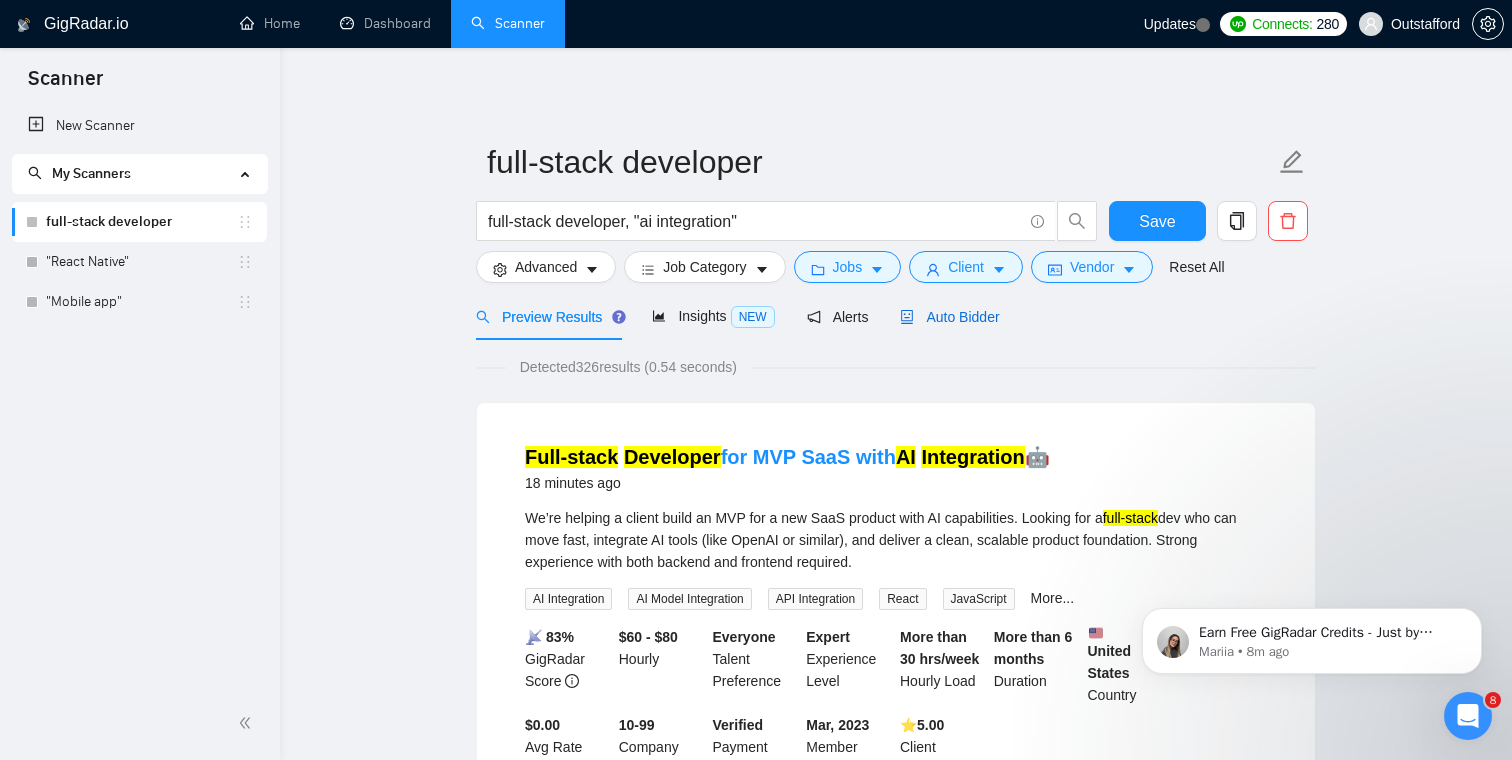 click on "Auto Bidder" at bounding box center [949, 317] 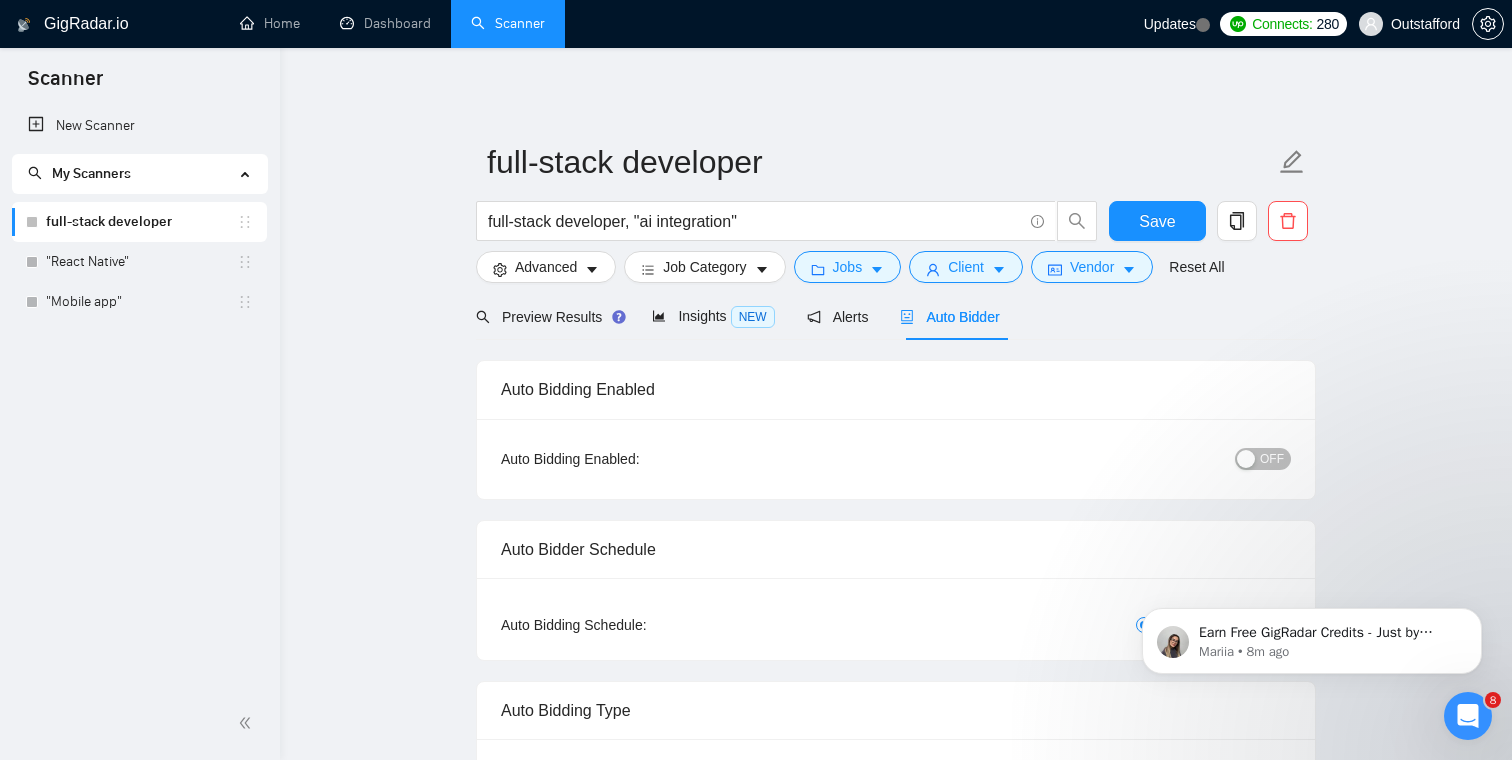 type 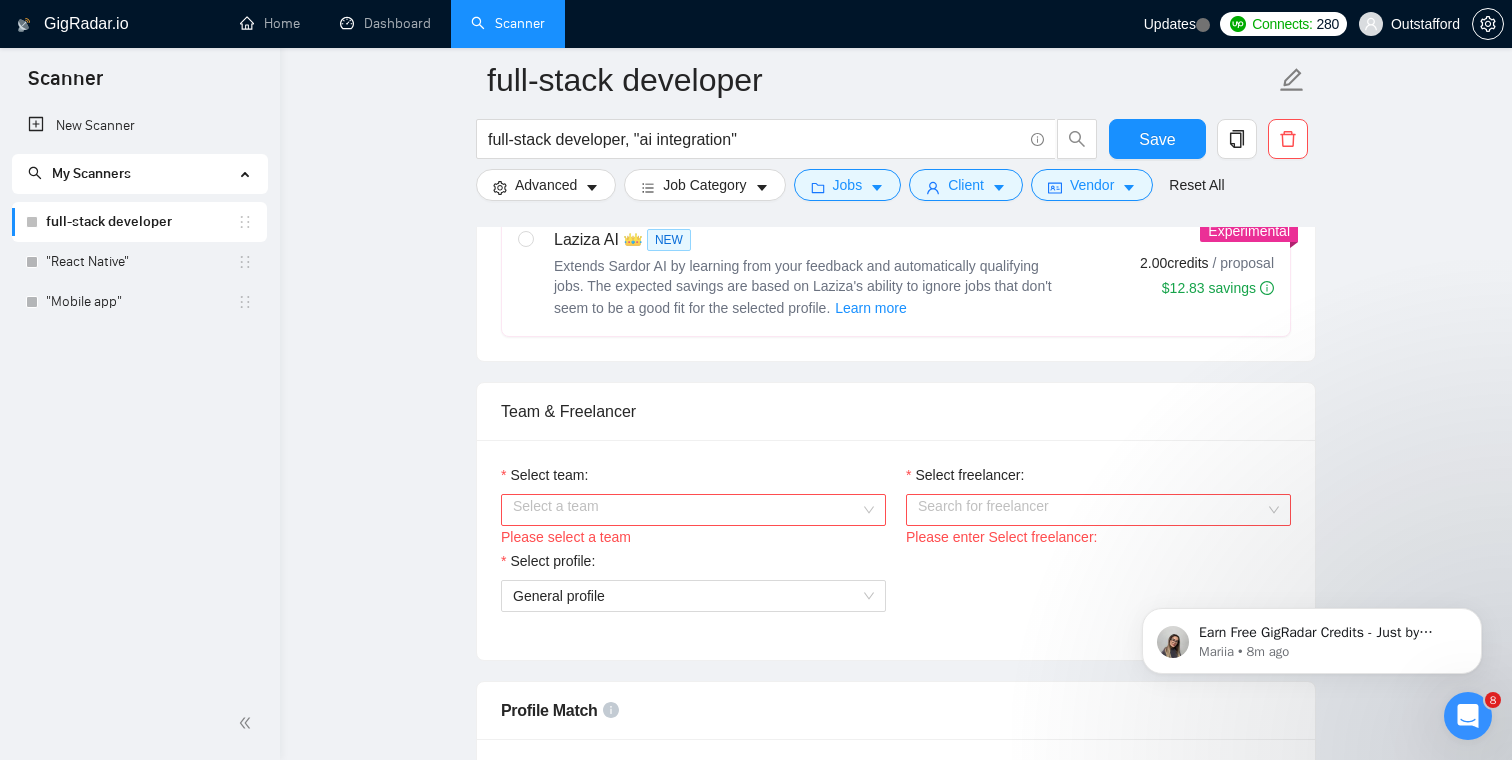 scroll, scrollTop: 859, scrollLeft: 0, axis: vertical 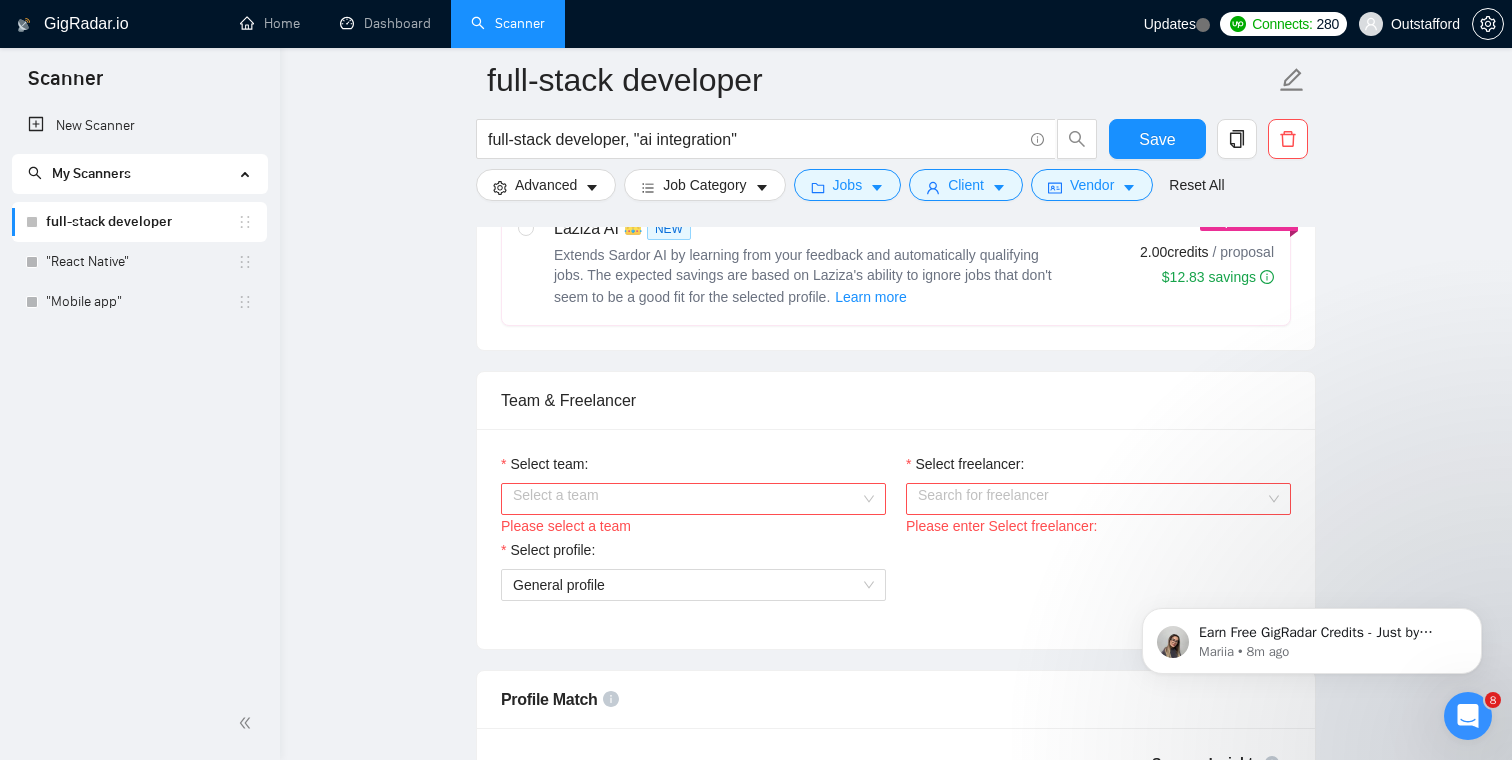 click on "Select team:" at bounding box center (686, 499) 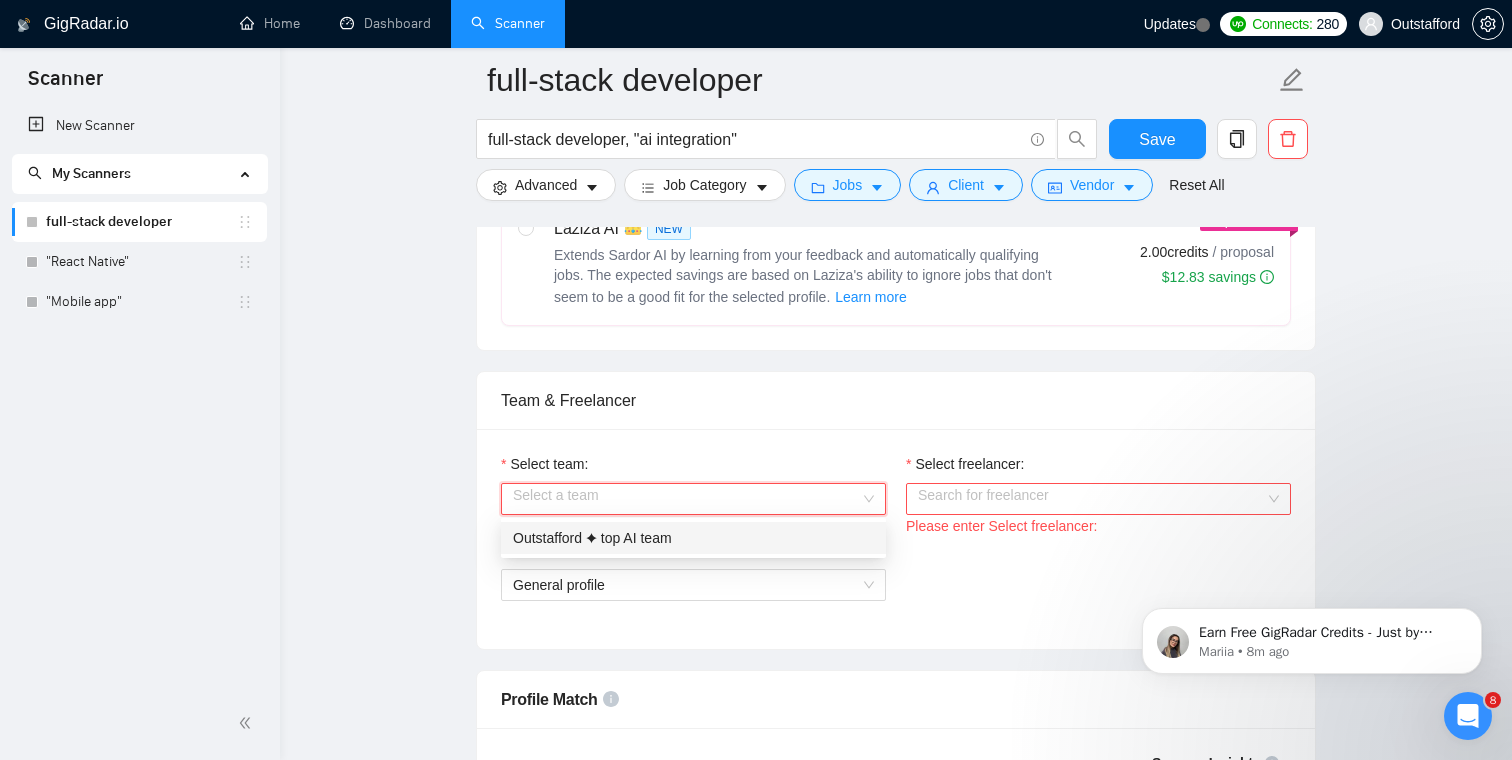 click on "Outstafford ✦ top AI team" at bounding box center (693, 538) 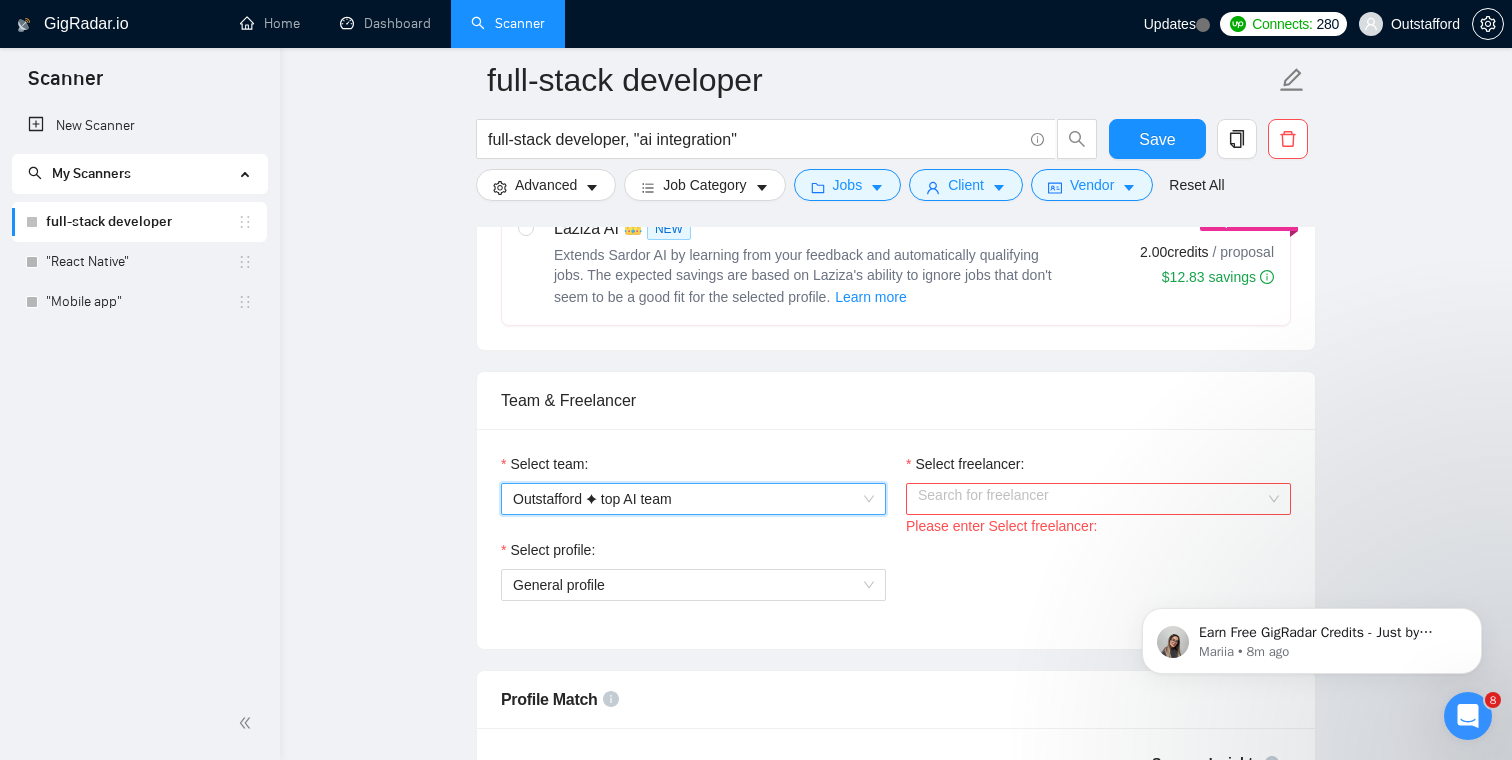 click on "Select freelancer:" at bounding box center [1091, 499] 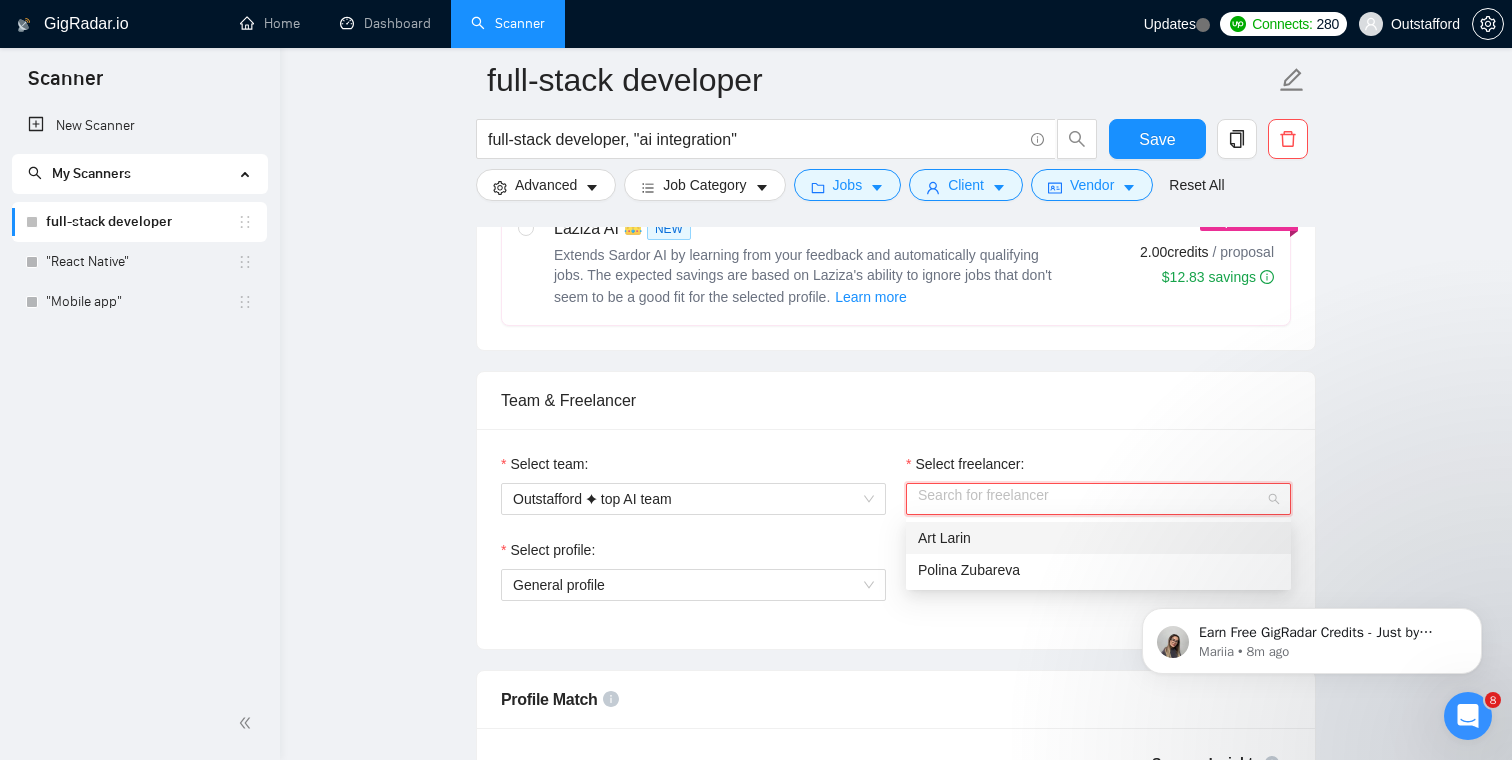click on "[FIRST] [LAST]" at bounding box center [1098, 538] 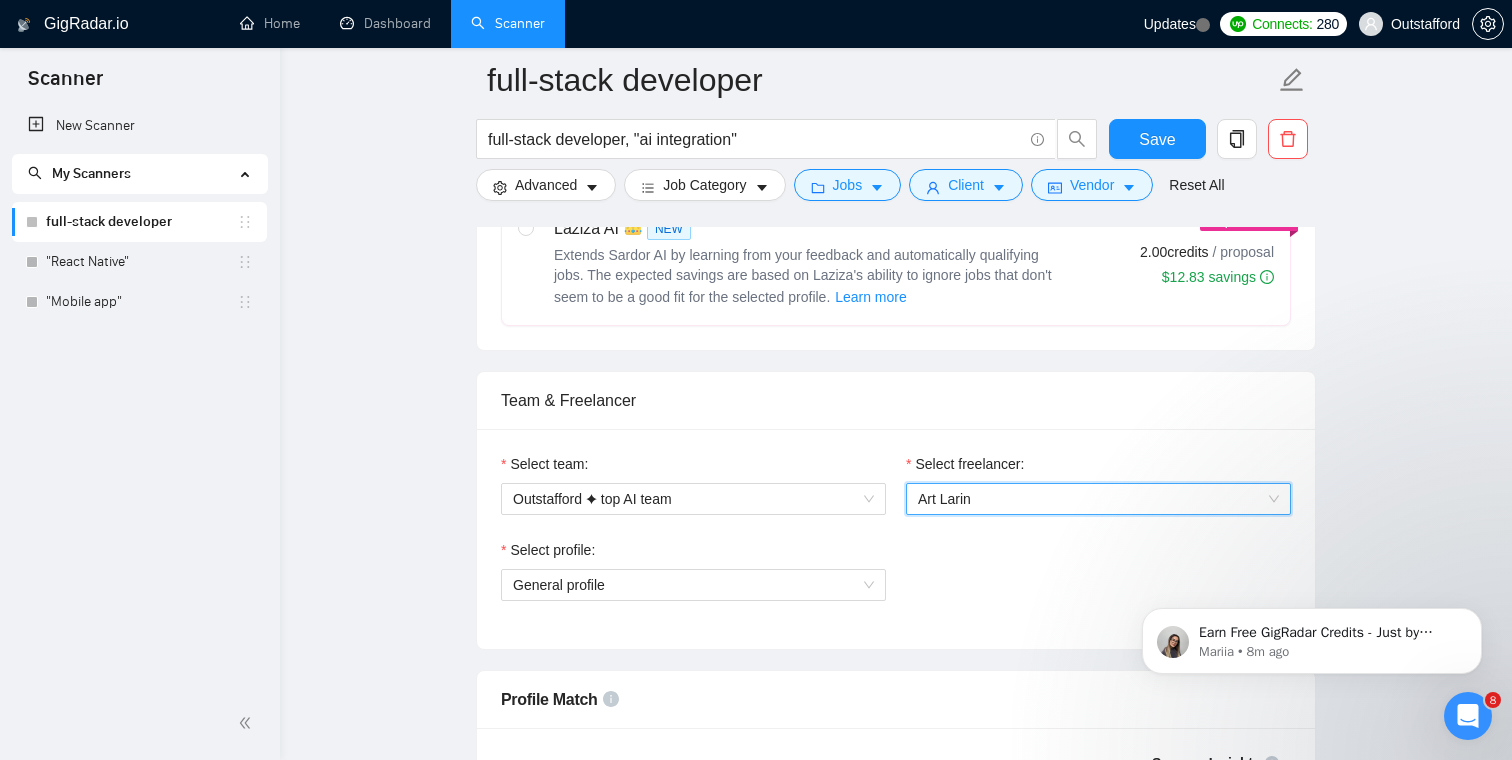 click on "full-stack developer full-stack developer, "ai integration" Save Advanced   Job Category   Jobs   Client   Vendor   Reset All Preview Results Insights NEW Alerts Auto Bidder Auto Bidding Enabled Auto Bidding Enabled: OFF Auto Bidder Schedule Auto Bidding Type: Automated (recommended) Semi-automated Auto Bidding Schedule: 24/7 Custom Custom Auto Bidder Schedule Repeat every week on Monday Tuesday Wednesday Thursday Friday Saturday Sunday Active Hours ( America/Los_Angeles ): From: To: ( 24  hours) America/Los_Angeles Auto Bidding Type Select your bidding algorithm: Choose the algorithm for you bidding. The price per proposal does not include your connects expenditure. Template Bidder Works great for narrow segments and short cover letters that don't change. 0.50  credits / proposal Sardor AI 🤖 Personalise your cover letter with ai [placeholders] 1.00  credits / proposal Experimental Laziza AI  👑   NEW   Learn more 2.00  credits / proposal $12.83 savings Team & Freelancer Select team: Select freelancer: %" at bounding box center [896, 1950] 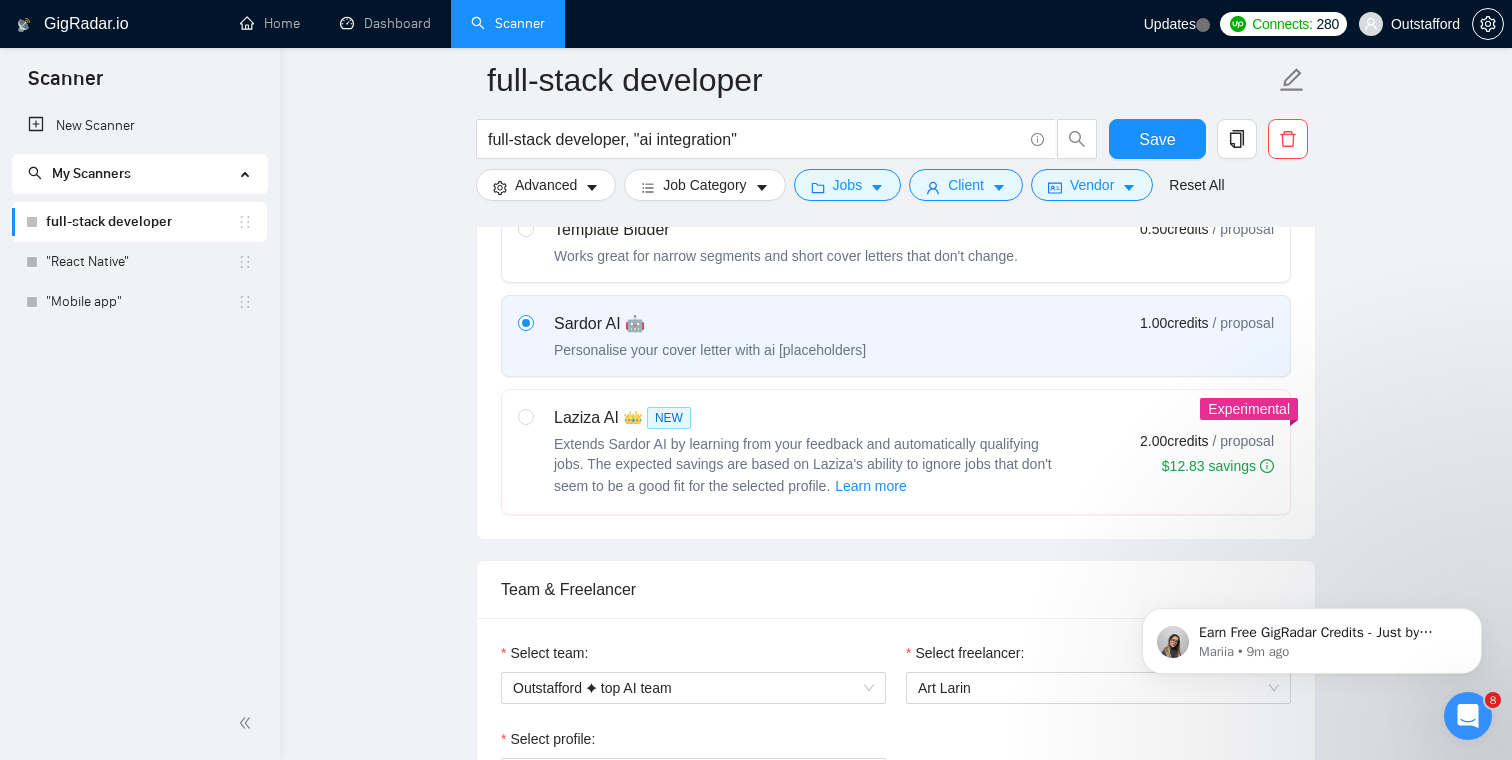 scroll, scrollTop: 657, scrollLeft: 0, axis: vertical 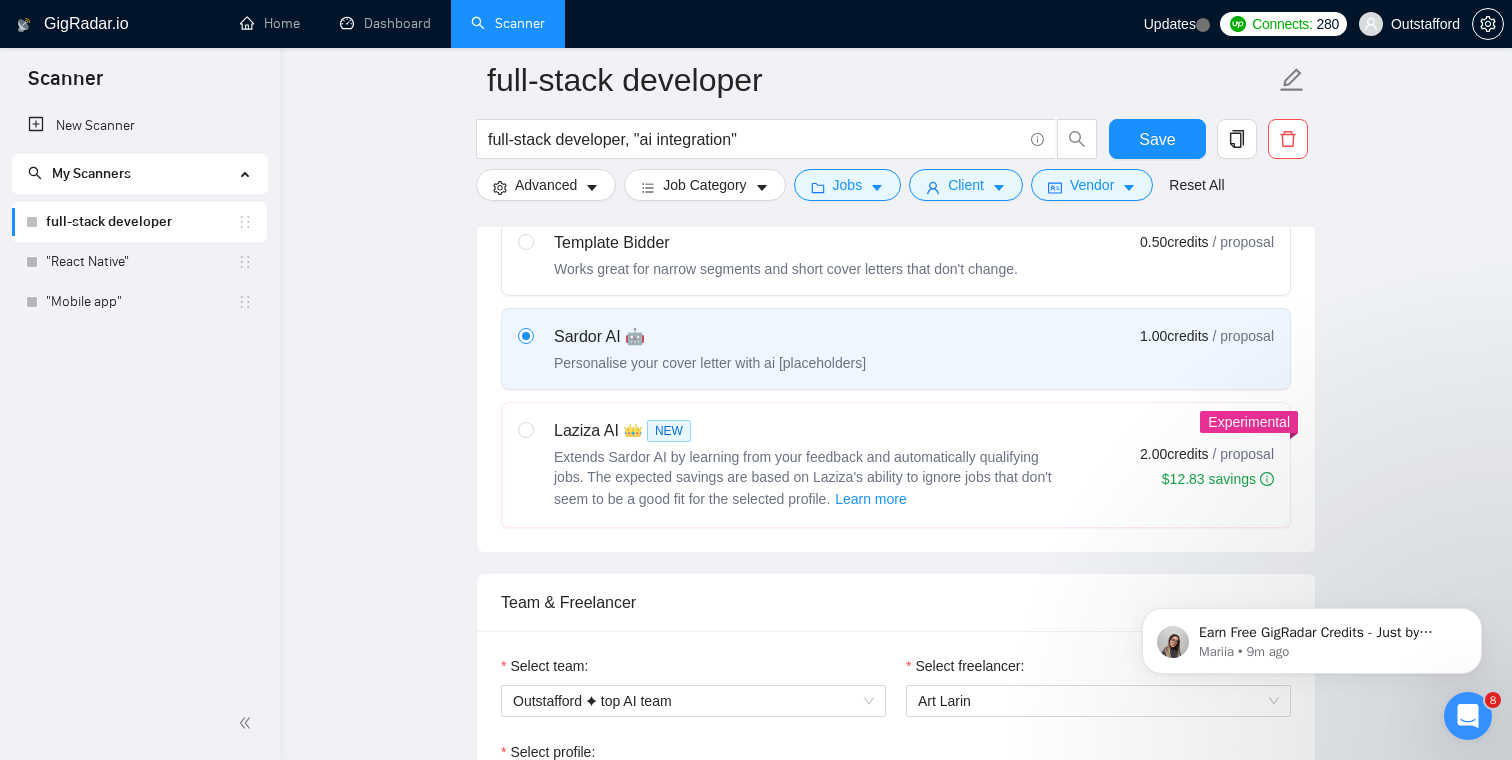 click on "Works great for narrow segments and short cover letters that don't change." at bounding box center [786, 269] 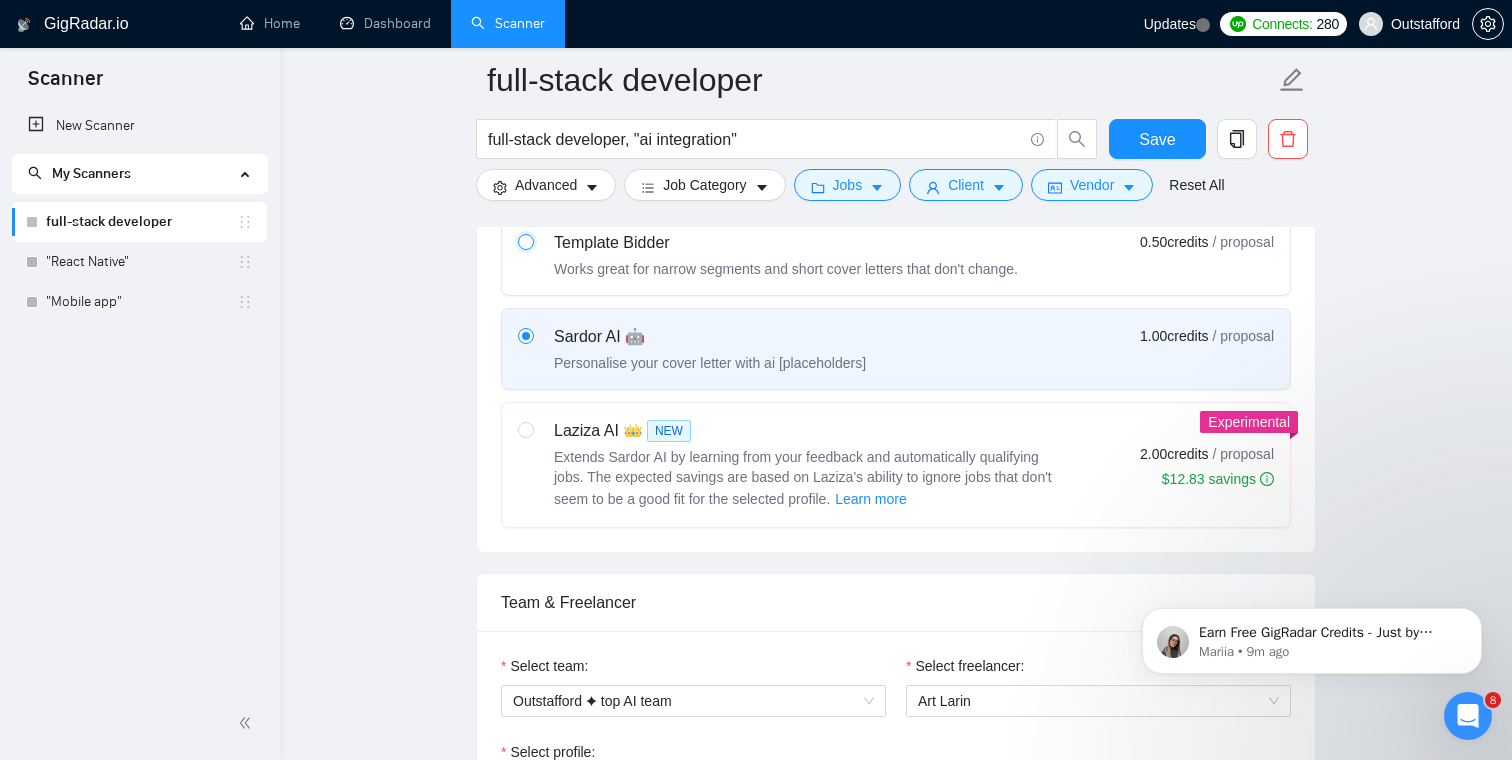 click at bounding box center (525, 241) 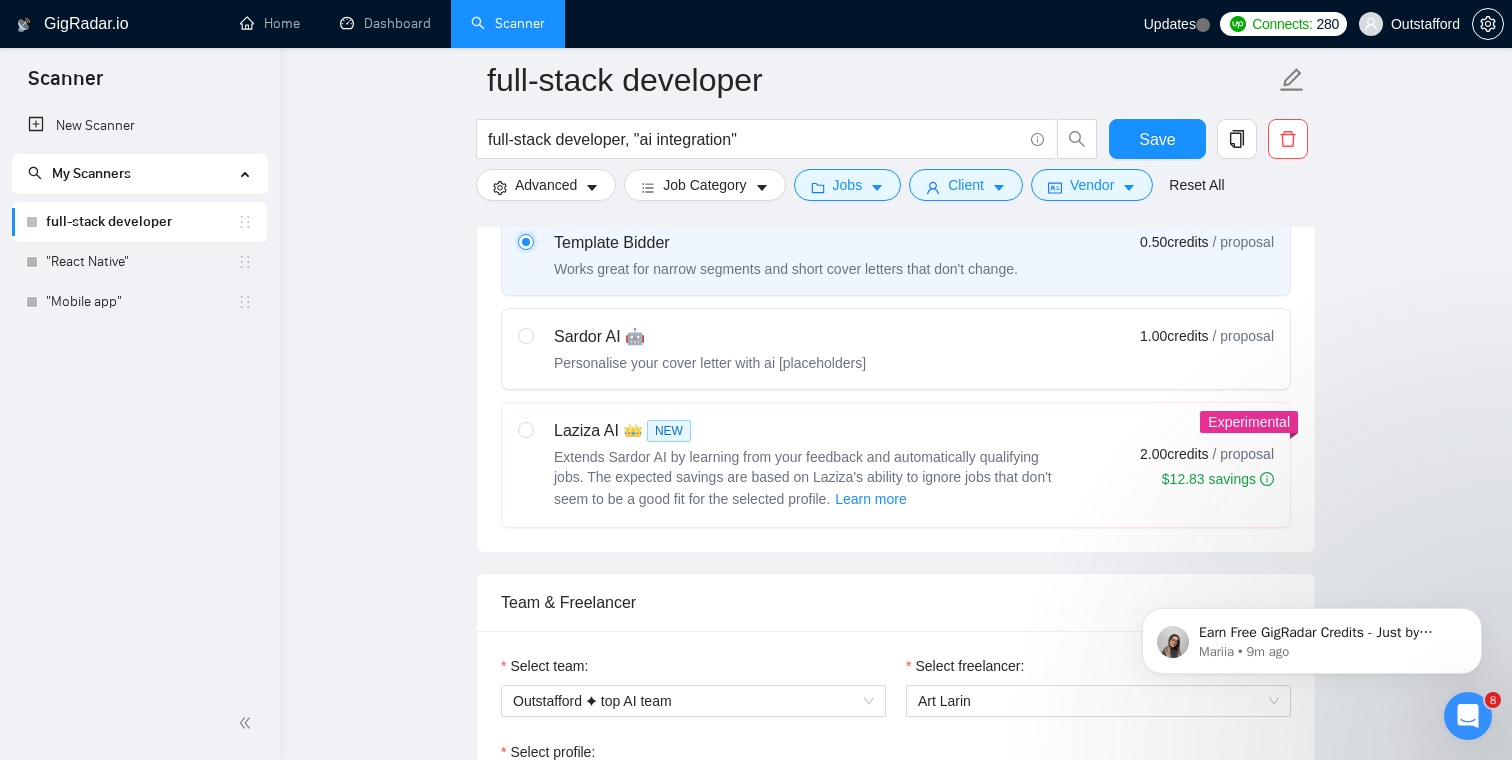 type 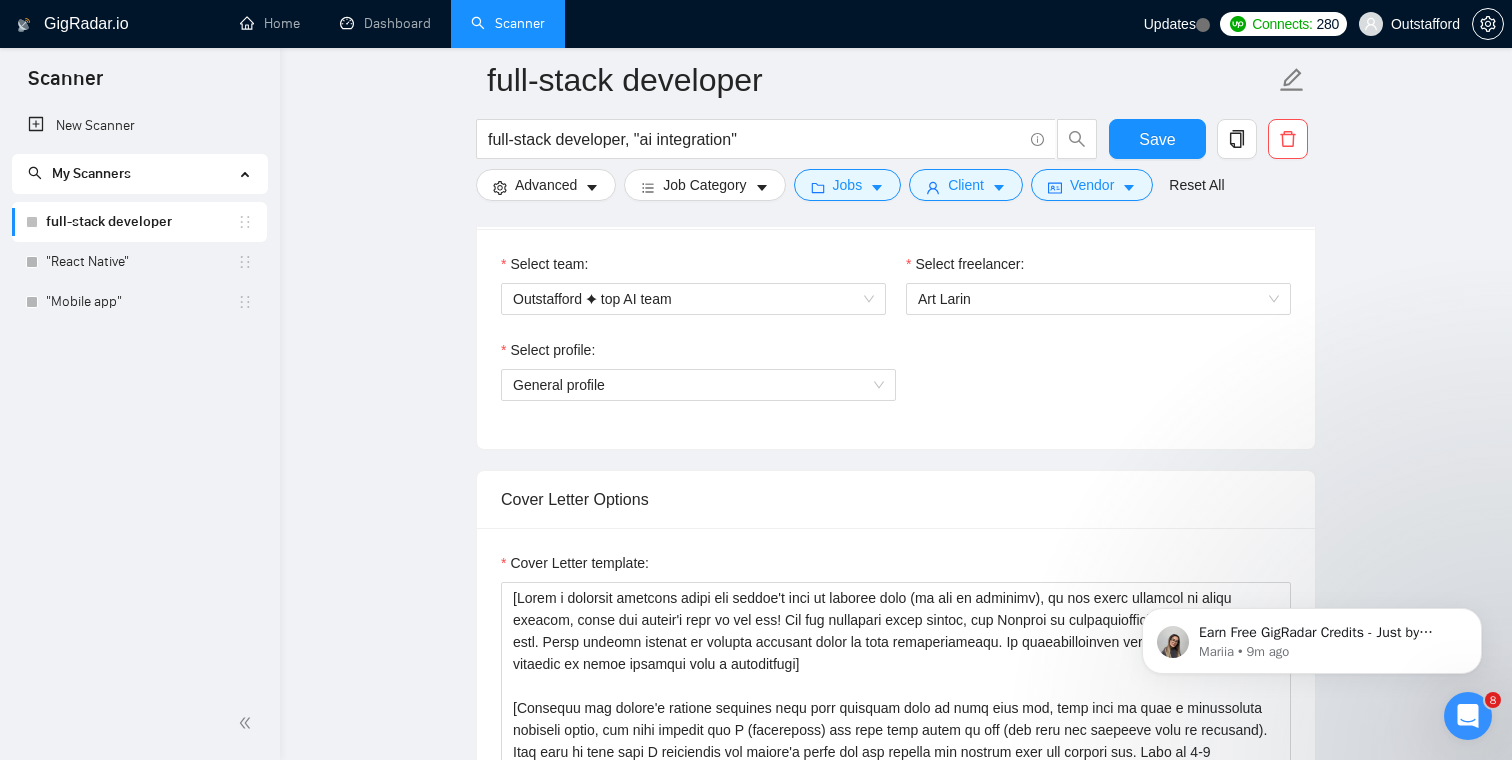 scroll, scrollTop: 1071, scrollLeft: 0, axis: vertical 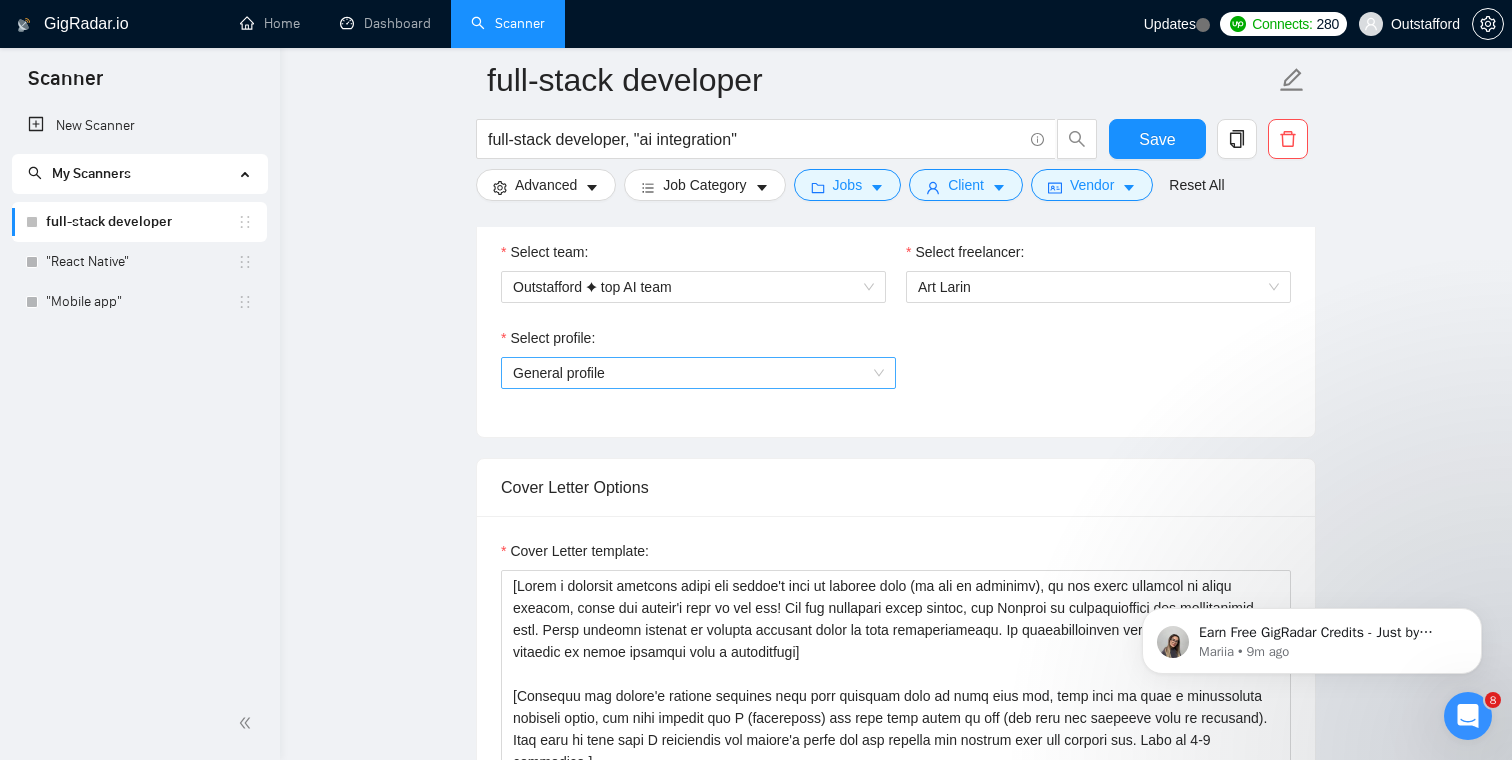 click on "General profile" at bounding box center [698, 373] 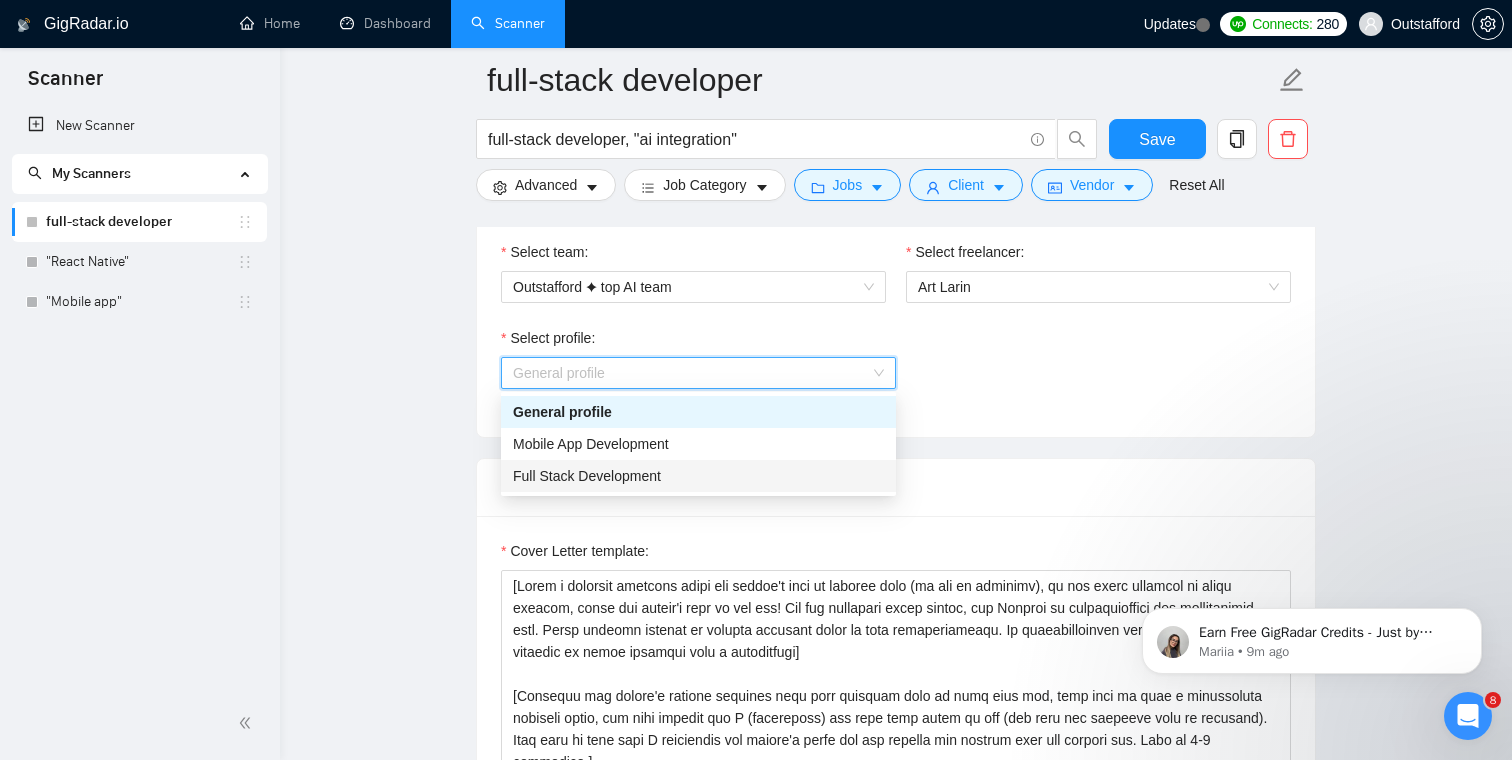 click on "Full Stack Development" at bounding box center (698, 476) 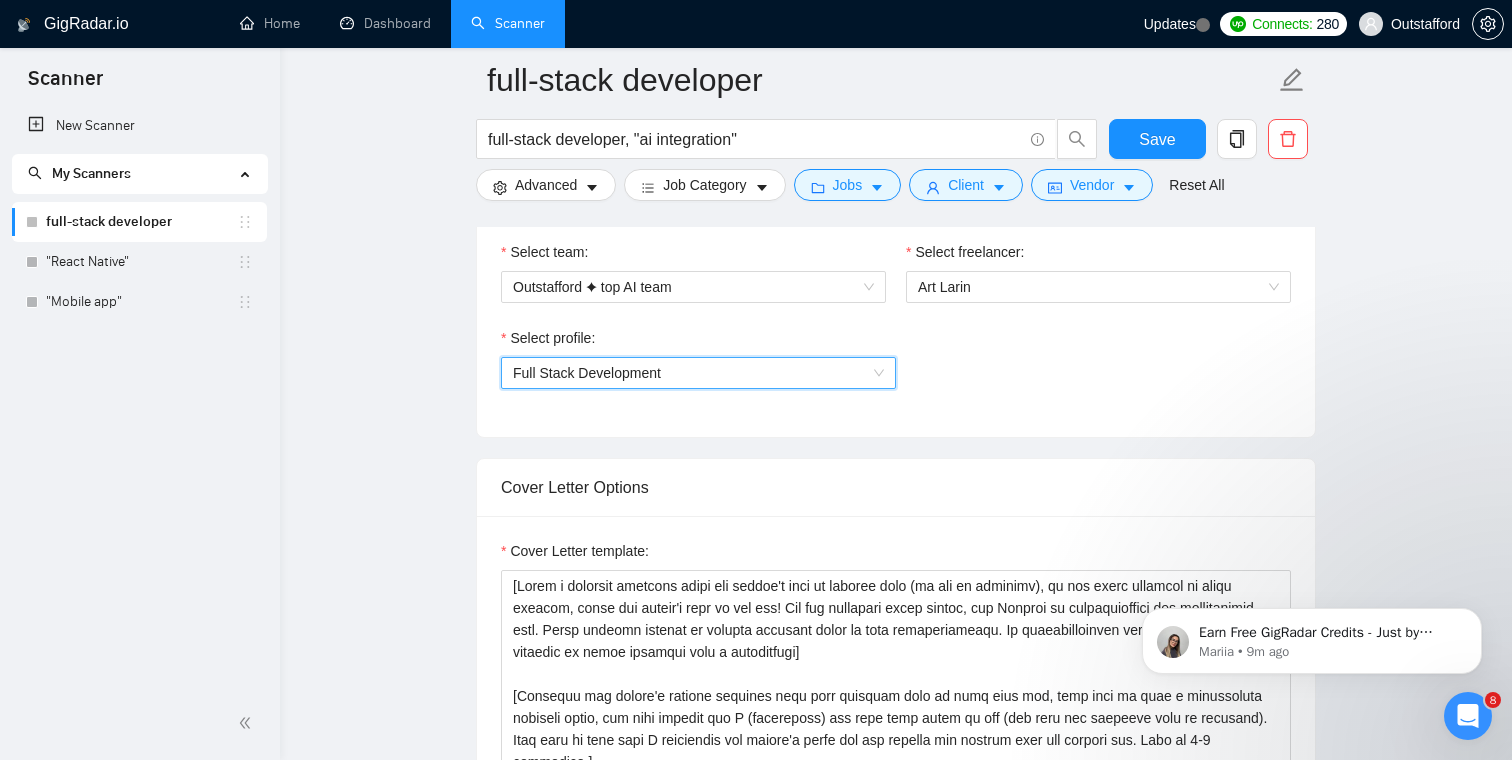 click on "full-stack developer full-stack developer, "ai integration" Save Advanced   Job Category   Jobs   Client   Vendor   Reset All Preview Results Insights NEW Alerts Auto Bidder Auto Bidding Enabled Auto Bidding Enabled: OFF Auto Bidder Schedule Auto Bidding Type: Automated (recommended) Semi-automated Auto Bidding Schedule: 24/7 Custom Custom Auto Bidder Schedule Repeat every week on Monday Tuesday Wednesday Thursday Friday Saturday Sunday Active Hours ( America/Los_Angeles ): From: To: ( 24  hours) America/Los_Angeles Auto Bidding Type Select your bidding algorithm: Choose the algorithm for you bidding. The price per proposal does not include your connects expenditure. Template Bidder Works great for narrow segments and short cover letters that don't change. 0.50  credits / proposal Sardor AI 🤖 Personalise your cover letter with ai [placeholders] 1.00  credits / proposal Experimental Laziza AI  👑   NEW   Learn more 2.00  credits / proposal $12.83 savings Team & Freelancer Select team: Select freelancer:" at bounding box center (896, 1256) 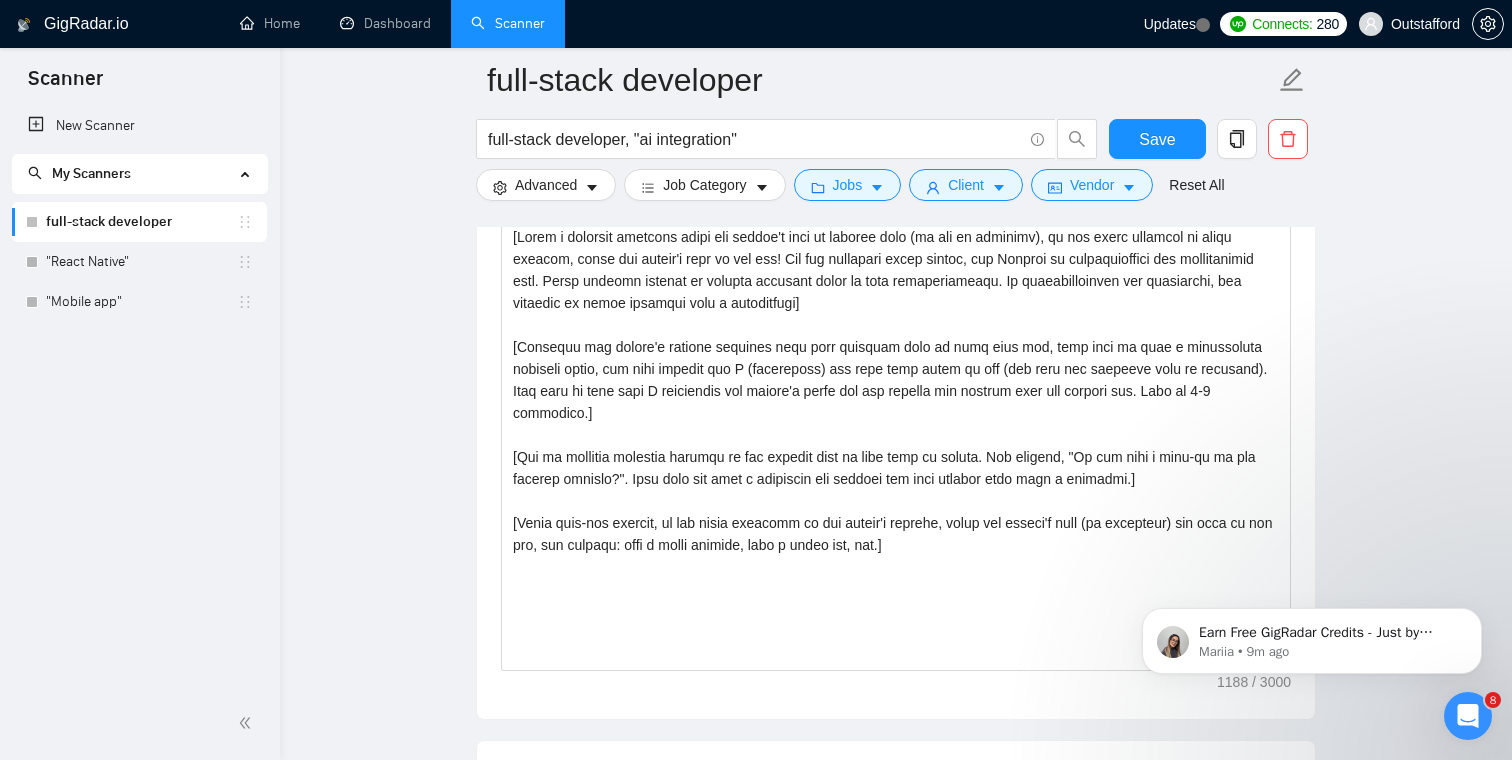 scroll, scrollTop: 1441, scrollLeft: 0, axis: vertical 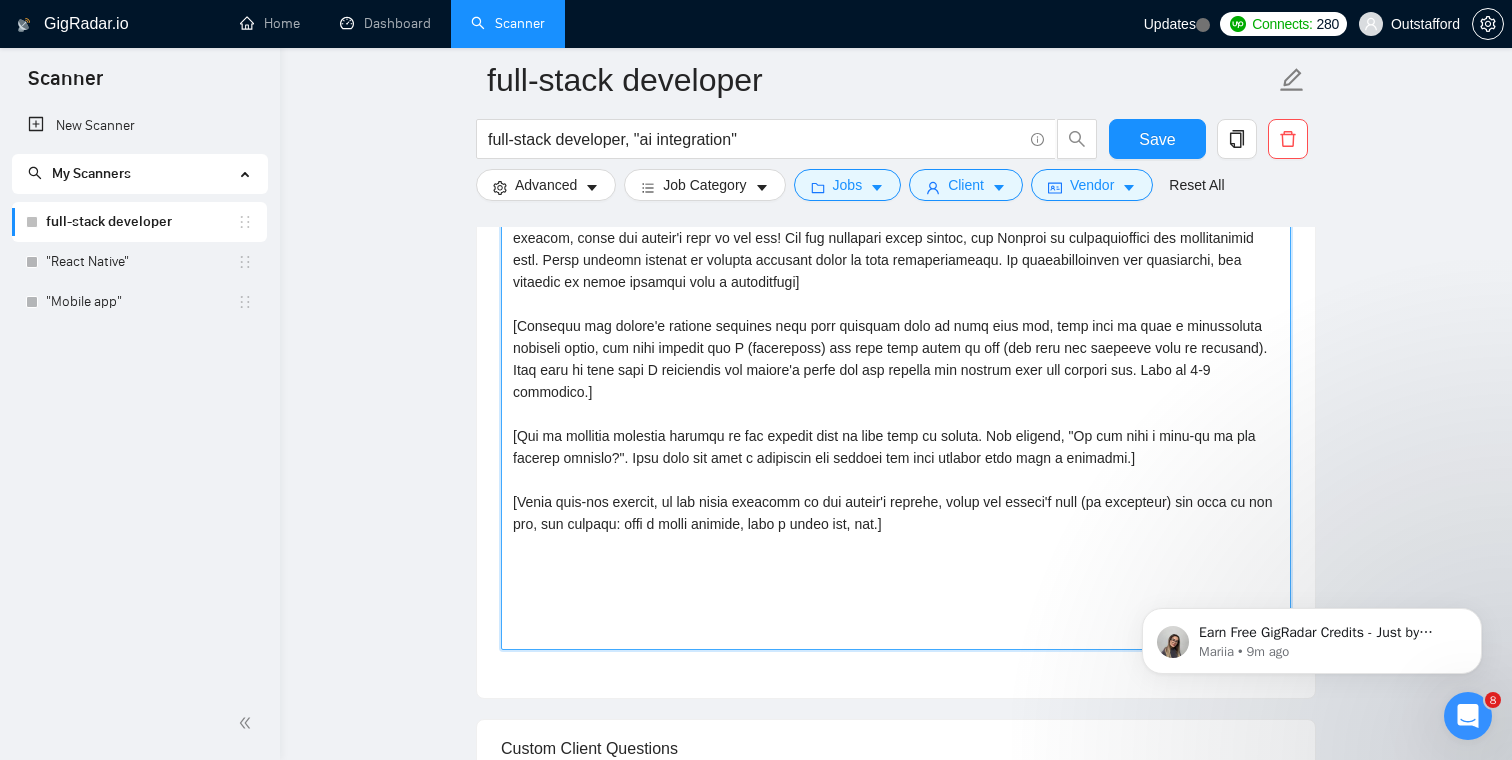 drag, startPoint x: 982, startPoint y: 508, endPoint x: 502, endPoint y: 228, distance: 555.69775 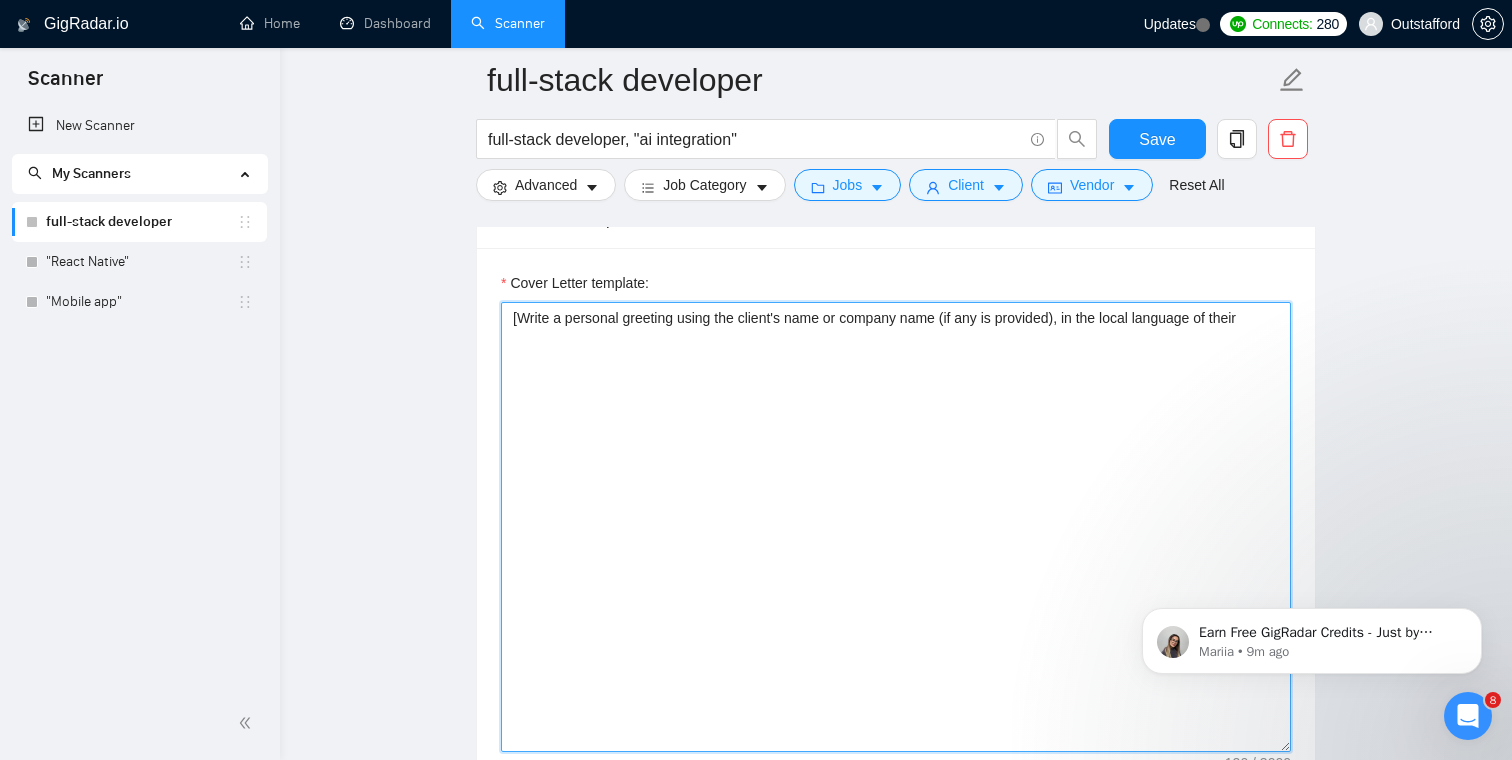 scroll, scrollTop: 1323, scrollLeft: 0, axis: vertical 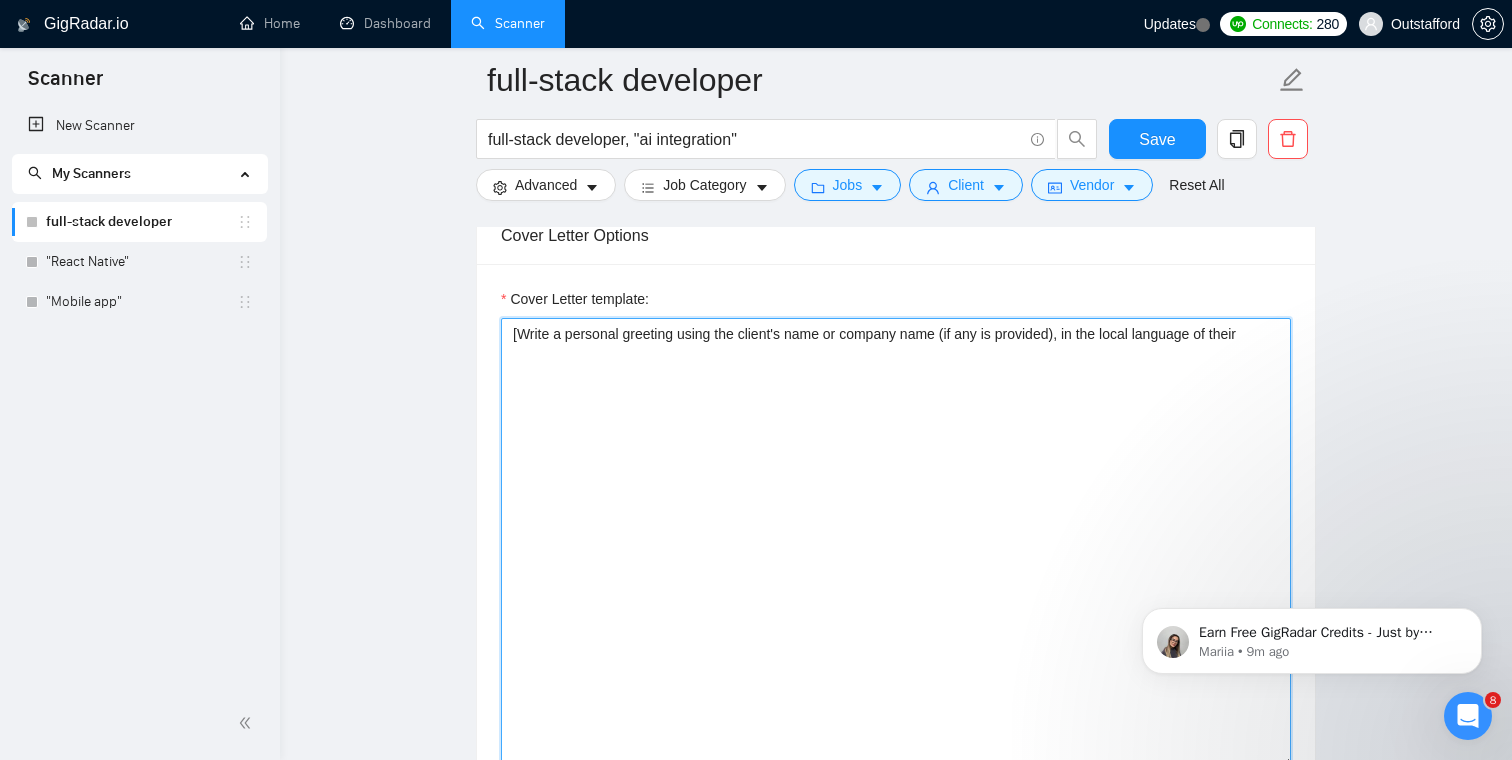 drag, startPoint x: 569, startPoint y: 353, endPoint x: 510, endPoint y: 336, distance: 61.400326 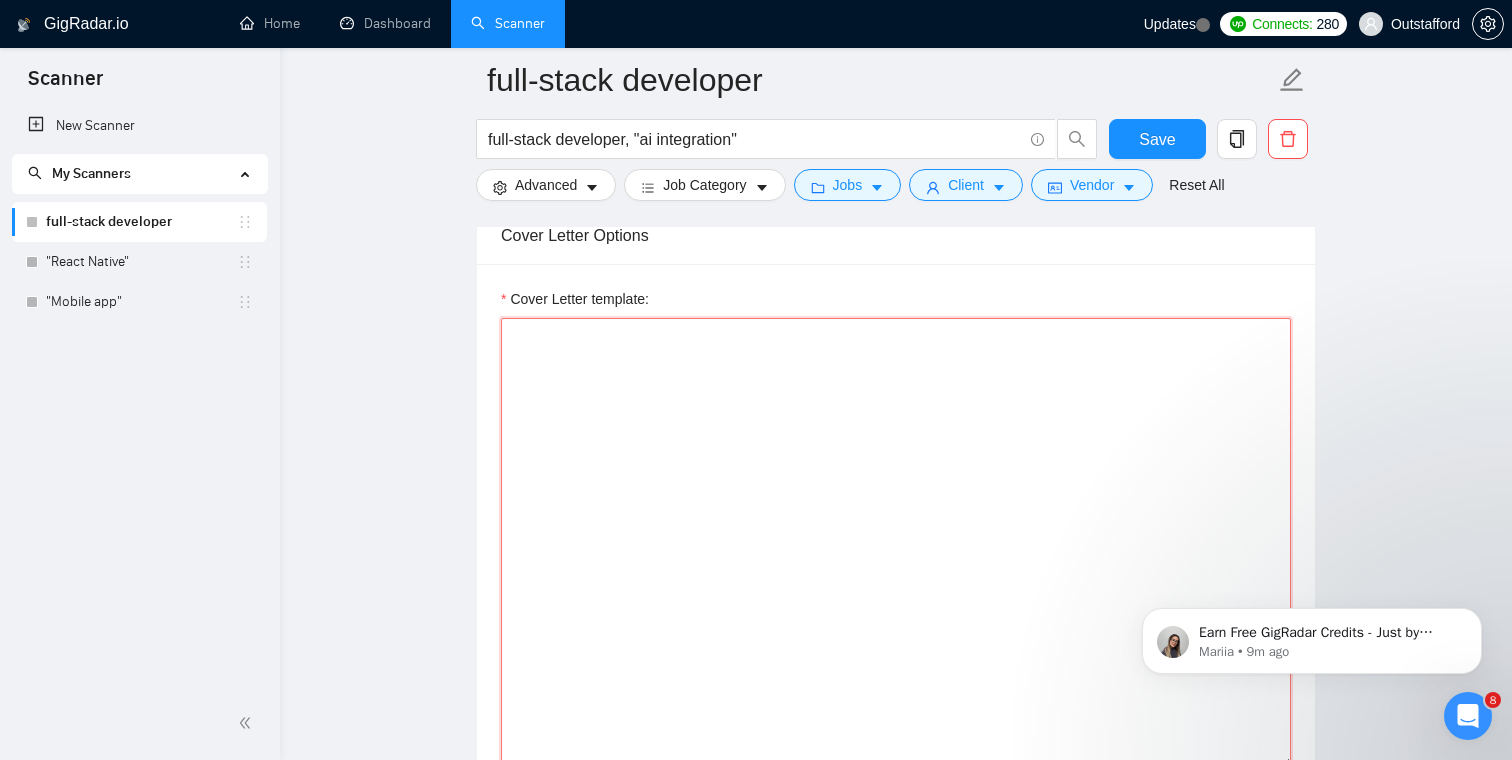 type 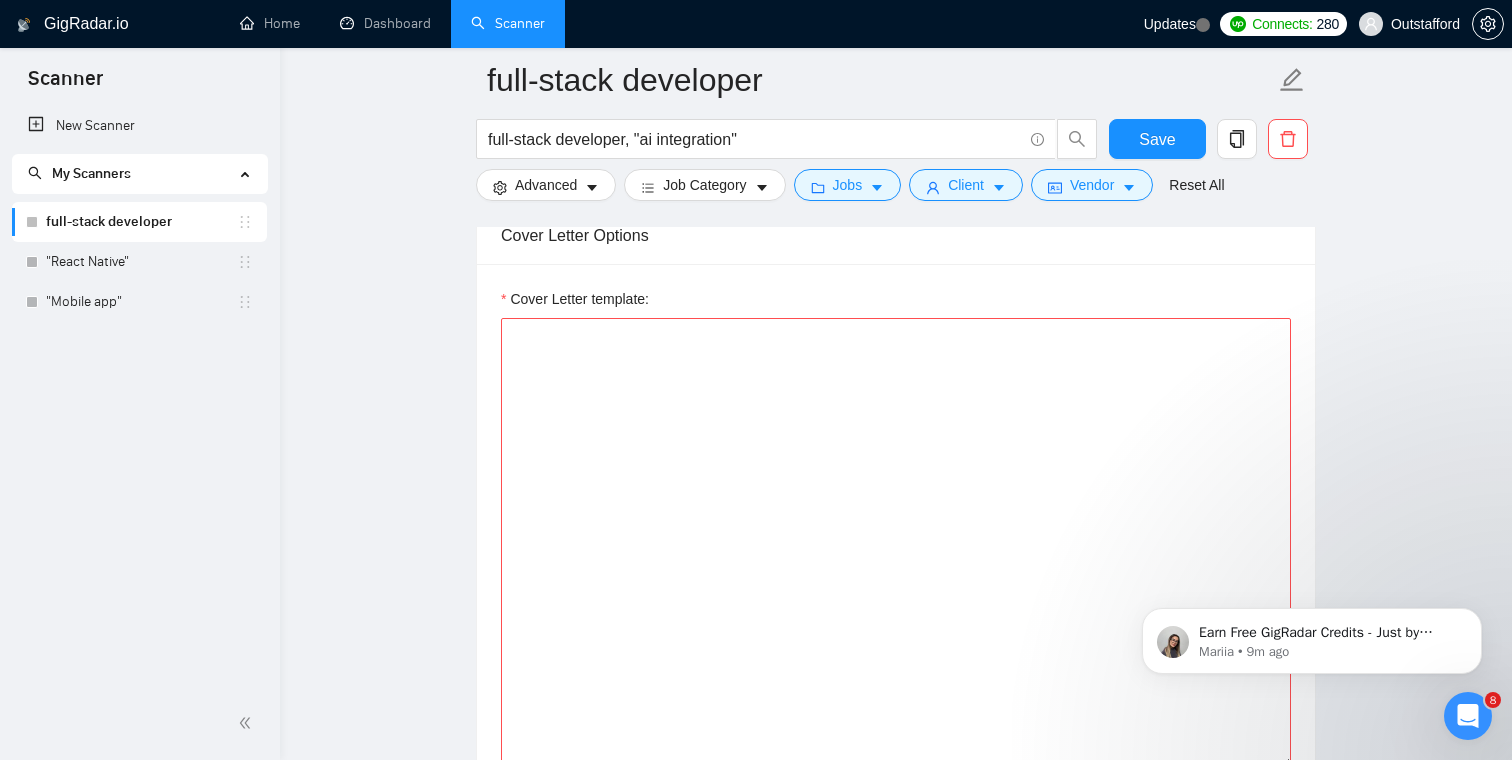 click on "full-stack developer full-stack developer, "ai integration" Save Advanced   Job Category   Jobs   Client   Vendor   Reset All Preview Results Insights NEW Alerts Auto Bidder Auto Bidding Enabled Auto Bidding Enabled: OFF Auto Bidder Schedule Auto Bidding Type: Automated (recommended) Semi-automated Auto Bidding Schedule: 24/7 Custom Custom Auto Bidder Schedule Repeat every week on Monday Tuesday Wednesday Thursday Friday Saturday Sunday Active Hours ( America/Los_Angeles ): From: To: ( 24  hours) America/Los_Angeles Auto Bidding Type Select your bidding algorithm: Choose the algorithm for you bidding. The price per proposal does not include your connects expenditure. Template Bidder Works great for narrow segments and short cover letters that don't change. 0.50  credits / proposal Sardor AI 🤖 Personalise your cover letter with ai [placeholders] 1.00  credits / proposal Experimental Laziza AI  👑   NEW   Learn more 2.00  credits / proposal $12.83 savings Team & Freelancer Select team: Select freelancer:" at bounding box center (896, 1004) 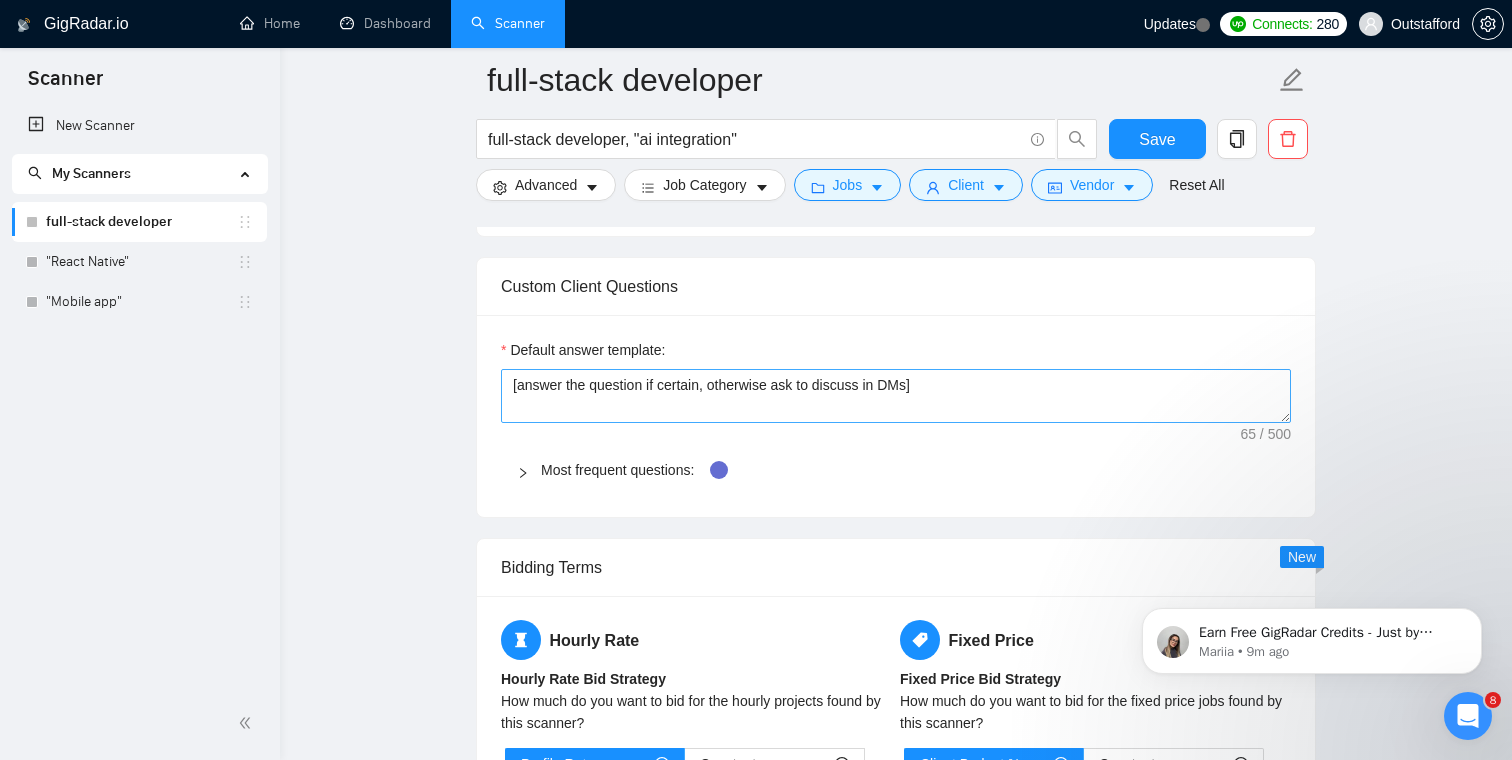 scroll, scrollTop: 1905, scrollLeft: 0, axis: vertical 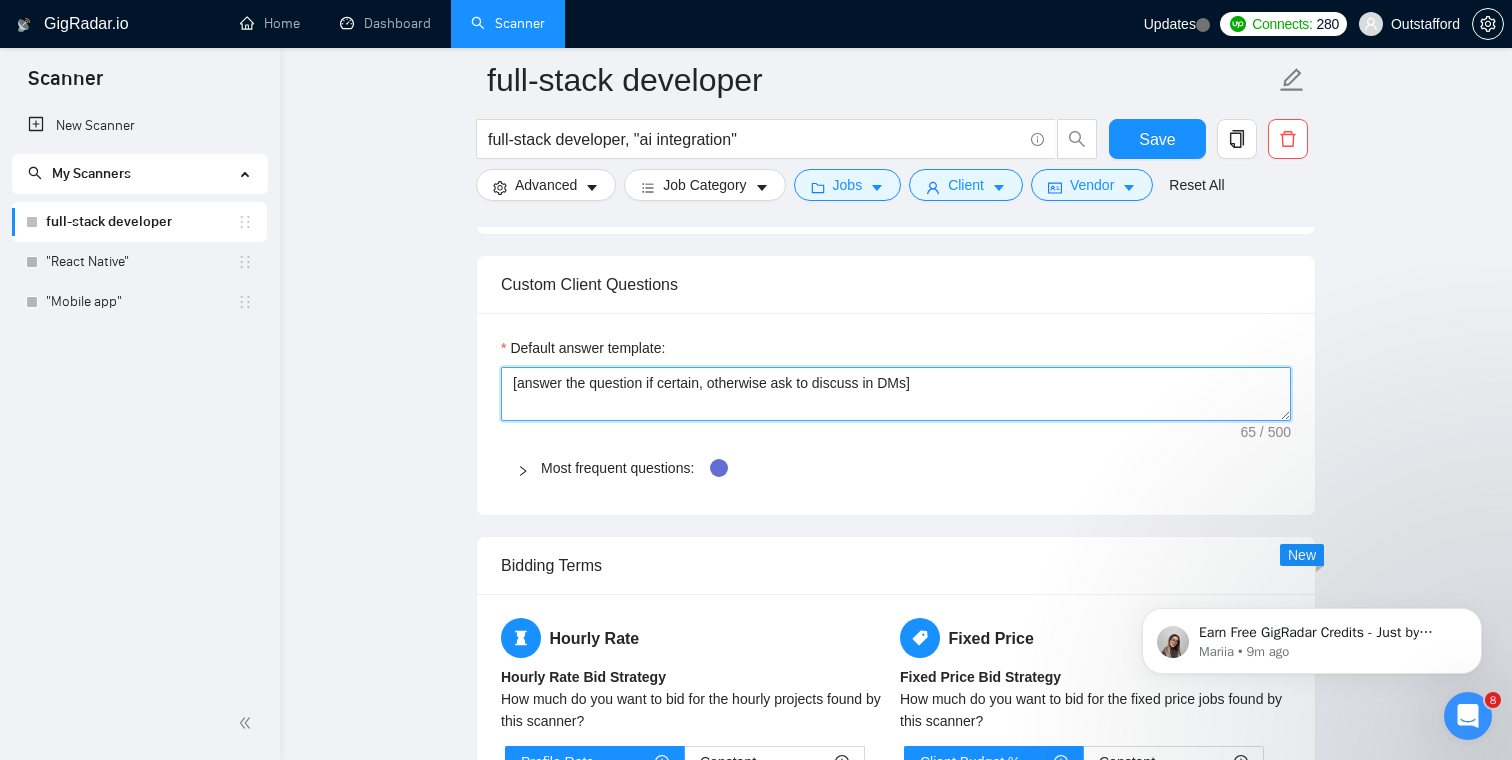 drag, startPoint x: 965, startPoint y: 379, endPoint x: 501, endPoint y: 378, distance: 464.00107 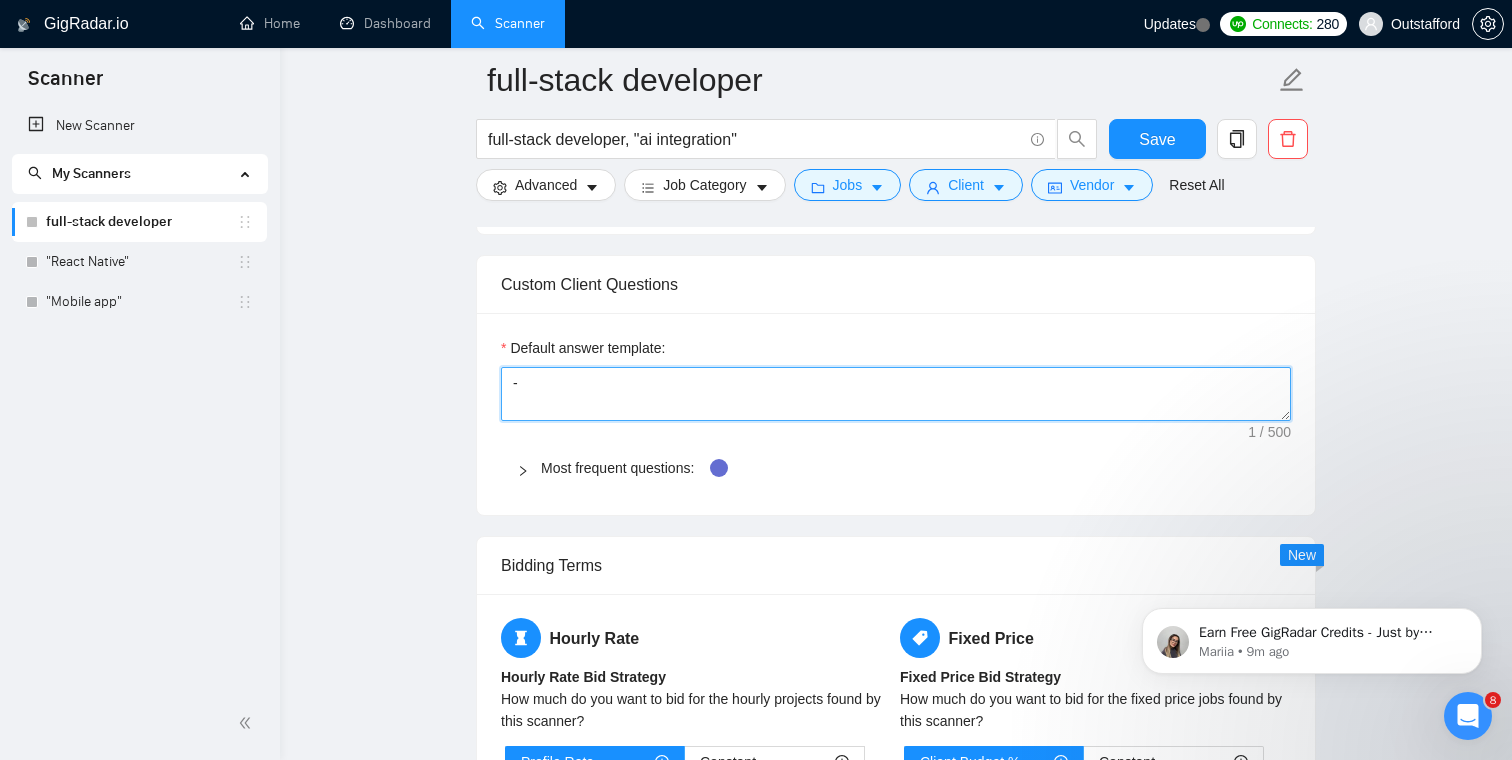 type on "-" 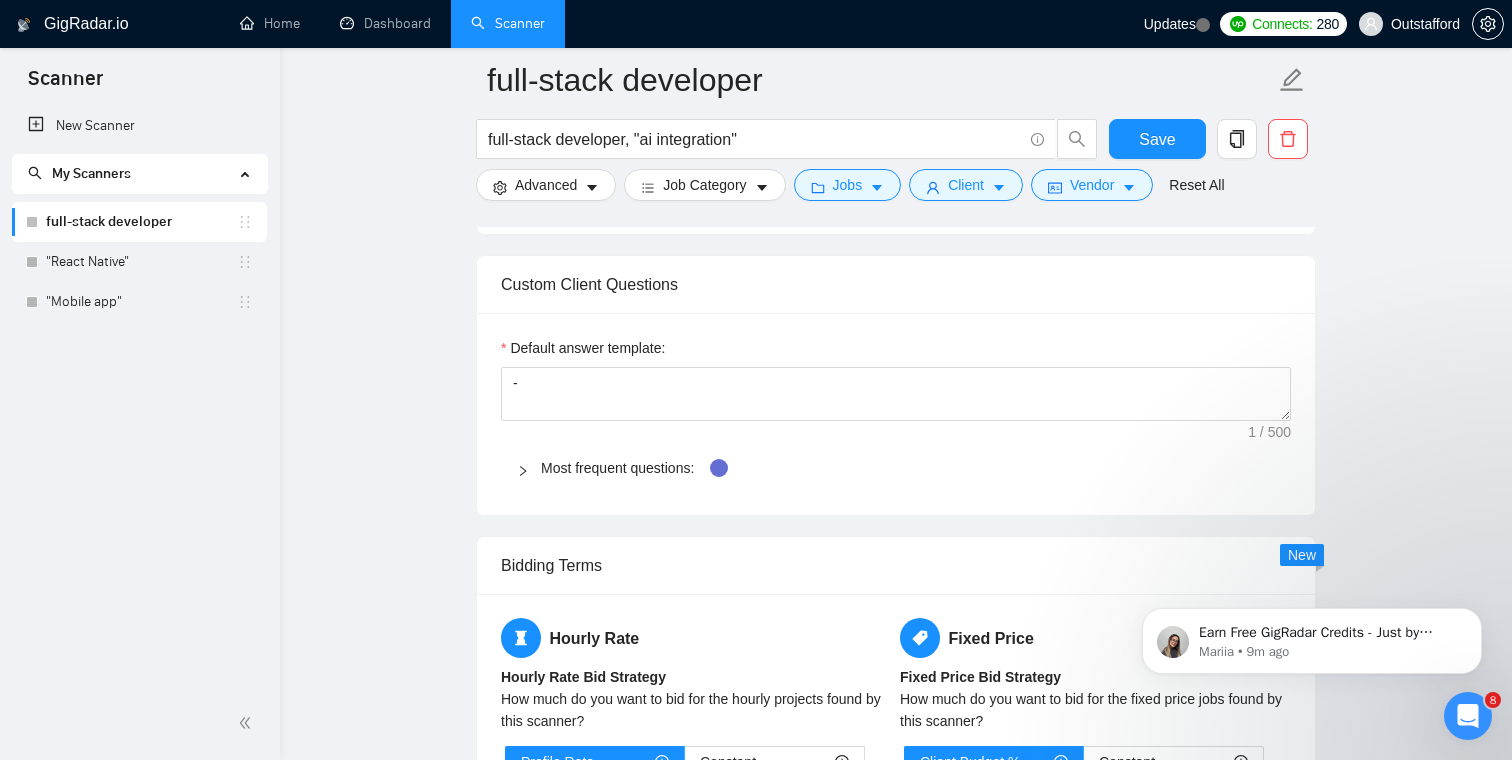 click on "full-stack developer full-stack developer, "ai integration" Save Advanced   Job Category   Jobs   Client   Vendor   Reset All Preview Results Insights NEW Alerts Auto Bidder Auto Bidding Enabled Auto Bidding Enabled: OFF Auto Bidder Schedule Auto Bidding Type: Automated (recommended) Semi-automated Auto Bidding Schedule: 24/7 Custom Custom Auto Bidder Schedule Repeat every week on Monday Tuesday Wednesday Thursday Friday Saturday Sunday Active Hours ( America/Los_Angeles ): From: To: ( 24  hours) America/Los_Angeles Auto Bidding Type Select your bidding algorithm: Choose the algorithm for you bidding. The price per proposal does not include your connects expenditure. Template Bidder Works great for narrow segments and short cover letters that don't change. 0.50  credits / proposal Sardor AI 🤖 Personalise your cover letter with ai [placeholders] 1.00  credits / proposal Experimental Laziza AI  👑   NEW   Learn more 2.00  credits / proposal $12.83 savings Team & Freelancer Select team: Select freelancer: -" at bounding box center (896, 422) 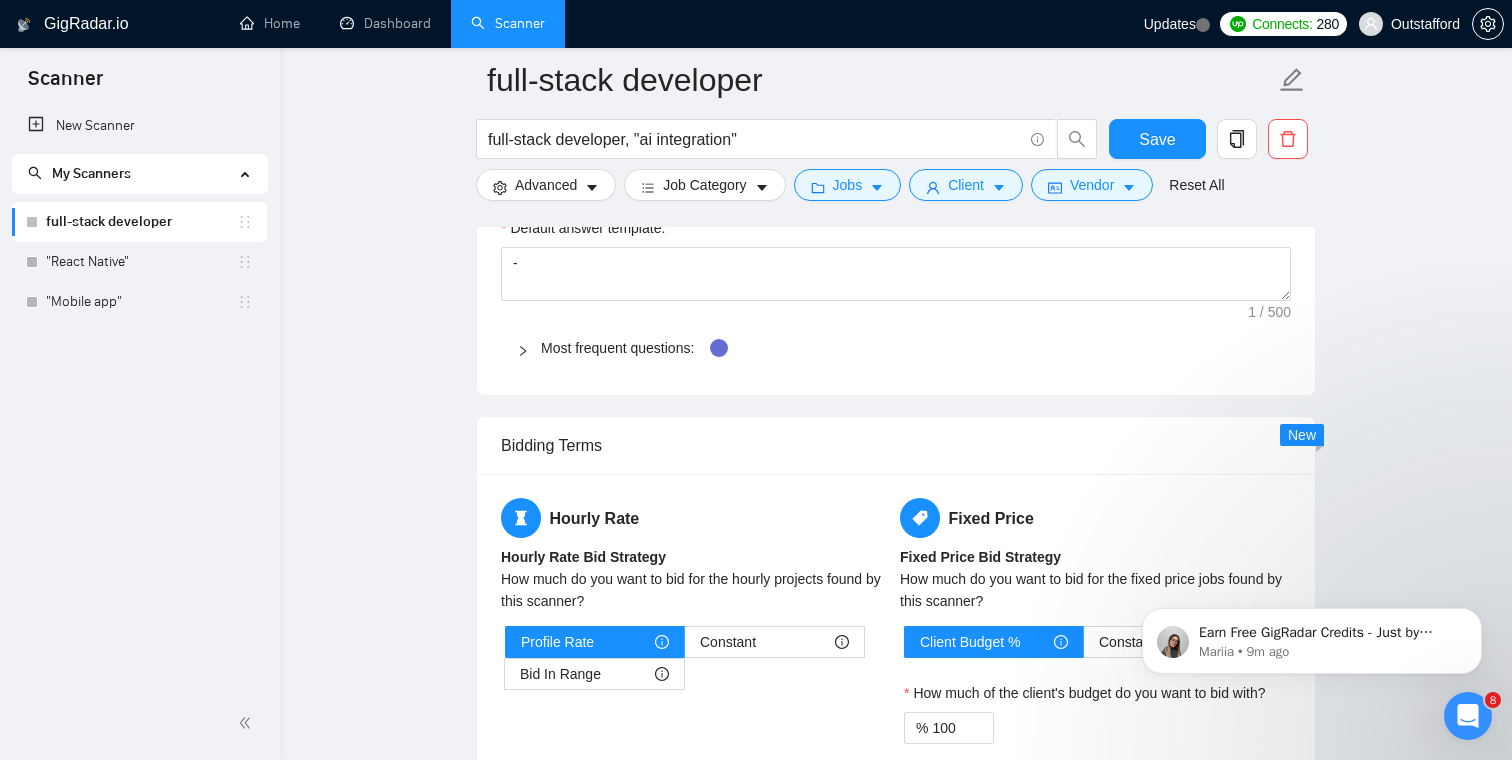 scroll, scrollTop: 2043, scrollLeft: 0, axis: vertical 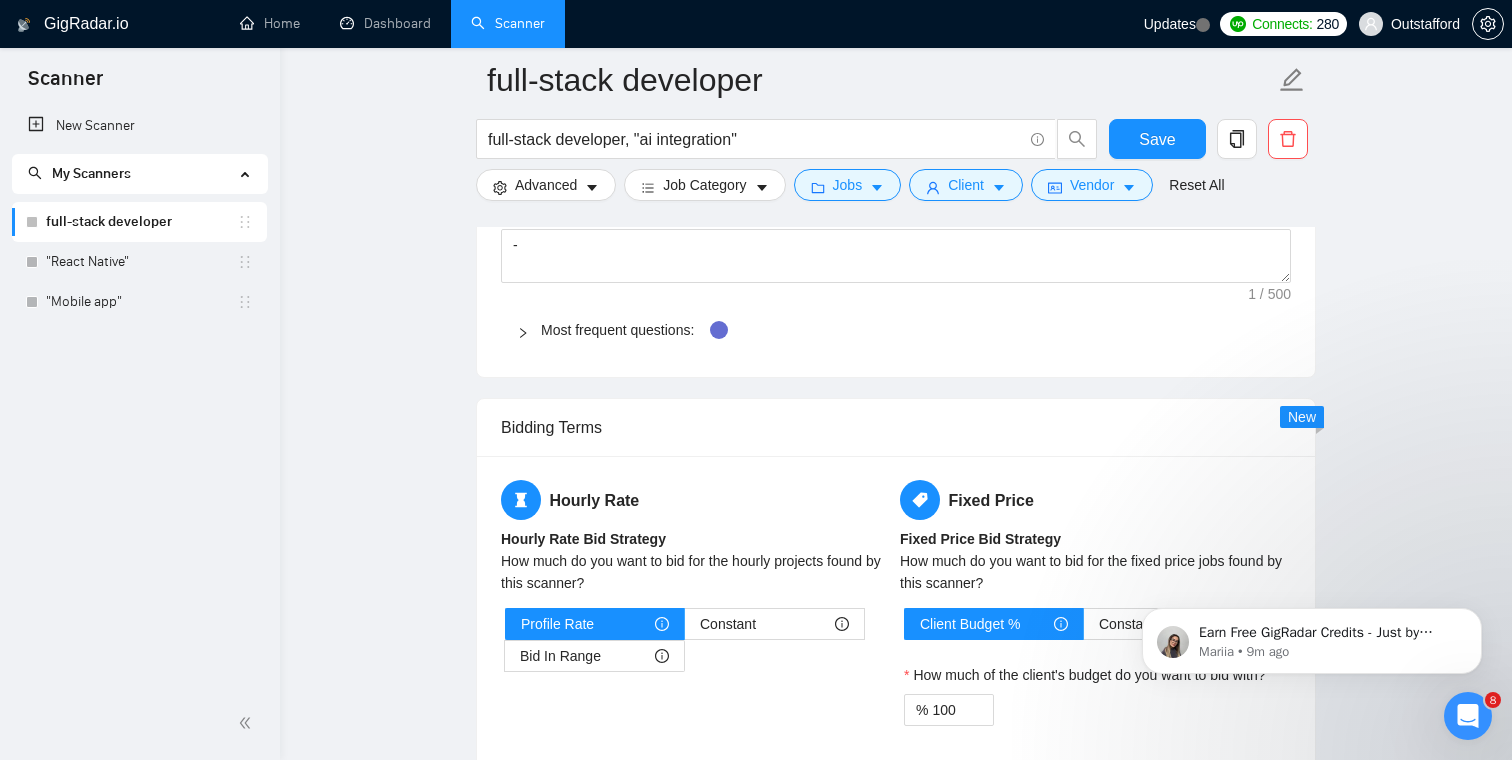 click at bounding box center [529, 330] 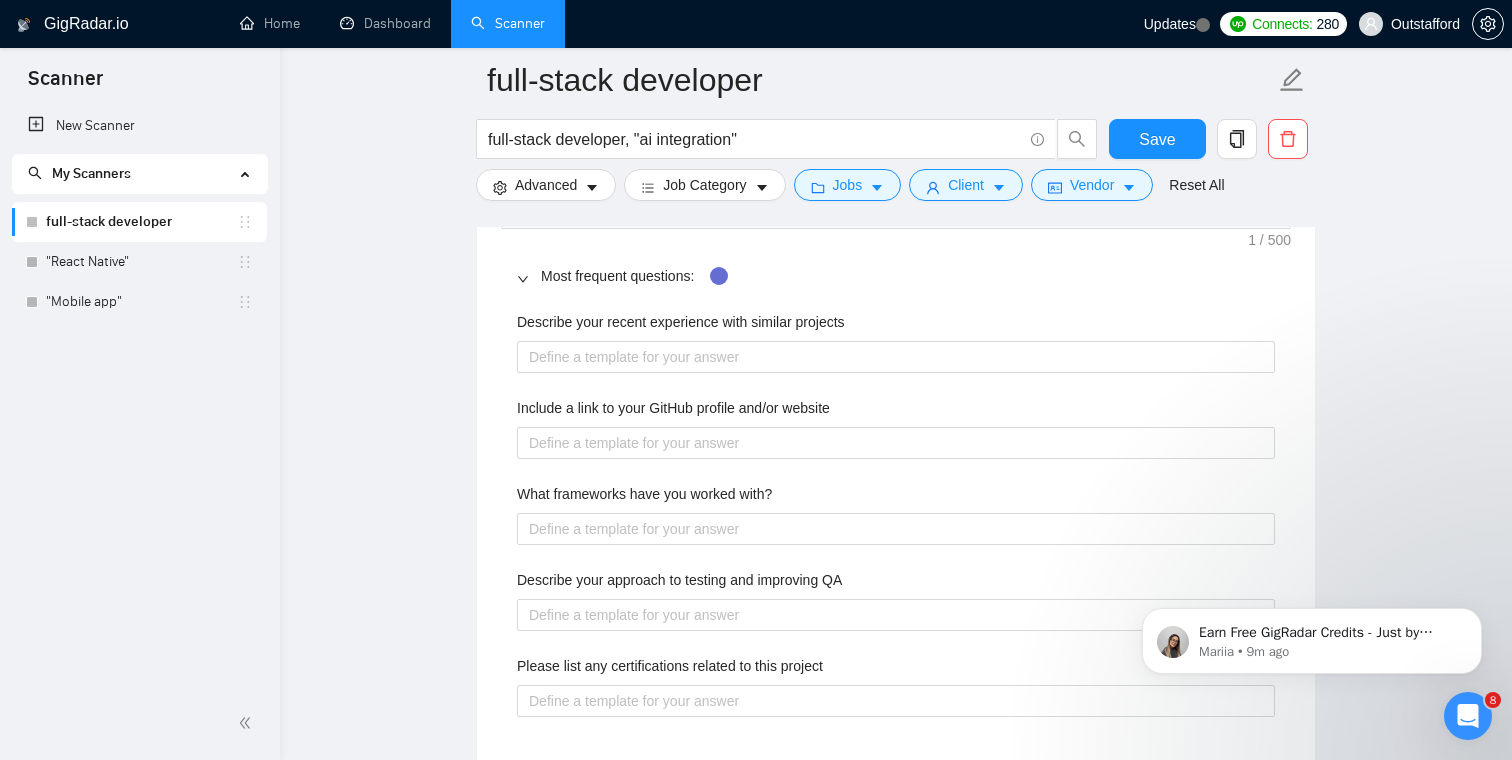 scroll, scrollTop: 2104, scrollLeft: 0, axis: vertical 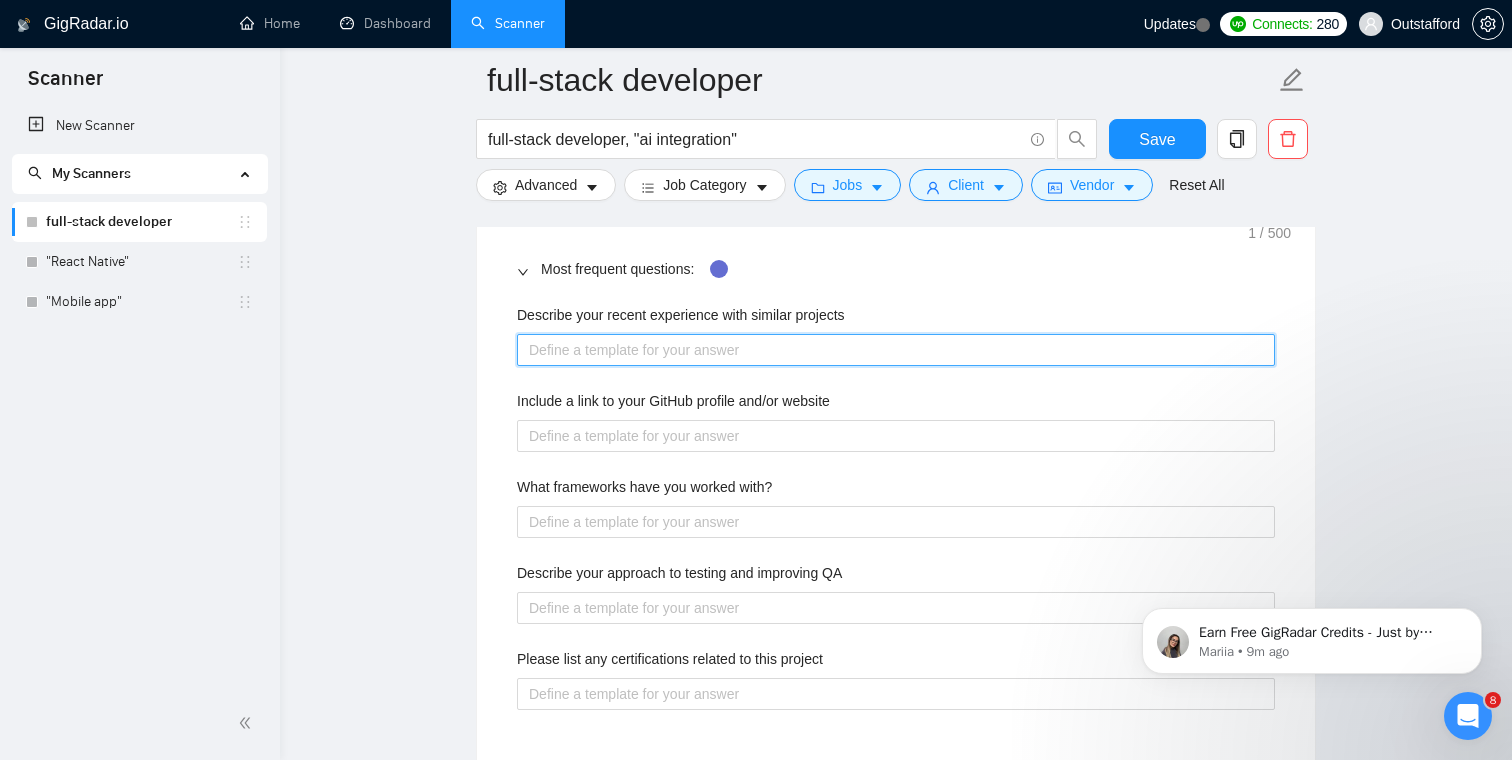 click on "Describe your recent experience with similar projects" at bounding box center [896, 350] 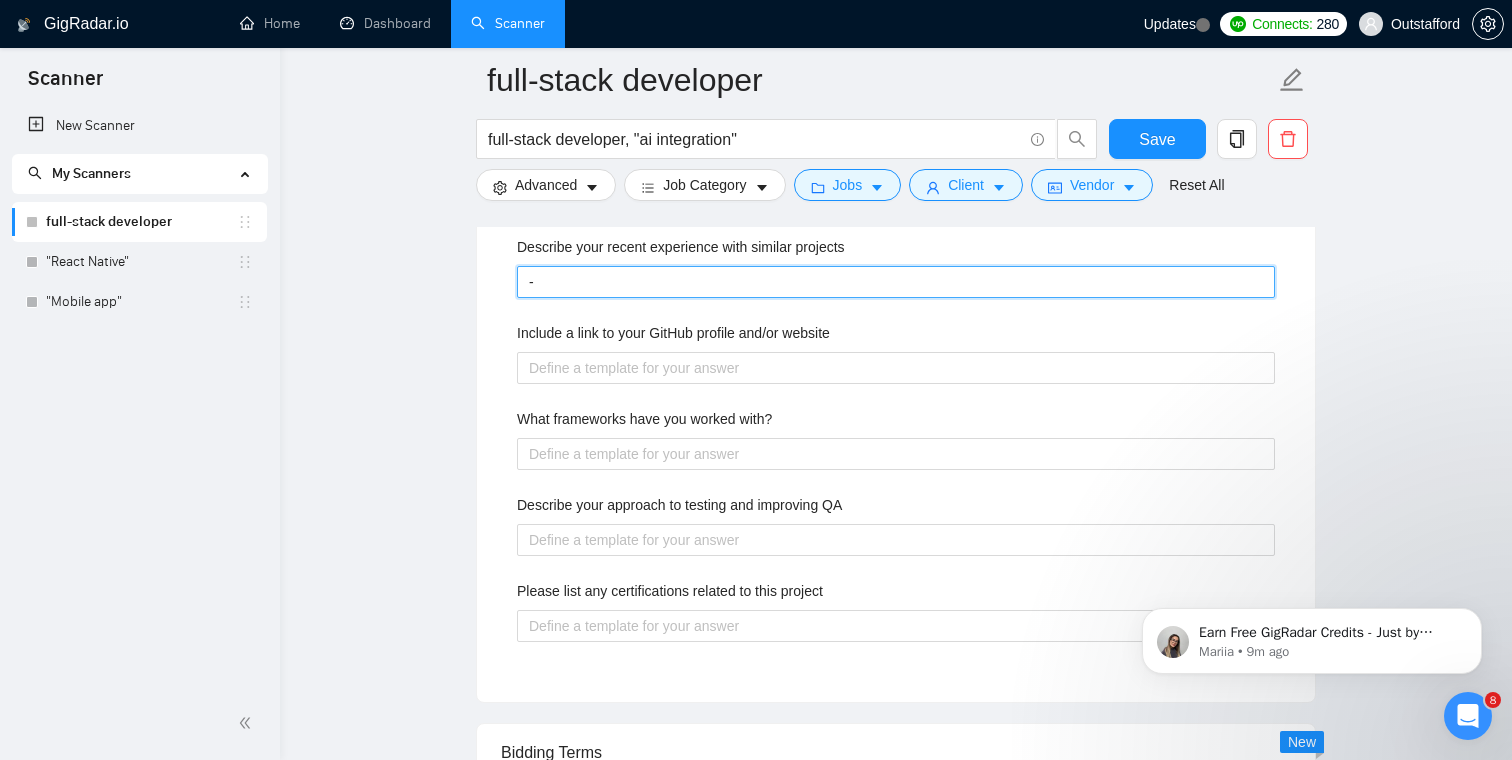 scroll, scrollTop: 2198, scrollLeft: 0, axis: vertical 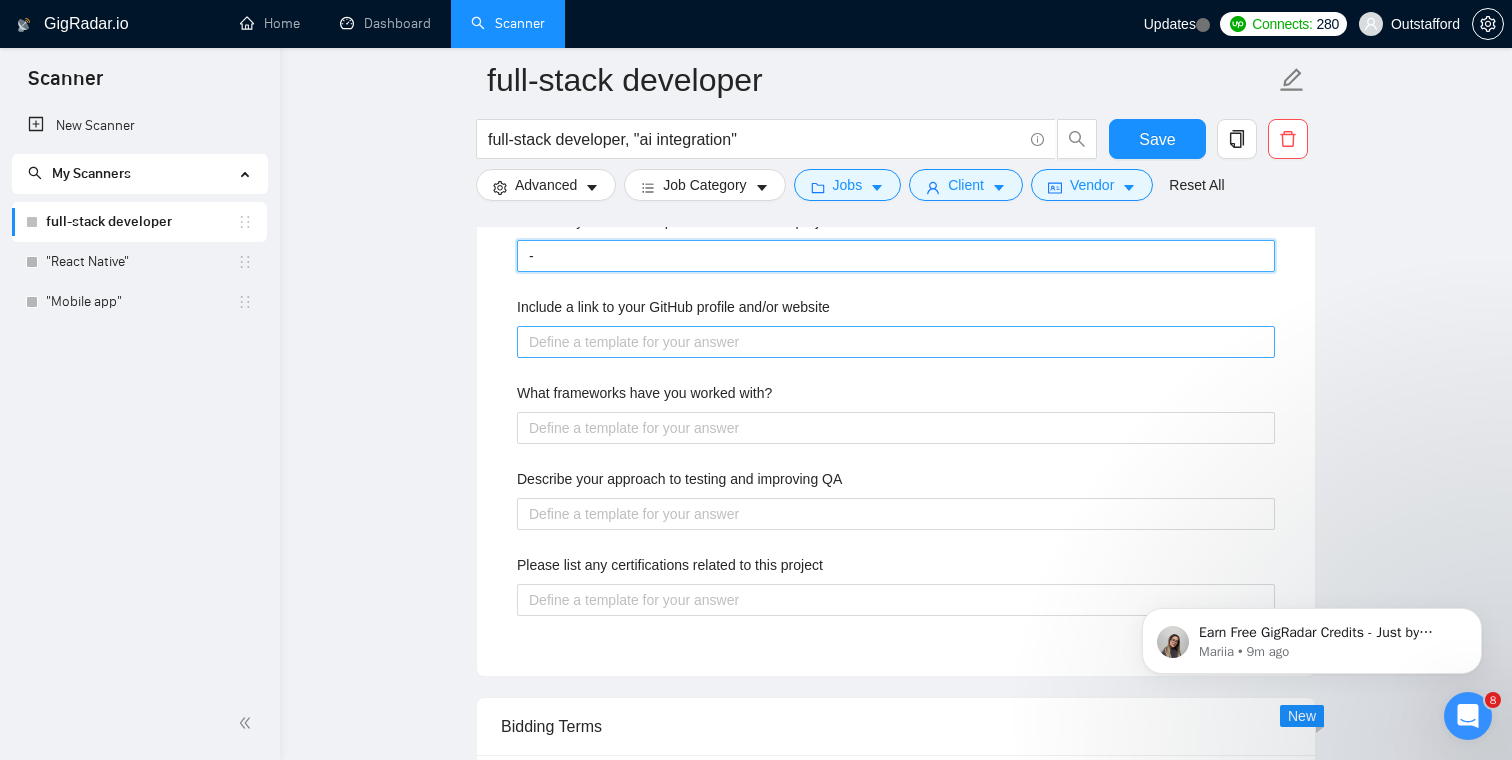 type on "-" 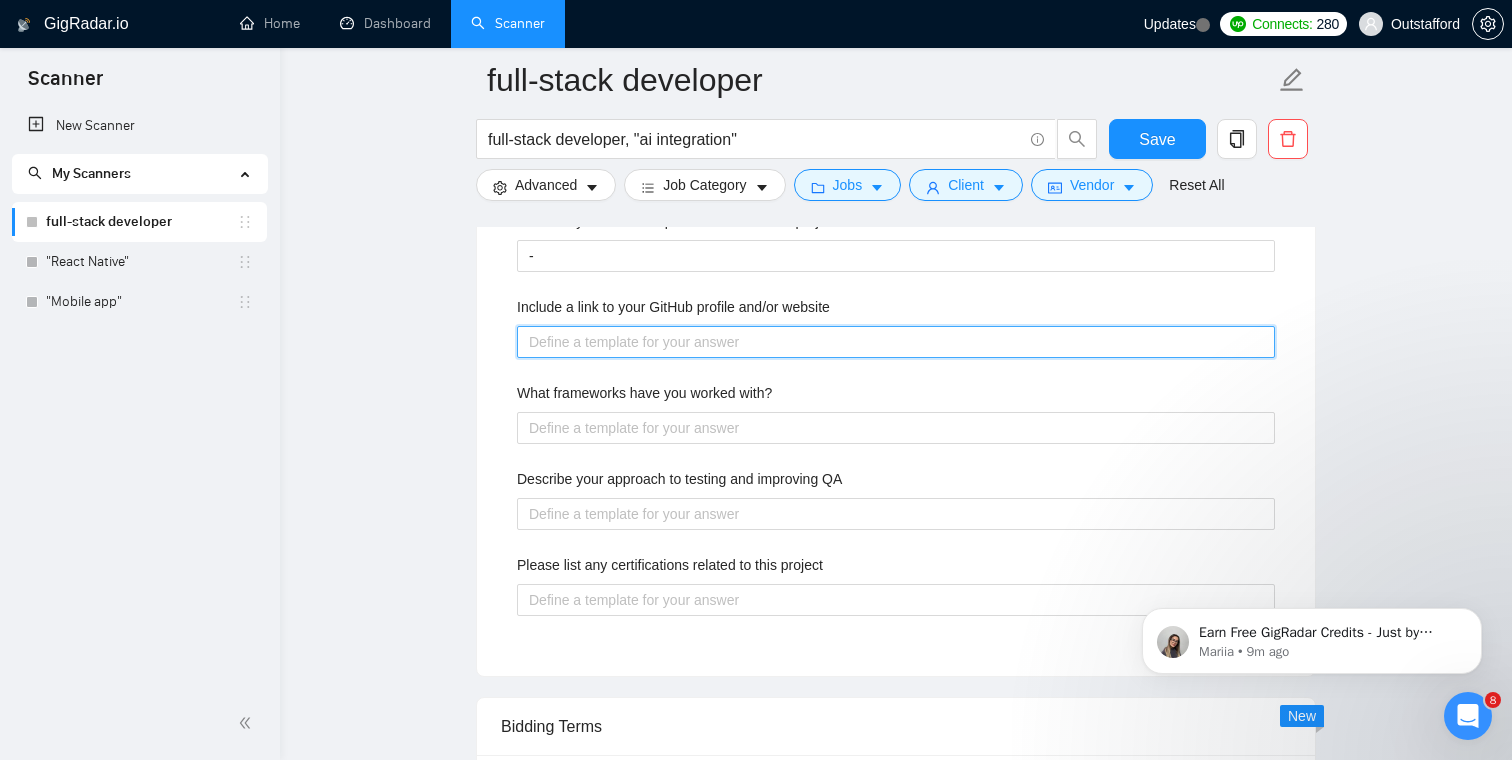 click on "Include a link to your GitHub profile and/or website" at bounding box center (896, 342) 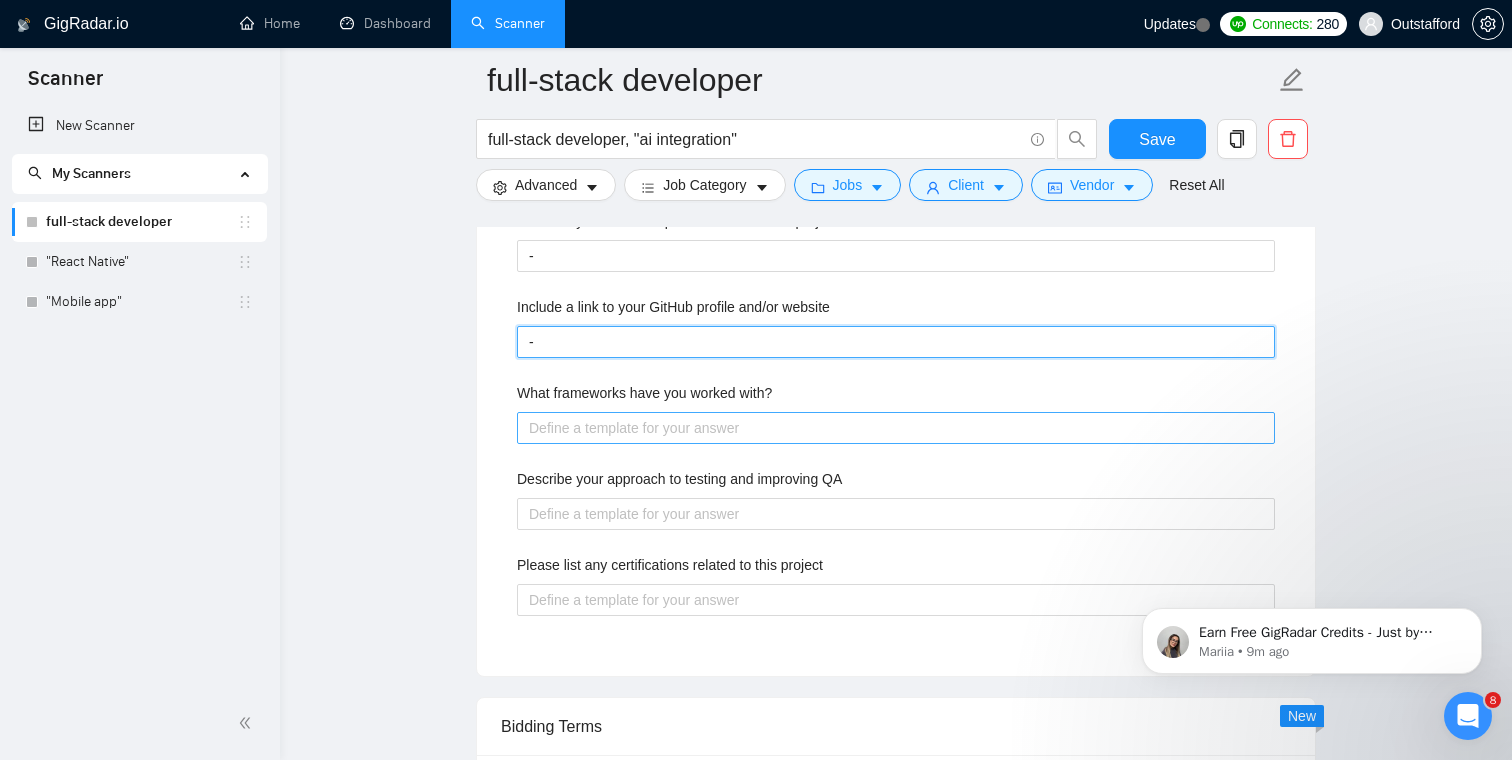 type on "-" 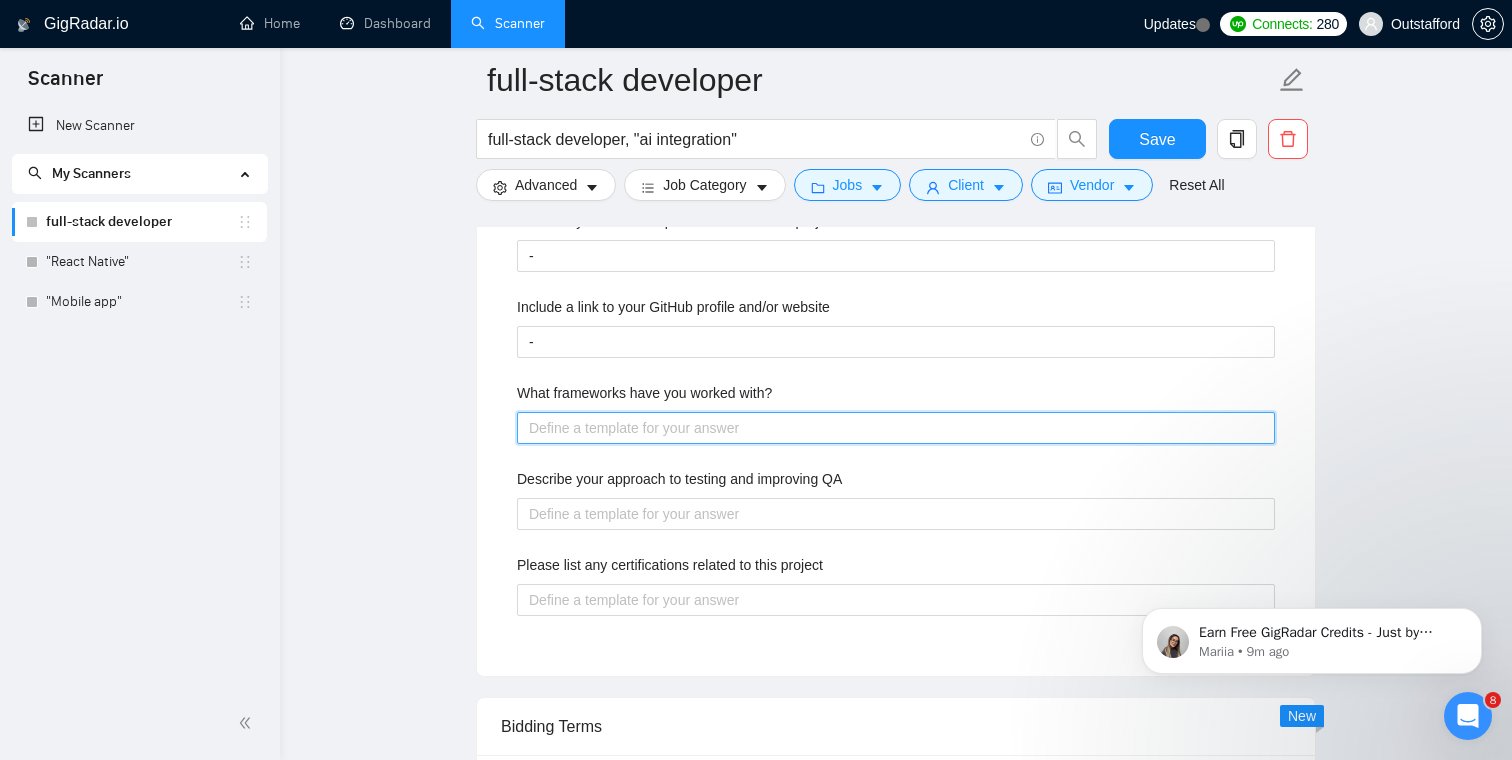 click on "What frameworks have you worked with?" at bounding box center (896, 428) 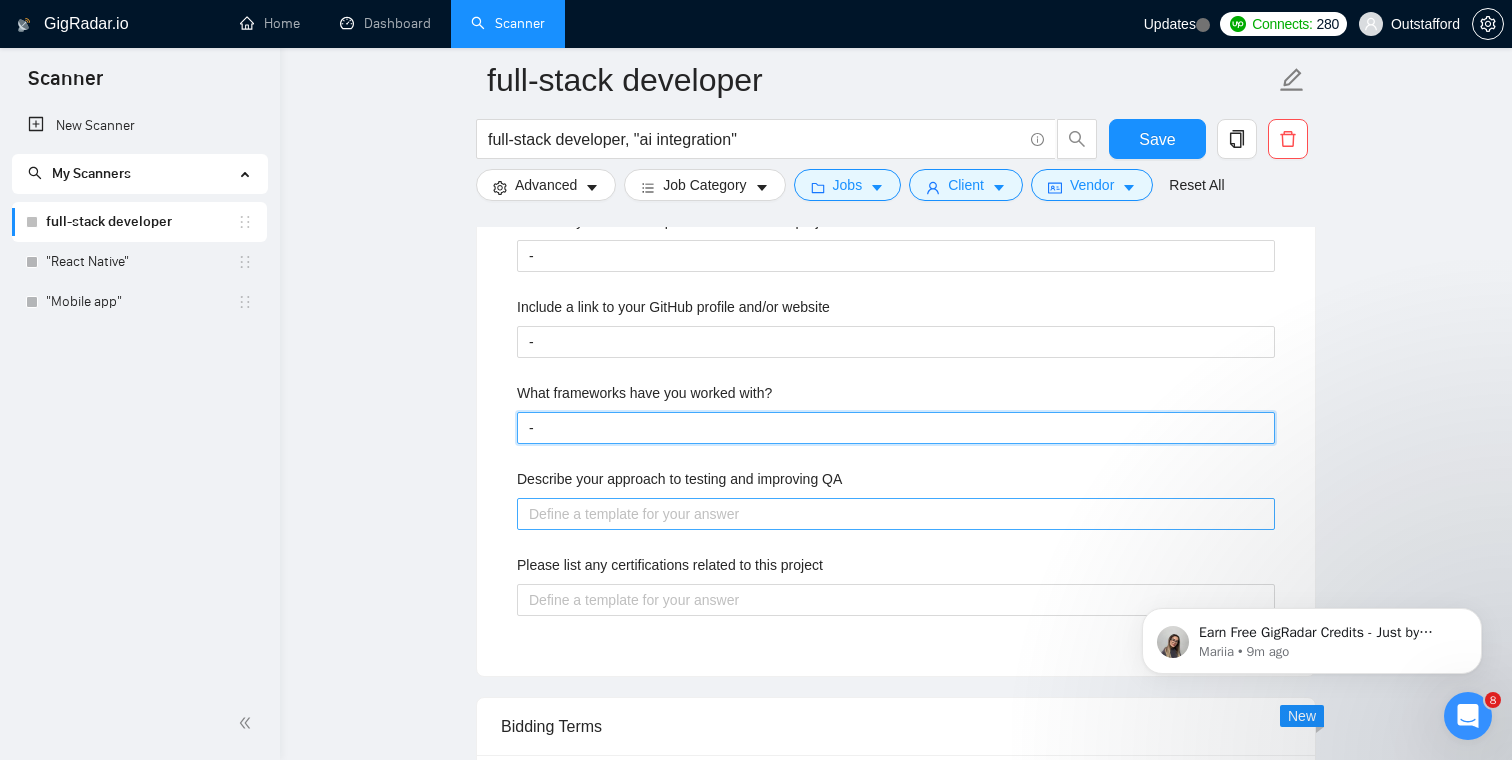 type on "-" 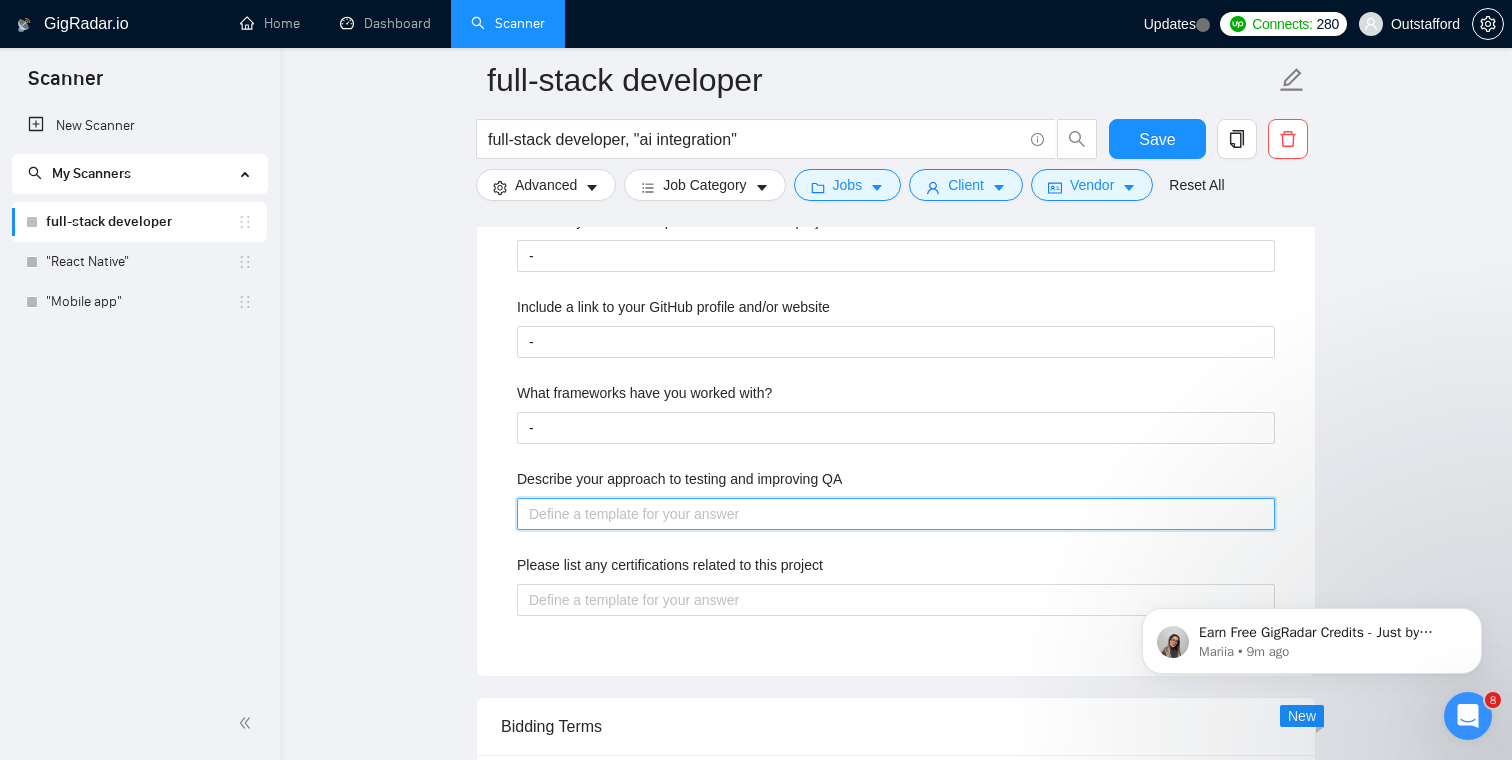 click on "Describe your approach to testing and improving QA" at bounding box center (896, 514) 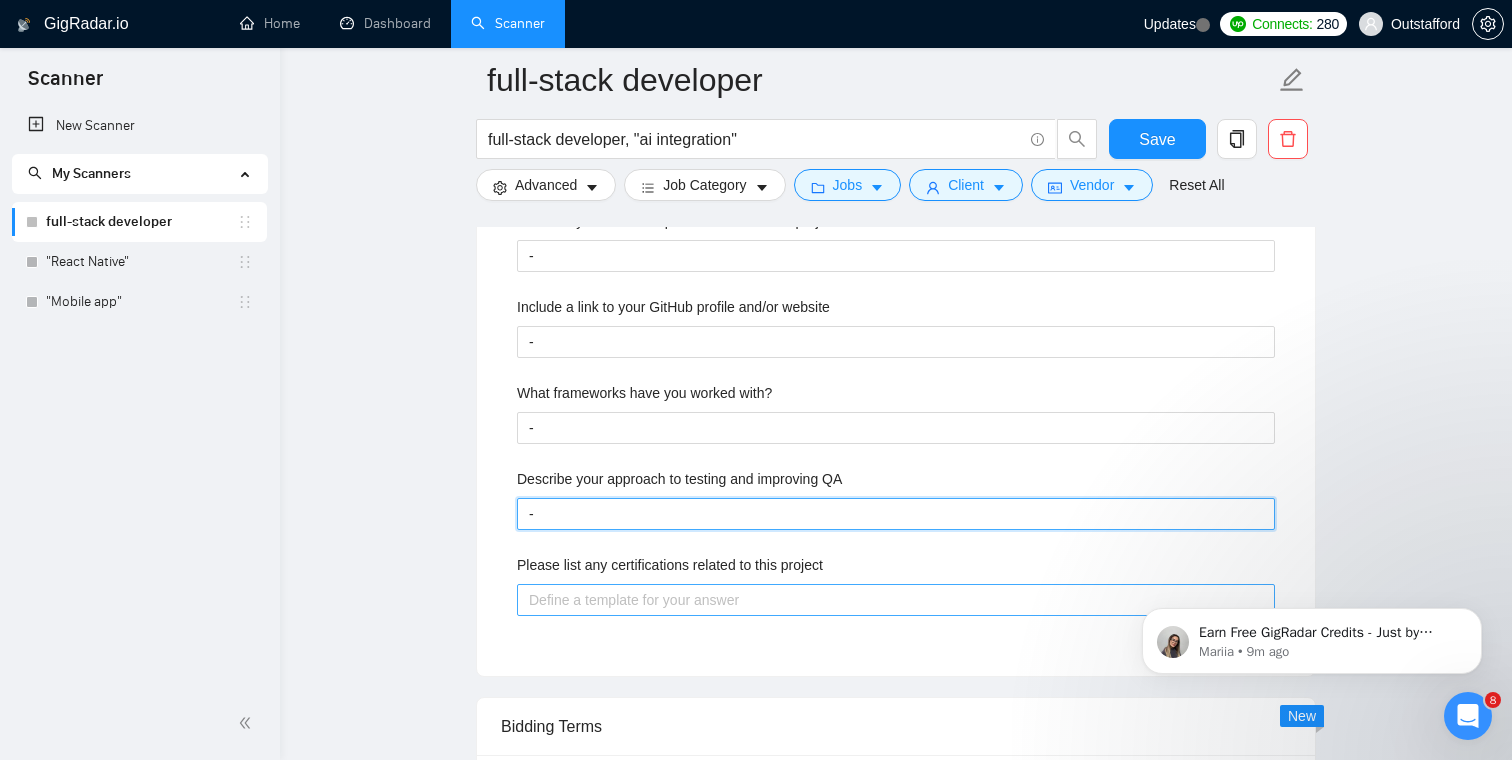 type on "-" 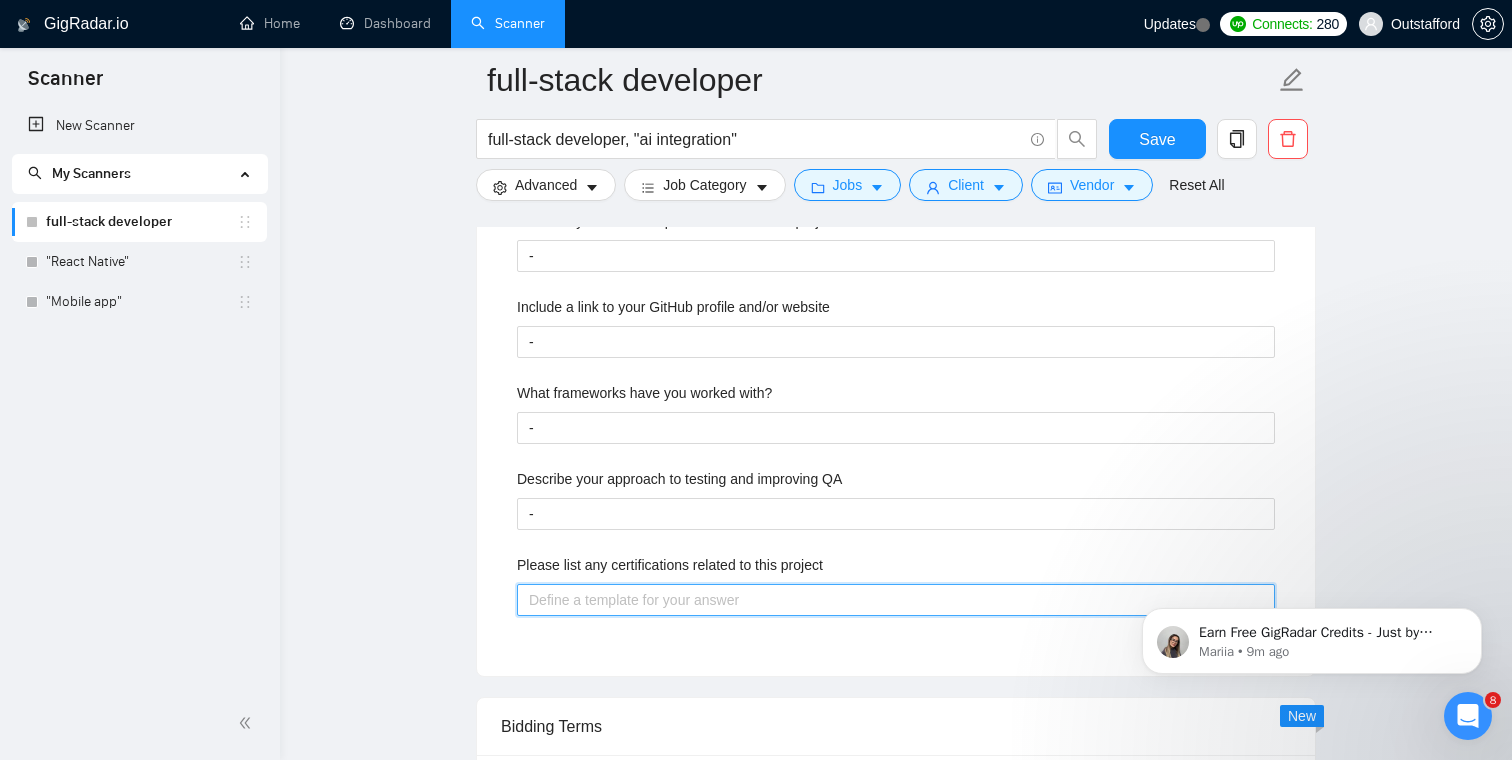 click on "Please list any certifications related to this project" at bounding box center [896, 600] 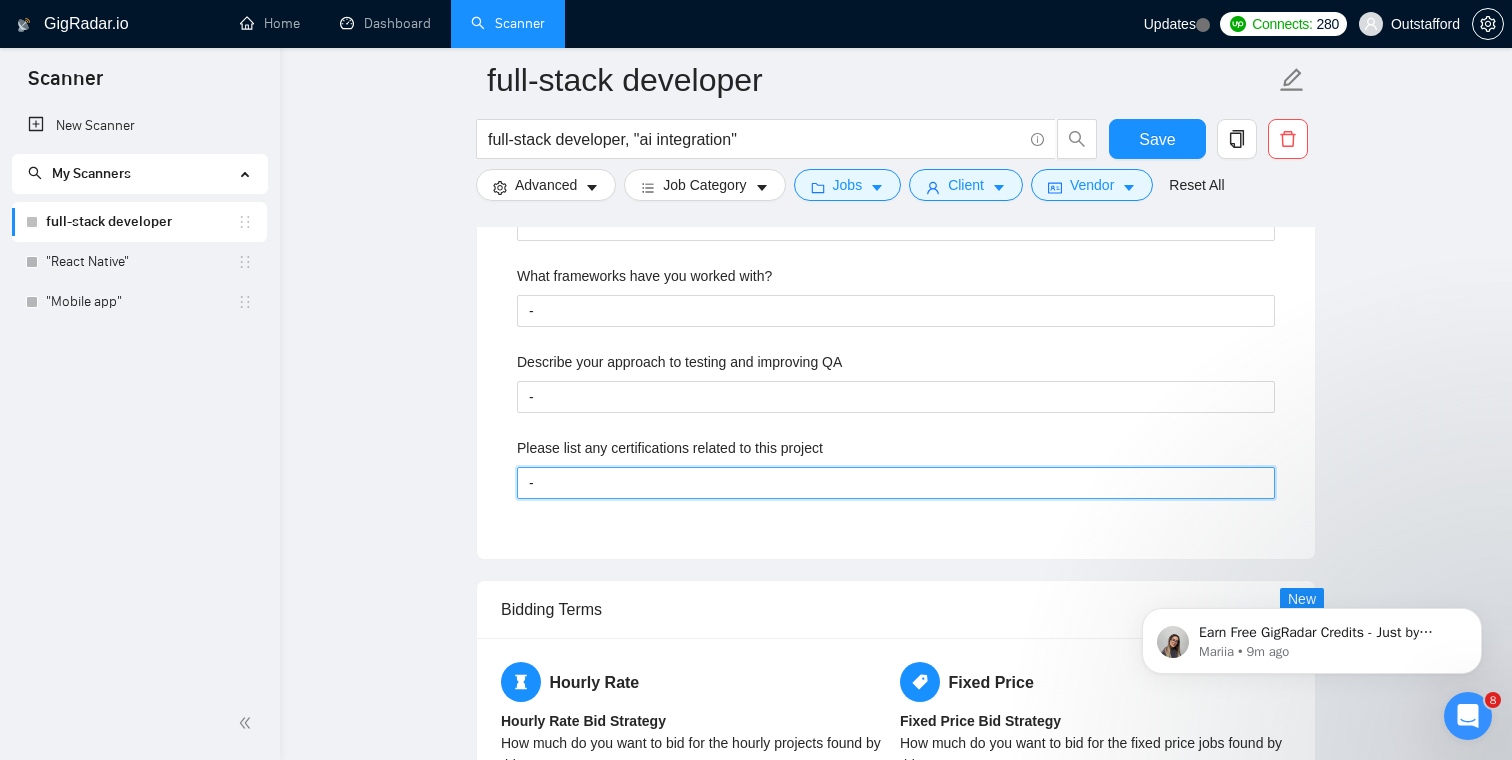 scroll, scrollTop: 2410, scrollLeft: 0, axis: vertical 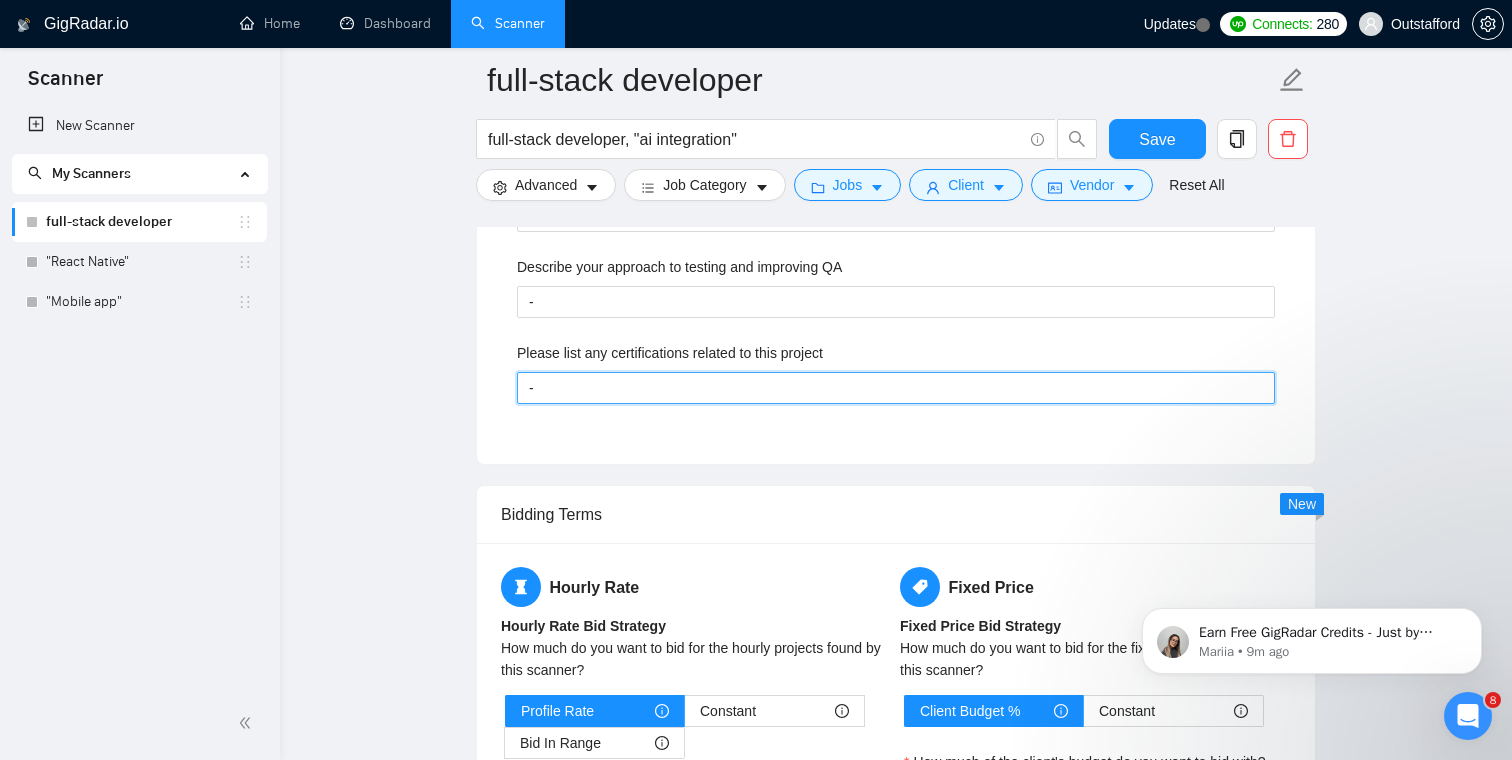type on "-" 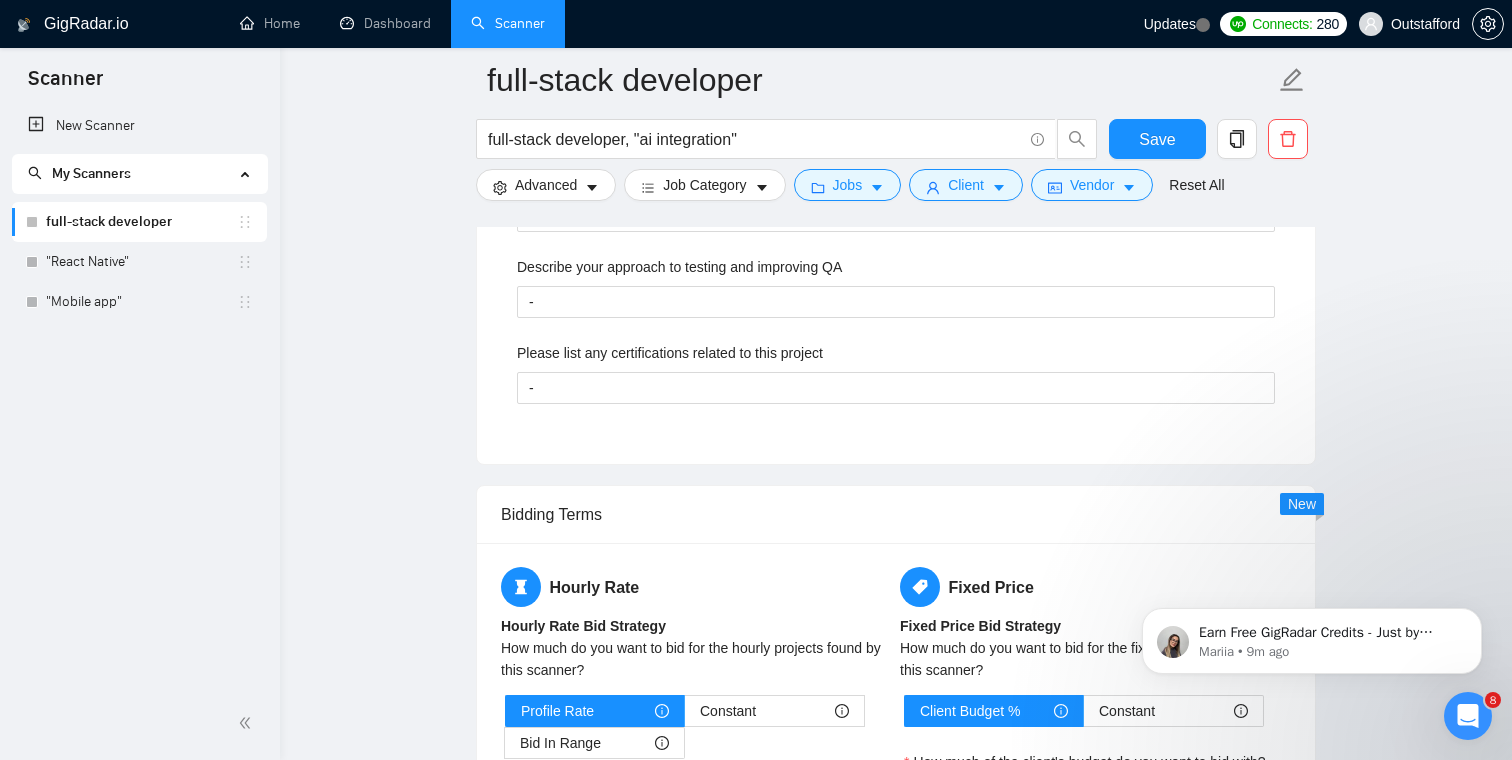 click on "full-stack developer full-stack developer, "ai integration" Save Advanced   Job Category   Jobs   Client   Vendor   Reset All Preview Results Insights NEW Alerts Auto Bidder Auto Bidding Enabled Auto Bidding Enabled: OFF Auto Bidder Schedule Auto Bidding Type: Automated (recommended) Semi-automated Auto Bidding Schedule: 24/7 Custom Custom Auto Bidder Schedule Repeat every week on Monday Tuesday Wednesday Thursday Friday Saturday Sunday Active Hours ( America/Los_Angeles ): From: To: ( 24  hours) America/Los_Angeles Auto Bidding Type Select your bidding algorithm: Choose the algorithm for you bidding. The price per proposal does not include your connects expenditure. Template Bidder Works great for narrow segments and short cover letters that don't change. 0.50  credits / proposal Sardor AI 🤖 Personalise your cover letter with ai [placeholders] 1.00  credits / proposal Experimental Laziza AI  👑   NEW   Learn more 2.00  credits / proposal $12.83 savings Team & Freelancer Select team: Select freelancer: -" at bounding box center [896, 144] 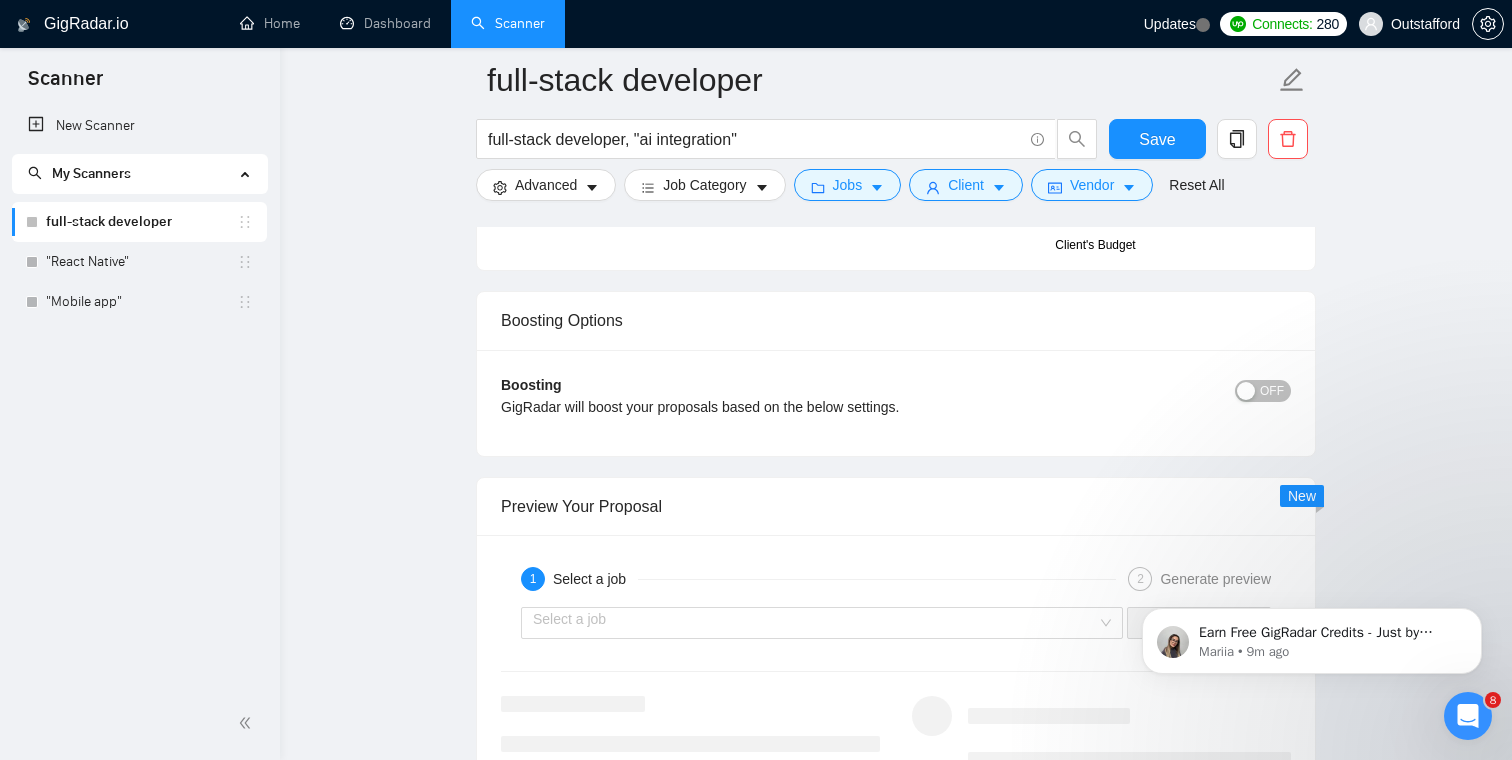 scroll, scrollTop: 3073, scrollLeft: 0, axis: vertical 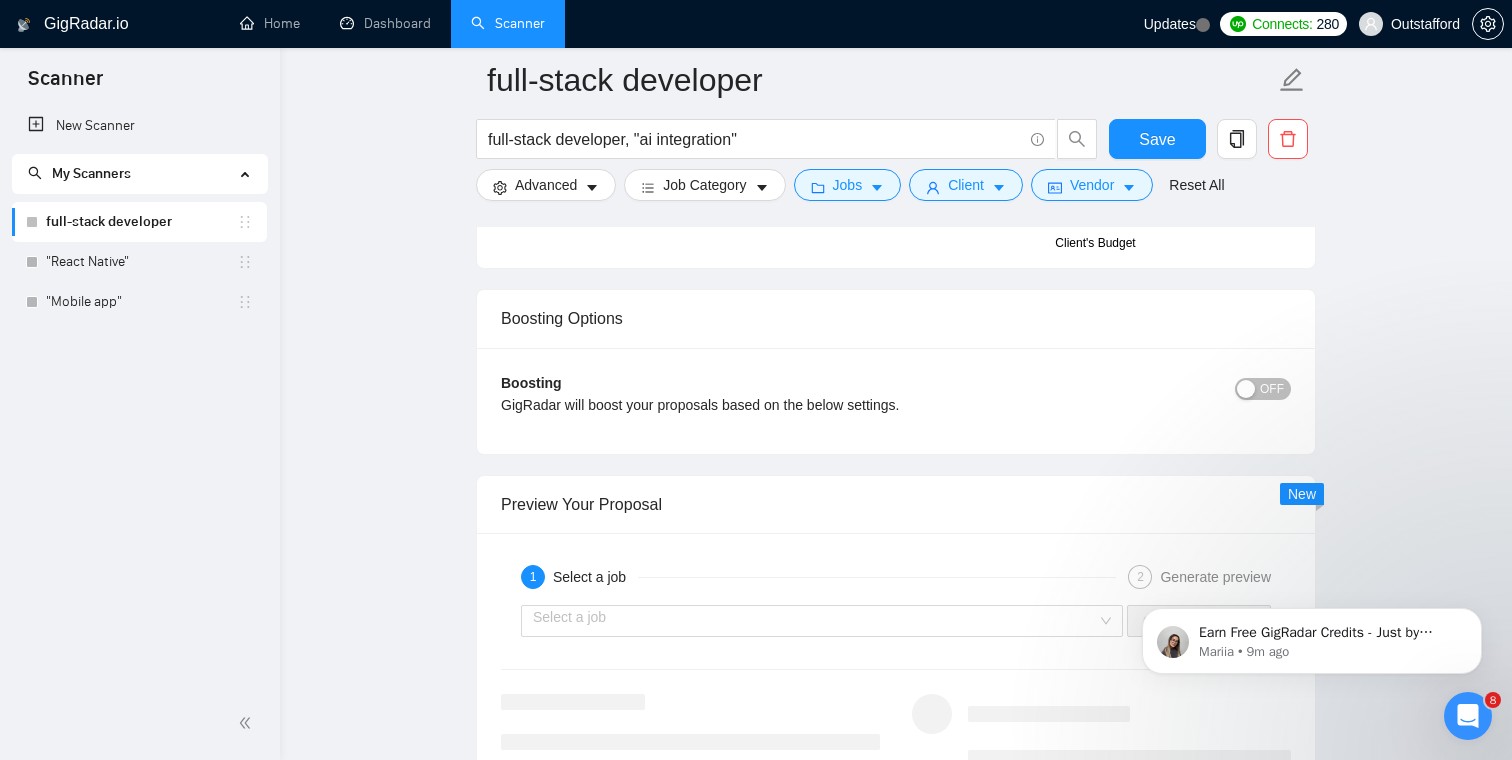 click on "OFF" at bounding box center (1272, 389) 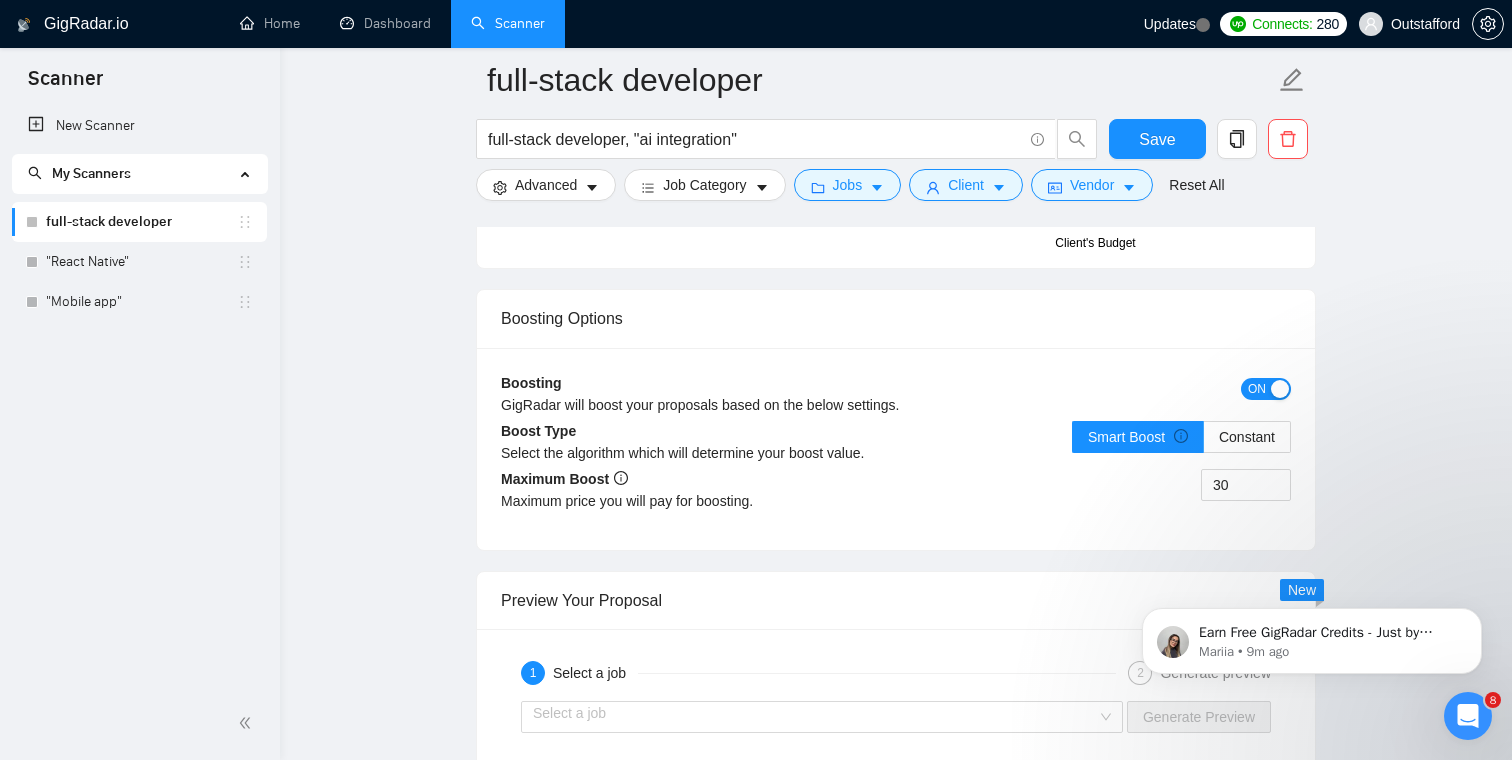 click on "full-stack developer full-stack developer, "ai integration" Save Advanced   Job Category   Jobs   Client   Vendor   Reset All Preview Results Insights NEW Alerts Auto Bidder Auto Bidding Enabled Auto Bidding Enabled: OFF Auto Bidder Schedule Auto Bidding Type: Automated (recommended) Semi-automated Auto Bidding Schedule: 24/7 Custom Custom Auto Bidder Schedule Repeat every week on Monday Tuesday Wednesday Thursday Friday Saturday Sunday Active Hours ( America/Los_Angeles ): From: To: ( 24  hours) America/Los_Angeles Auto Bidding Type Select your bidding algorithm: Choose the algorithm for you bidding. The price per proposal does not include your connects expenditure. Template Bidder Works great for narrow segments and short cover letters that don't change. 0.50  credits / proposal Sardor AI 🤖 Personalise your cover letter with ai [placeholders] 1.00  credits / proposal Experimental Laziza AI  👑   NEW   Learn more 2.00  credits / proposal $12.83 savings Team & Freelancer Select team: Select freelancer: -" at bounding box center [896, -471] 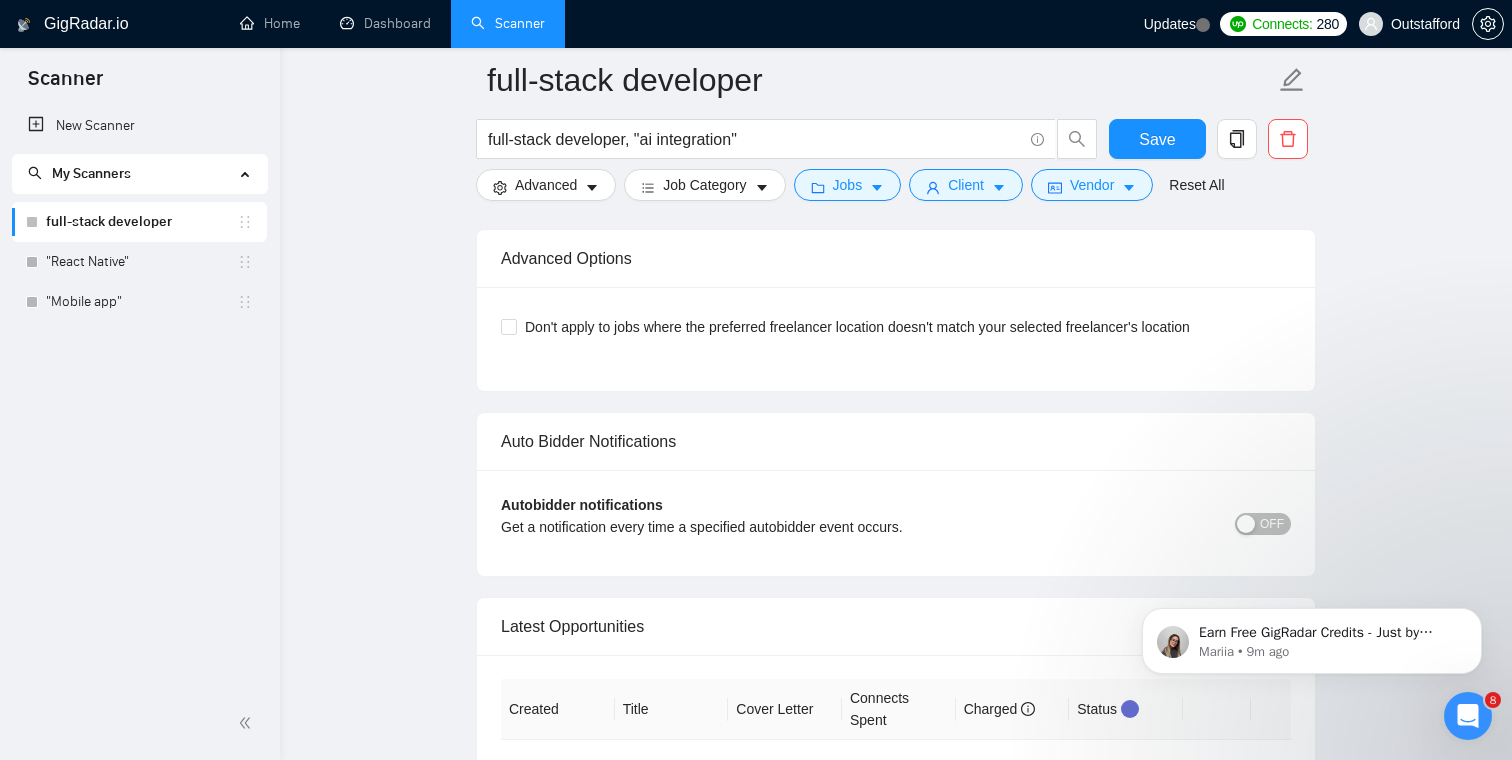 scroll, scrollTop: 4177, scrollLeft: 0, axis: vertical 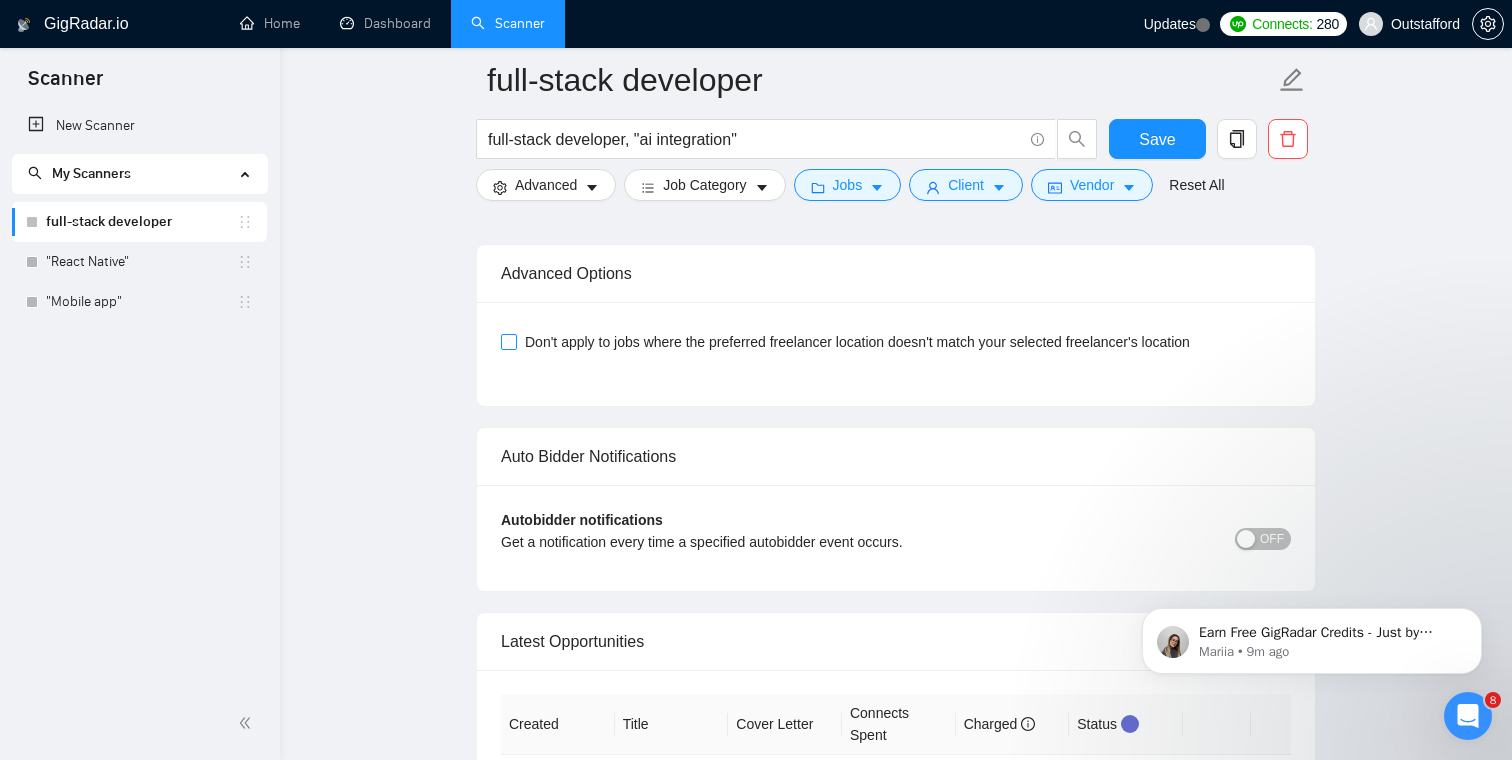 click on "Don't apply to jobs where the preferred freelancer location doesn't match your selected freelancer's location" at bounding box center [508, 341] 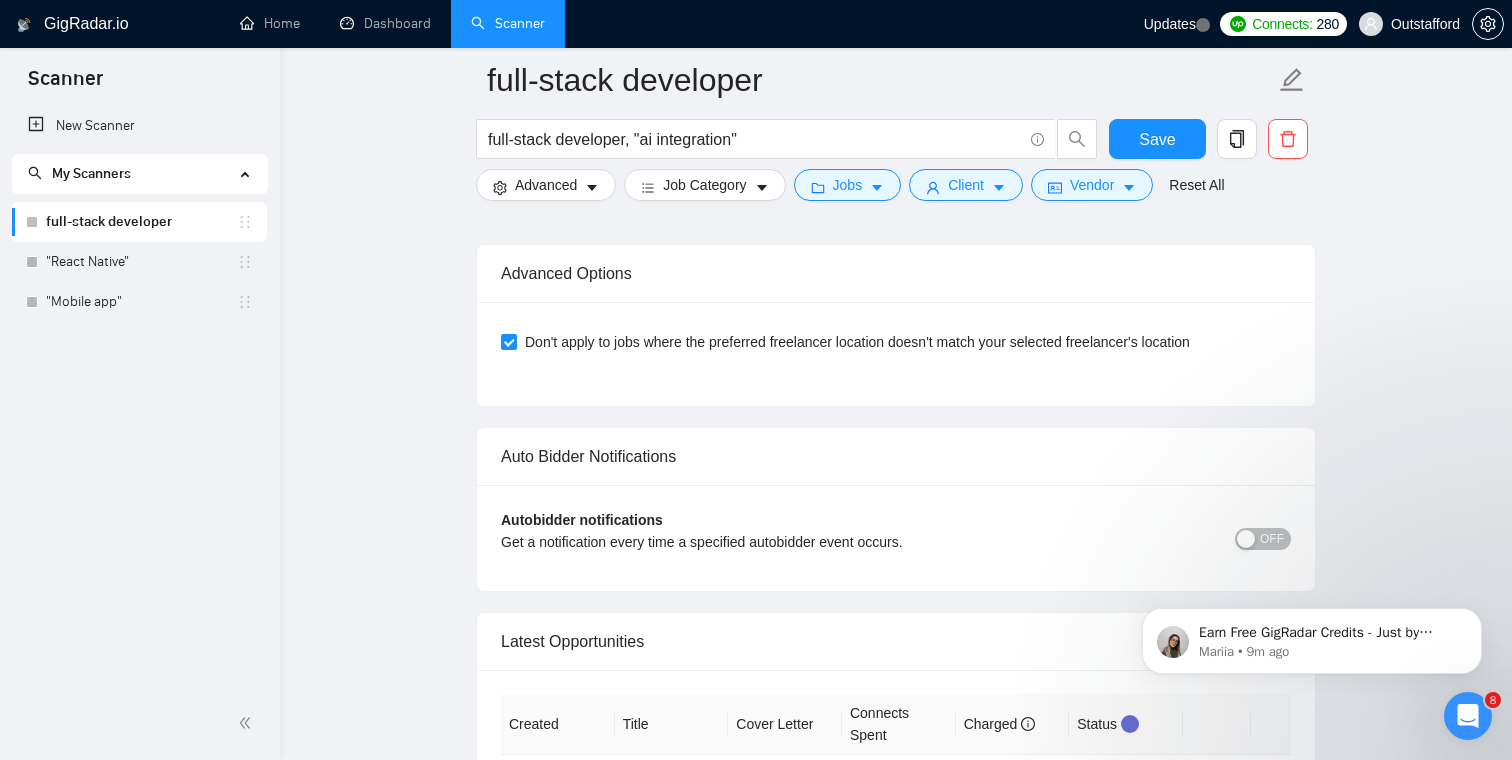 click on "full-stack developer full-stack developer, "ai integration" Save Advanced   Job Category   Jobs   Client   Vendor   Reset All Preview Results Insights NEW Alerts Auto Bidder Auto Bidding Enabled Auto Bidding Enabled: OFF Auto Bidder Schedule Auto Bidding Type: Automated (recommended) Semi-automated Auto Bidding Schedule: 24/7 Custom Custom Auto Bidder Schedule Repeat every week on Monday Tuesday Wednesday Thursday Friday Saturday Sunday Active Hours ( America/Los_Angeles ): From: To: ( 24  hours) America/Los_Angeles Auto Bidding Type Select your bidding algorithm: Choose the algorithm for you bidding. The price per proposal does not include your connects expenditure. Template Bidder Works great for narrow segments and short cover letters that don't change. 0.50  credits / proposal Sardor AI 🤖 Personalise your cover letter with ai [placeholders] 1.00  credits / proposal Experimental Laziza AI  👑   NEW   Learn more 2.00  credits / proposal $12.83 savings Team & Freelancer Select team: Select freelancer: -" at bounding box center (896, -1575) 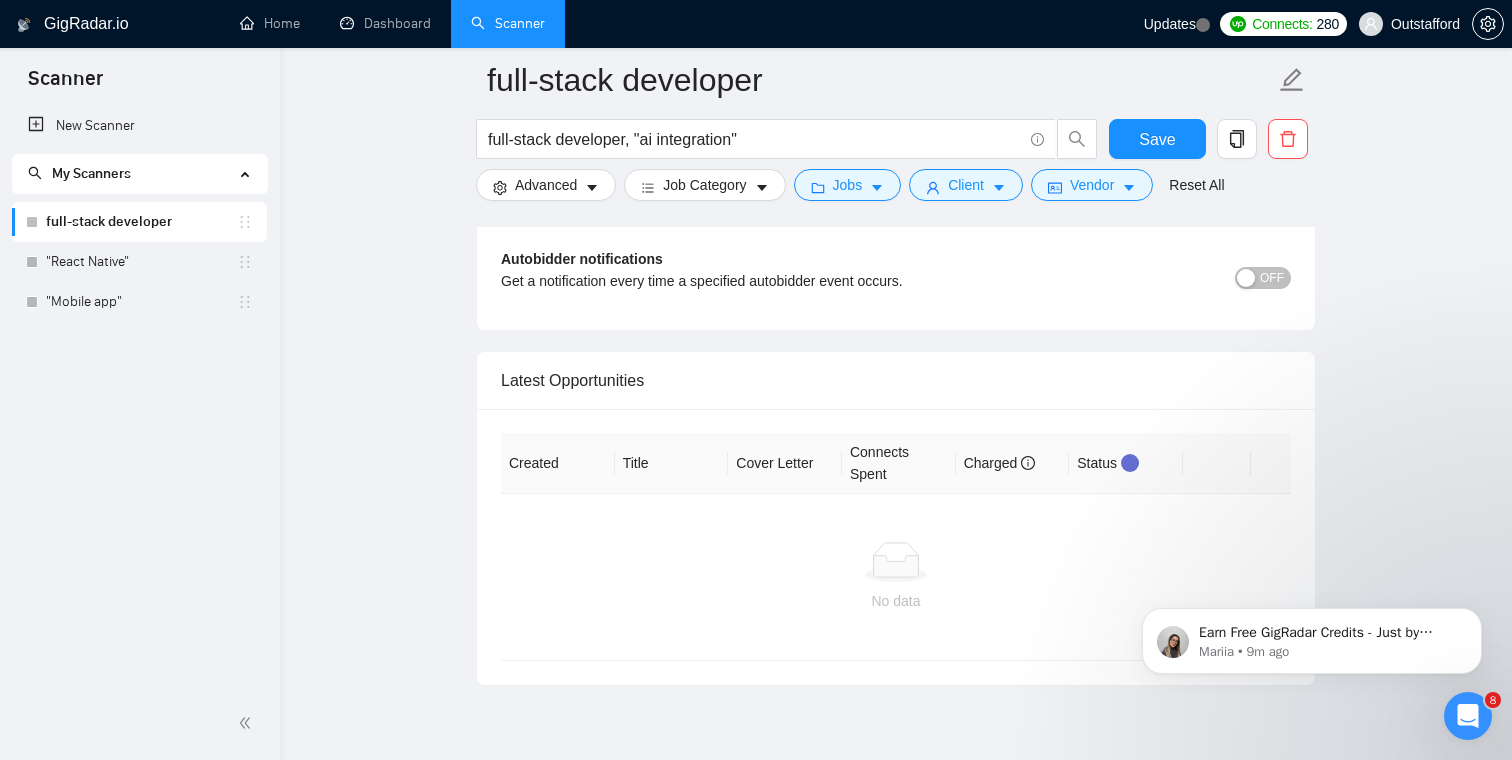 scroll, scrollTop: 4397, scrollLeft: 0, axis: vertical 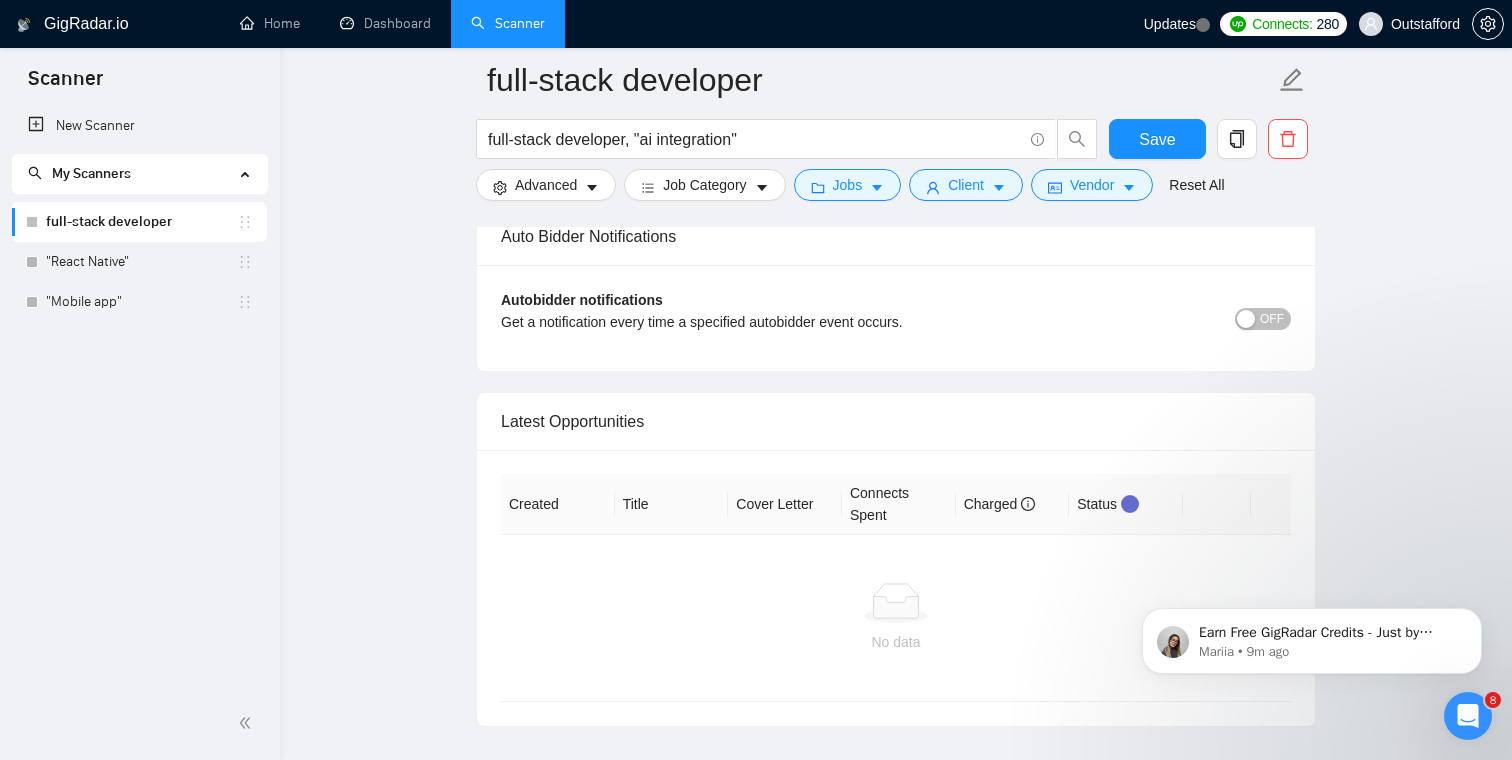 click at bounding box center [1246, 319] 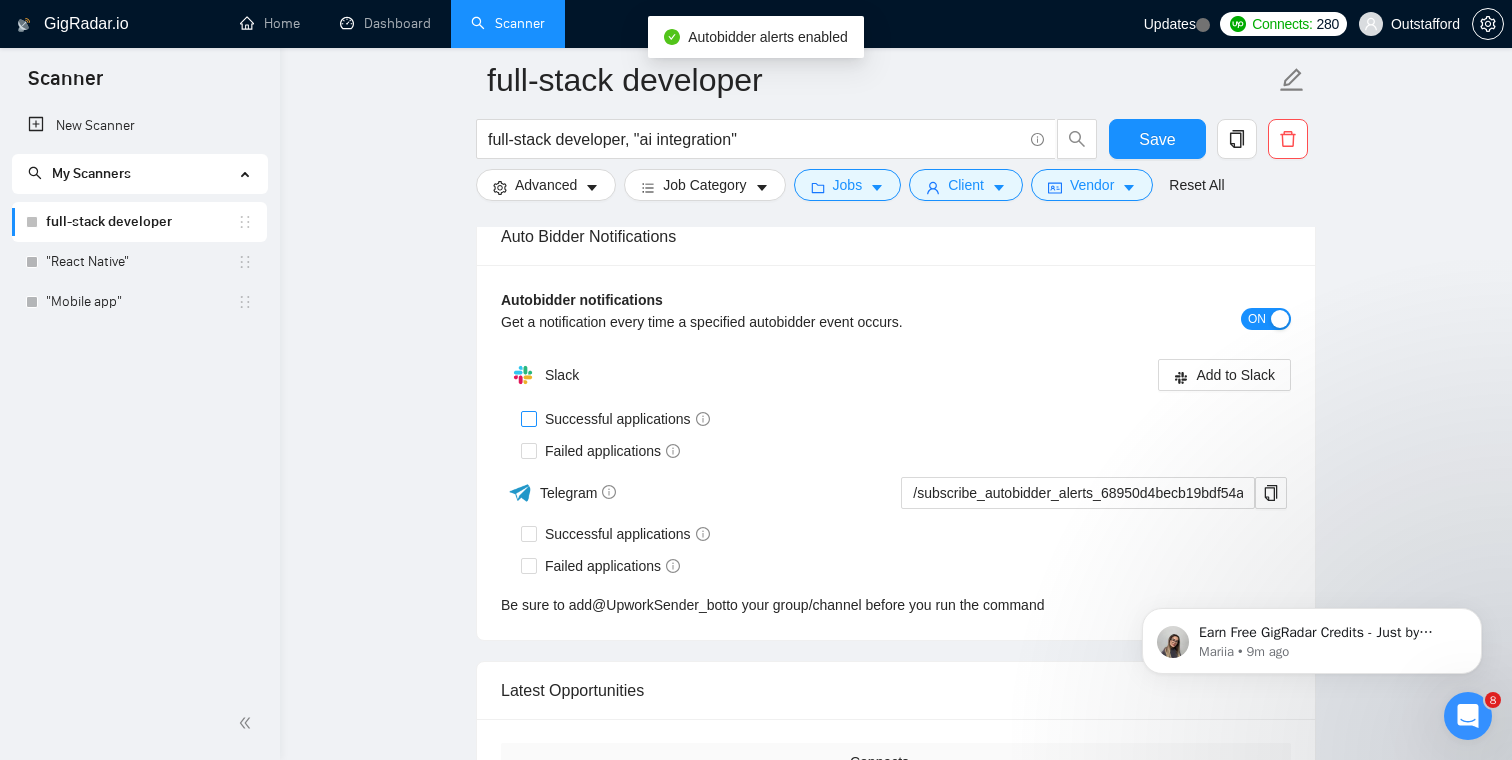 click on "Successful applications" at bounding box center [627, 419] 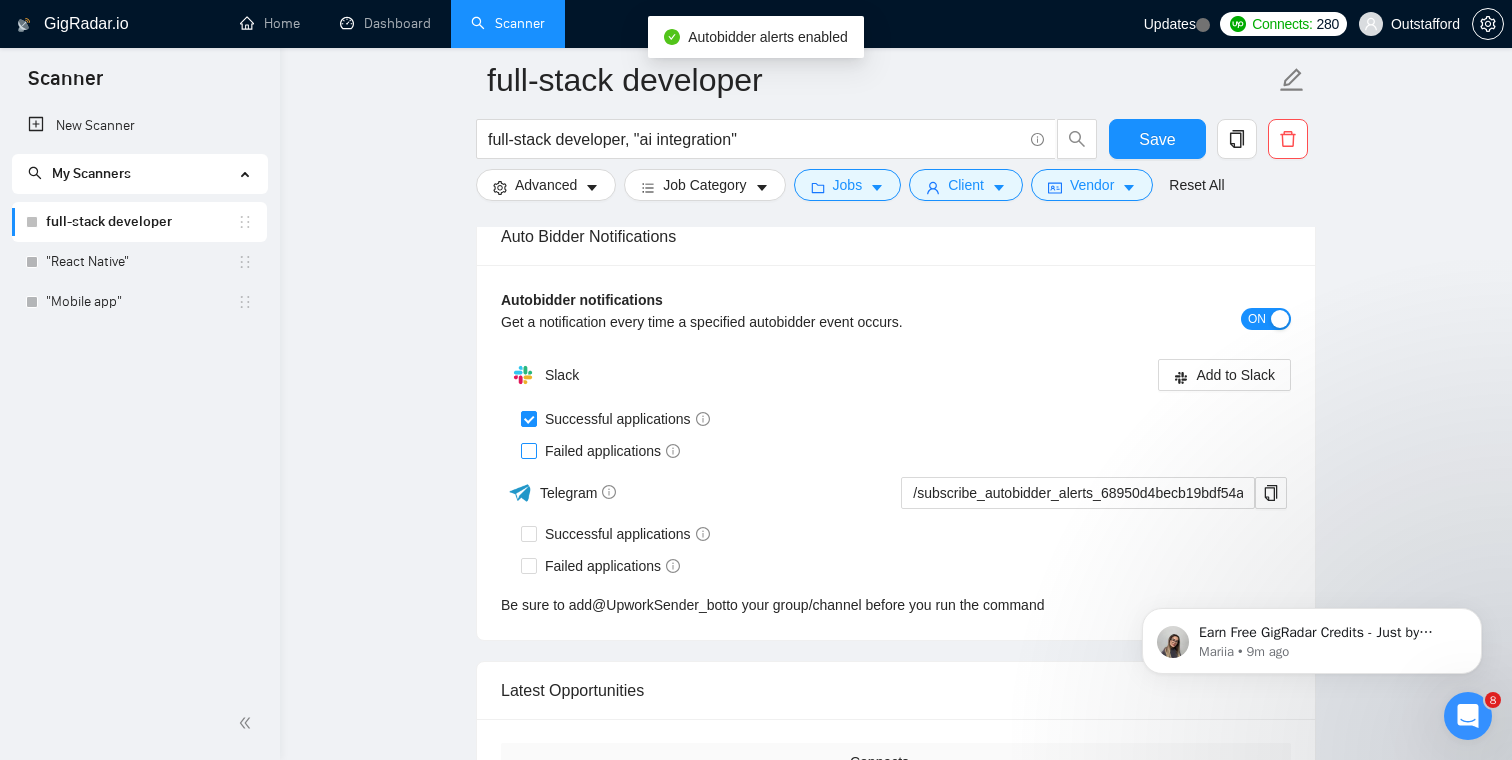 click on "Failed applications" at bounding box center [612, 451] 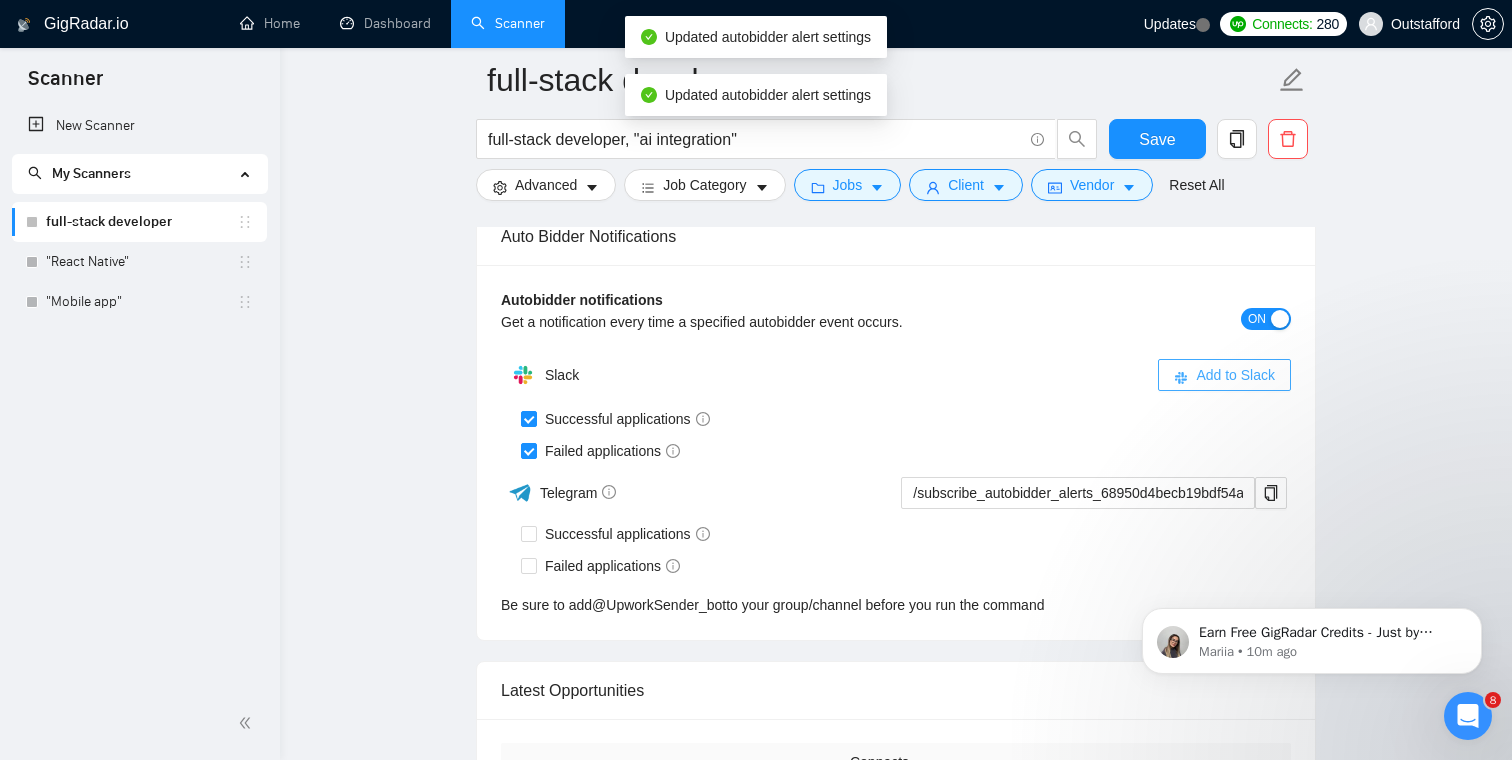 click on "Add to Slack" at bounding box center (1235, 375) 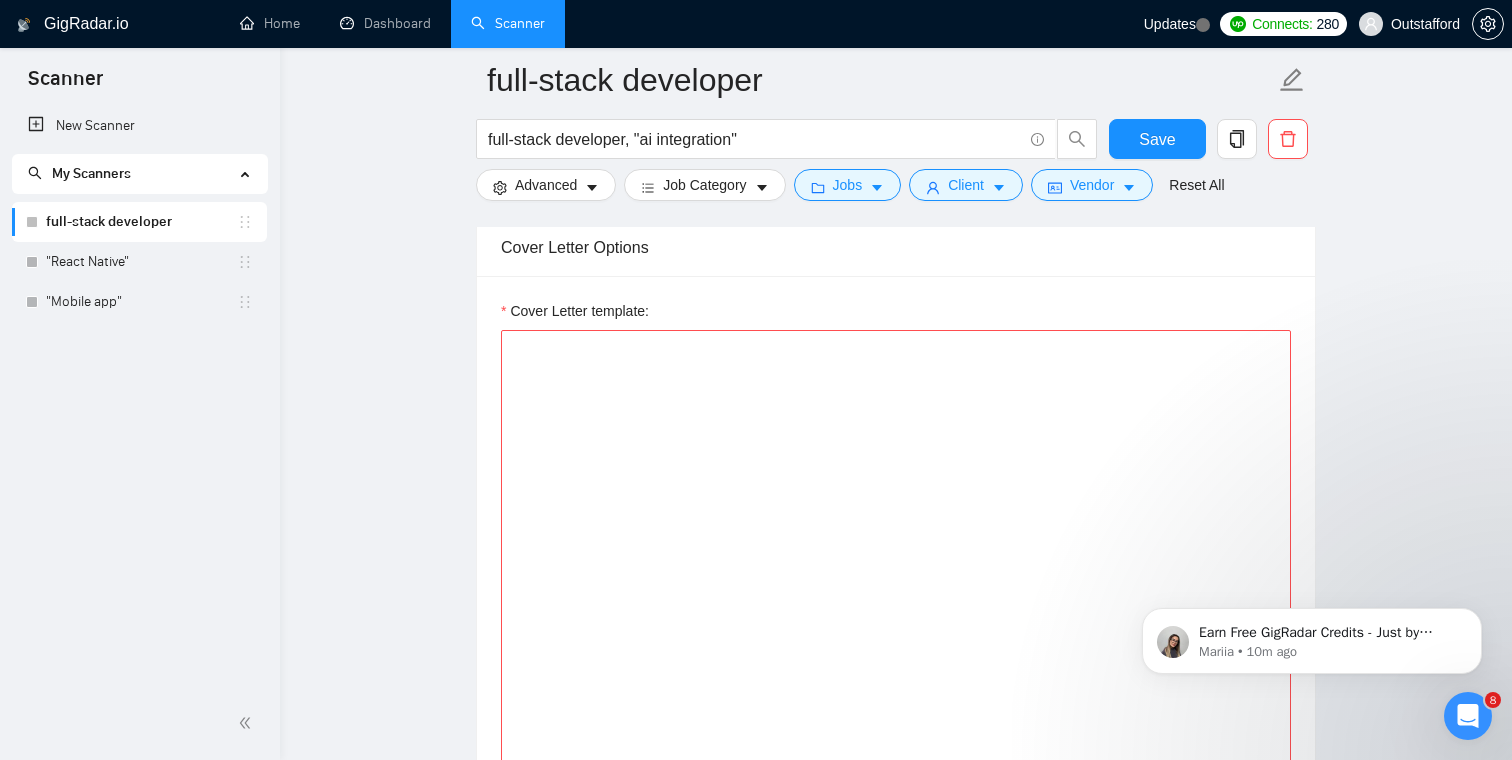 scroll, scrollTop: 1290, scrollLeft: 0, axis: vertical 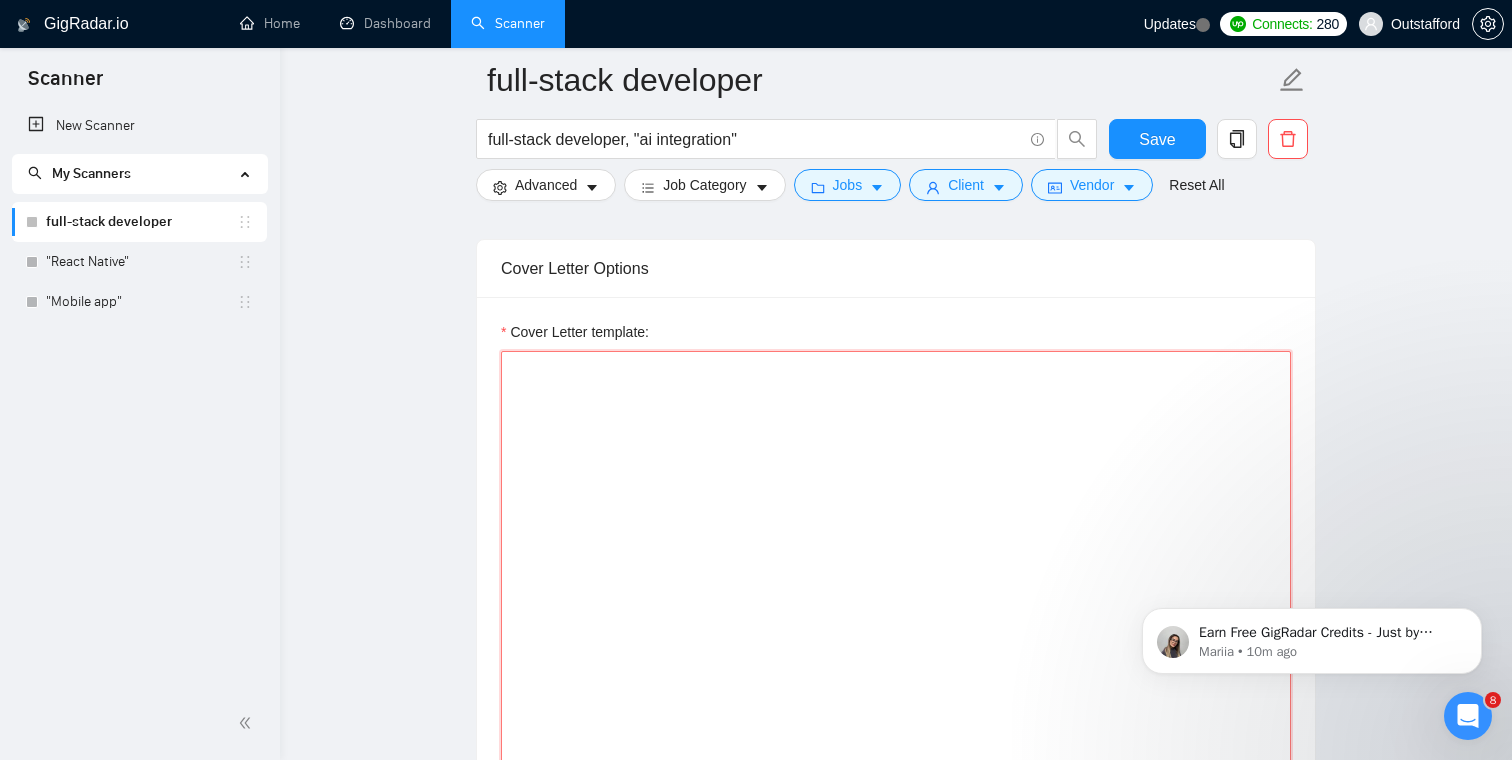 click on "Cover Letter template:" at bounding box center (896, 576) 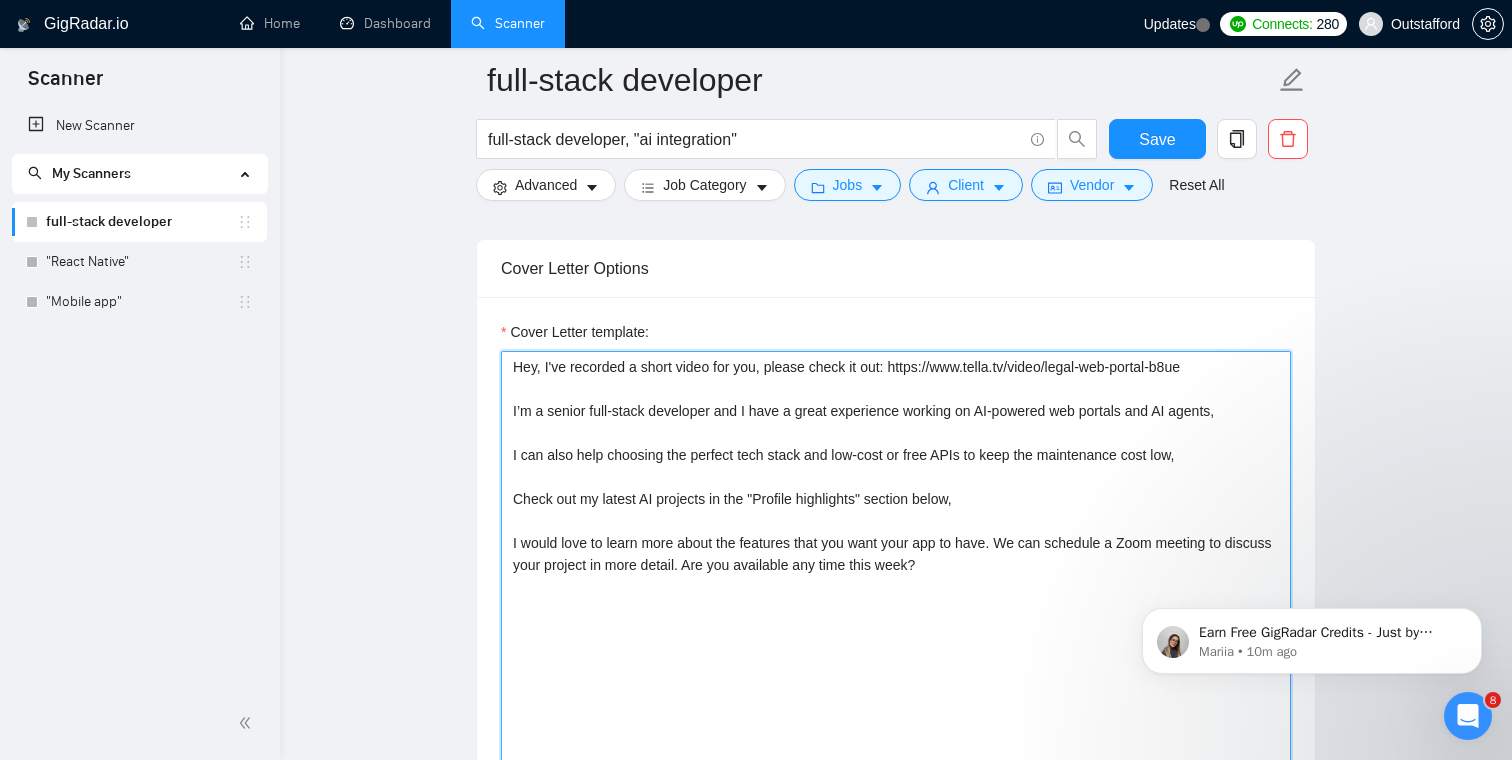 scroll, scrollTop: 1320, scrollLeft: 0, axis: vertical 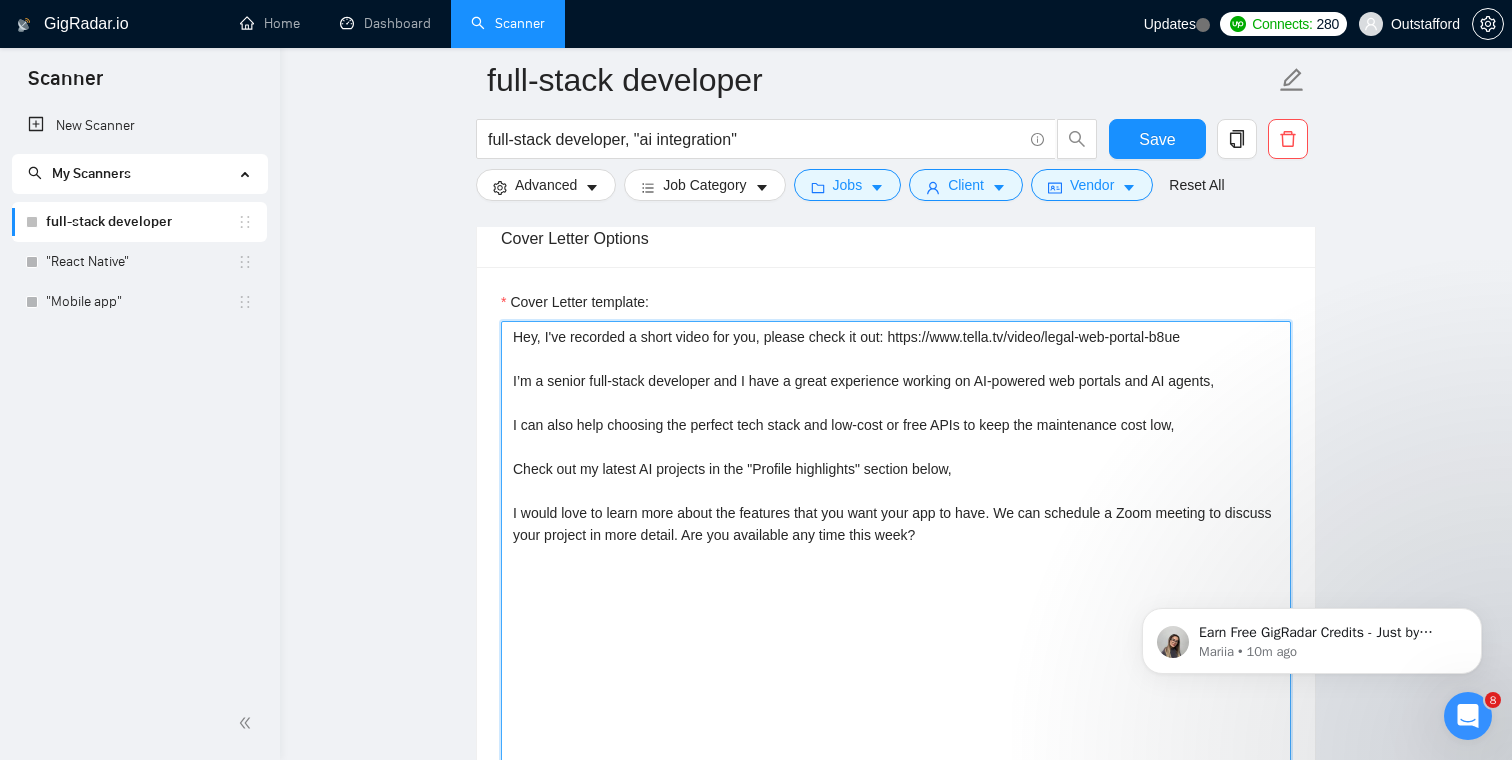 drag, startPoint x: 1229, startPoint y: 340, endPoint x: 547, endPoint y: 342, distance: 682.0029 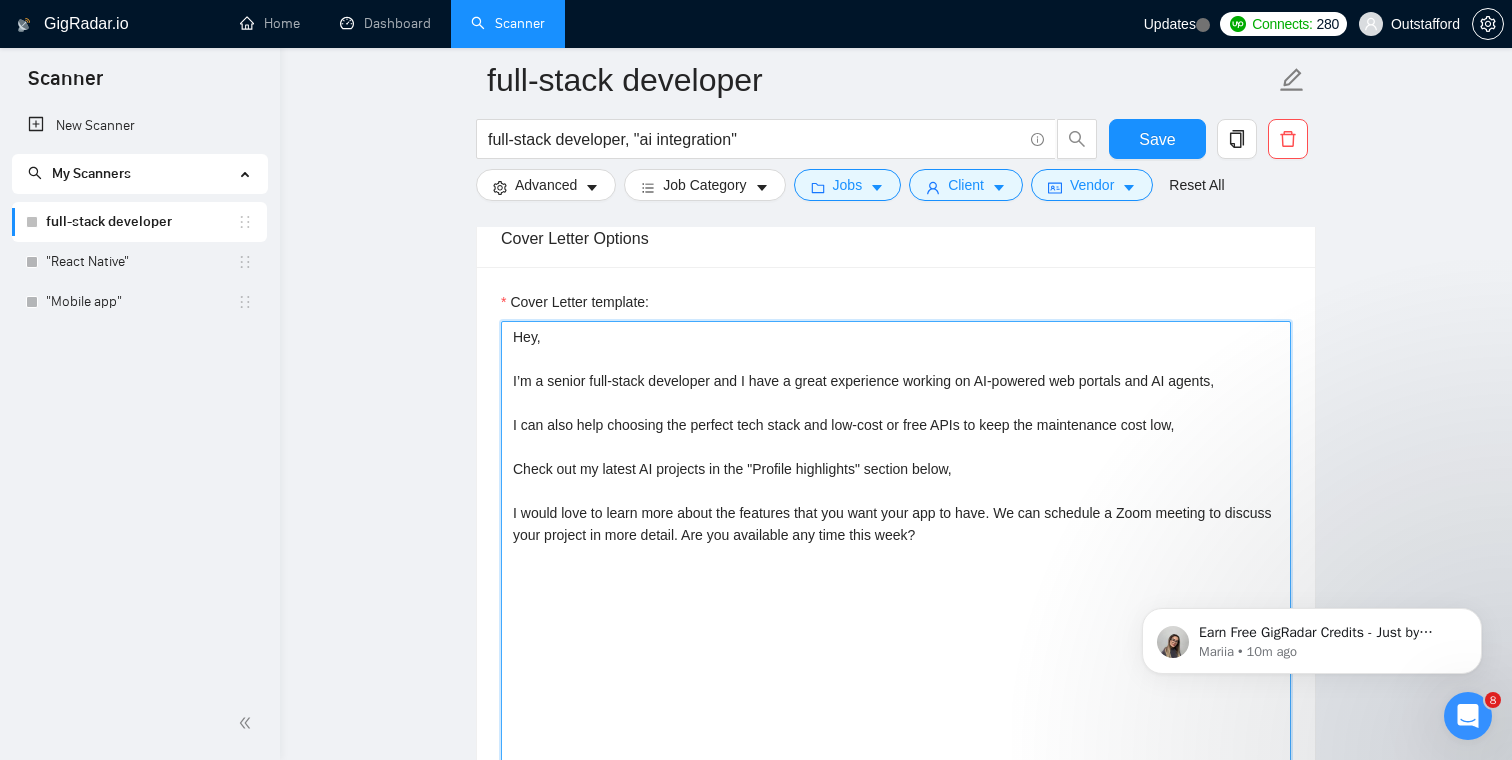 click on "Hey,
I’m a senior full-stack developer and I have a great experience working on AI-powered web portals and AI agents,
I can also help choosing the perfect tech stack and low-cost or free APIs to keep the maintenance cost low,
Check out my latest AI projects in the "Profile highlights" section below,
I would love to learn more about the features that you want your app to have. We can schedule a Zoom meeting to discuss your project in more detail. Are you available any time this week?" at bounding box center [896, 546] 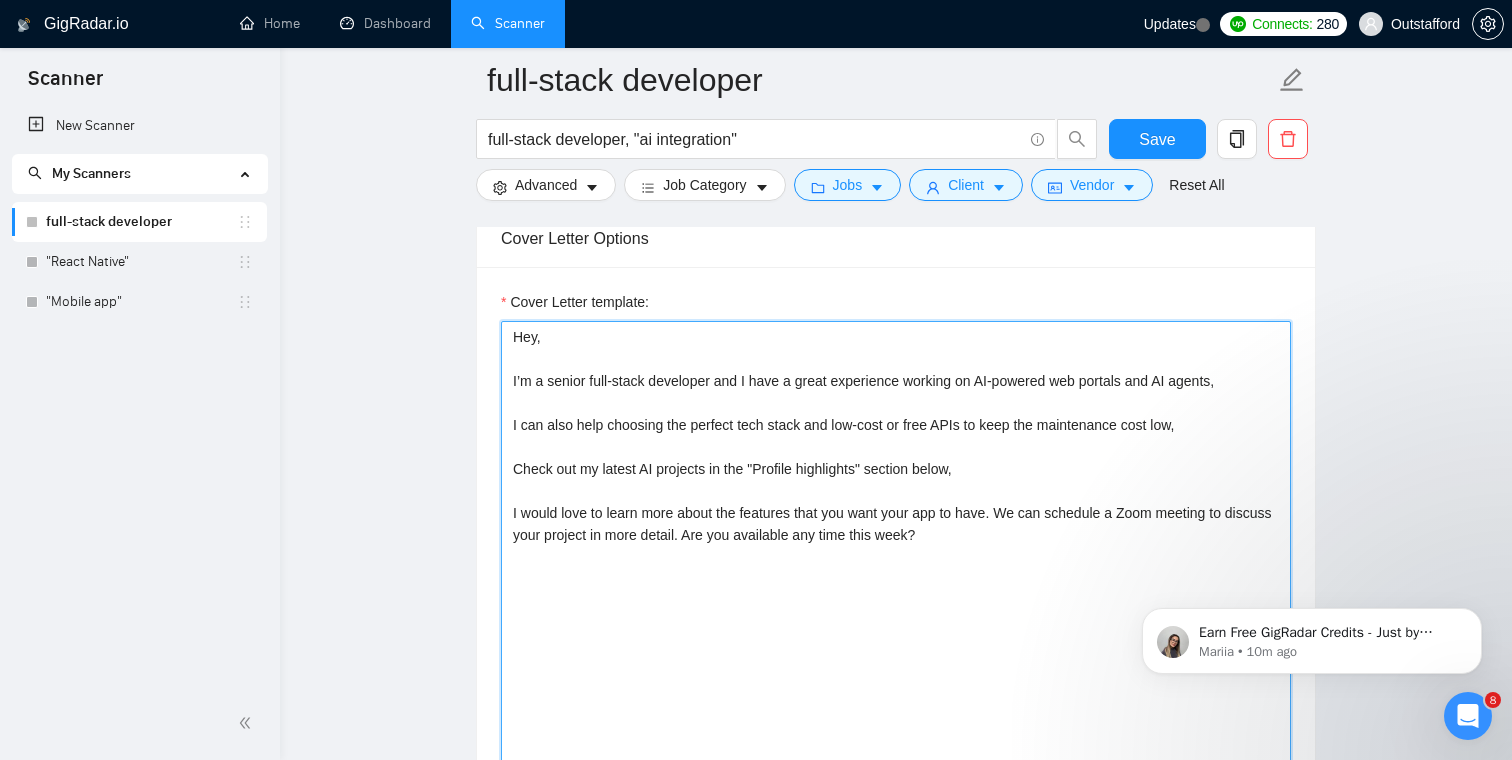 drag, startPoint x: 1175, startPoint y: 382, endPoint x: 1099, endPoint y: 381, distance: 76.00658 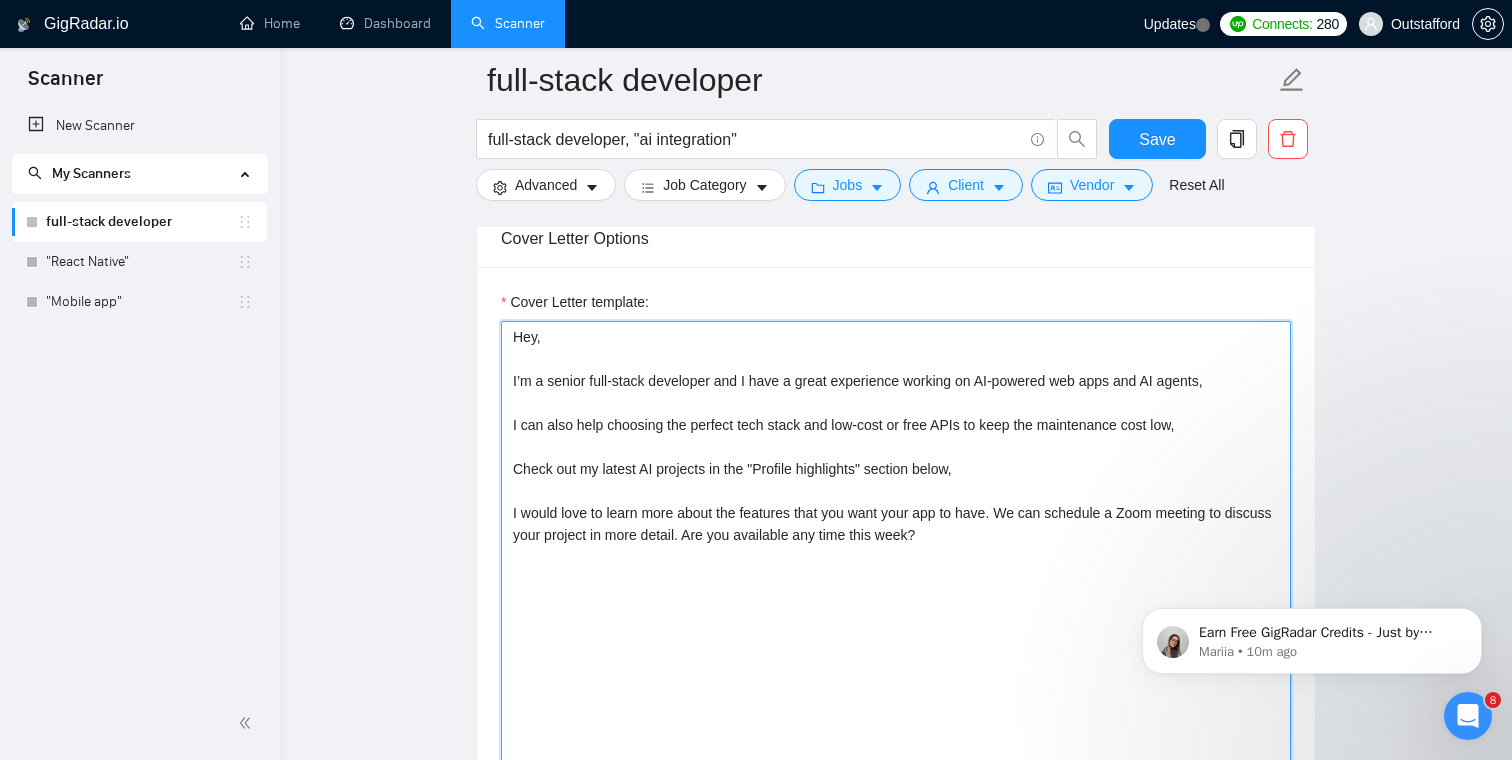 click on "Hey,
I’m a senior full-stack developer and I have a great experience working on AI-powered web apps and AI agents,
I can also help choosing the perfect tech stack and low-cost or free APIs to keep the maintenance cost low,
Check out my latest AI projects in the "Profile highlights" section below,
I would love to learn more about the features that you want your app to have. We can schedule a Zoom meeting to discuss your project in more detail. Are you available any time this week?" at bounding box center [896, 546] 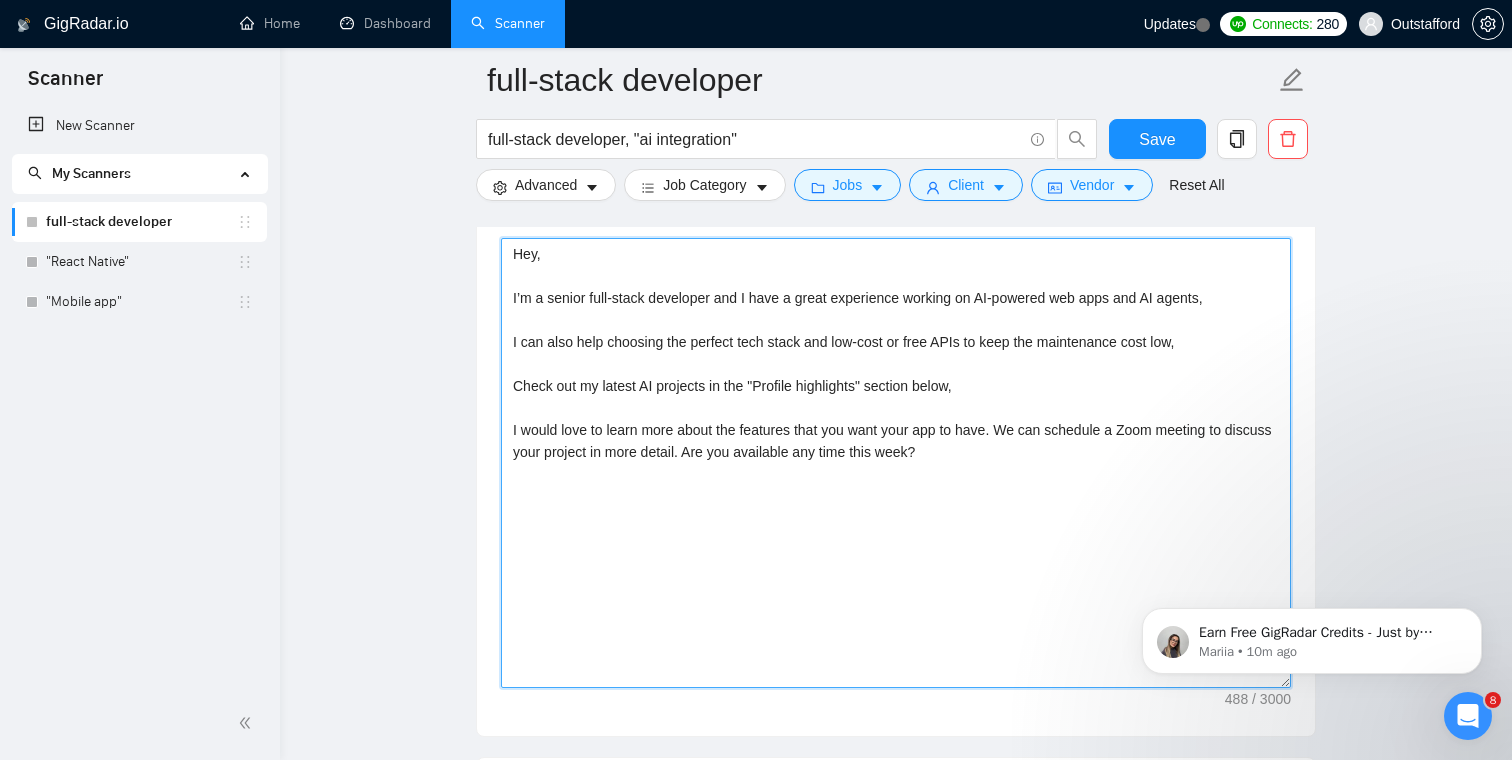 scroll, scrollTop: 1436, scrollLeft: 0, axis: vertical 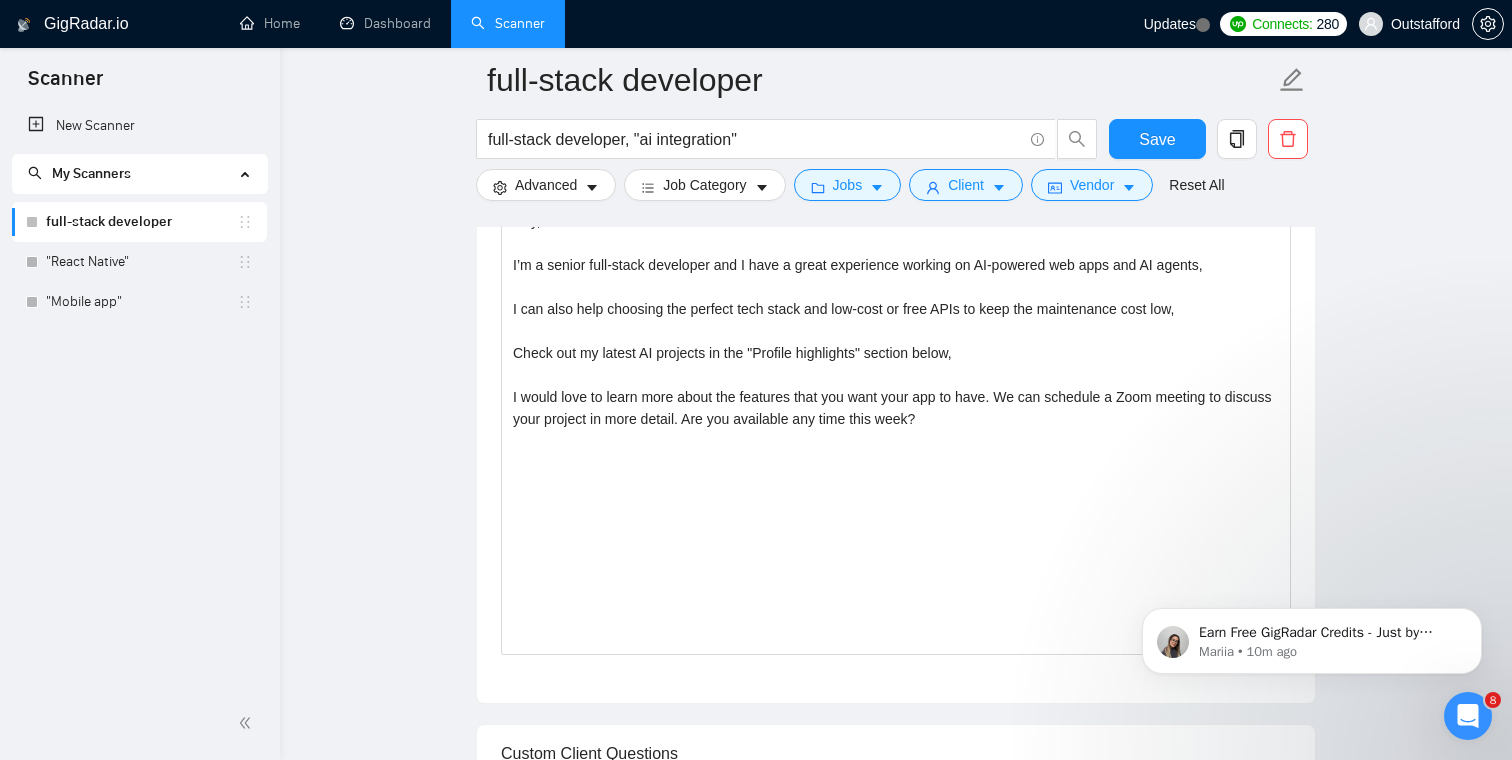 click 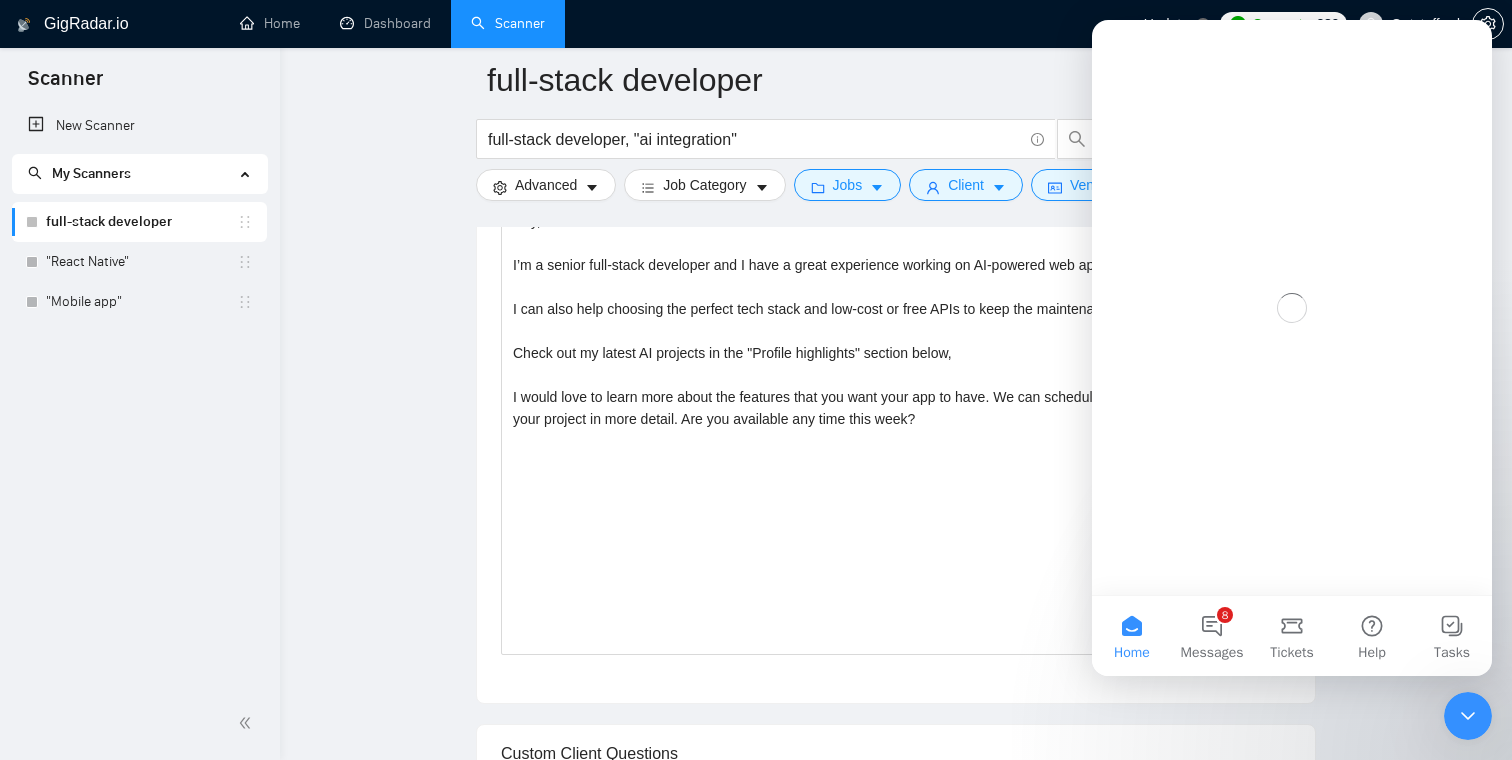 scroll, scrollTop: 0, scrollLeft: 0, axis: both 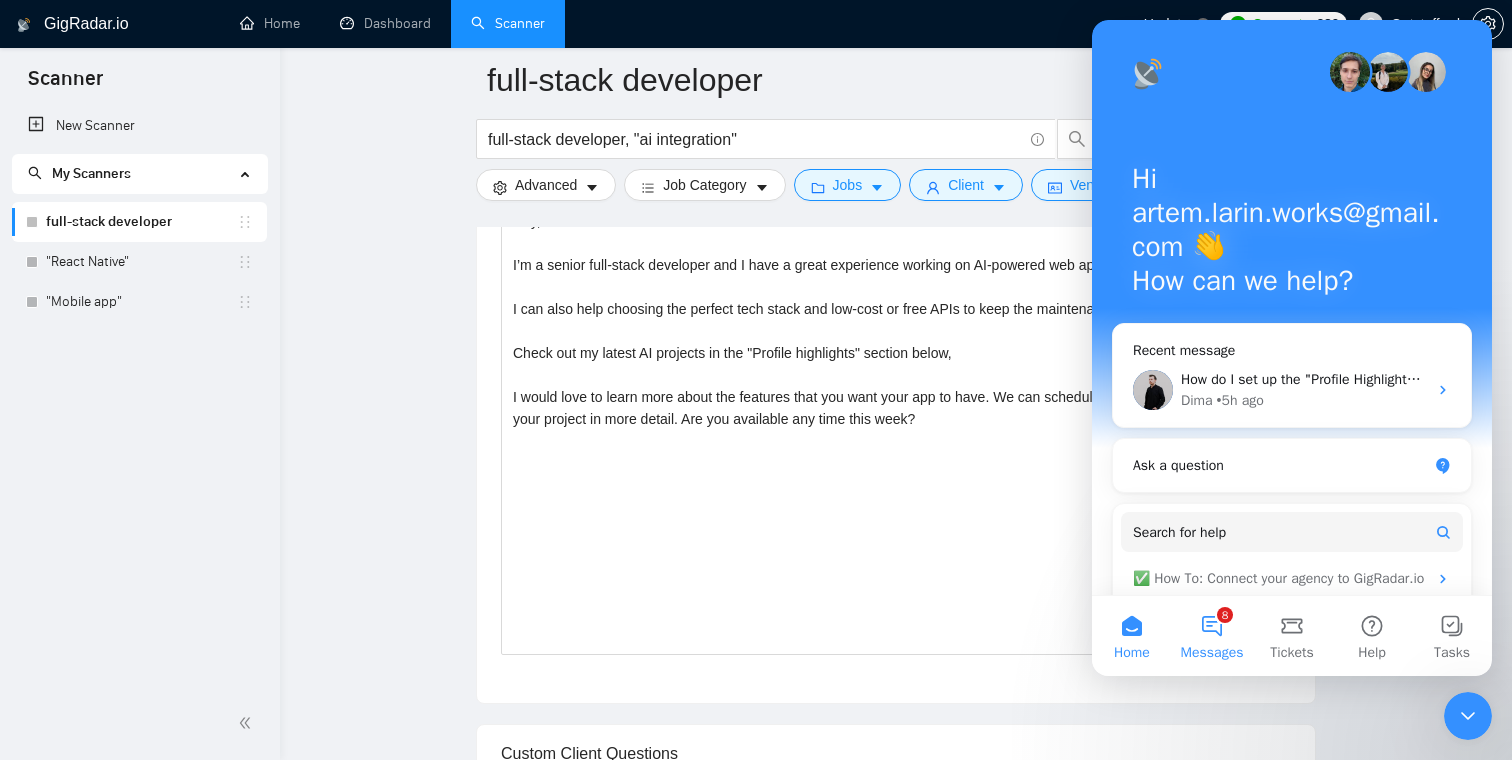 click on "8 Messages" at bounding box center [1212, 636] 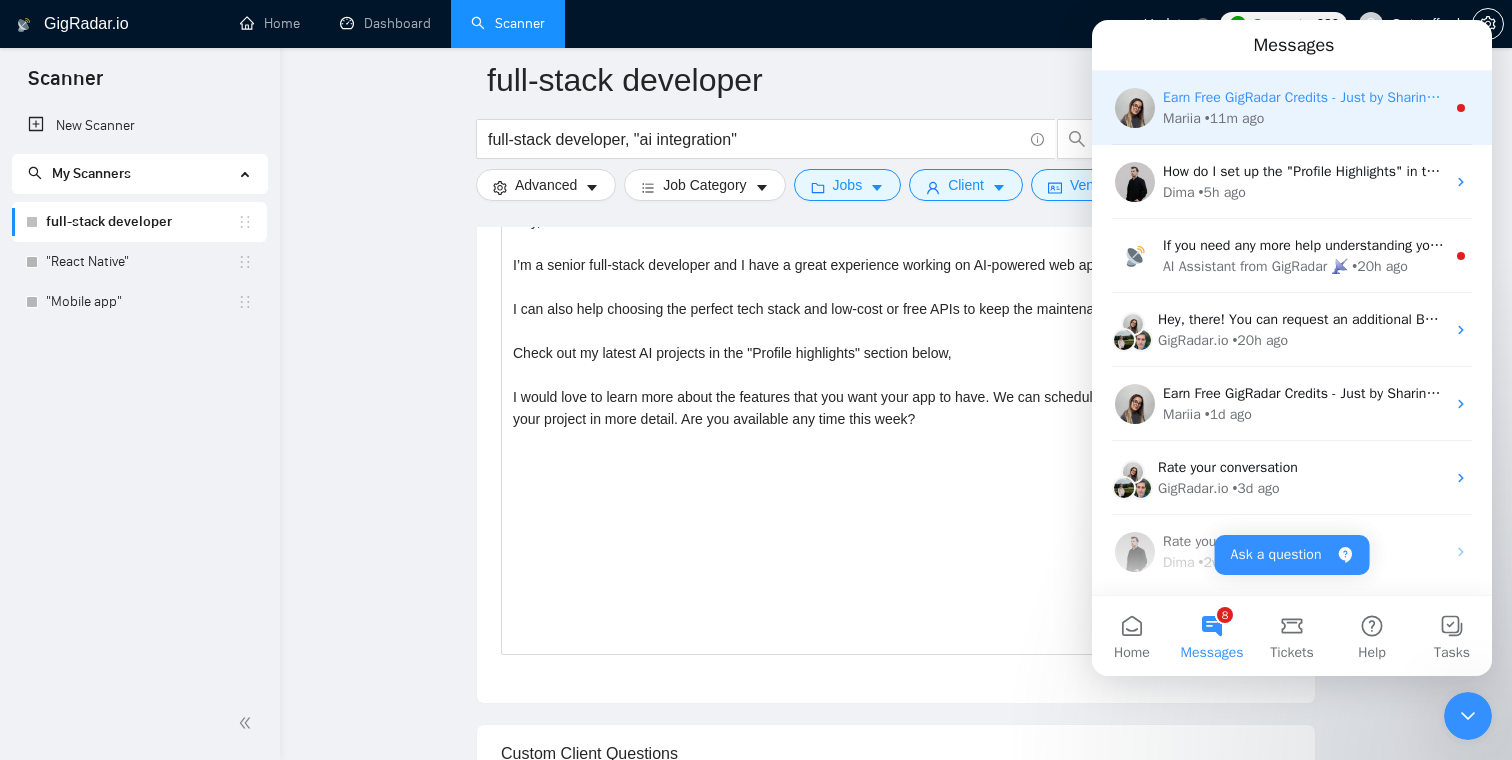 click on "Mariia •  11m ago" at bounding box center (1304, 118) 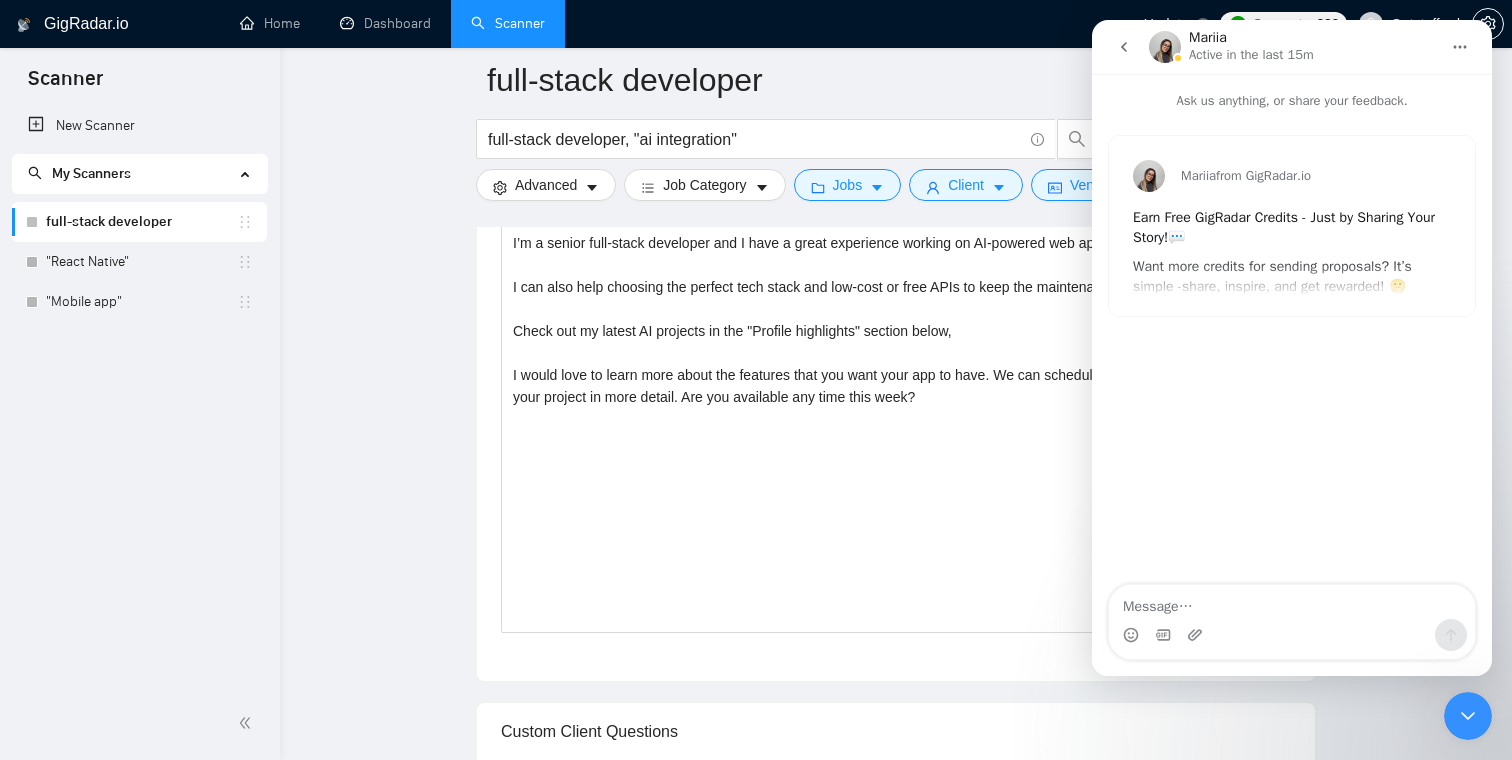 scroll, scrollTop: 1472, scrollLeft: 0, axis: vertical 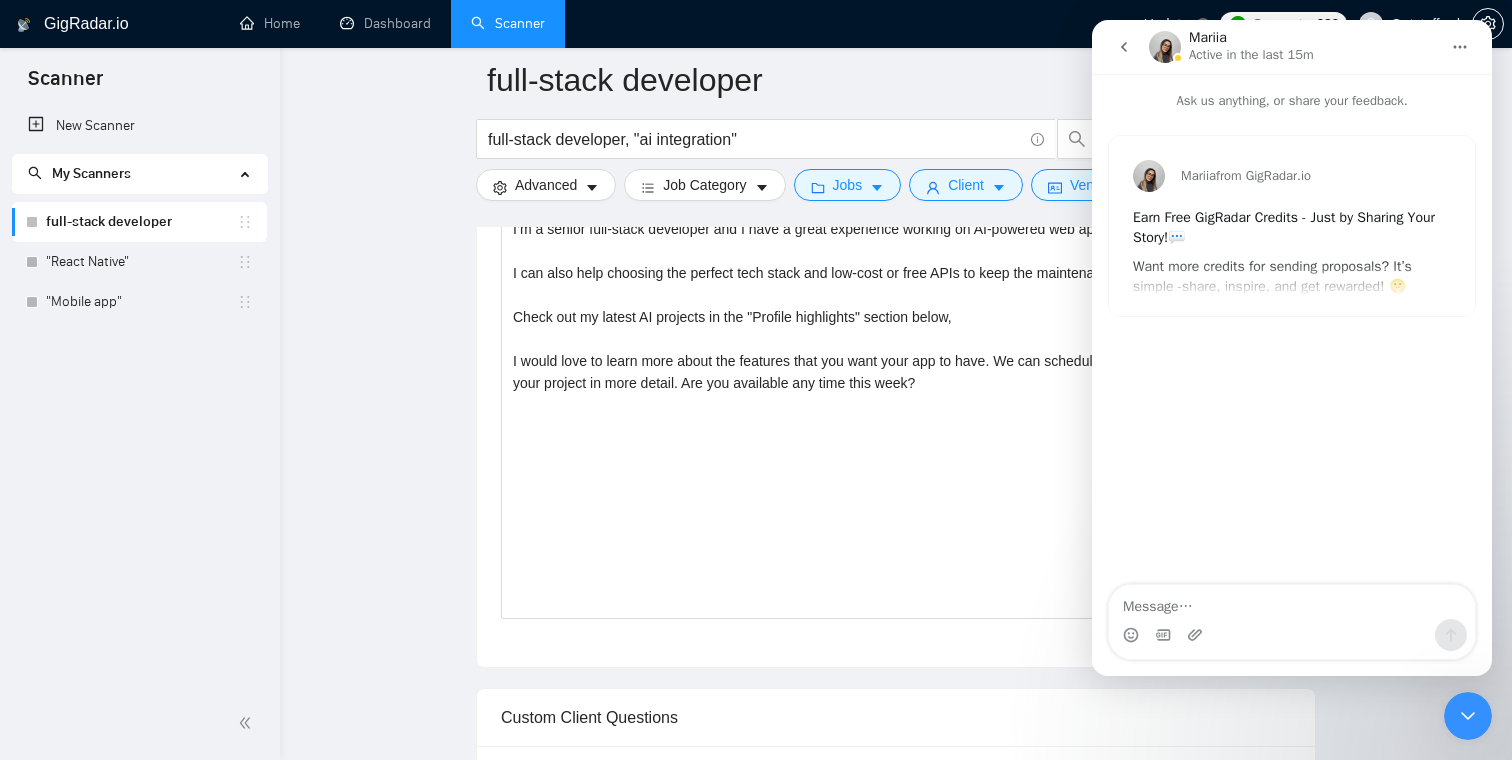 click on "full-stack developer full-stack developer, "ai integration" Save Advanced   Job Category   Jobs   Client   Vendor   Reset All Preview Results Insights NEW Alerts Auto Bidder Auto Bidding Enabled Auto Bidding Enabled: OFF Auto Bidder Schedule Auto Bidding Type: Automated (recommended) Semi-automated Auto Bidding Schedule: 24/7 Custom Custom Auto Bidder Schedule Repeat every week on Monday Tuesday Wednesday Thursday Friday Saturday Sunday Active Hours ( America/Los_Angeles ): From: To: ( 24  hours) America/Los_Angeles Auto Bidding Type Select your bidding algorithm: Choose the algorithm for you bidding. The price per proposal does not include your connects expenditure. Template Bidder Works great for narrow segments and short cover letters that don't change. 0.50  credits / proposal Sardor AI 🤖 Personalise your cover letter with ai [placeholders] 1.00  credits / proposal Experimental Laziza AI  👑   NEW   Learn more 2.00  credits / proposal $12.83 savings Team & Freelancer Select team: Select freelancer: -" at bounding box center [896, 1264] 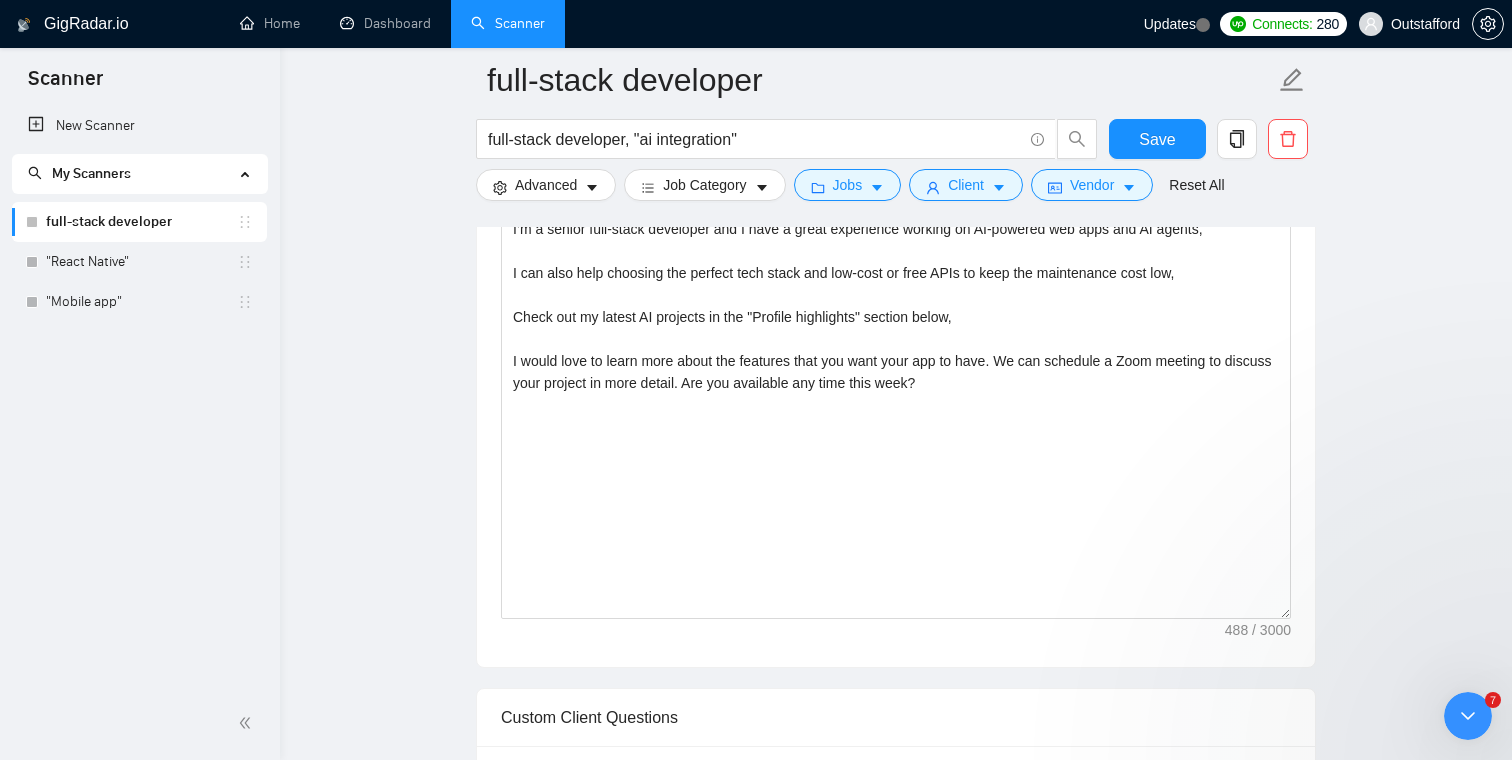 scroll, scrollTop: 0, scrollLeft: 0, axis: both 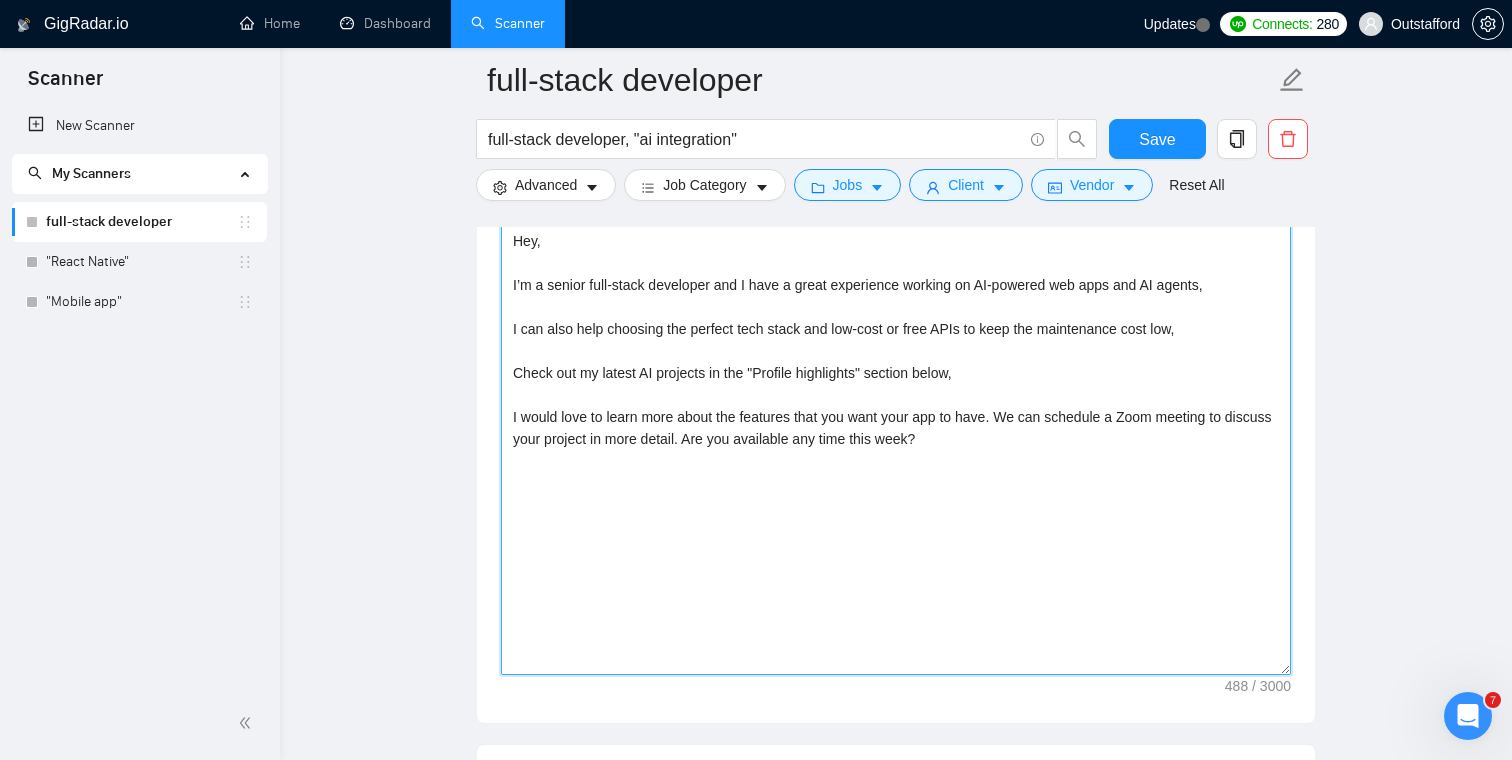 drag, startPoint x: 991, startPoint y: 381, endPoint x: 717, endPoint y: 379, distance: 274.0073 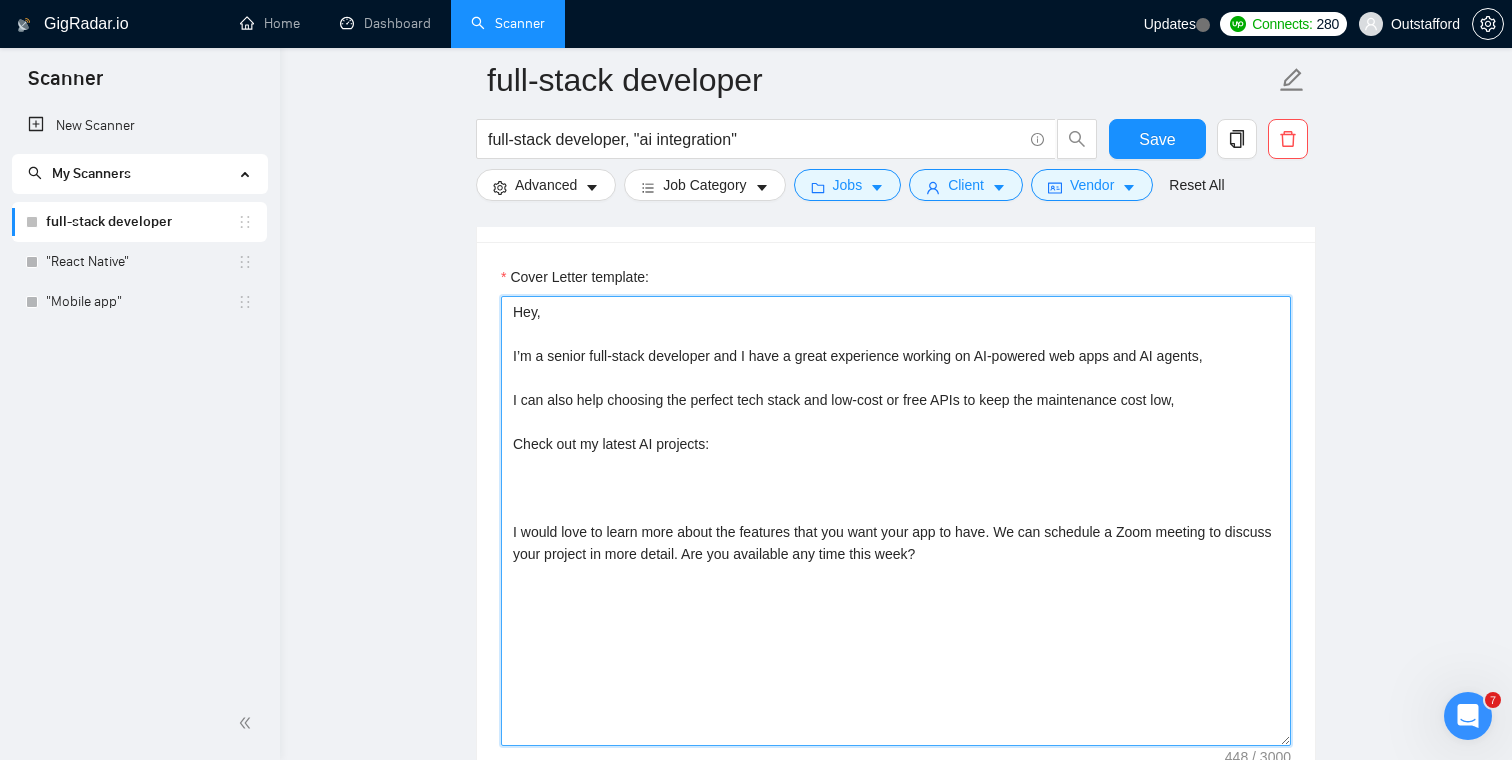 scroll, scrollTop: 1315, scrollLeft: 0, axis: vertical 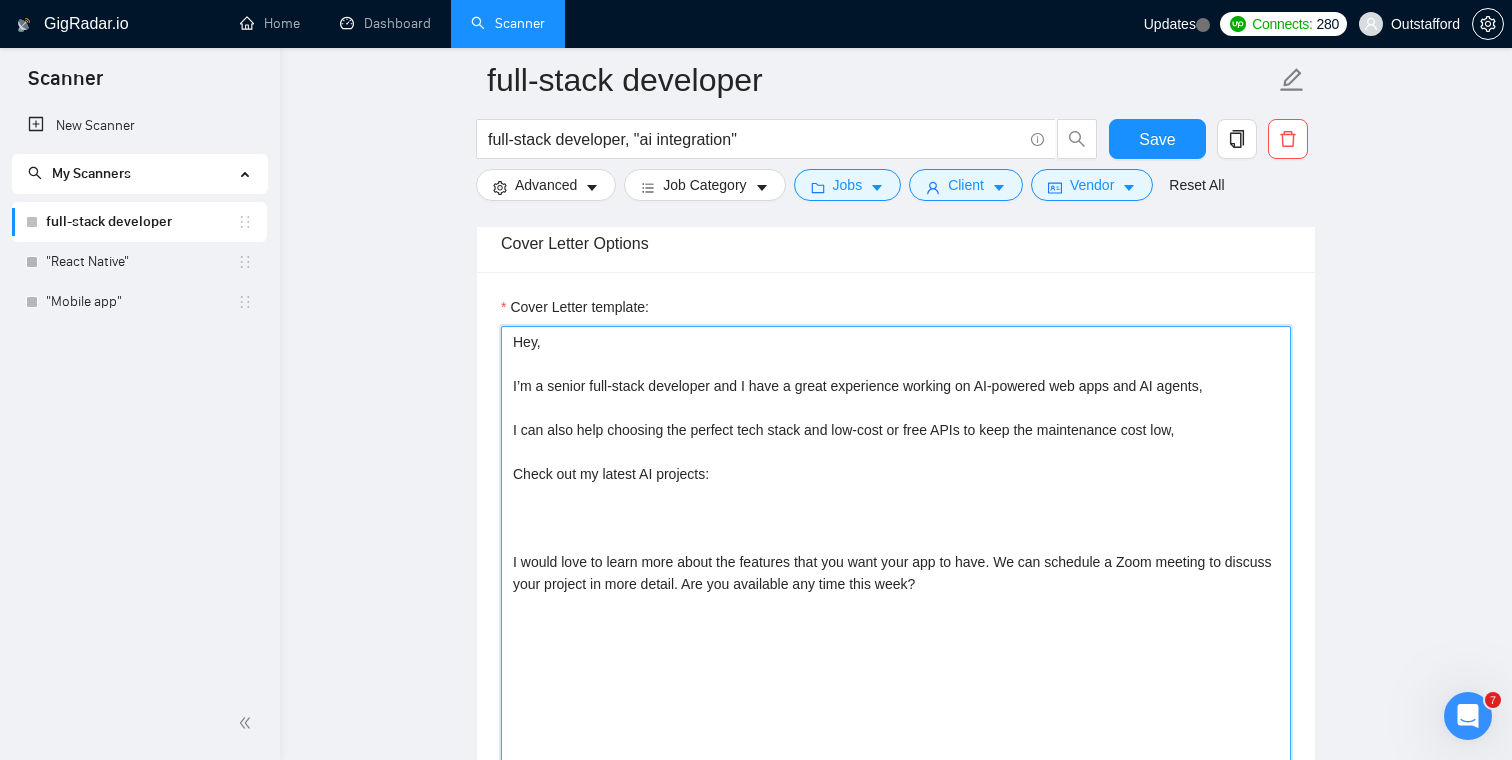 drag, startPoint x: 527, startPoint y: 562, endPoint x: 508, endPoint y: 563, distance: 19.026299 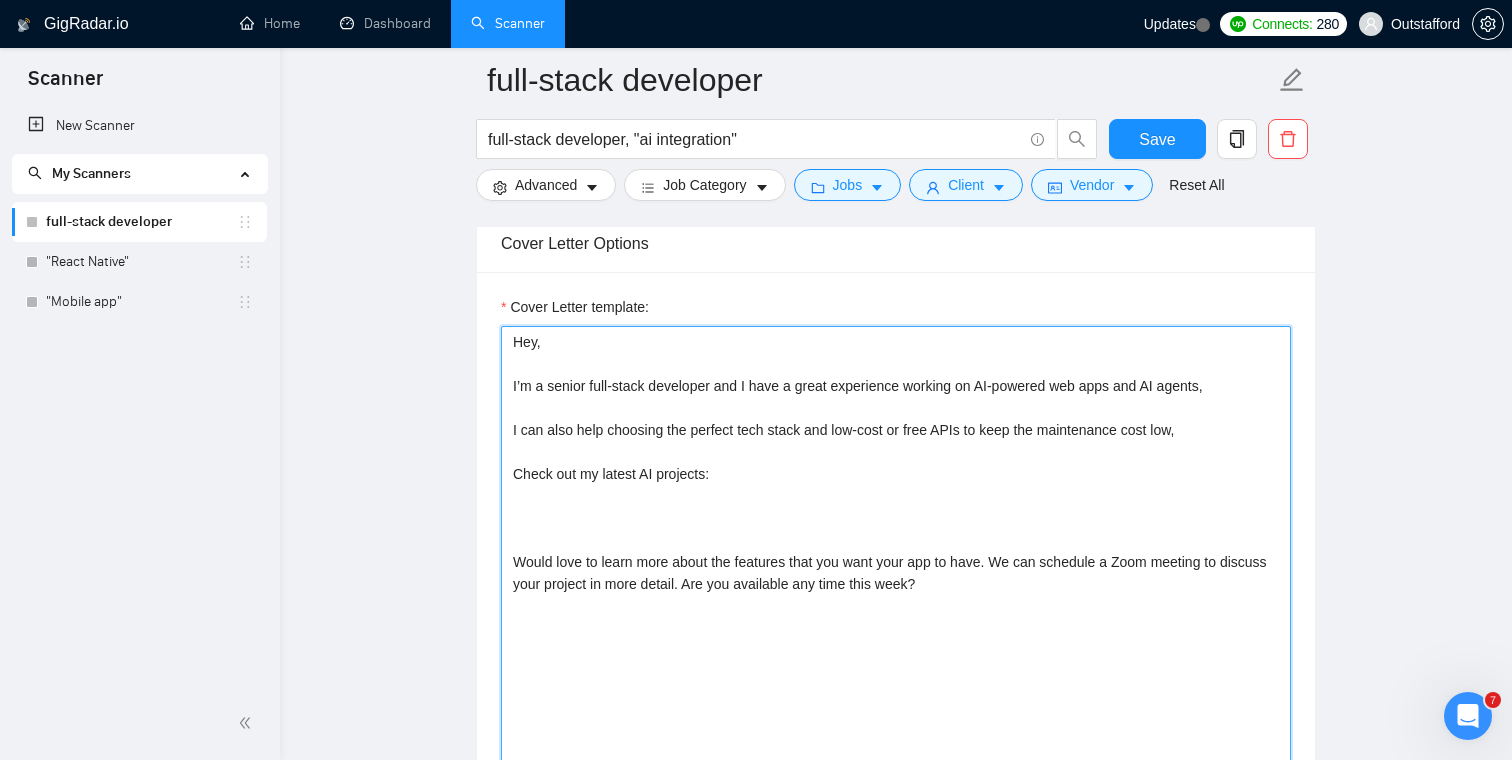 click on "Hey,
I’m a senior full-stack developer and I have a great experience working on AI-powered web apps and AI agents,
I can also help choosing the perfect tech stack and low-cost or free APIs to keep the maintenance cost low,
Check out my latest AI projects:
Would love to learn more about the features that you want your app to have. We can schedule a Zoom meeting to discuss your project in more detail. Are you available any time this week?" at bounding box center (896, 551) 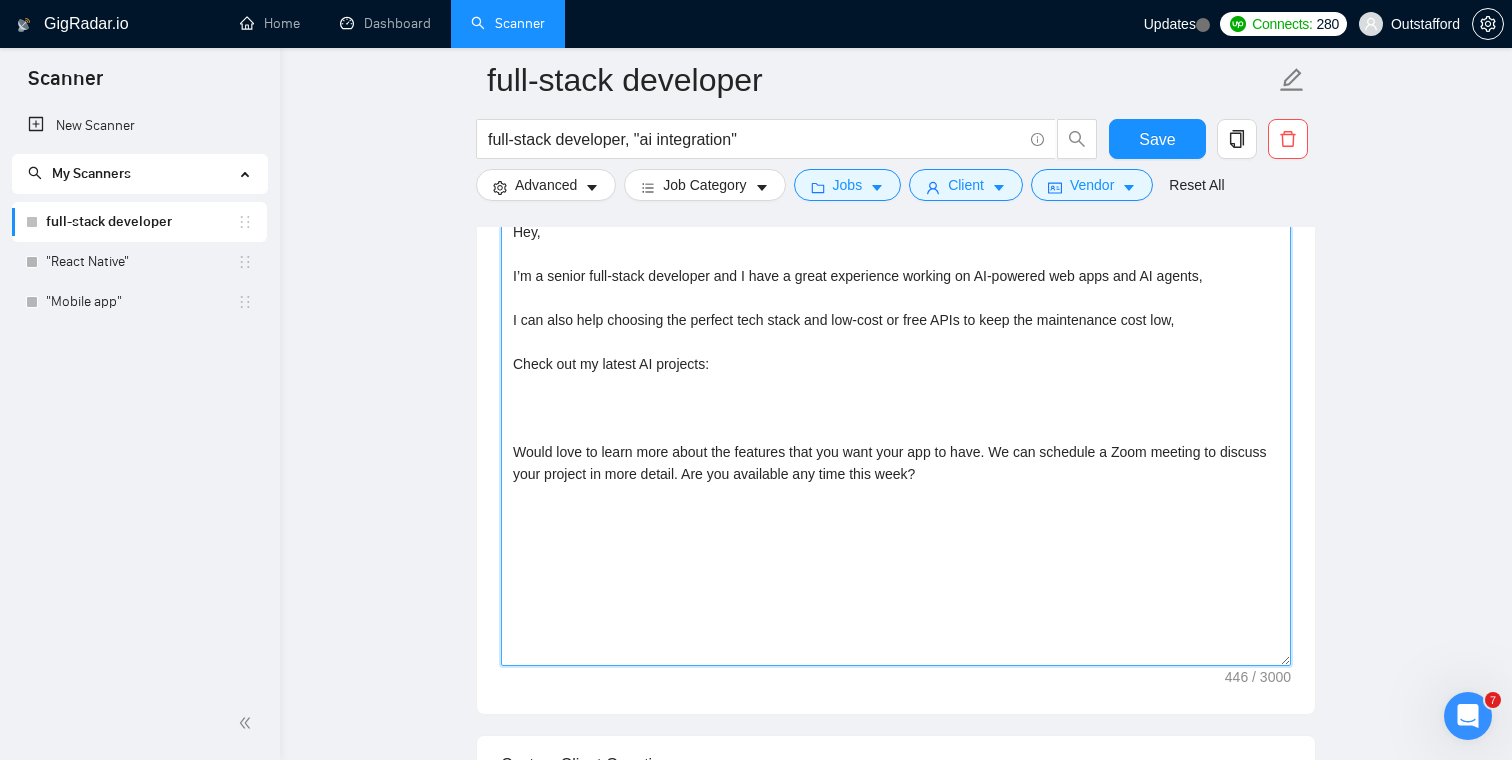 scroll, scrollTop: 1412, scrollLeft: 0, axis: vertical 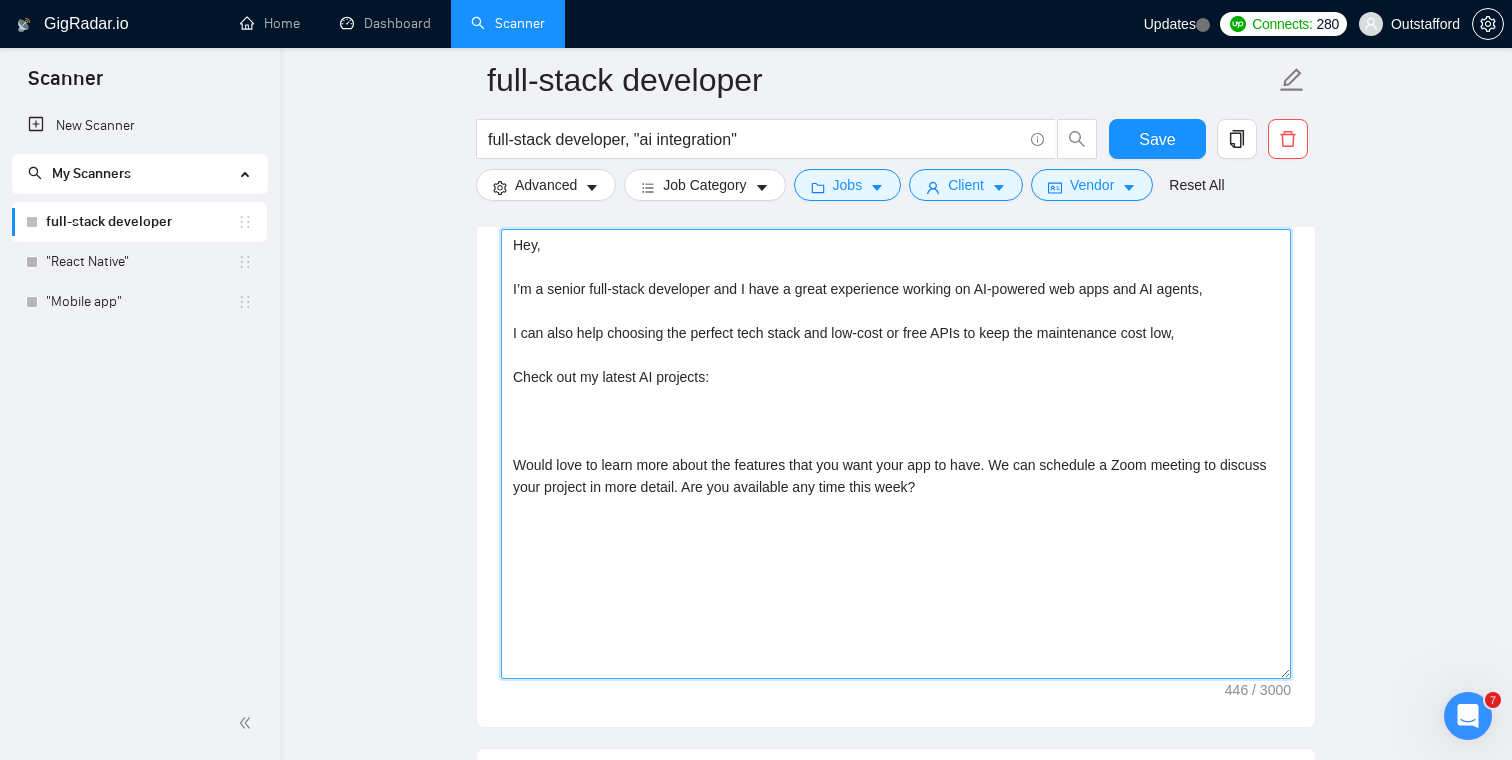 click on "Hey,
I’m a senior full-stack developer and I have a great experience working on AI-powered web apps and AI agents,
I can also help choosing the perfect tech stack and low-cost or free APIs to keep the maintenance cost low,
Check out my latest AI projects:
Would love to learn more about the features that you want your app to have. We can schedule a Zoom meeting to discuss your project in more detail. Are you available any time this week?" at bounding box center [896, 454] 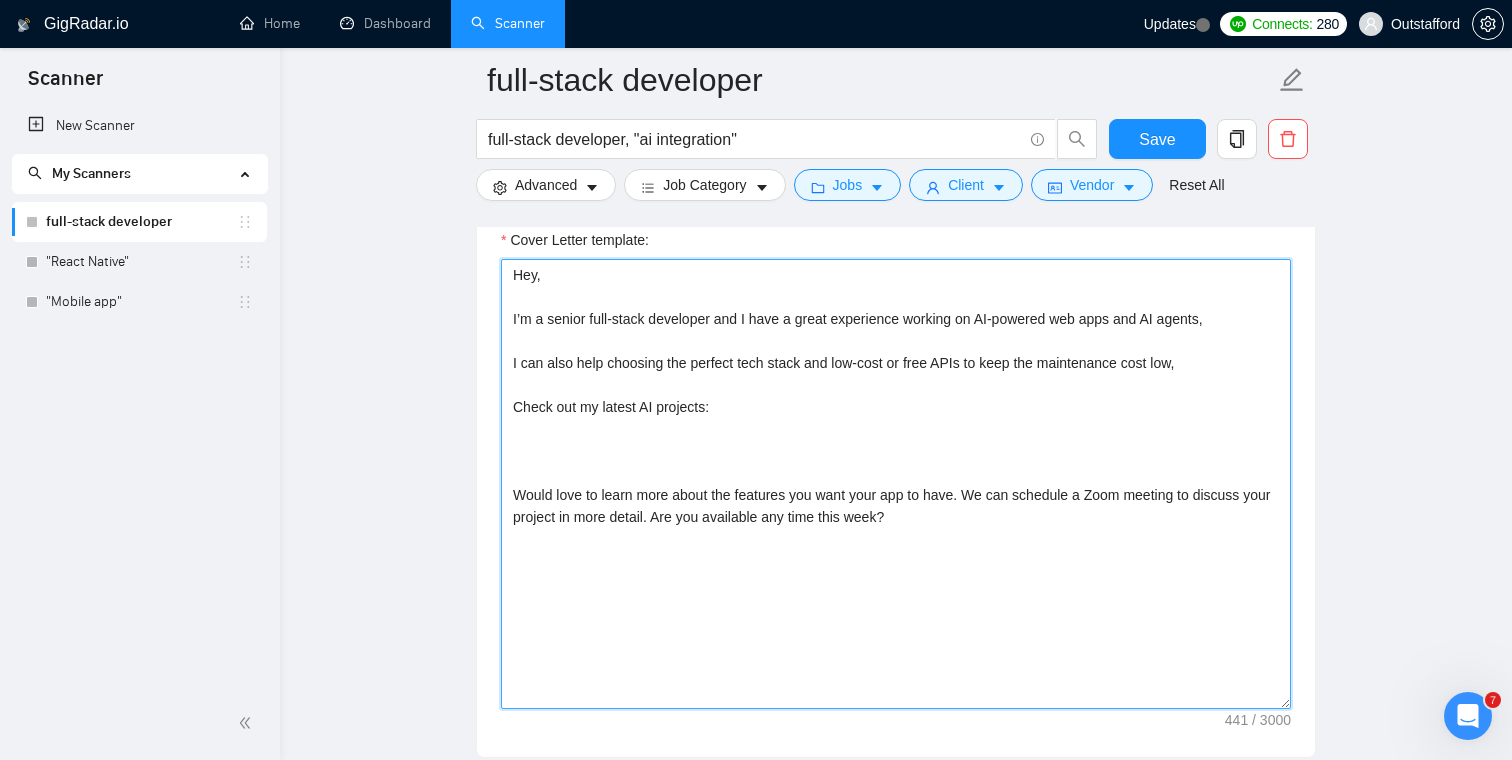 scroll, scrollTop: 1372, scrollLeft: 0, axis: vertical 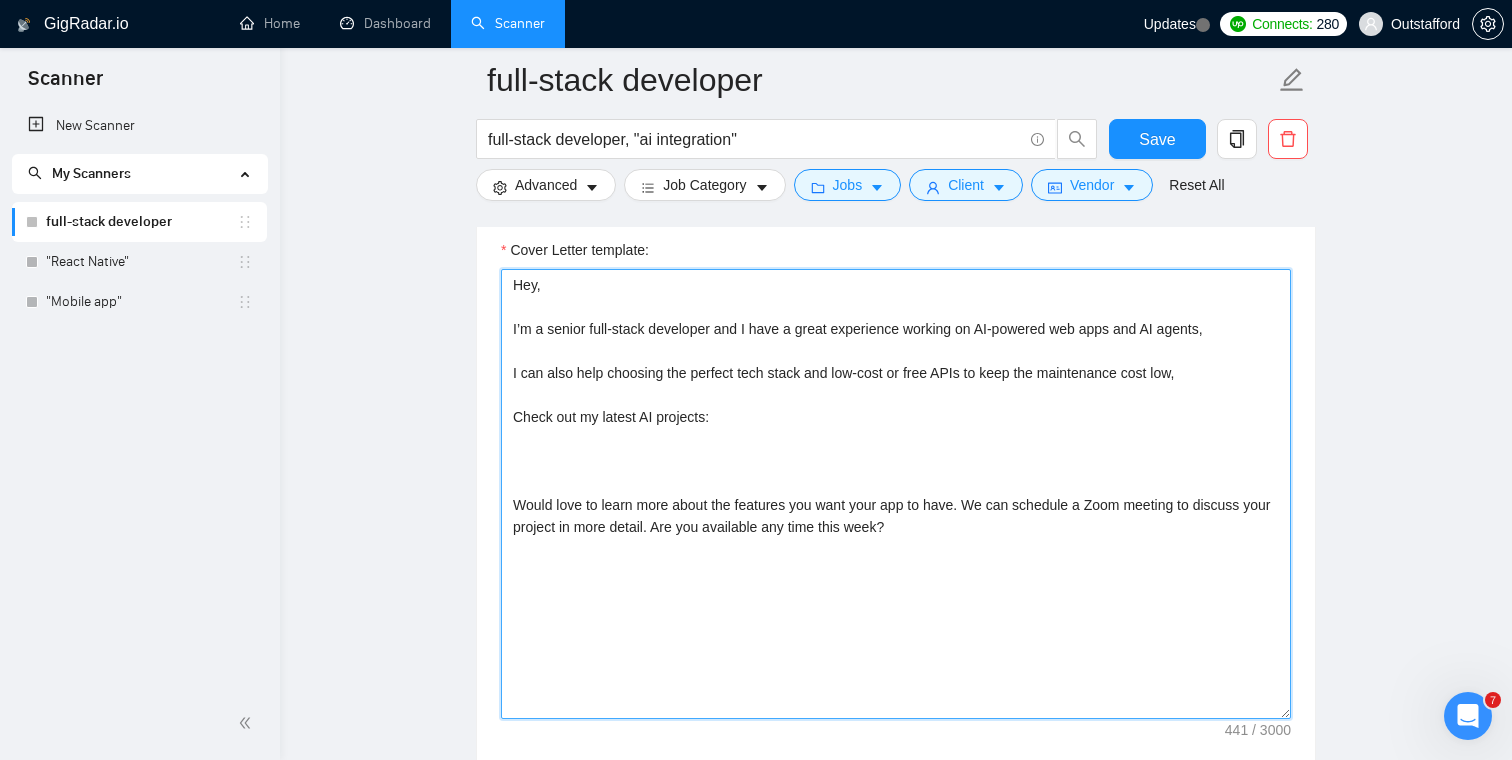 click on "Hey,
I’m a senior full-stack developer and I have a great experience working on AI-powered web apps and AI agents,
I can also help choosing the perfect tech stack and low-cost or free APIs to keep the maintenance cost low,
Check out my latest AI projects:
Would love to learn more about the features you want your app to have. We can schedule a Zoom meeting to discuss your project in more detail. Are you available any time this week?" at bounding box center [896, 494] 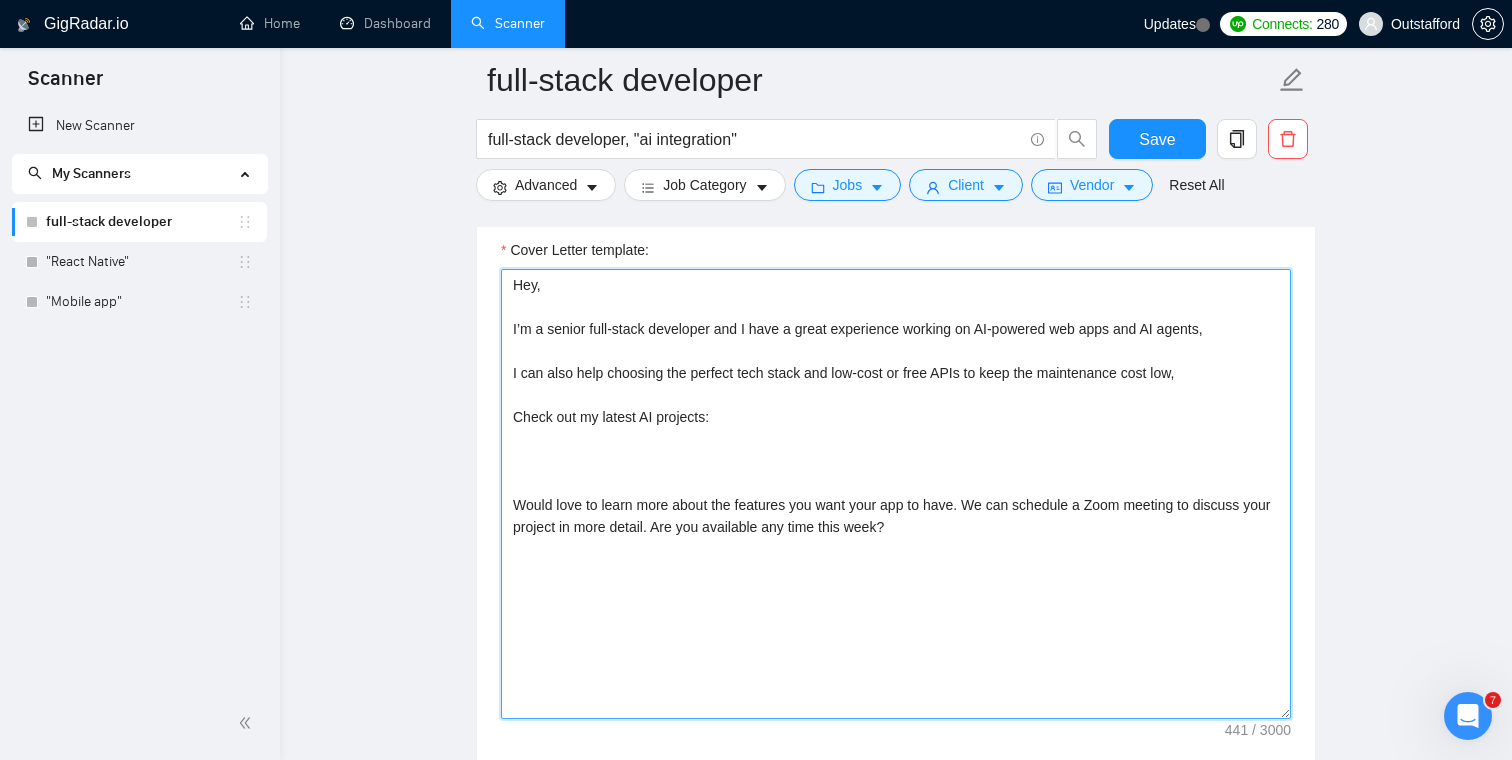 click on "Hey,
I’m a senior full-stack developer and I have a great experience working on AI-powered web apps and AI agents,
I can also help choosing the perfect tech stack and low-cost or free APIs to keep the maintenance cost low,
Check out my latest AI projects:
Would love to learn more about the features you want your app to have. We can schedule a Zoom meeting to discuss your project in more detail. Are you available any time this week?" at bounding box center (896, 494) 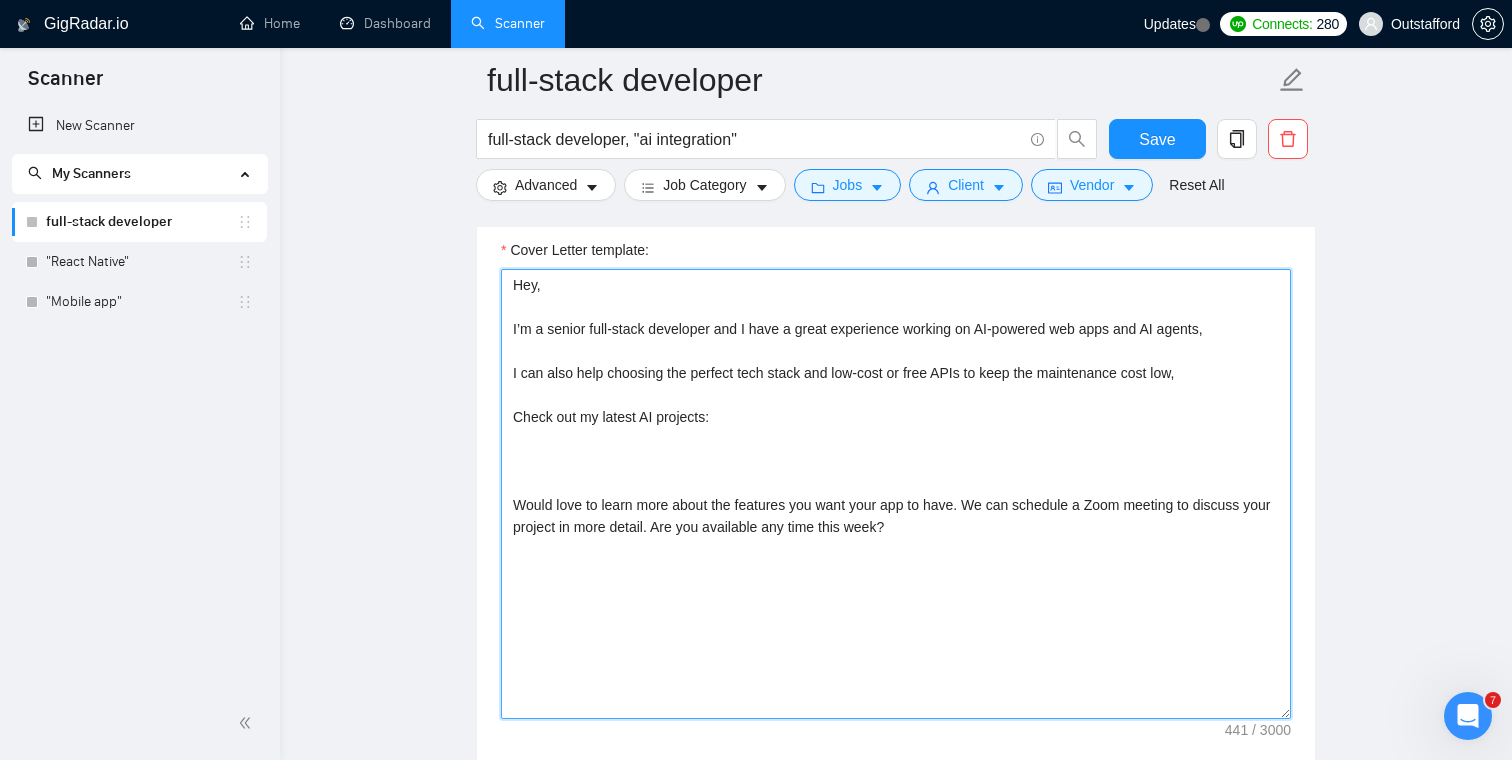 paste on "https://www.upwork.com/freelancers/artlarin?p=1769425200519421952" 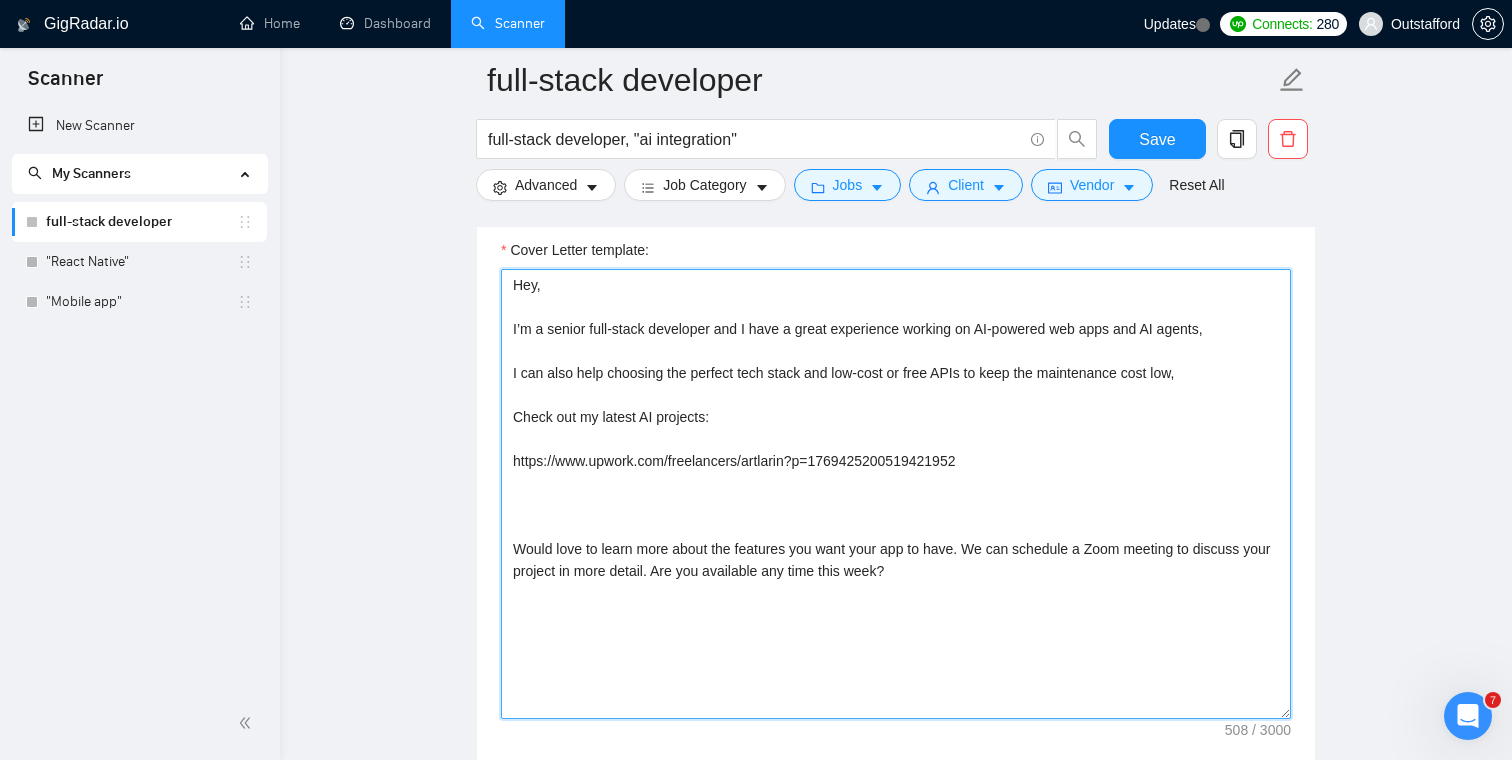 paste on "https://www.upwork.com/freelancers/artlarin?p=1769424192293859328" 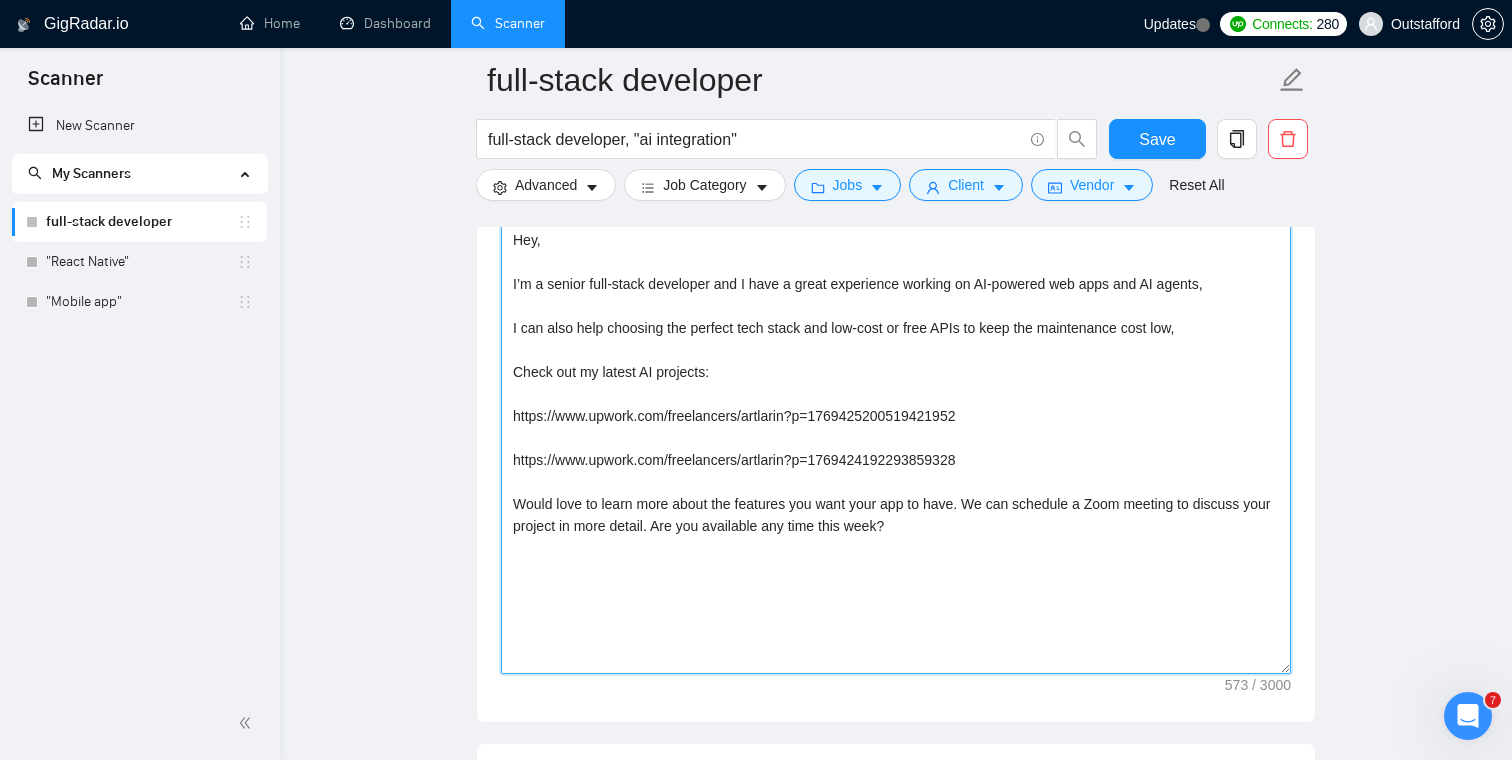 scroll, scrollTop: 1388, scrollLeft: 0, axis: vertical 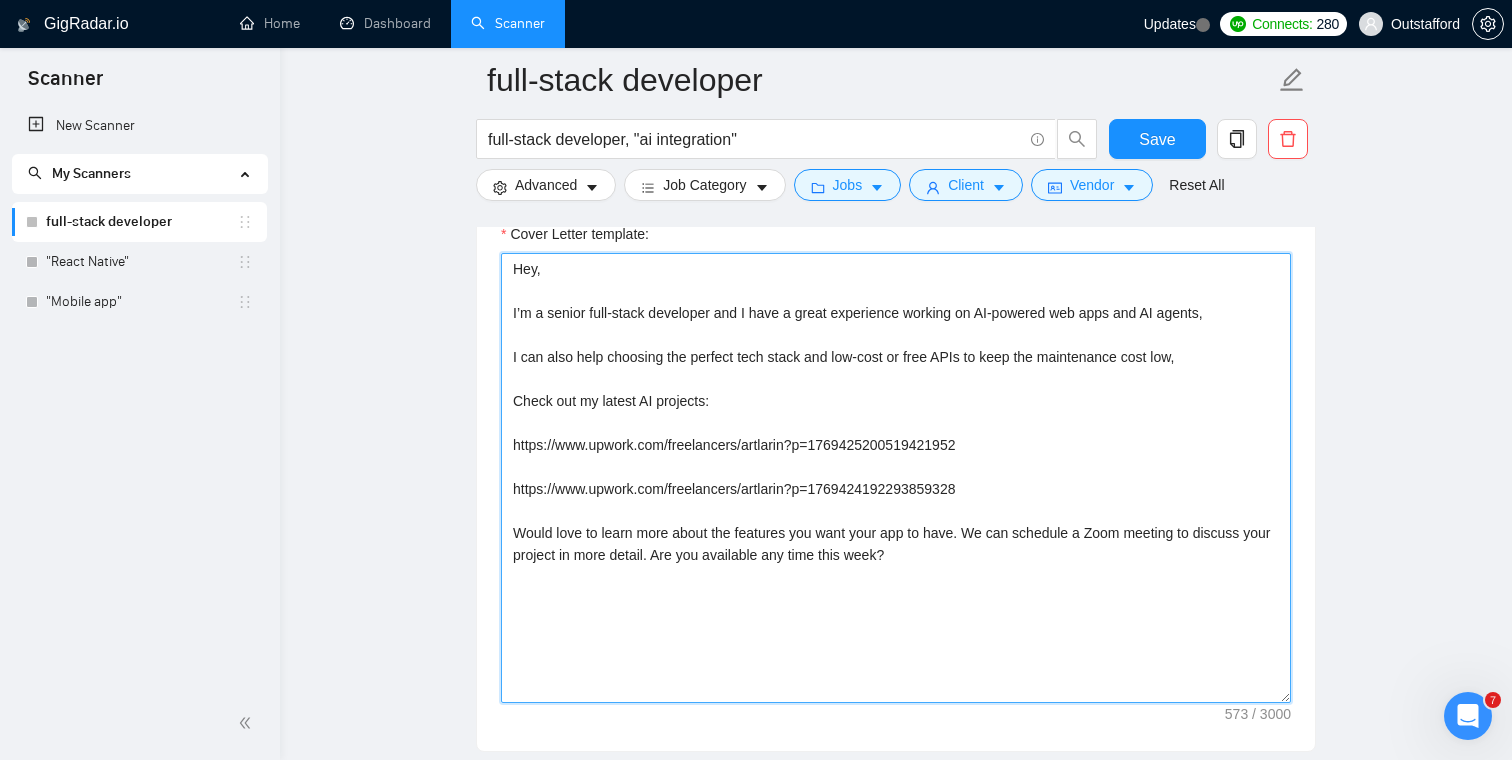 drag, startPoint x: 967, startPoint y: 532, endPoint x: 718, endPoint y: 536, distance: 249.03212 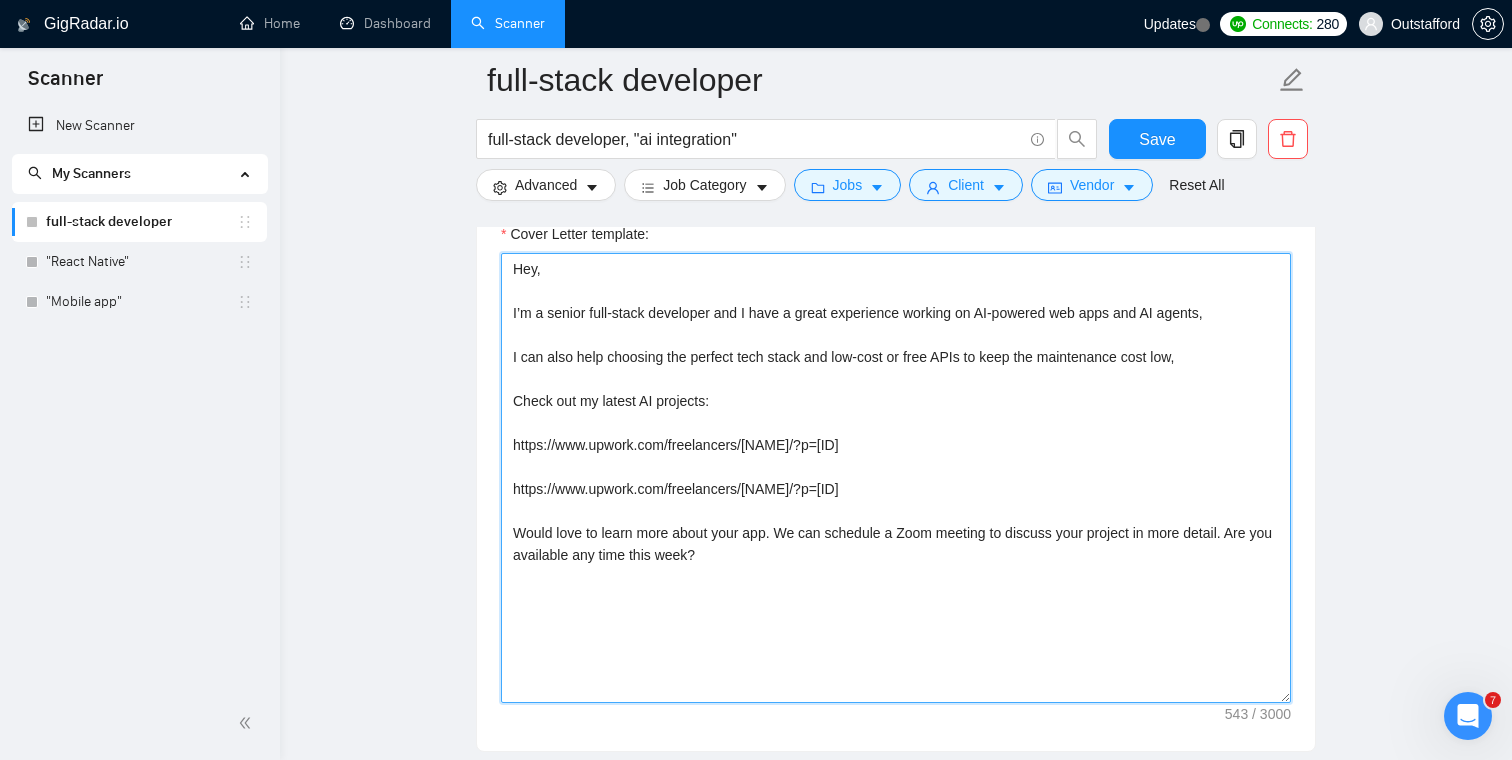 click on "Hey,
I’m a senior full-stack developer and I have a great experience working on AI-powered web apps and AI agents,
I can also help choosing the perfect tech stack and low-cost or free APIs to keep the maintenance cost low,
Check out my latest AI projects:
https://www.upwork.com/freelancers/[USERNAME]?p=[ID]
https://www.upwork.com/freelancers/[USERNAME]?p=[ID]
Would love to learn more about your app. We can schedule a Zoom meeting to discuss your project in more detail. Are you available any time this week?" at bounding box center (896, 478) 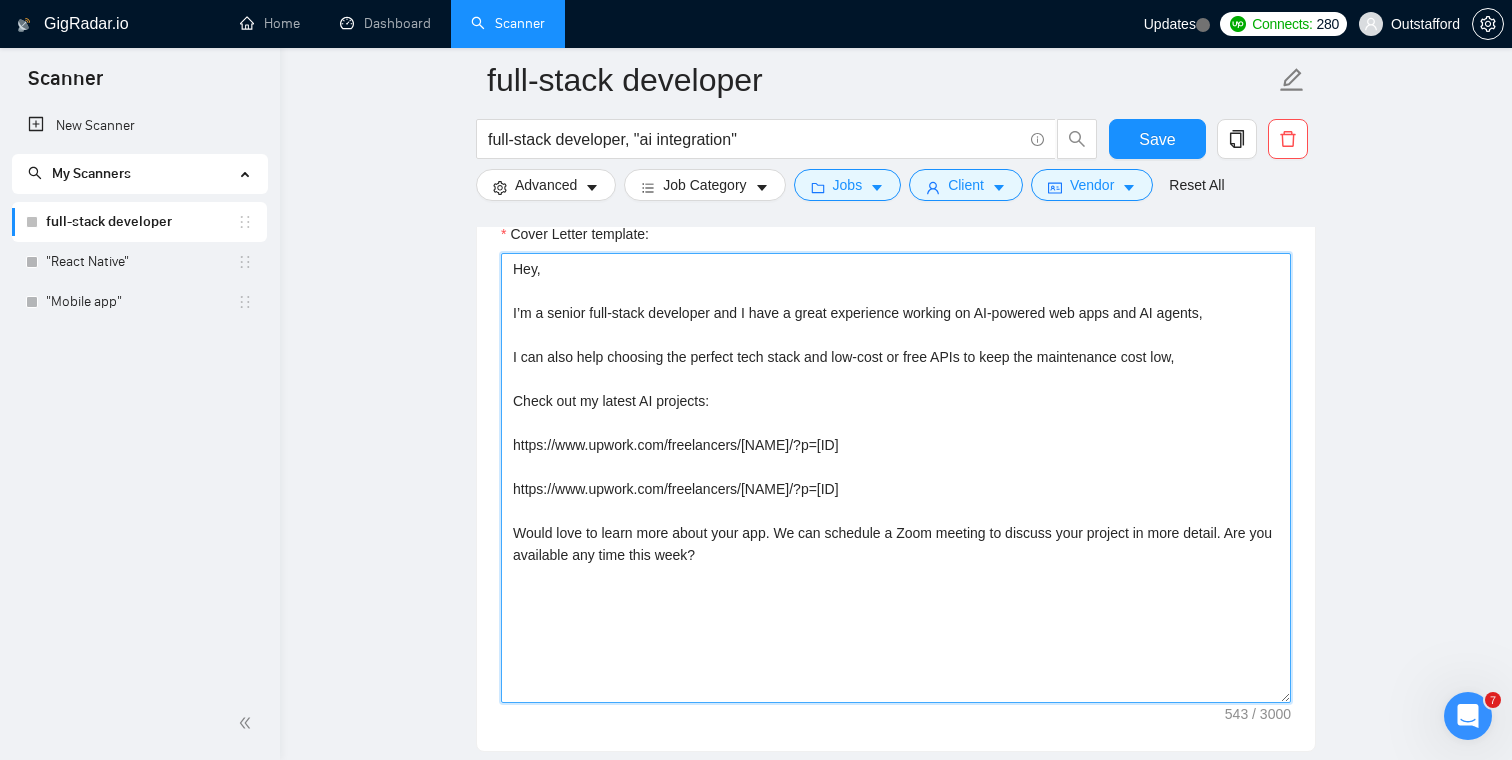 scroll, scrollTop: 1417, scrollLeft: 0, axis: vertical 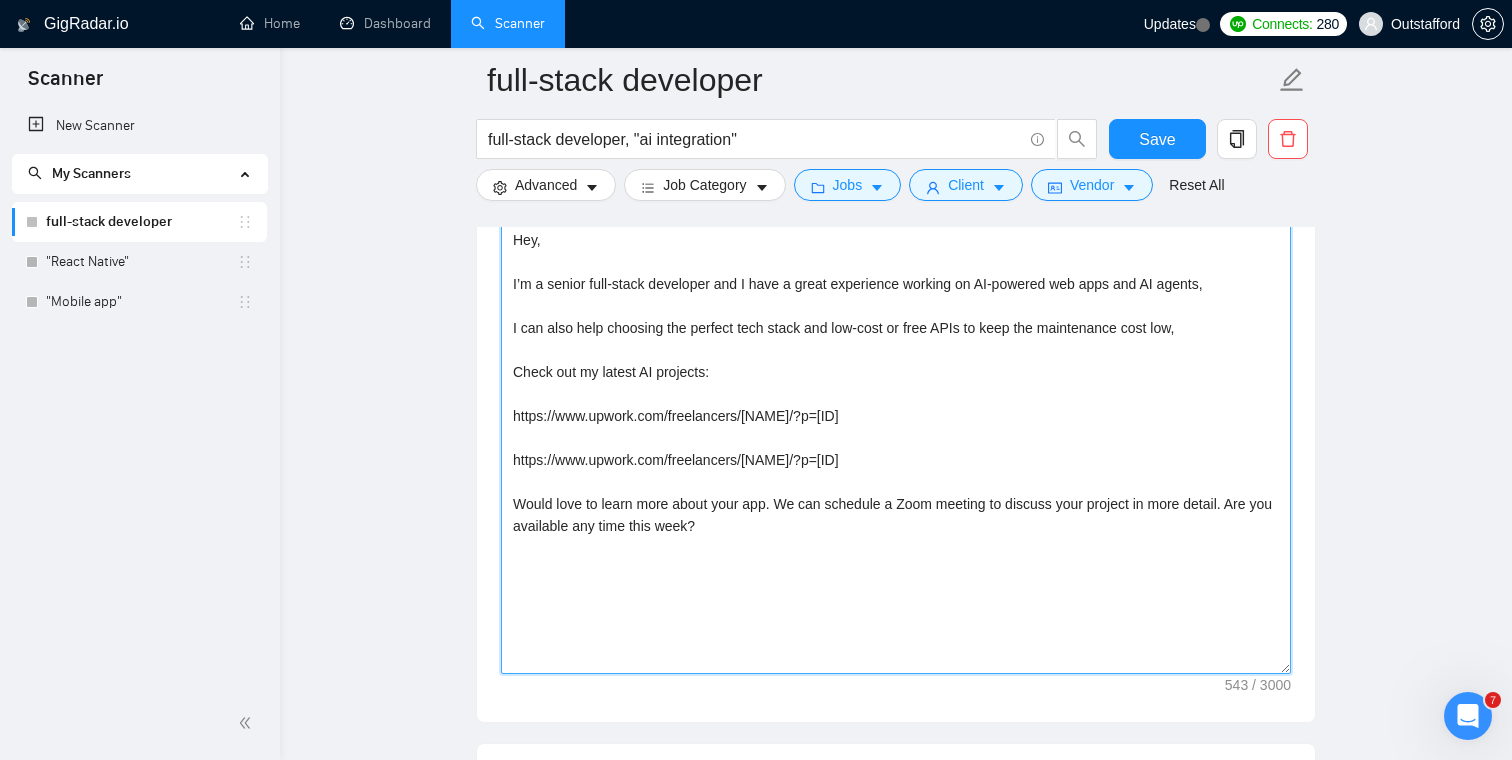 type on "Hey,
I’m a senior full-stack developer and I have a great experience working on AI-powered web apps and AI agents,
I can also help choosing the perfect tech stack and low-cost or free APIs to keep the maintenance cost low,
Check out my latest AI projects:
https://www.upwork.com/freelancers/[USERNAME]?p=[ID]
https://www.upwork.com/freelancers/[USERNAME]?p=[ID]
Would love to learn more about your app. We can schedule a Zoom meeting to discuss your project in more detail. Are you available any time this week?" 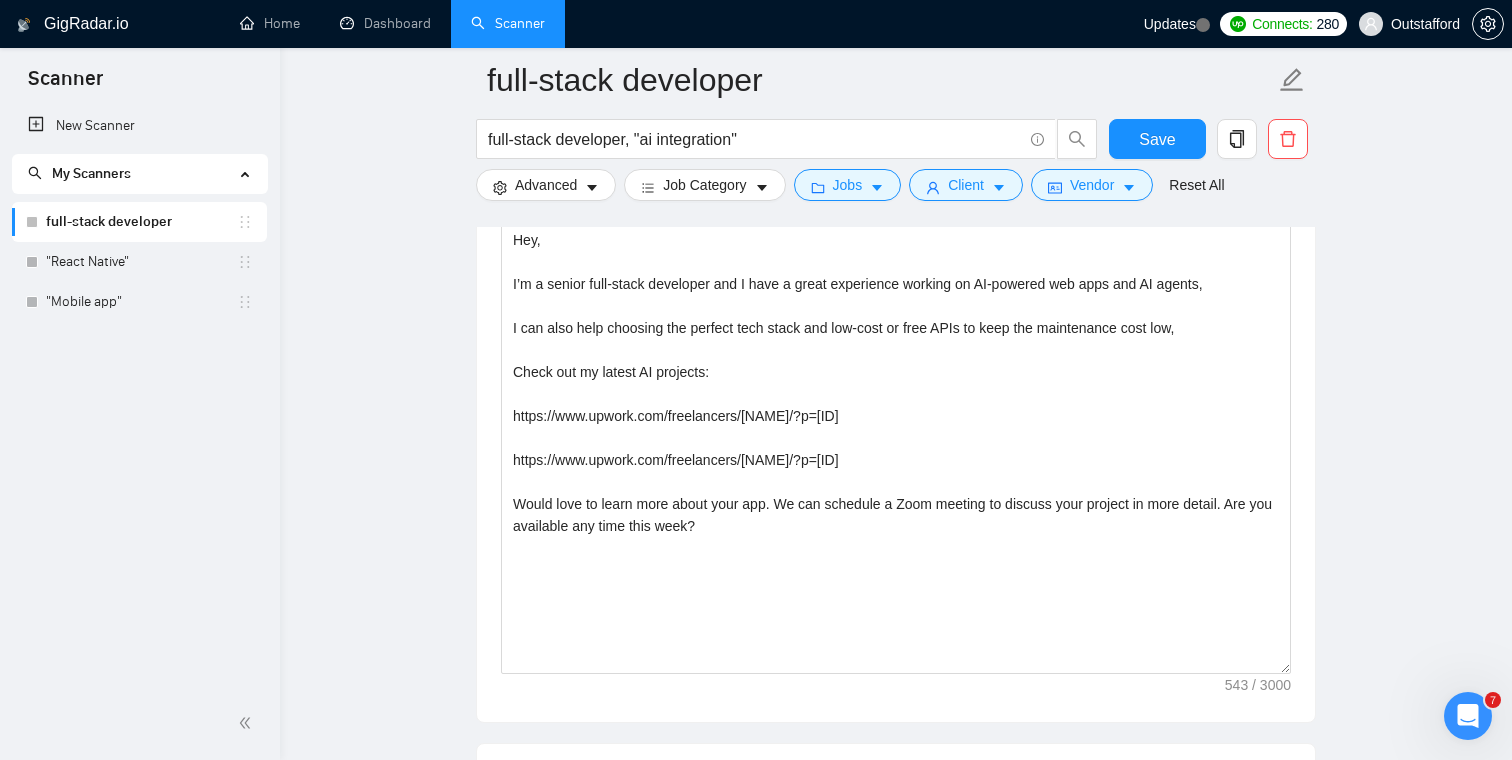 click on "full-stack developer full-stack developer, "ai integration" Save Advanced   Job Category   Jobs   Client   Vendor   Reset All Preview Results Insights NEW Alerts Auto Bidder Auto Bidding Enabled Auto Bidding Enabled: OFF Auto Bidder Schedule Auto Bidding Type: Automated (recommended) Semi-automated Auto Bidding Schedule: 24/7 Custom Custom Auto Bidder Schedule Repeat every week on Monday Tuesday Wednesday Thursday Friday Saturday Sunday Active Hours ( America/Los_Angeles ): From: To: ( 24  hours) America/Los_Angeles Auto Bidding Type Select your bidding algorithm: Choose the algorithm for you bidding. The price per proposal does not include your connects expenditure. Template Bidder Works great for narrow segments and short cover letters that don't change. 0.50  credits / proposal Sardor AI 🤖 Personalise your cover letter with ai [placeholders] 1.00  credits / proposal Experimental Laziza AI  👑   NEW   Learn more 2.00  credits / proposal $12.83 savings Team & Freelancer Select team: Select freelancer: -" at bounding box center [896, 1319] 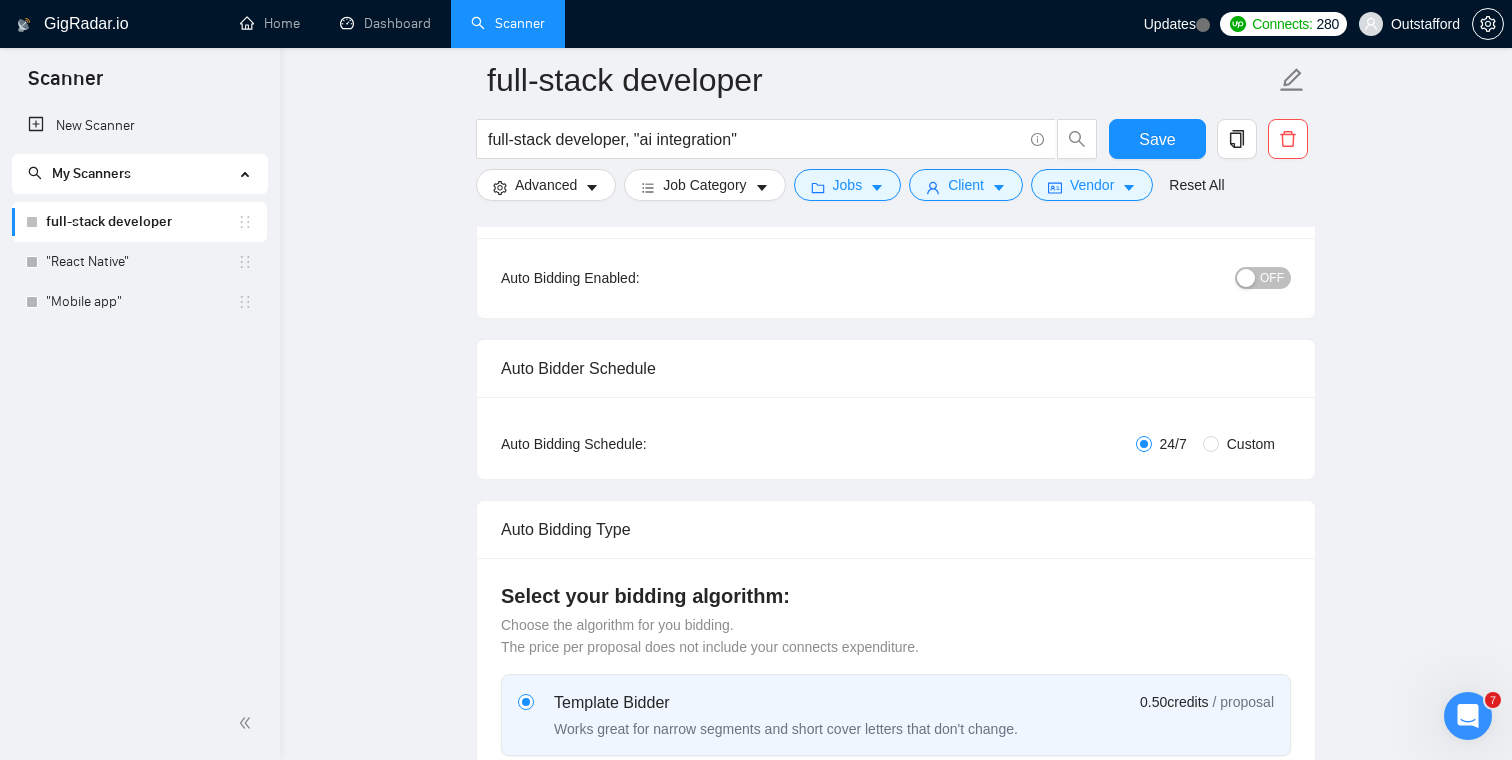 scroll, scrollTop: 0, scrollLeft: 0, axis: both 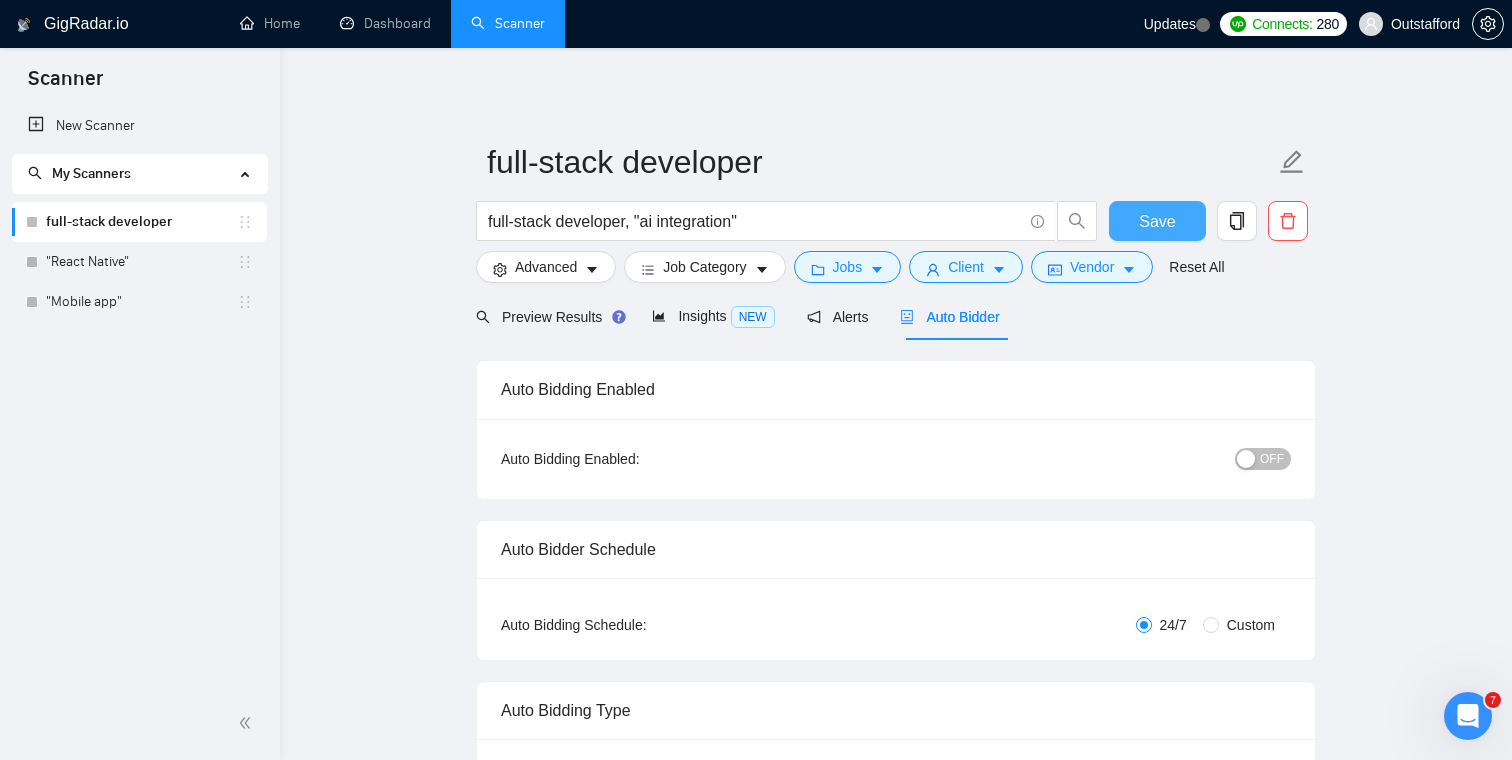 click on "Save" at bounding box center (1157, 221) 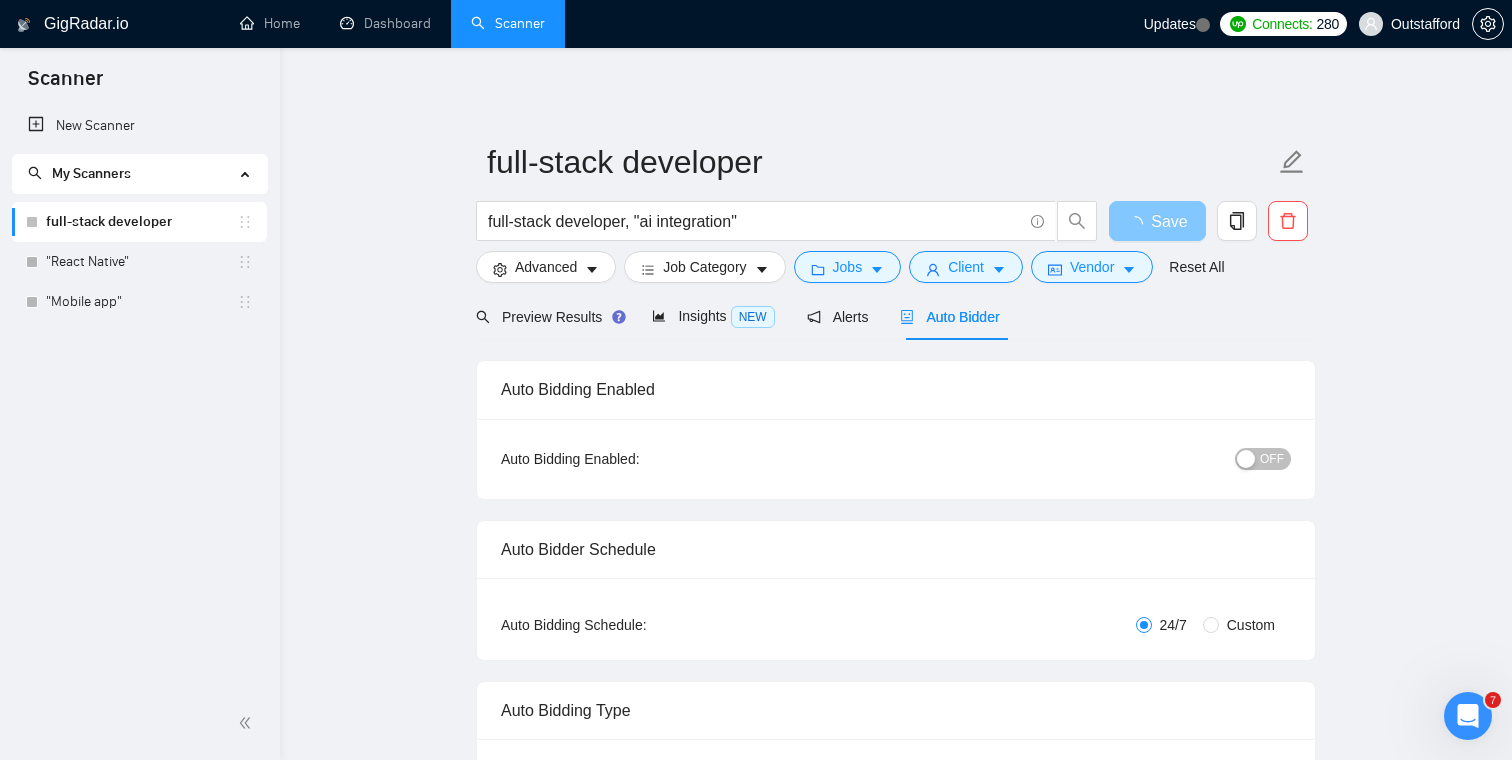 type 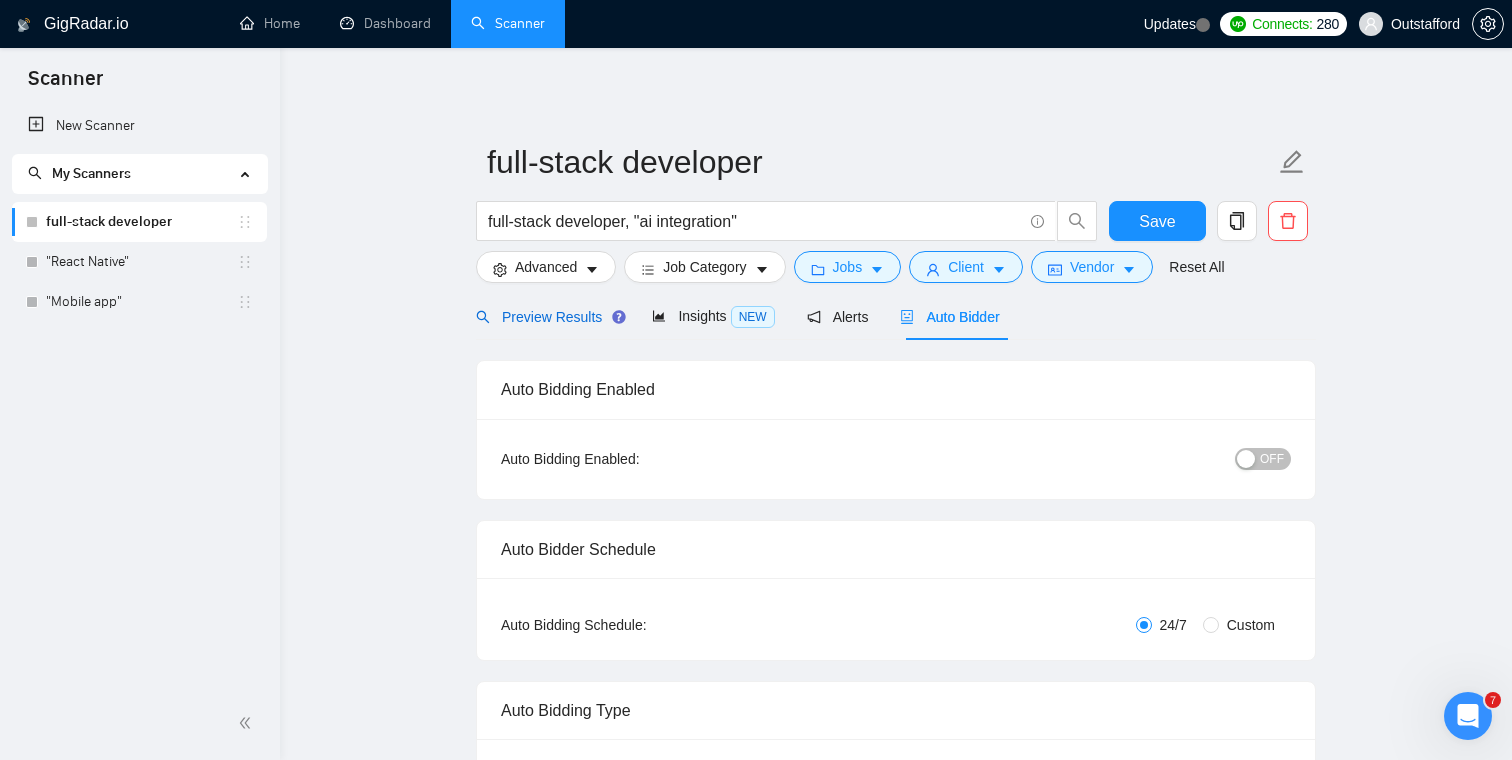 click on "Preview Results" at bounding box center [548, 317] 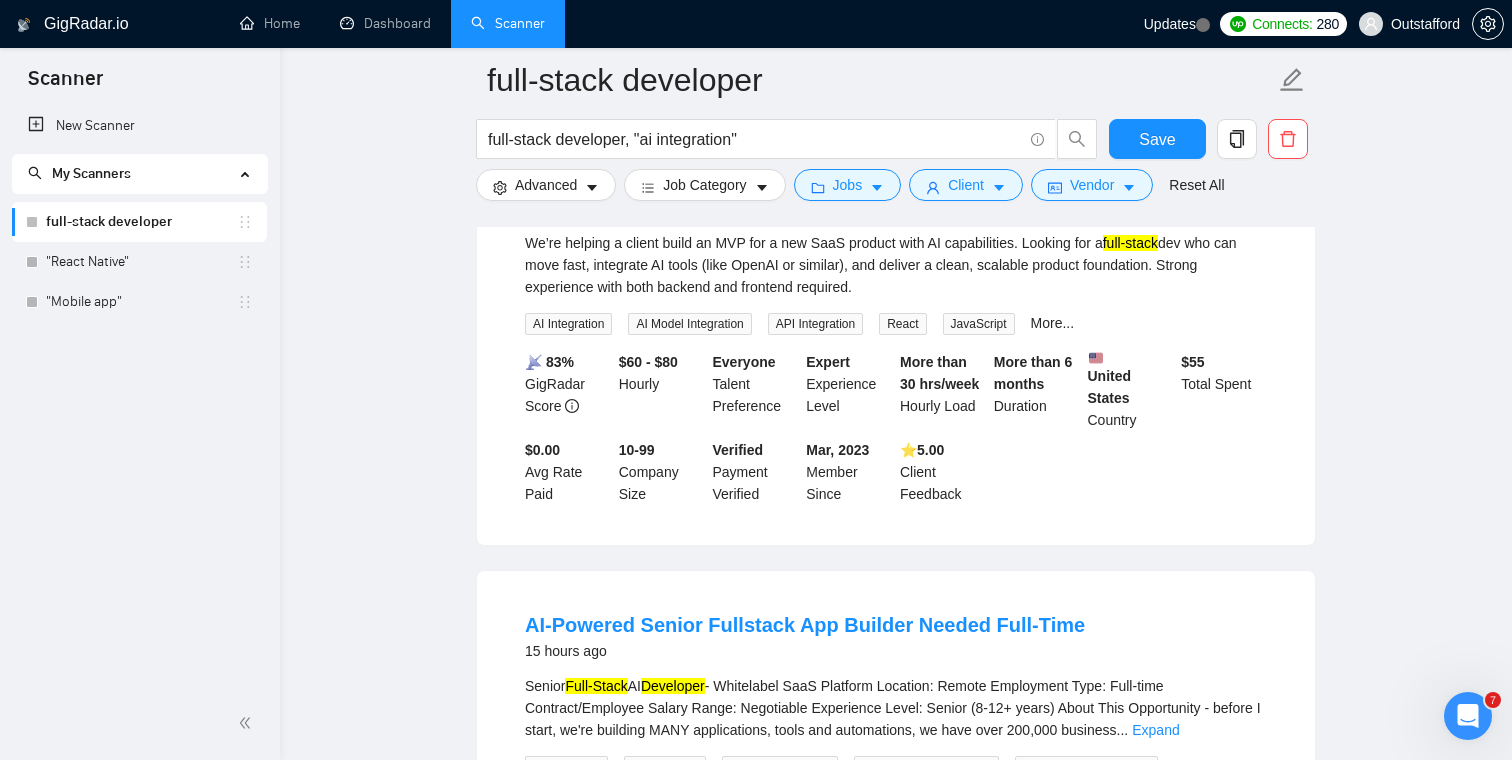 scroll, scrollTop: 0, scrollLeft: 0, axis: both 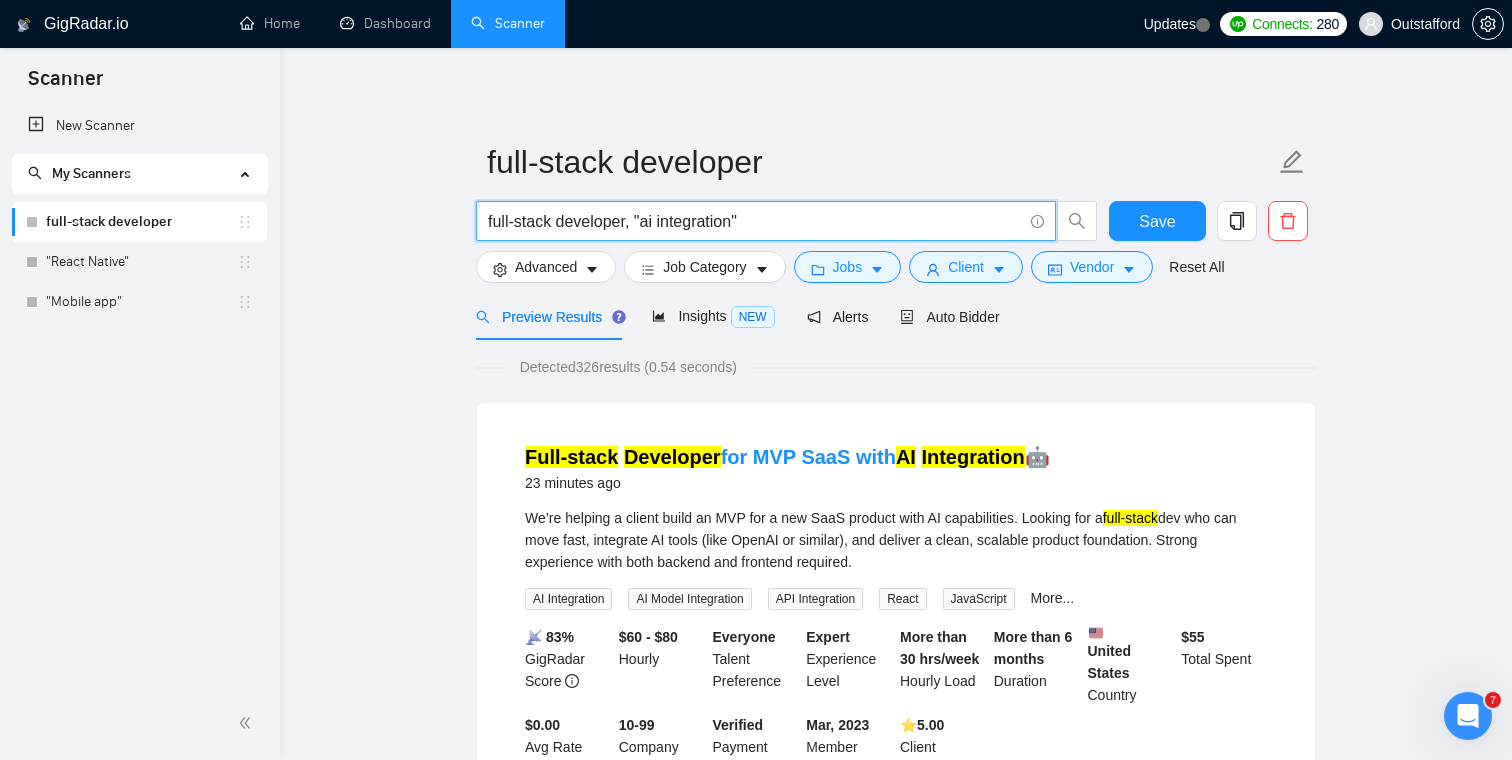 click on "full-stack developer, "ai integration"" at bounding box center [755, 221] 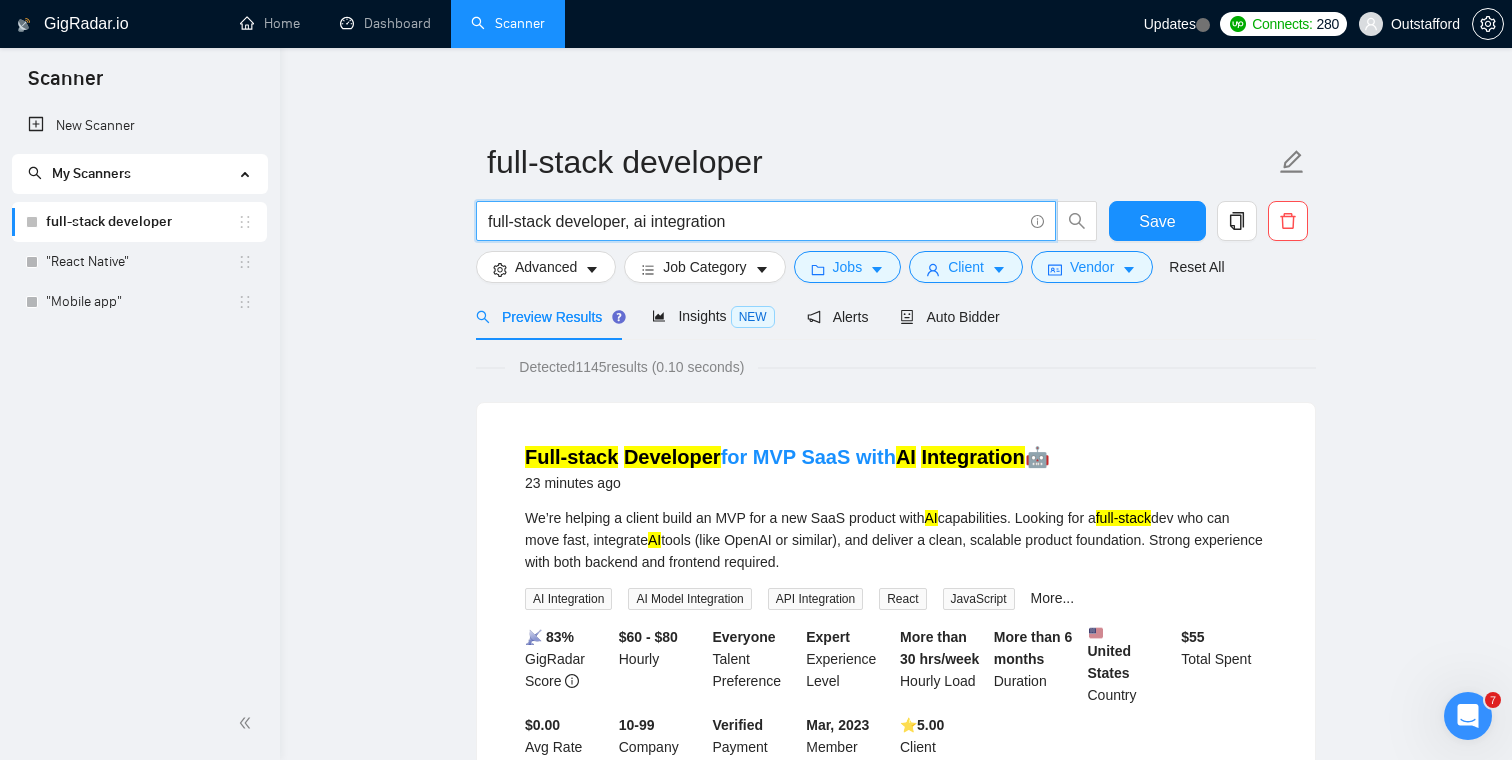 type on "full-stack developer, ai integration" 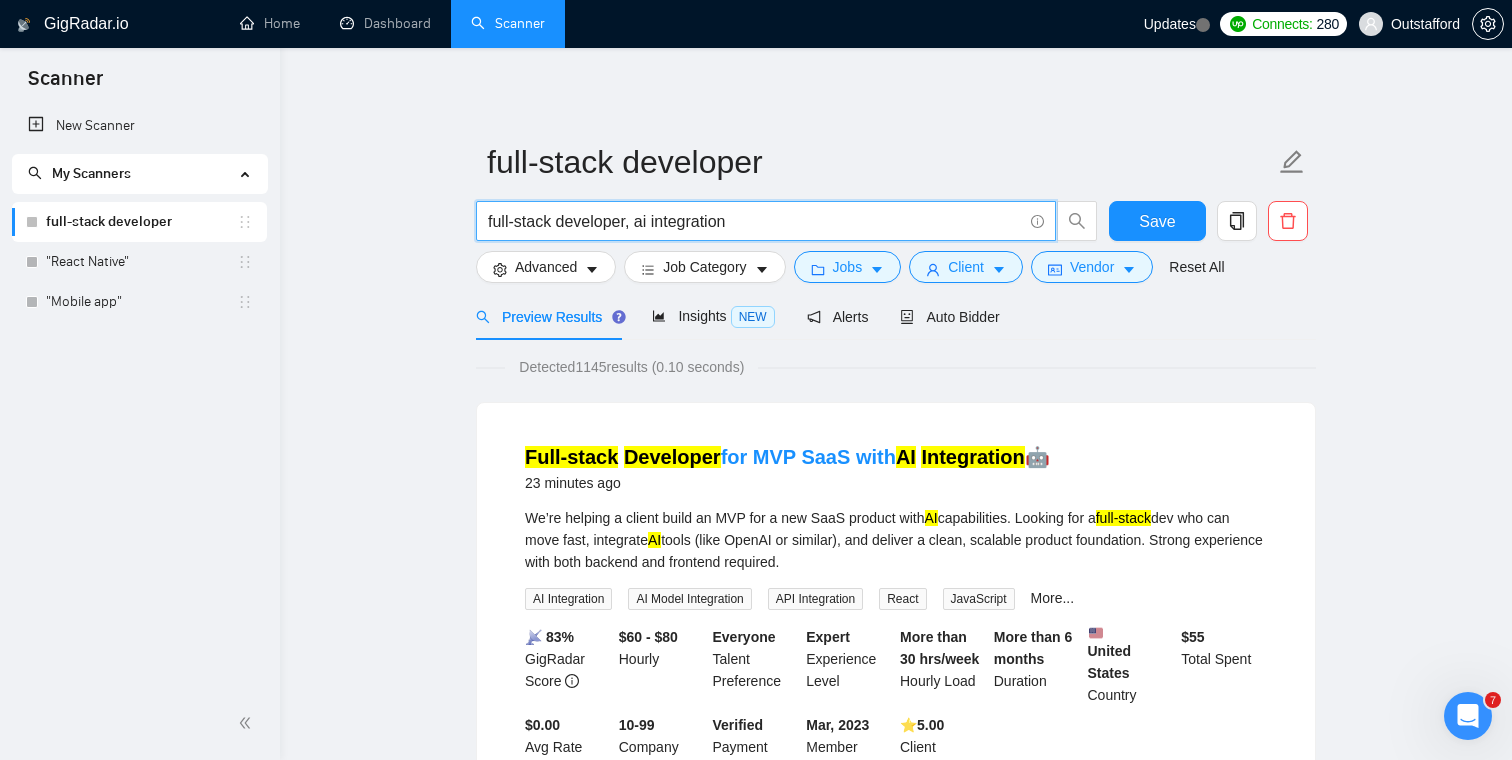 click on "full-stack developer full-stack developer, ai integration Save Advanced   Job Category   Jobs   Client   Vendor   Reset All Preview Results Insights NEW Alerts Auto Bidder Detected   1145  results   (0.10 seconds) Full-stack   Developer  for MVP SaaS with  AI   Integration  🤖 23 minutes ago We’re helping a client build an MVP for a new SaaS product with  AI  capabilities. Looking for a  full-stack  dev who can move fast, integrate  AI  tools (like OpenAI or similar), and deliver a clean, scalable product foundation. Strong experience with both backend and frontend required. AI Integration AI Model Integration API Integration React JavaScript More... 📡   83% GigRadar Score   $60 - $80 Hourly Everyone Talent Preference Expert Experience Level More than 30 hrs/week Hourly Load More than 6 months Duration   United States Country $ 55 Total Spent $0.00 Avg Rate Paid 10-99 Company Size Verified Payment Verified Mar, 2023 Member Since ⭐️  5.00 Client Feedback 34 minutes ago full-stack   developer AI ..." at bounding box center [896, 2503] 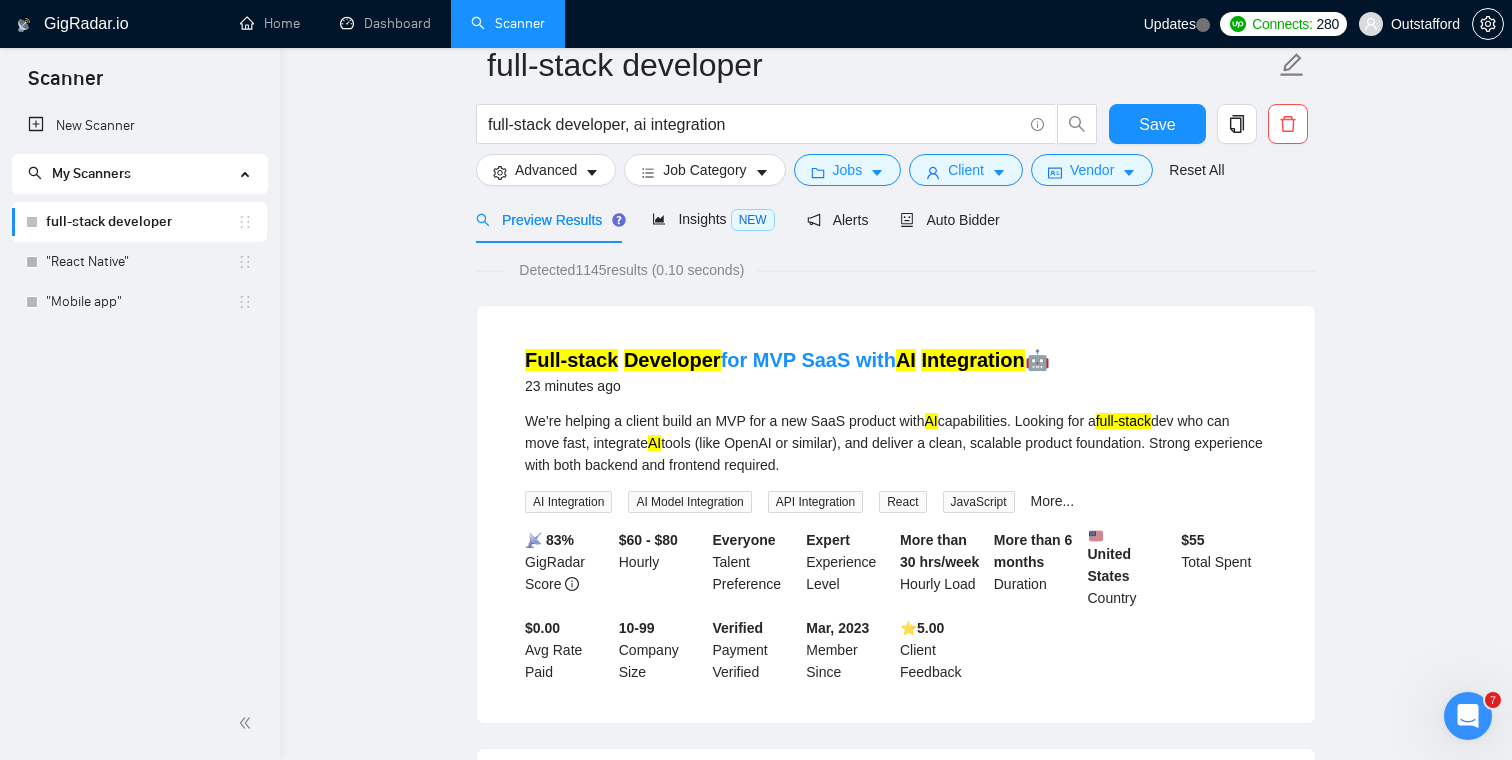 scroll, scrollTop: 0, scrollLeft: 0, axis: both 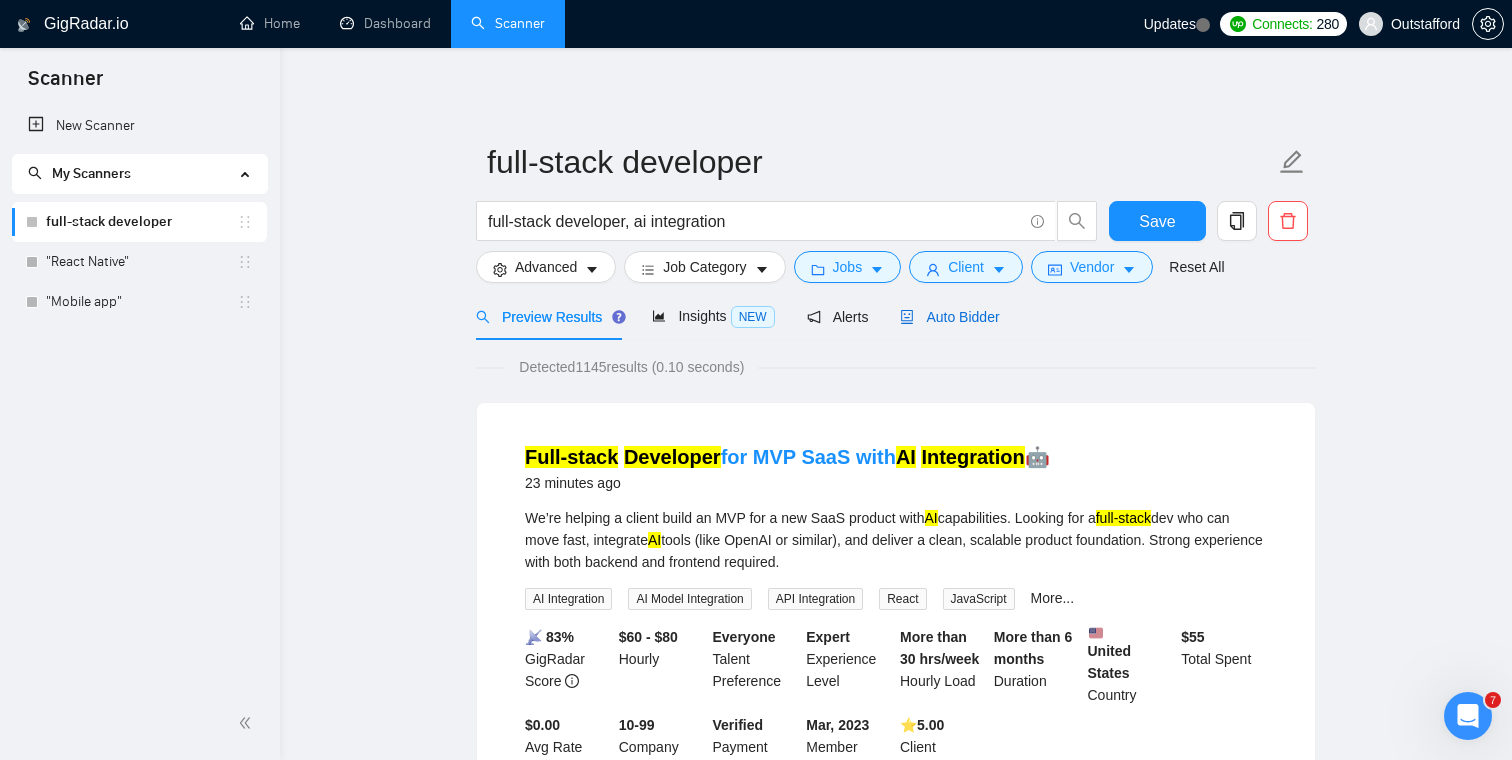 click on "Auto Bidder" at bounding box center (949, 317) 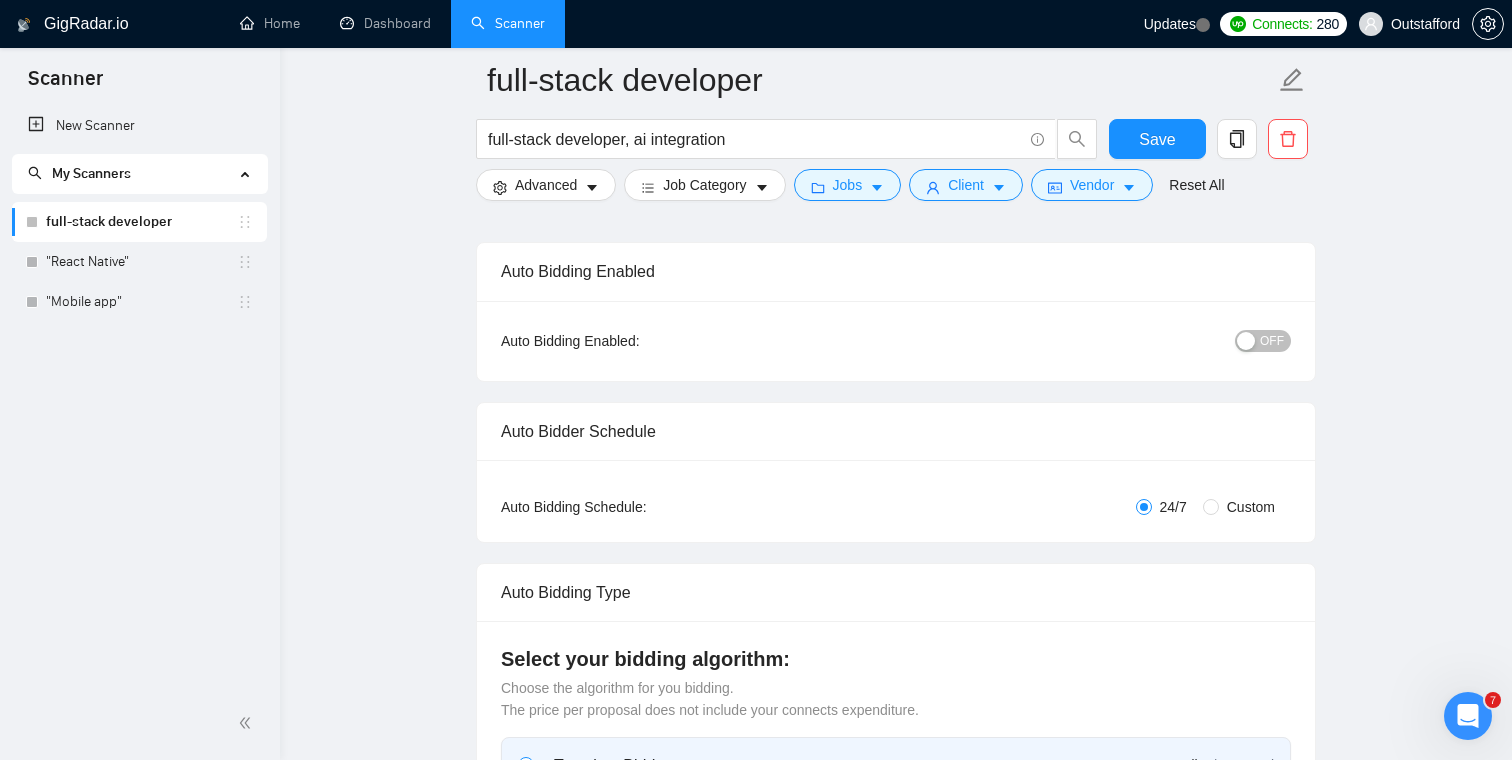 scroll, scrollTop: 101, scrollLeft: 0, axis: vertical 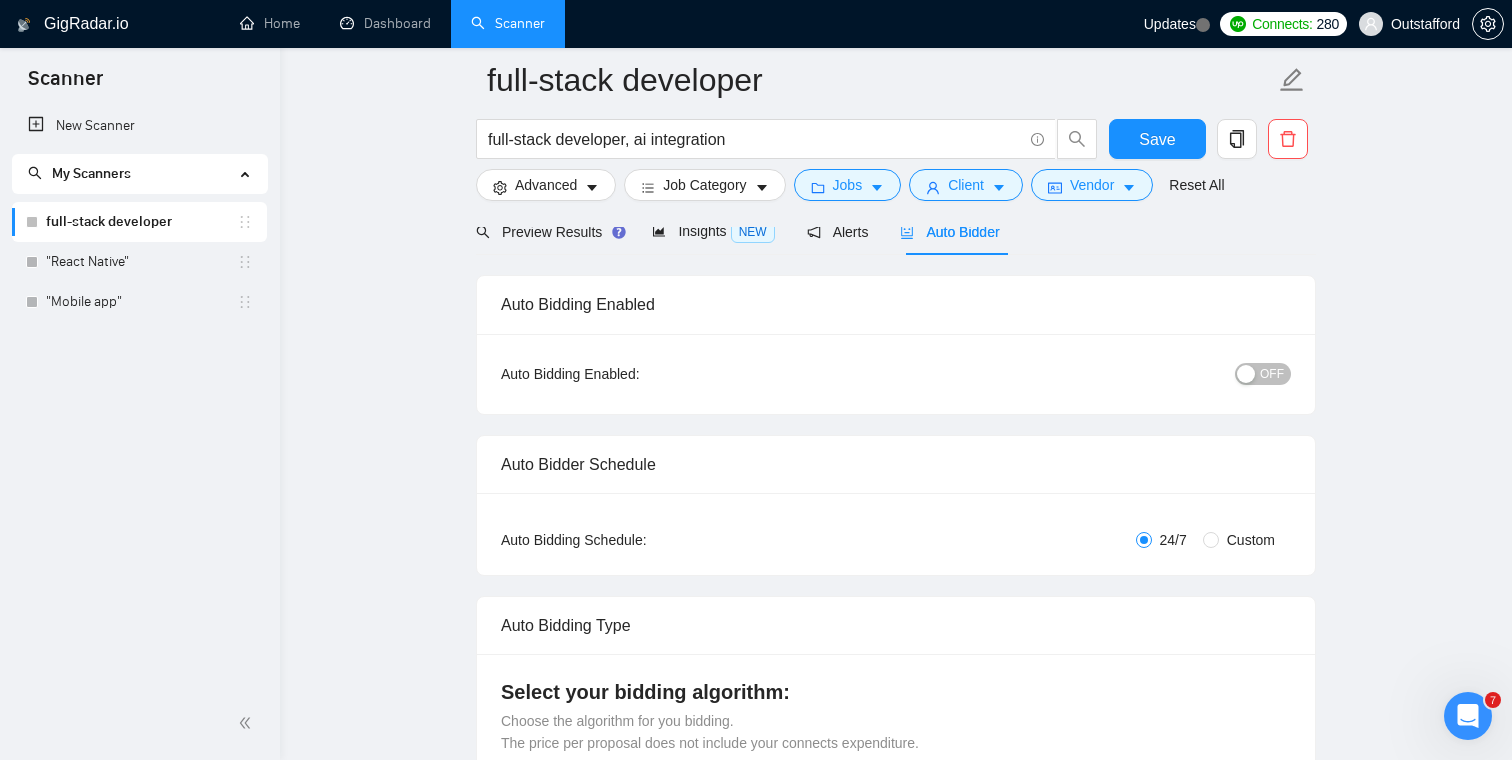 click on "OFF" at bounding box center [1272, 374] 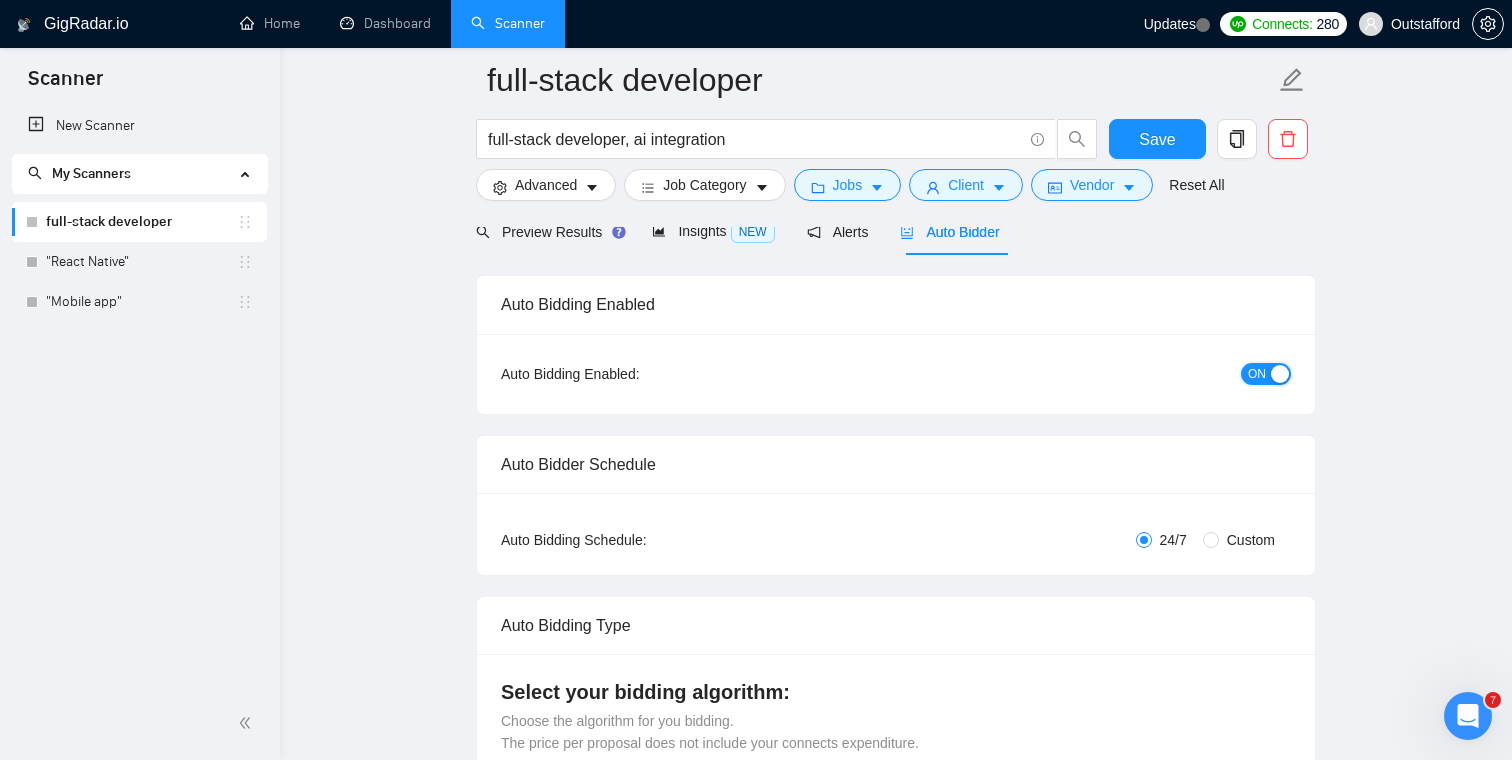 scroll, scrollTop: 0, scrollLeft: 0, axis: both 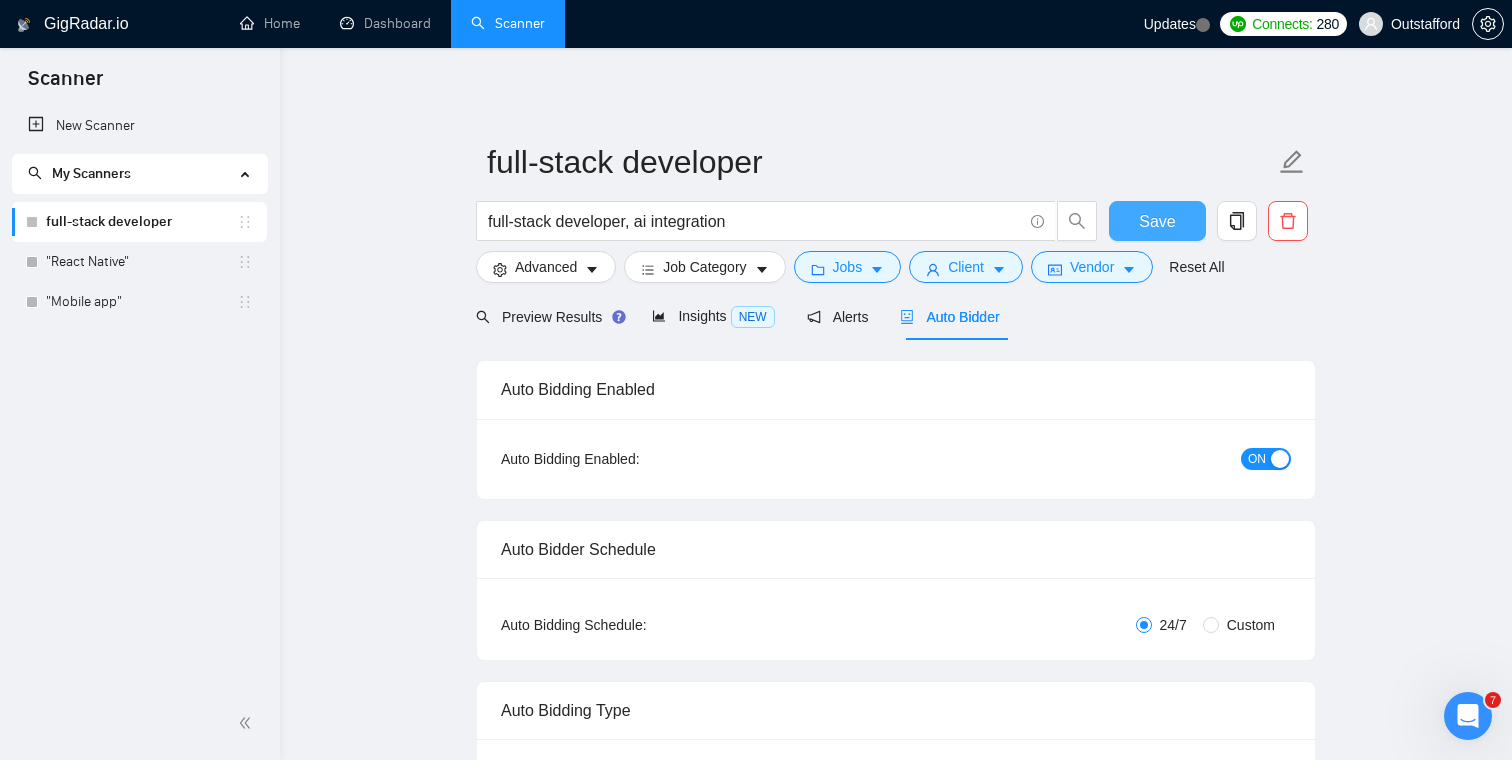 click on "Save" at bounding box center (1157, 221) 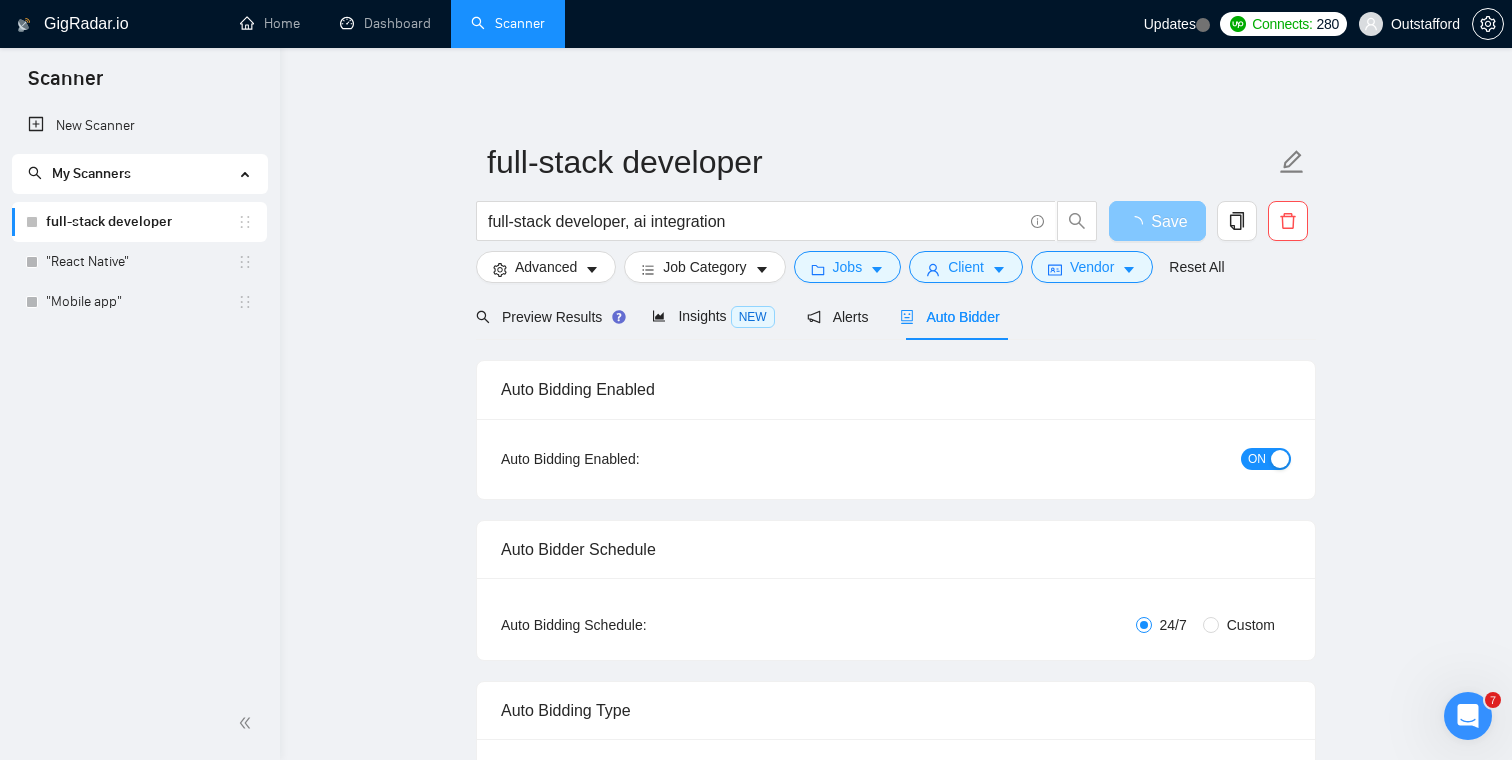 type 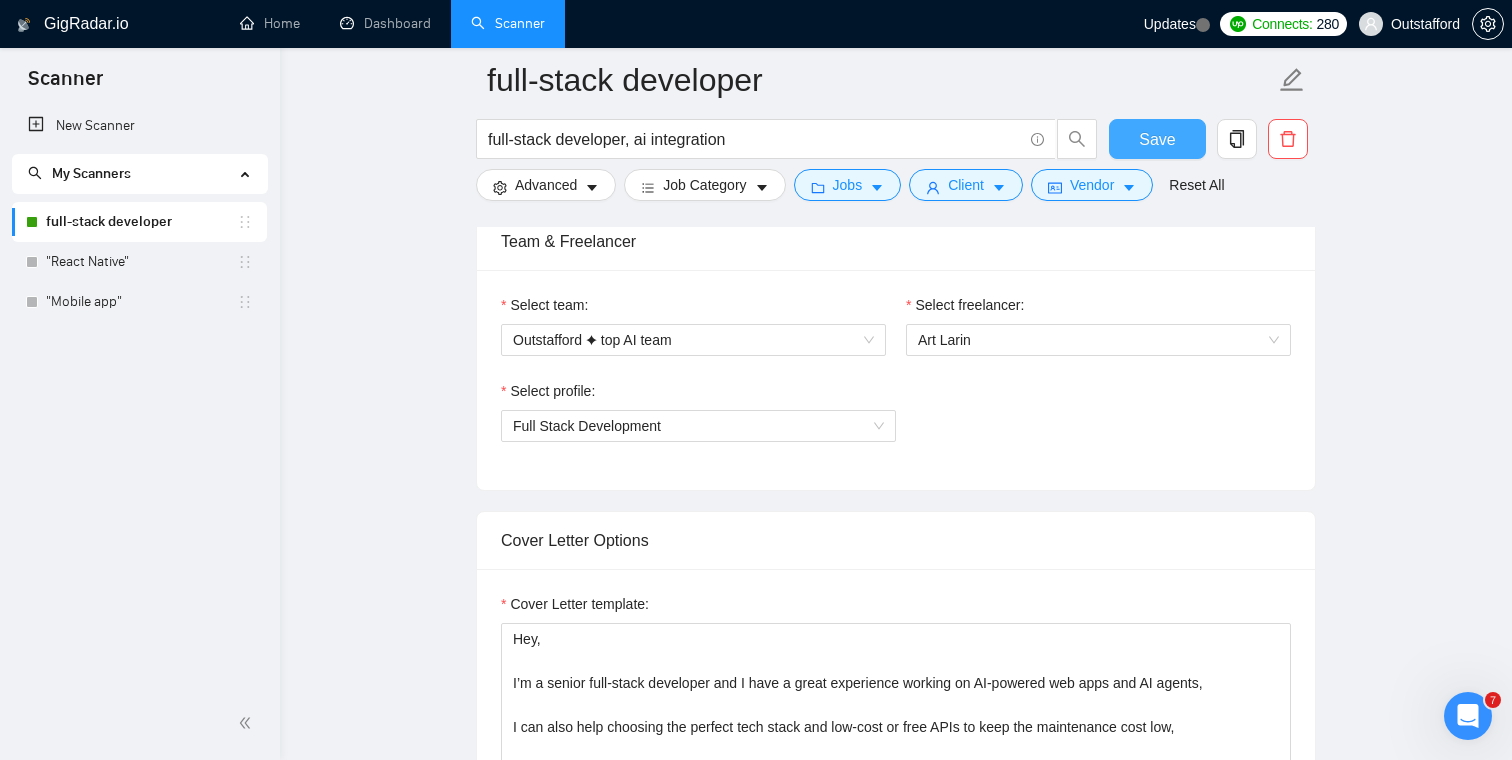 scroll, scrollTop: 1005, scrollLeft: 0, axis: vertical 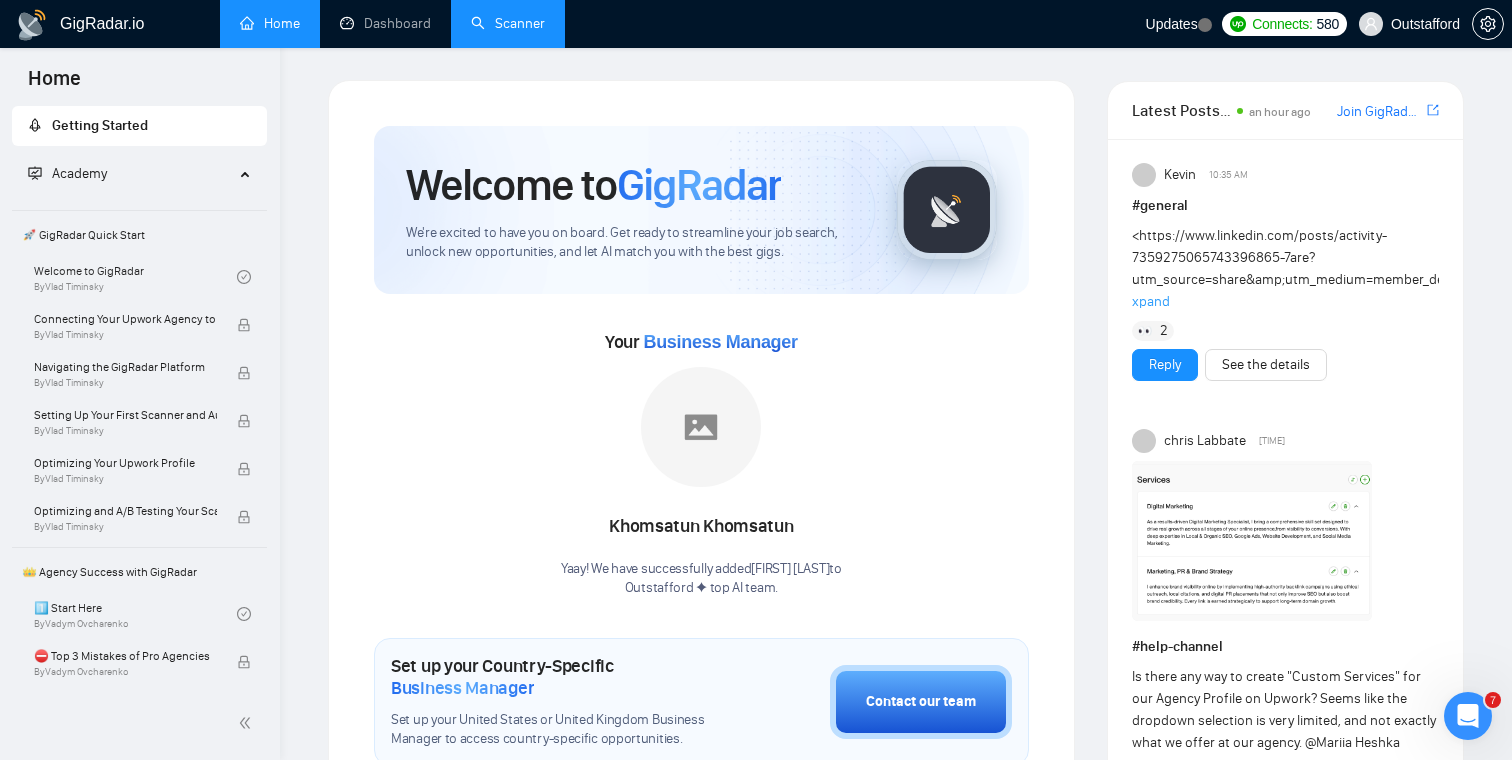 click on "Scanner" at bounding box center (508, 23) 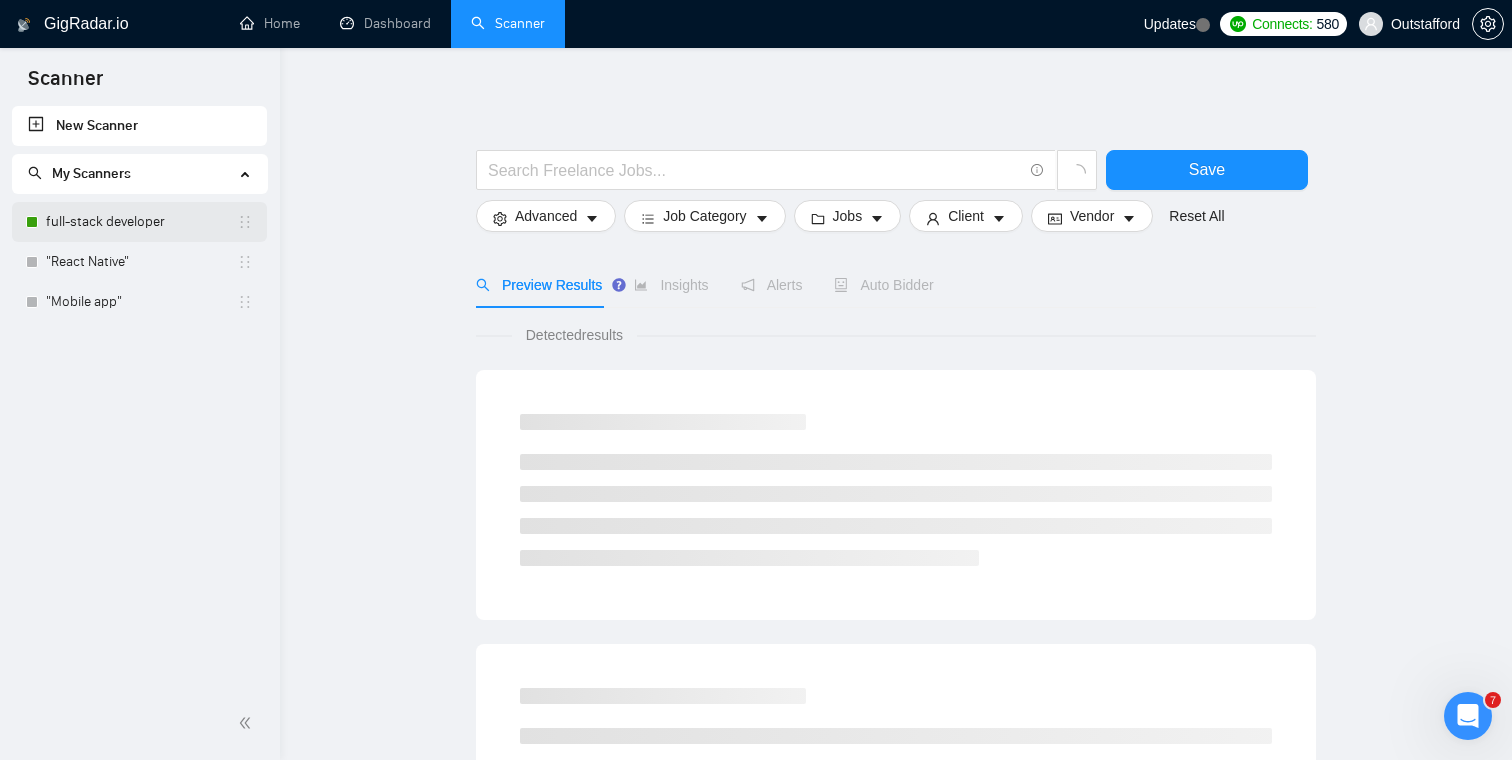 click on "full-stack developer" at bounding box center (141, 222) 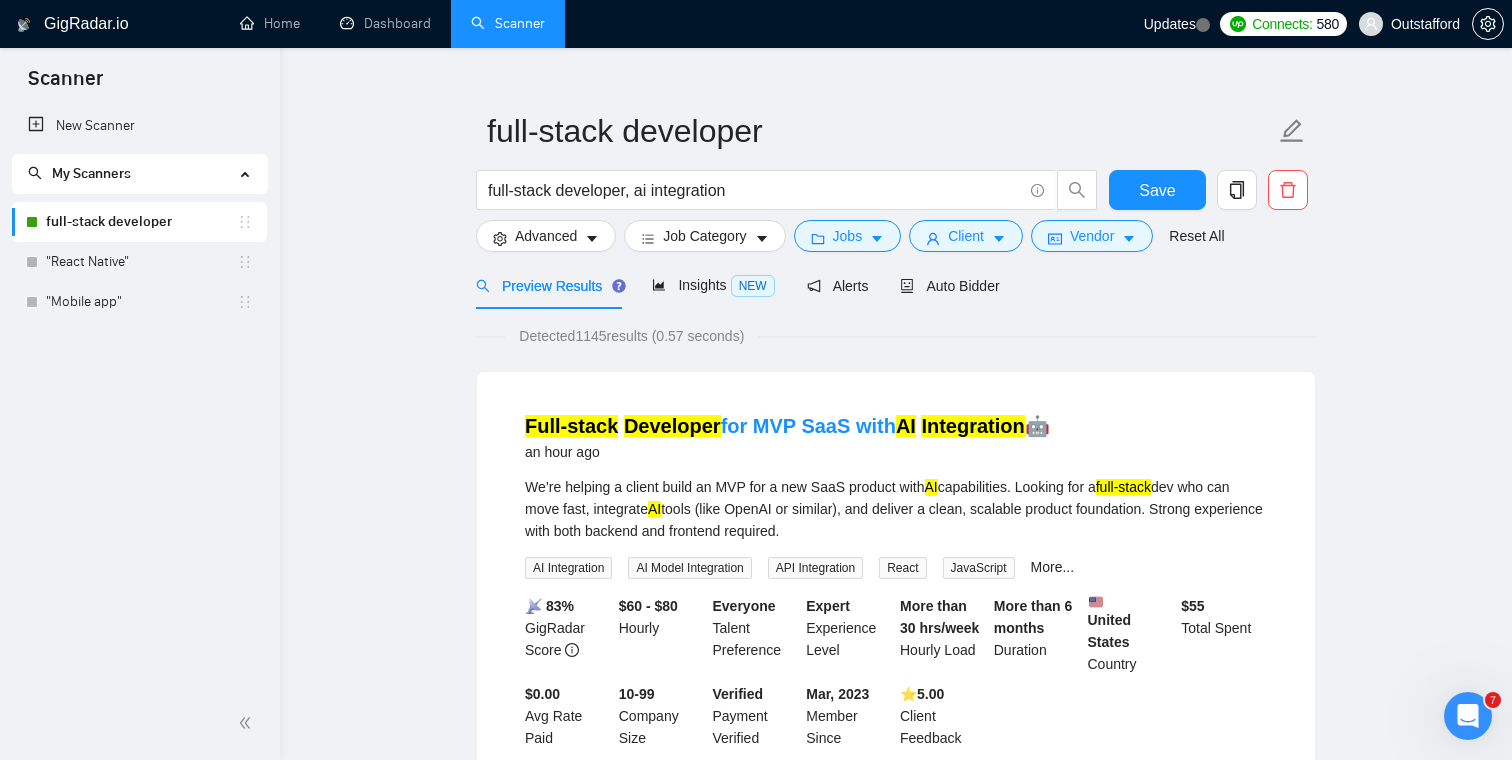 scroll, scrollTop: 0, scrollLeft: 0, axis: both 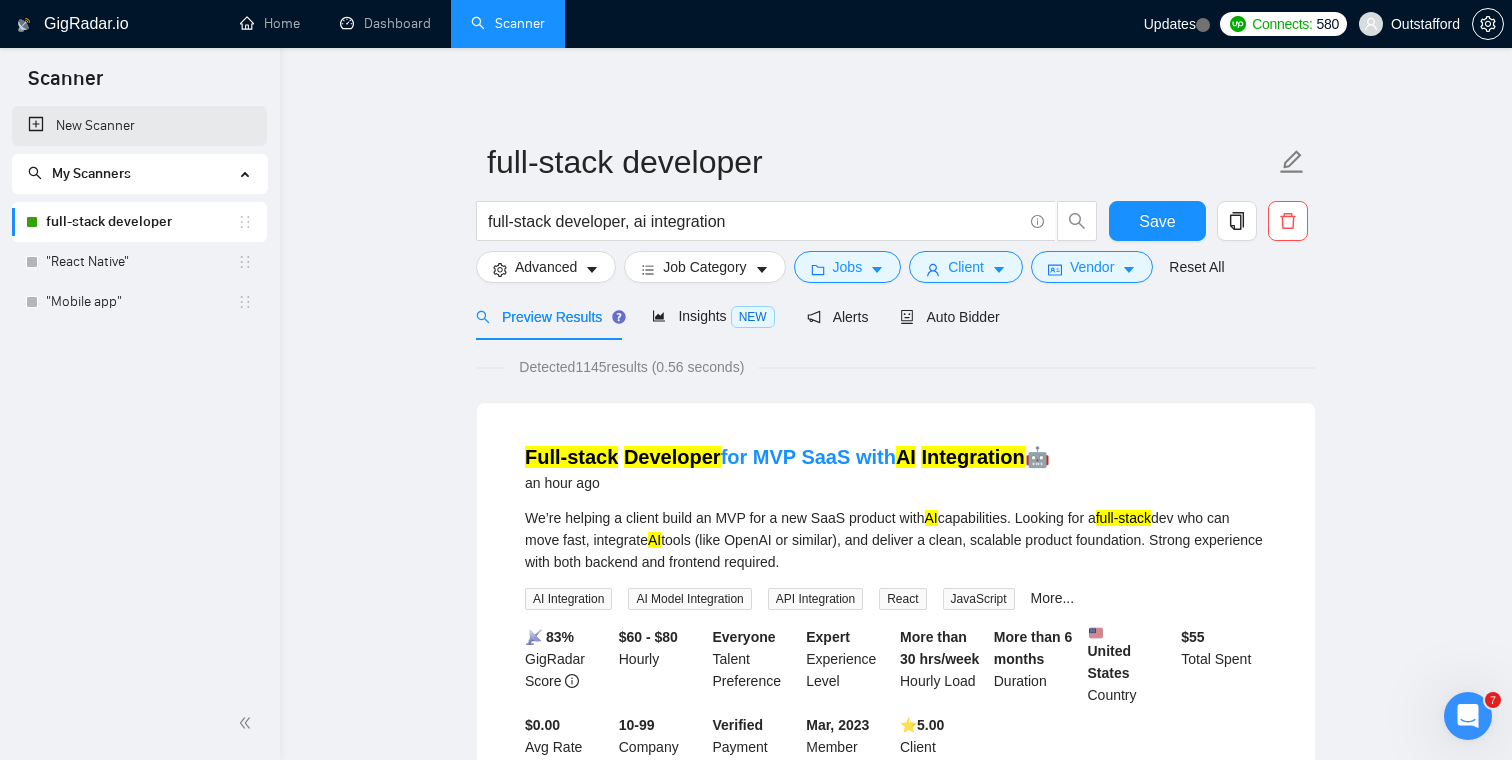 click on "New Scanner" at bounding box center [139, 126] 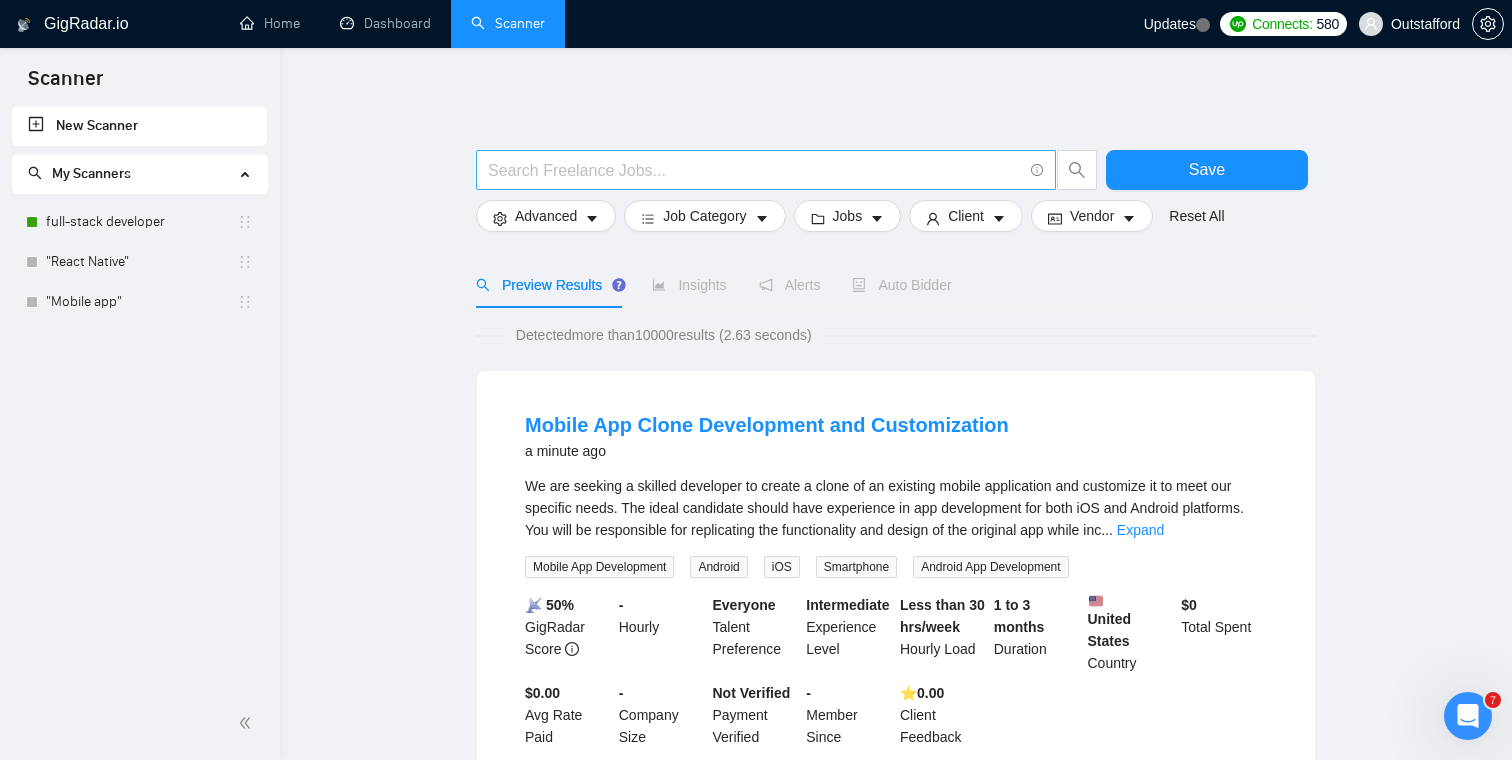 click at bounding box center (755, 170) 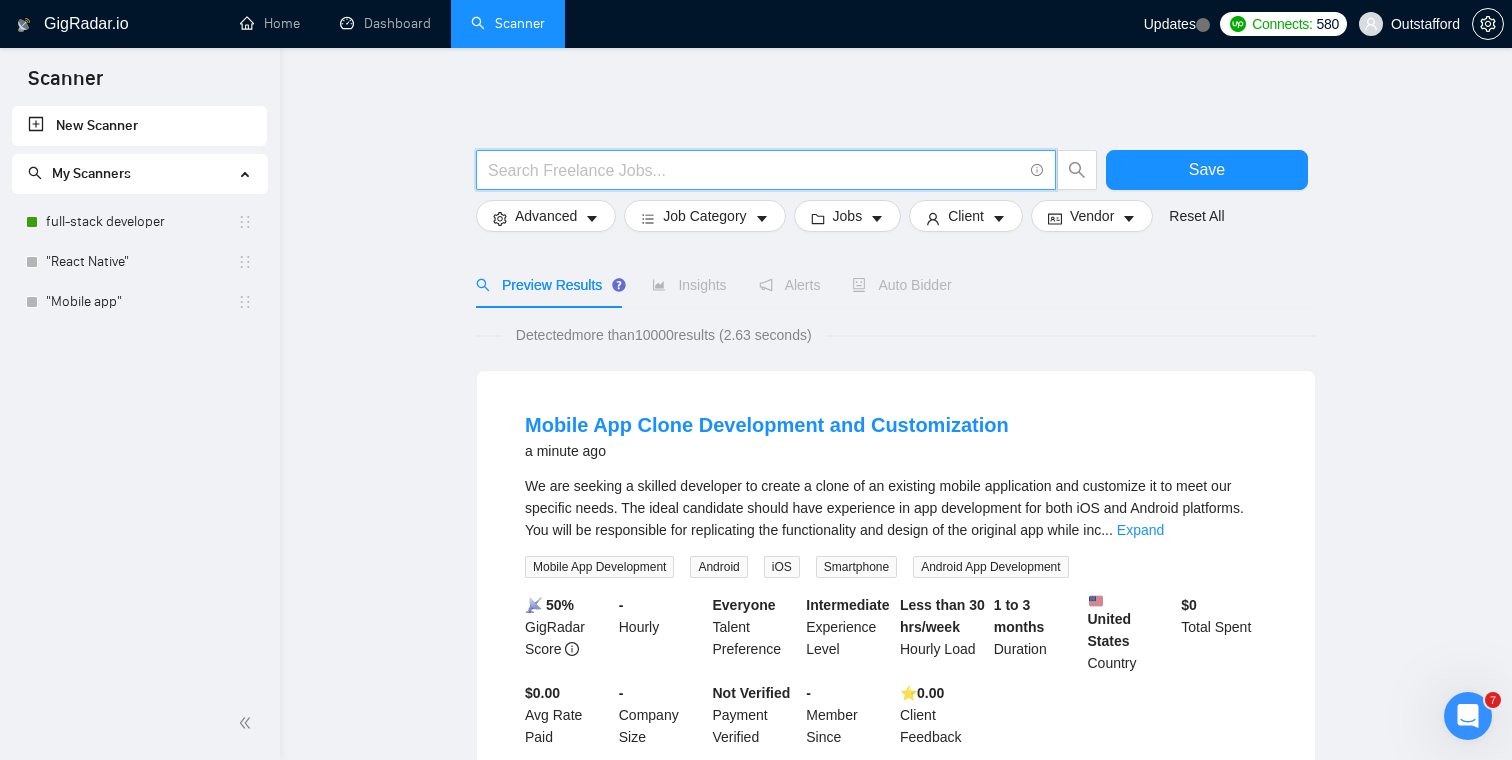 type on "q" 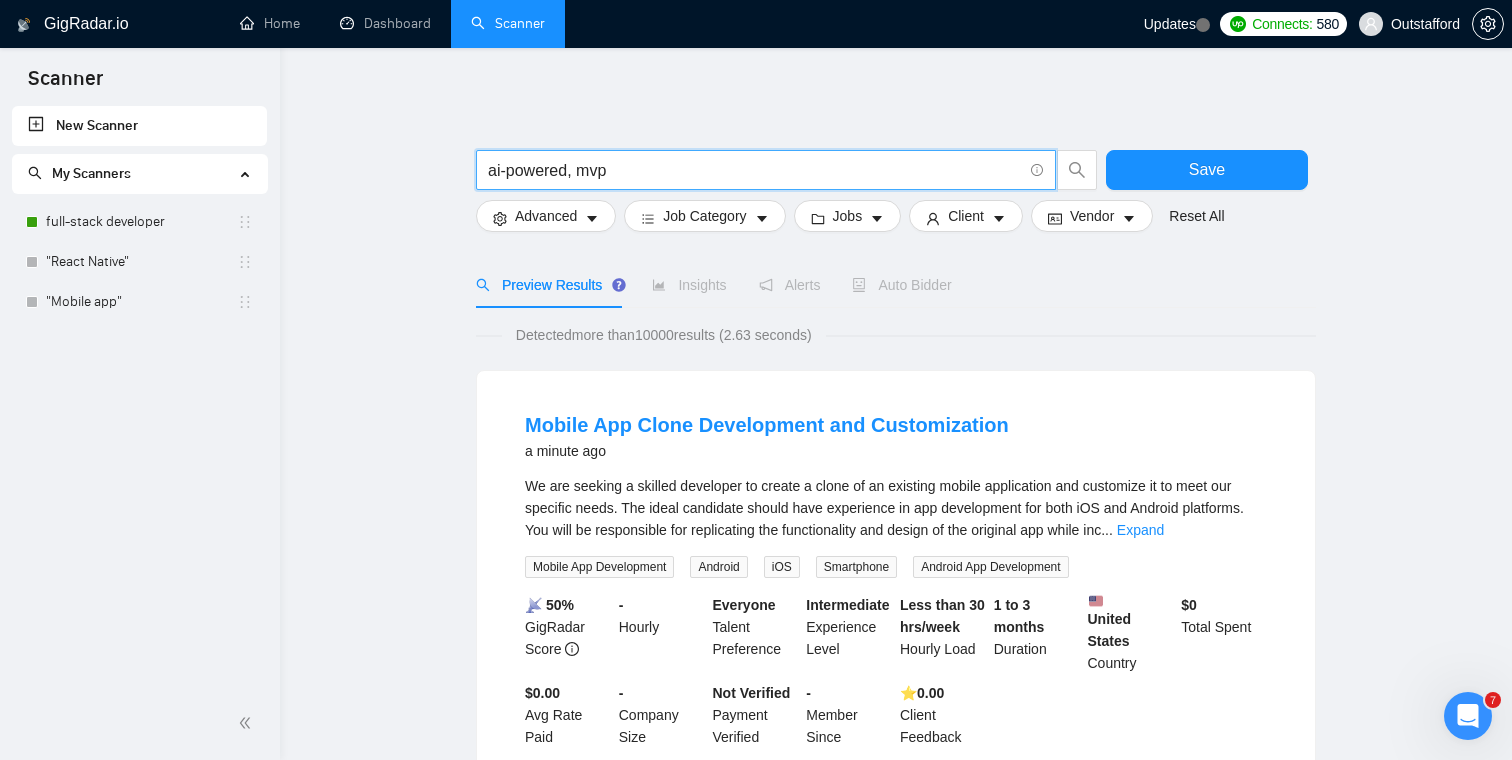 type on "ai-powered, mvp" 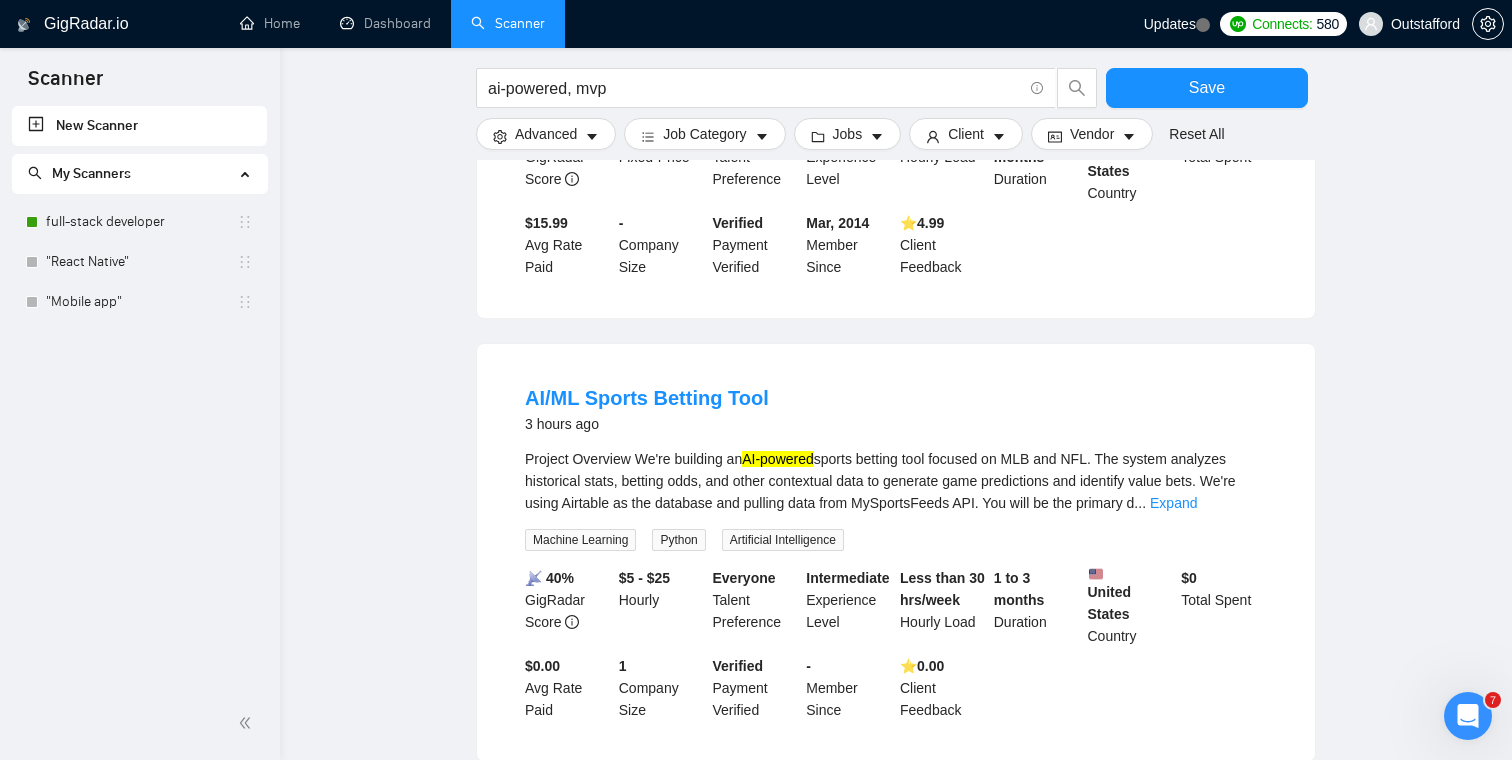 scroll, scrollTop: 970, scrollLeft: 0, axis: vertical 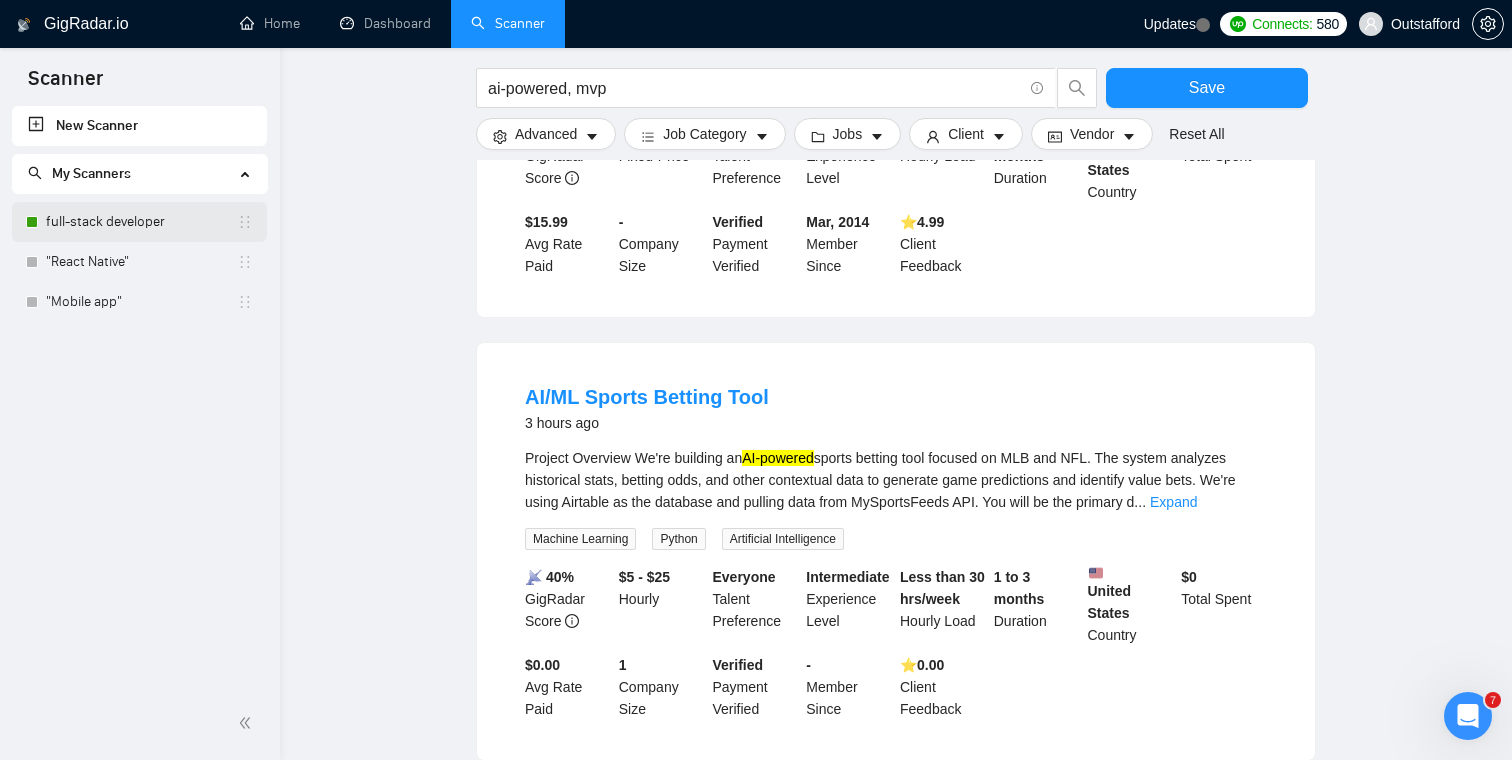 click on "full-stack developer" at bounding box center [141, 222] 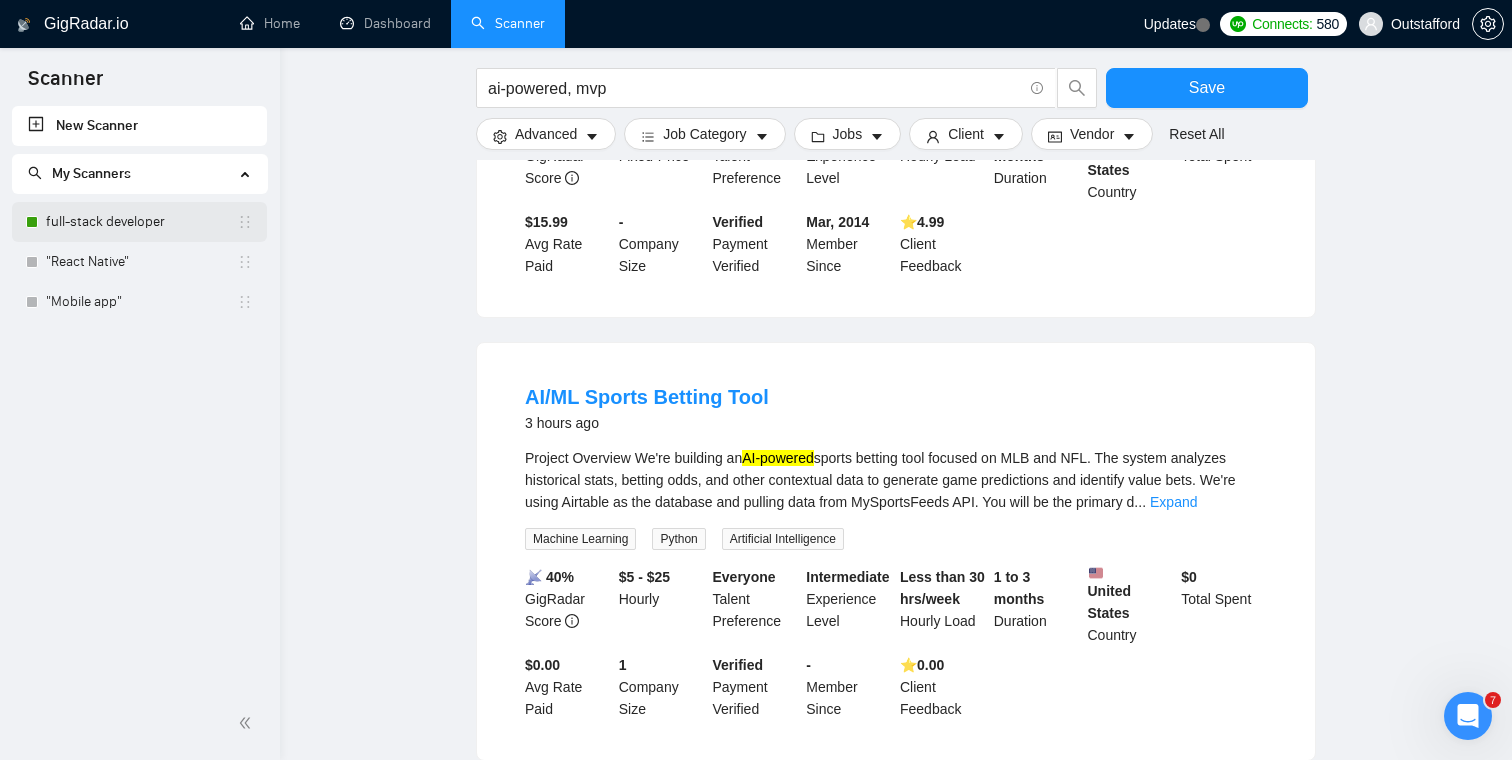 scroll, scrollTop: 0, scrollLeft: 0, axis: both 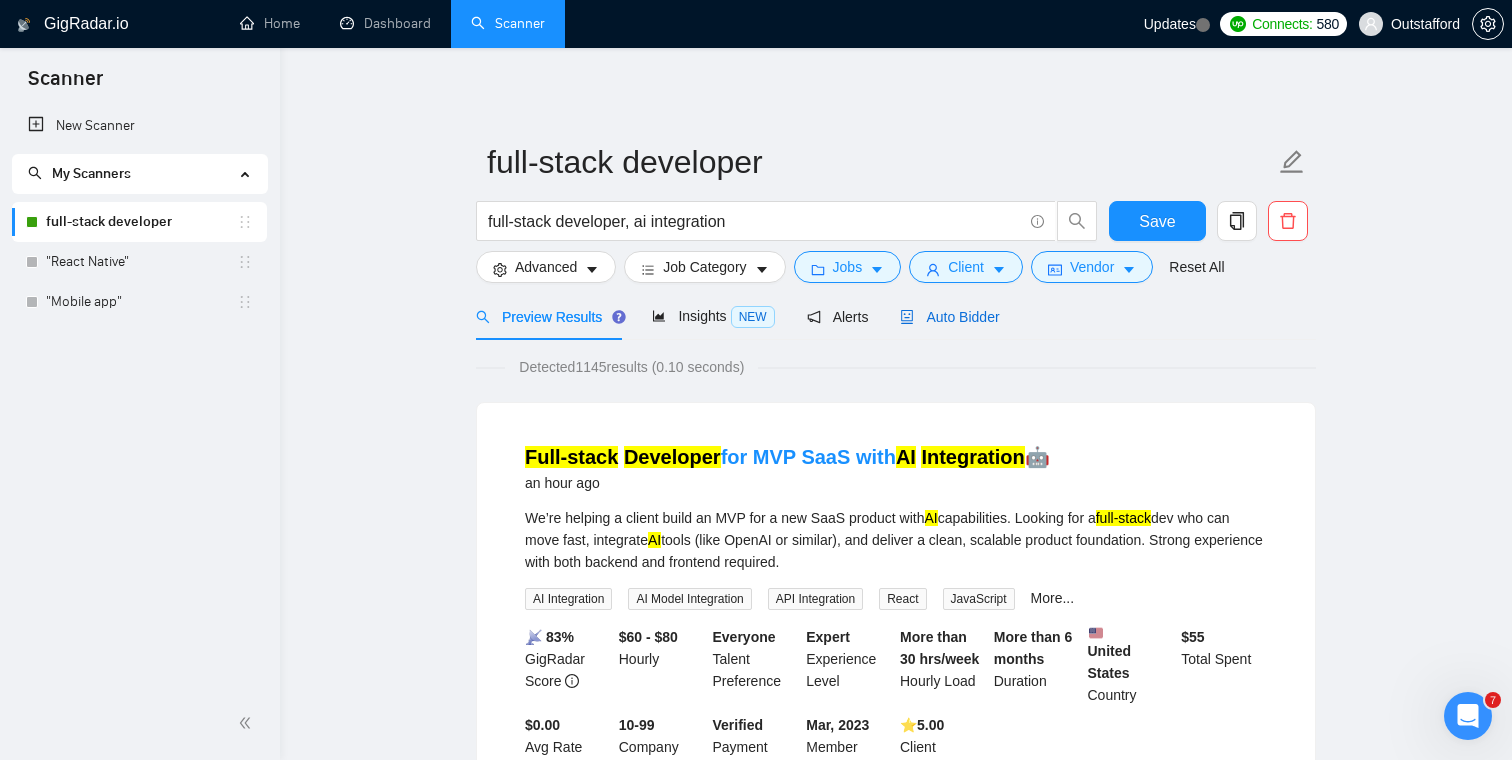 click on "Auto Bidder" at bounding box center (949, 317) 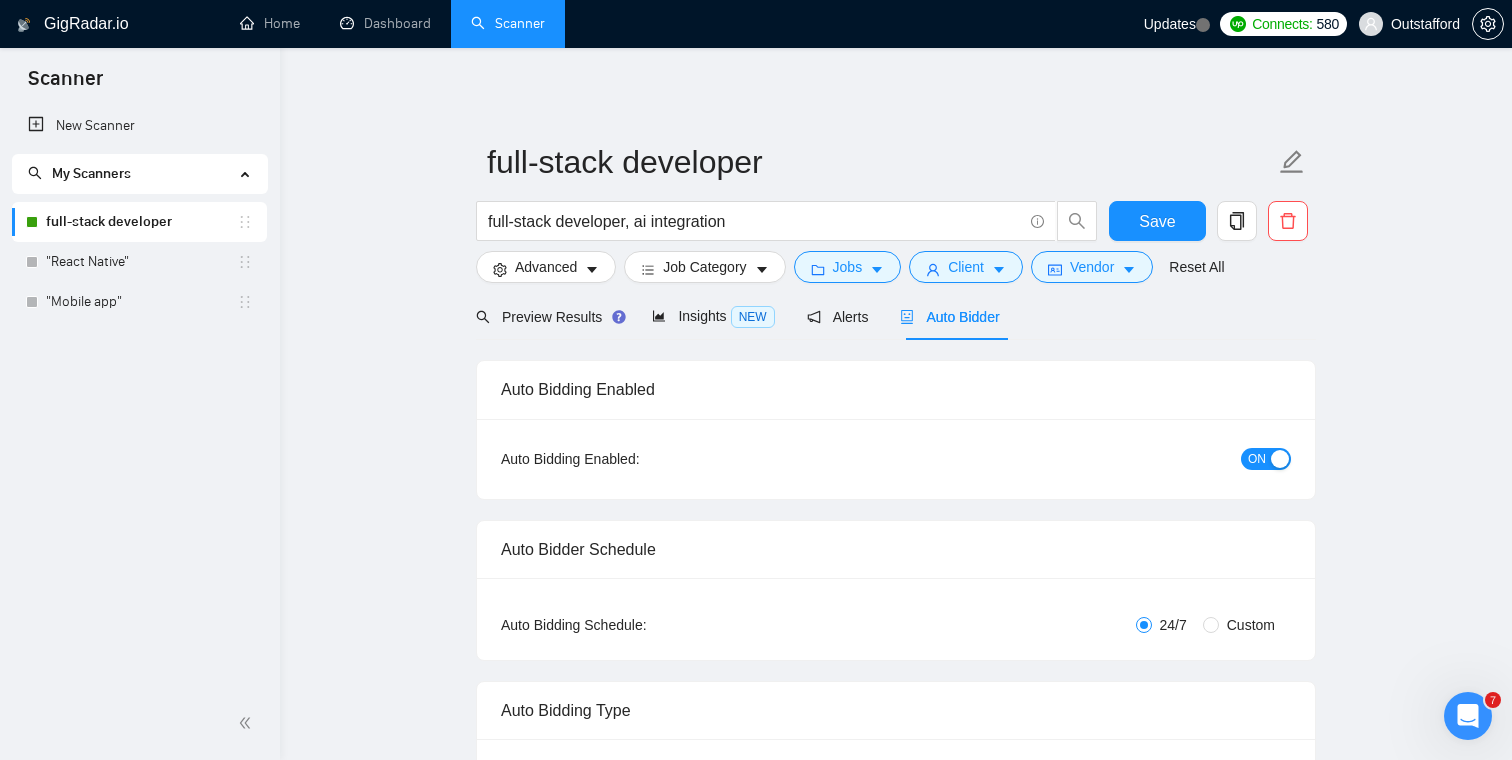 checkbox on "true" 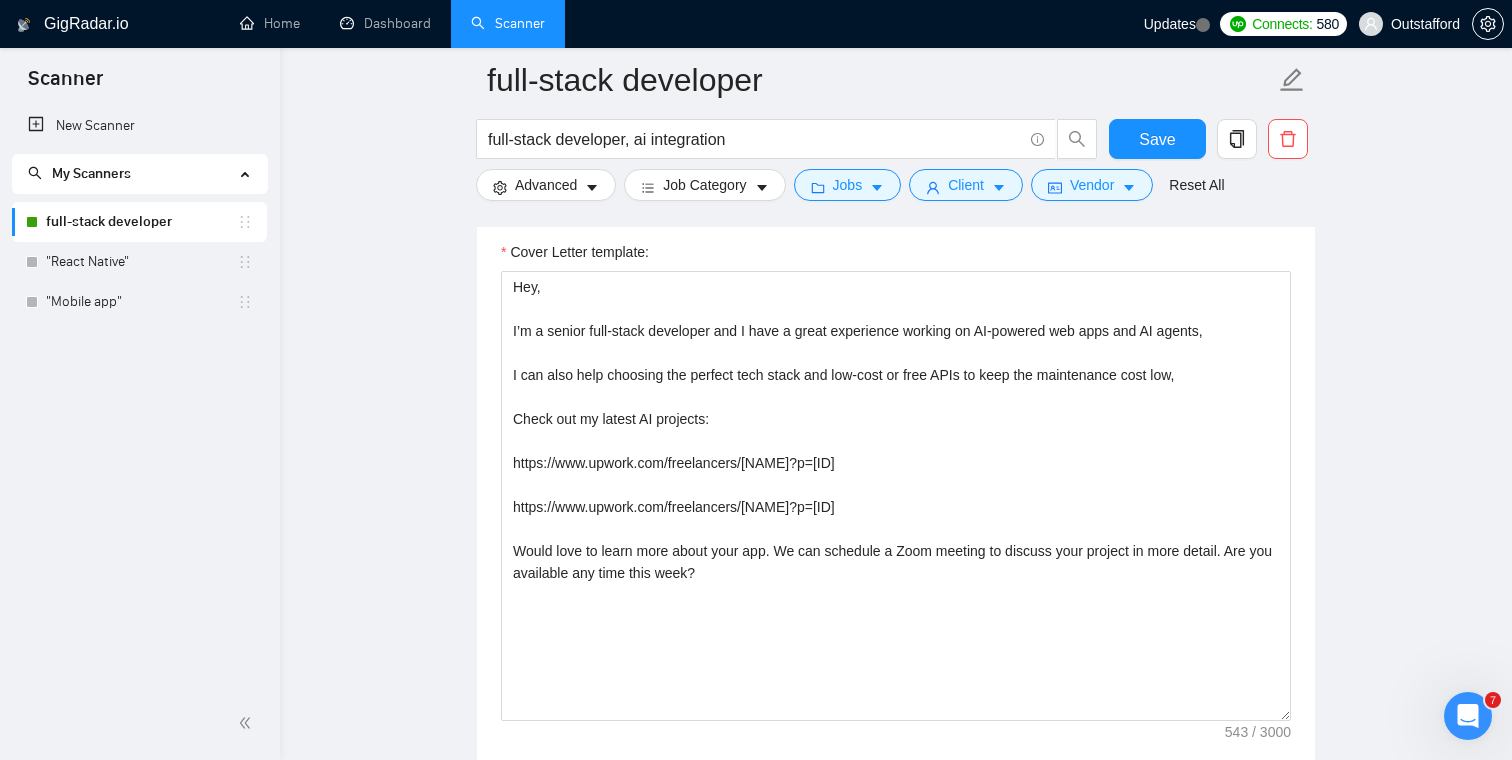 scroll, scrollTop: 1332, scrollLeft: 0, axis: vertical 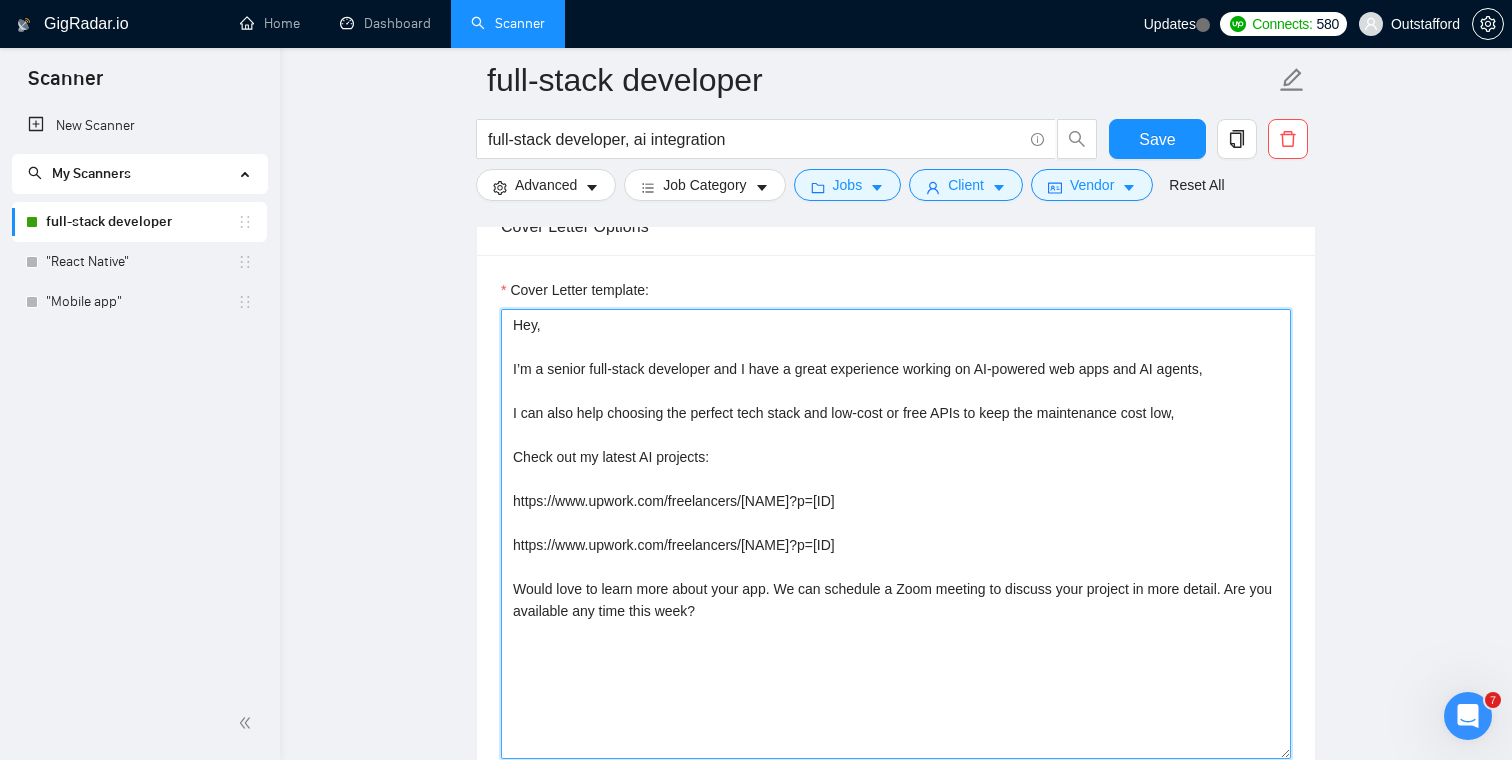 drag, startPoint x: 747, startPoint y: 614, endPoint x: 458, endPoint y: 319, distance: 412.97217 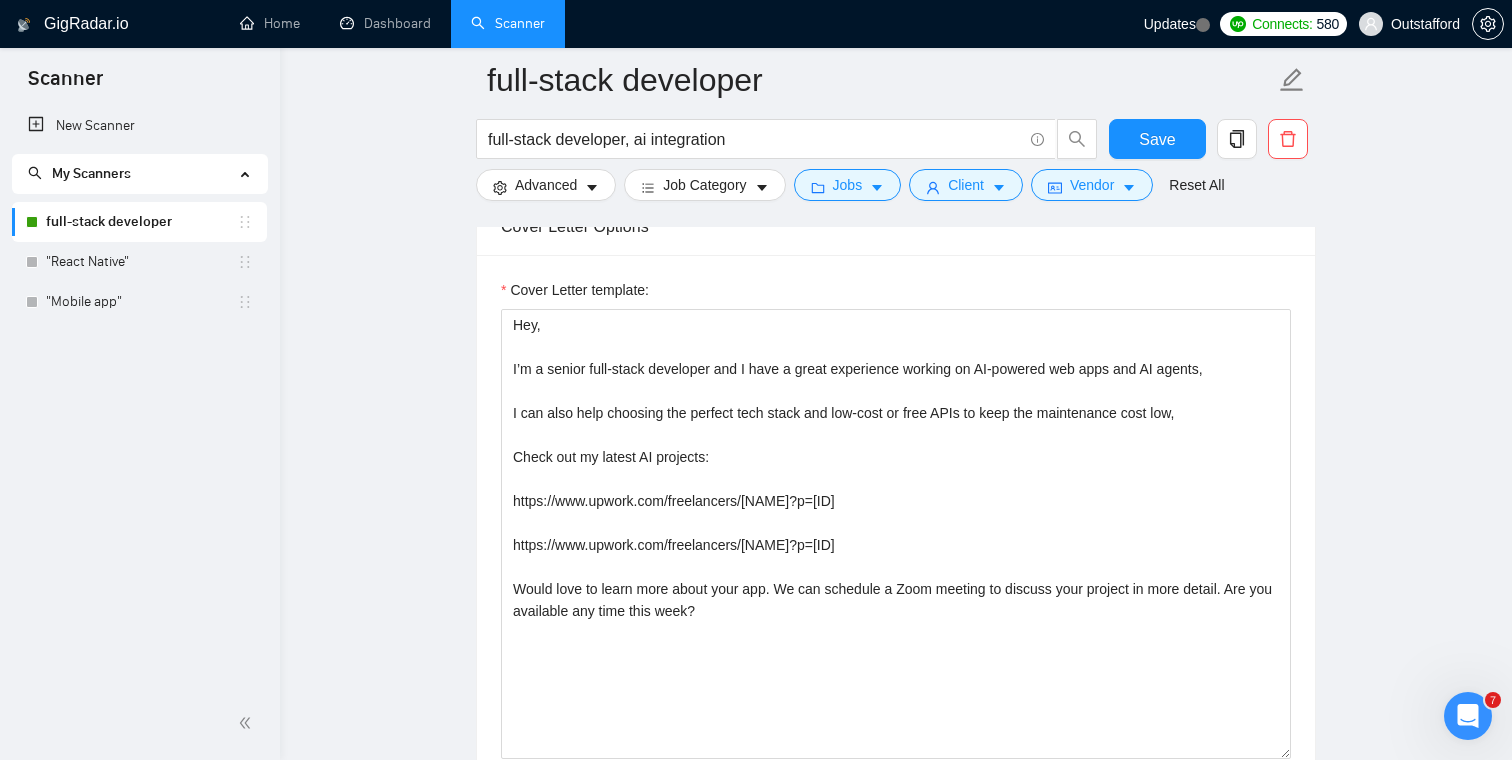 click on "full-stack developer full-stack developer, ai integration Save Advanced   Job Category   Jobs   Client   Vendor   Reset All Preview Results Insights NEW Alerts Auto Bidder Auto Bidding Enabled Auto Bidding Enabled: ON Auto Bidder Schedule Auto Bidding Type: Automated (recommended) Semi-automated Auto Bidding Schedule: 24/7 Custom Custom Auto Bidder Schedule Repeat every week on Monday Tuesday Wednesday Thursday Friday Saturday Sunday Active Hours ( America/Los_Angeles ): From: To: ( 24  hours) America/Los_Angeles Auto Bidding Type Select your bidding algorithm: Choose the algorithm for you bidding. The price per proposal does not include your connects expenditure. Template Bidder Works great for narrow segments and short cover letters that don't change. 0.50  credits / proposal Sardor AI 🤖 Personalise your cover letter with ai [placeholders] 1.00  credits / proposal Experimental Laziza AI  👑   NEW   Learn more 2.00  credits / proposal $45.08 savings Team & Freelancer Select team: Select freelancer: - -" at bounding box center [896, 1177] 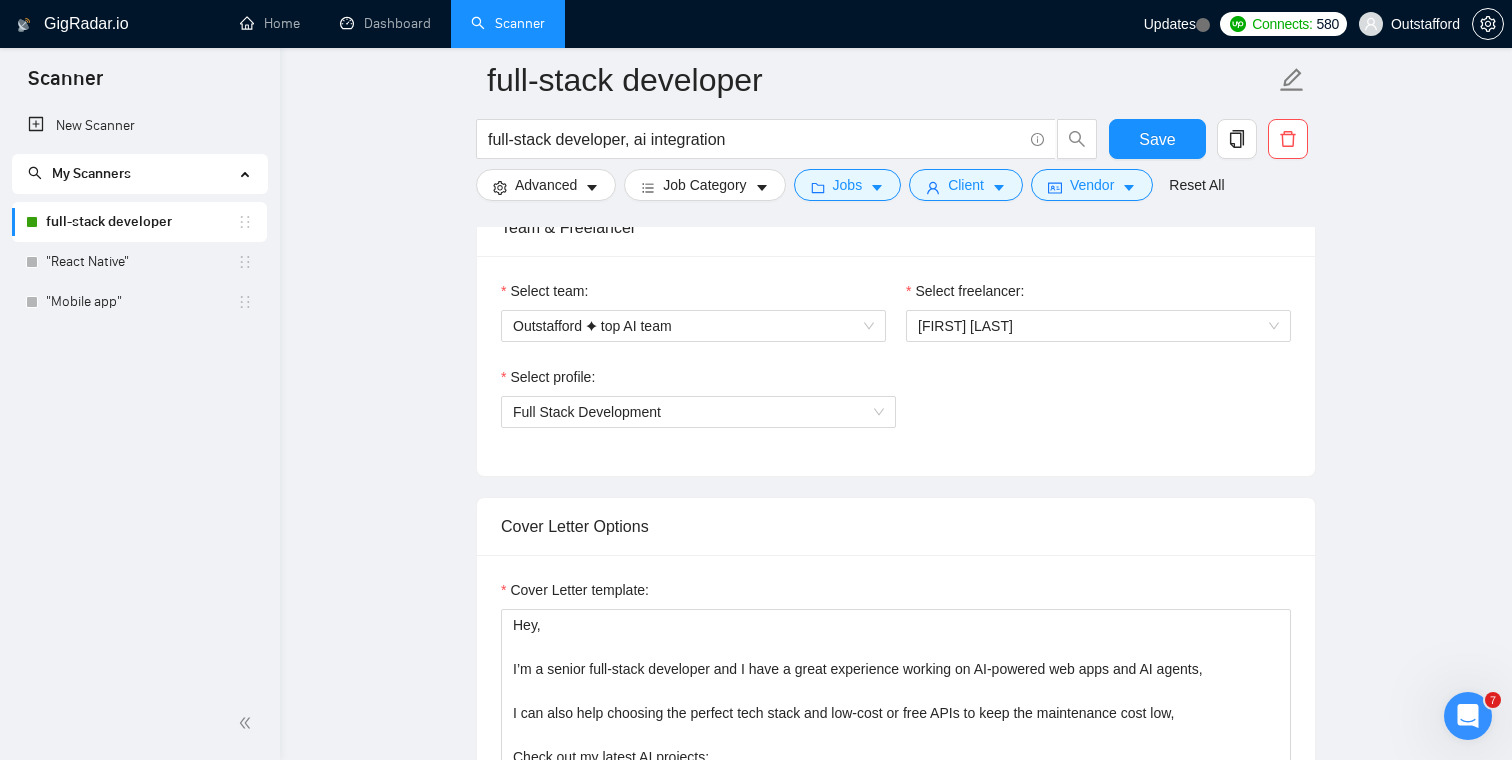 scroll, scrollTop: 991, scrollLeft: 0, axis: vertical 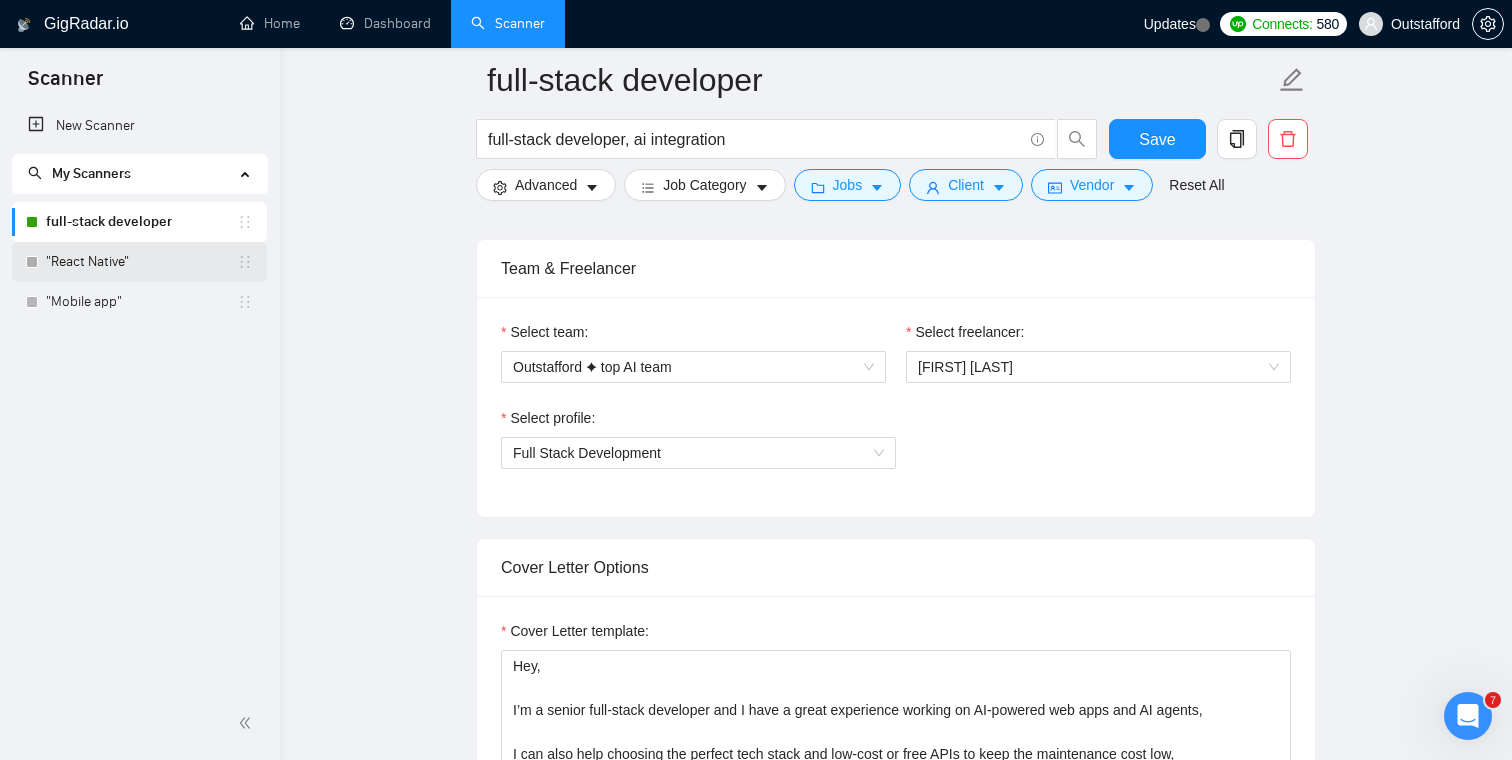 click on ""React Native"" at bounding box center (141, 262) 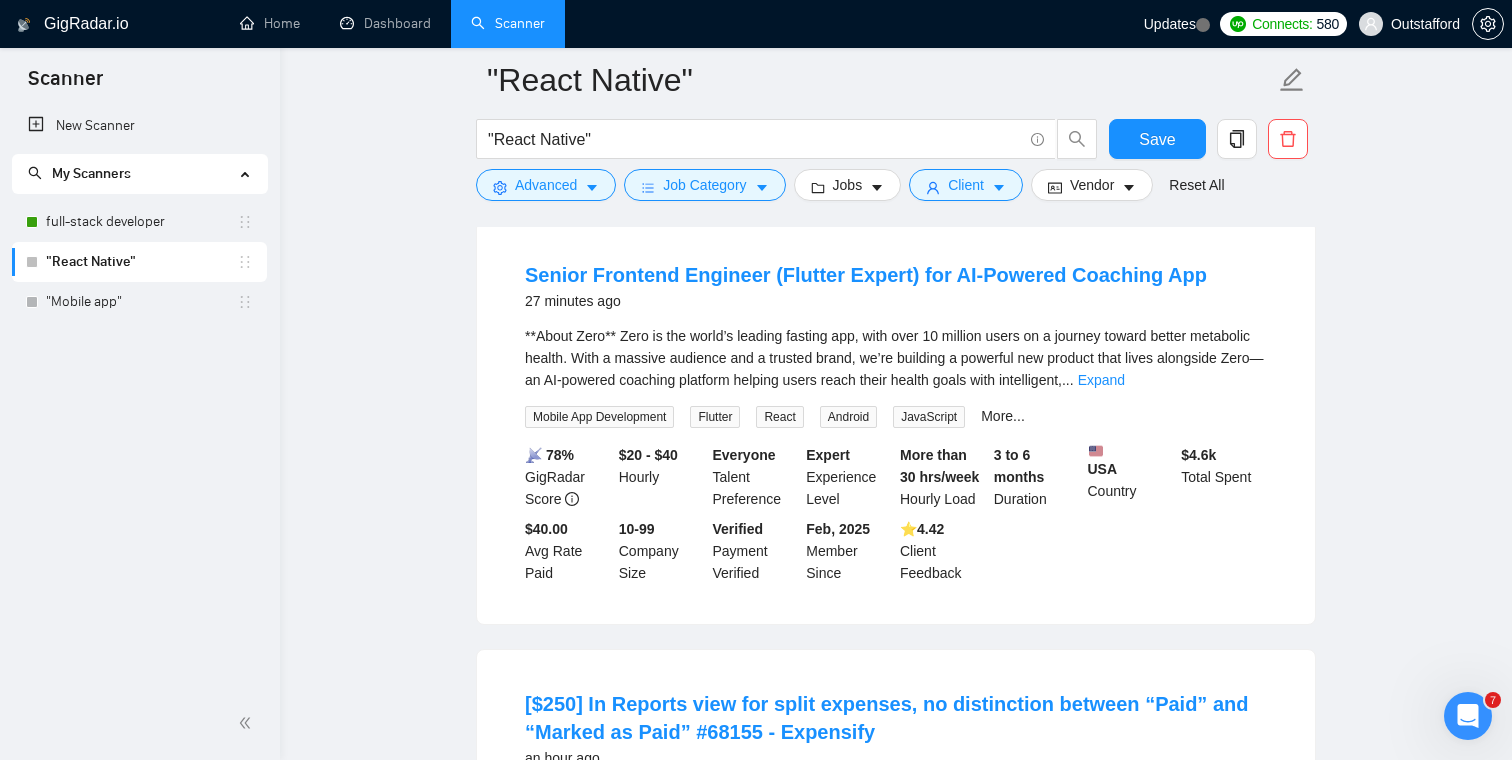 scroll, scrollTop: 191, scrollLeft: 0, axis: vertical 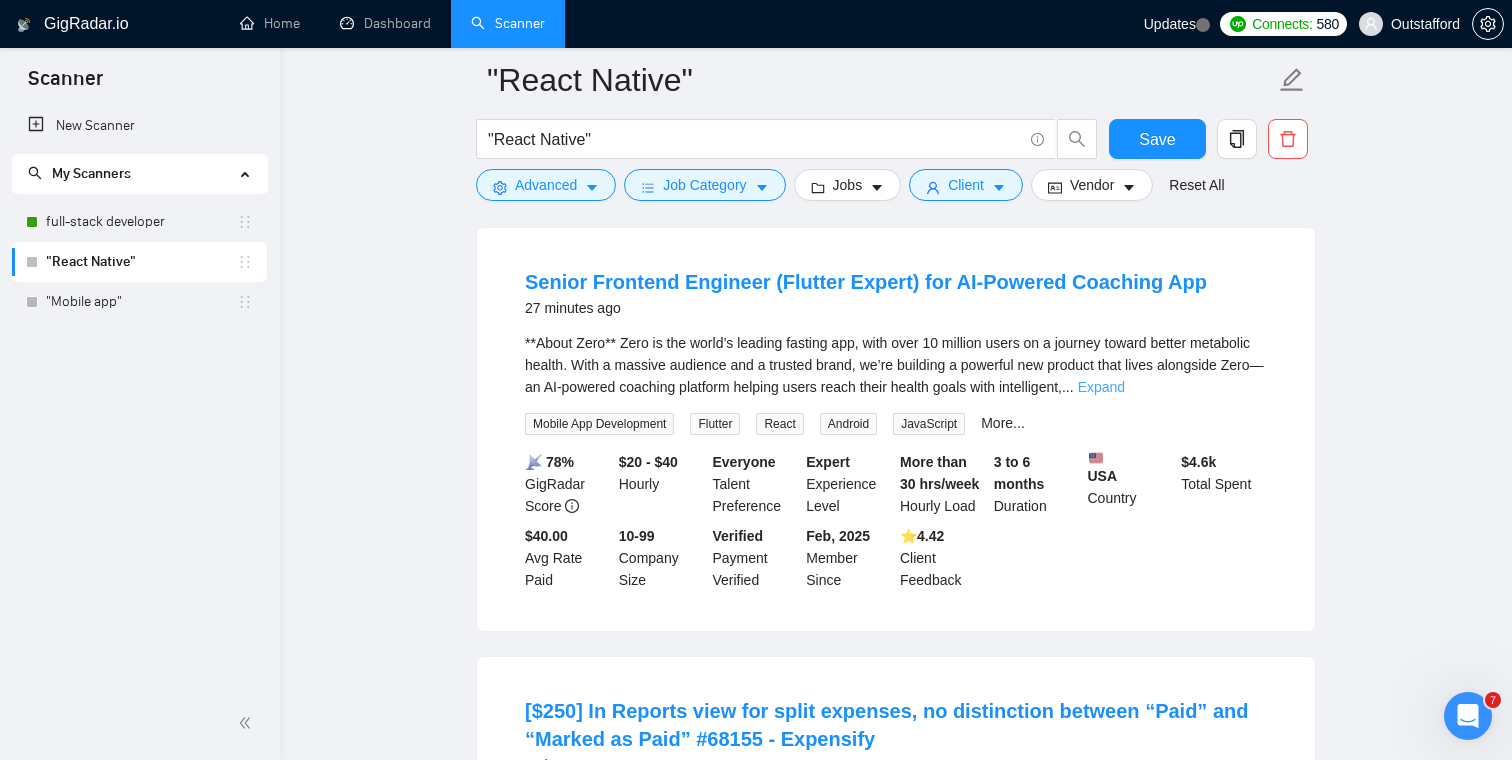 click on "Expand" at bounding box center (1101, 387) 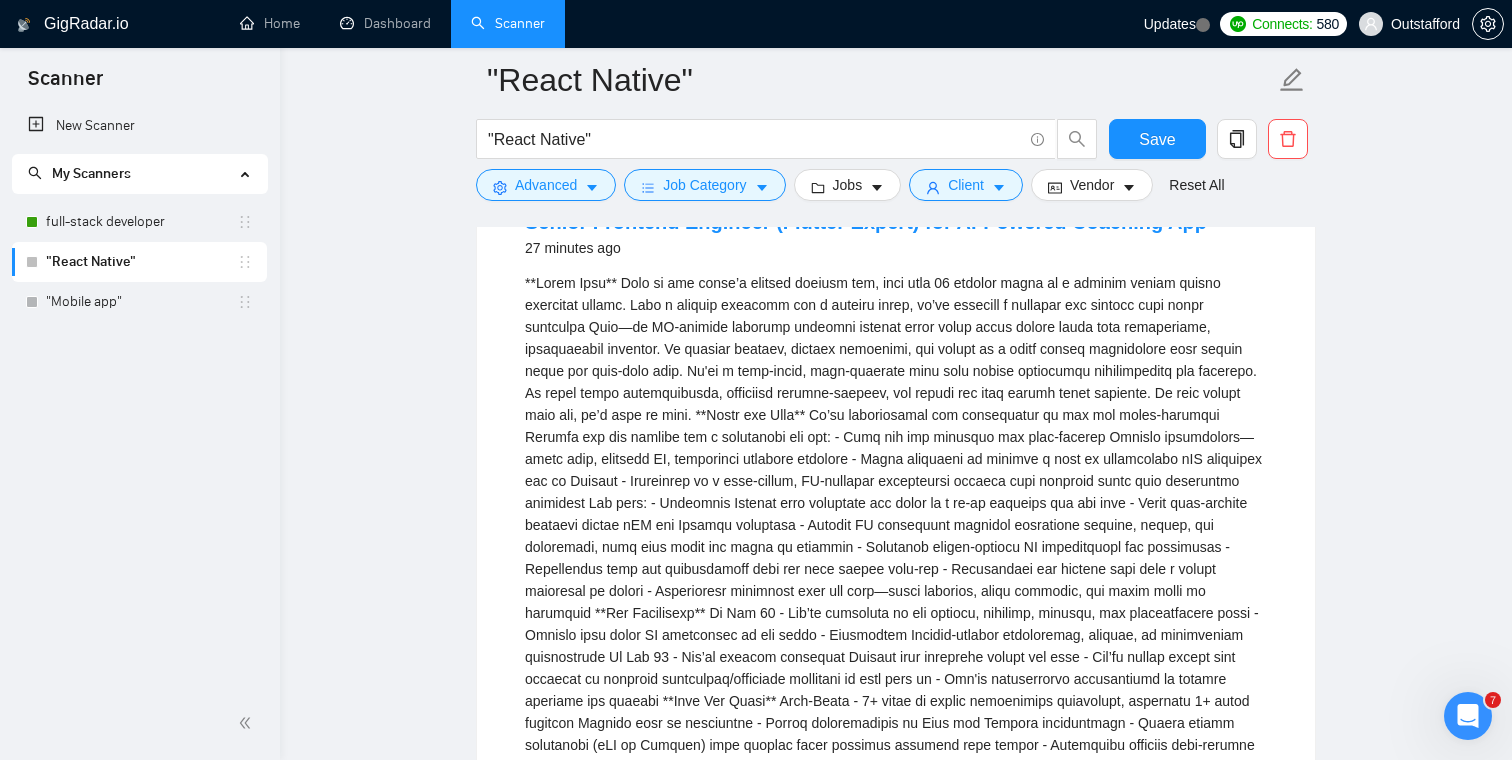 scroll, scrollTop: 28, scrollLeft: 0, axis: vertical 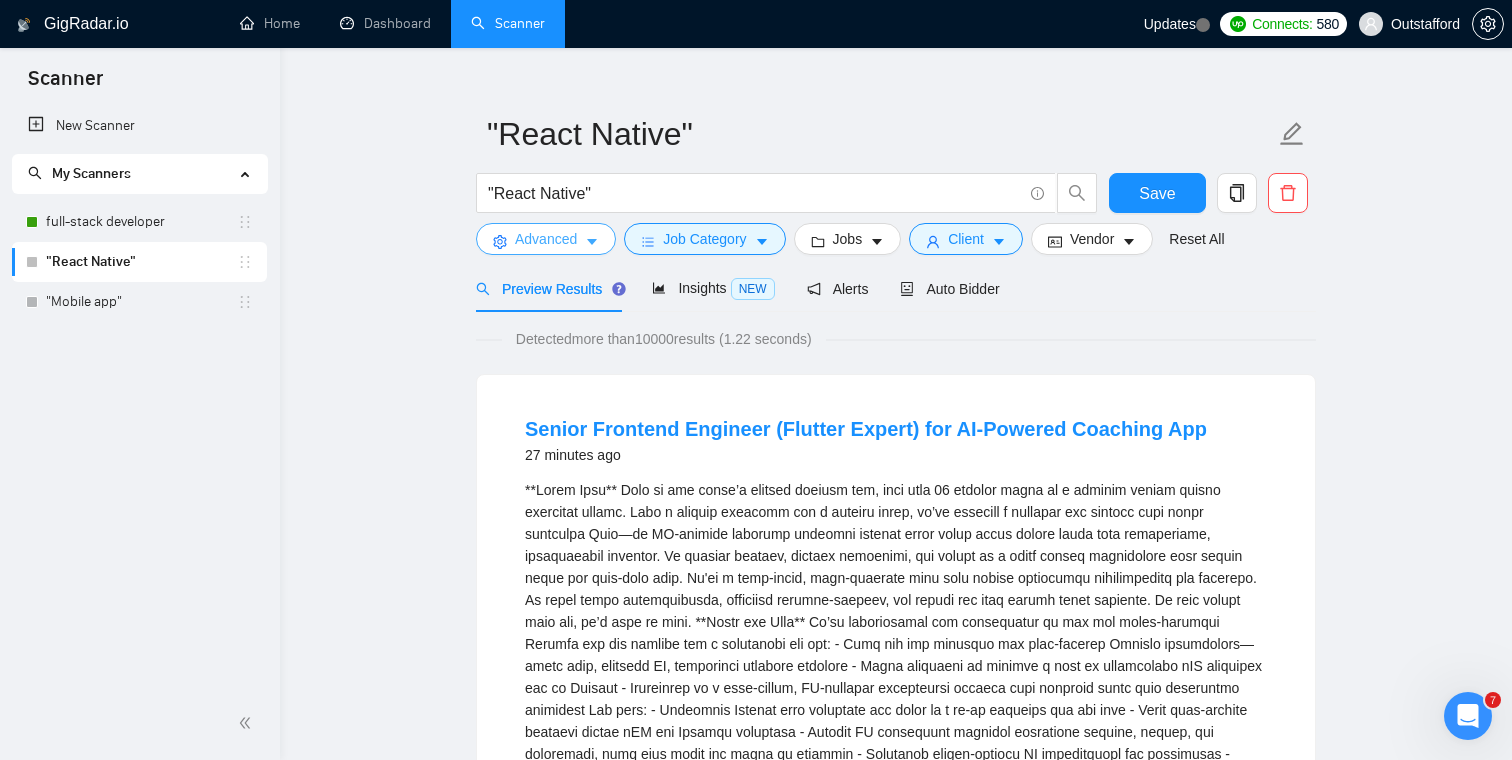 click on "Advanced" at bounding box center [546, 239] 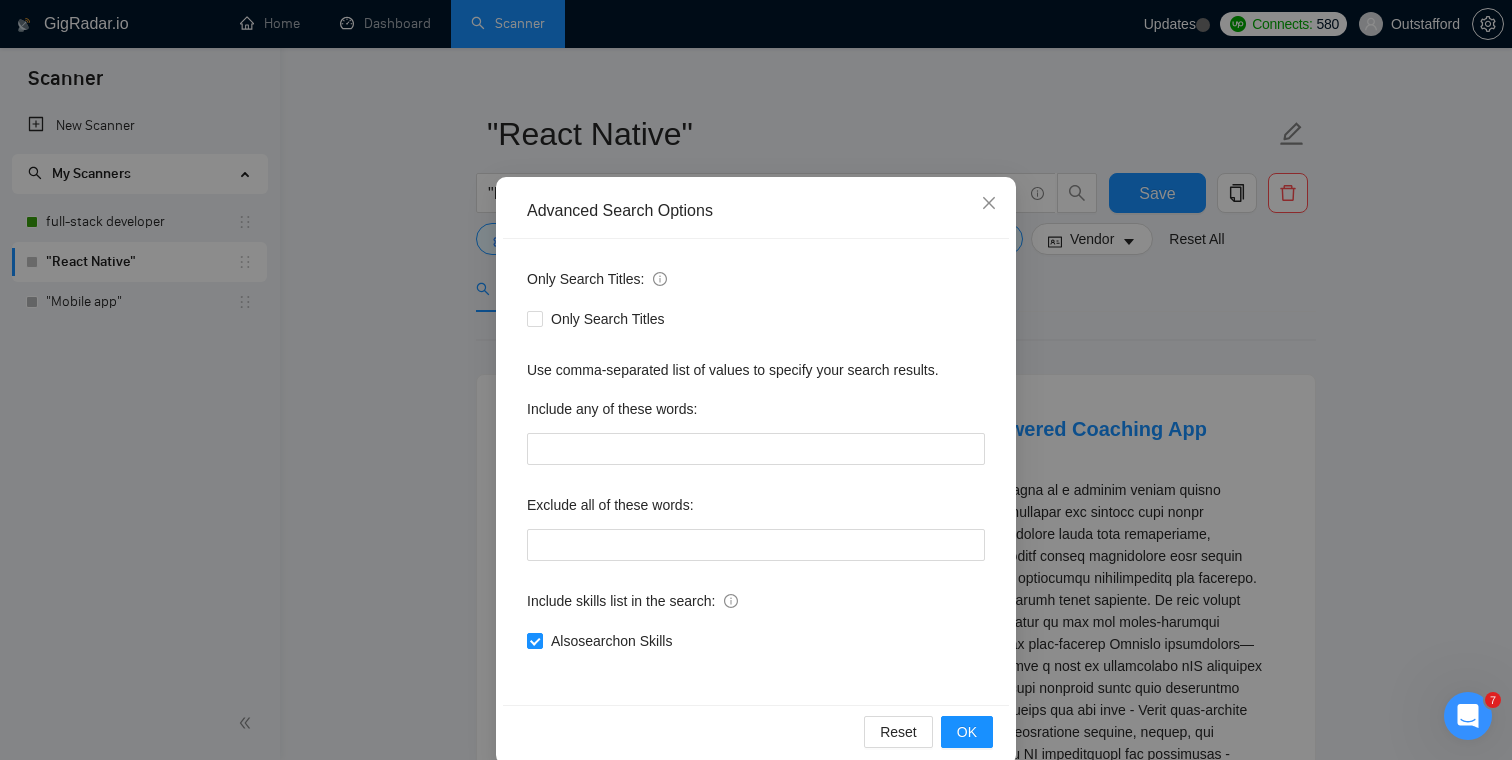 scroll, scrollTop: 72, scrollLeft: 0, axis: vertical 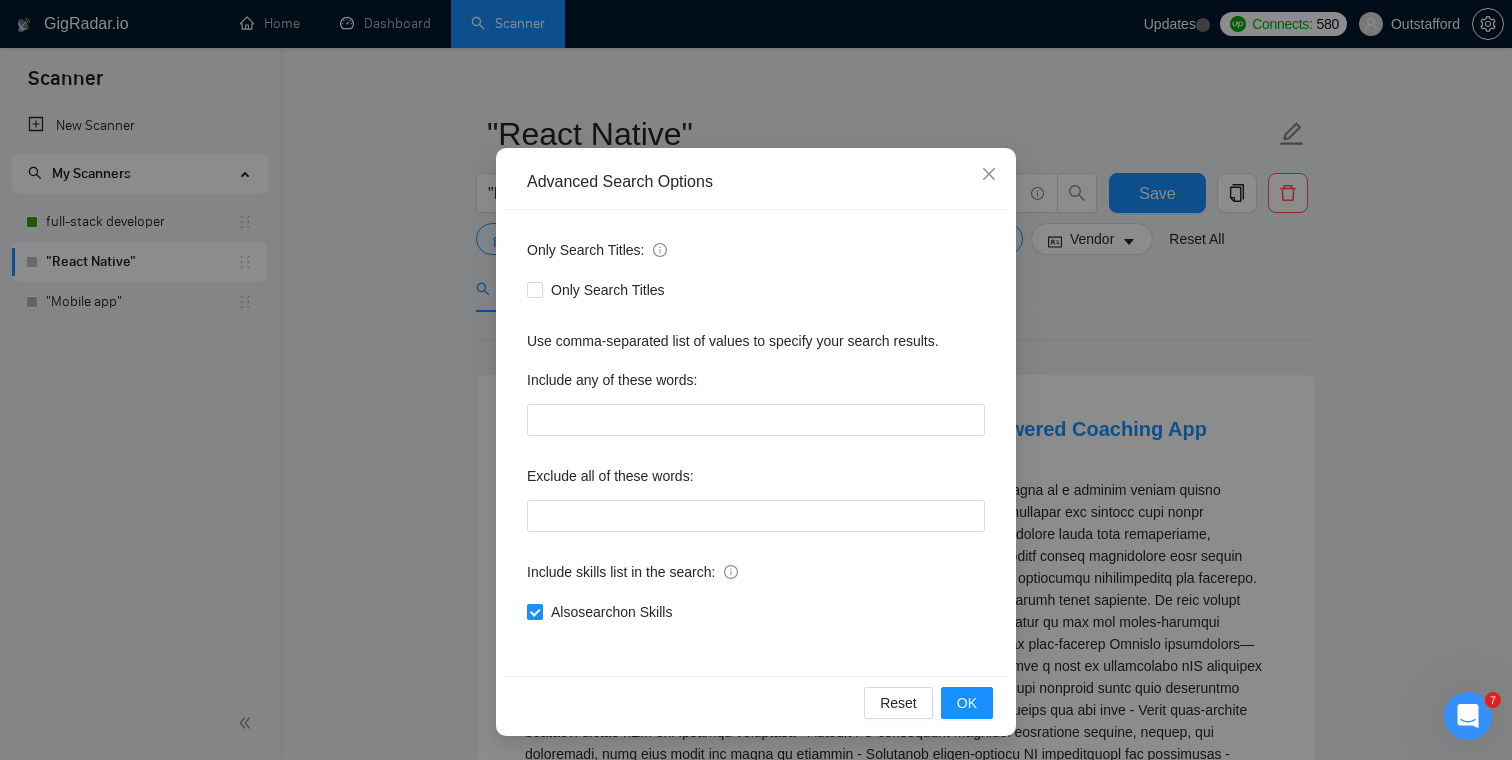 click on "Also  search  on Skills" at bounding box center (611, 612) 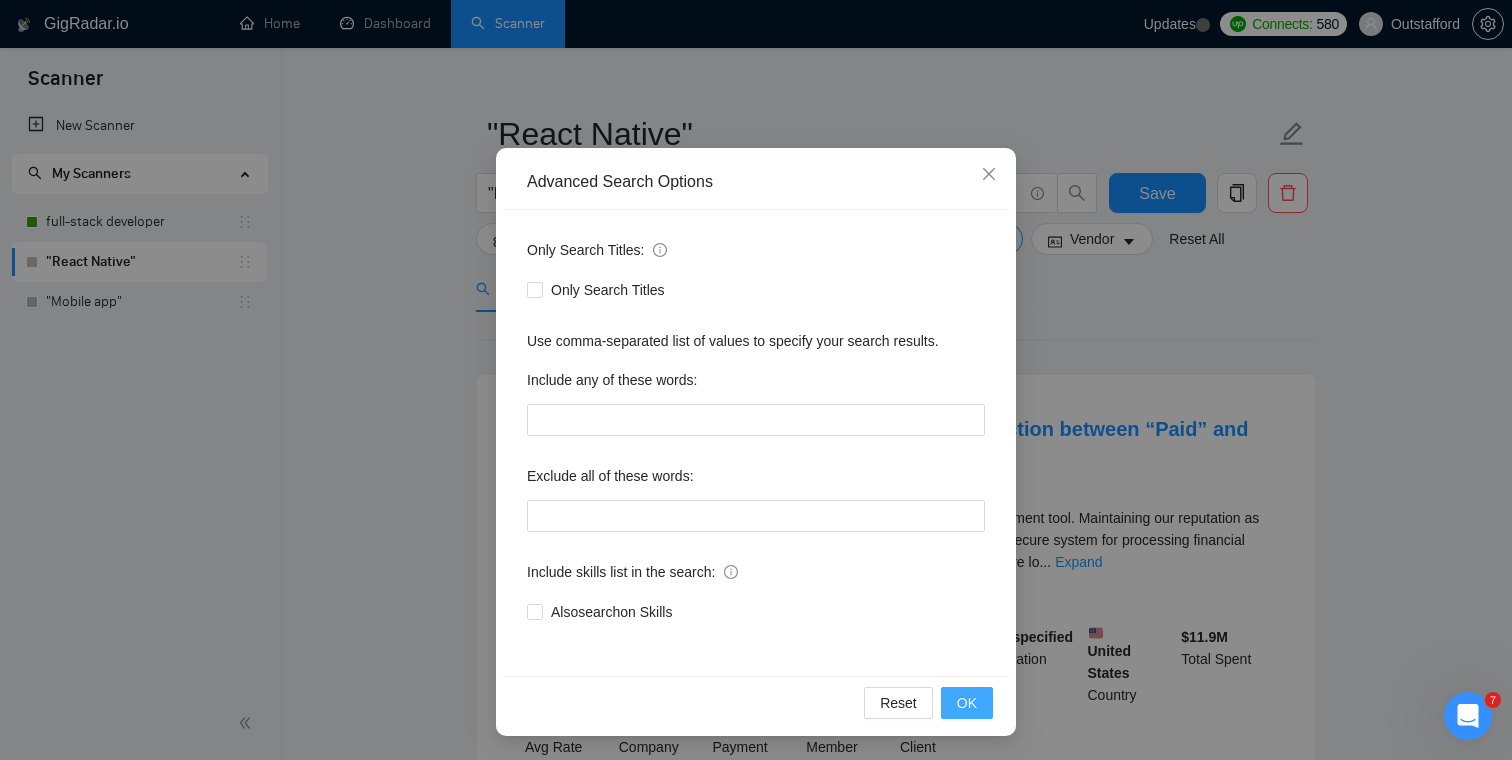 click on "OK" at bounding box center (967, 703) 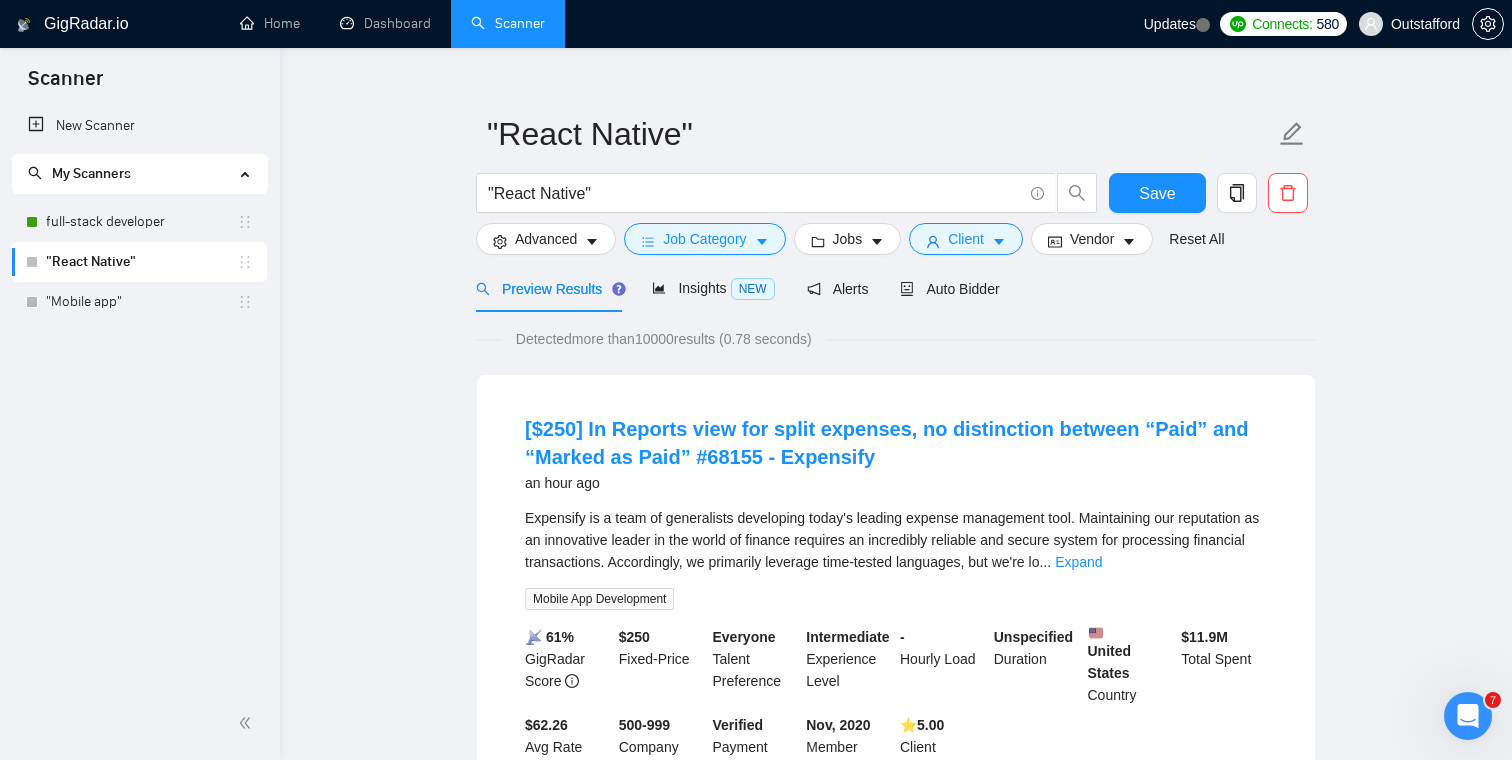 scroll, scrollTop: 0, scrollLeft: 0, axis: both 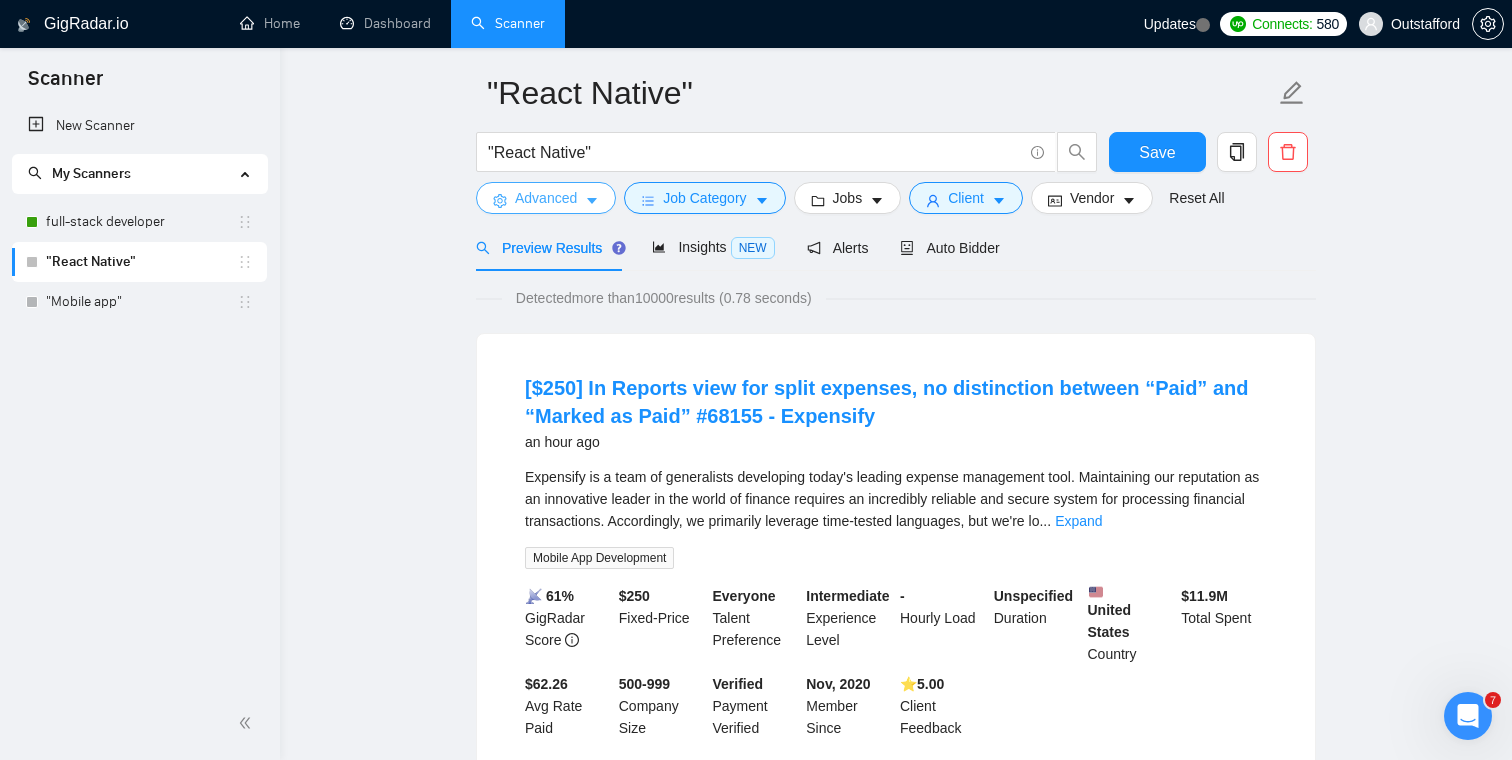 click on "Advanced" at bounding box center (546, 198) 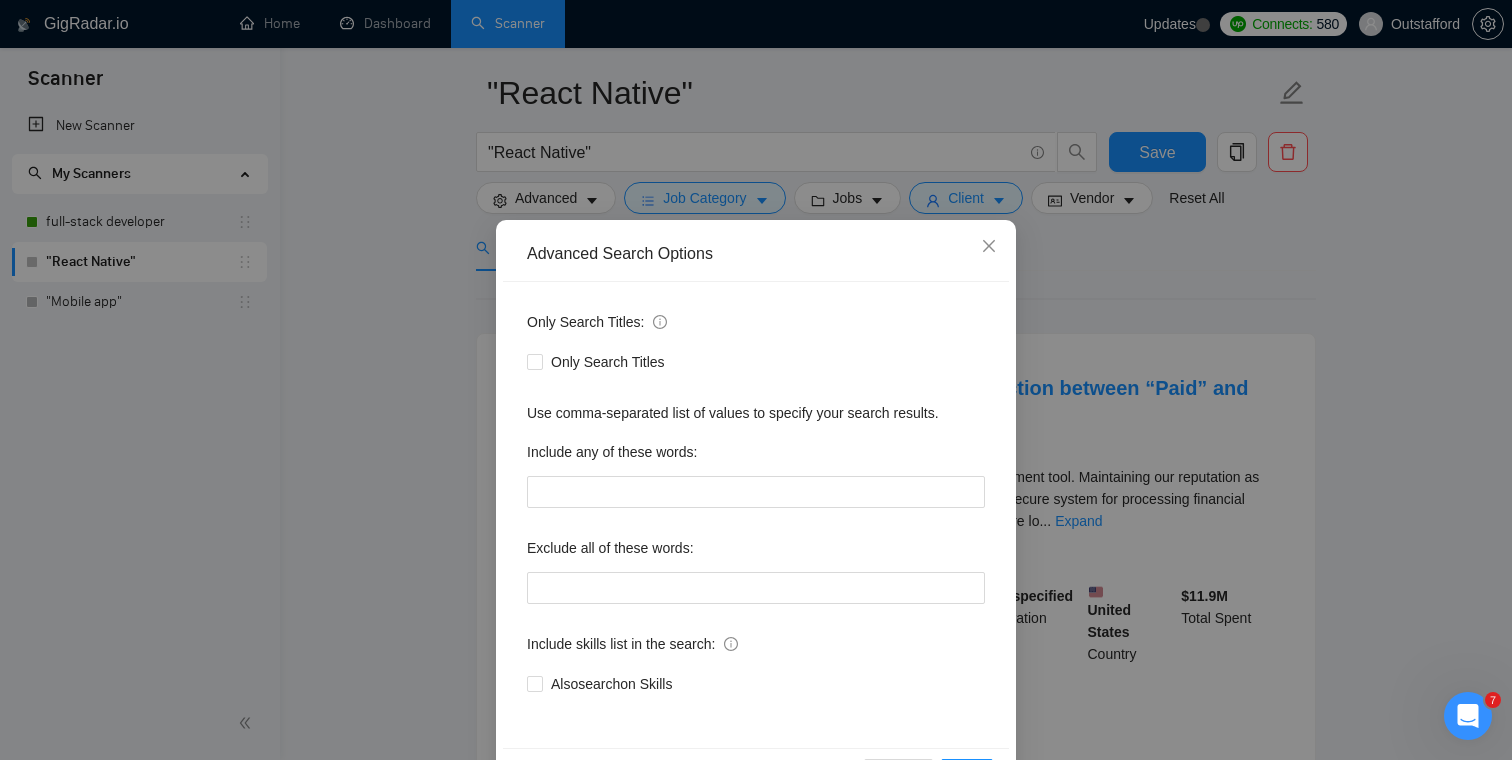 scroll, scrollTop: 72, scrollLeft: 0, axis: vertical 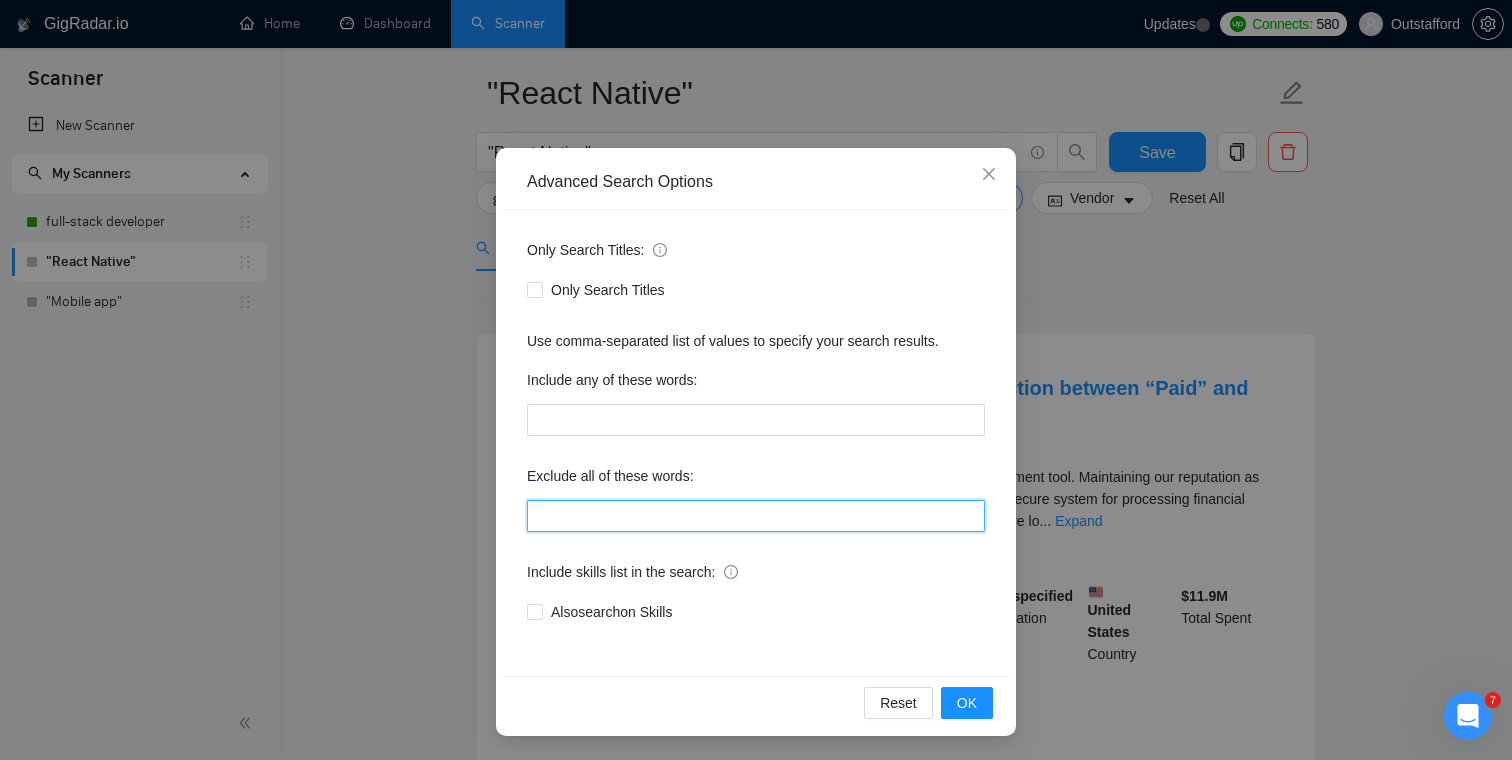 click at bounding box center (756, 516) 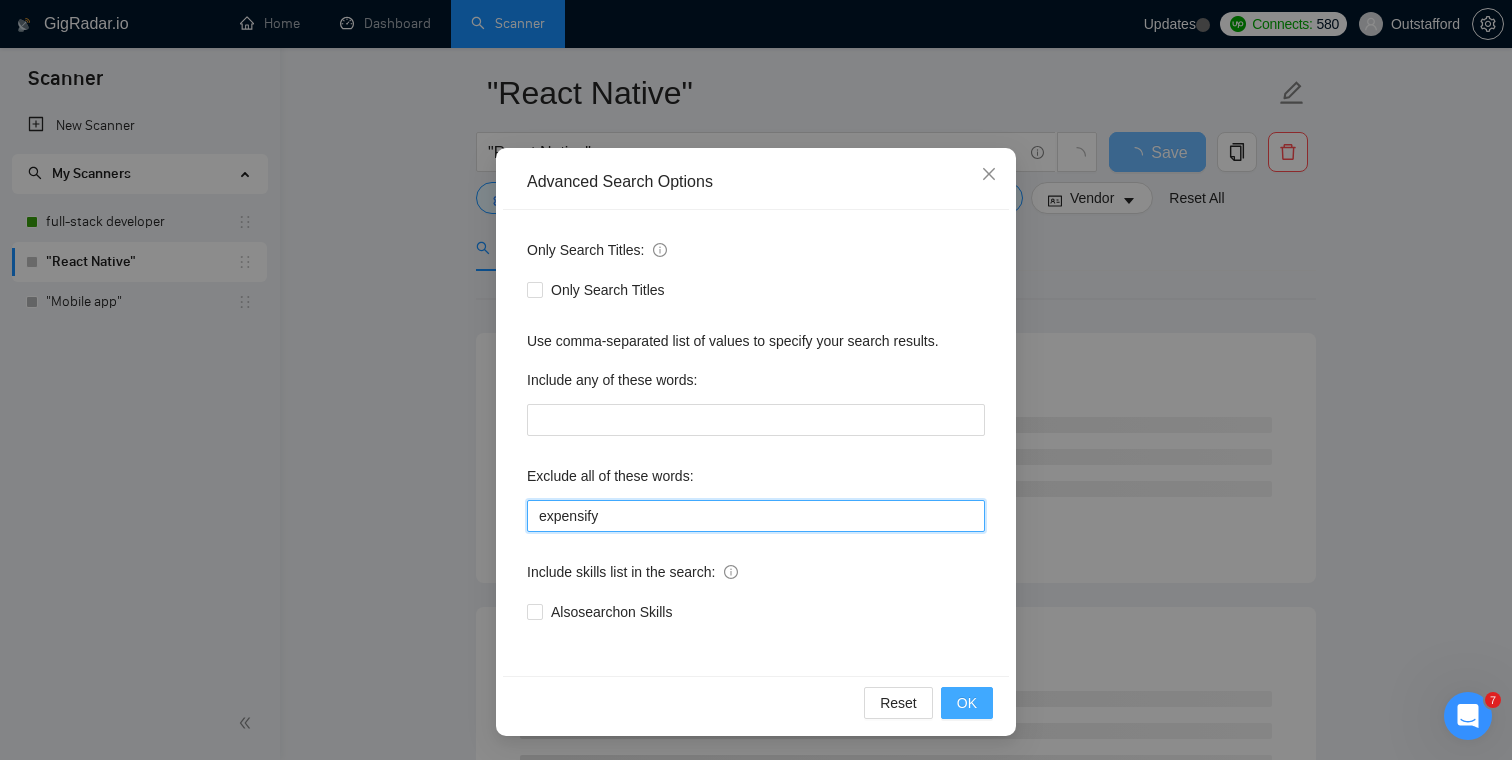 type on "expensify" 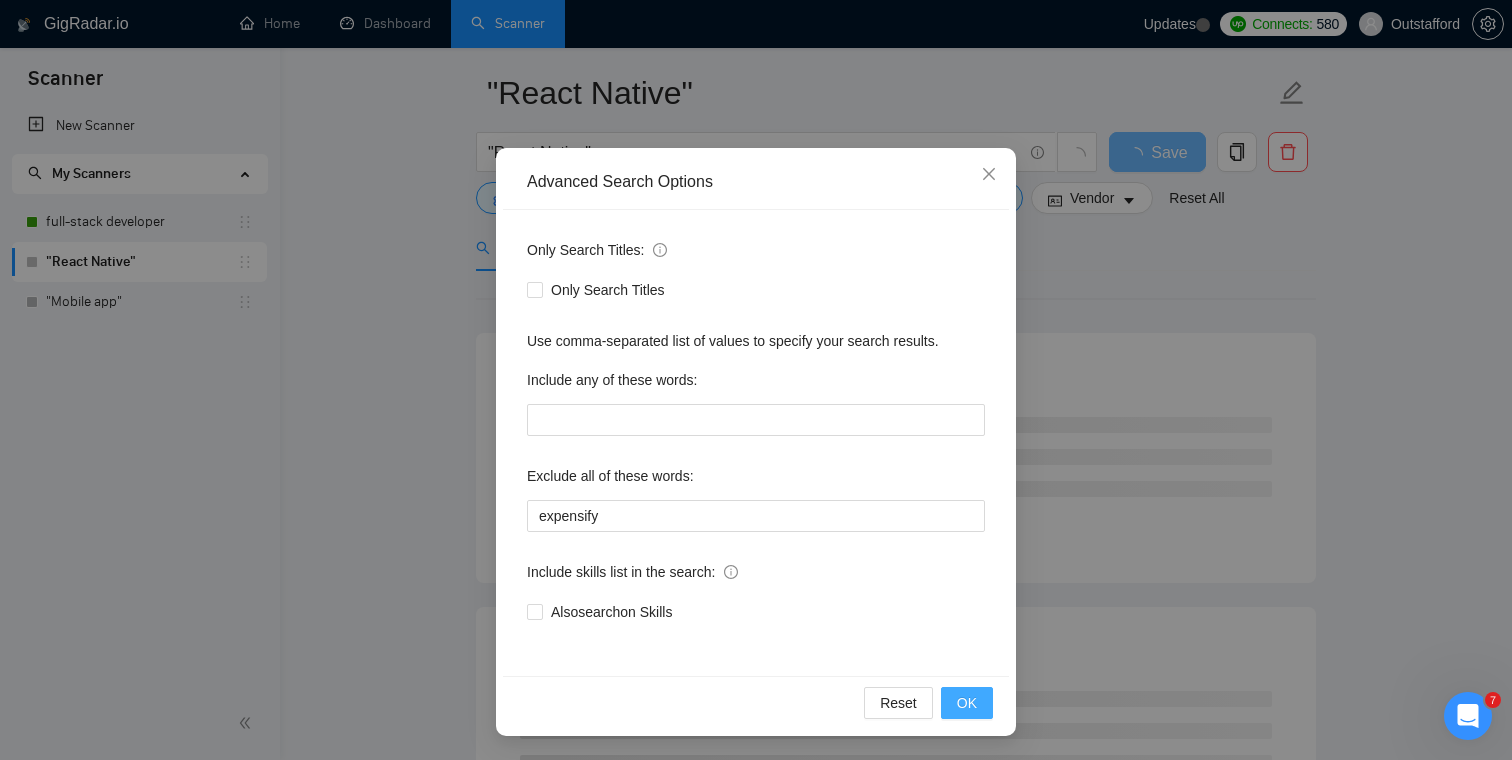 click on "OK" at bounding box center [967, 703] 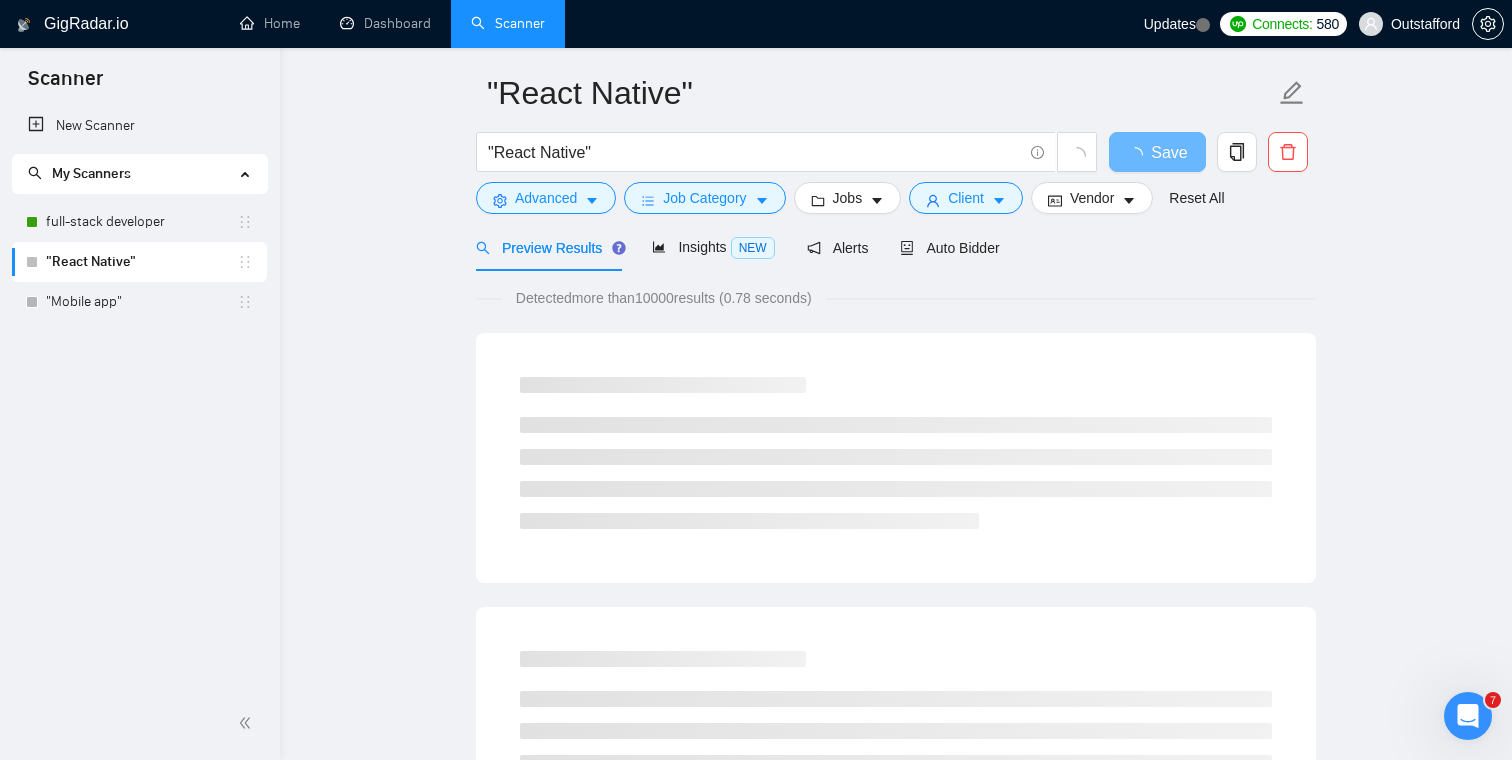 scroll, scrollTop: 0, scrollLeft: 0, axis: both 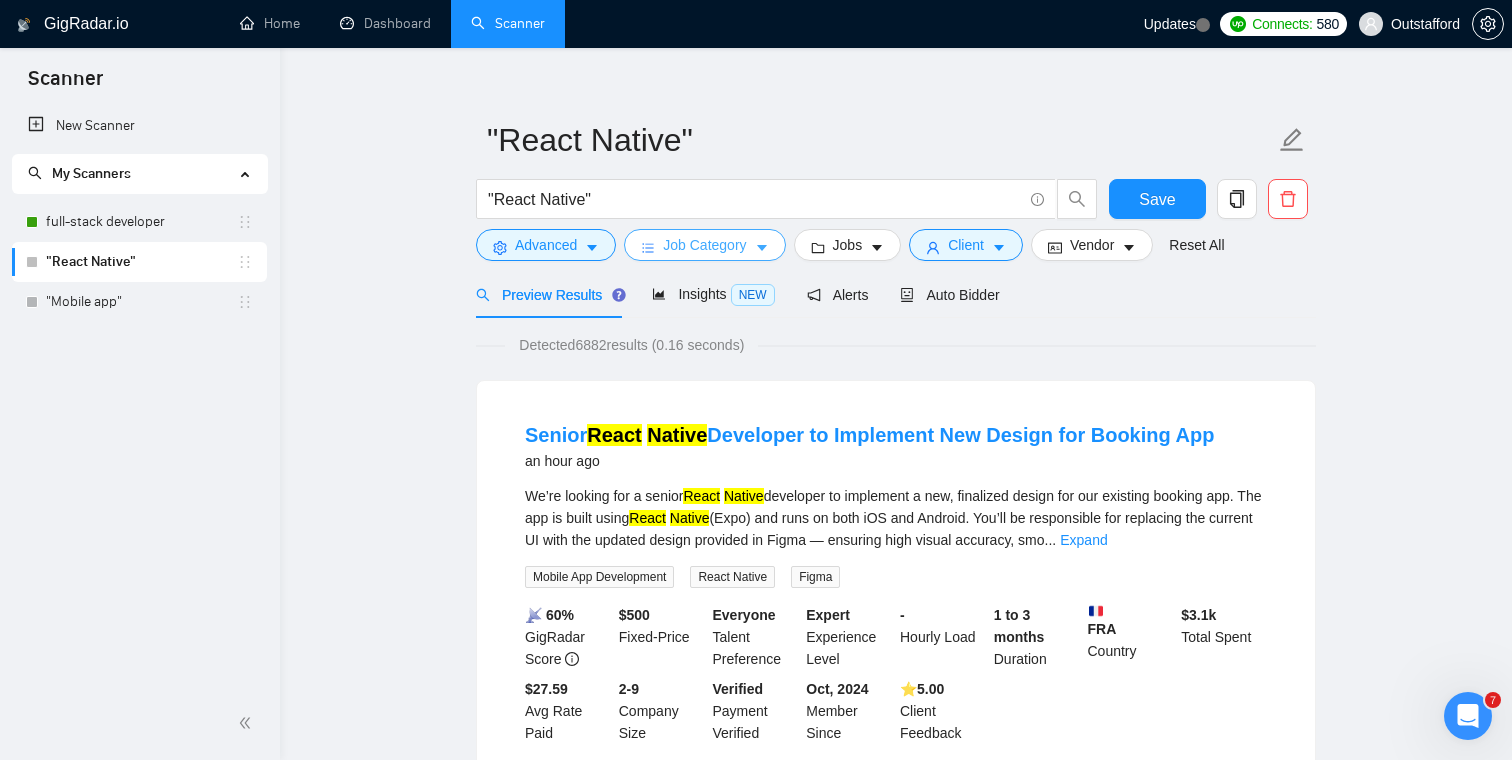click on "Job Category" at bounding box center (704, 245) 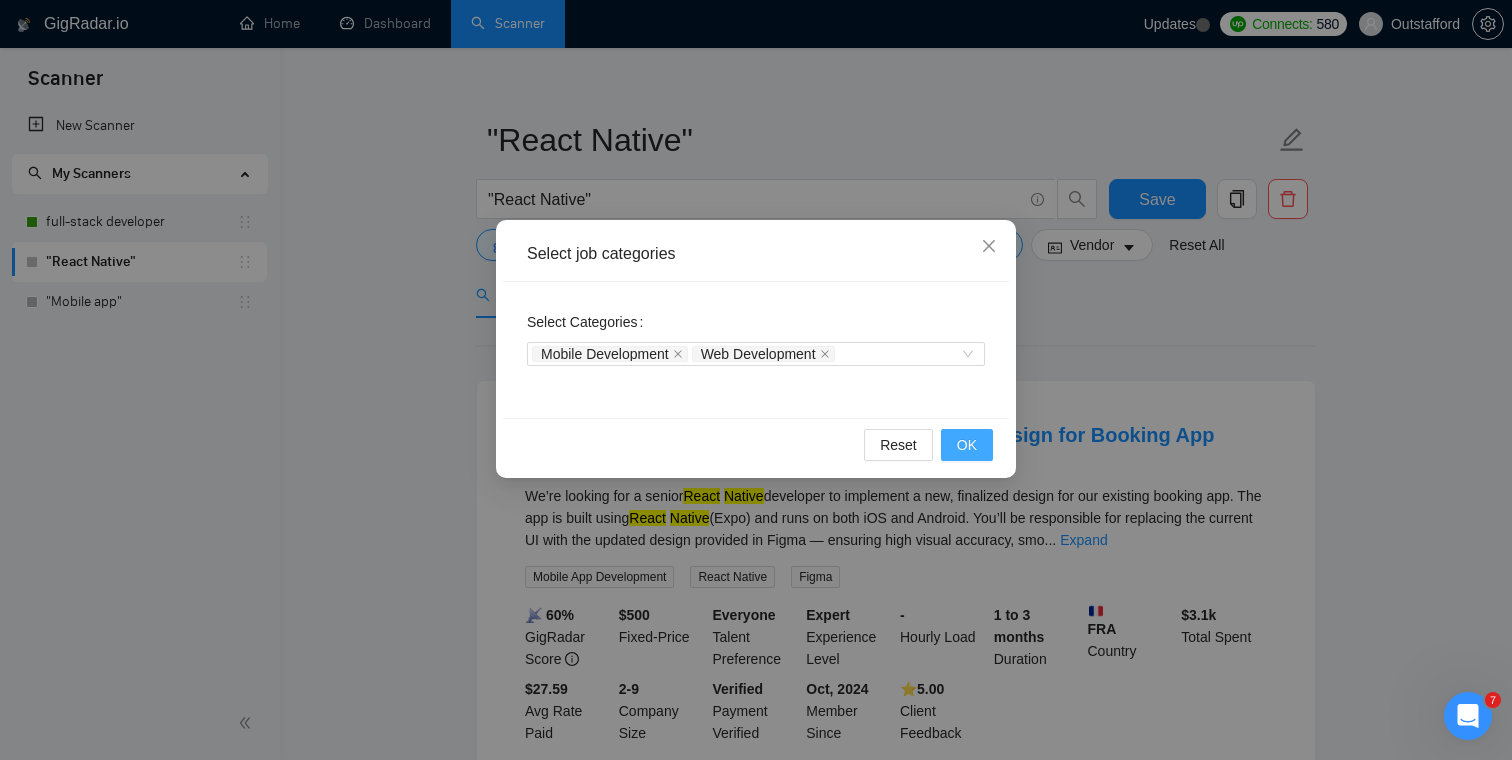 click on "OK" at bounding box center [967, 445] 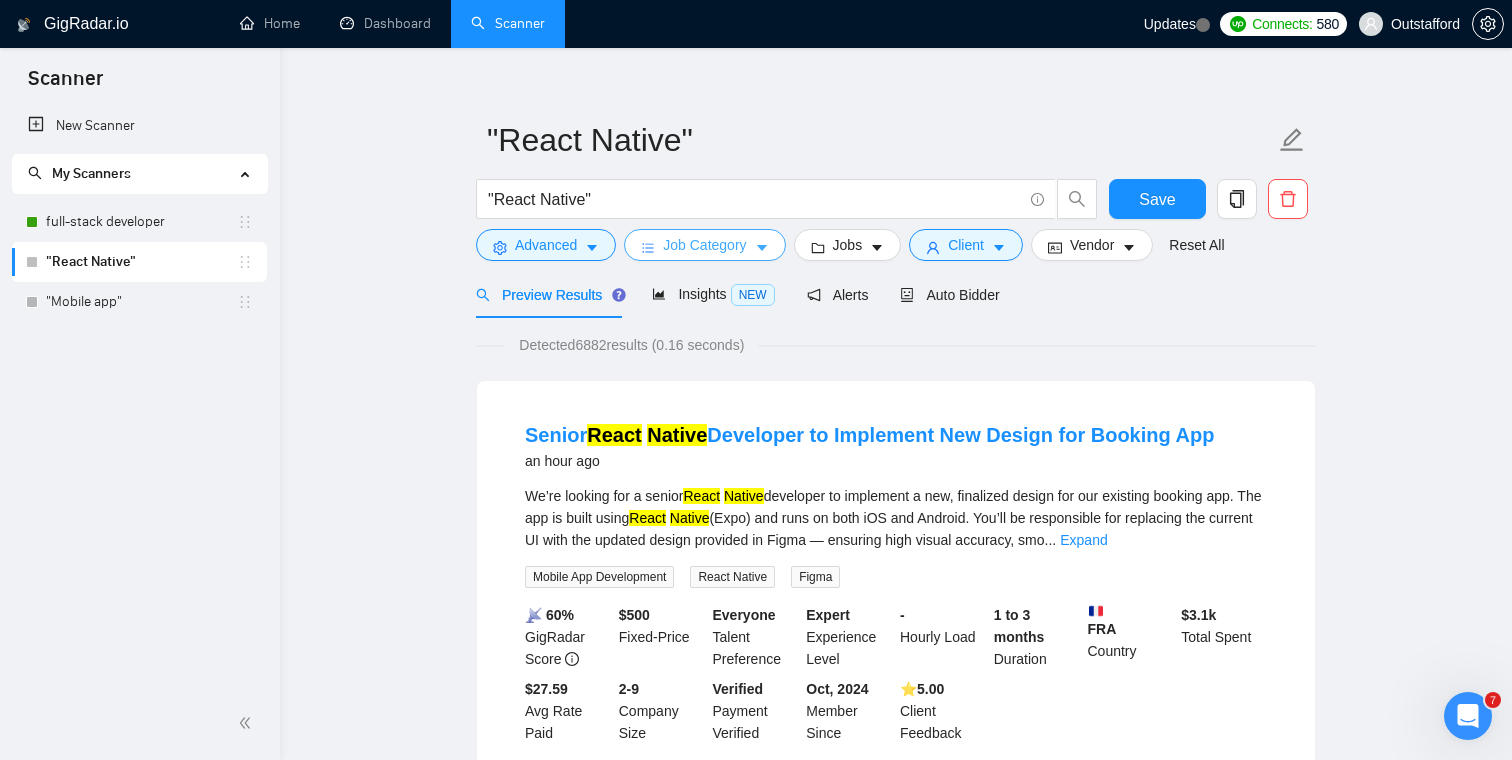 click on "Job Category" at bounding box center (704, 245) 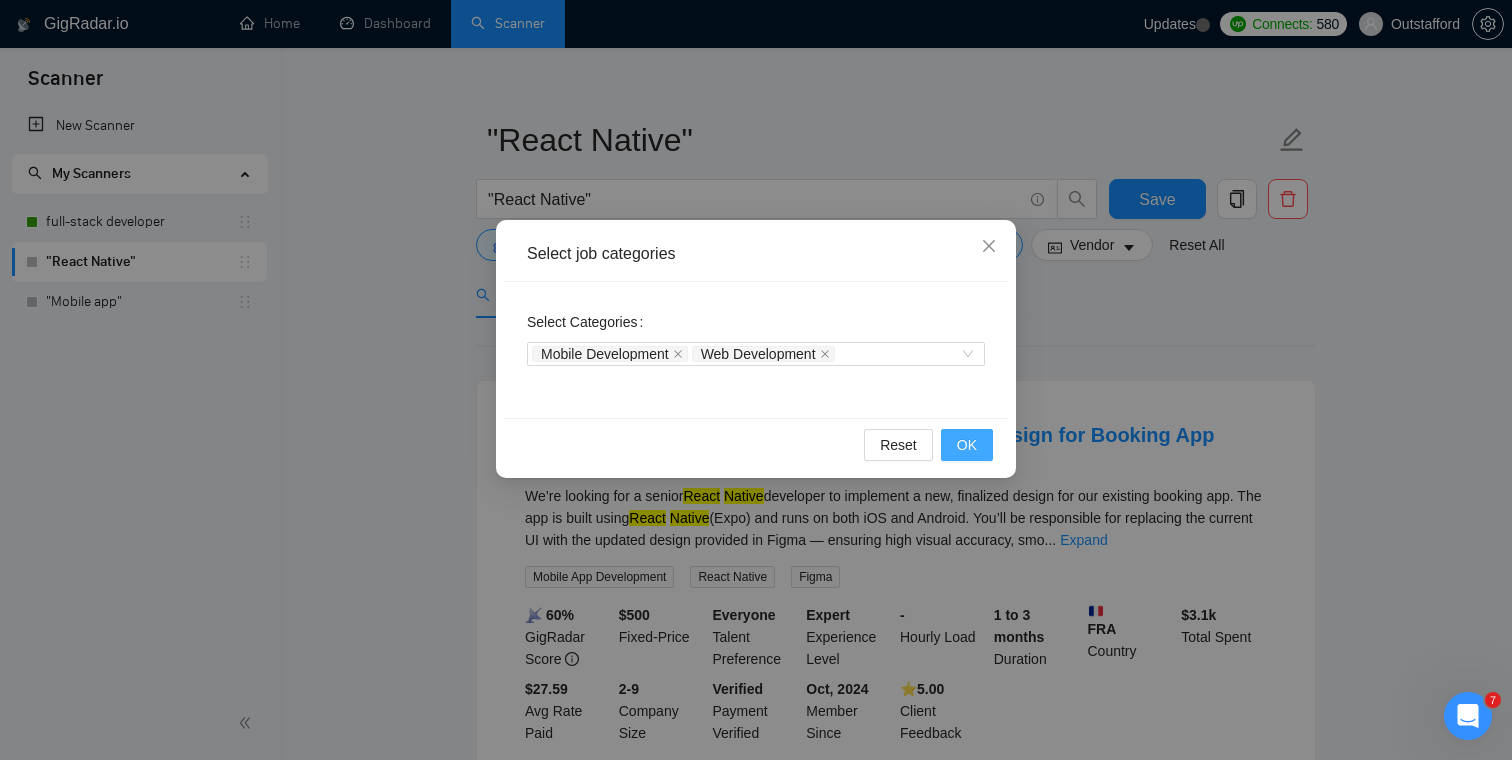 click on "OK" at bounding box center [967, 445] 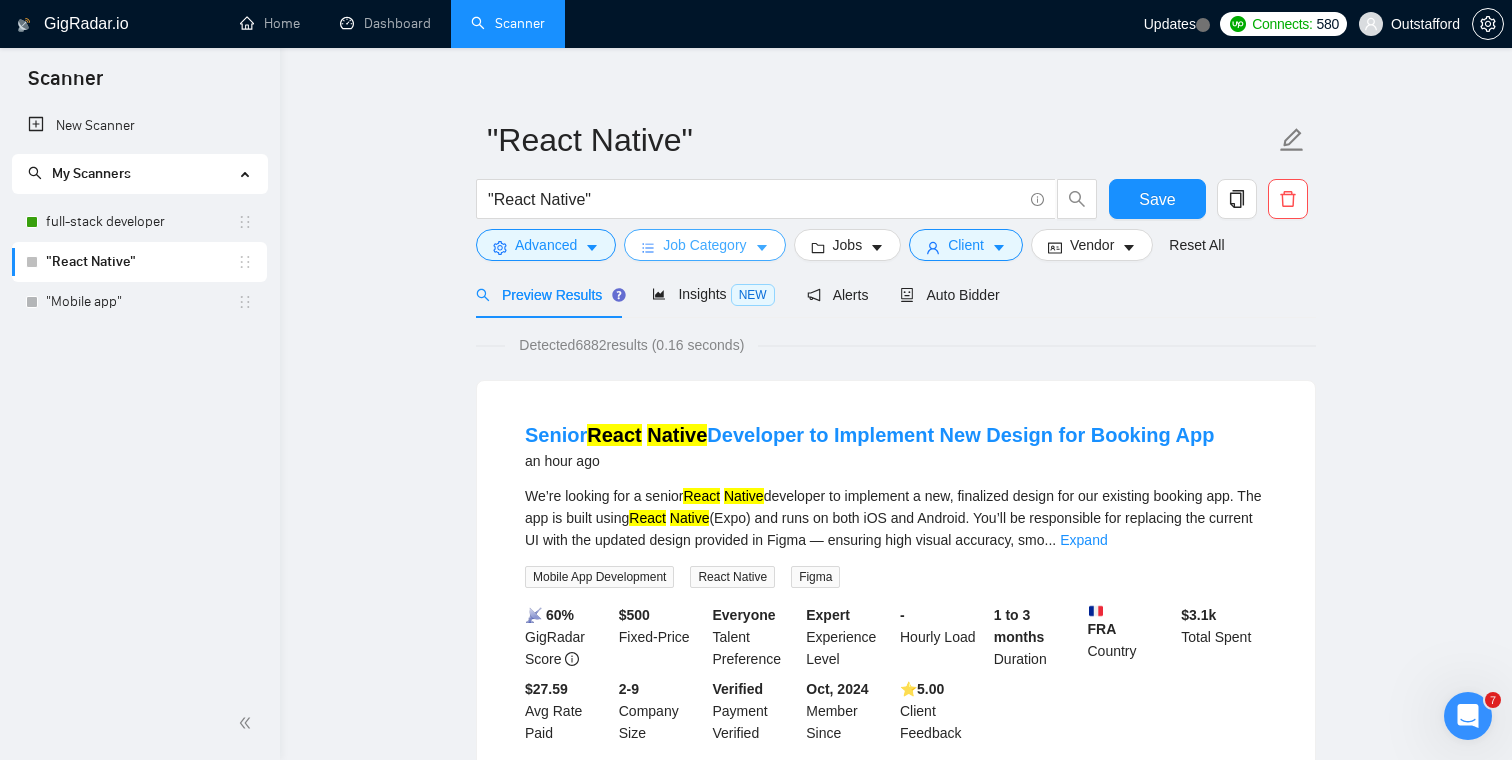 click on "Job Category" at bounding box center [704, 245] 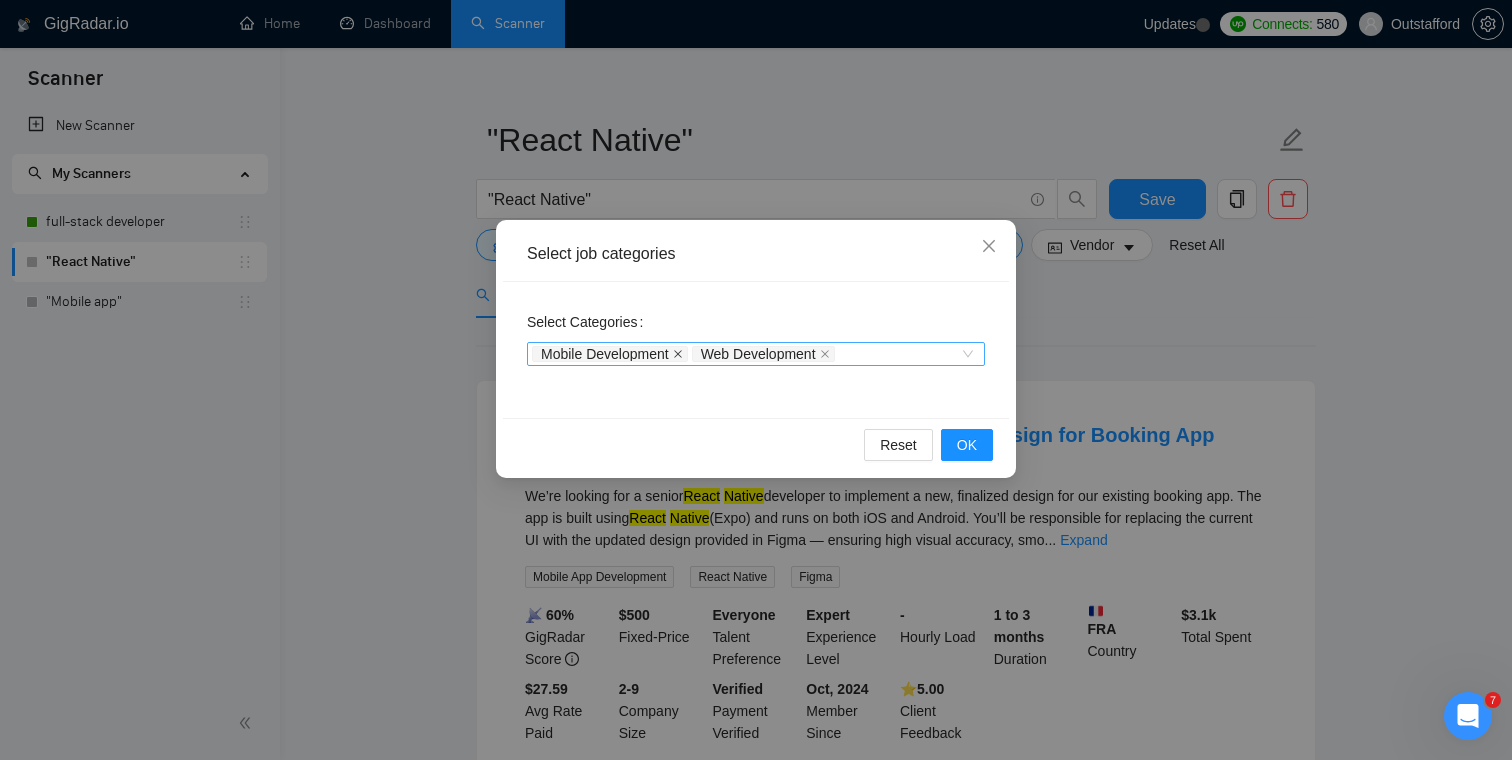 click at bounding box center (678, 354) 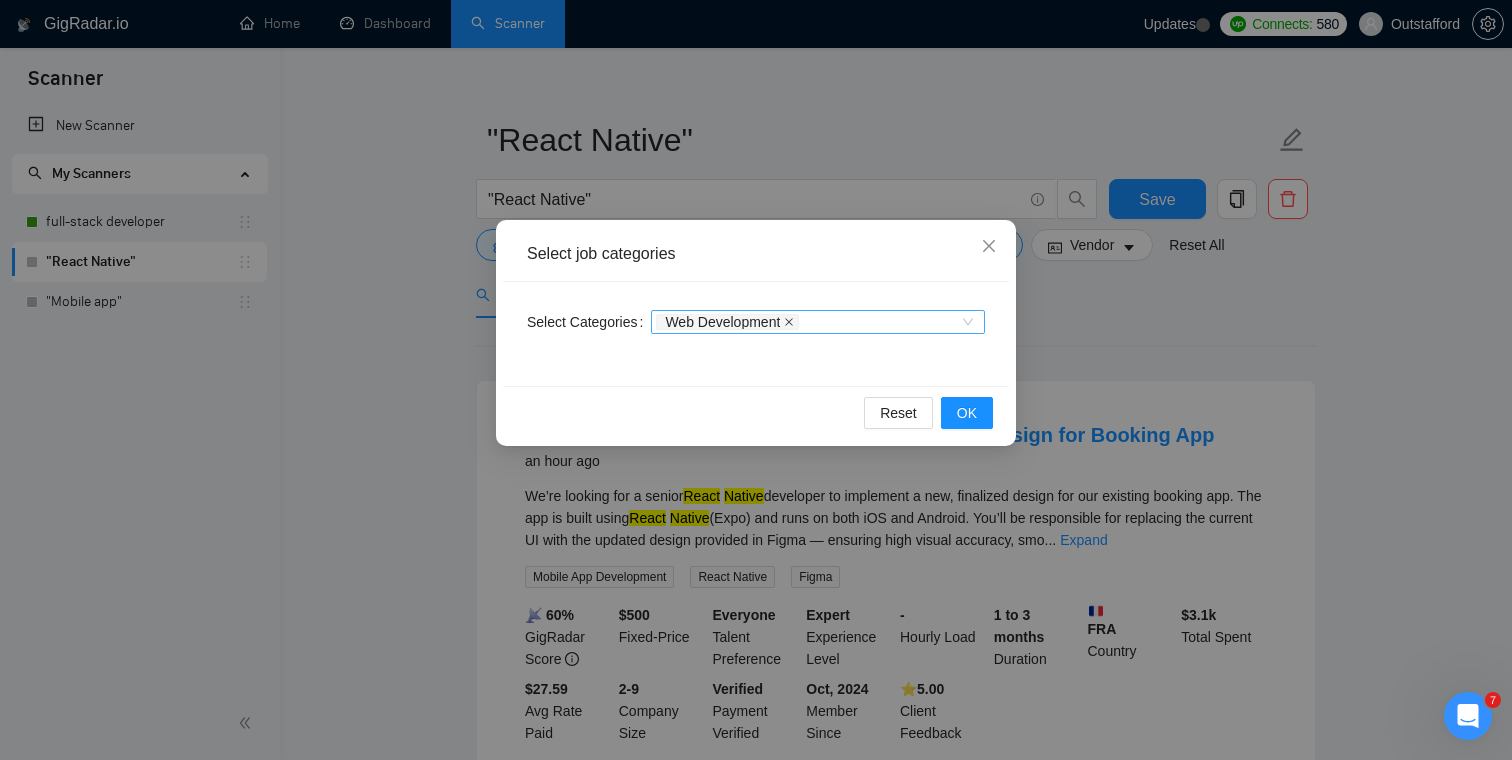 click 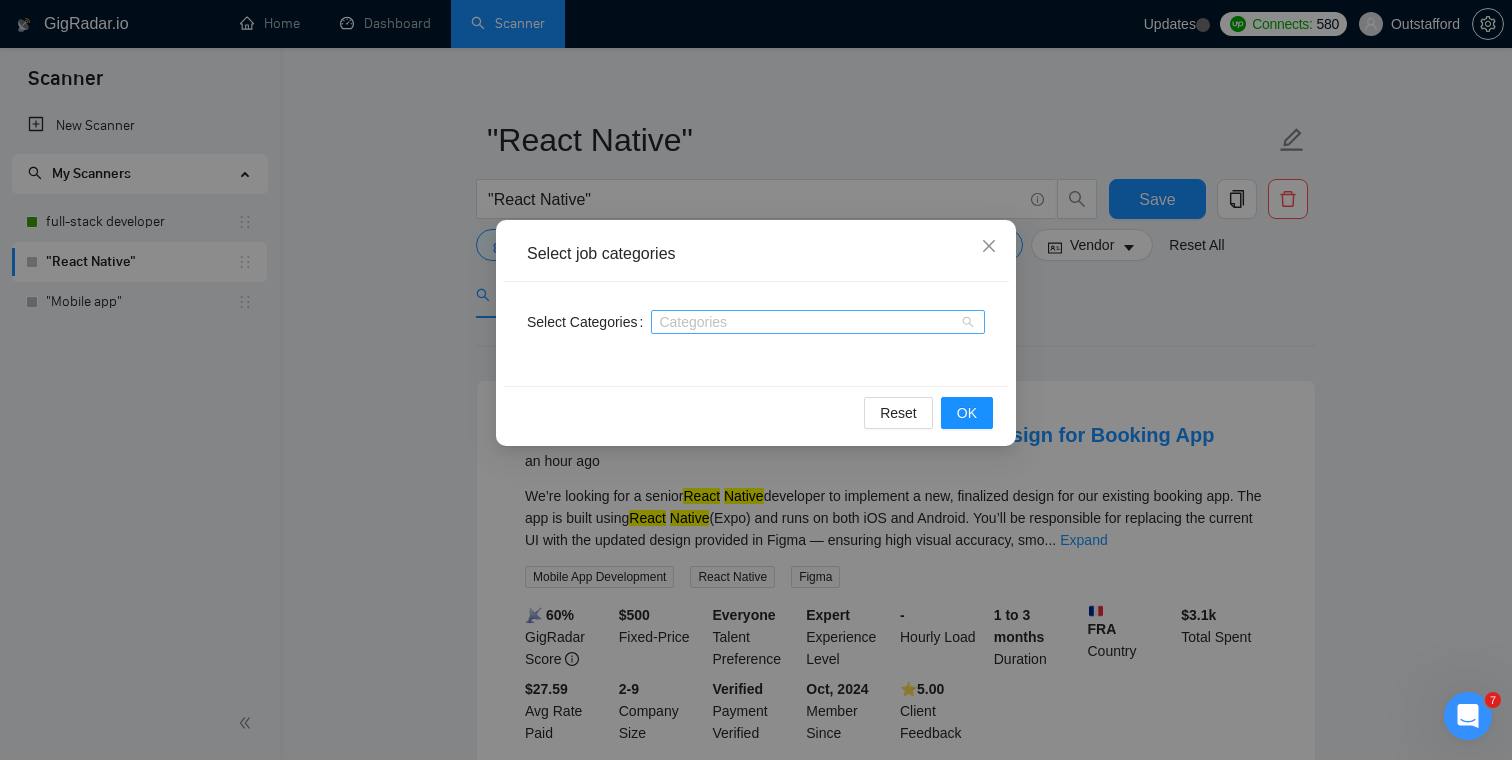 click at bounding box center [808, 322] 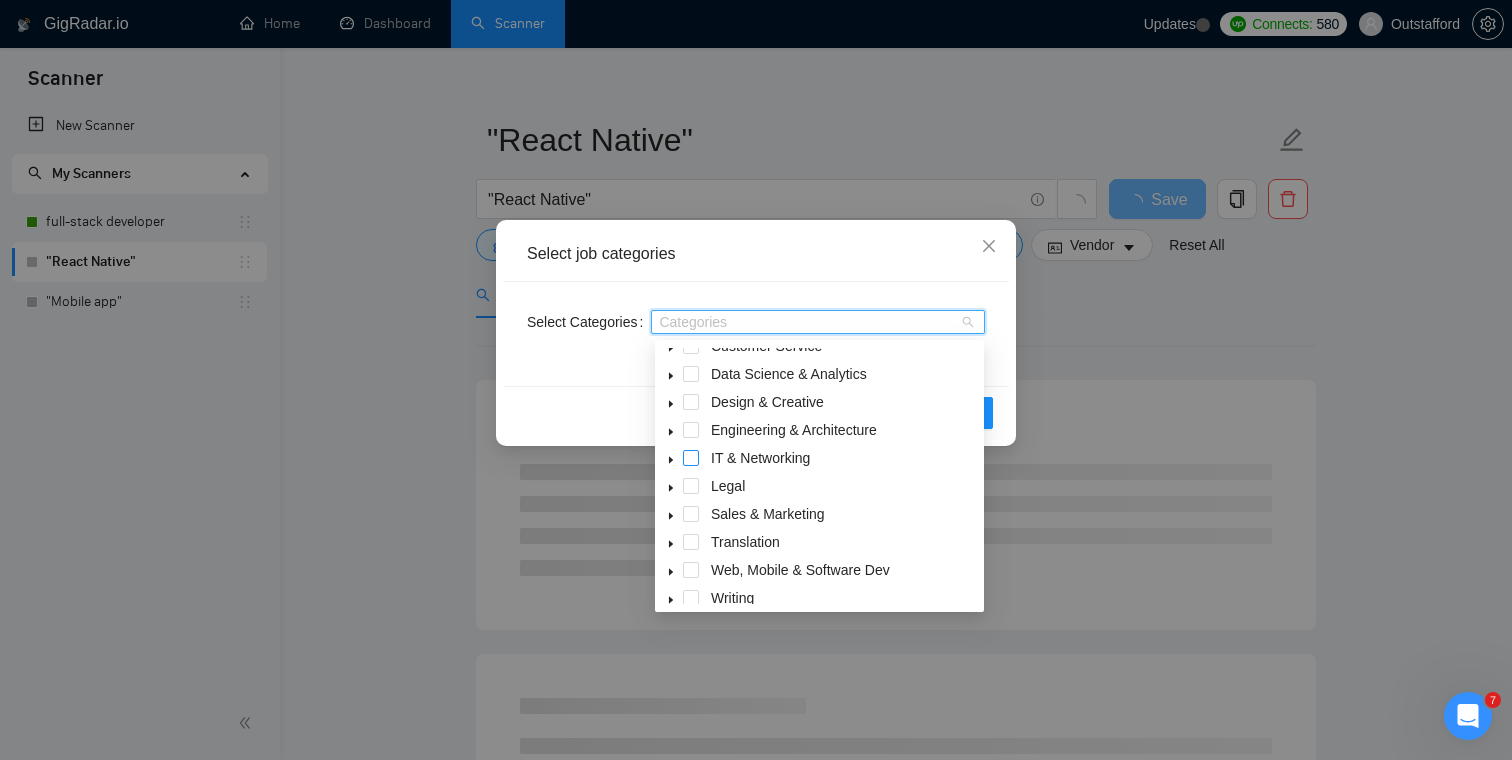scroll, scrollTop: 80, scrollLeft: 0, axis: vertical 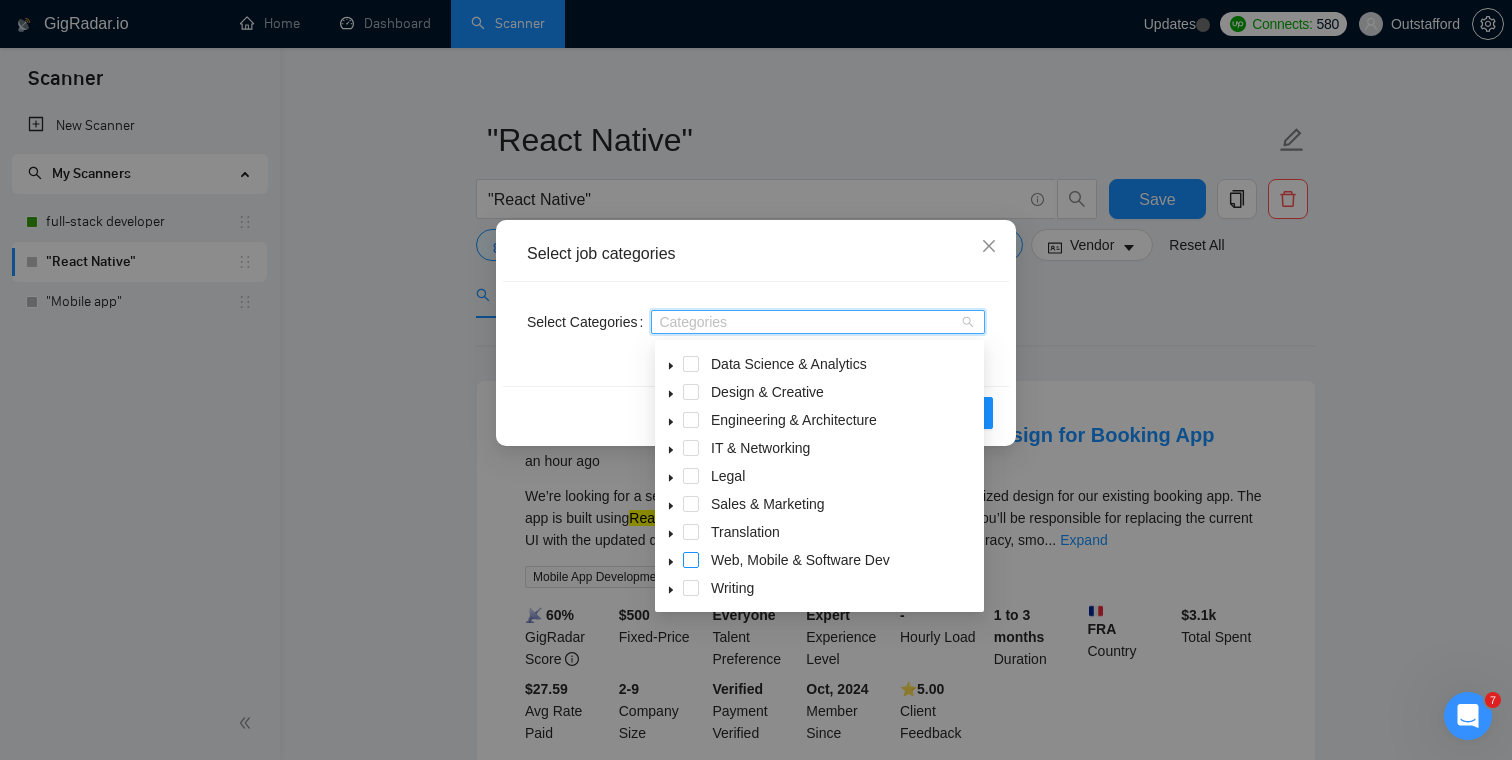 click at bounding box center (691, 560) 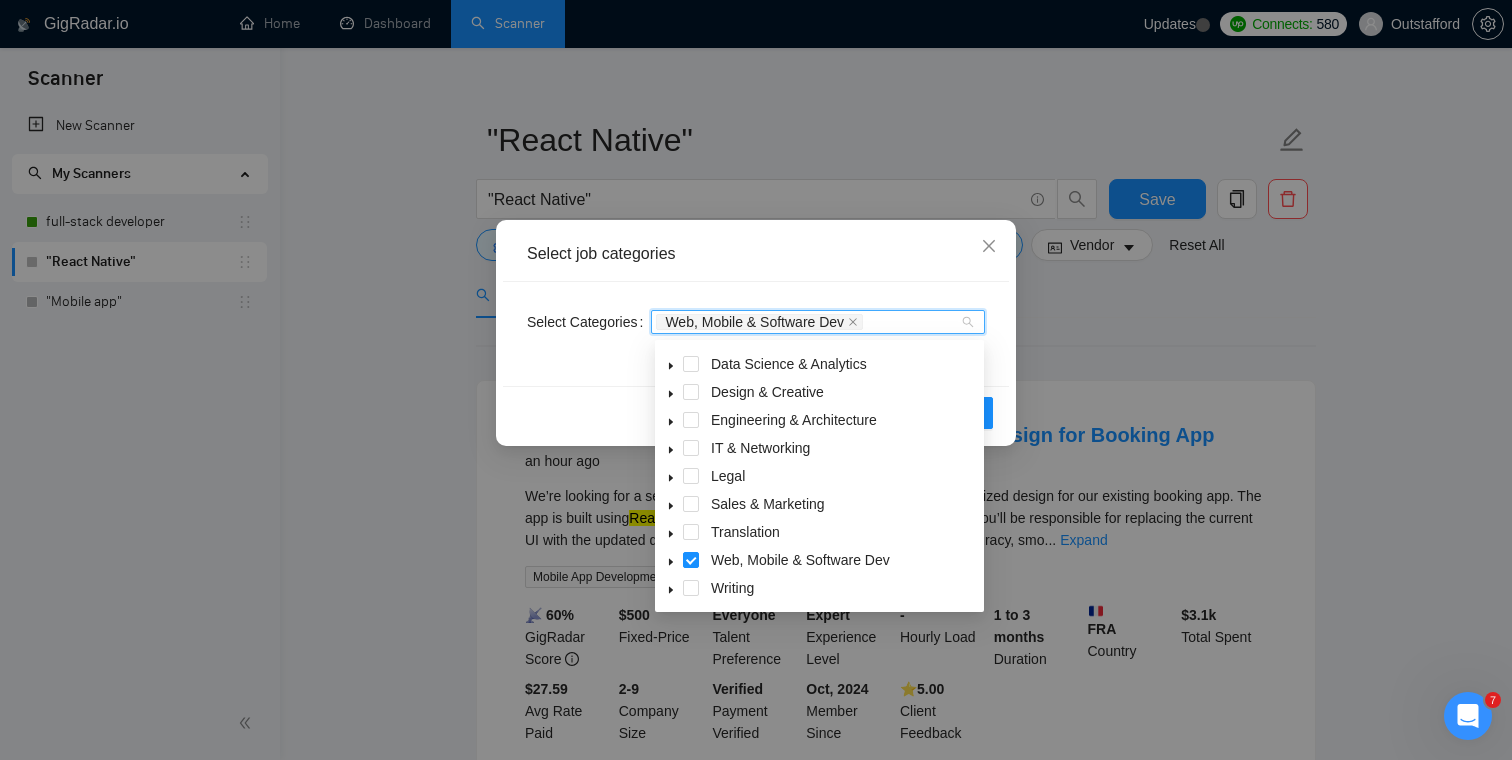 click on "Select job categories" at bounding box center [756, 254] 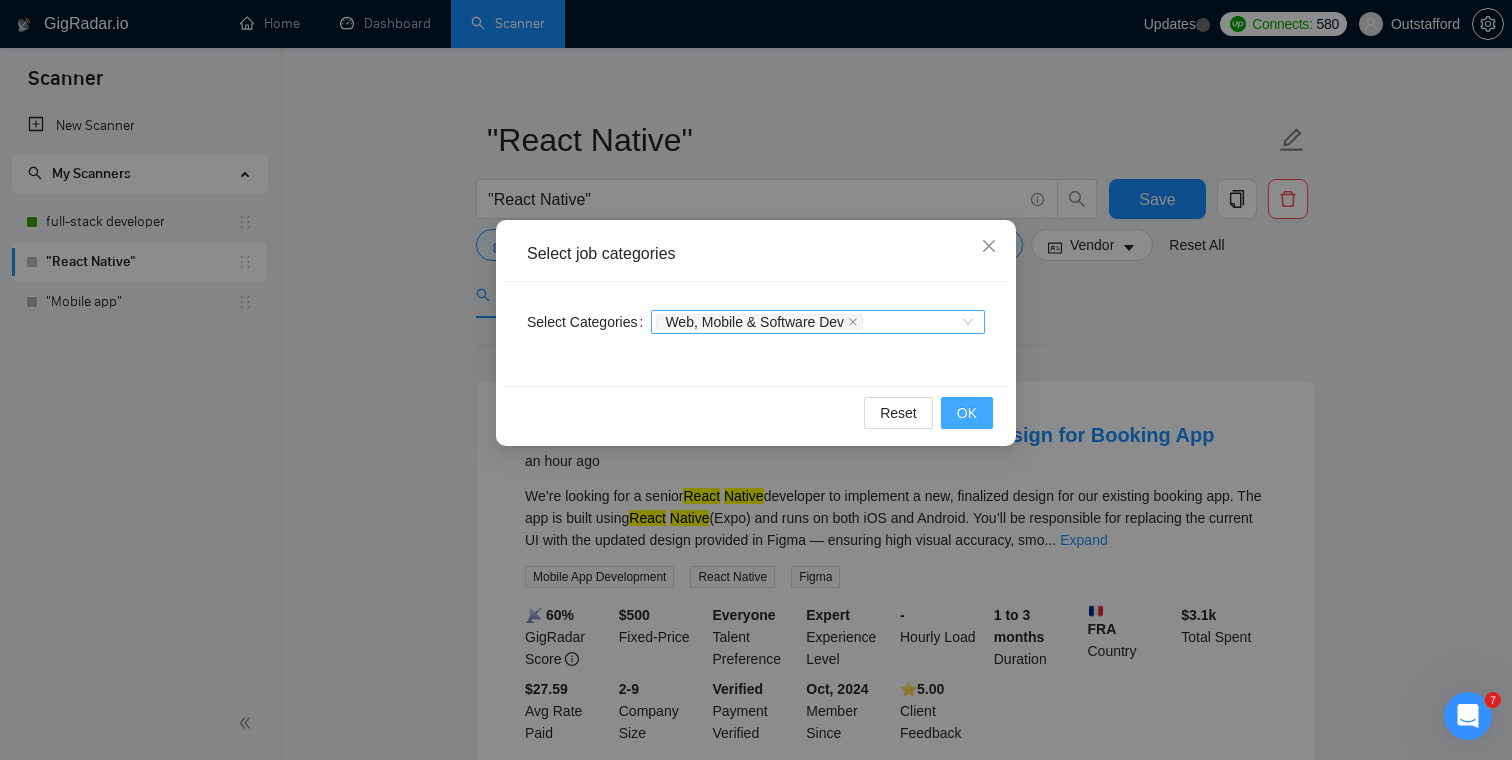 click on "OK" at bounding box center [967, 413] 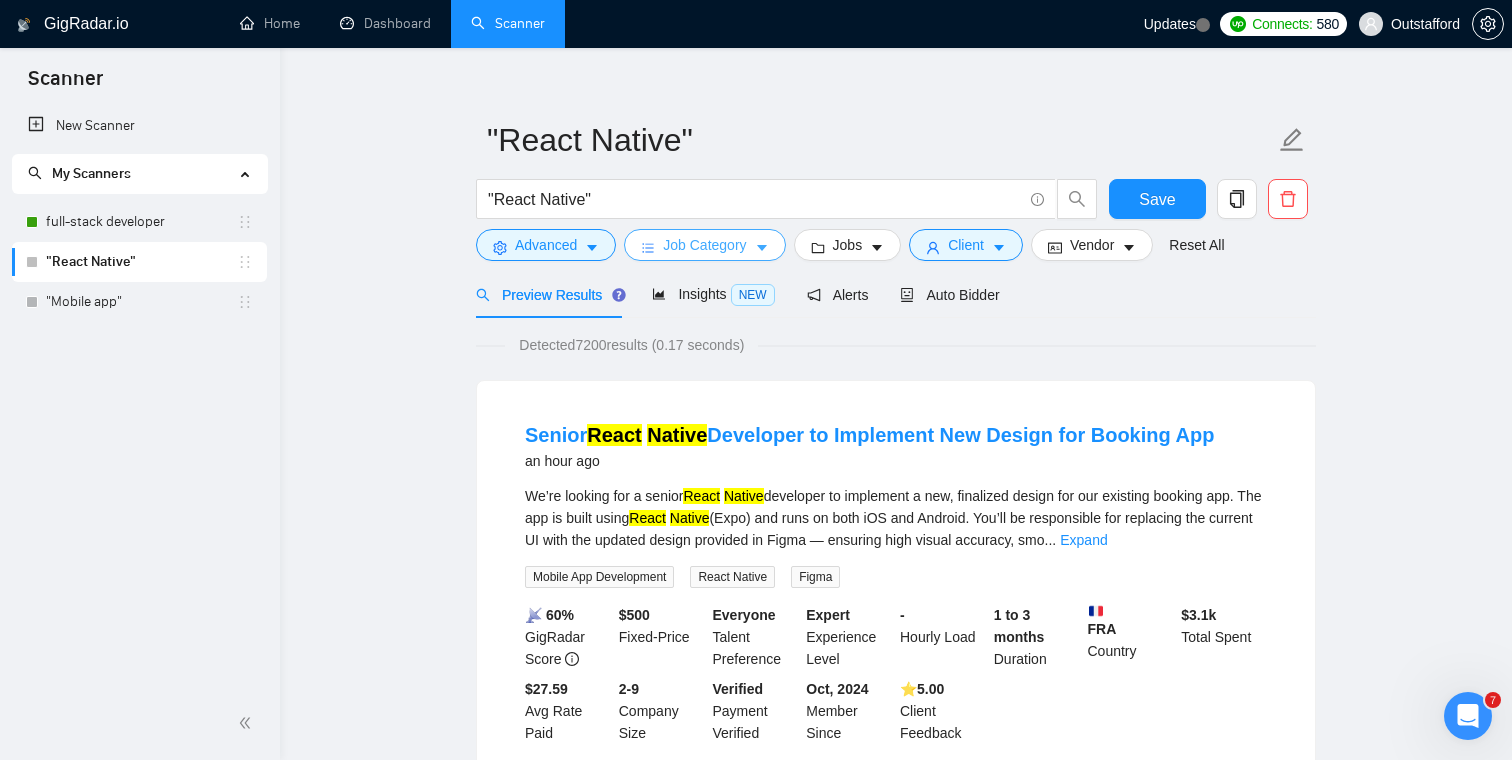 scroll, scrollTop: 0, scrollLeft: 0, axis: both 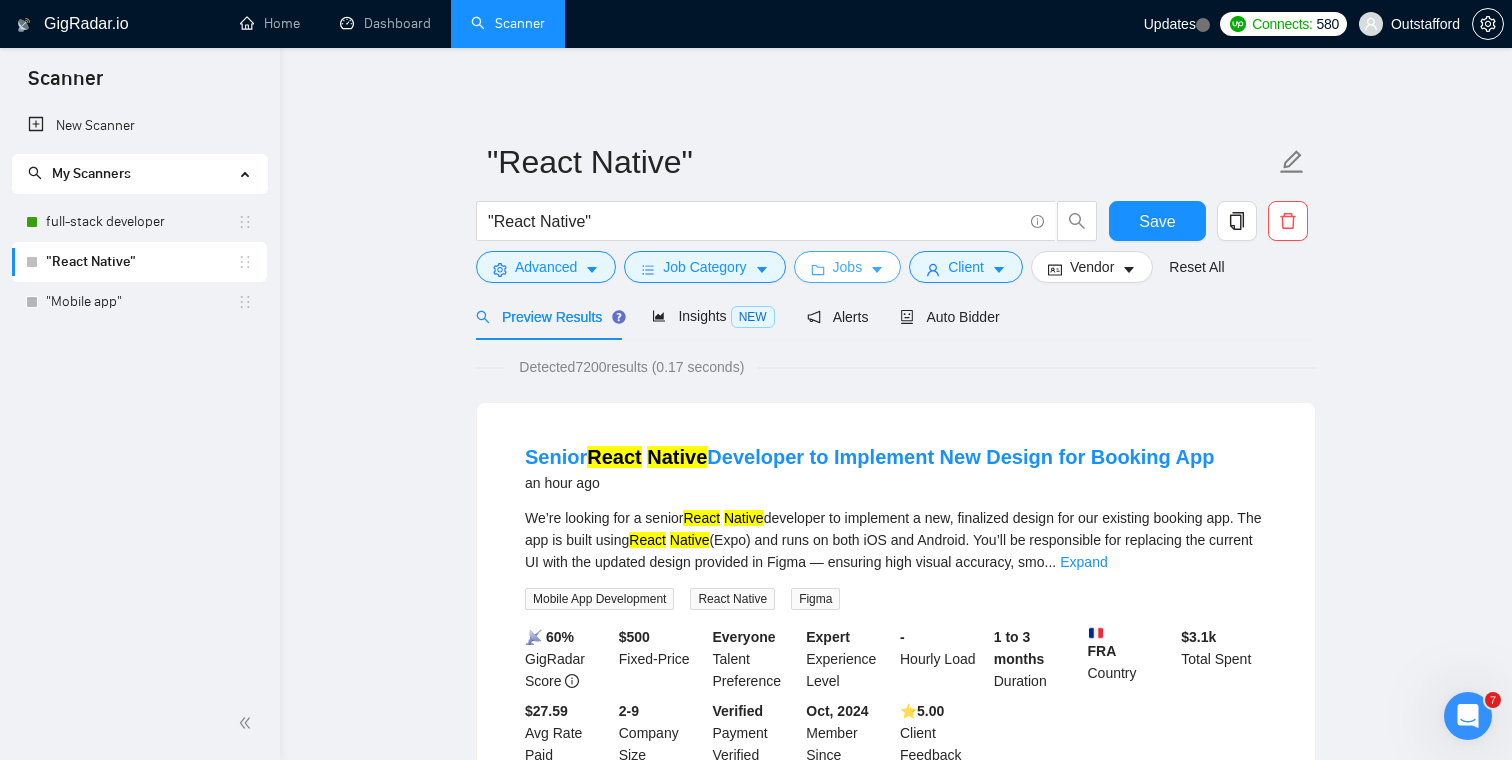 click on "Jobs" at bounding box center [848, 267] 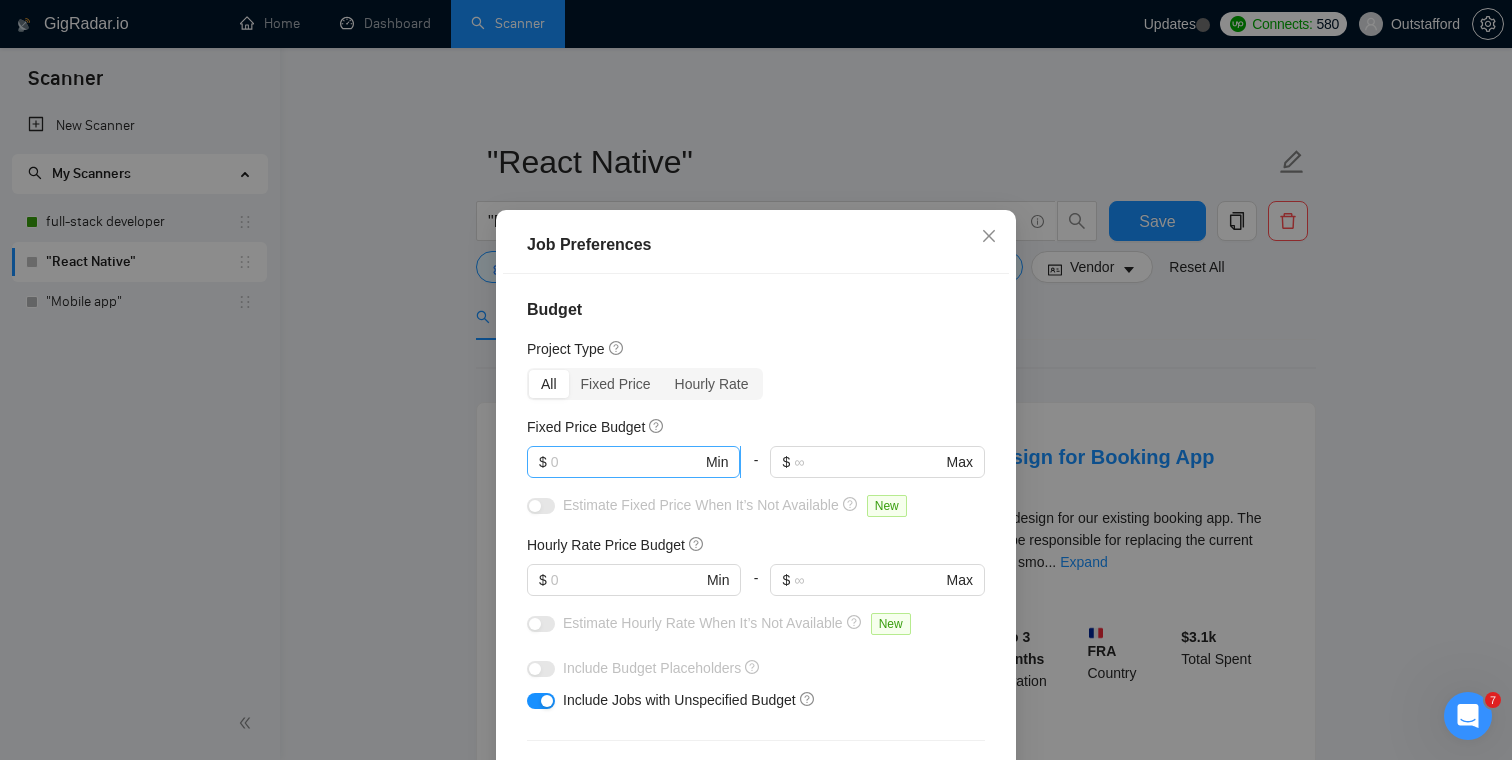 click at bounding box center [626, 462] 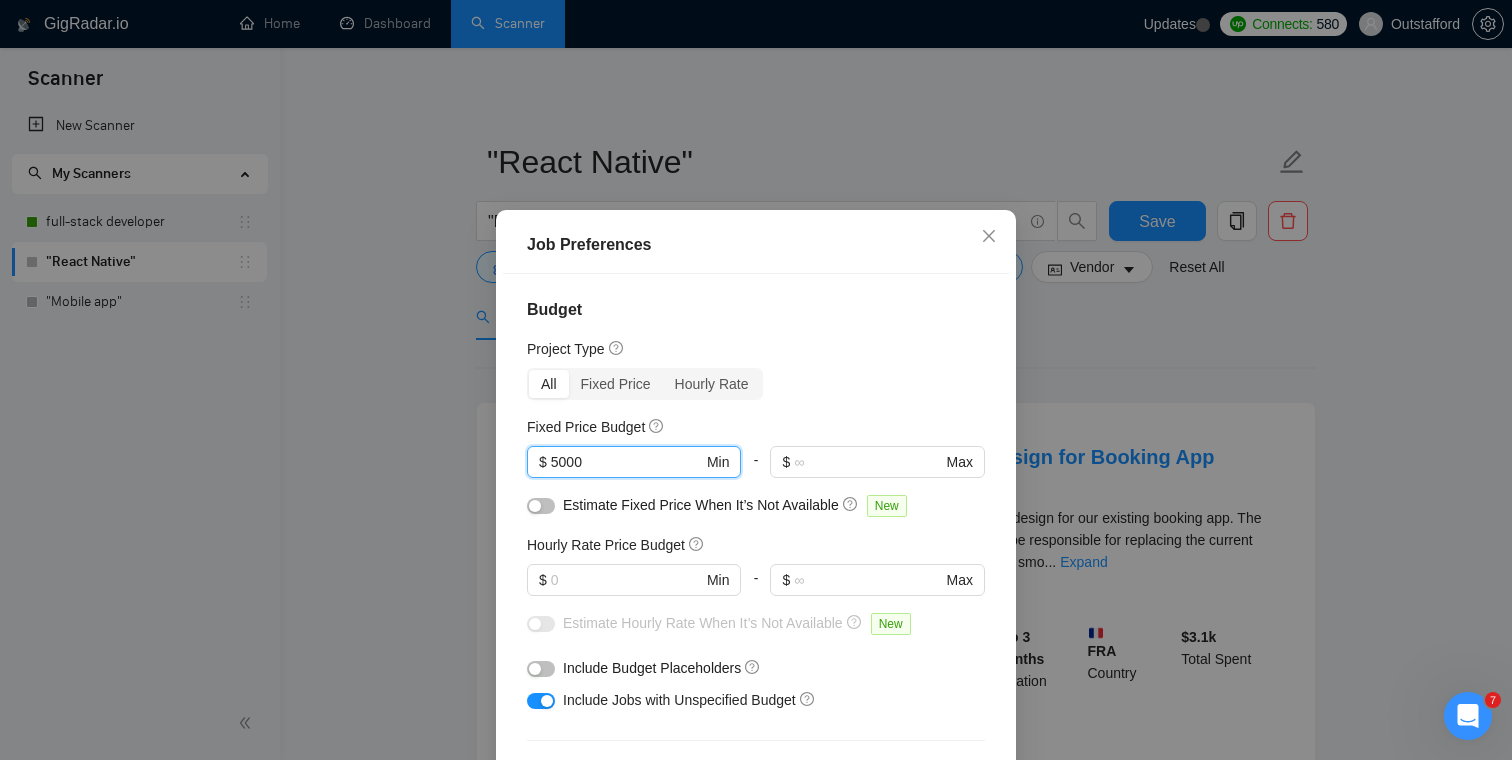 type on "5000" 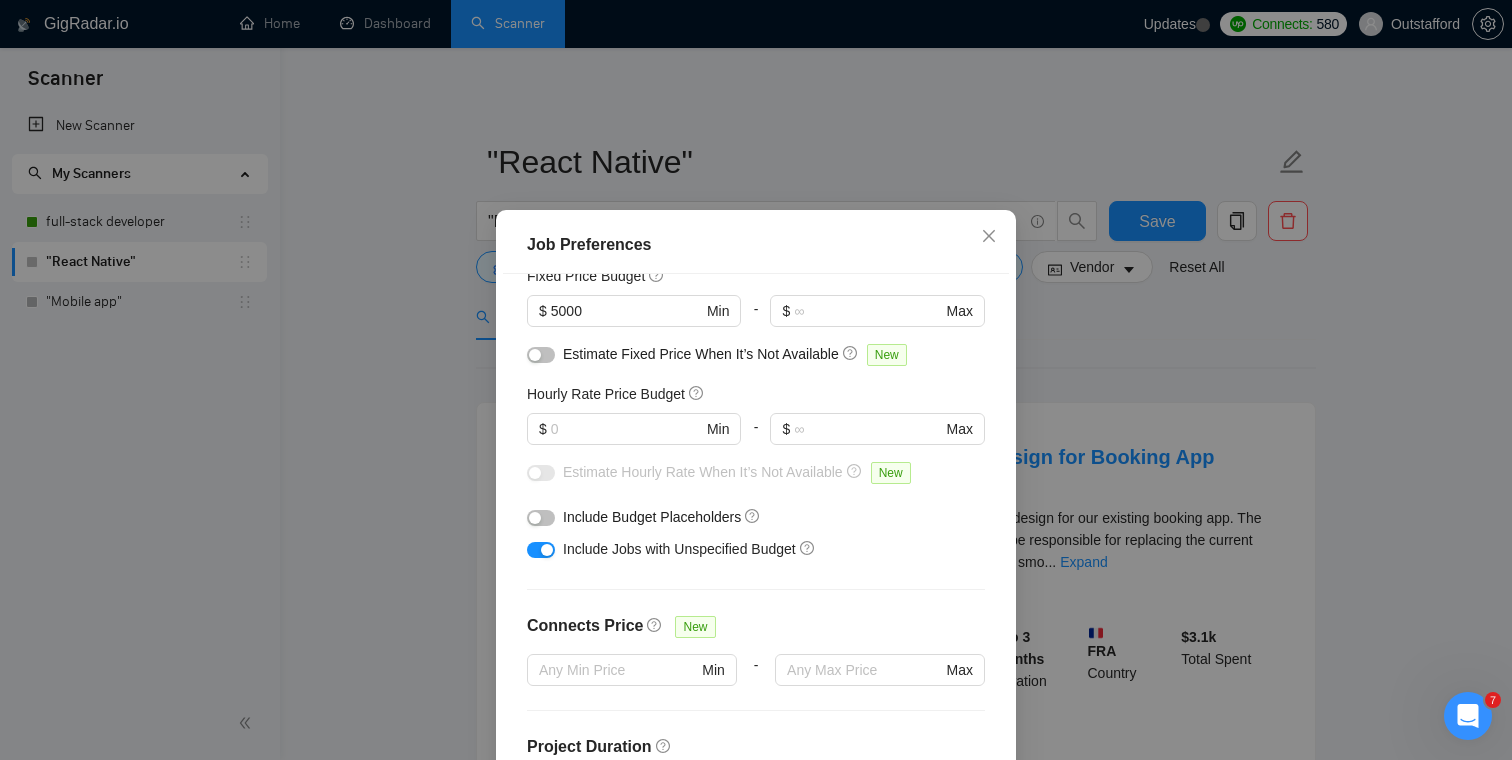 scroll, scrollTop: 167, scrollLeft: 0, axis: vertical 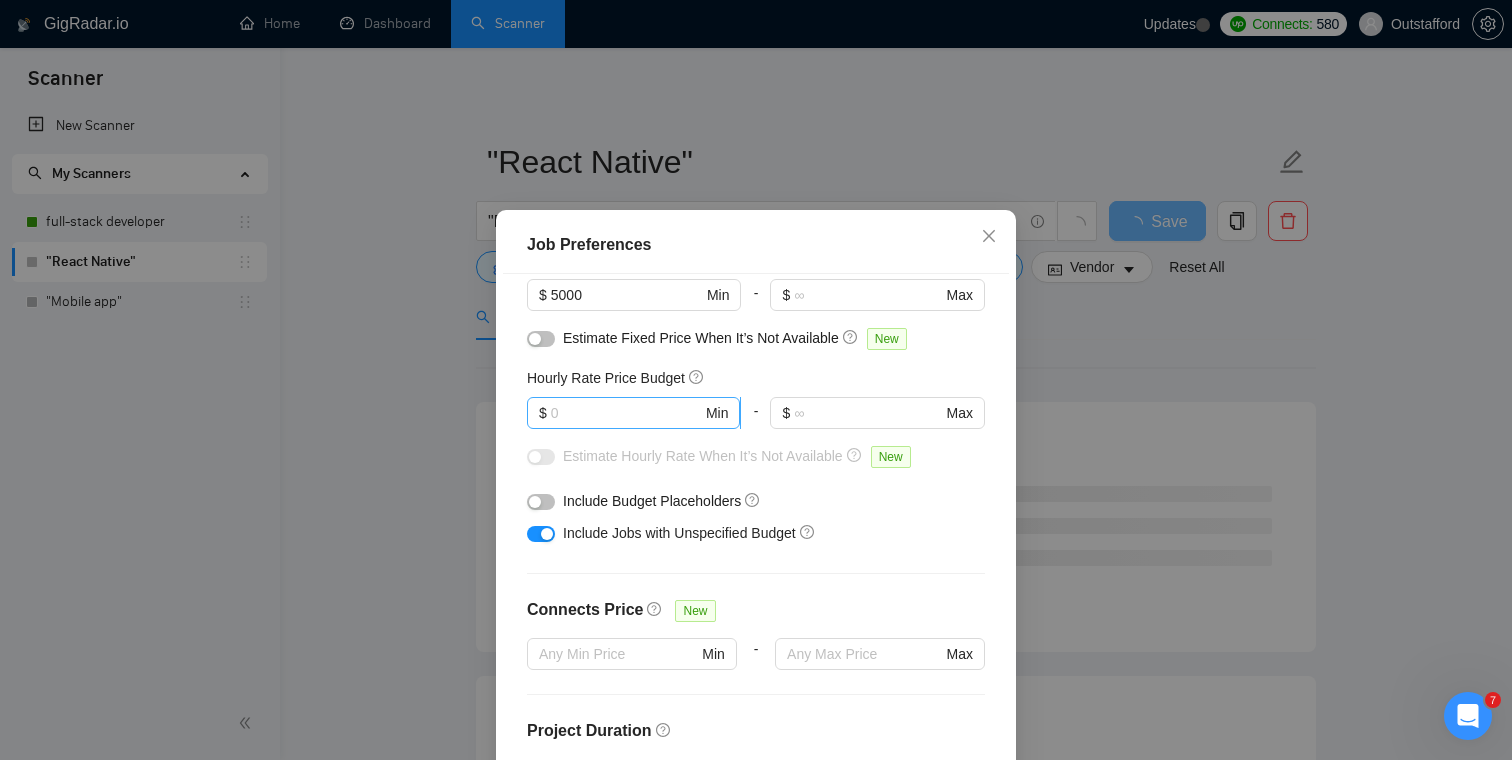 click at bounding box center [626, 413] 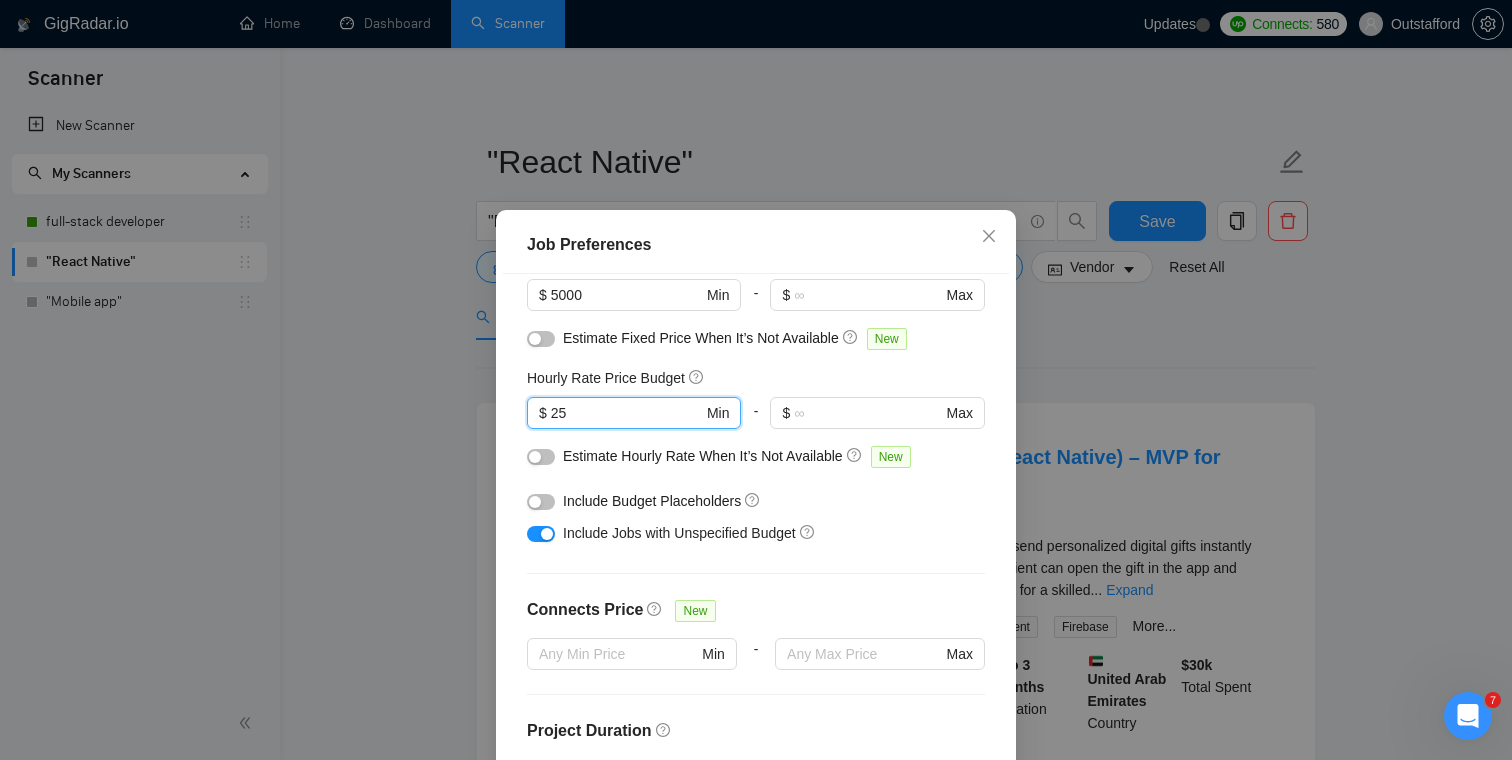 type on "25" 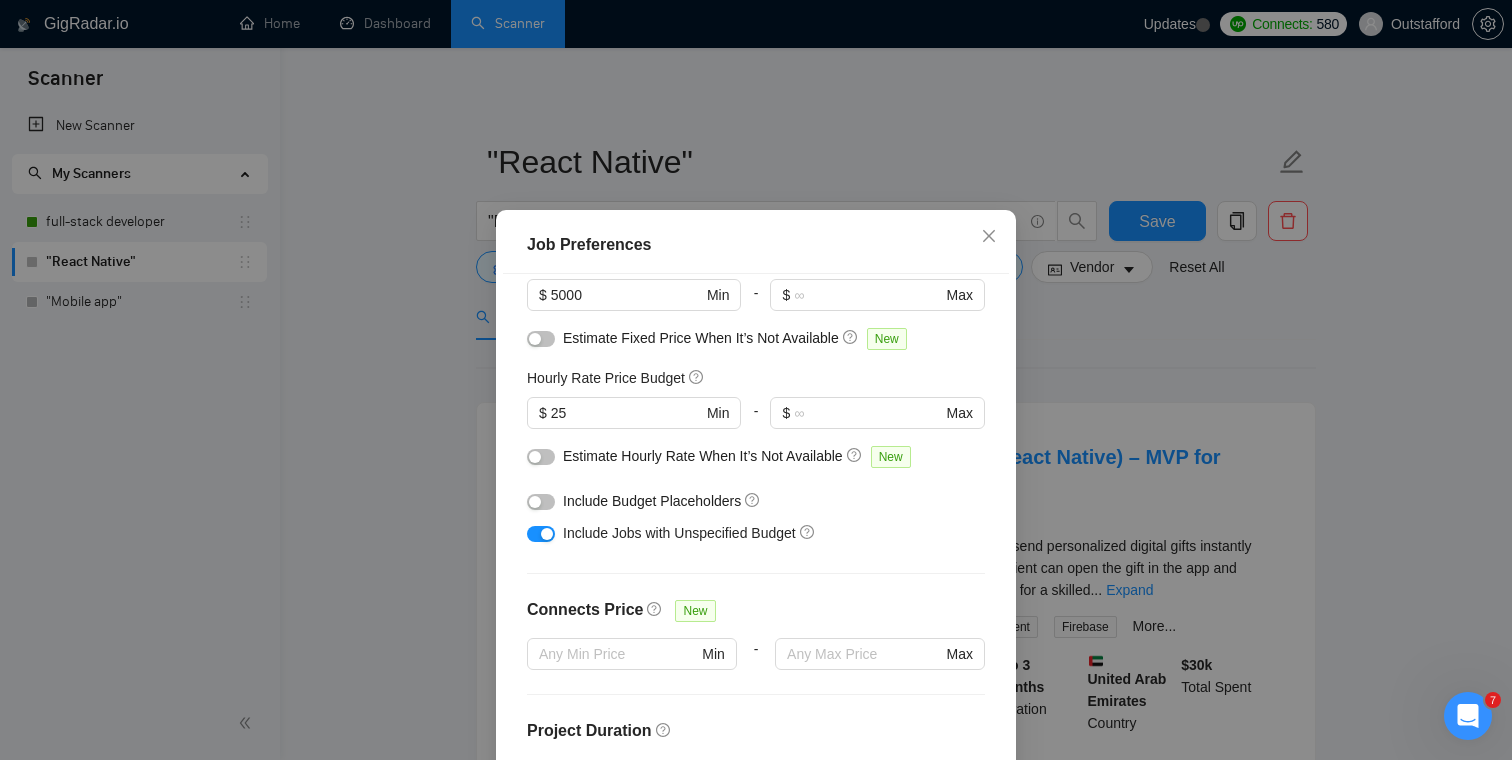 click on "Budget Project Type All Fixed Price Hourly Rate   Fixed Price Budget $ 5000 Min - $ Max Estimate Fixed Price When It’s Not Available New   Hourly Rate Price Budget $ 25 Min - $ Max Estimate Hourly Rate When It’s Not Available New Include Budget Placeholders Include Jobs with Unspecified Budget   Connects Price New Min - Max Project Duration   Unspecified Less than 1 month 1 to 3 months 3 to 6 months More than 6 months Hourly Workload   Unspecified <30 hrs/week >30 hrs/week Hours TBD Unsure Job Posting Questions New   Any posting questions Description Preferences Description Size New   Any description size" at bounding box center [756, 540] 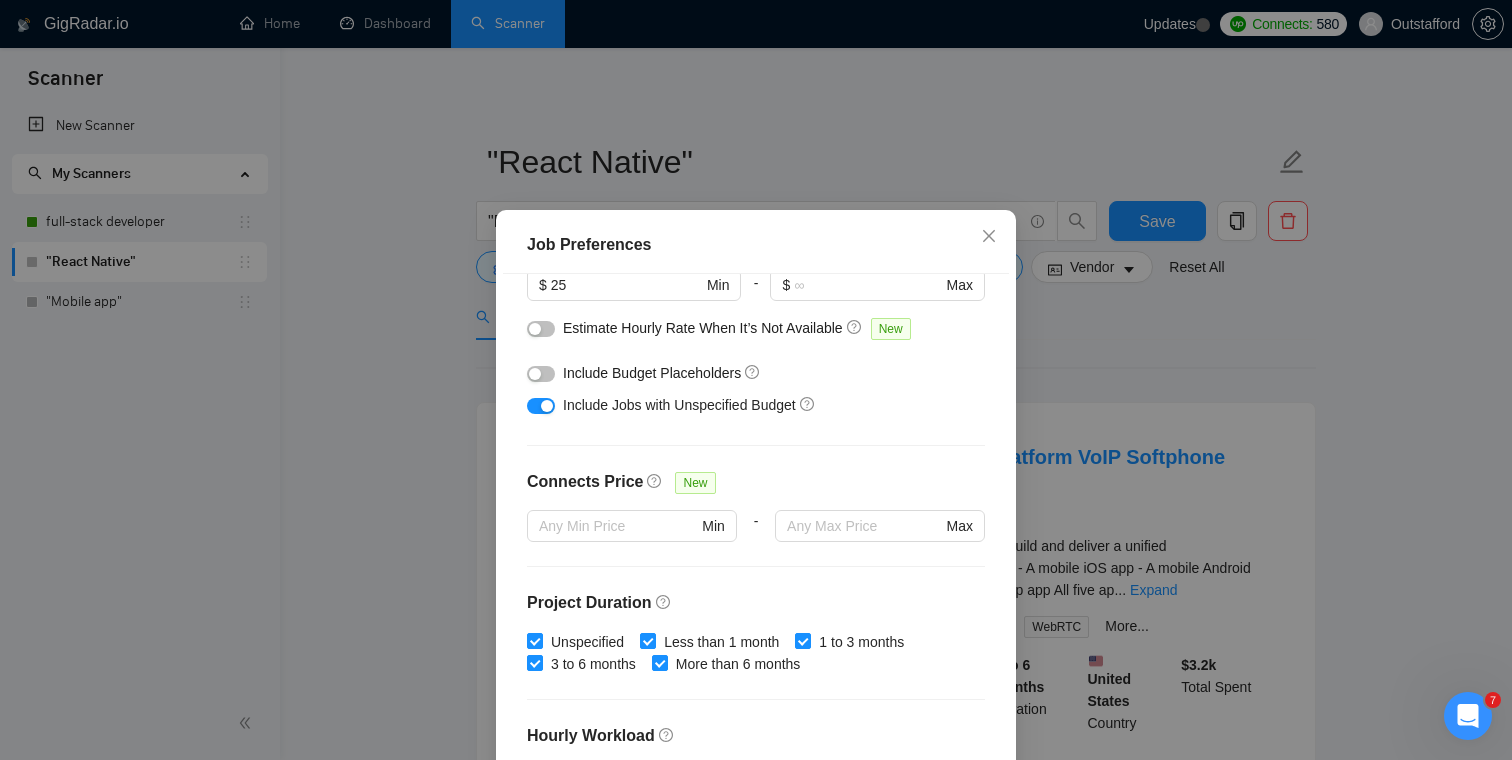 scroll, scrollTop: 309, scrollLeft: 0, axis: vertical 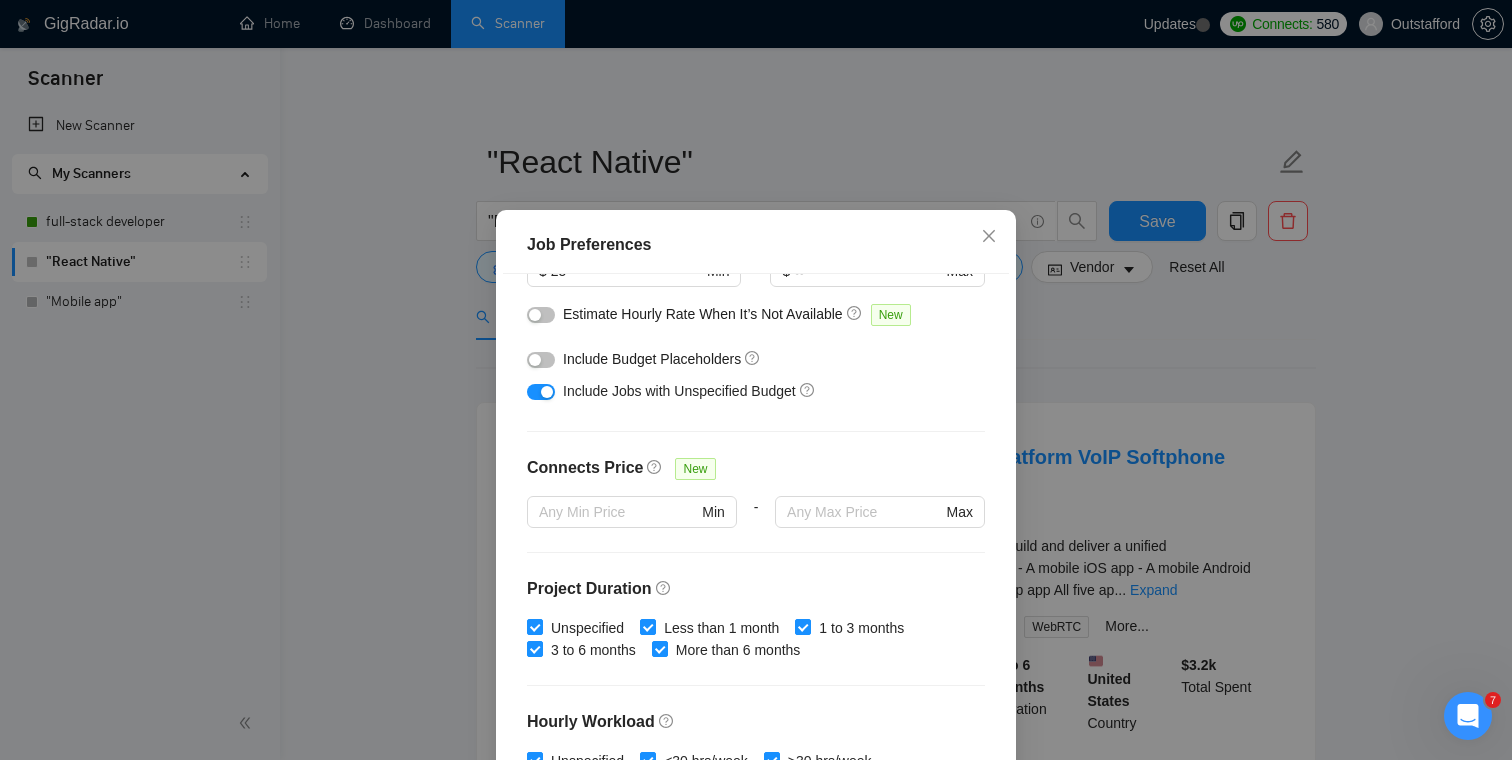 click at bounding box center [541, 360] 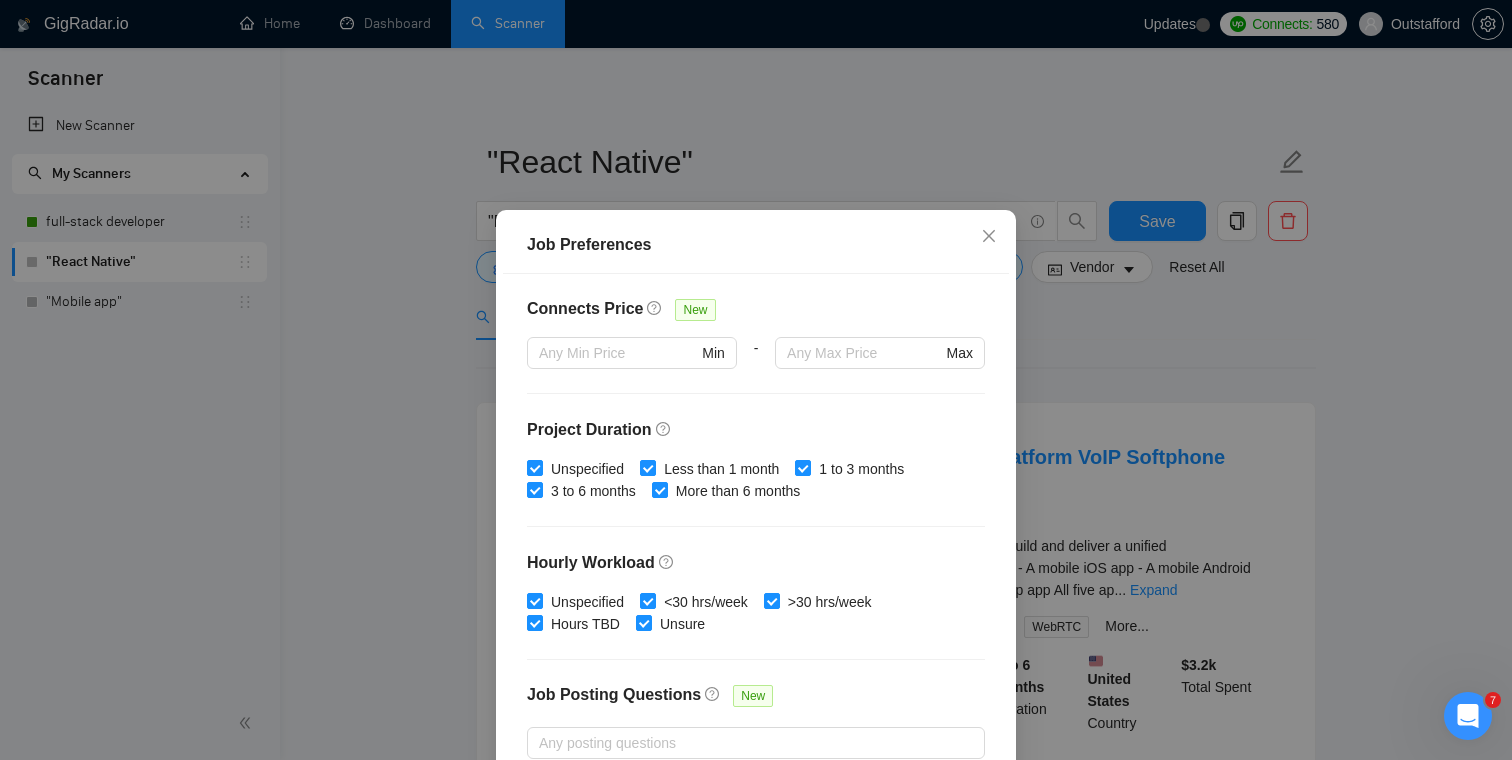 scroll, scrollTop: 595, scrollLeft: 0, axis: vertical 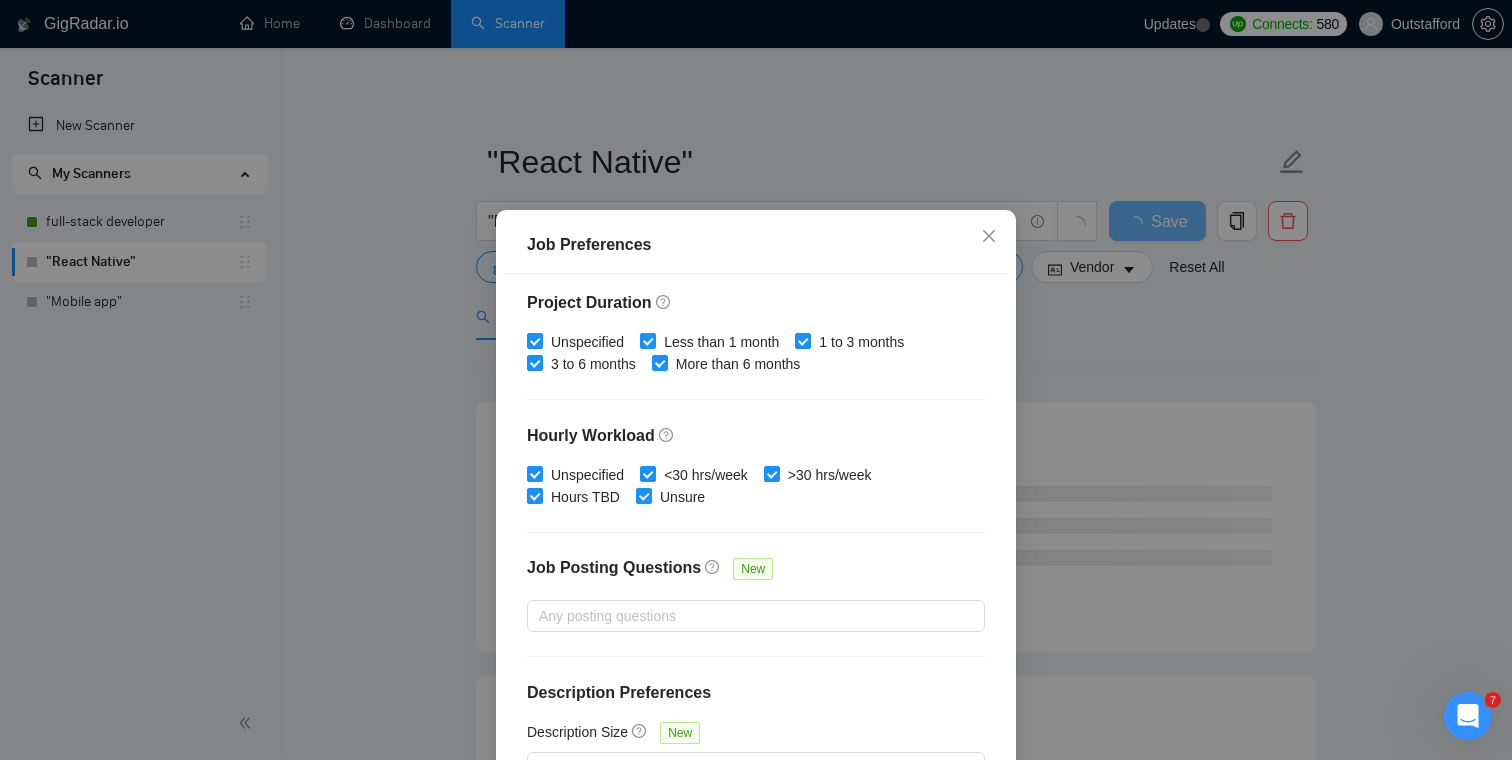click on "Budget Project Type All Fixed Price Hourly Rate   Fixed Price Budget $ 5000 Min - $ Max Estimate Fixed Price When It’s Not Available New   Hourly Rate Price Budget $ 25 Min - $ Max Estimate Hourly Rate When It’s Not Available New Include Budget Placeholders Include Jobs with Unspecified Budget   Connects Price New Min - Max Project Duration   Unspecified Less than 1 month 1 to 3 months 3 to 6 months More than 6 months Hourly Workload   Unspecified <30 hrs/week >30 hrs/week Hours TBD Unsure Job Posting Questions New   Any posting questions Description Preferences Description Size New   Any description size" at bounding box center [756, 540] 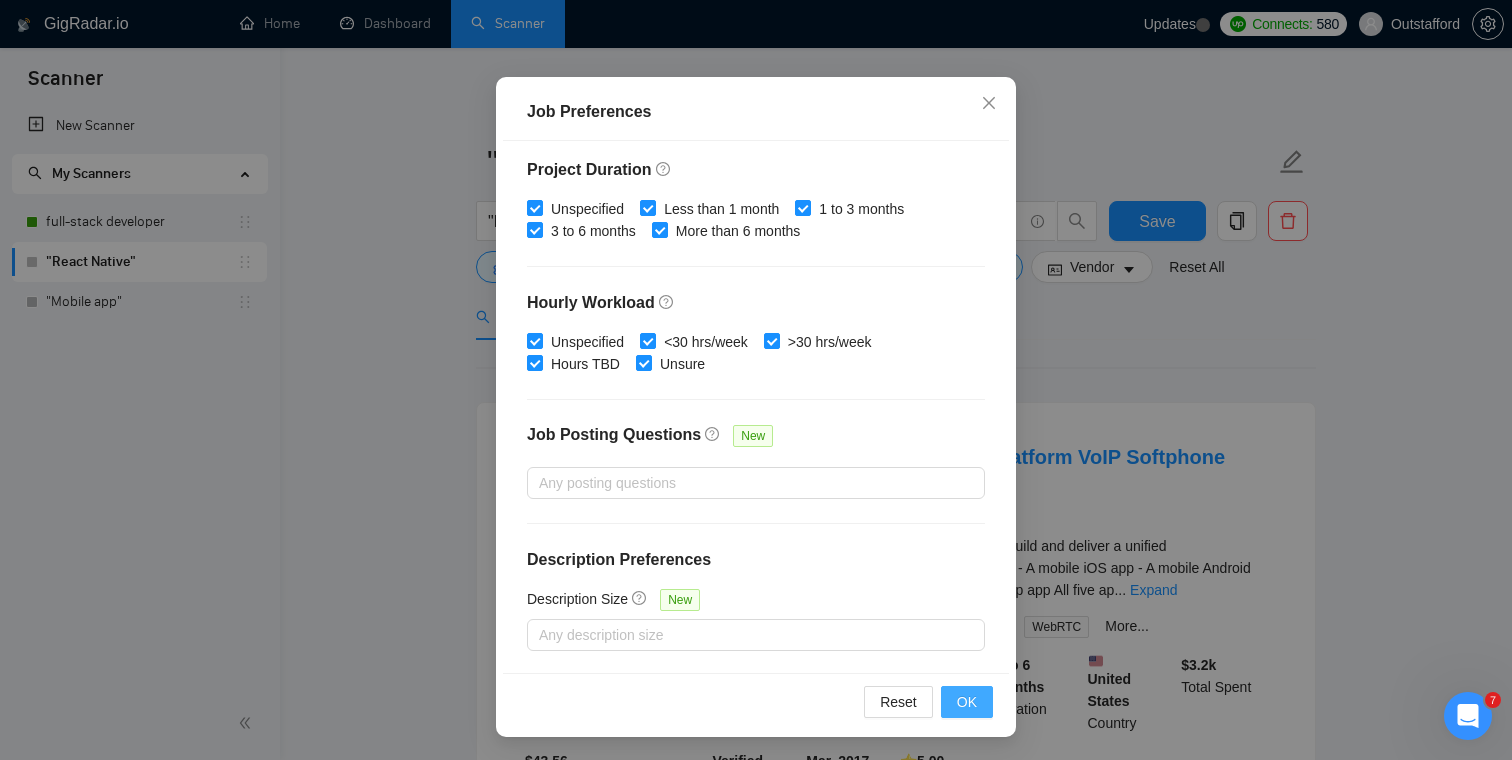 click on "OK" at bounding box center (967, 702) 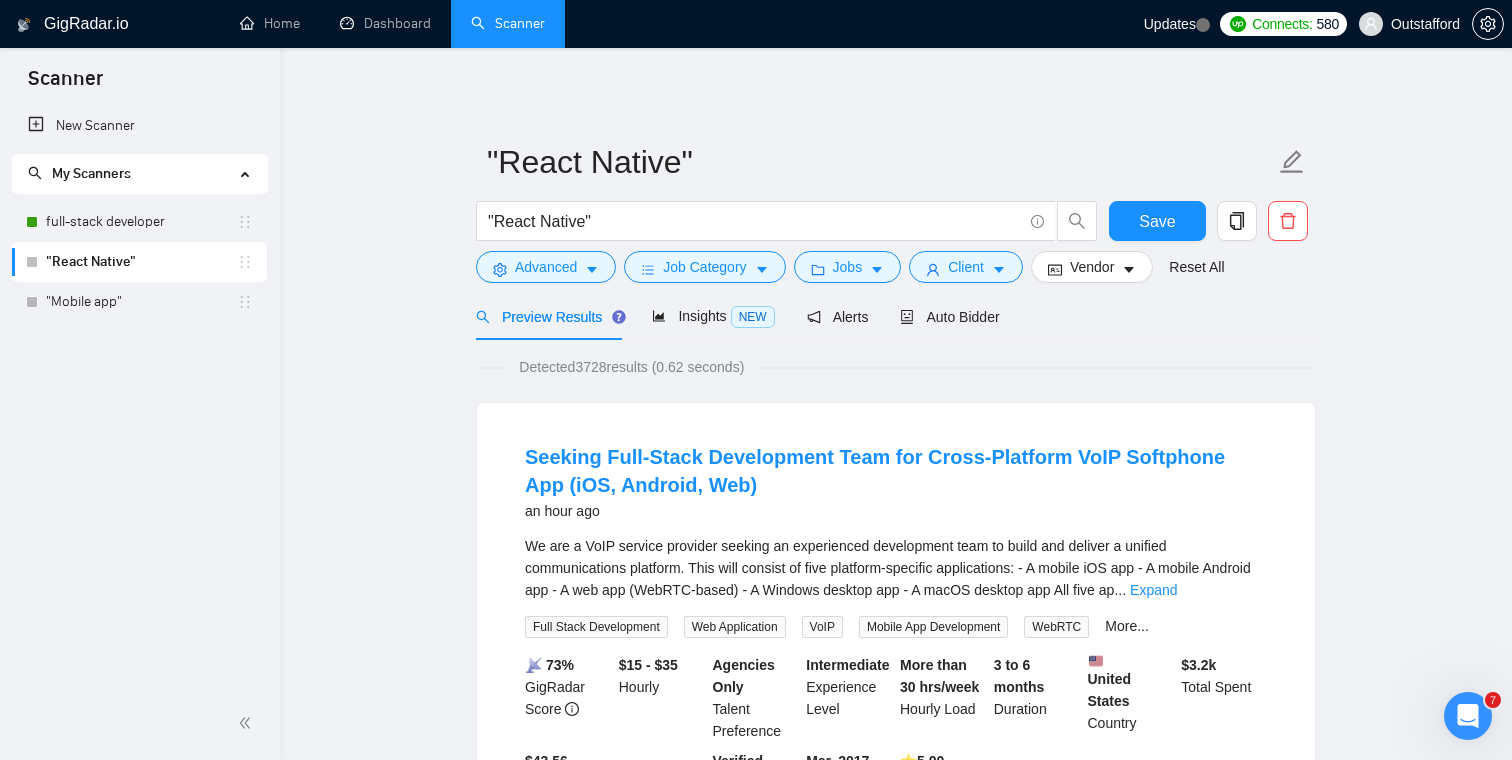 click on ""React Native" "React Native" Save Advanced   Job Category   Jobs   Client   Vendor   Reset All Preview Results Insights NEW Alerts Auto Bidder Detected   3728  results   (0.62 seconds) Seeking Full-Stack Development Team for Cross-Platform VoIP Softphone App (iOS, Android, Web) an hour ago We are a VoIP service provider seeking an experienced development team to build and deliver a unified communications platform. This will consist of five platform-specific applications:
- A mobile iOS app
- A mobile Android app
- A web app (WebRTC-based)
- A Windows desktop app
- A macOS desktop app
All five ap ... Expand Full Stack Development Web Application VoIP Mobile App Development WebRTC More... 📡   73% GigRadar Score   $15 - $35 Hourly Agencies Only Talent Preference Intermediate Experience Level More than 30 hrs/week Hourly Load 3 to 6 months Duration   United States Country $ 3.2k Total Spent $43.56 Avg Rate Paid - Company Size Verified Payment Verified Mar, 2017 Member Since ⭐️  5.00 Client Feedback React" at bounding box center [896, 2532] 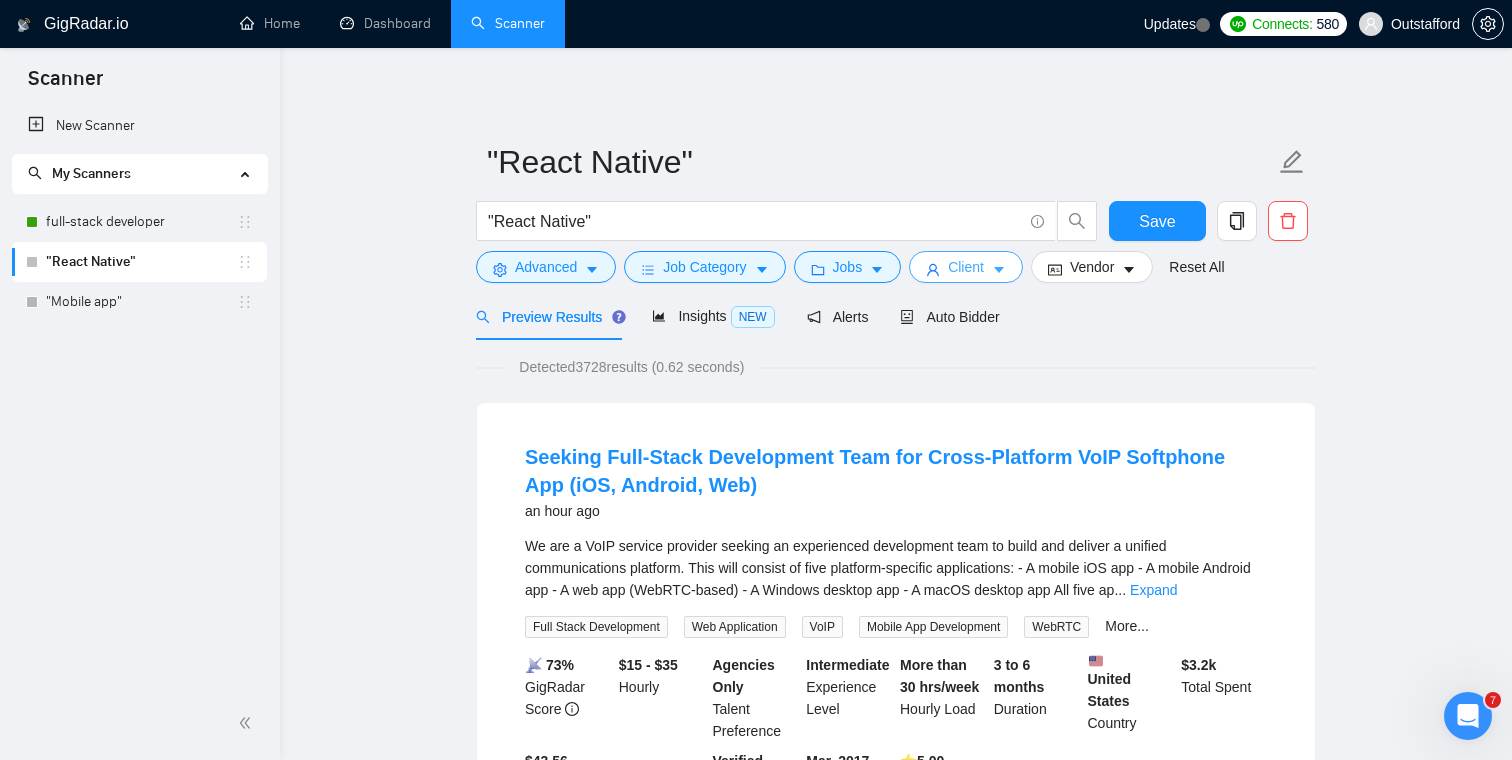 click on "Client" at bounding box center (966, 267) 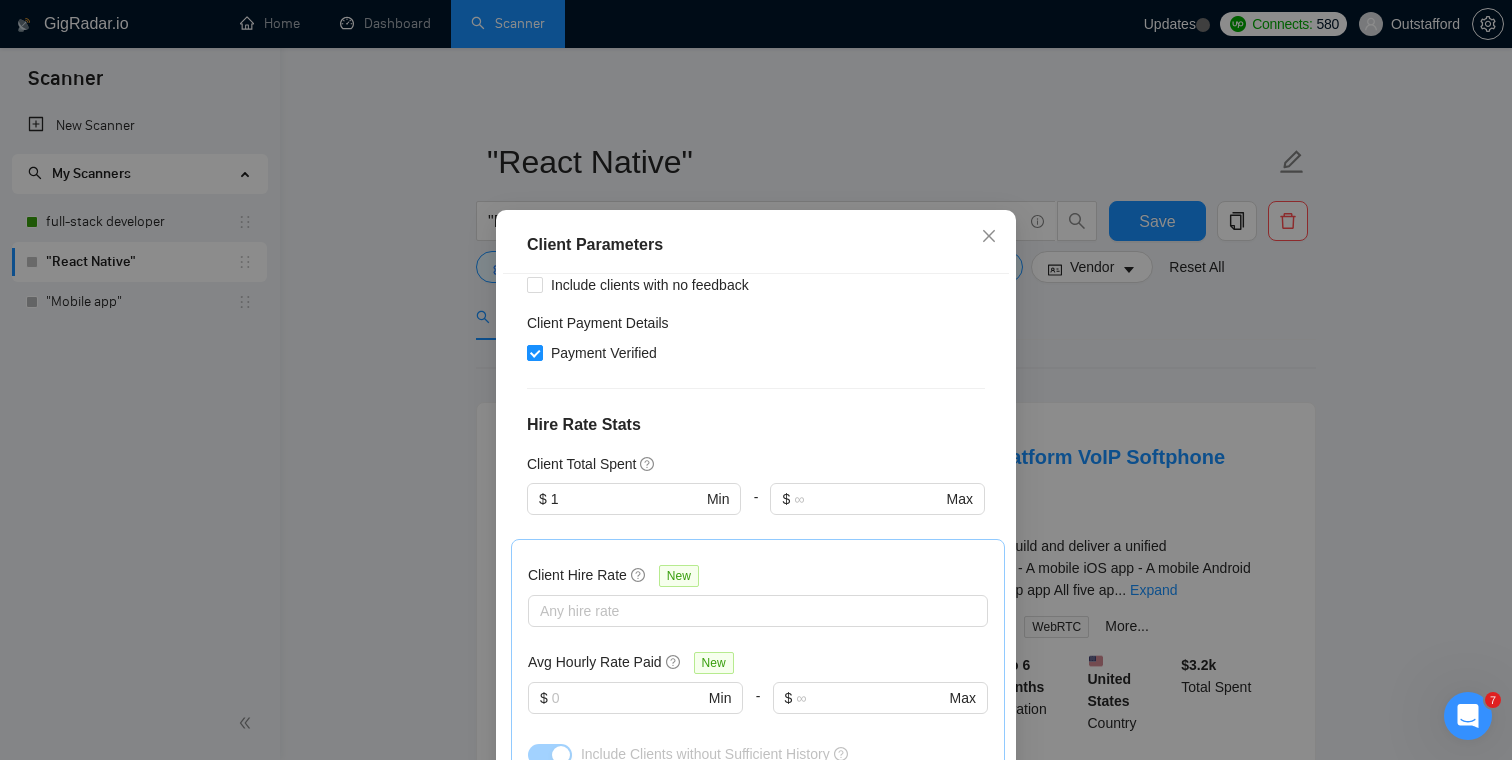 scroll, scrollTop: 346, scrollLeft: 0, axis: vertical 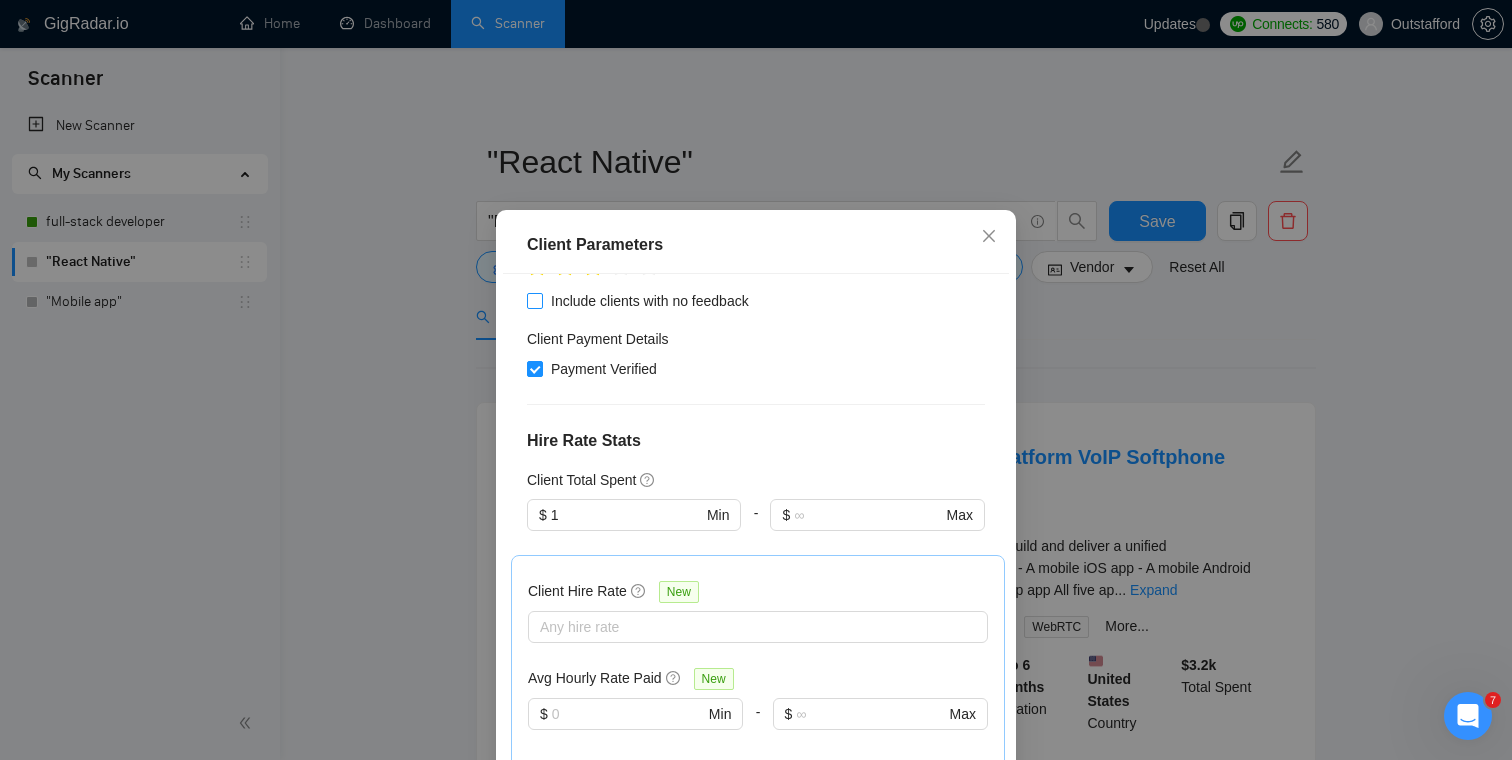 click on "Include clients with no feedback" at bounding box center (650, 301) 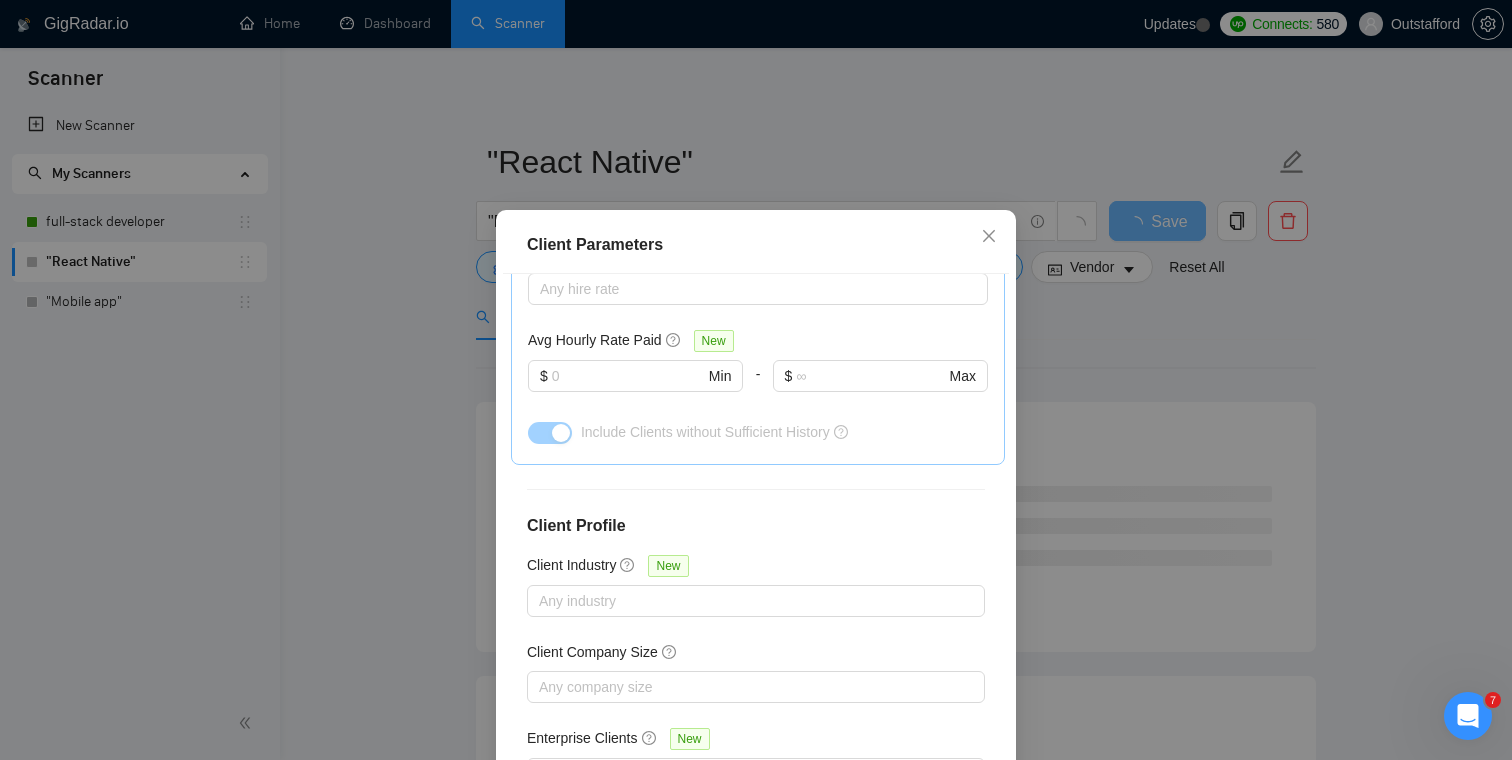 scroll, scrollTop: 714, scrollLeft: 0, axis: vertical 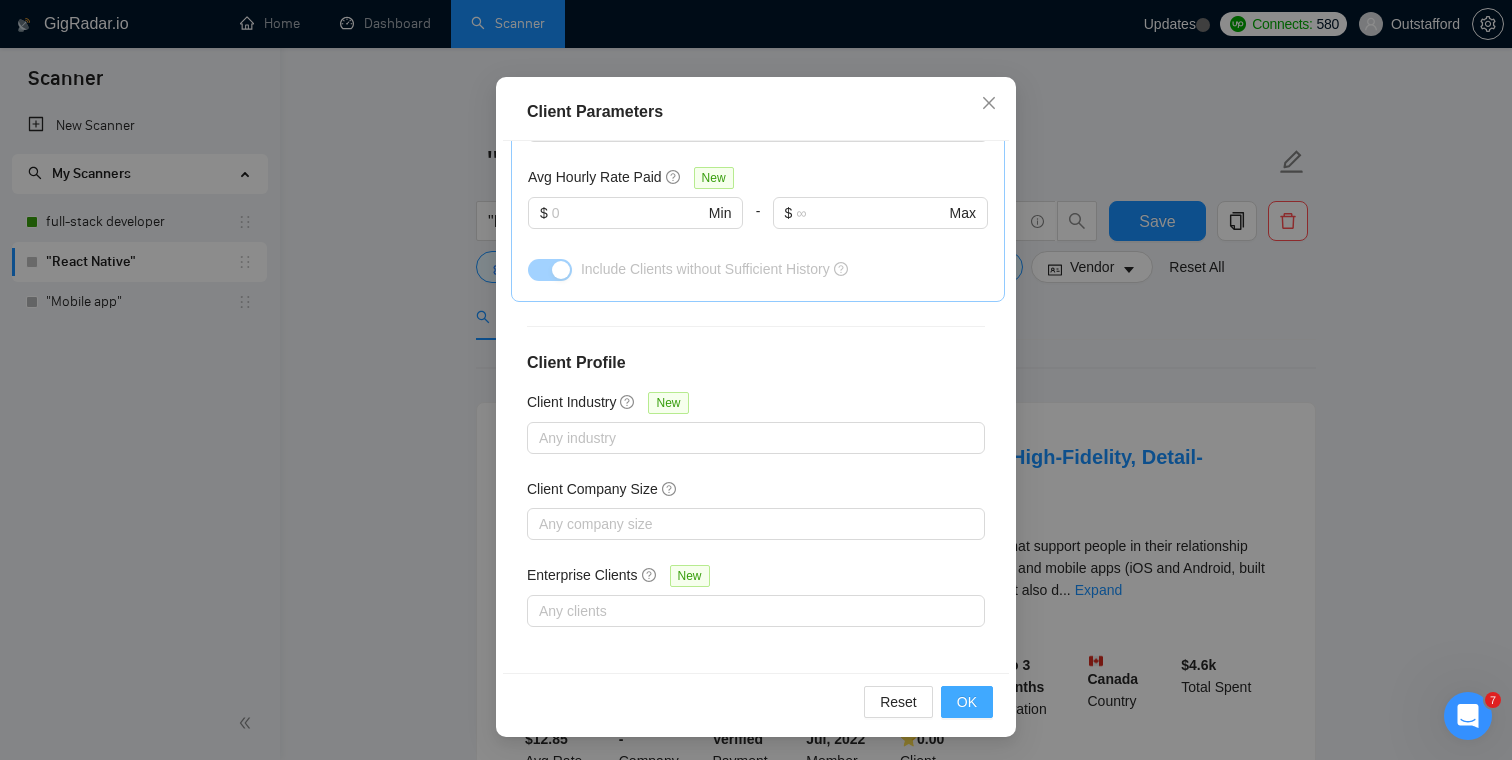 click on "OK" at bounding box center (967, 702) 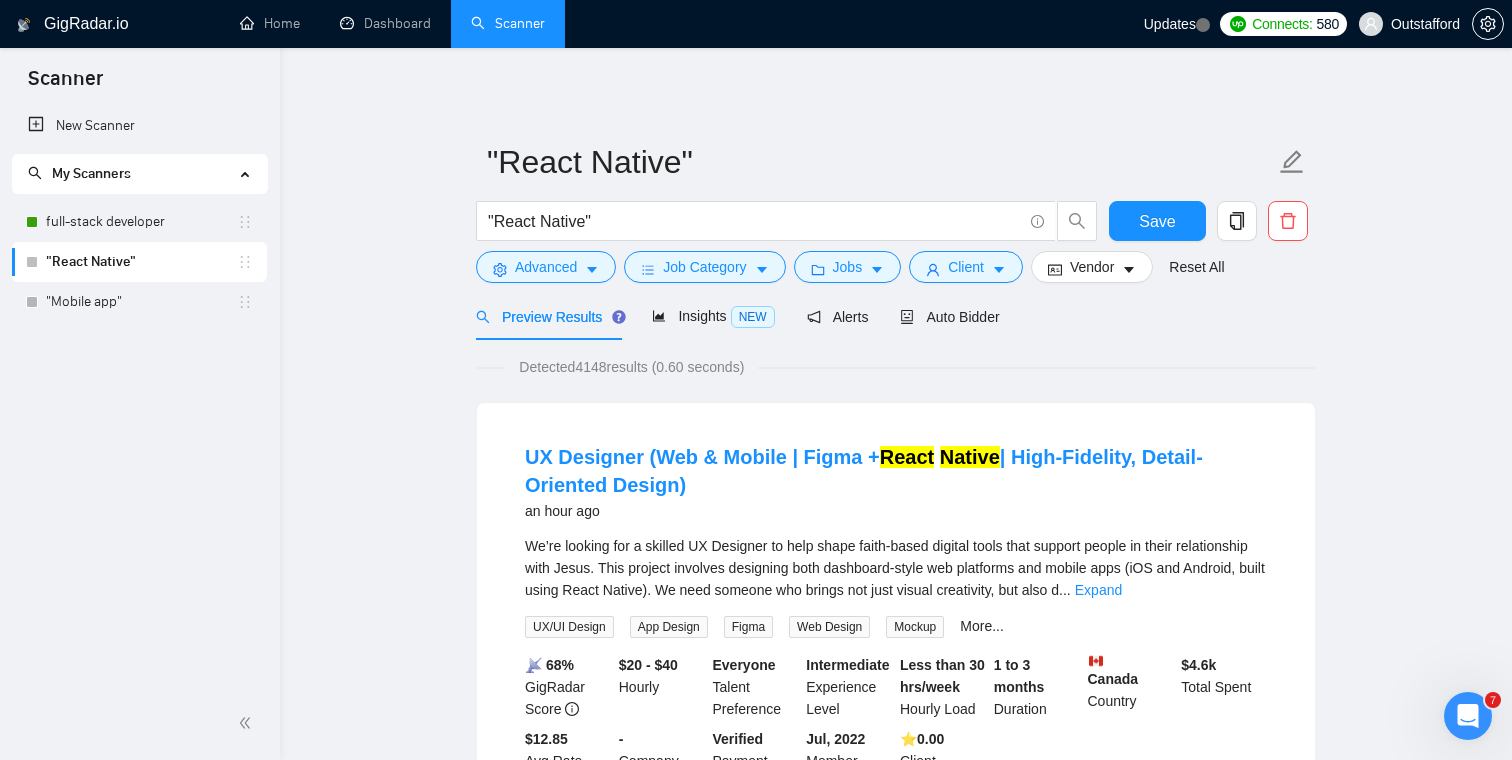 click on ""React Native" "React Native" Save Advanced   Job Category   Jobs   Client   Vendor   Reset All Preview Results Insights NEW Alerts Auto Bidder Detected   4148  results   (0.60 seconds) UX Designer (Web & Mobile | Figma +  React   Native  | High-Fidelity, Detail-Oriented Design) an hour ago We’re looking for a skilled UX Designer to help shape faith-based digital tools that support people in their relationship with Jesus. This project involves designing both dashboard-style web platforms and mobile apps (iOS and Android, built using React Native).
We need someone who brings not just visual creativity, but also d ... Expand UX/UI Design App Design Figma Web Design Mockup More... 📡   68% GigRadar Score   $20 - $40 Hourly Everyone Talent Preference Intermediate Experience Level Less than 30 hrs/week Hourly Load 1 to 3 months Duration   Canada Country $ 4.6k Total Spent $12.85 Avg Rate Paid - Company Size Verified Payment Verified Jul, 2022 Member Since ⭐️  0.00 Client Feedback an hour ago ... Expand" at bounding box center [896, 2525] 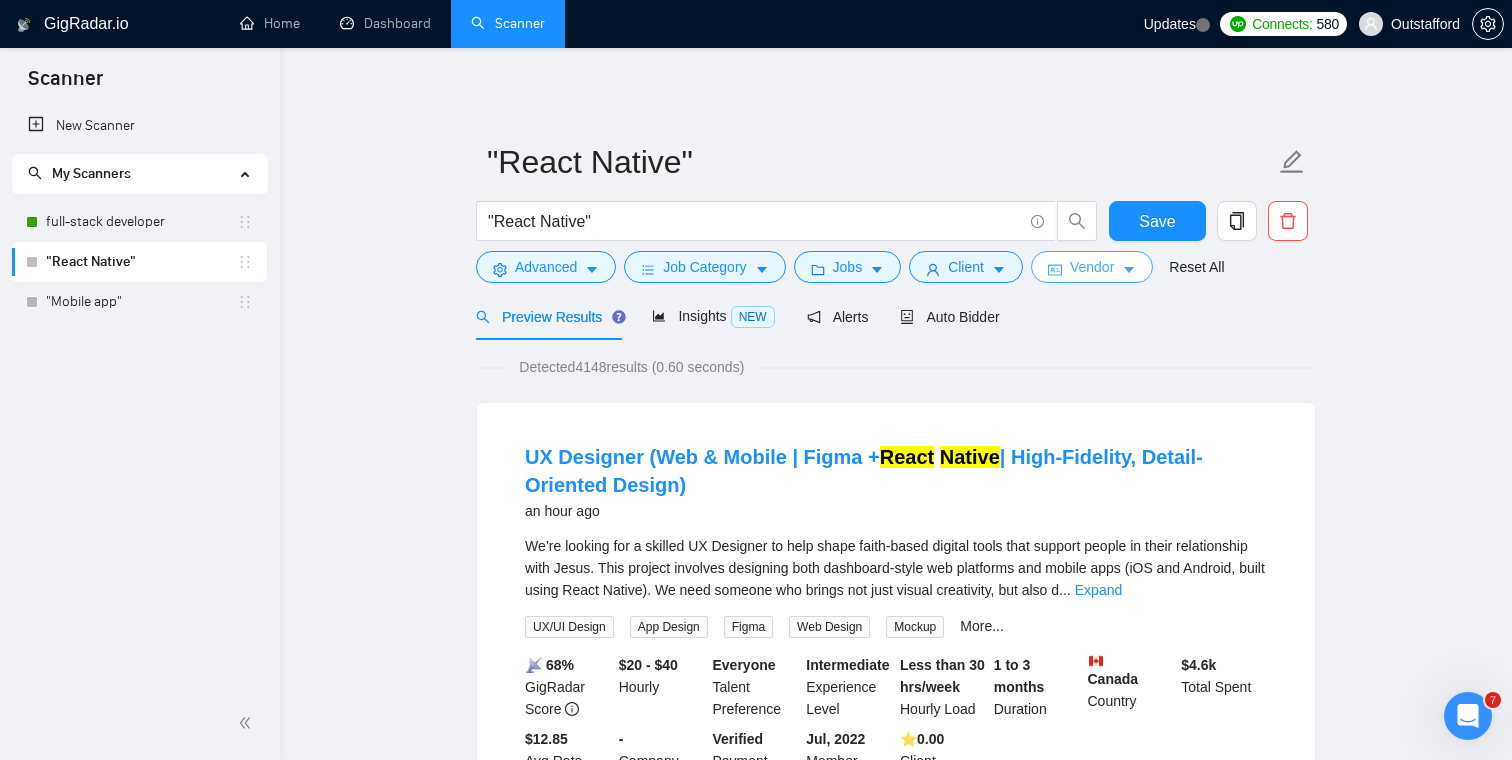 click on "Vendor" at bounding box center [1092, 267] 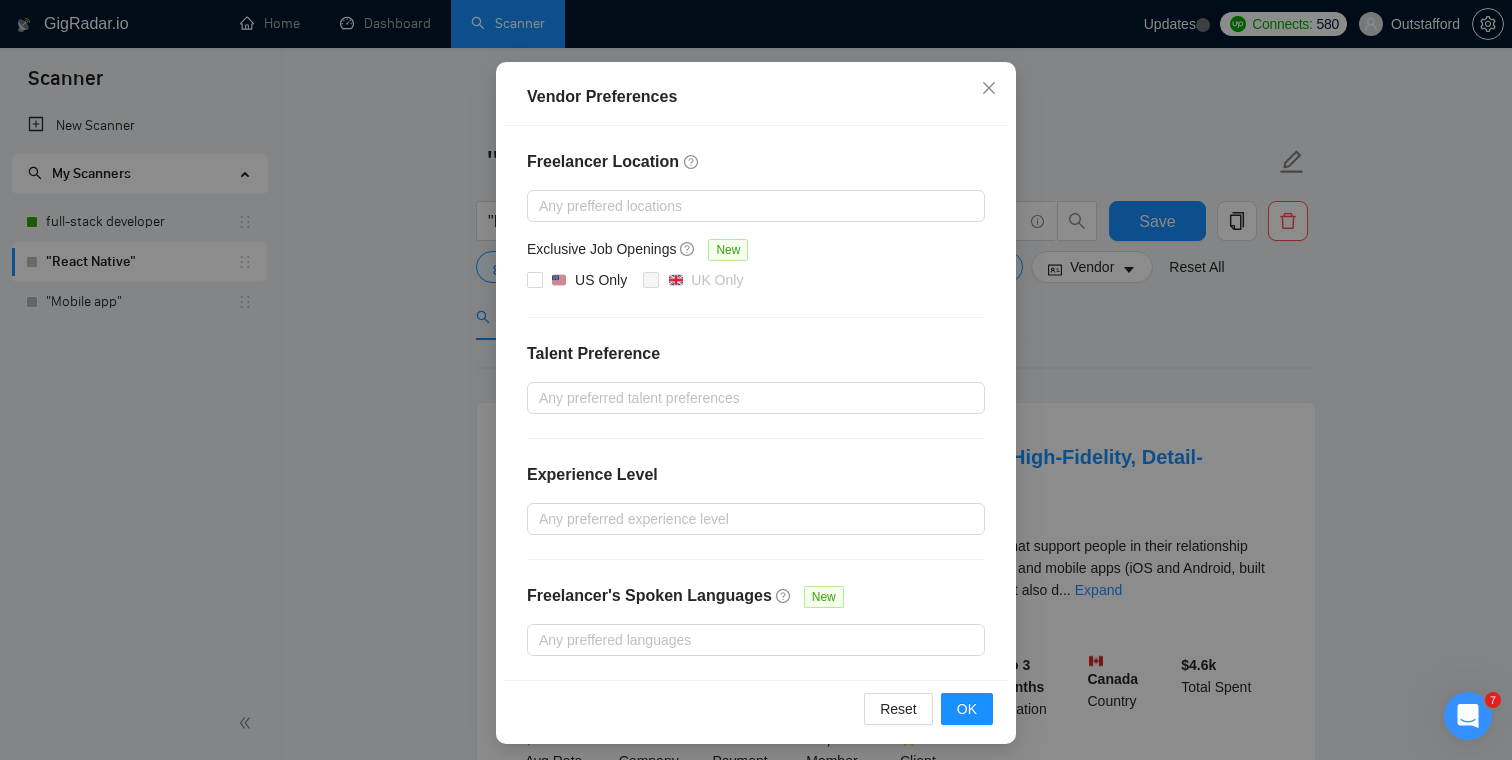 scroll, scrollTop: 159, scrollLeft: 0, axis: vertical 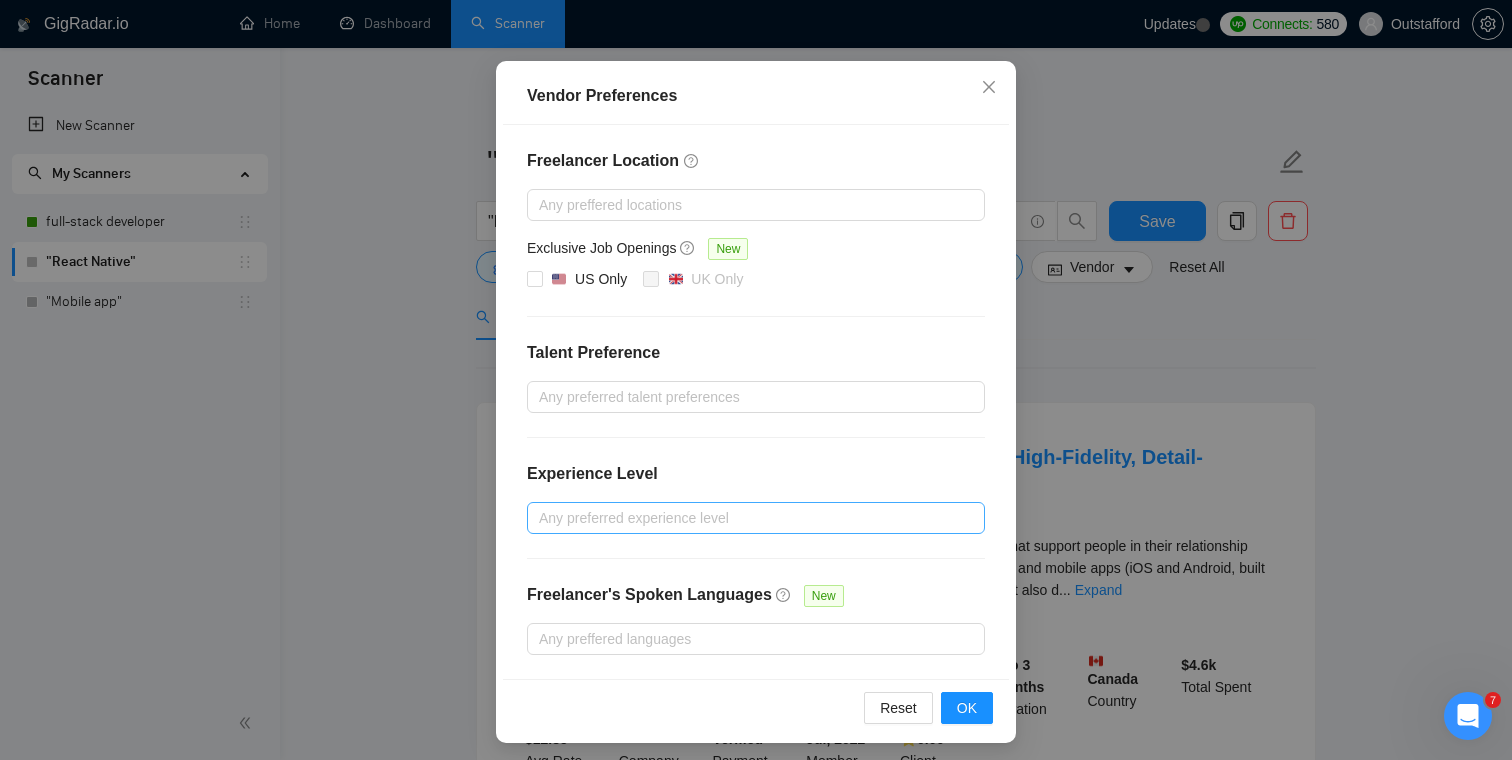click at bounding box center (746, 518) 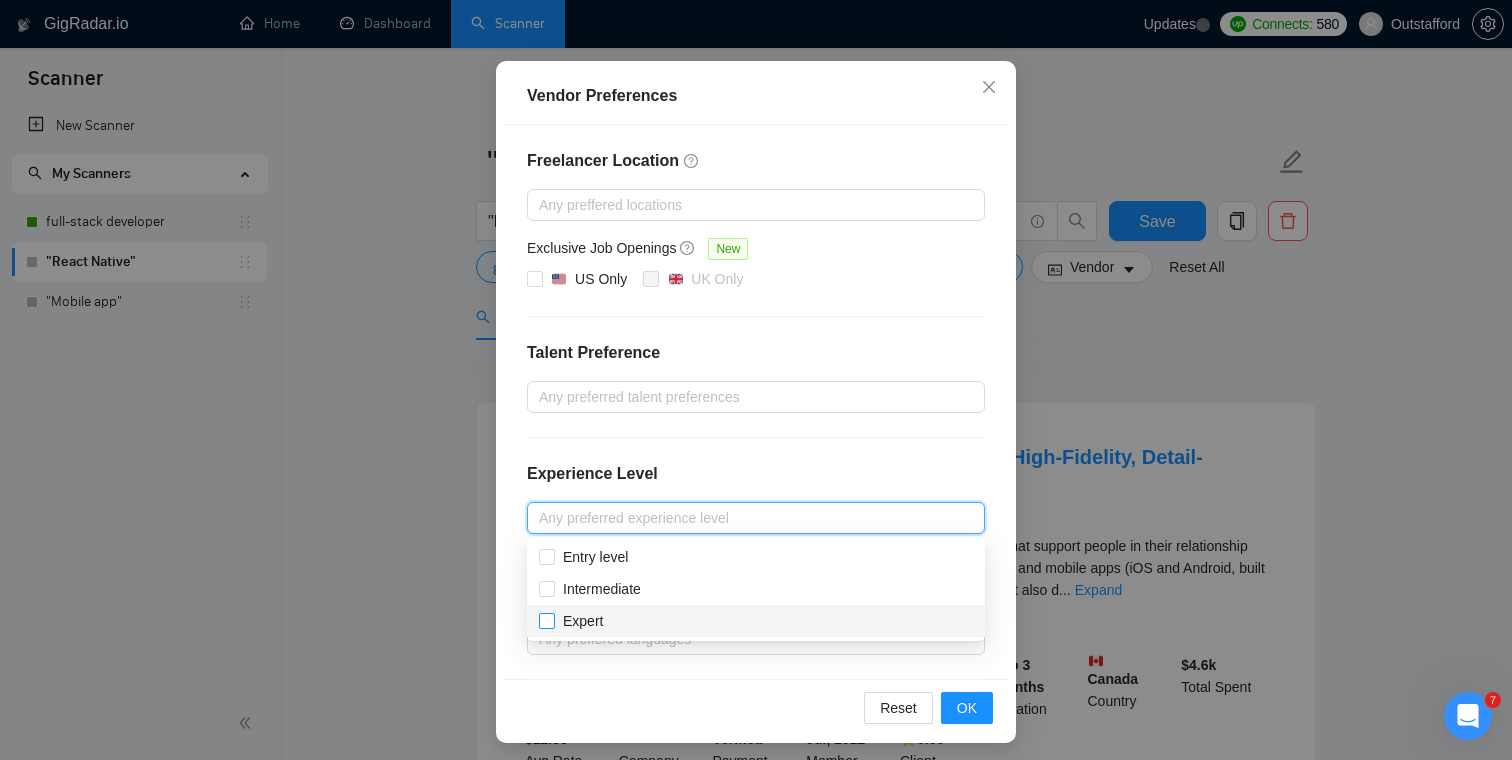 click on "Expert" at bounding box center [583, 621] 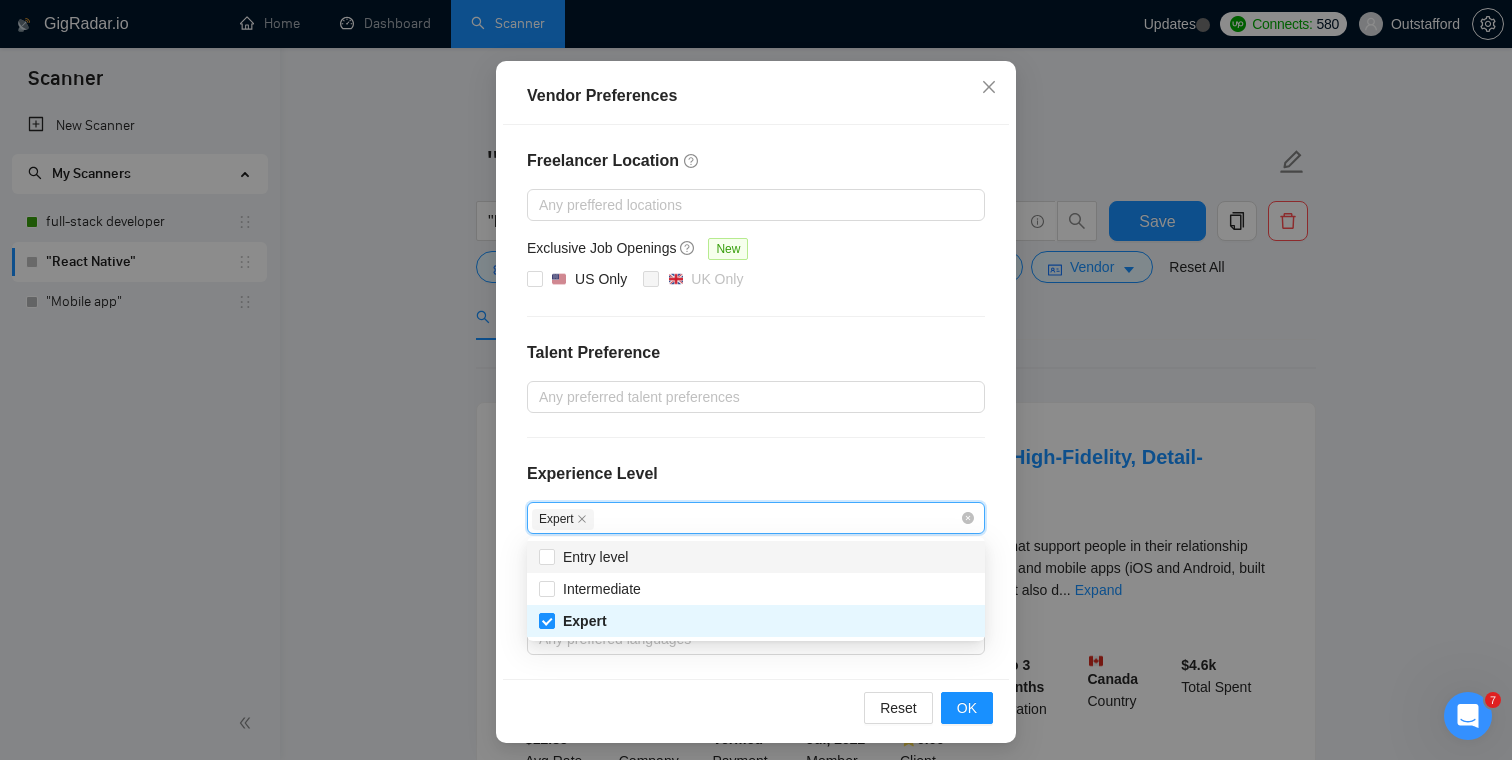 click on "Freelancer Location     Any preffered locations Exclusive Job Openings New US Only UK Only Talent Preference   Any preferred talent preferences Experience Level Expert   Freelancer's Spoken Languages New   Any preffered languages" at bounding box center [756, 402] 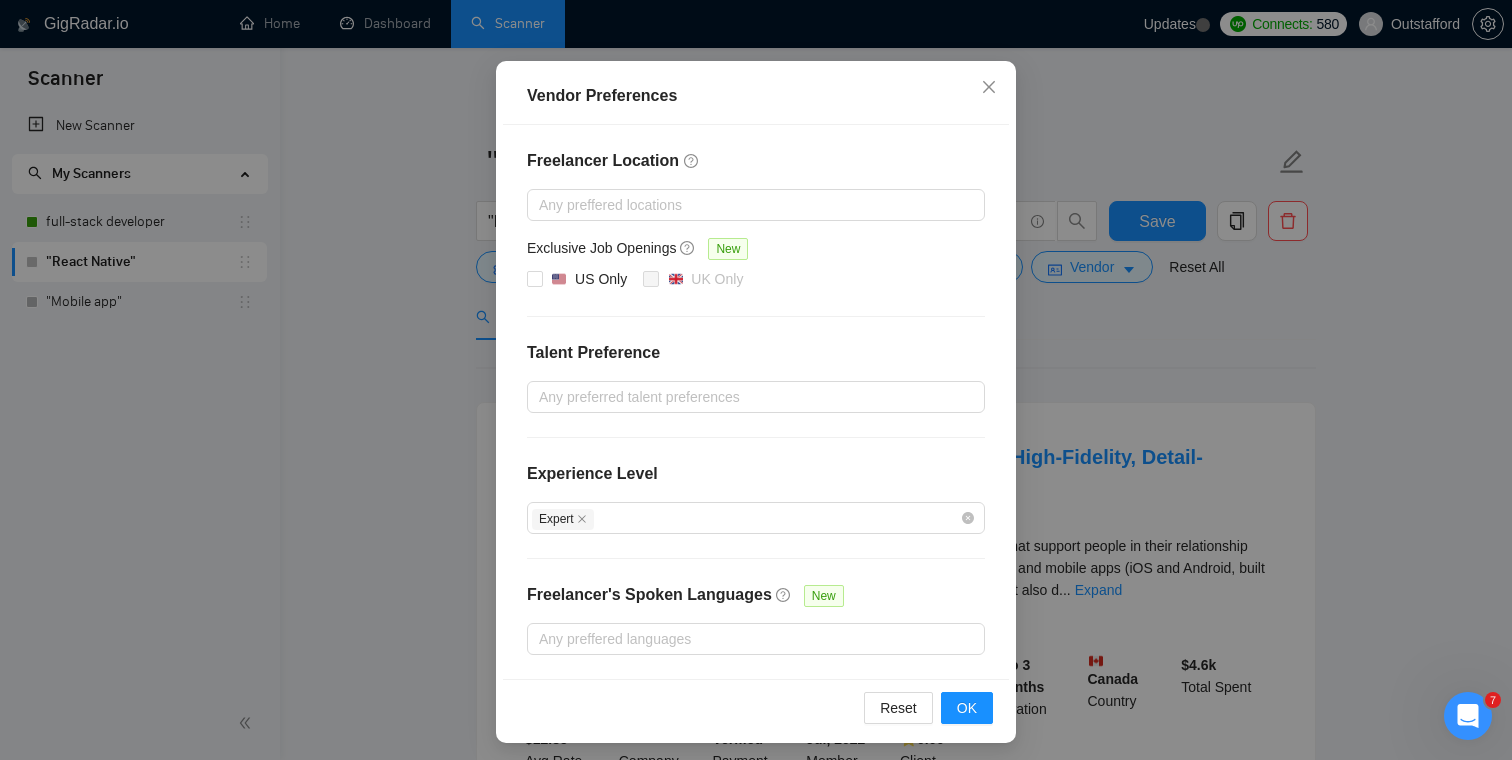 scroll, scrollTop: 165, scrollLeft: 0, axis: vertical 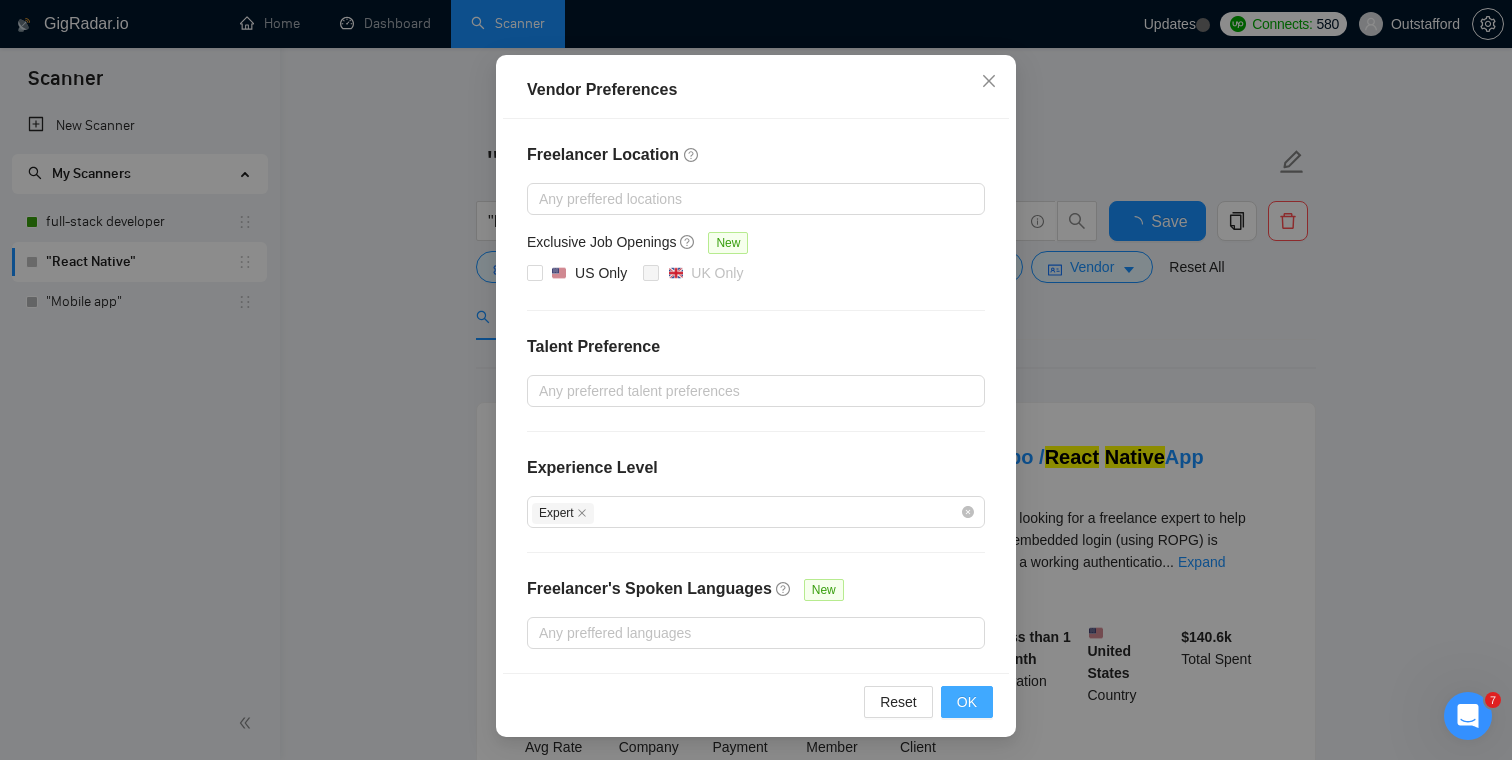 click on "OK" at bounding box center [967, 702] 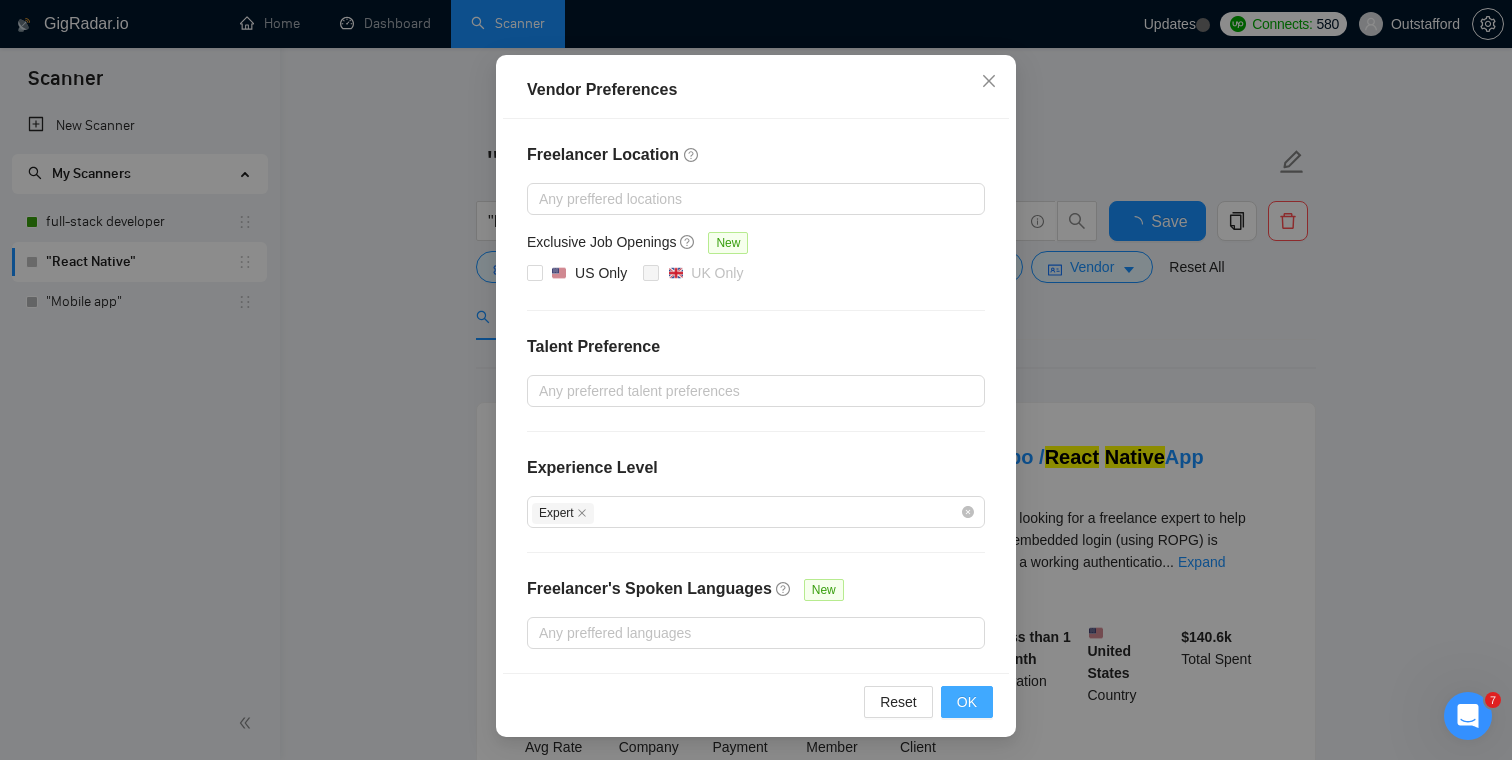 scroll, scrollTop: 65, scrollLeft: 0, axis: vertical 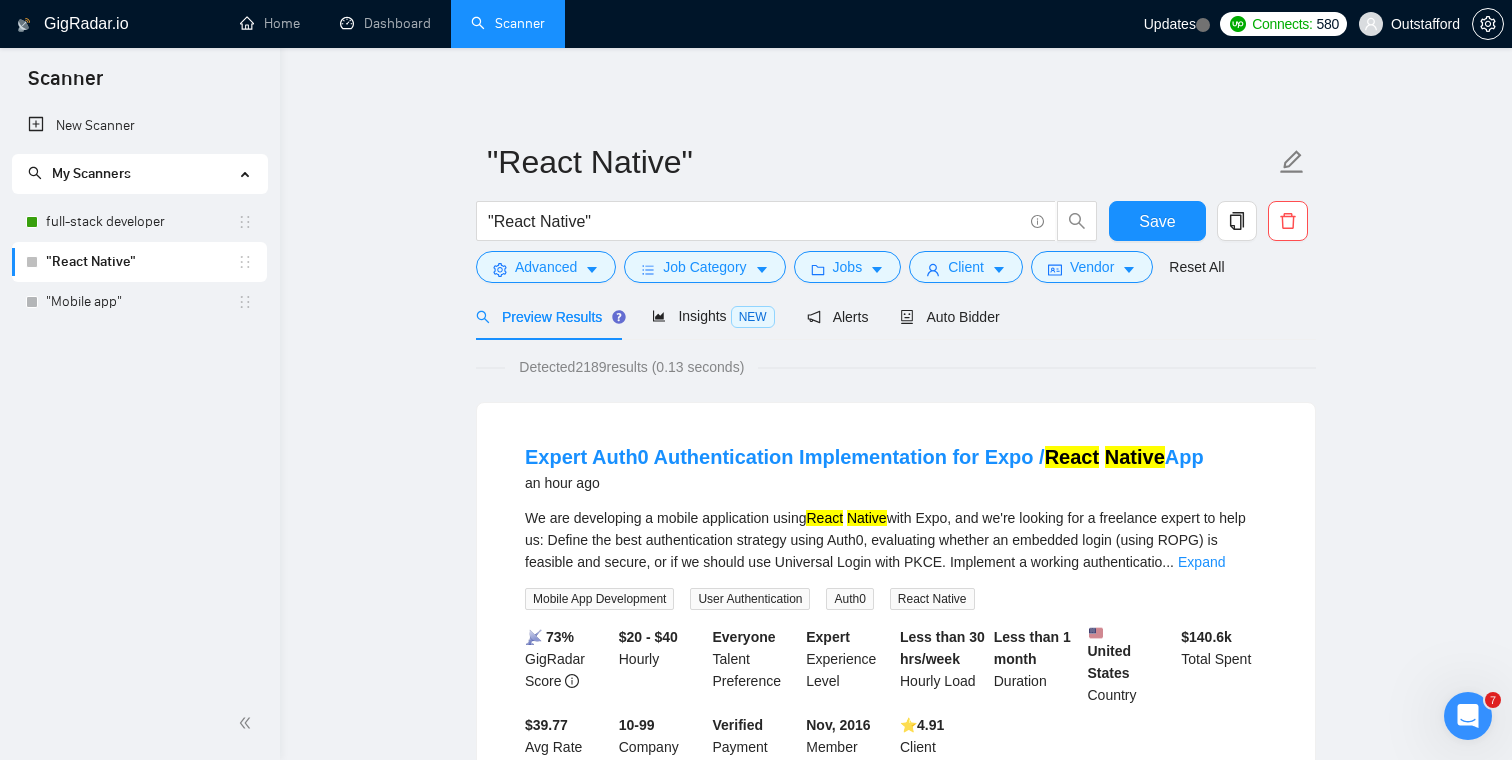 click on ""React Native" "React Native" Save Advanced   Job Category   Jobs   Client   Vendor   Reset All Preview Results Insights NEW Alerts Auto Bidder Detected   2189  results   (0.13 seconds) Expert Auth0 Authentication Implementation for Expo /  React   Native  App an hour ago We are developing a mobile application using  React   Native  with Expo, and we're looking for a freelance expert to help us:
Define the best authentication strategy using Auth0, evaluating whether an embedded login (using ROPG) is feasible and secure, or if we should use Universal Login with PKCE.
Implement a working authenticatio ... Expand Mobile App Development User Authentication Auth0 React Native 📡   73% GigRadar Score   $20 - $40 Hourly Everyone Talent Preference Expert Experience Level Less than 30 hrs/week Hourly Load Less than 1 month Duration   United States Country $ 140.6k Total Spent $39.77 Avg Rate Paid 10-99 Company Size Verified Payment Verified Nov, 2016 Member Since ⭐️  4.91 Client Feedback 🚀 FULL TIME:  React" at bounding box center (896, 2486) 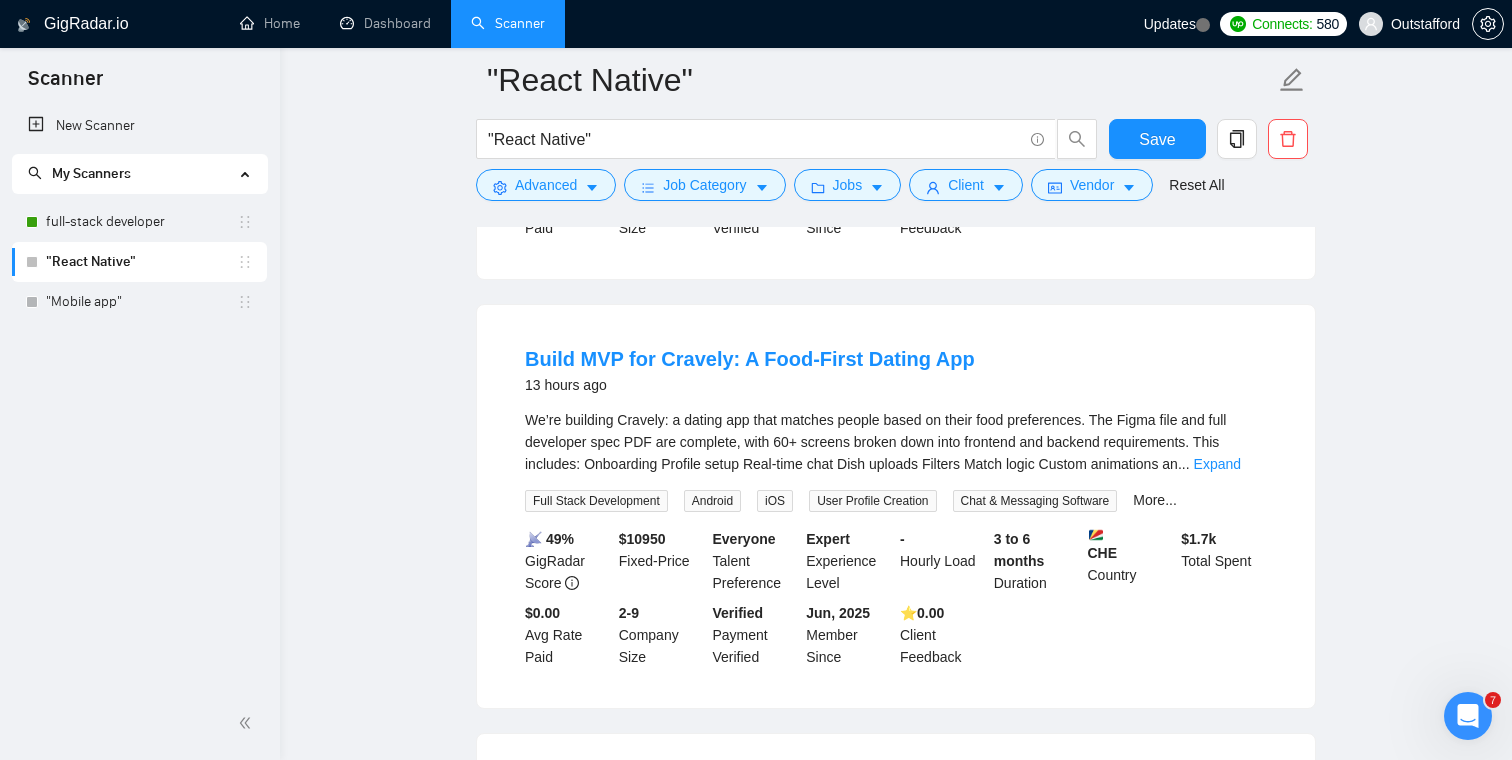 scroll, scrollTop: 1931, scrollLeft: 0, axis: vertical 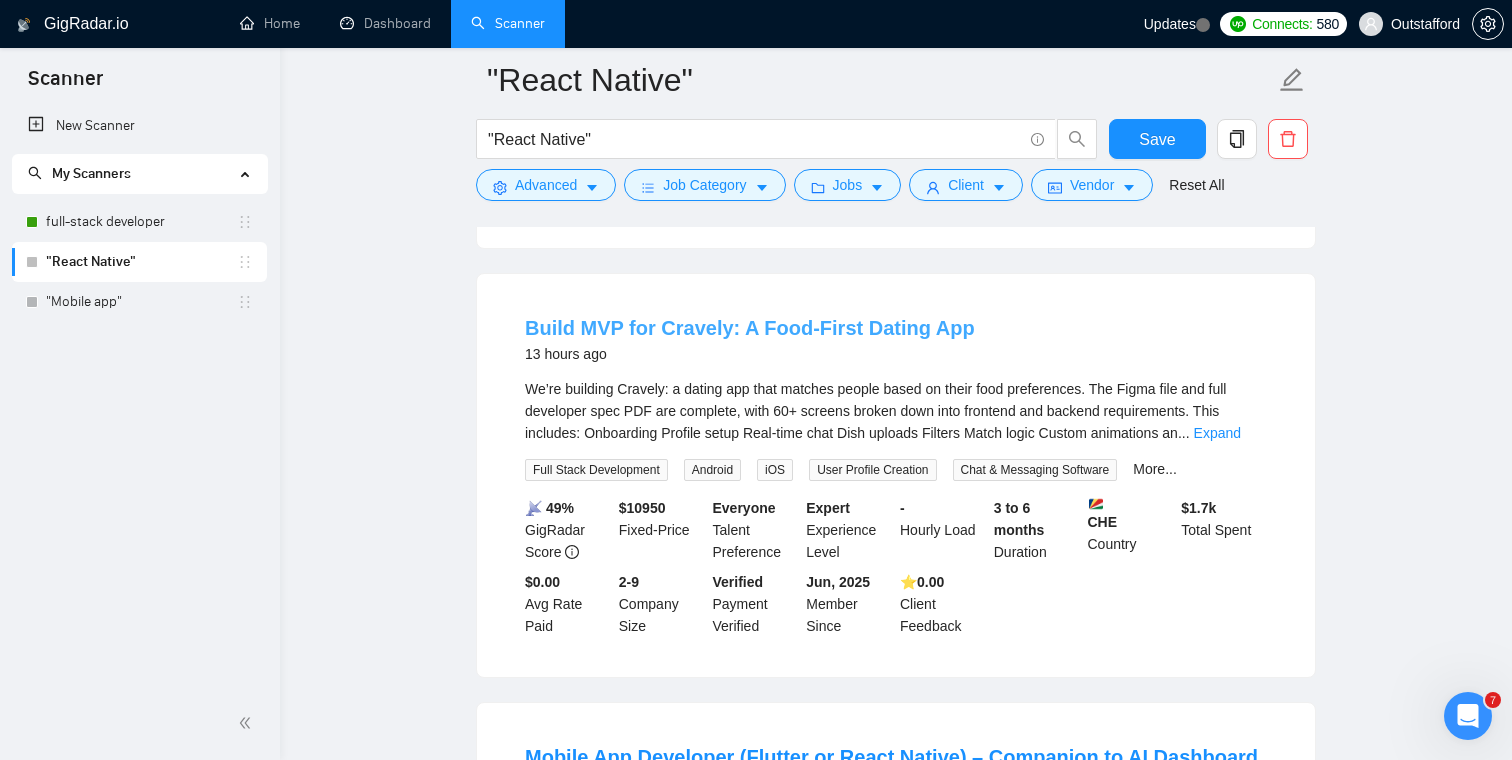 click on "Build MVP for Cravely: A Food-First Dating App" at bounding box center (750, 328) 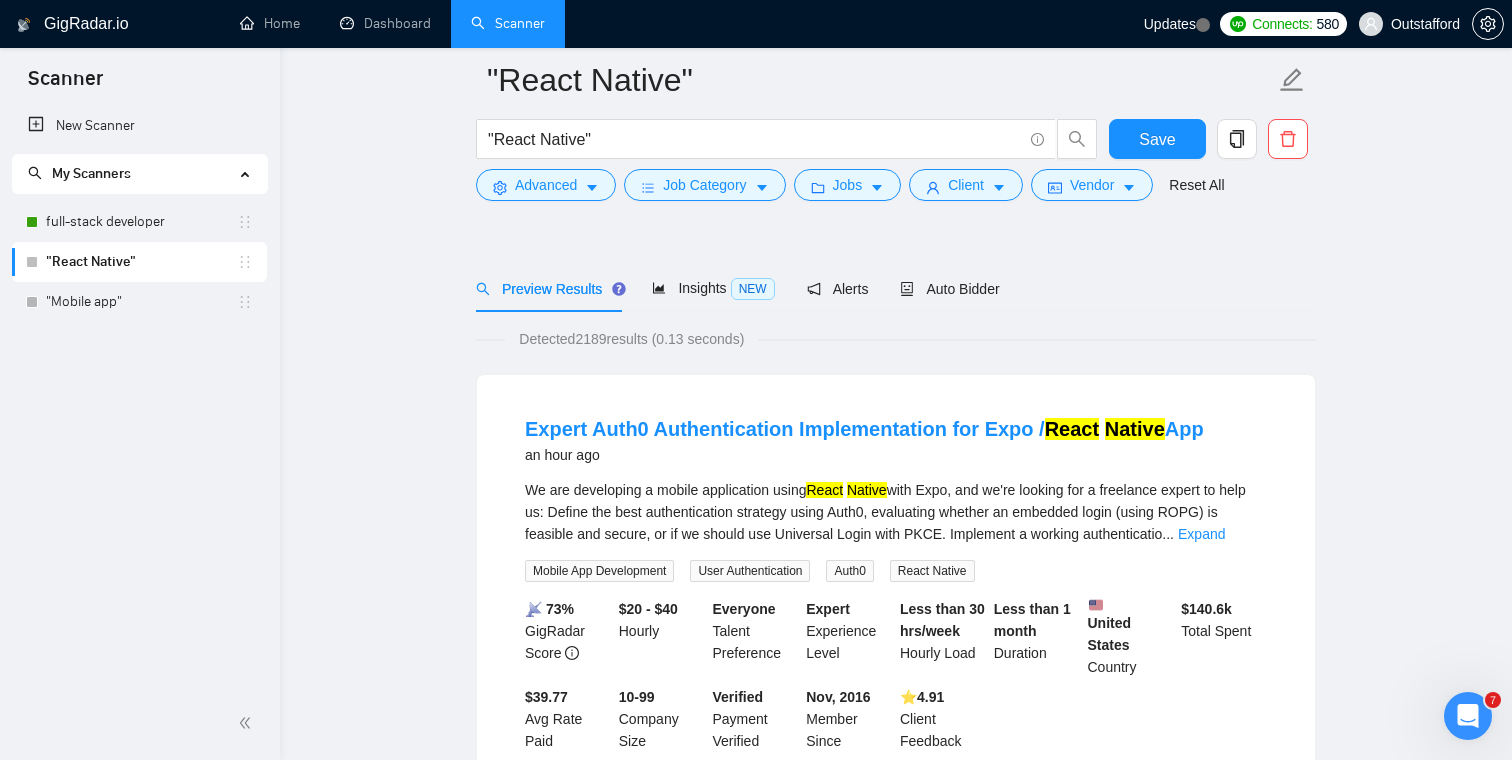 scroll, scrollTop: 134, scrollLeft: 0, axis: vertical 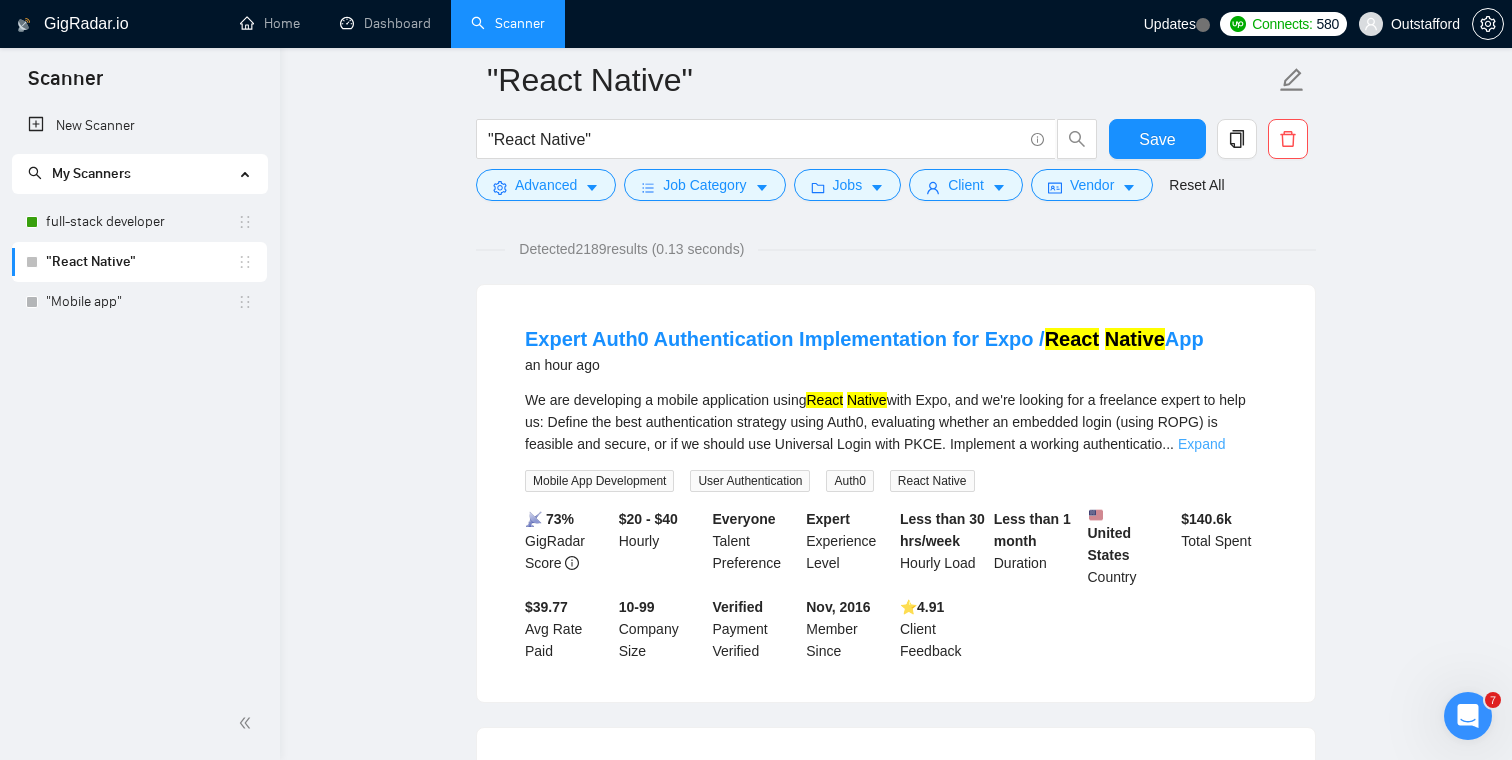 click on "Expand" at bounding box center (1201, 444) 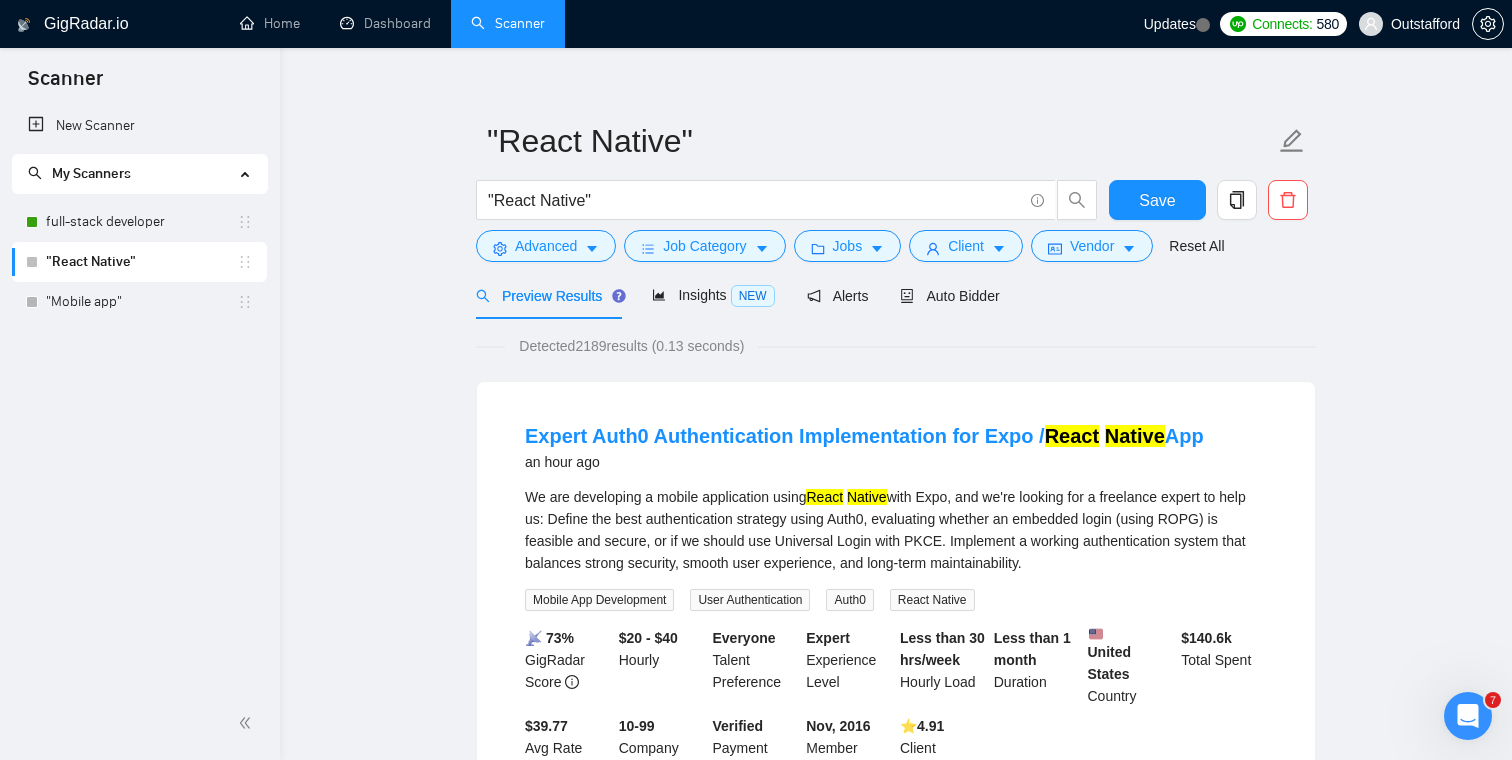 scroll, scrollTop: 0, scrollLeft: 0, axis: both 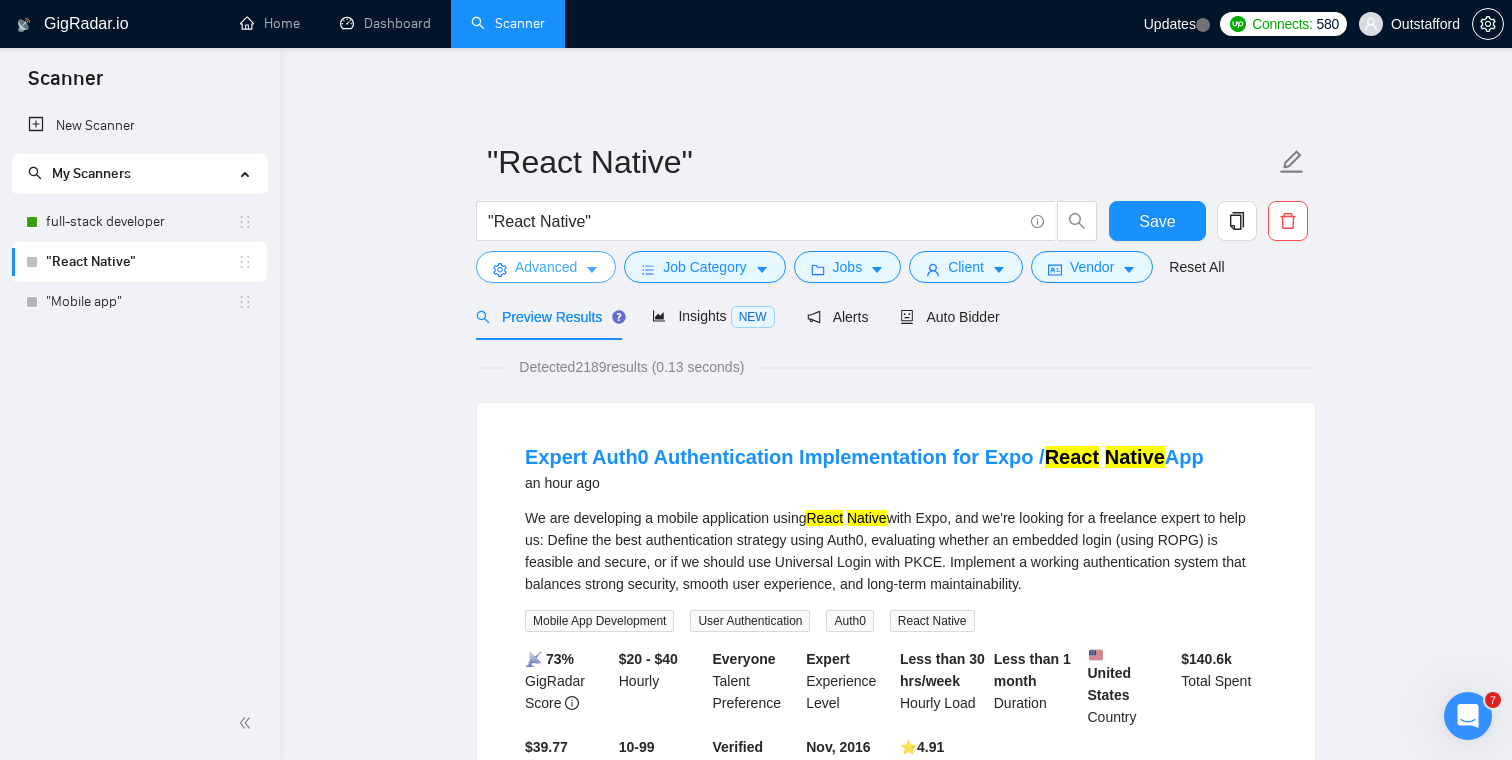click on "Advanced" at bounding box center (546, 267) 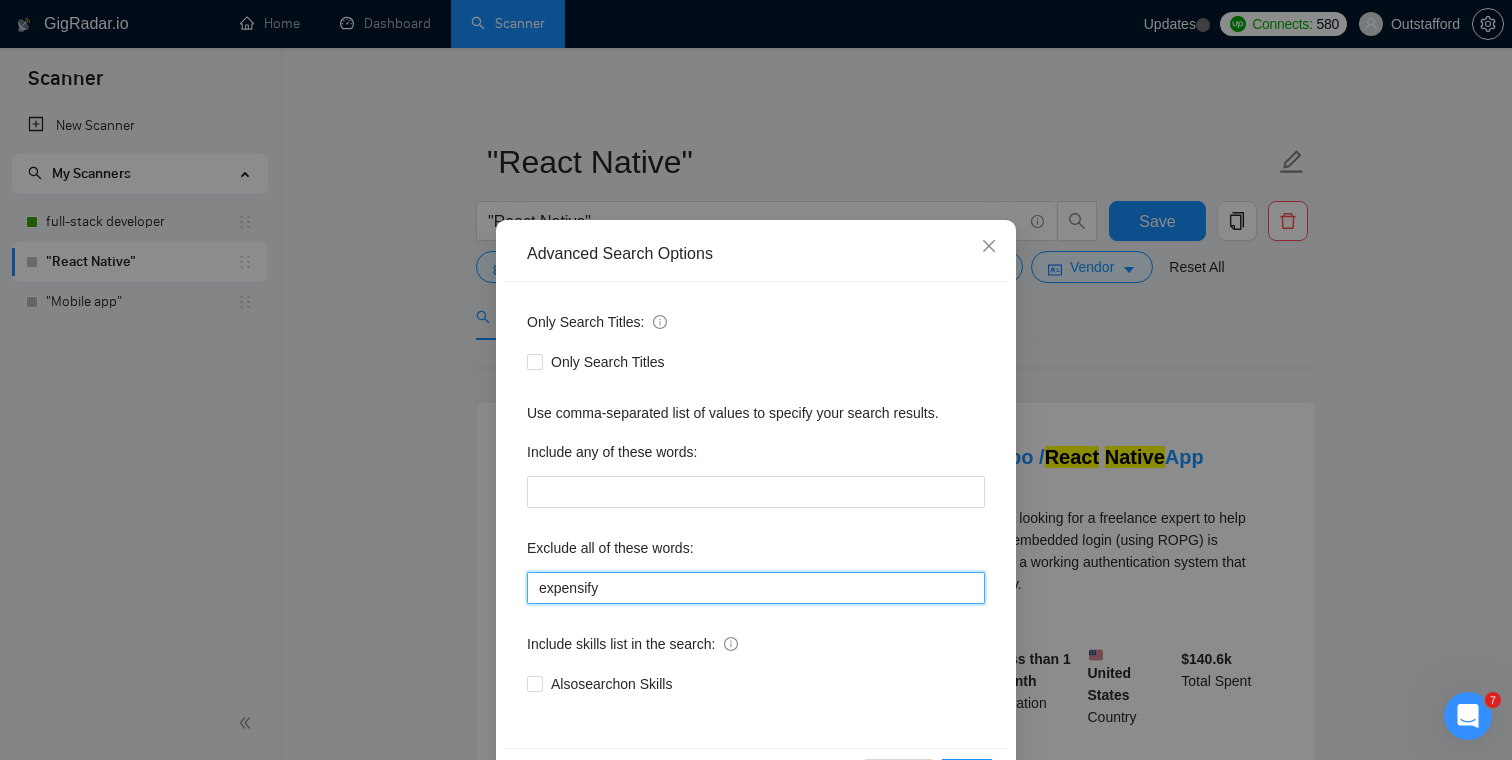 click on "expensify" at bounding box center (756, 588) 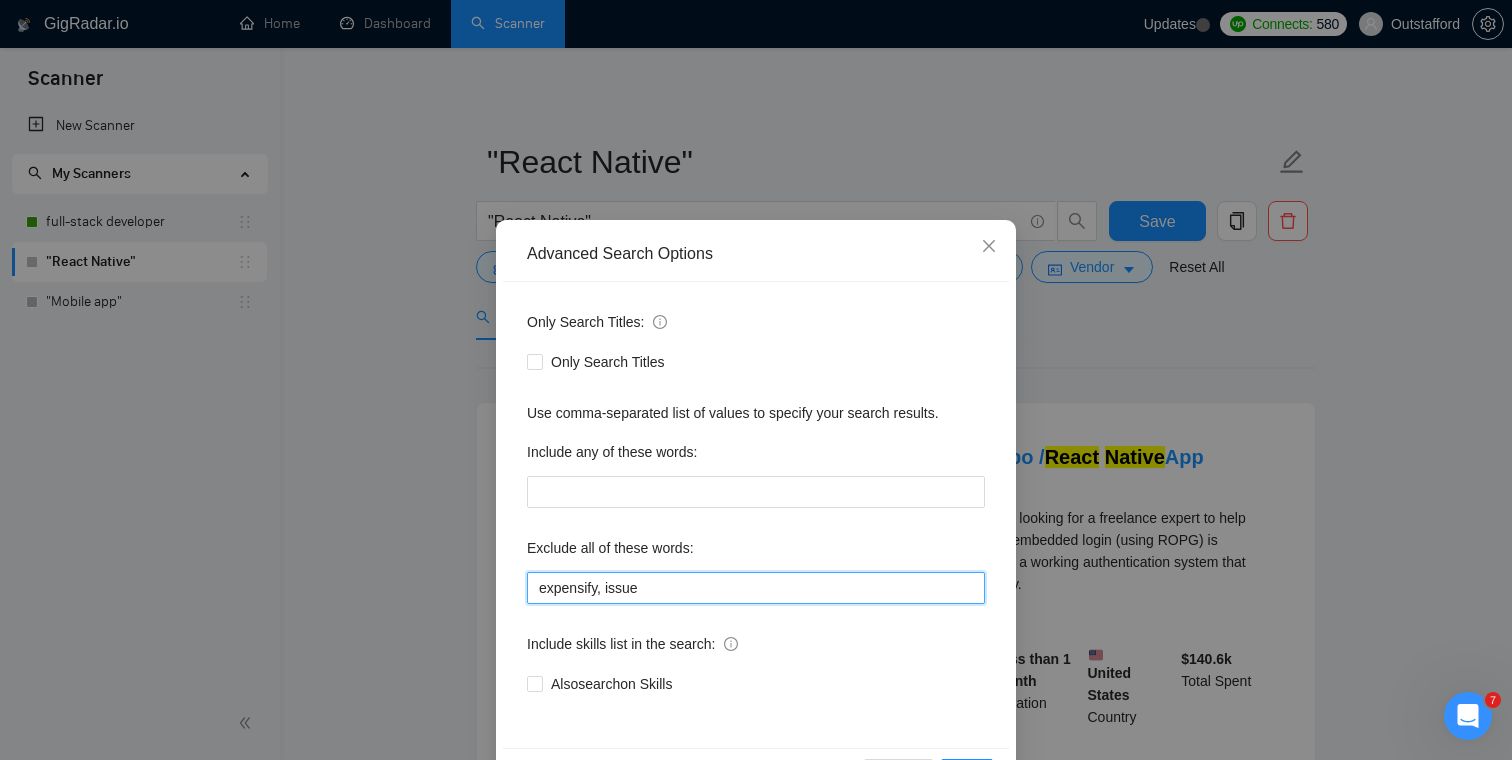 type on "expensify, issue" 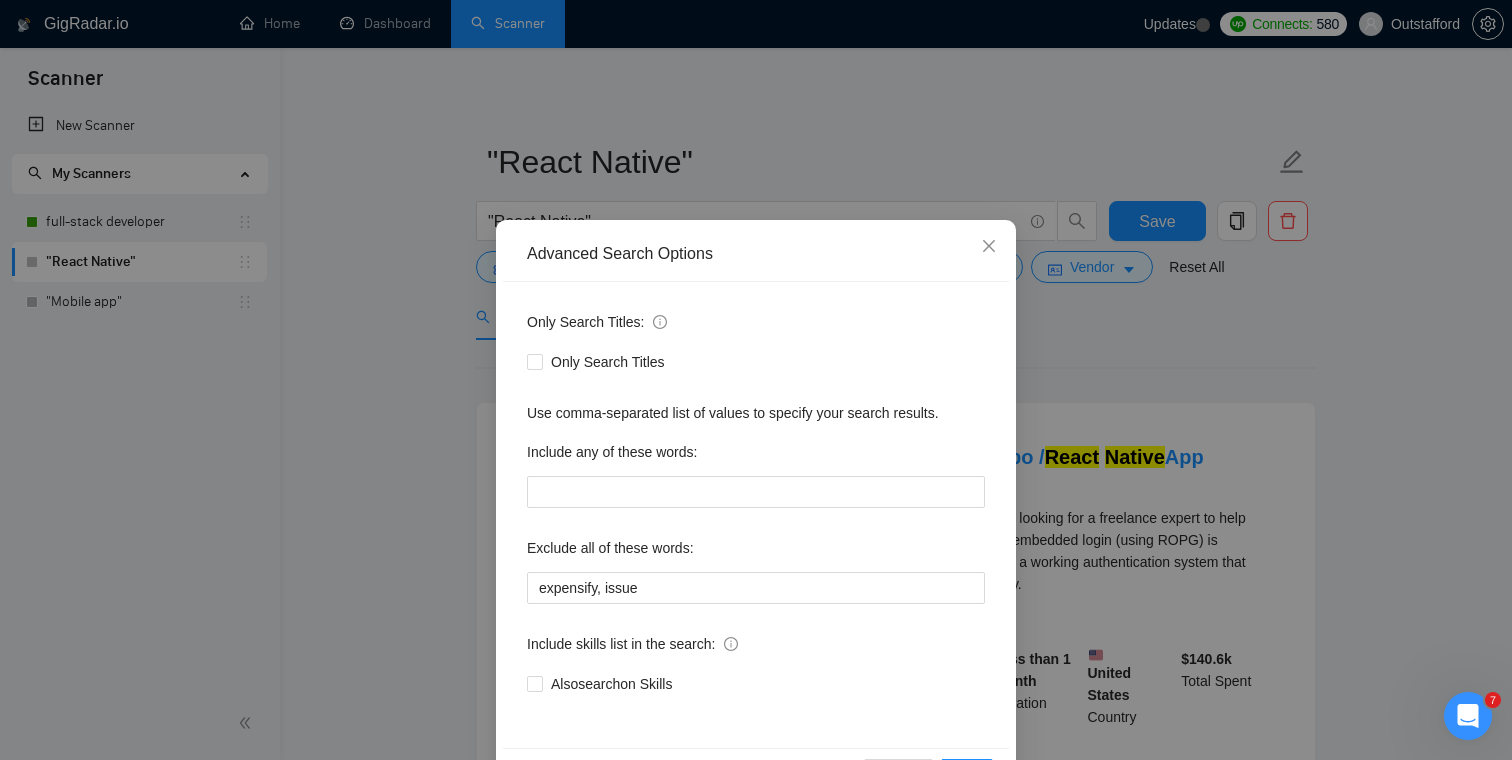 click on "Only Search Titles:   Only Search Titles Use comma-separated list of values to specify your search results. Include any of these words: Exclude all of these words: expensify, issue Include skills list in the search:   Also  search  on Skills" at bounding box center (756, 515) 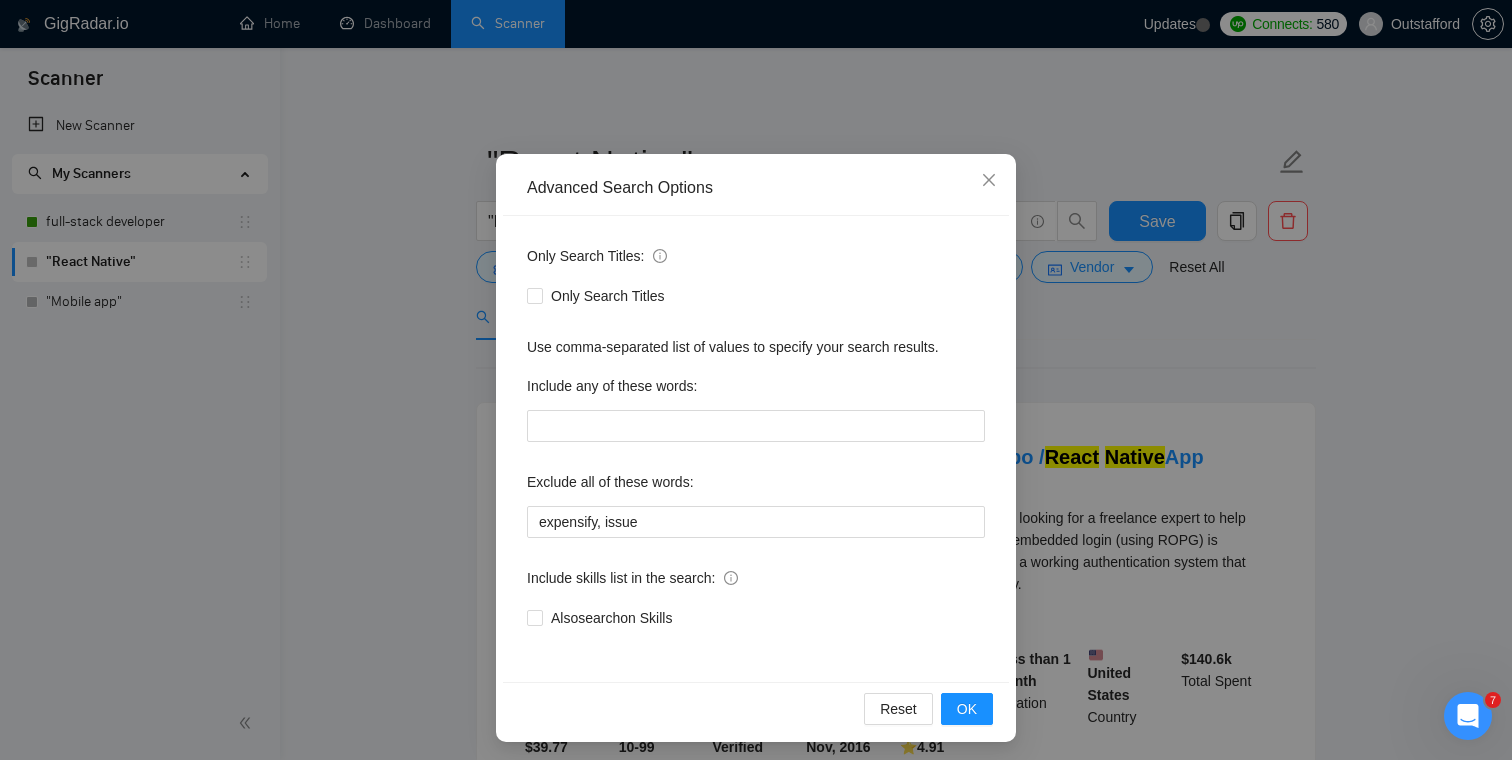 scroll, scrollTop: 72, scrollLeft: 0, axis: vertical 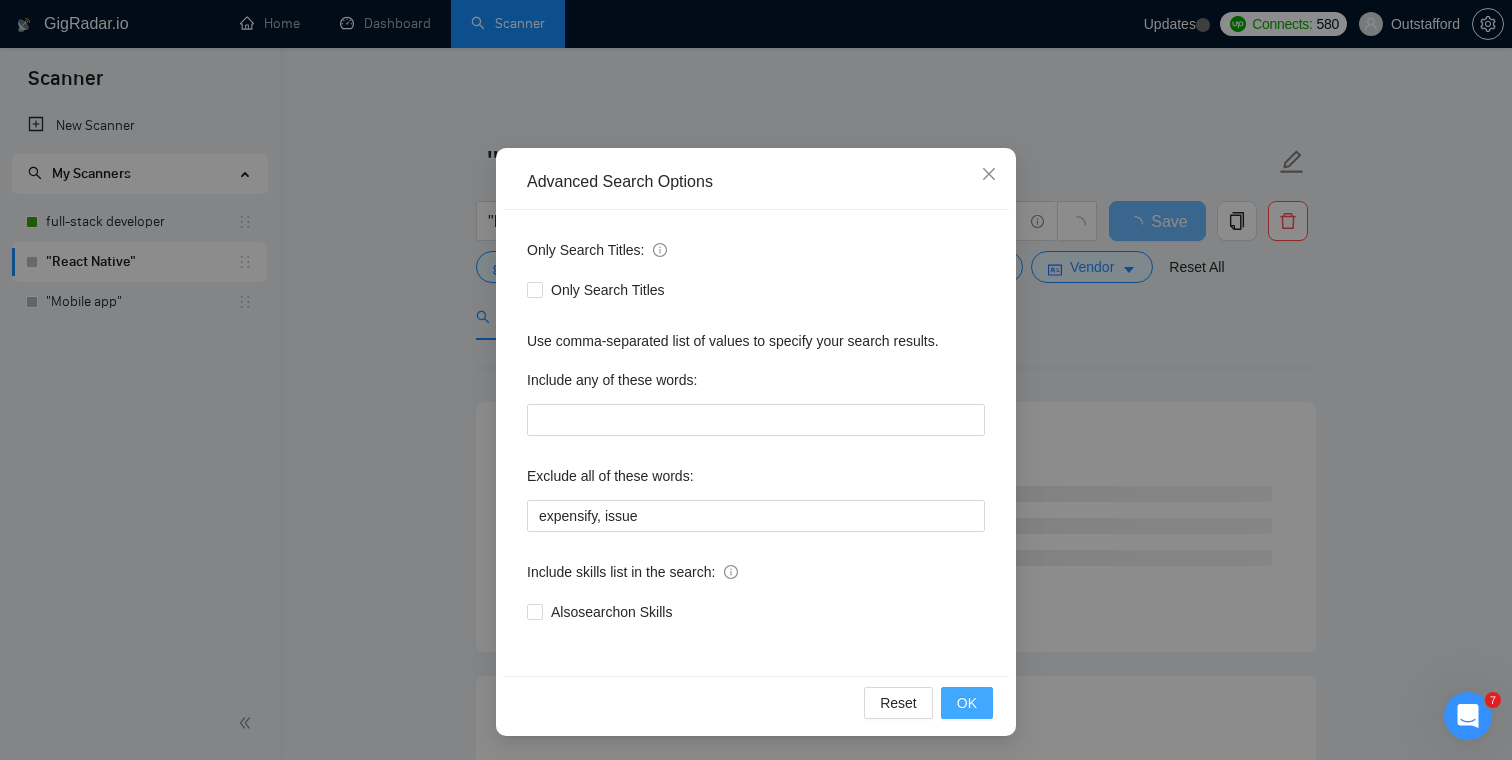 click on "OK" at bounding box center [967, 703] 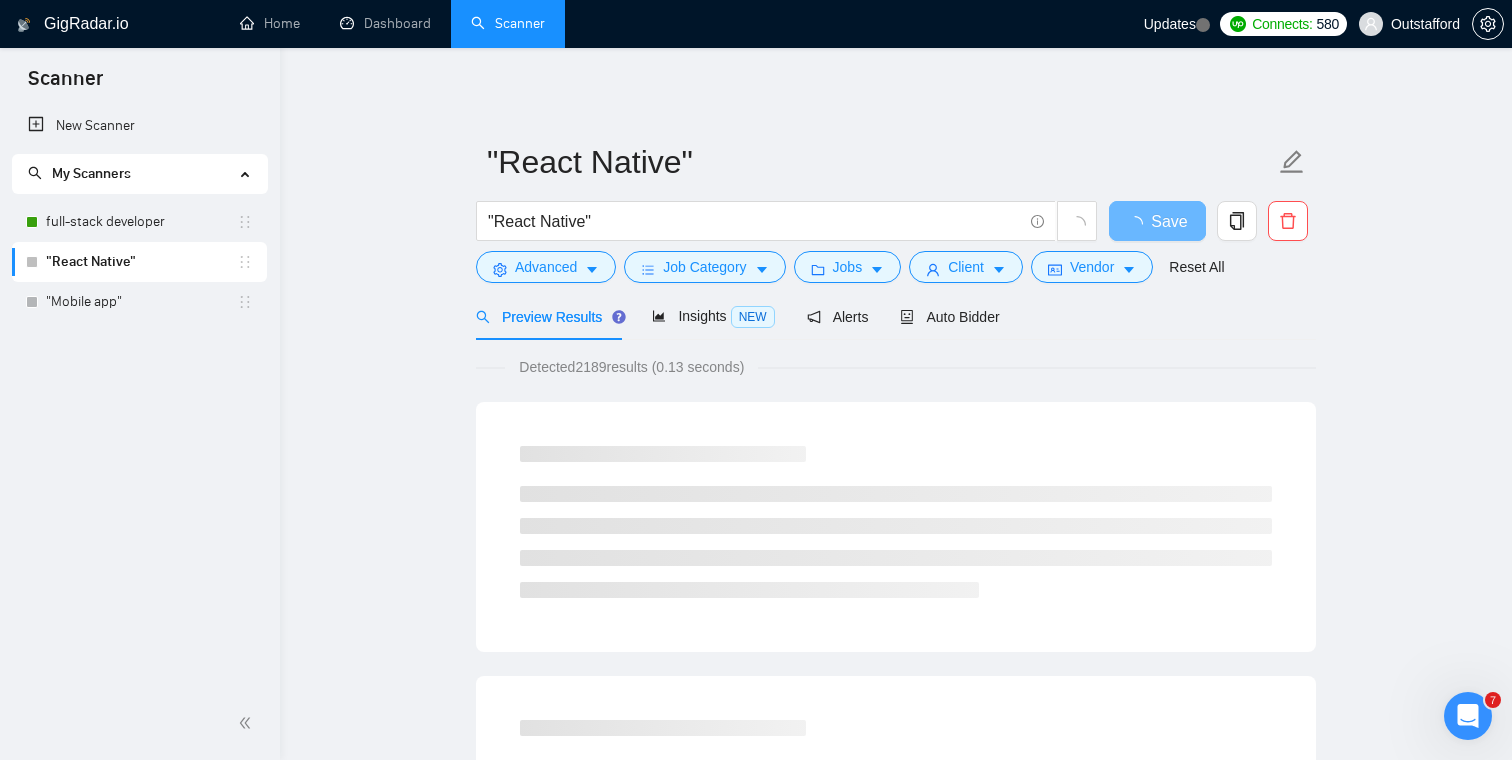 scroll, scrollTop: 0, scrollLeft: 0, axis: both 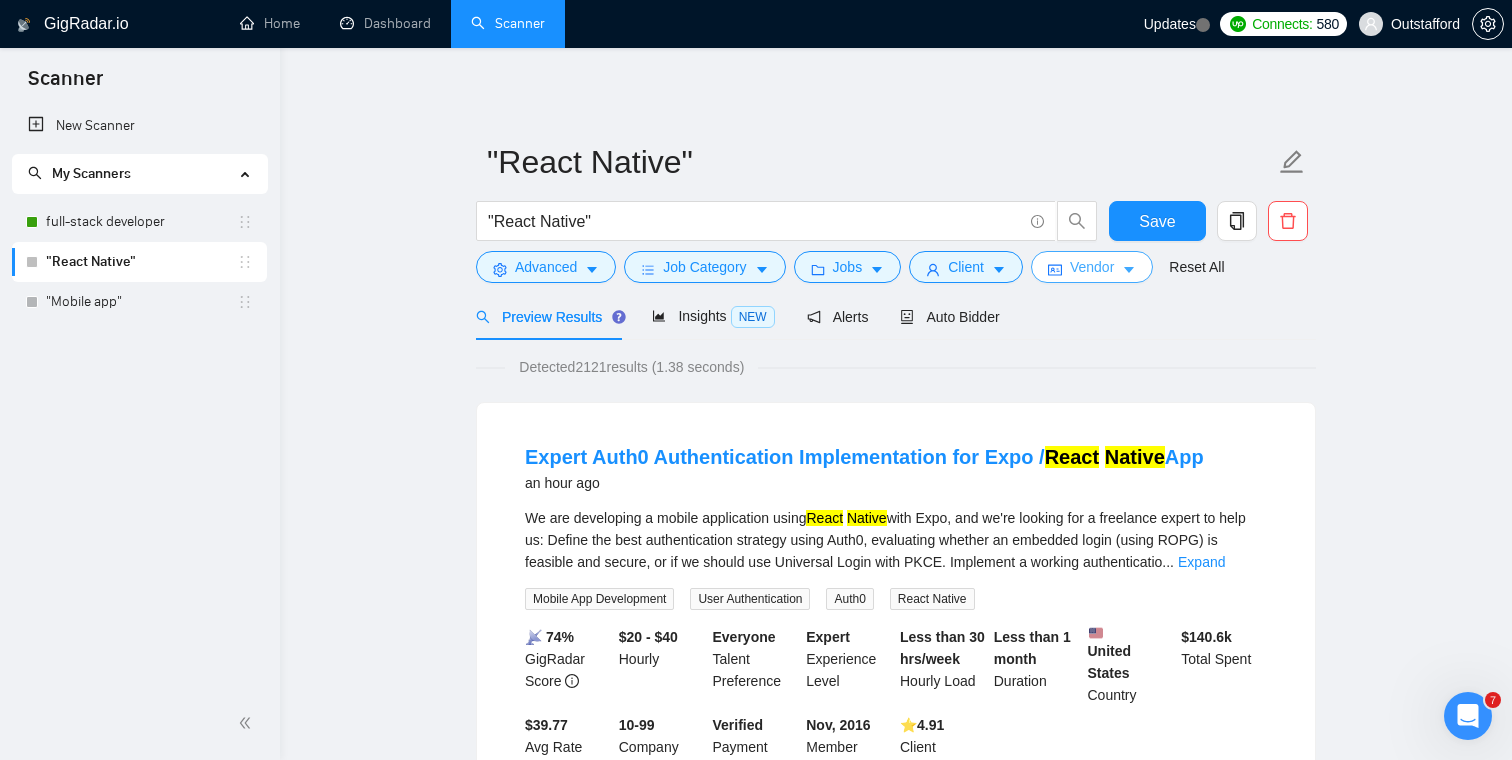 click on "Vendor" at bounding box center [1092, 267] 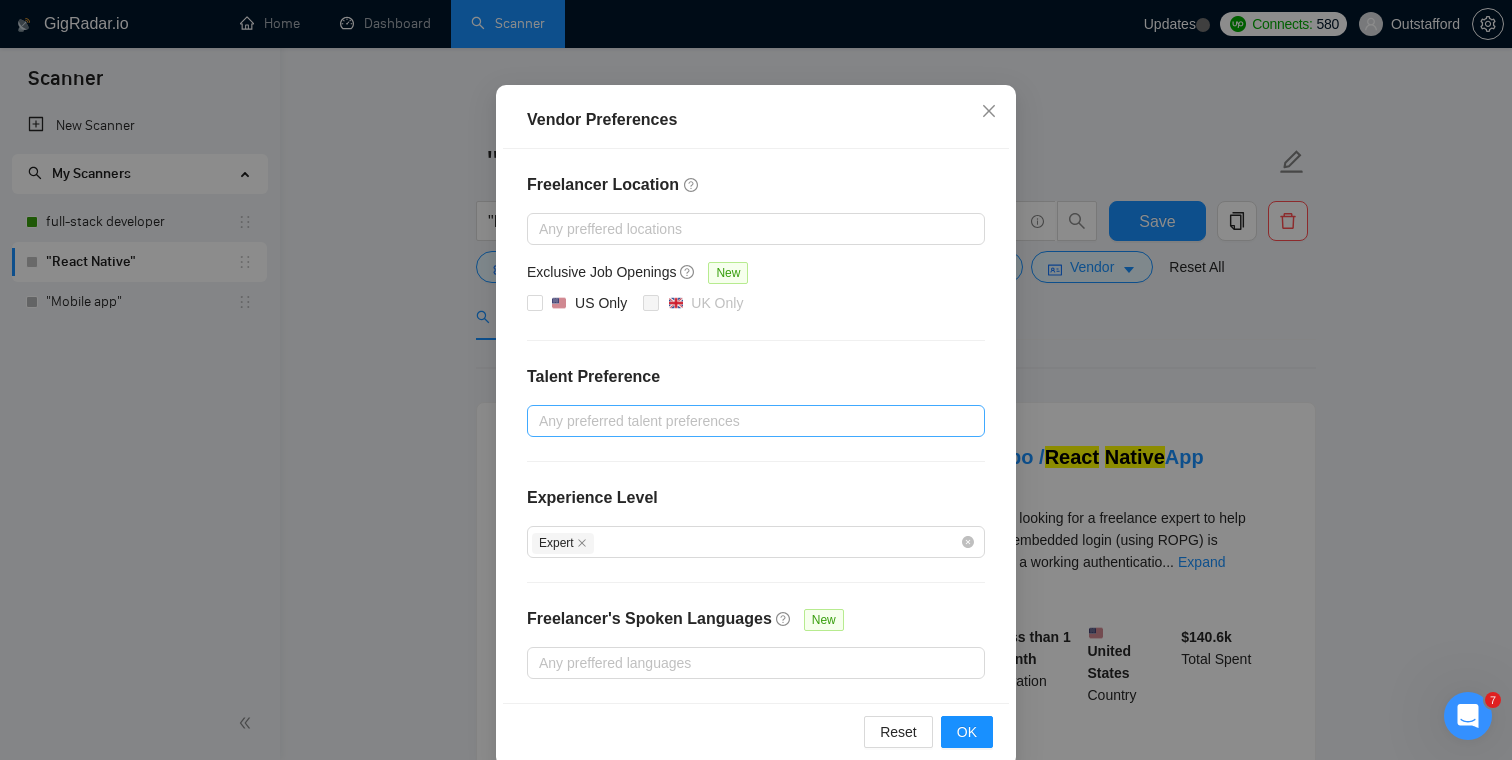 scroll, scrollTop: 165, scrollLeft: 0, axis: vertical 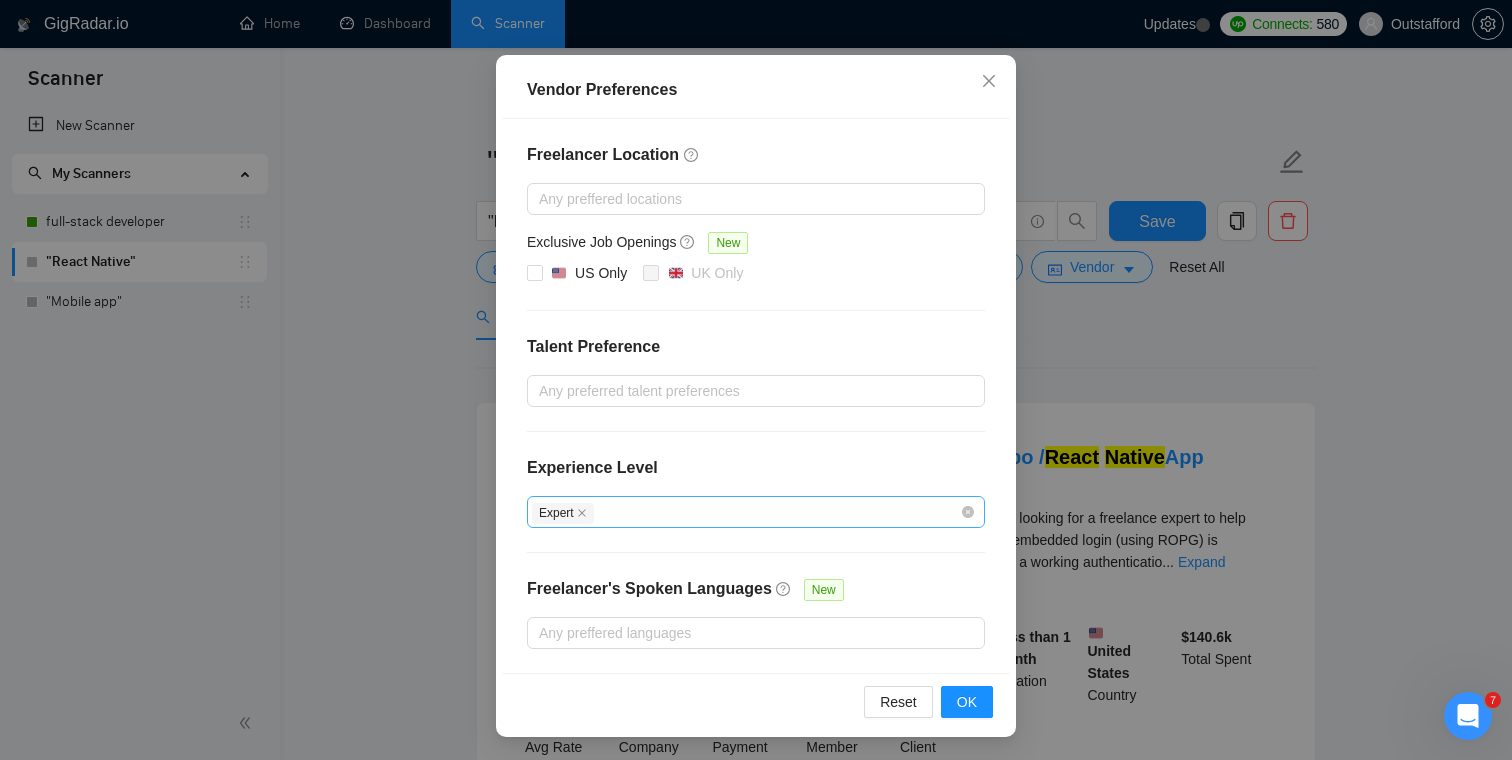 click on "Expert" at bounding box center [746, 512] 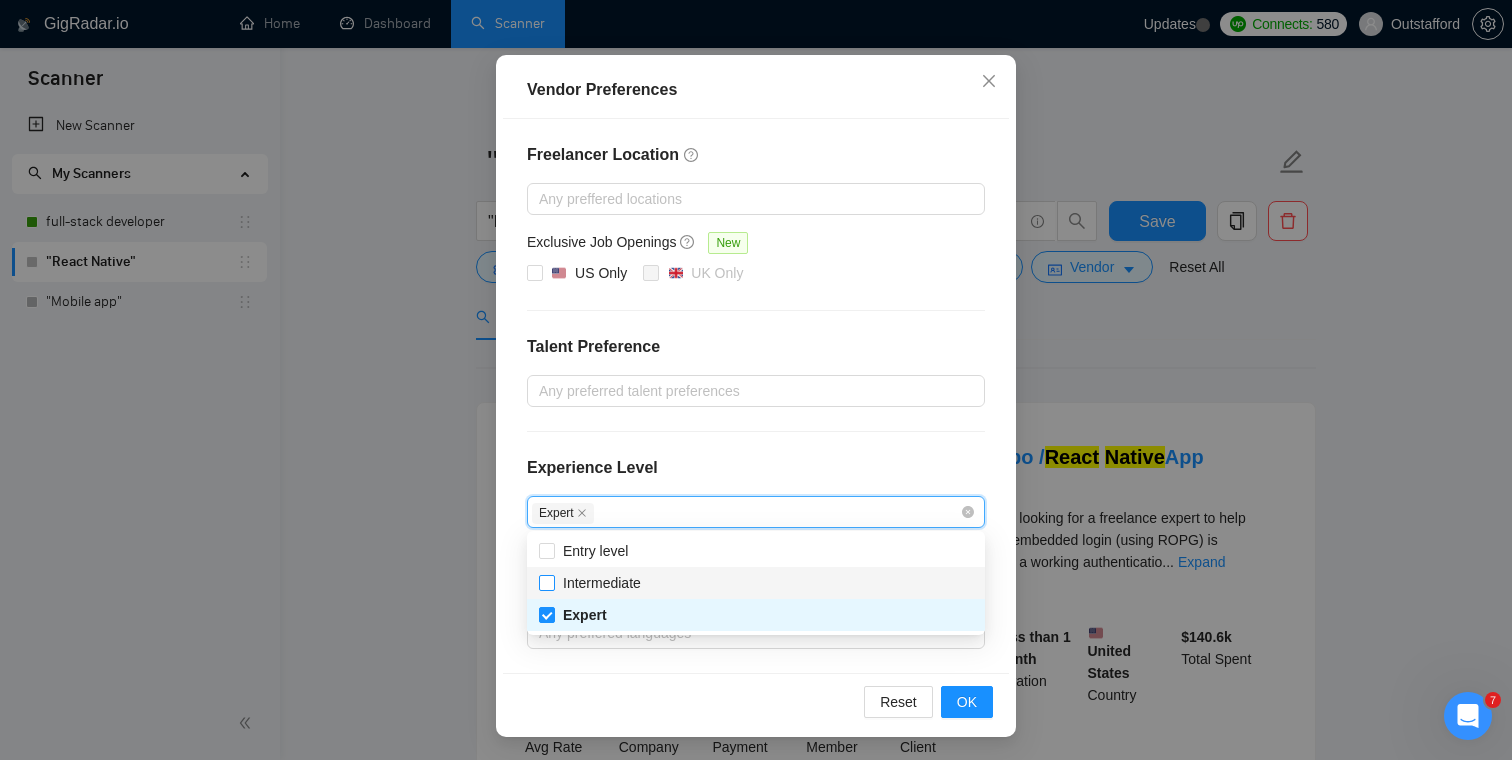 click on "Intermediate" at bounding box center [602, 583] 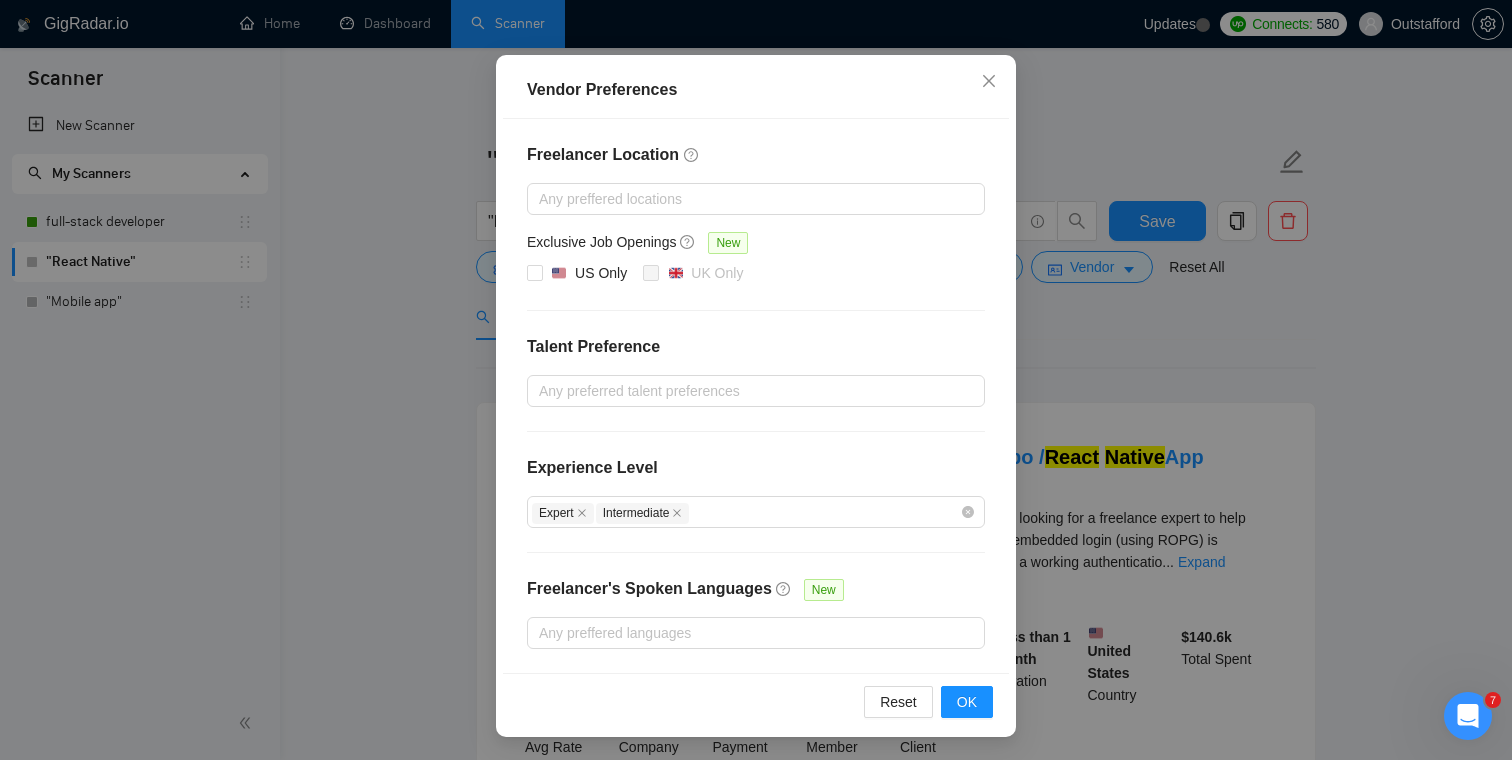 click on "Freelancer Location     Any preffered locations Exclusive Job Openings New US Only UK Only Talent Preference   Any preferred talent preferences Experience Level Expert Intermediate   Freelancer's Spoken Languages New   Any preffered languages" at bounding box center [756, 396] 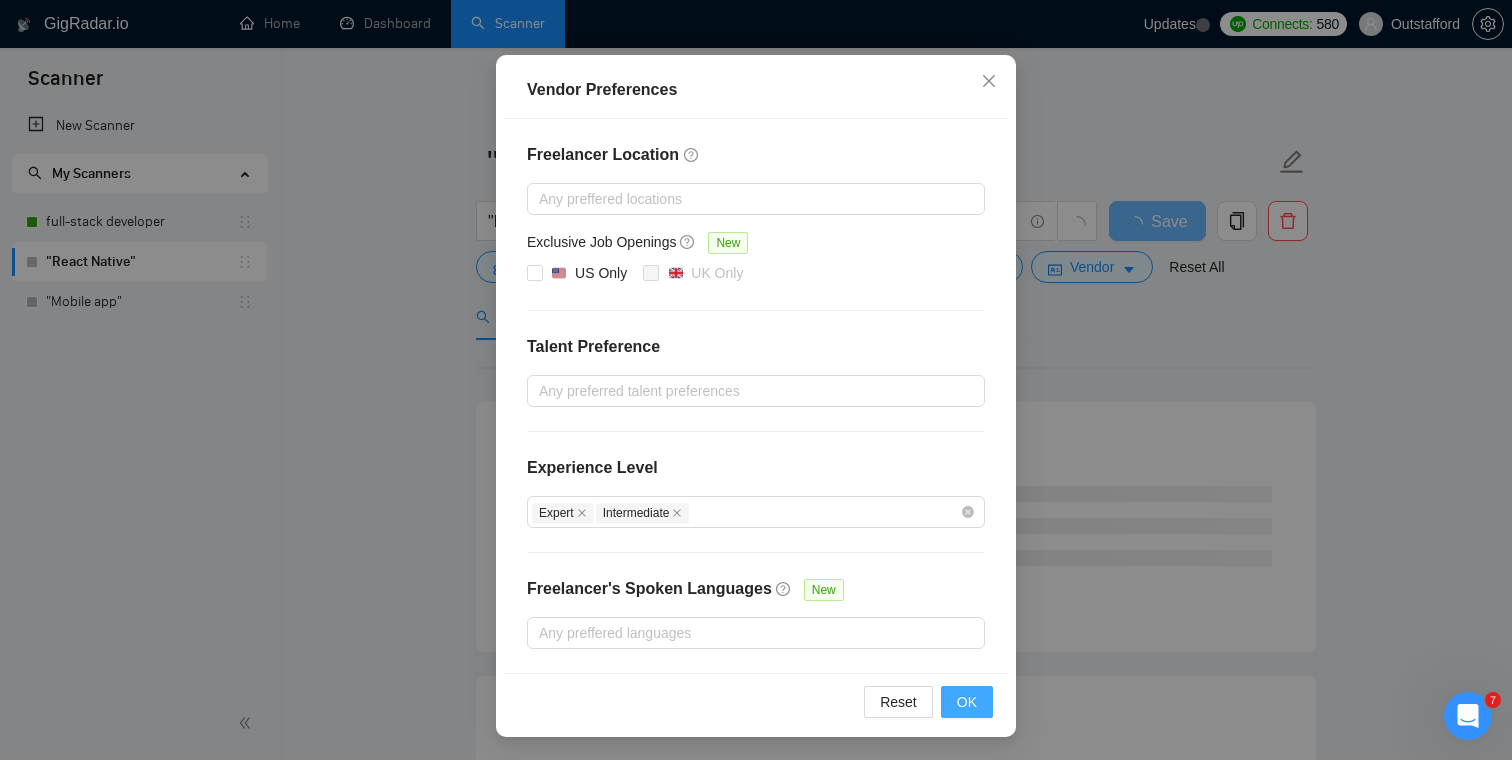 click on "OK" at bounding box center [967, 702] 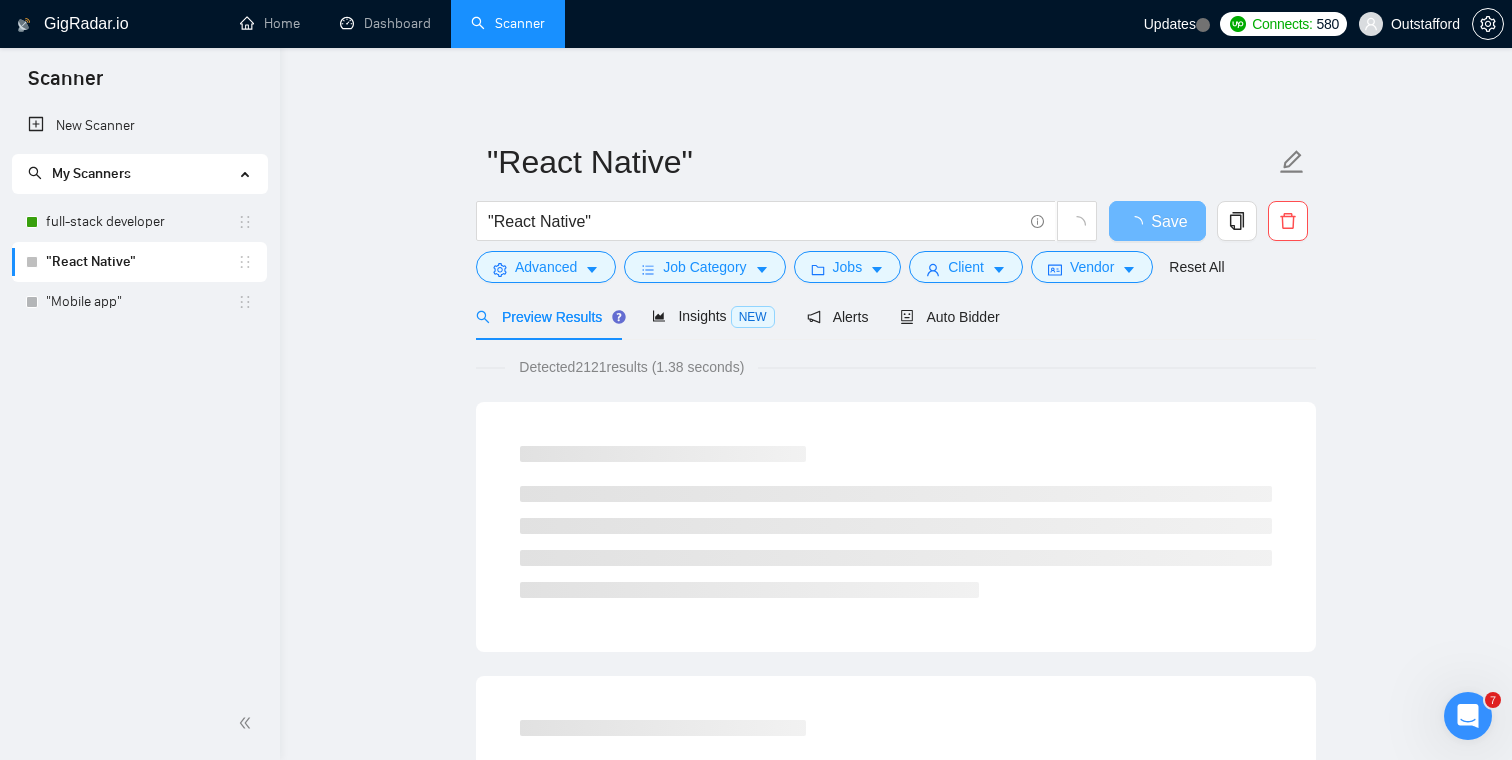 scroll, scrollTop: 65, scrollLeft: 0, axis: vertical 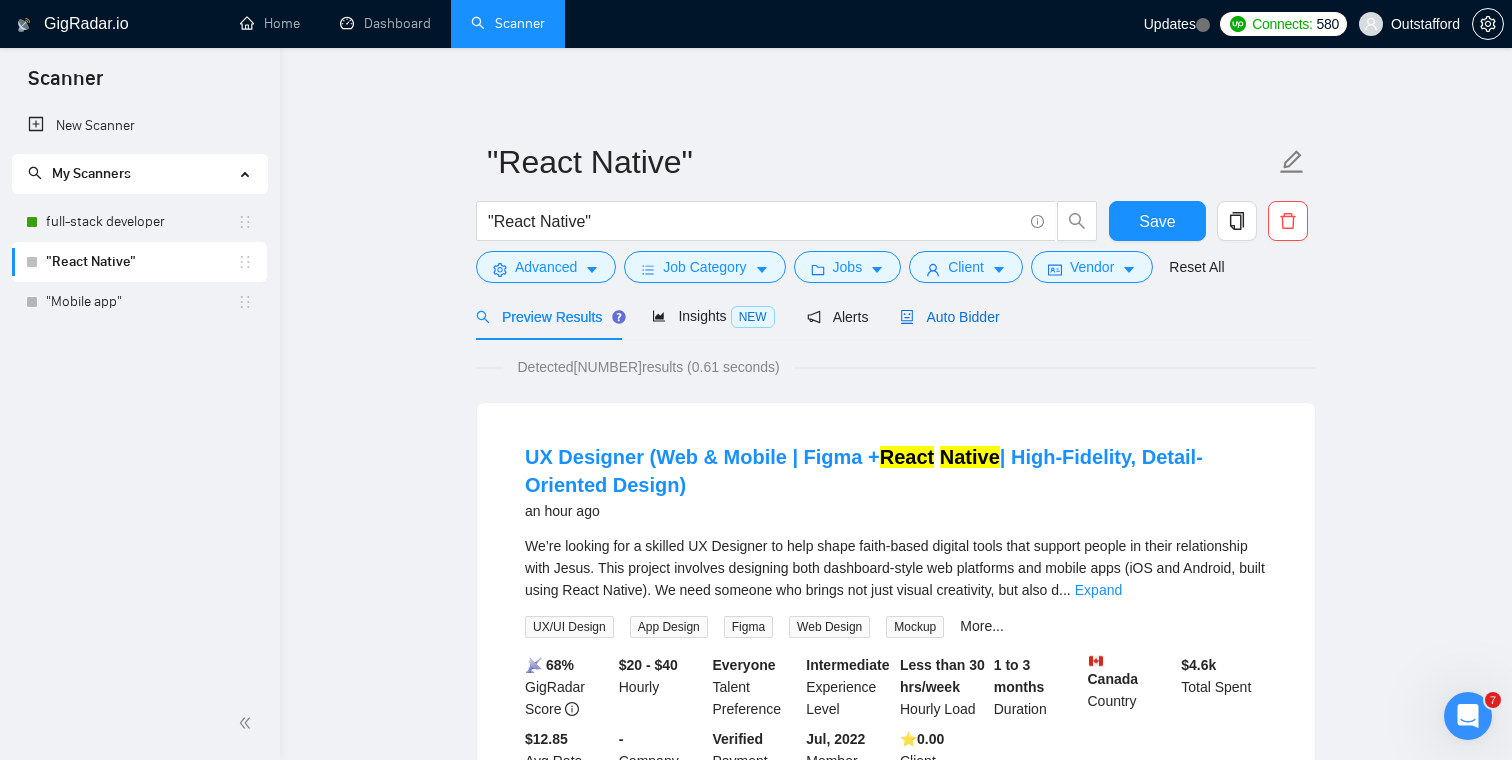 click on "Auto Bidder" at bounding box center [949, 317] 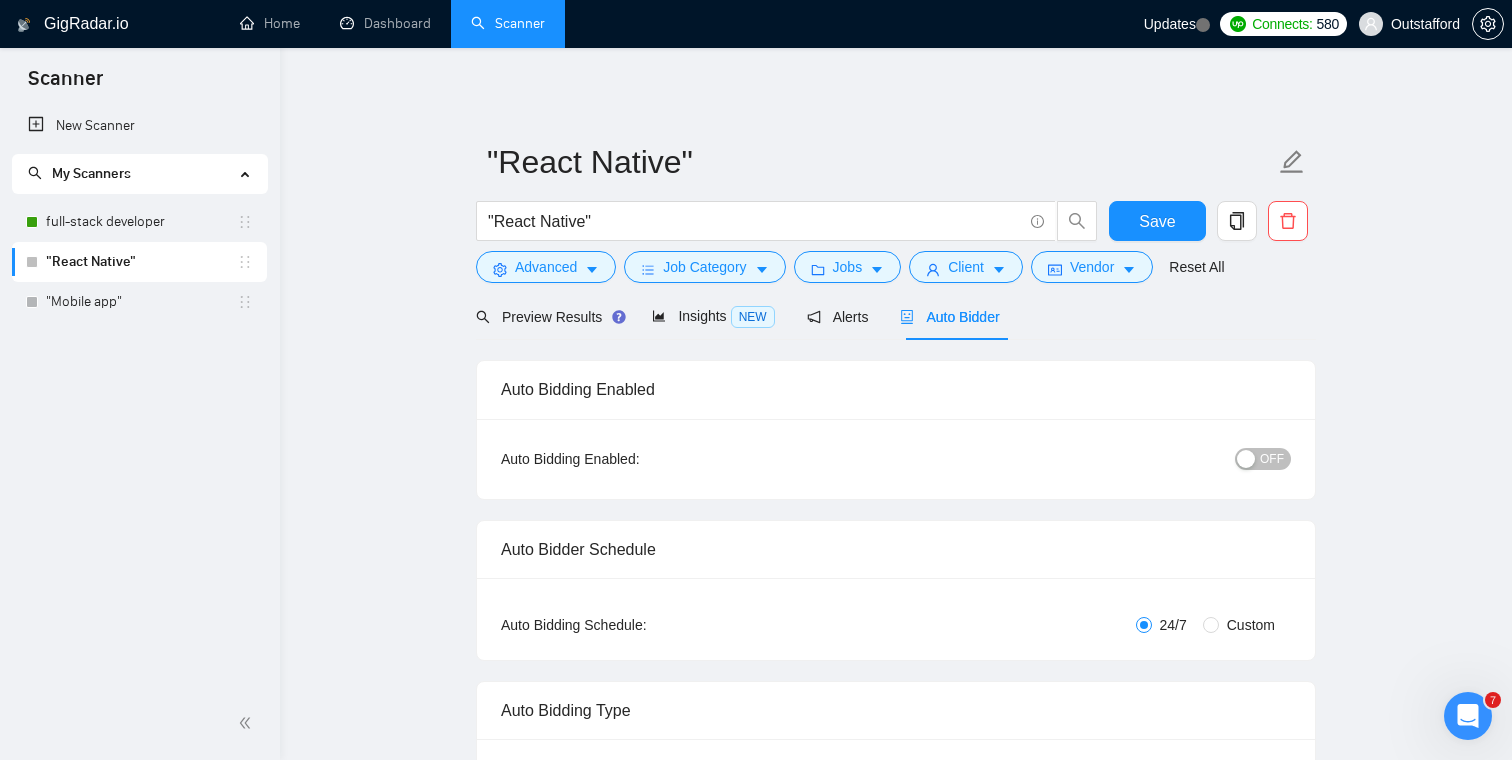 type 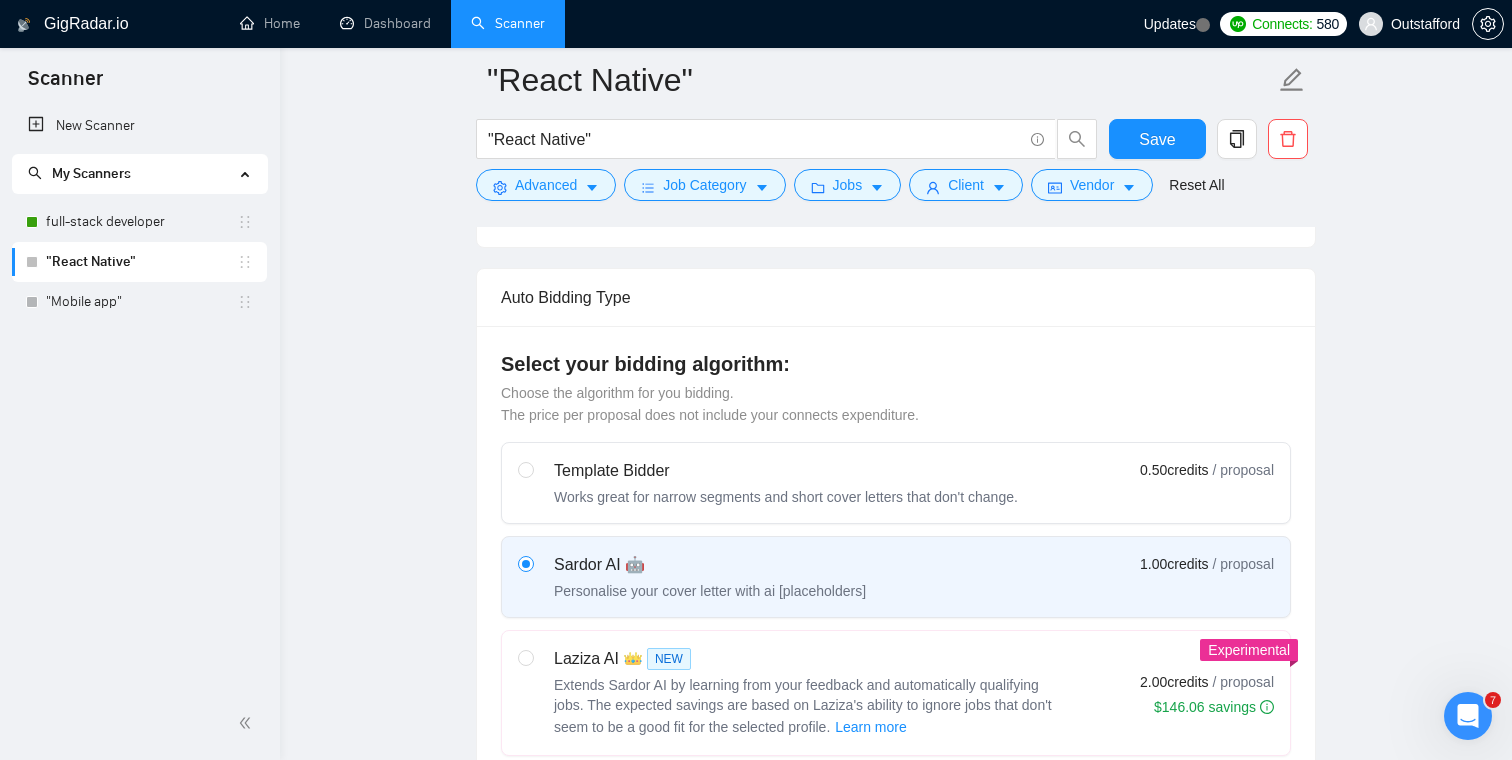 scroll, scrollTop: 443, scrollLeft: 0, axis: vertical 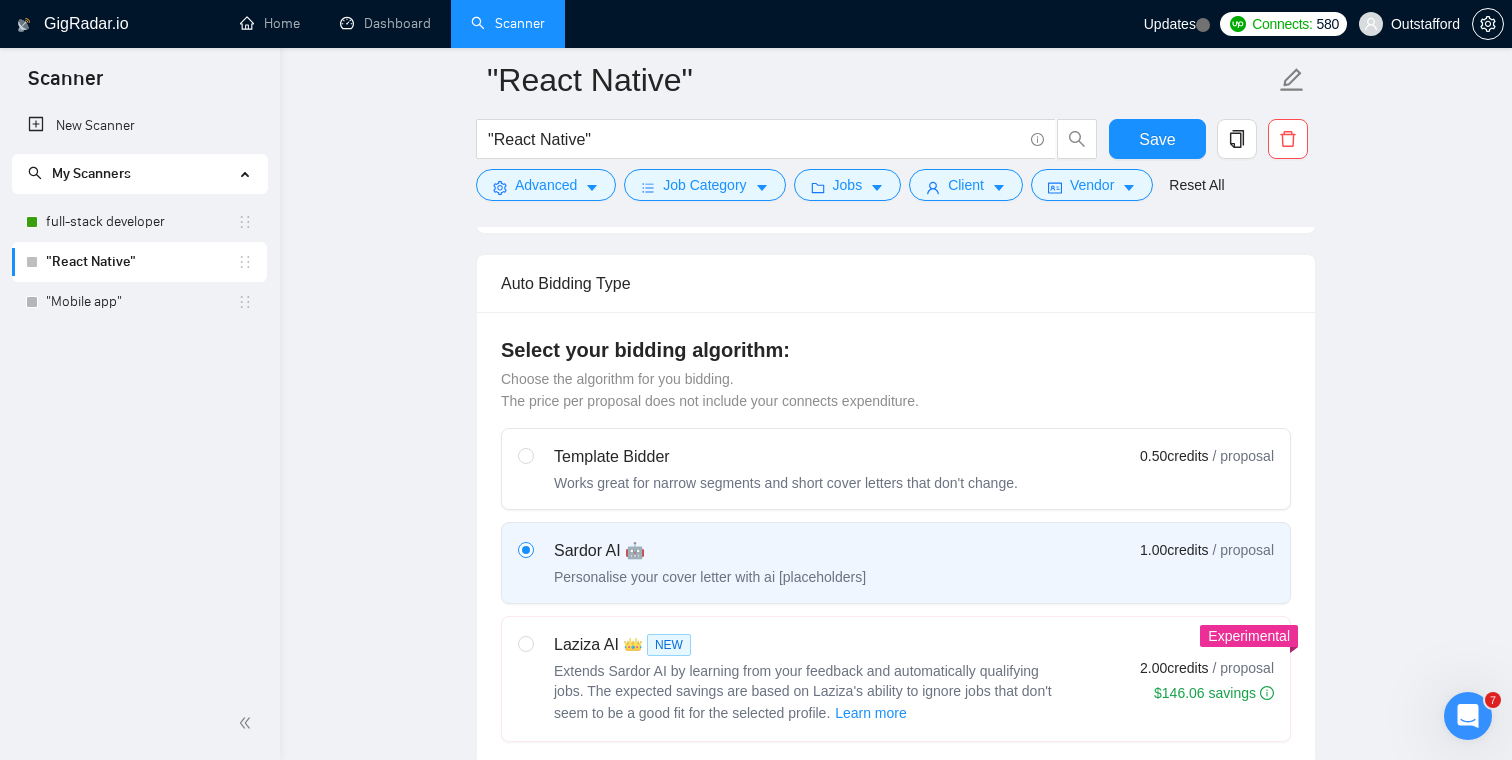 click on "Template Bidder" at bounding box center (786, 457) 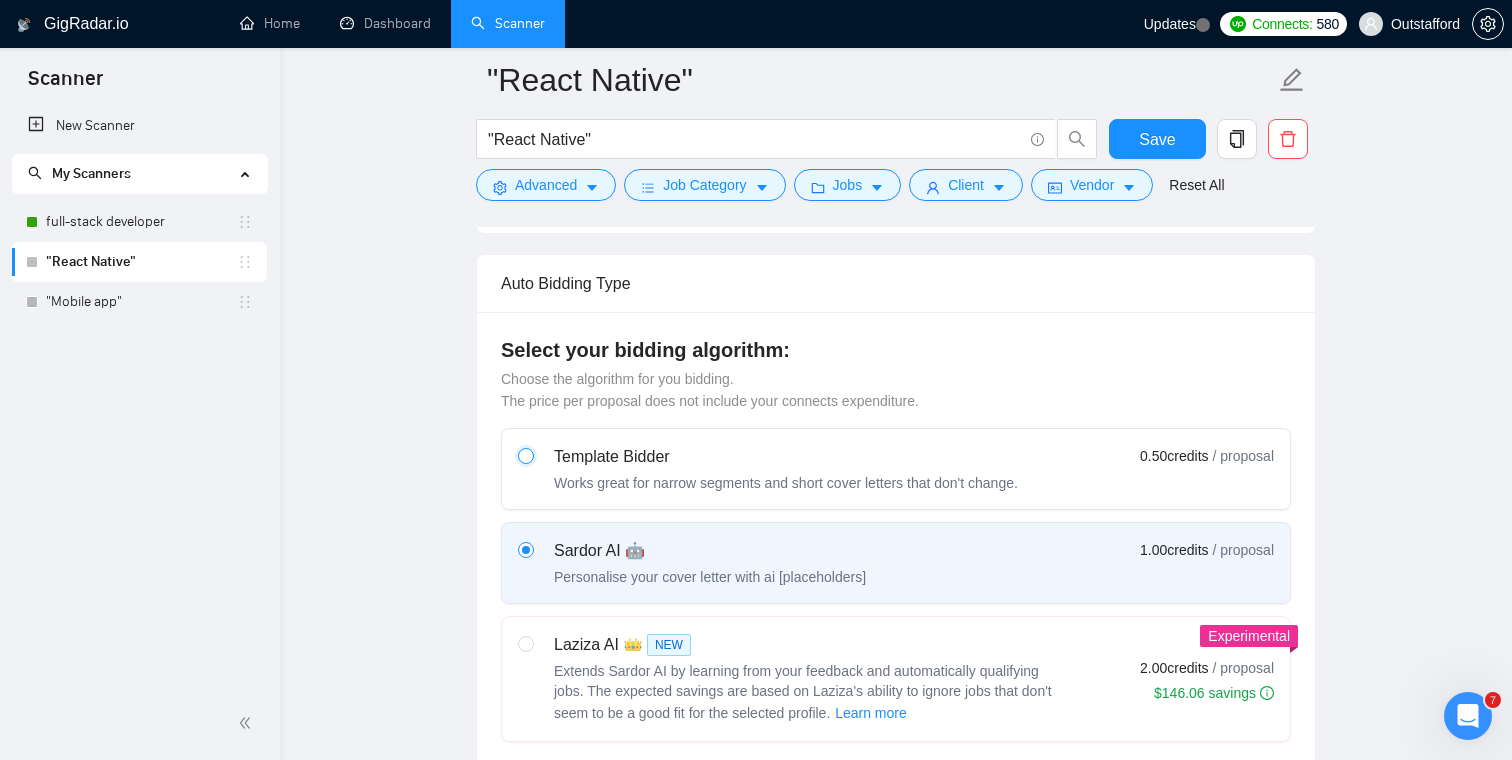 click at bounding box center [525, 455] 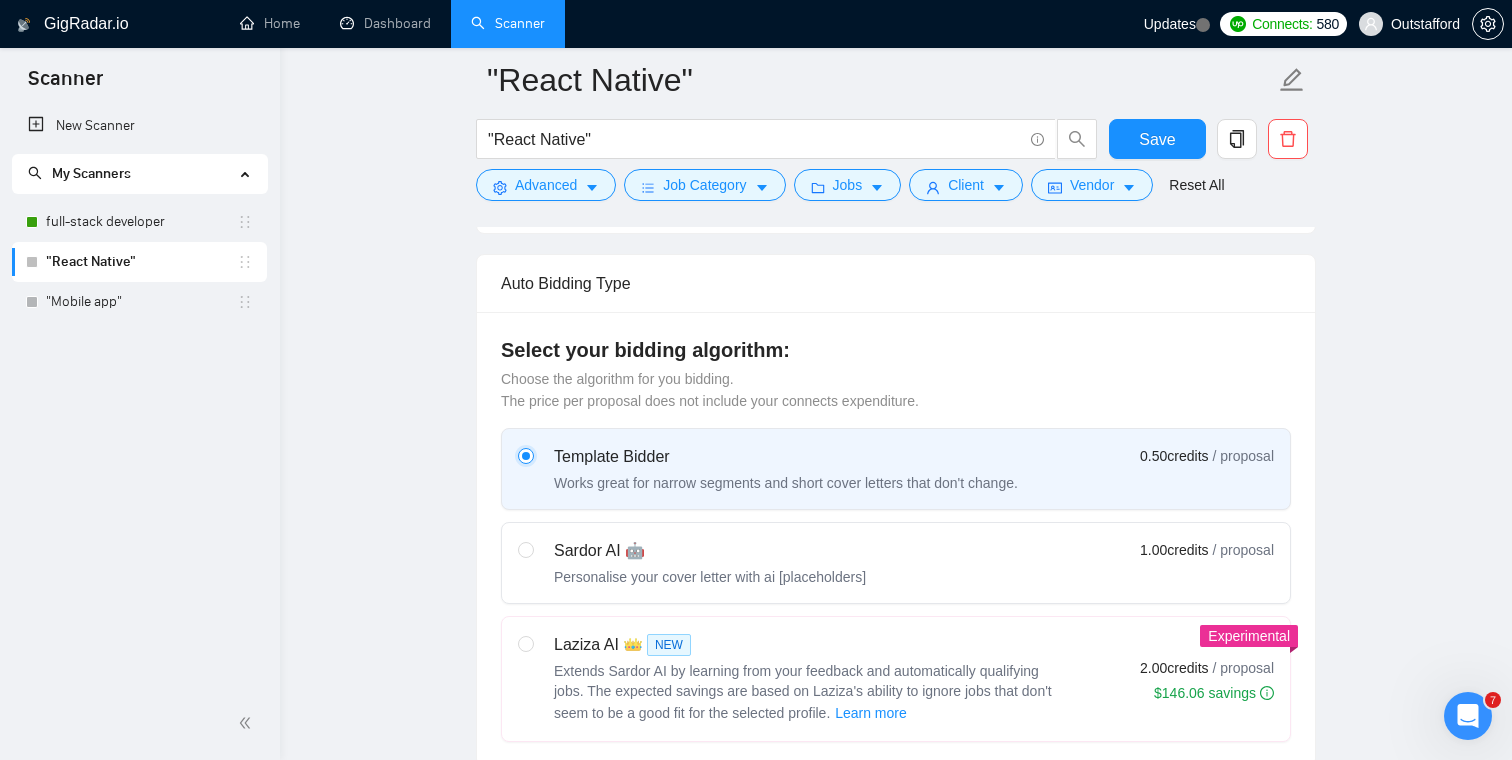 type 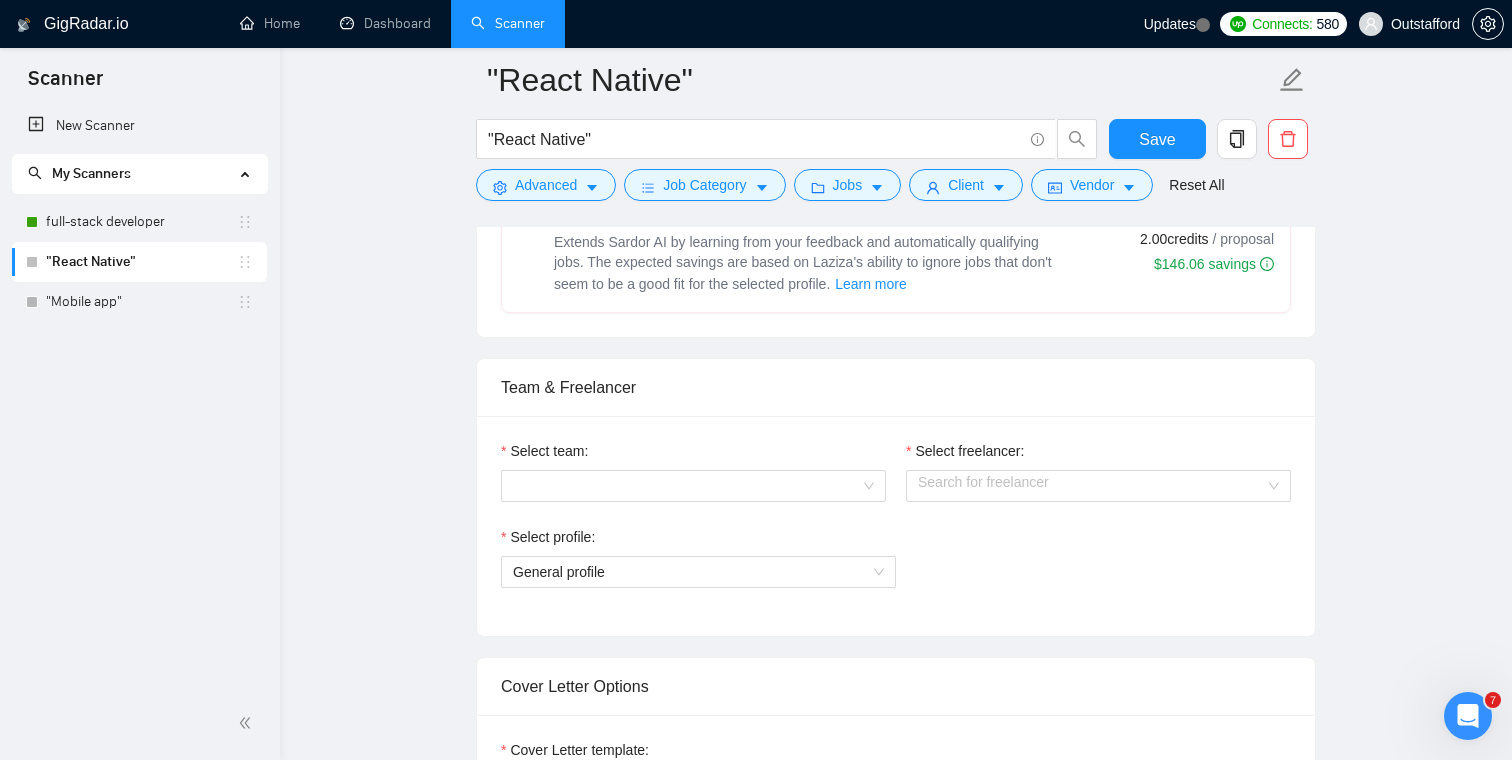 scroll, scrollTop: 920, scrollLeft: 0, axis: vertical 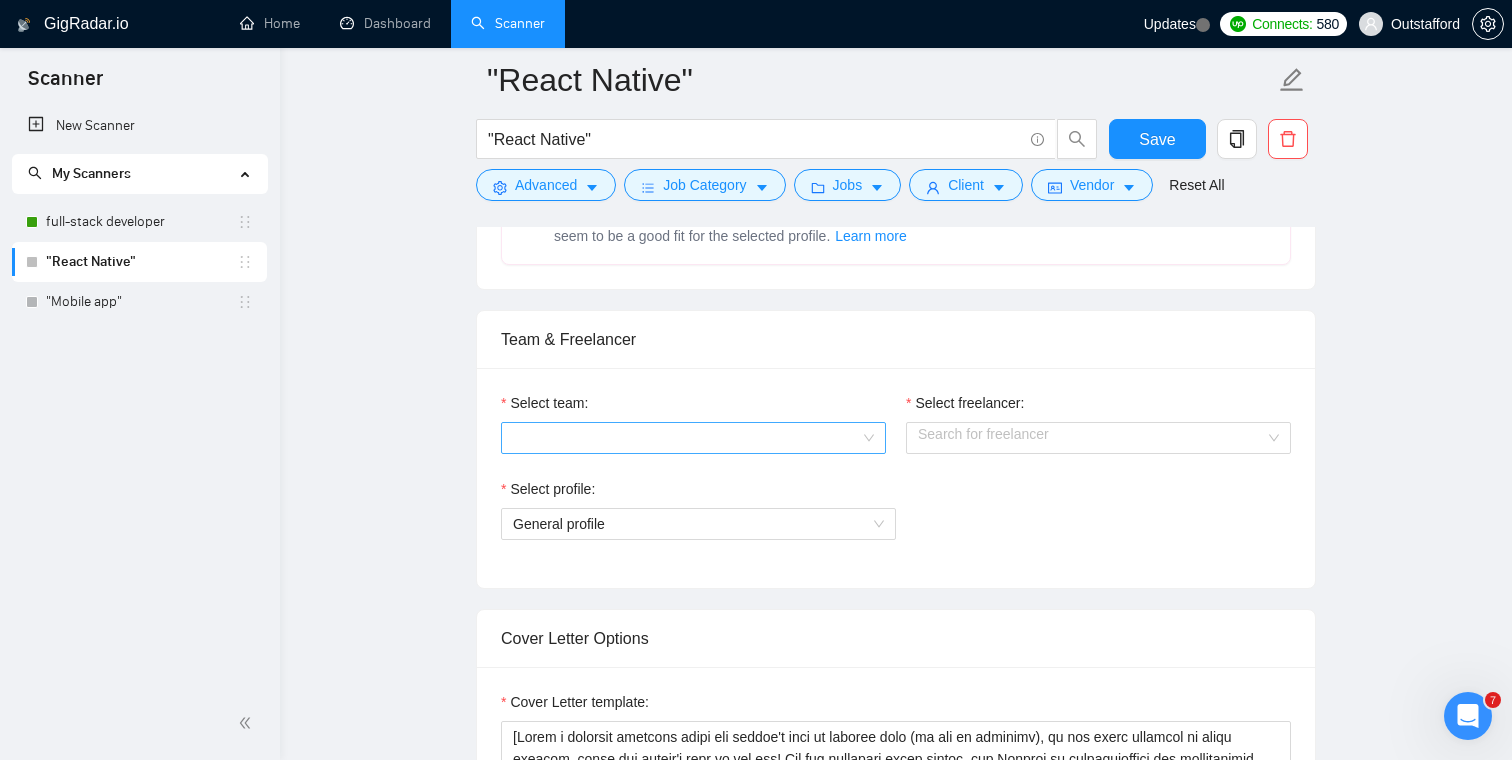 click on "Select team:" at bounding box center [686, 438] 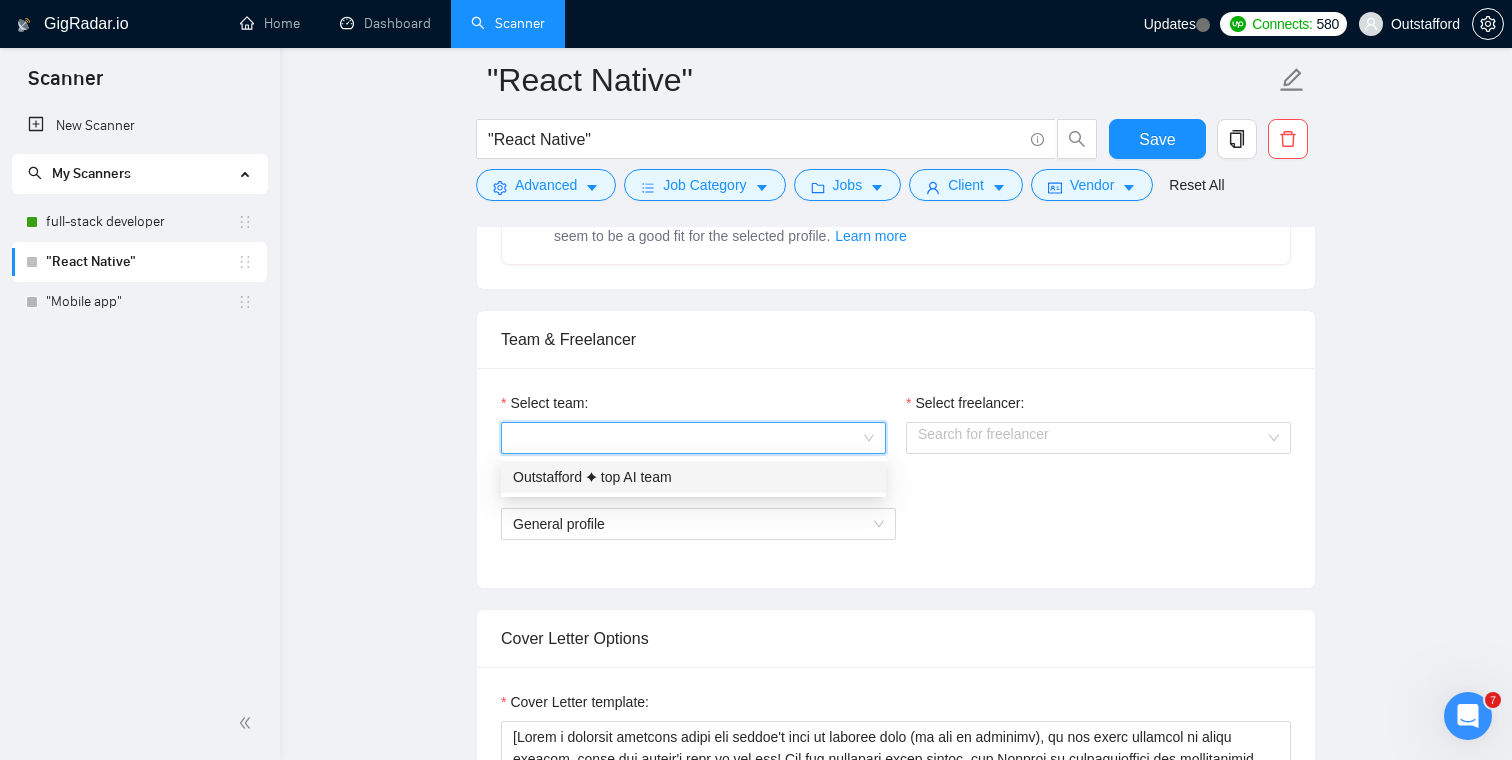 click on "Outstafford ✦ top AI team" at bounding box center (693, 477) 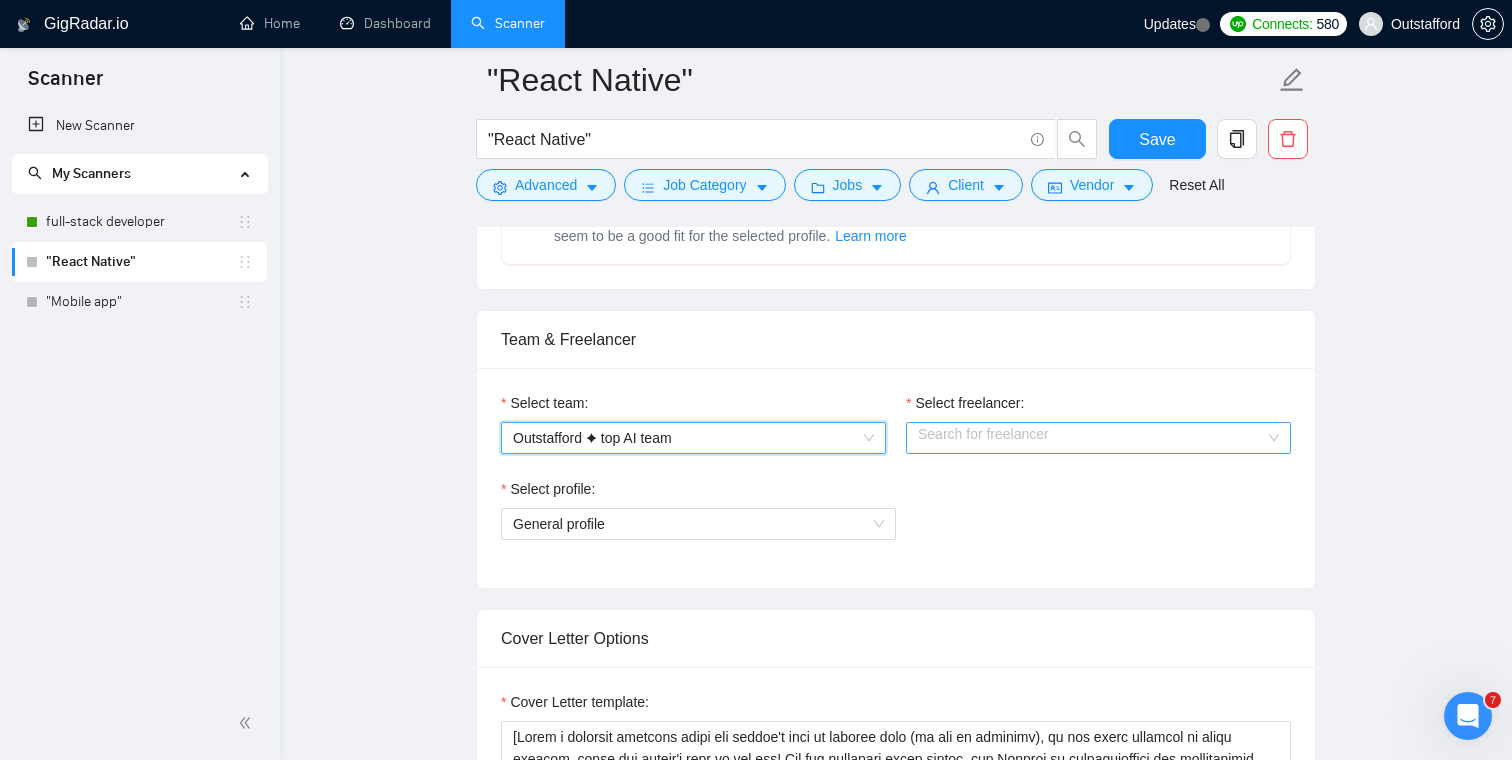 click on "Select freelancer:" at bounding box center [1091, 438] 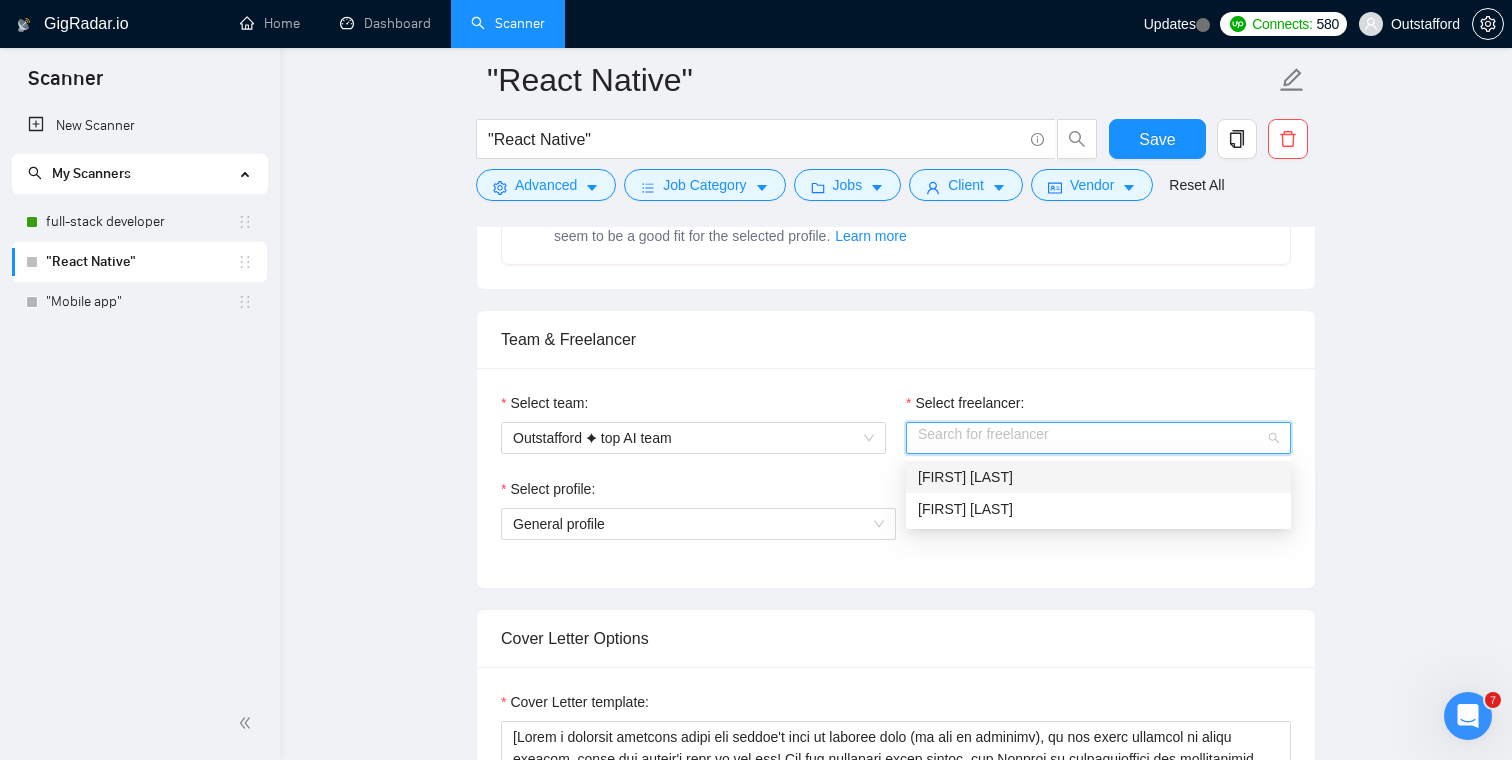 click on "[FIRST] [LAST]" at bounding box center (1098, 477) 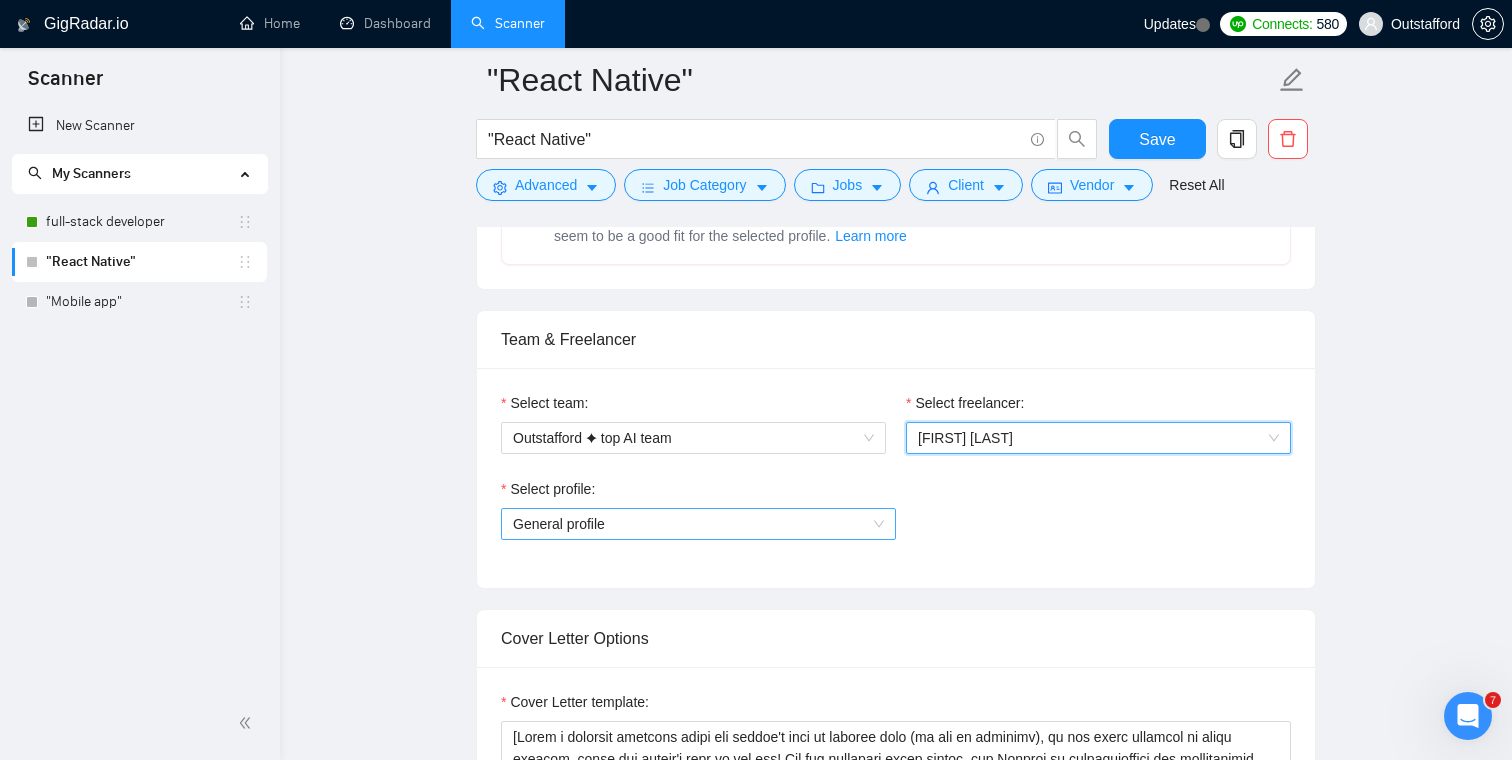 click on "General profile" at bounding box center [698, 524] 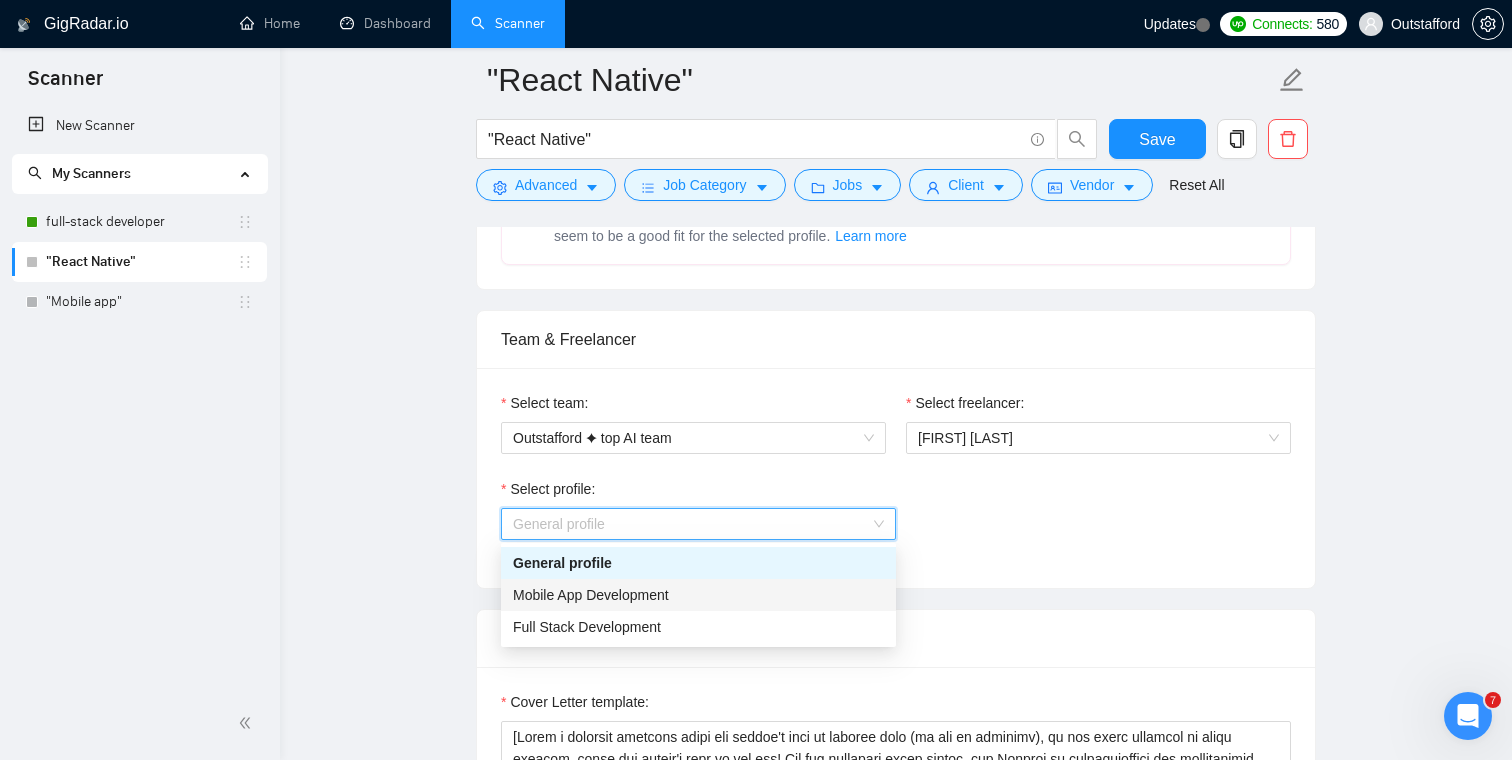 click on "Mobile App Development" at bounding box center (698, 595) 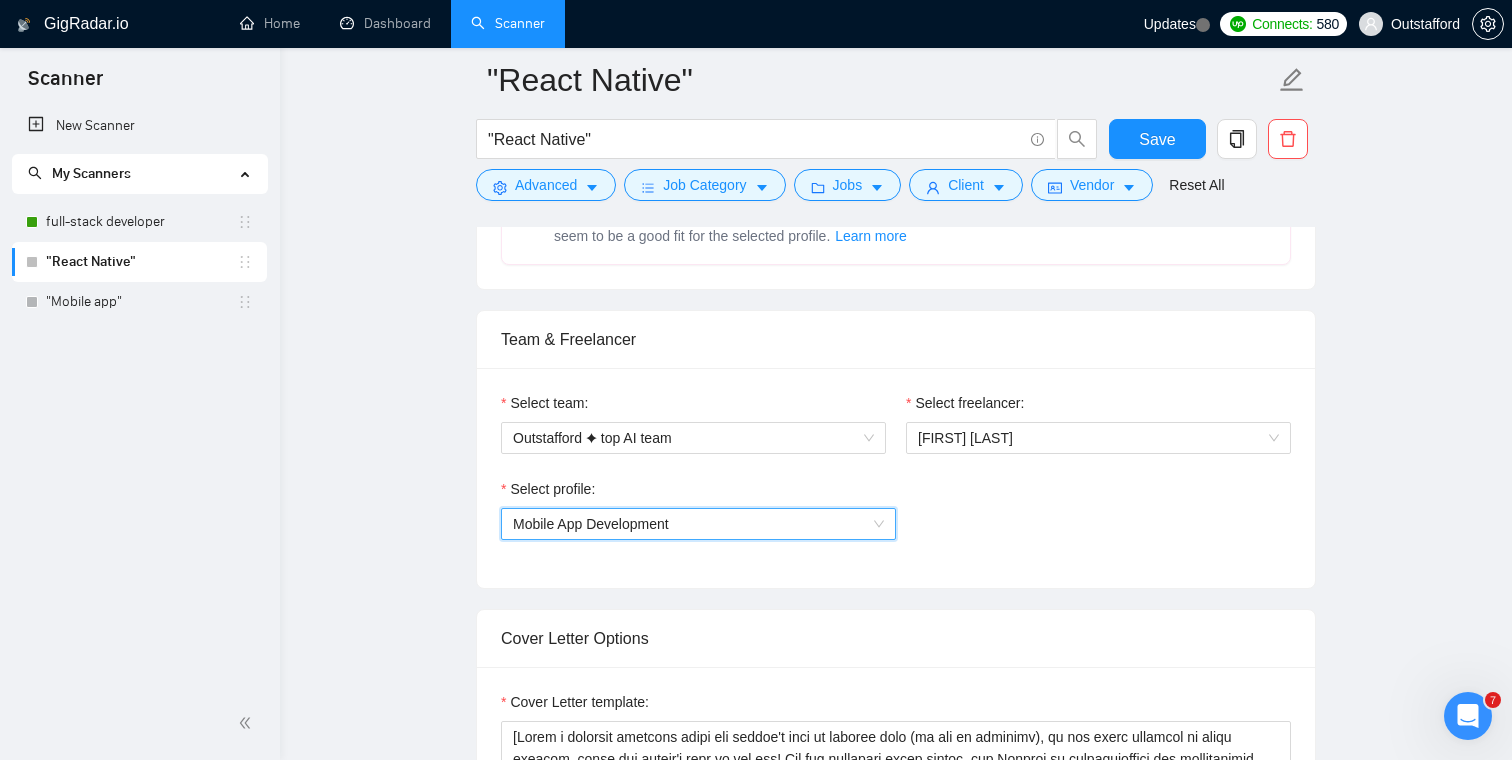click on ""React Native" "React Native" Save Advanced   Job Category   Jobs   Client   Vendor   Reset All Preview Results Insights NEW Alerts Auto Bidder Auto Bidding Enabled Auto Bidding Enabled: OFF Auto Bidder Schedule Auto Bidding Type: Automated (recommended) Semi-automated Auto Bidding Schedule: 24/7 Custom Custom Auto Bidder Schedule Repeat every week on Monday Tuesday Wednesday Thursday Friday Saturday Sunday Active Hours ( America/Los_Angeles ): From: To: ( 24  hours) America/Los_Angeles Auto Bidding Type Select your bidding algorithm: Choose the algorithm for you bidding. The price per proposal does not include your connects expenditure. Template Bidder Works great for narrow segments and short cover letters that don't change. 0.50  credits / proposal Sardor AI 🤖 Personalise your cover letter with ai [placeholders] 1.00  credits / proposal Experimental Laziza AI  👑   NEW   Learn more 2.00  credits / proposal $146.06 savings Team & Freelancer Select team: Outstafford ✦ top AI team Select freelancer:" at bounding box center (896, 1407) 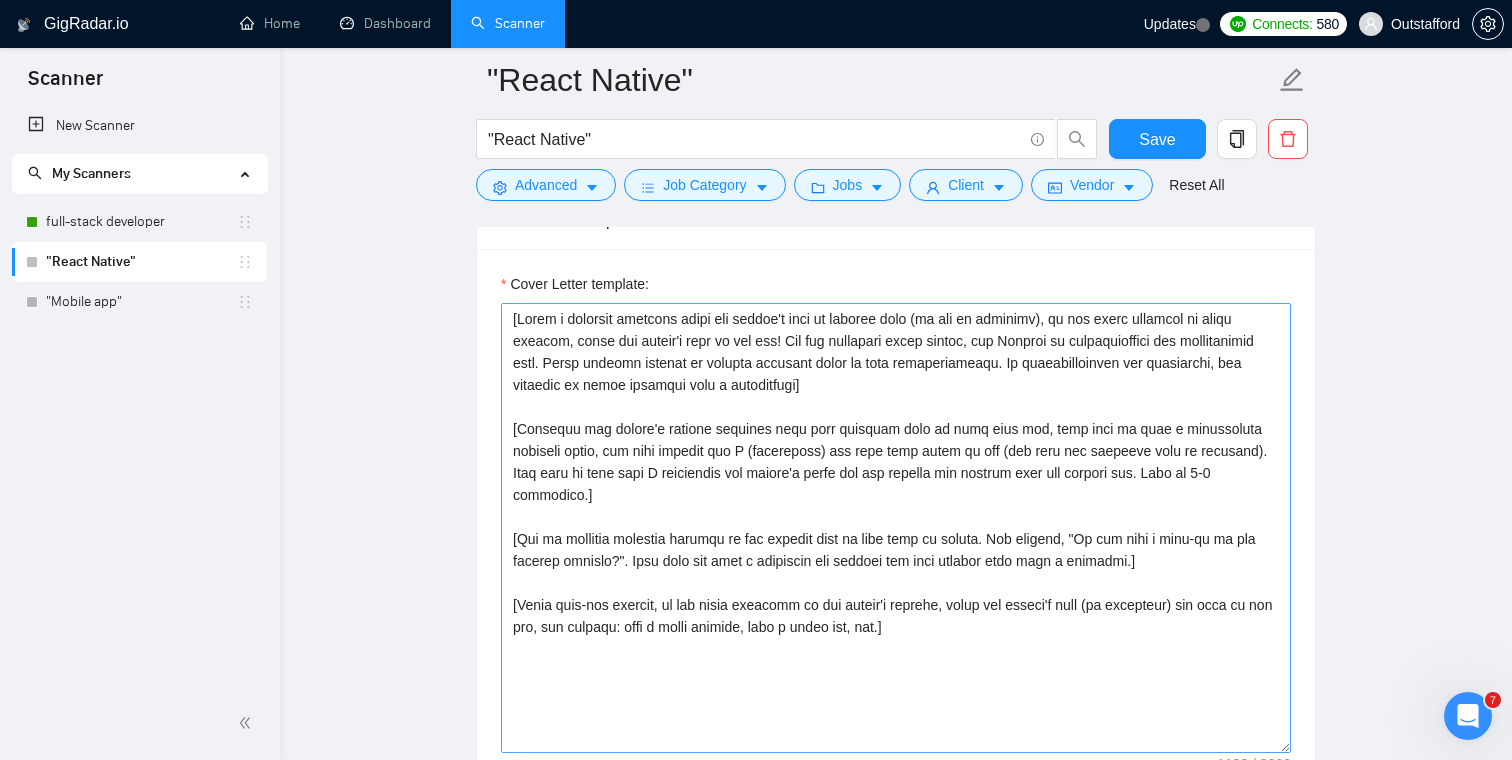 scroll, scrollTop: 1337, scrollLeft: 0, axis: vertical 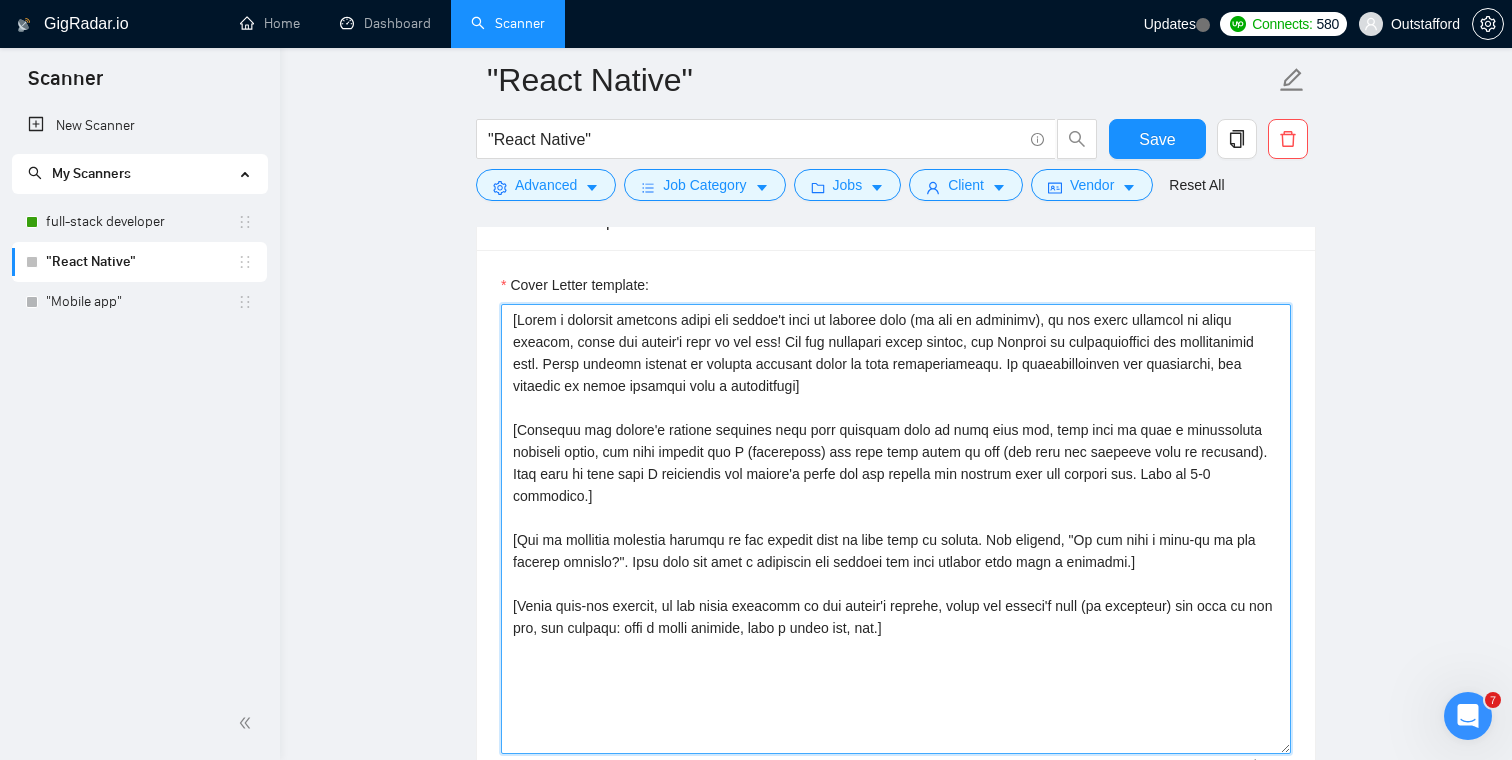 drag, startPoint x: 952, startPoint y: 611, endPoint x: 481, endPoint y: 311, distance: 558.42725 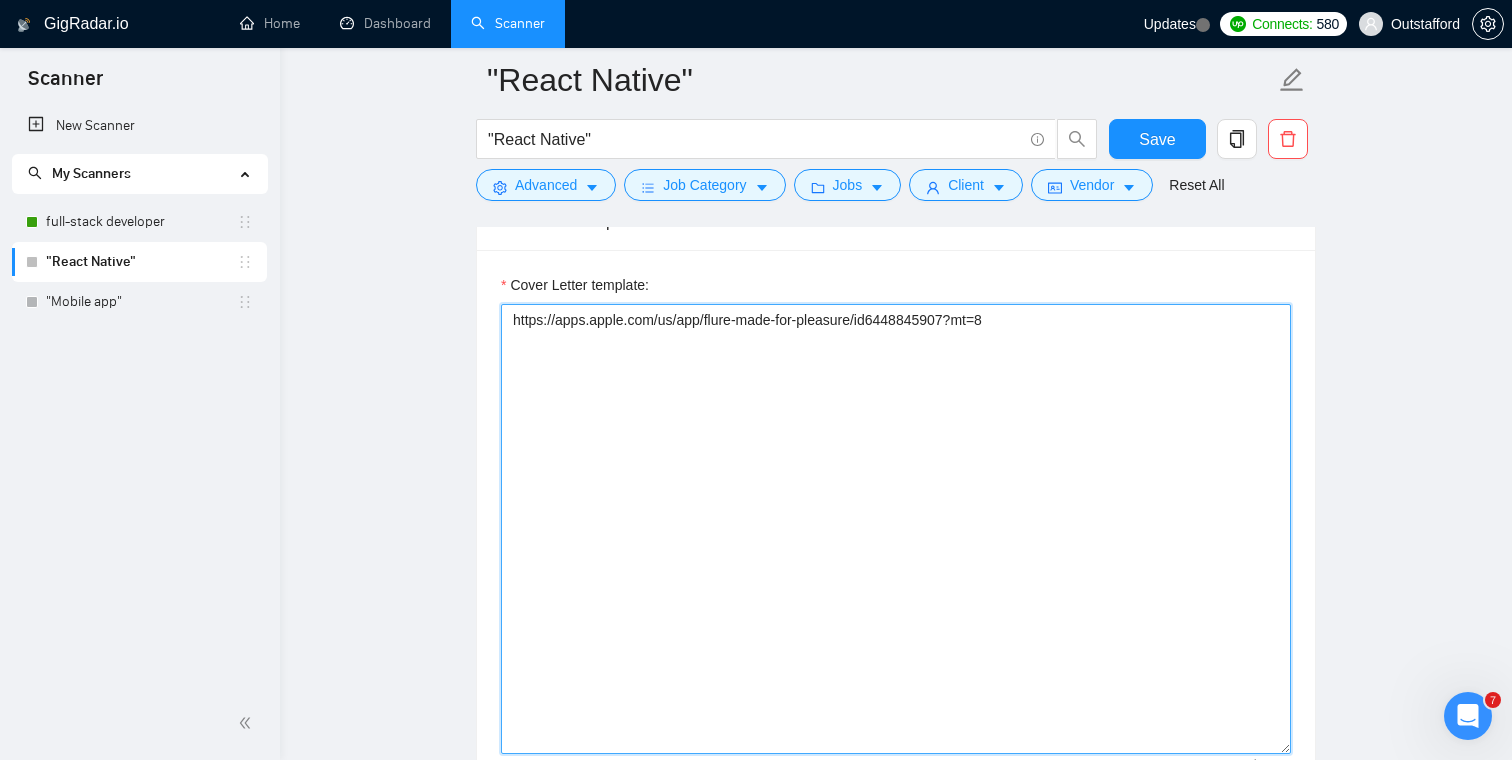 drag, startPoint x: 1099, startPoint y: 321, endPoint x: 510, endPoint y: 322, distance: 589.00085 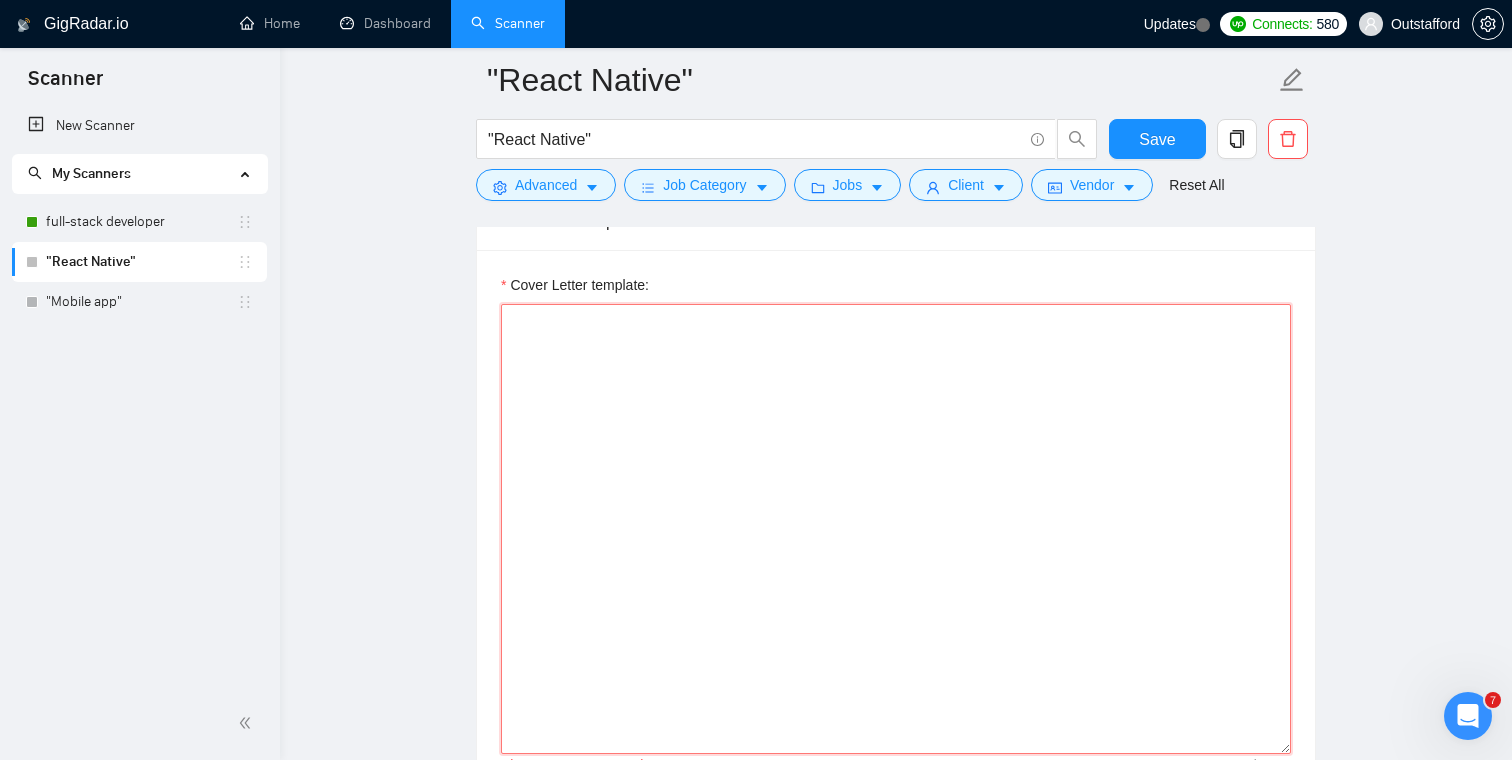 type 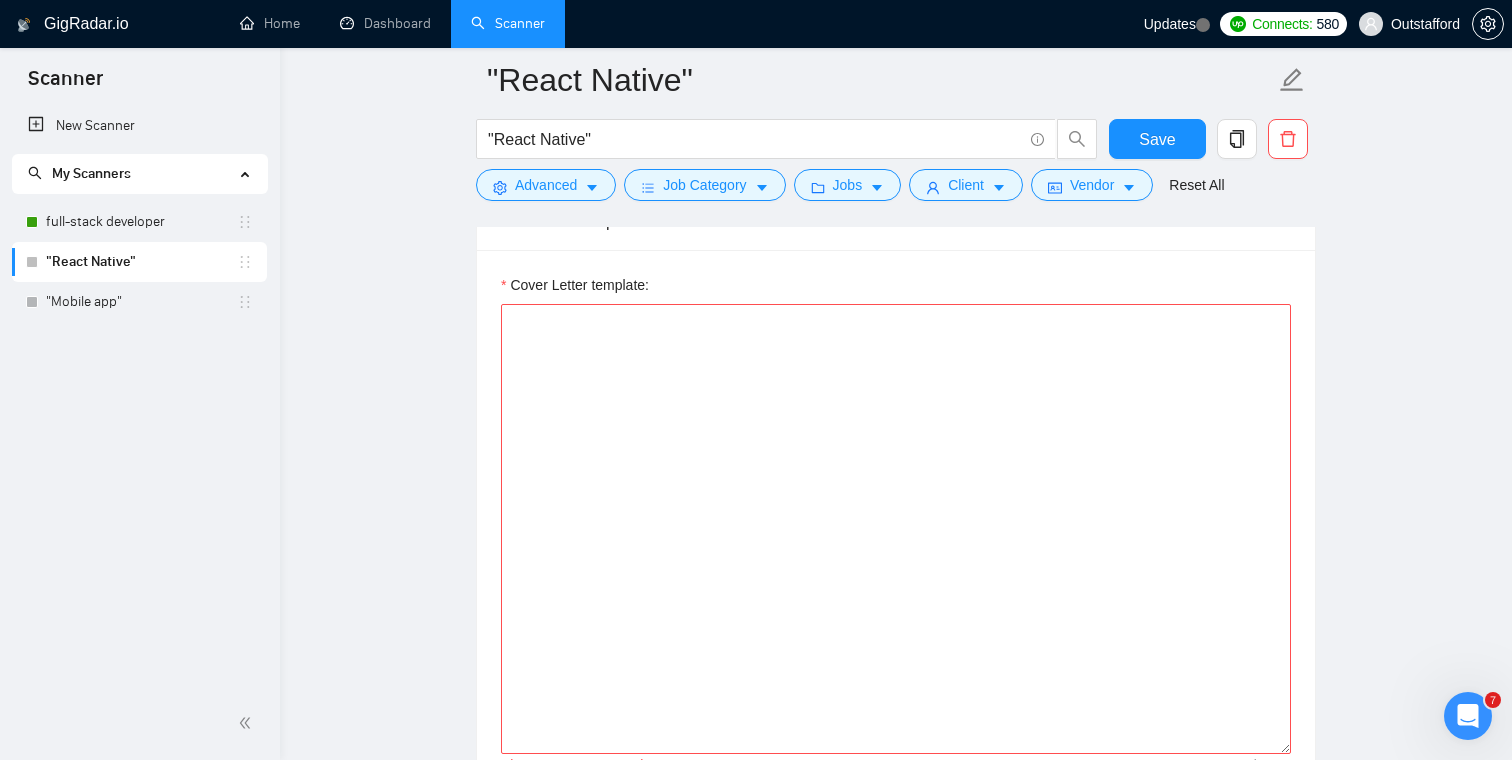click on ""React Native" "React Native" Save Advanced   Job Category   Jobs   Client   Vendor   Reset All Preview Results Insights NEW Alerts Auto Bidder Auto Bidding Enabled Auto Bidding Enabled: OFF Auto Bidder Schedule Auto Bidding Type: Automated (recommended) Semi-automated Auto Bidding Schedule: 24/7 Custom Custom Auto Bidder Schedule Repeat every week on Monday Tuesday Wednesday Thursday Friday Saturday Sunday Active Hours ( America/Los_Angeles ): From: To: ( 24  hours) America/Los_Angeles Auto Bidding Type Select your bidding algorithm: Choose the algorithm for you bidding. The price per proposal does not include your connects expenditure. Template Bidder Works great for narrow segments and short cover letters that don't change. 0.50  credits / proposal Sardor AI 🤖 Personalise your cover letter with ai [placeholders] 1.00  credits / proposal Experimental Laziza AI  👑   NEW   Learn more 2.00  credits / proposal $146.06 savings Team & Freelancer Select team: Outstafford ✦ top AI team Select freelancer:" at bounding box center (896, 990) 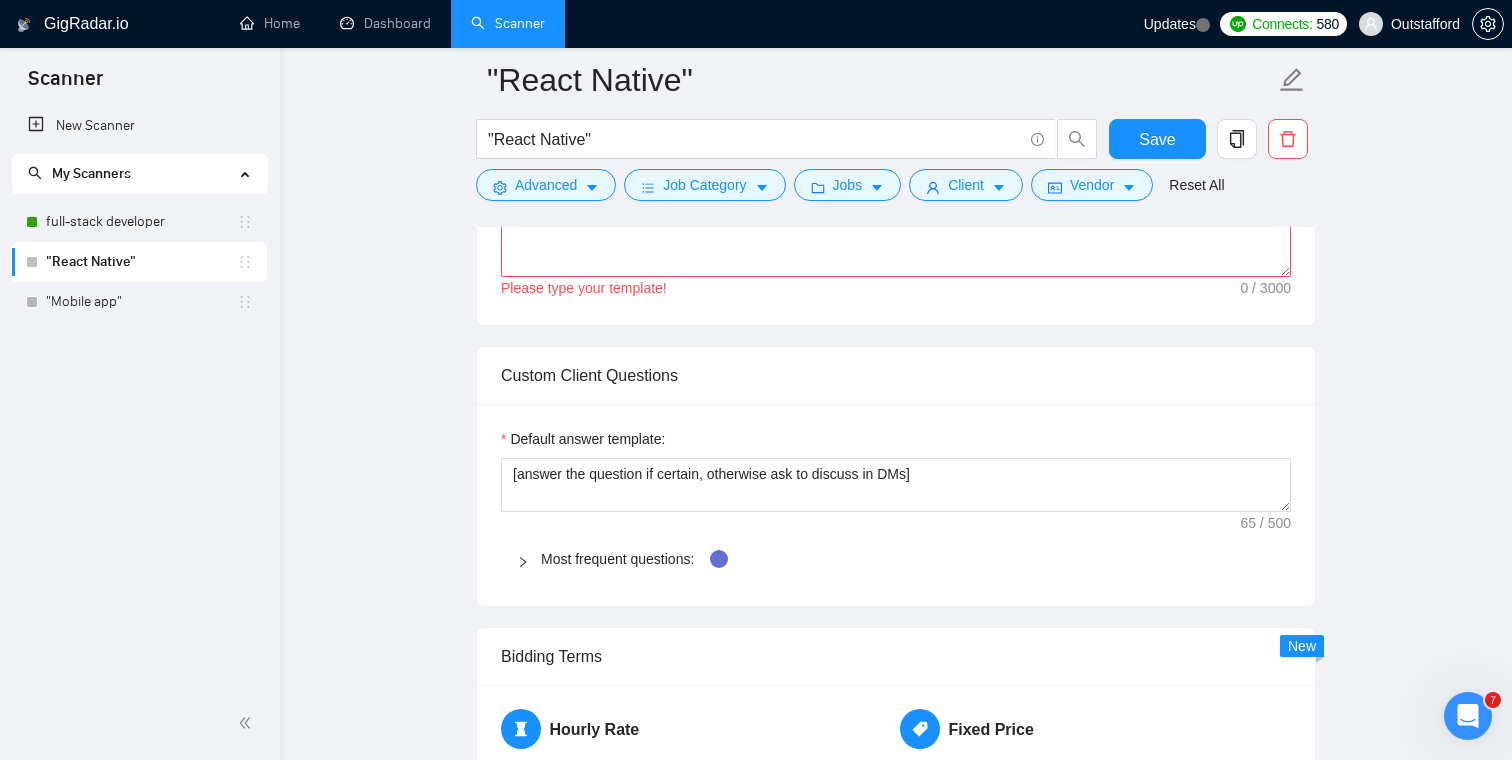 scroll, scrollTop: 1810, scrollLeft: 0, axis: vertical 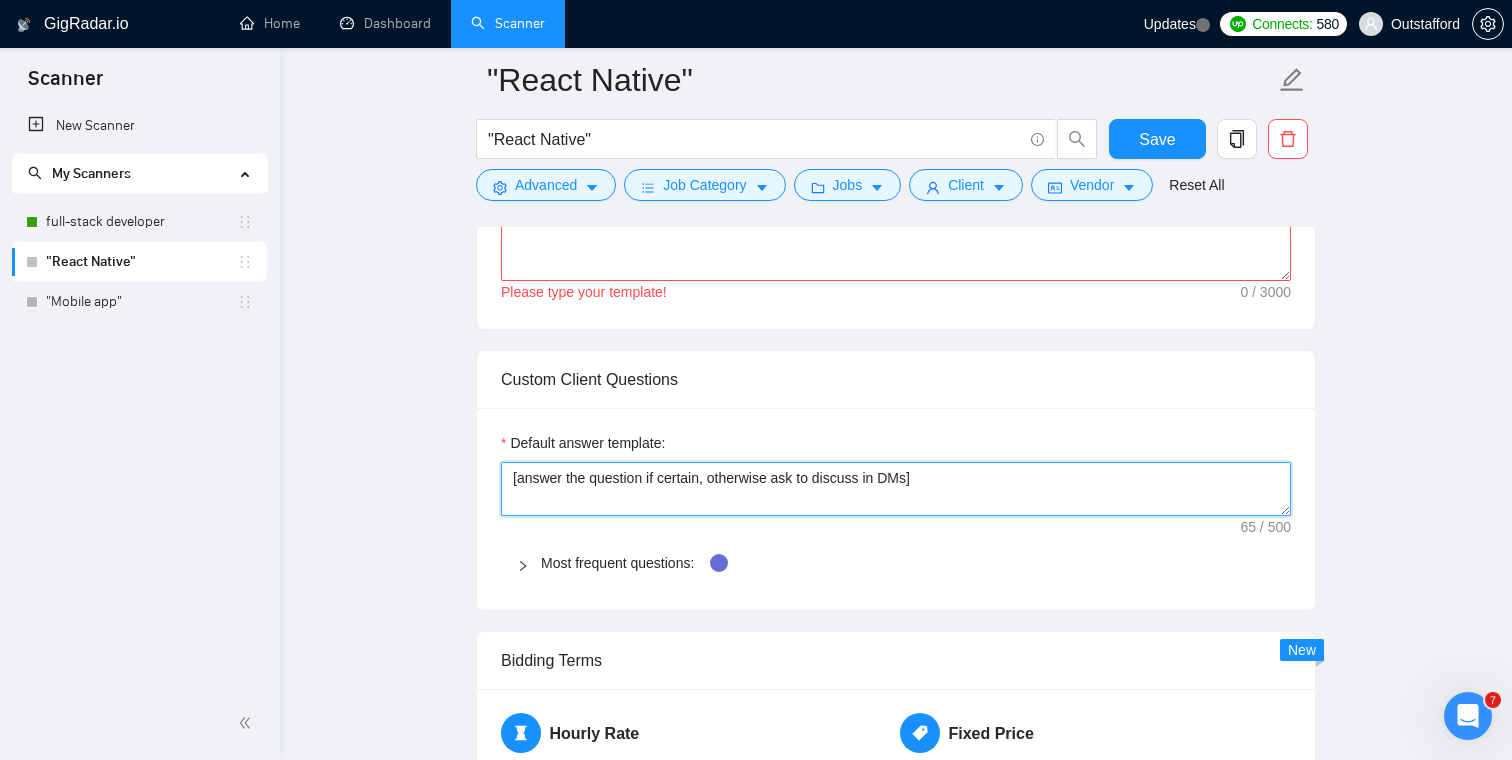 drag, startPoint x: 970, startPoint y: 471, endPoint x: 451, endPoint y: 472, distance: 519.001 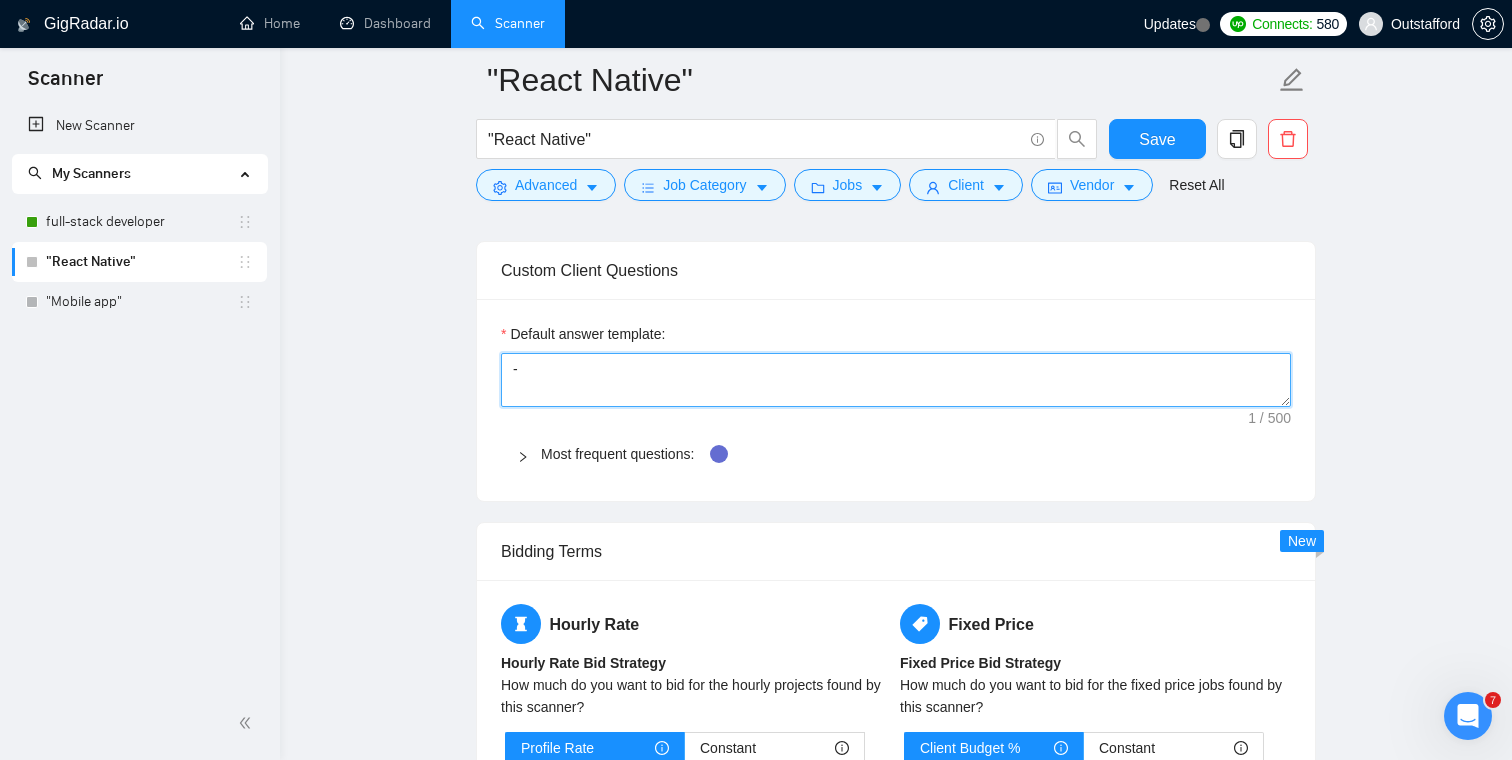 type on "-" 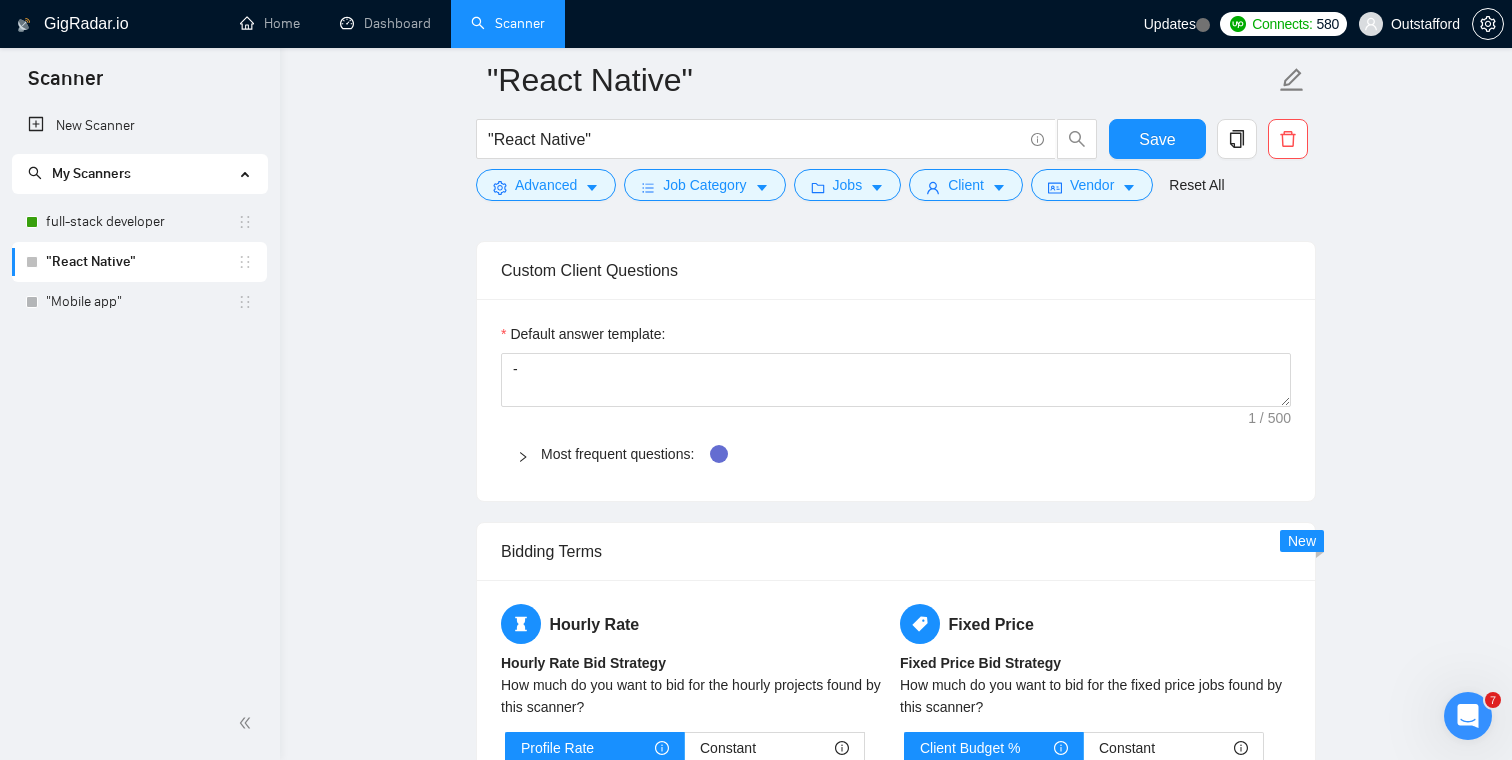 click 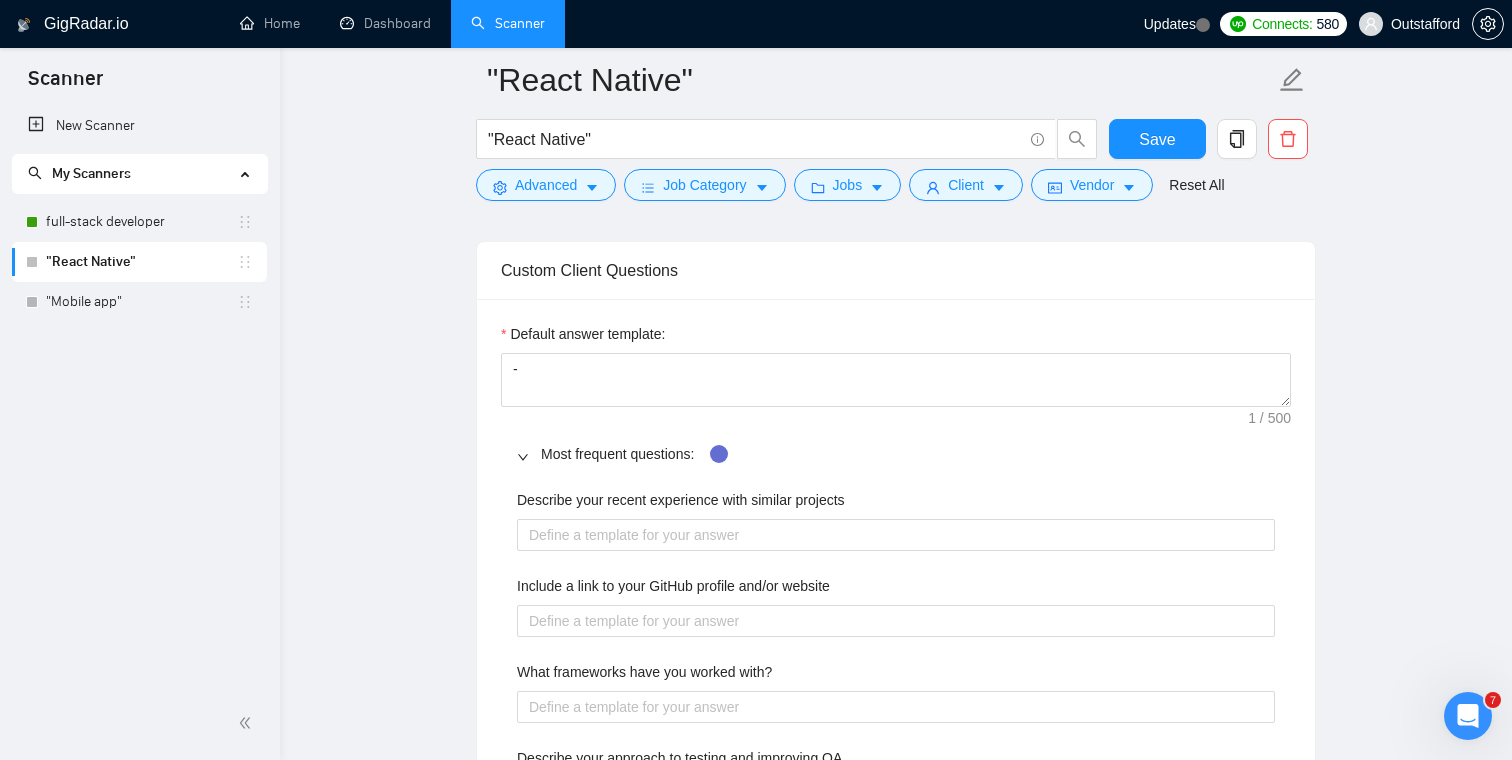 scroll, scrollTop: 2114, scrollLeft: 0, axis: vertical 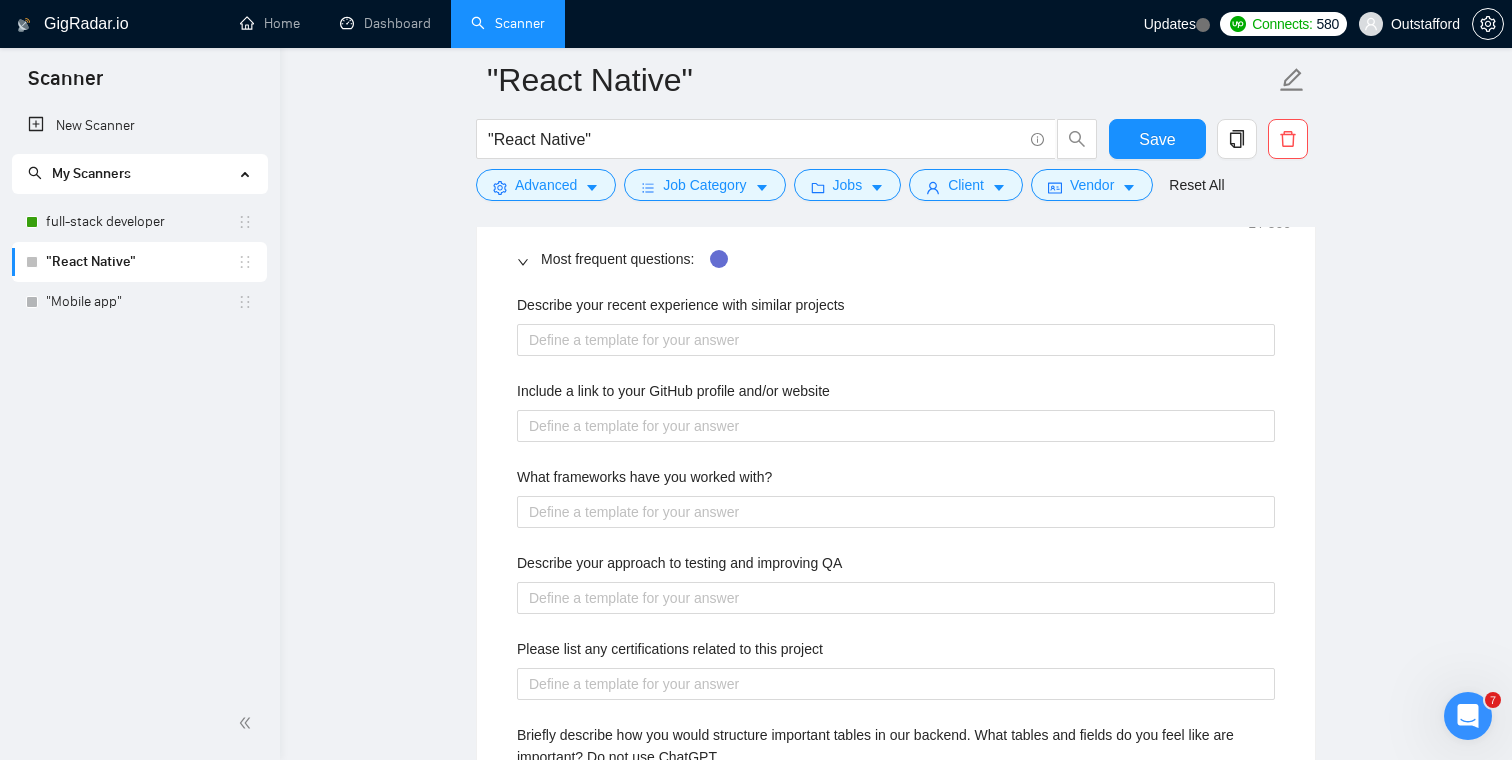 click on "Describe your recent experience with similar projects" at bounding box center [681, 305] 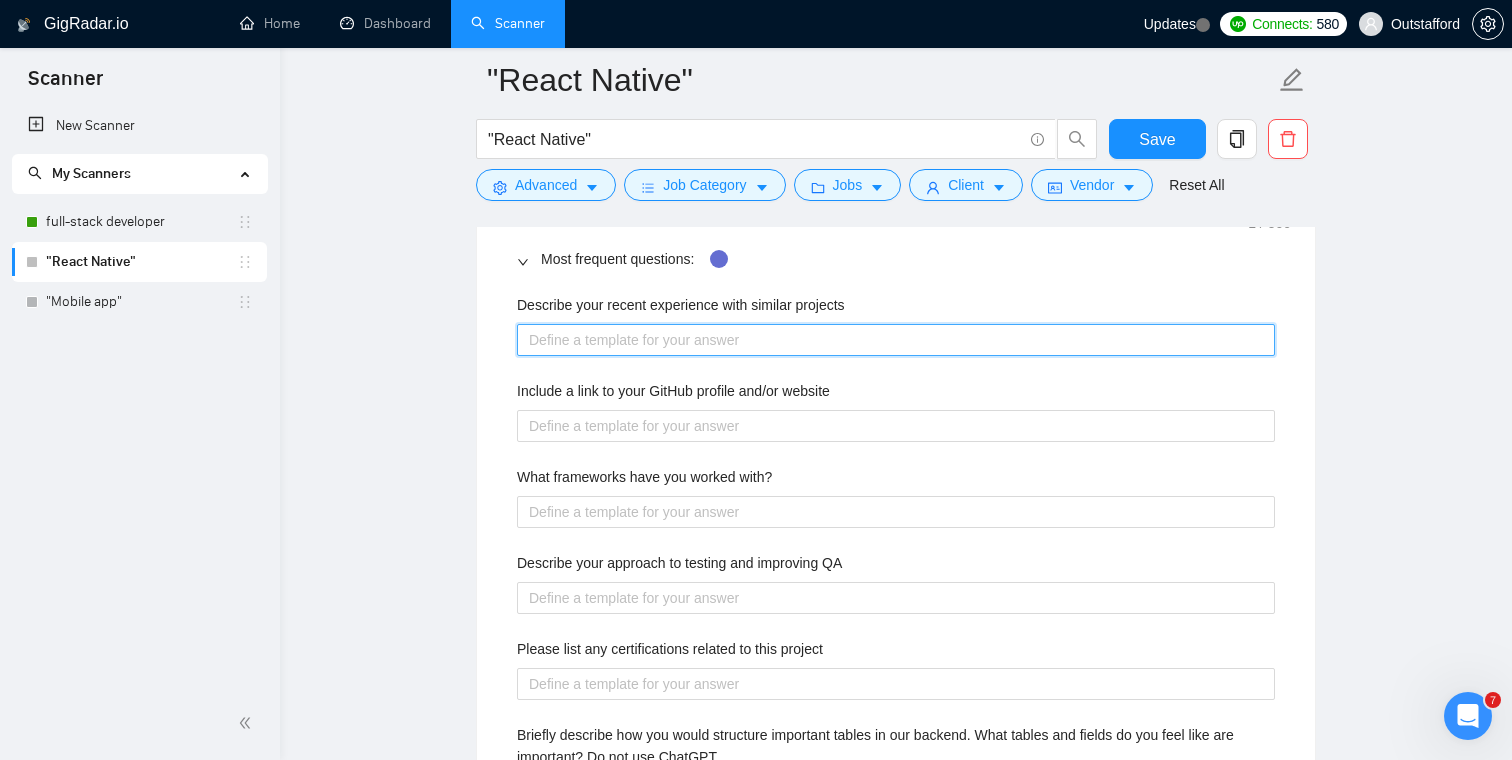 click on "Describe your recent experience with similar projects" at bounding box center (896, 340) 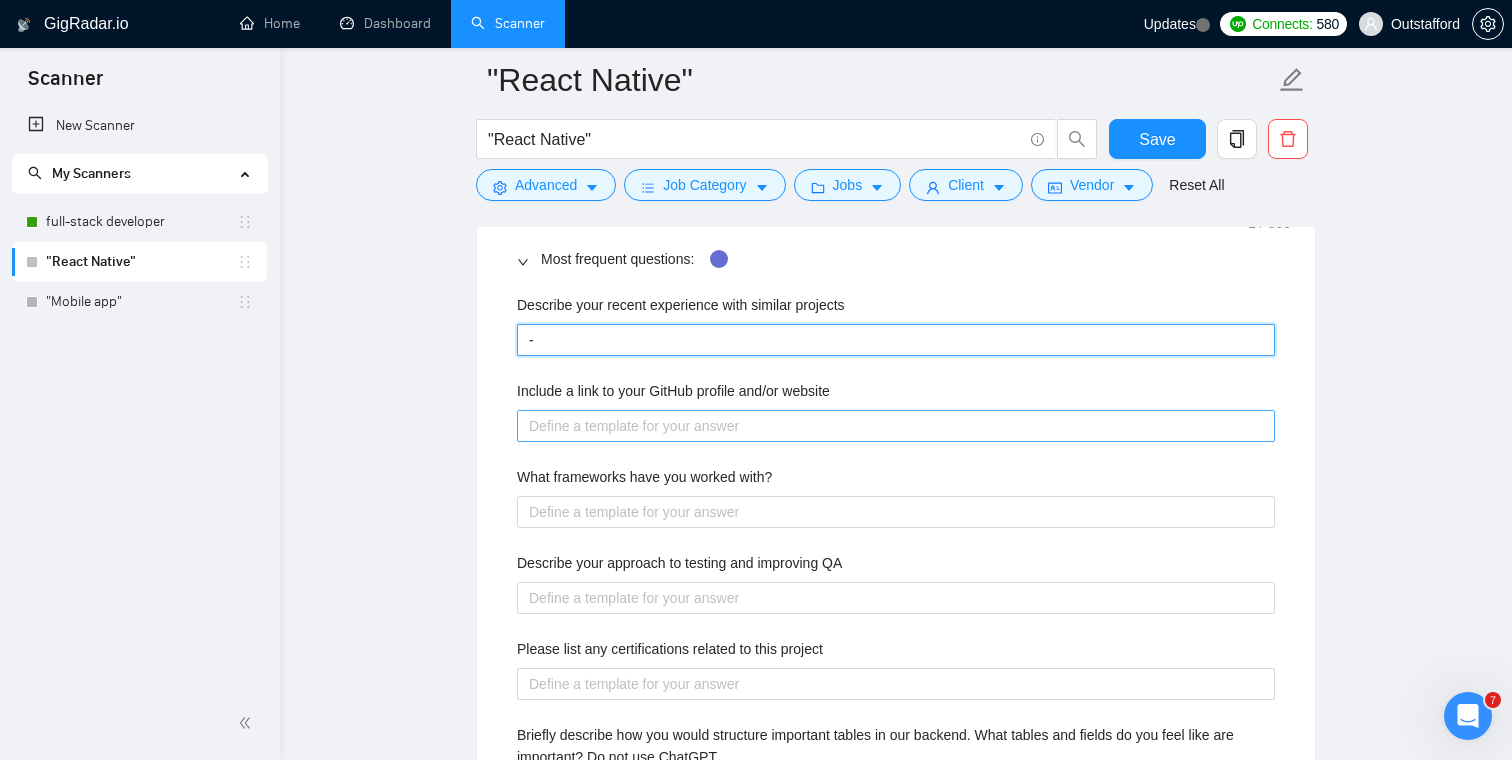 type on "-" 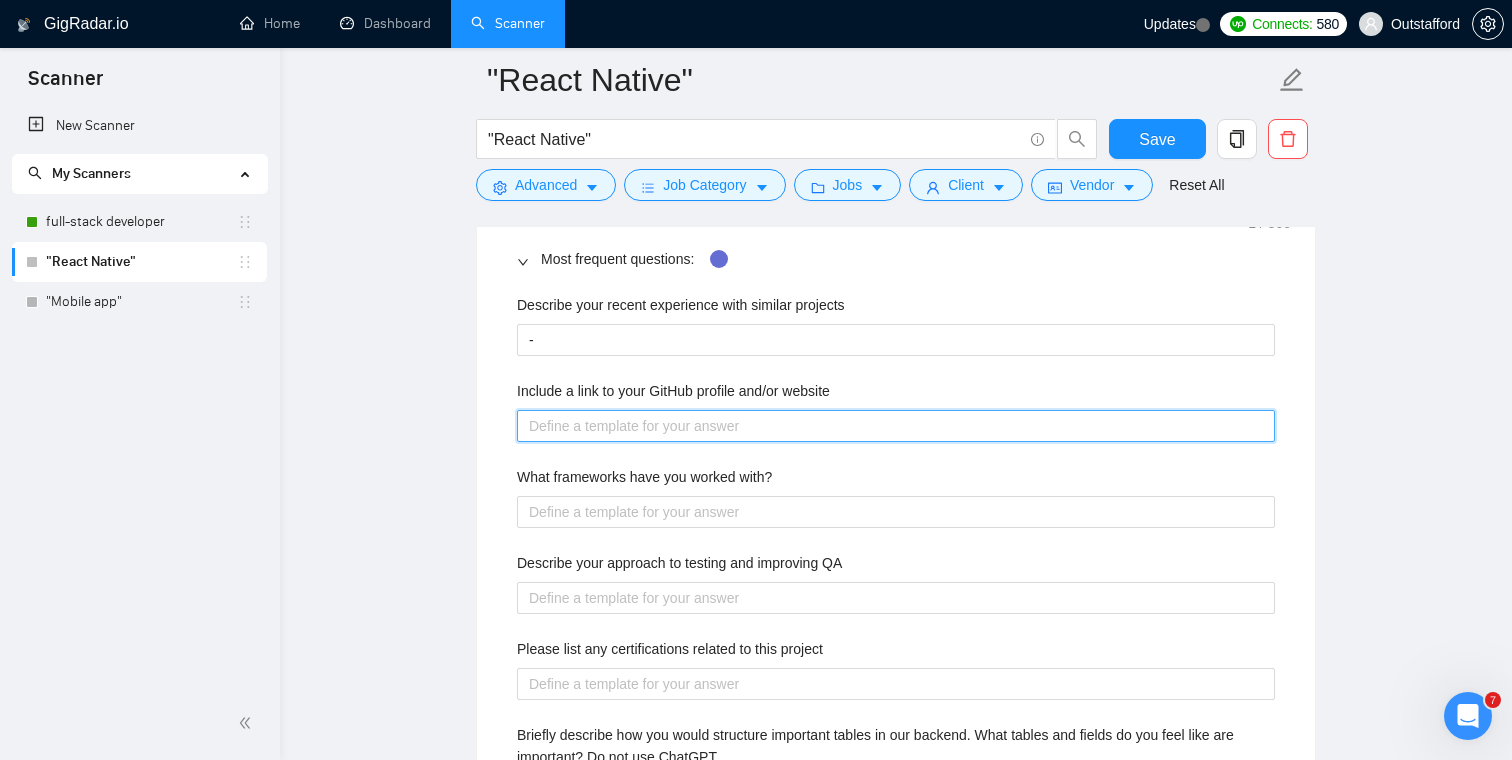 click on "Include a link to your GitHub profile and/or website" at bounding box center (896, 426) 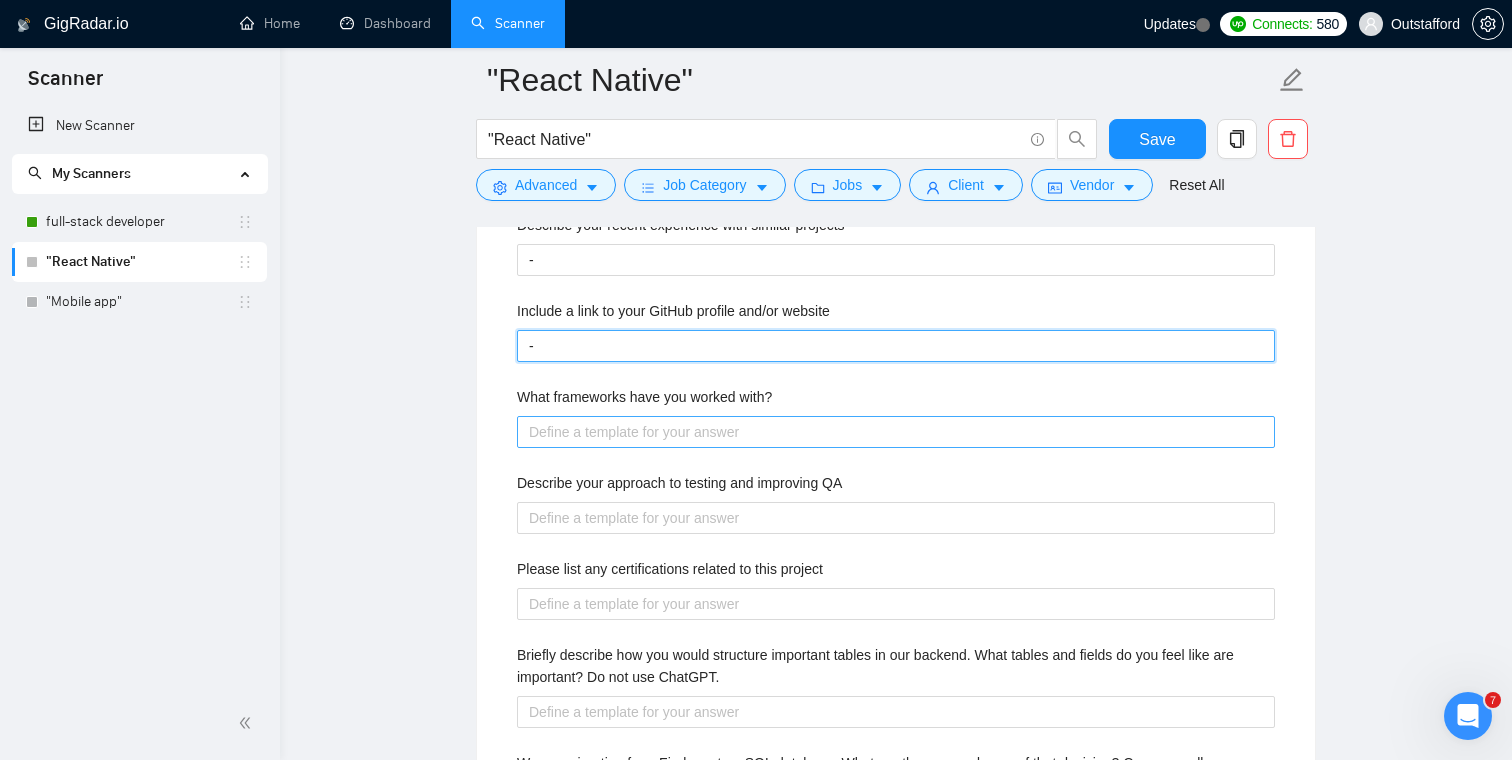 type on "-" 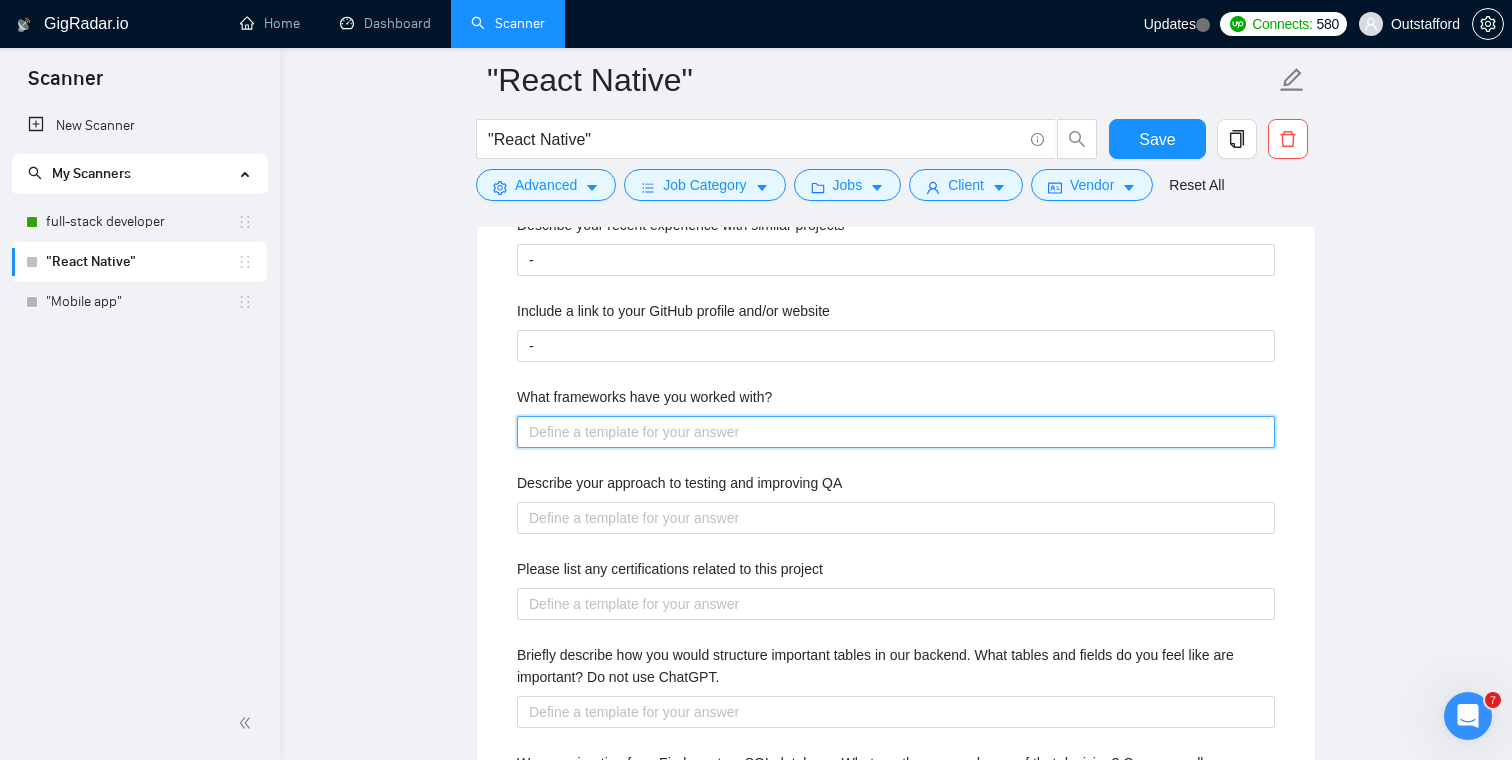 click on "What frameworks have you worked with?" at bounding box center (896, 432) 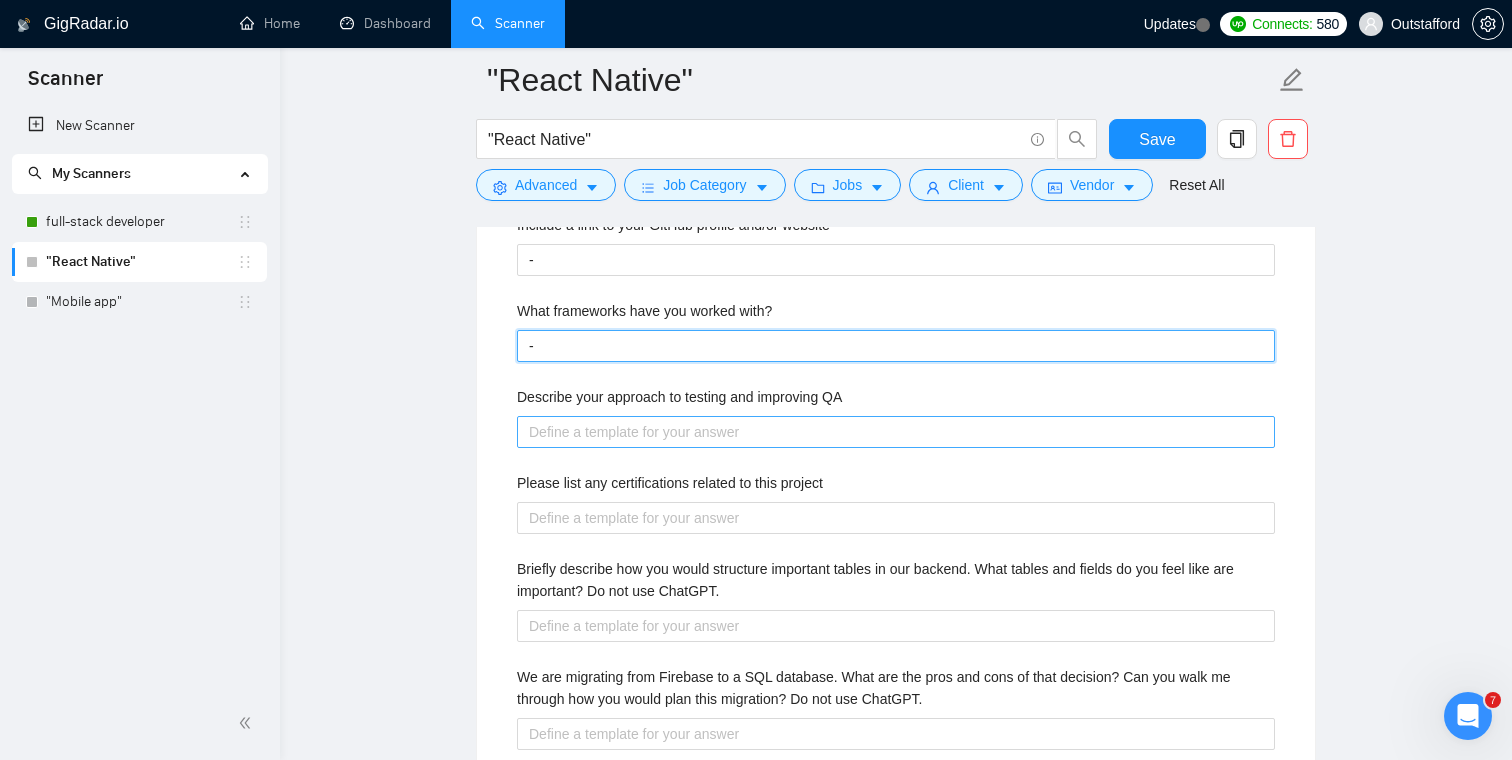 type on "-" 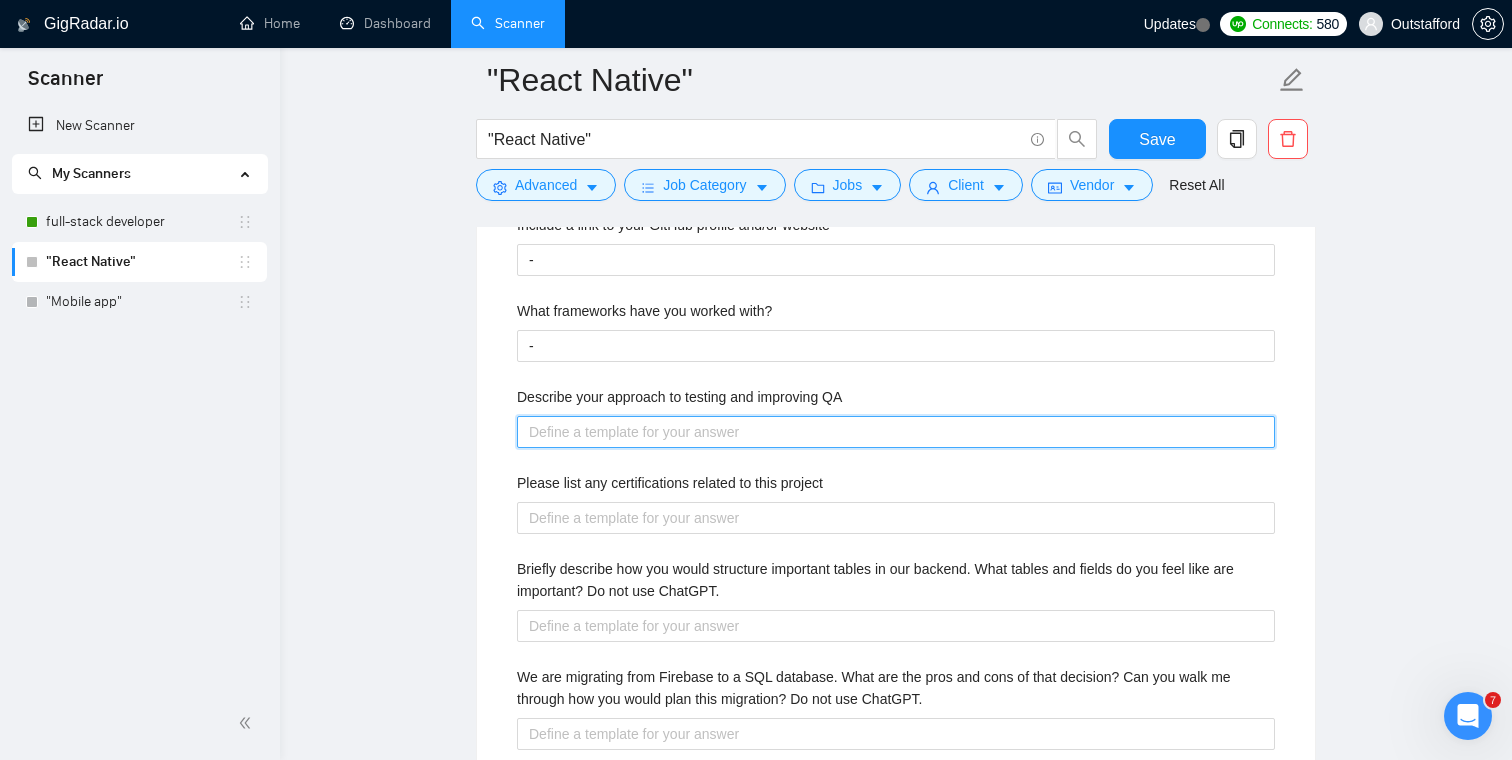 click on "Describe your approach to testing and improving QA" at bounding box center (896, 432) 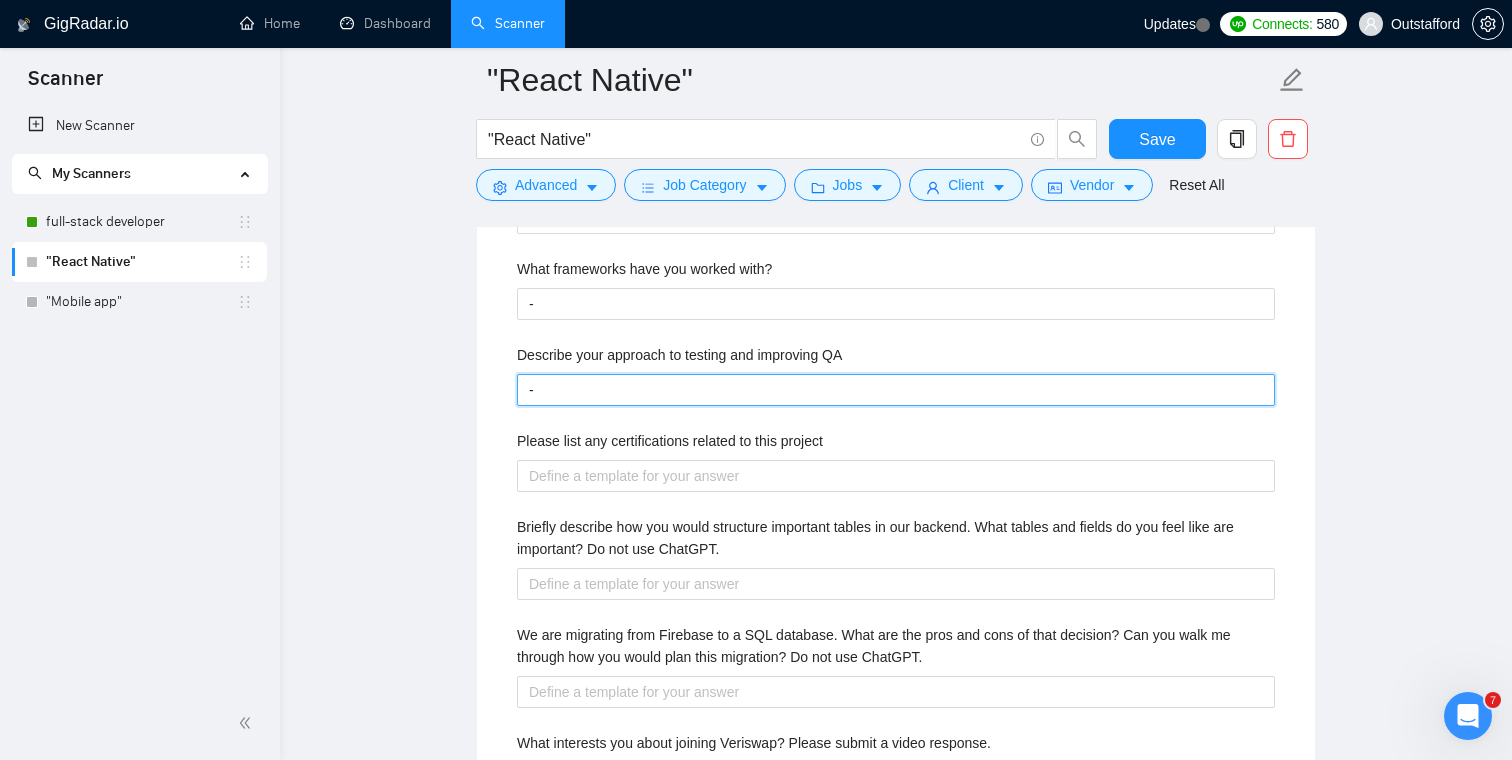 scroll, scrollTop: 2368, scrollLeft: 0, axis: vertical 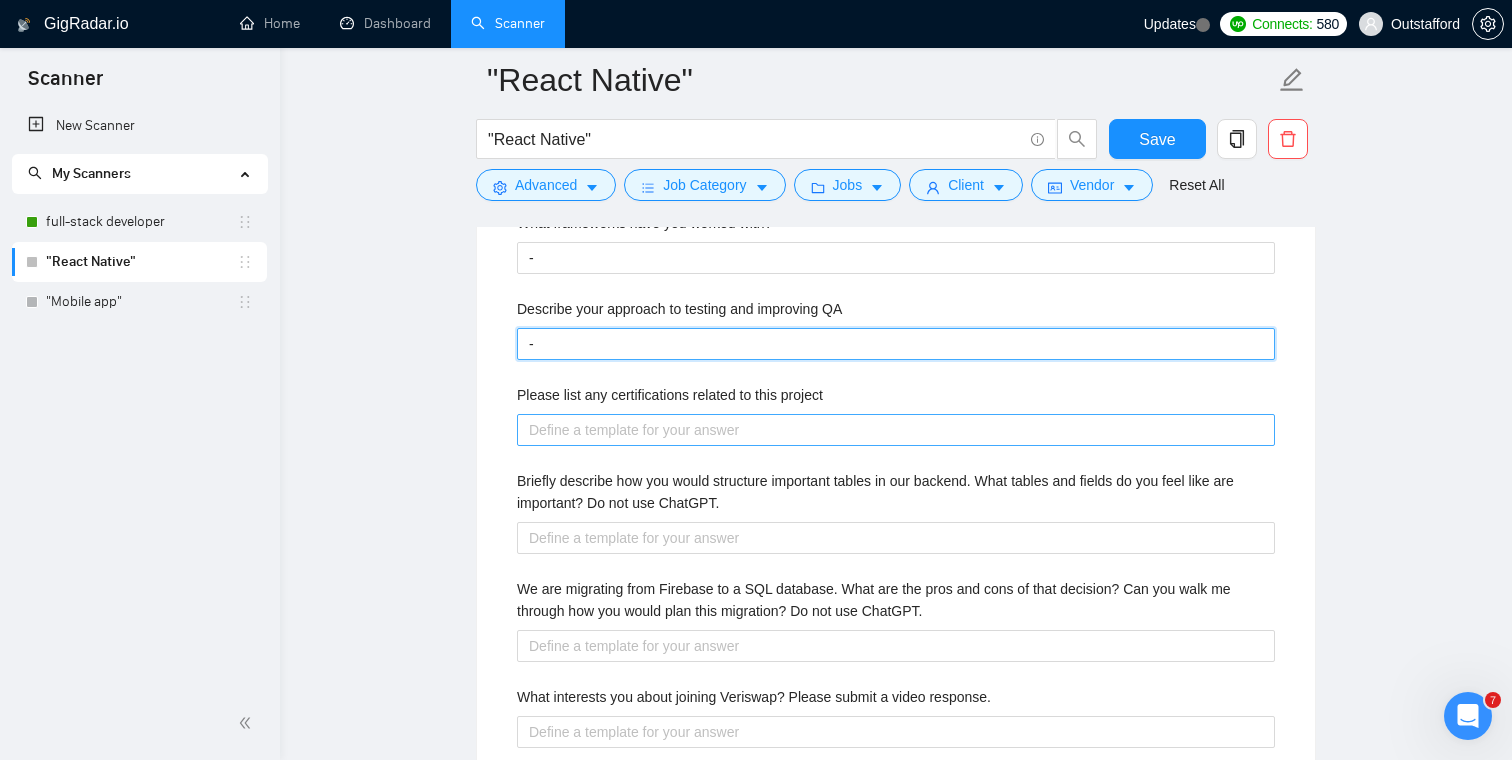 type on "-" 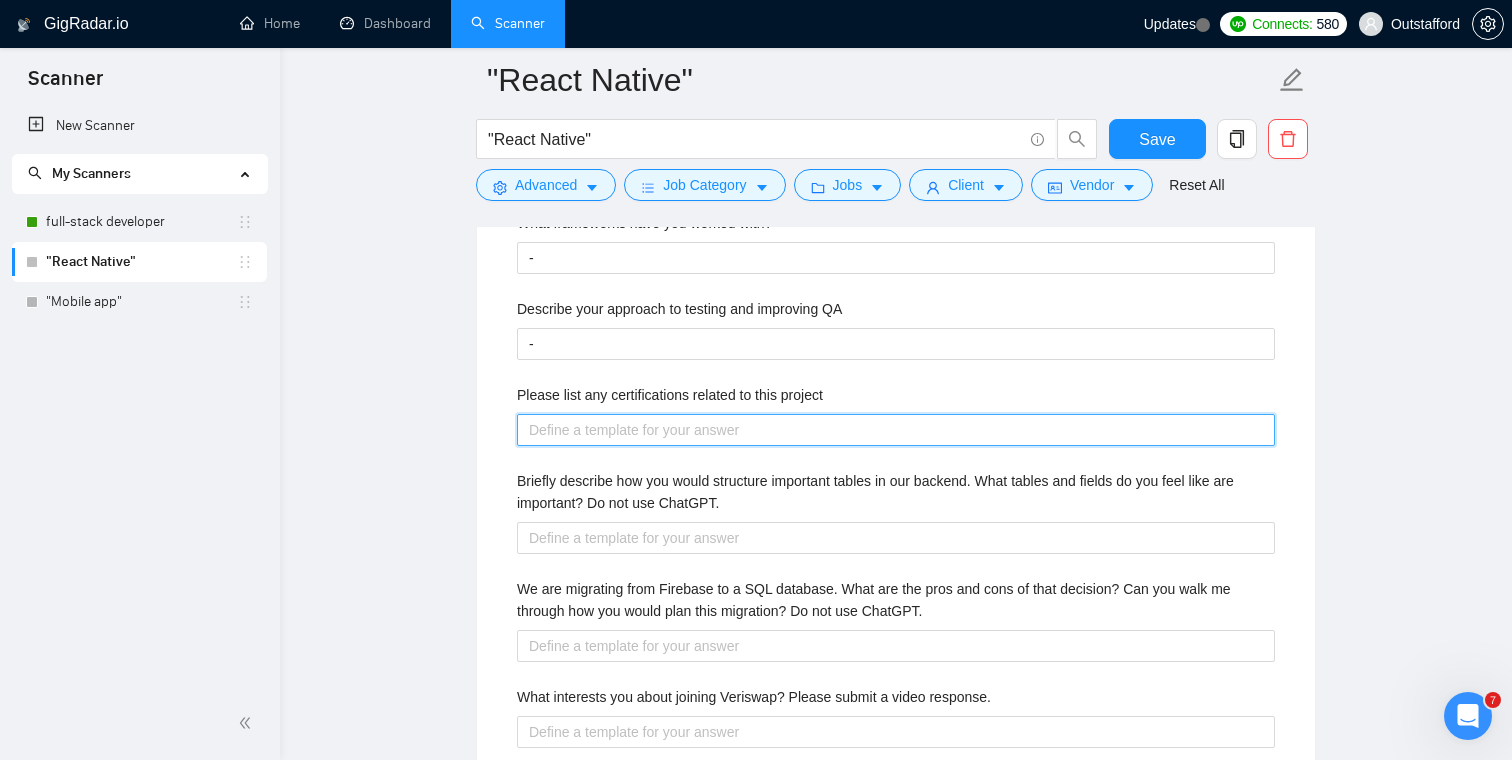 click on "Please list any certifications related to this project" at bounding box center [896, 430] 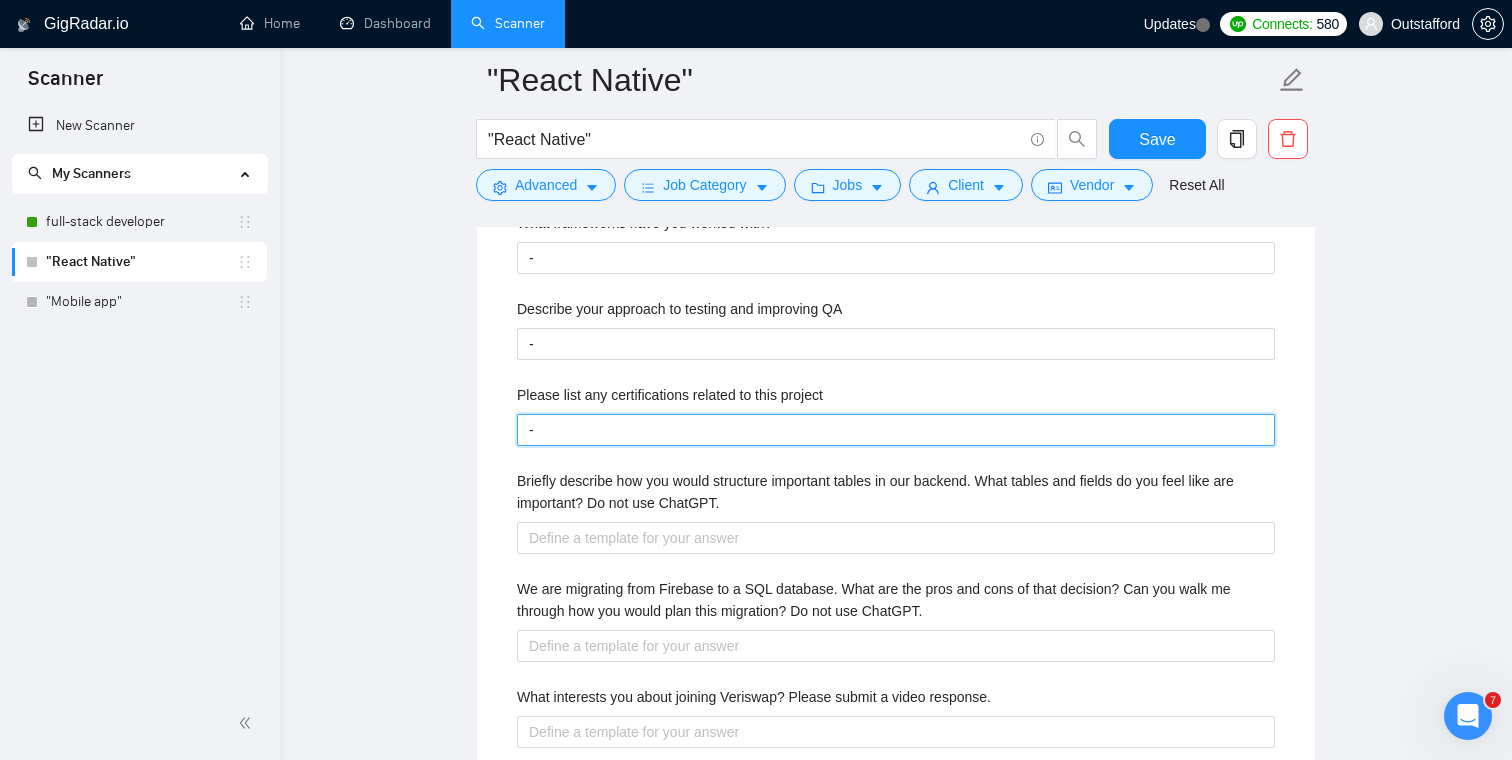 type on "-" 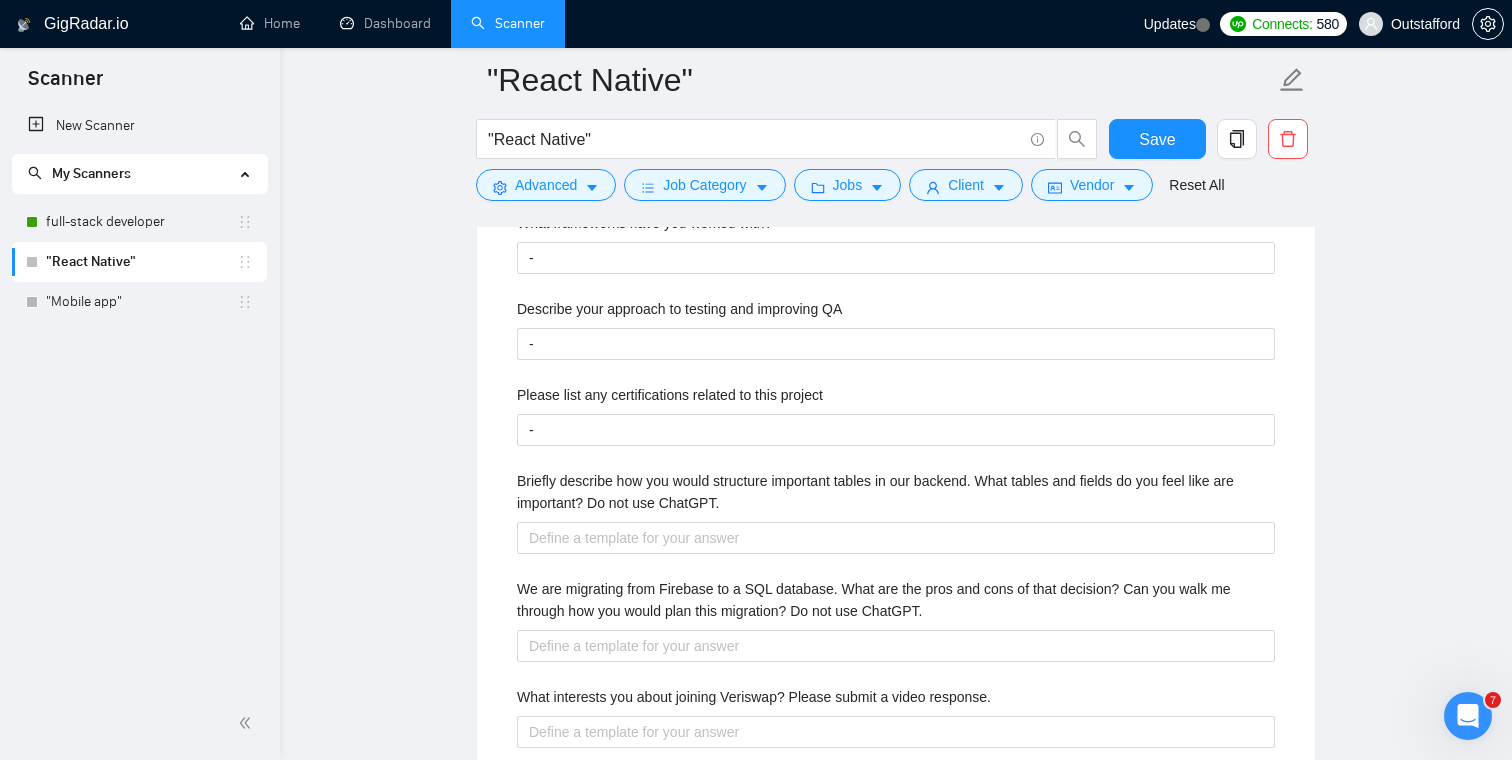 click on "Briefly describe how you would structure important tables in our backend. What tables and fields do you feel like are important? Do not use ChatGPT." at bounding box center [896, 492] 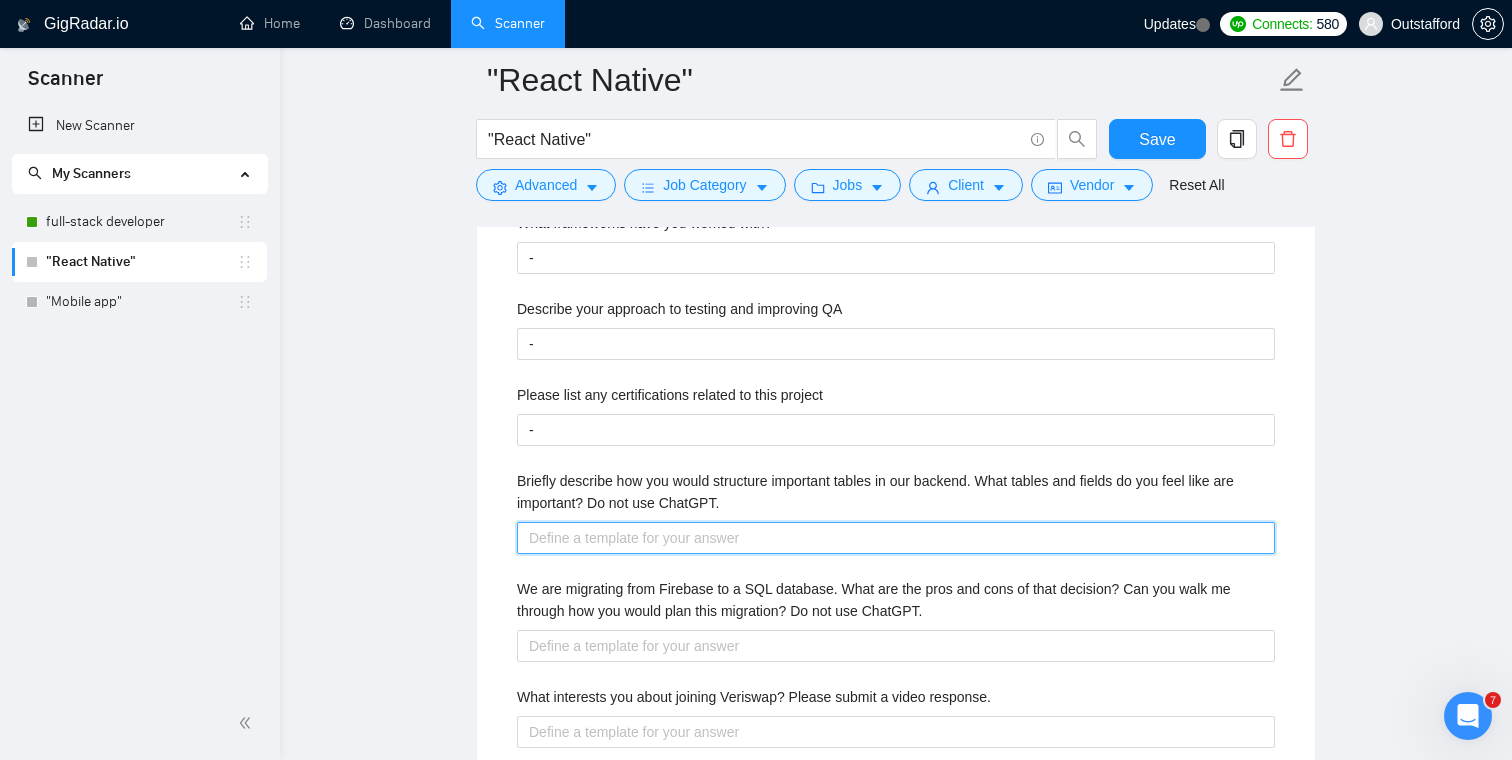 click on "Briefly describe how you would structure important tables in our backend. What tables and fields do you feel like are important? Do not use ChatGPT." at bounding box center (896, 538) 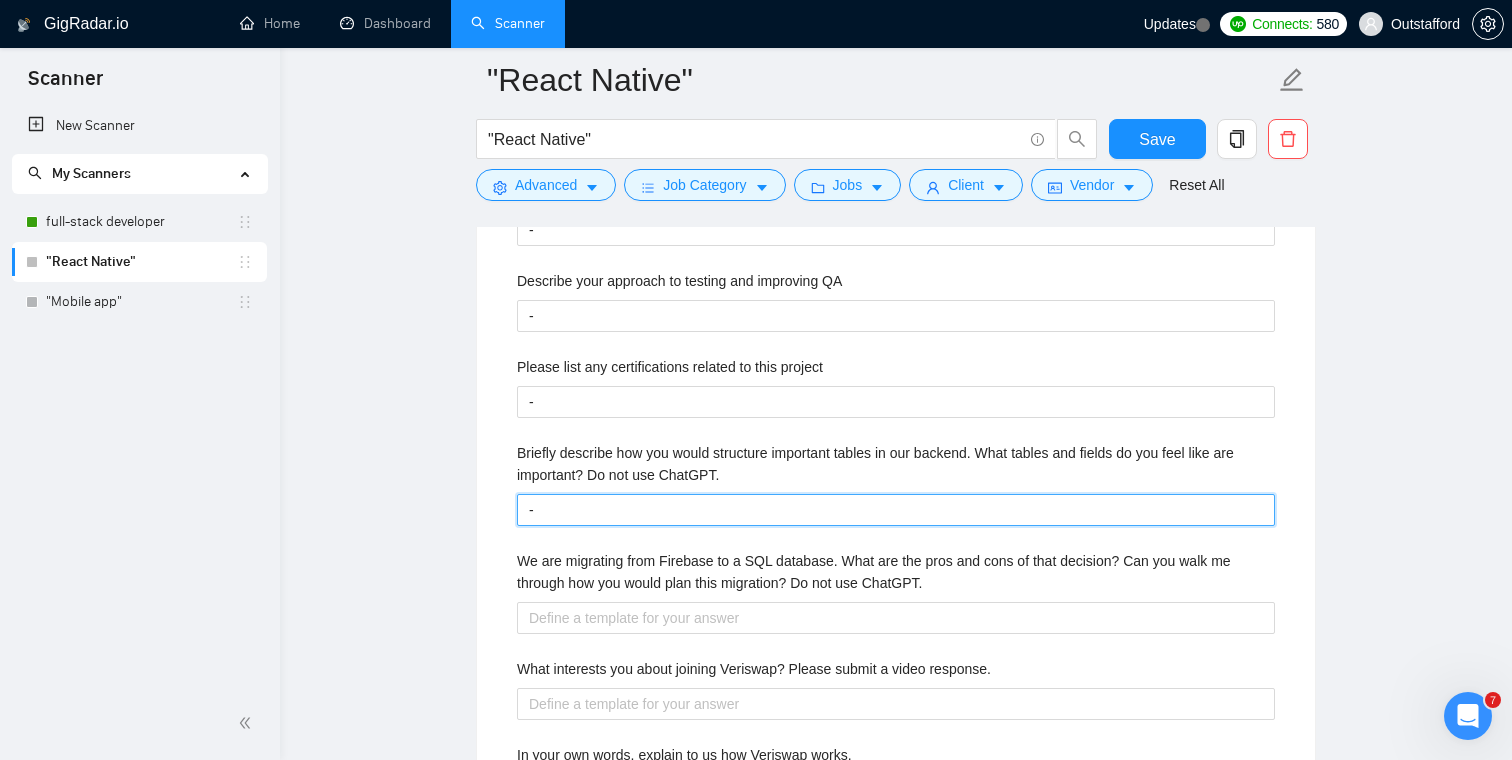 scroll, scrollTop: 2432, scrollLeft: 0, axis: vertical 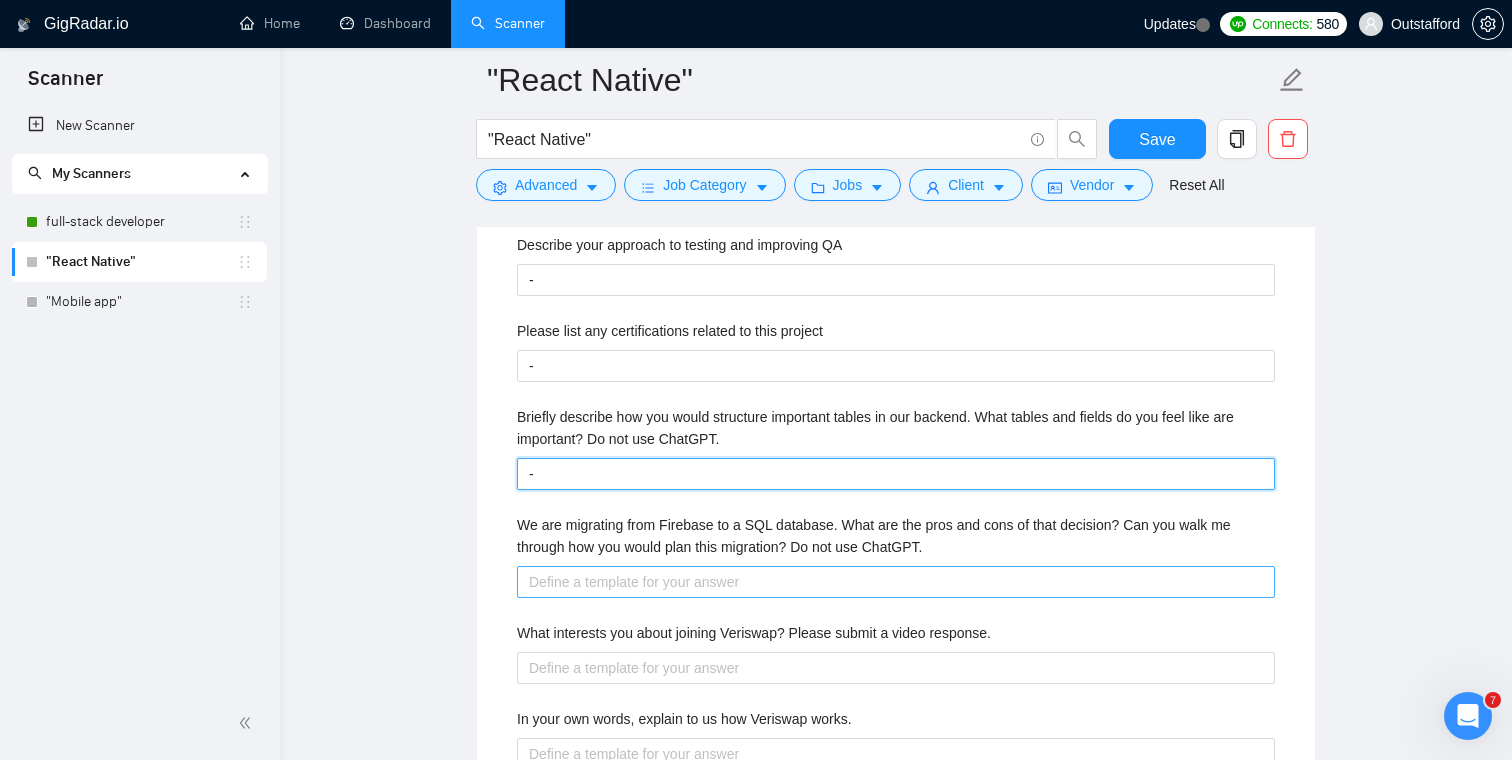 type on "-" 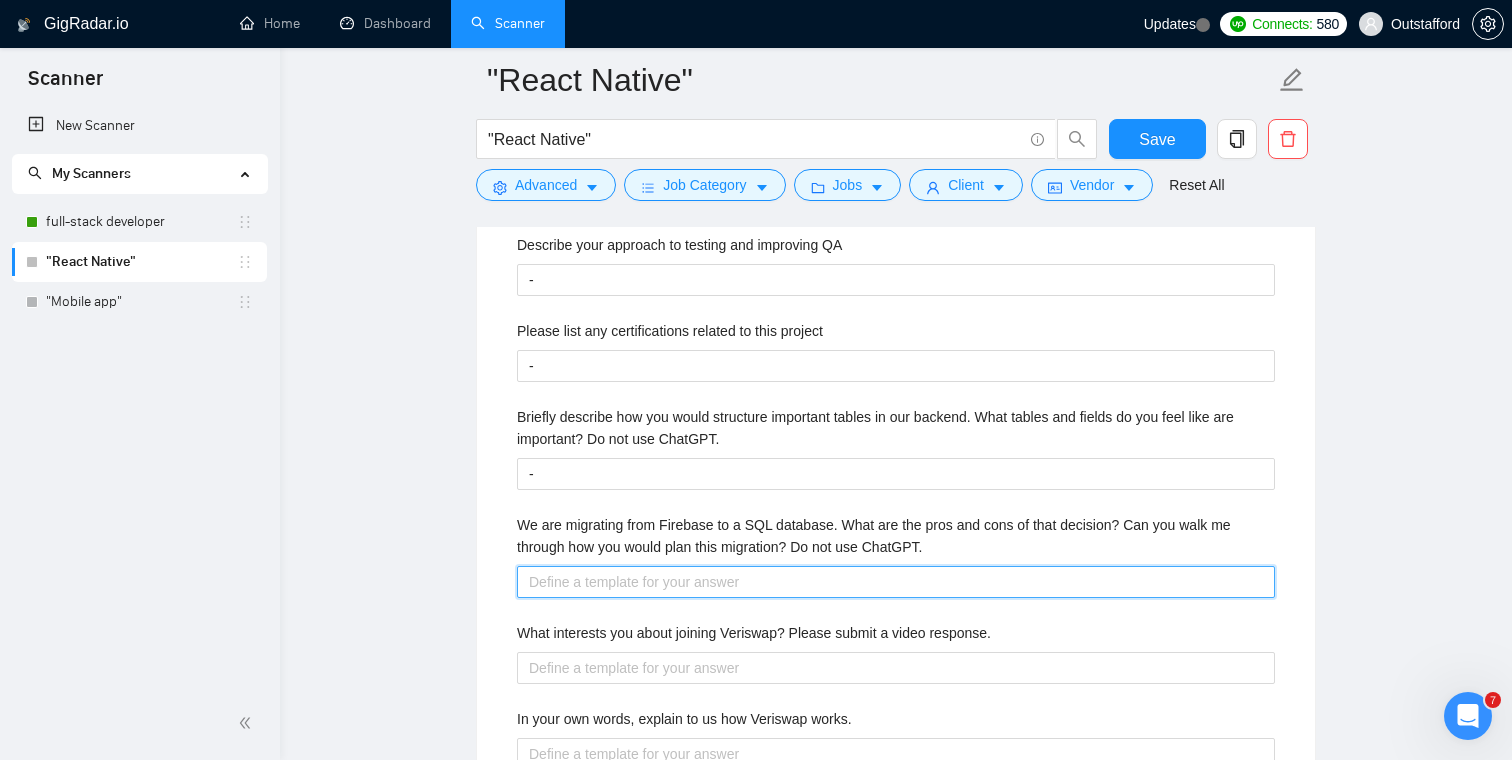 click on "We are migrating from Firebase to a SQL database. What are the pros and cons of that decision? Can you walk me through how you would plan this migration? Do not use ChatGPT." at bounding box center (896, 582) 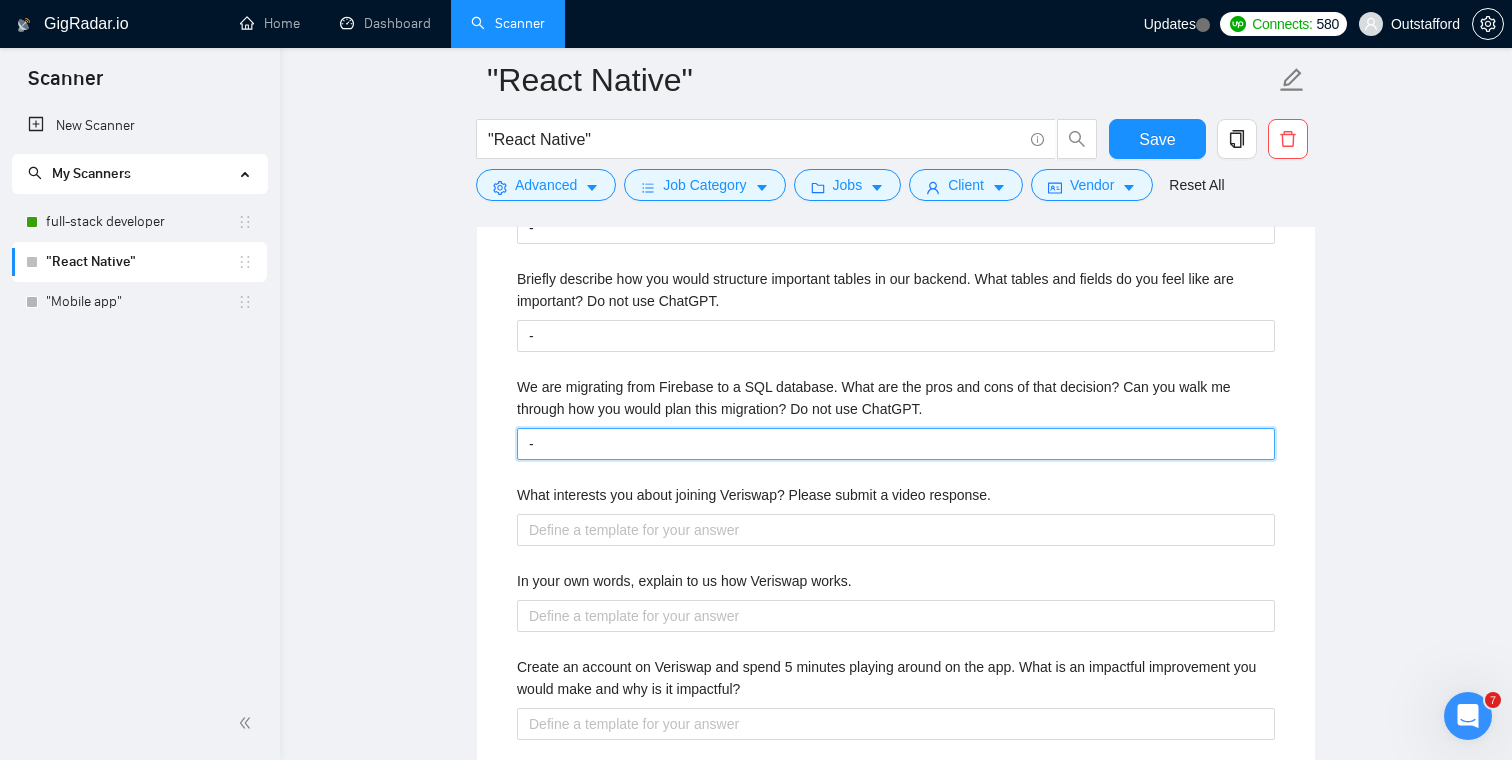 scroll, scrollTop: 2629, scrollLeft: 0, axis: vertical 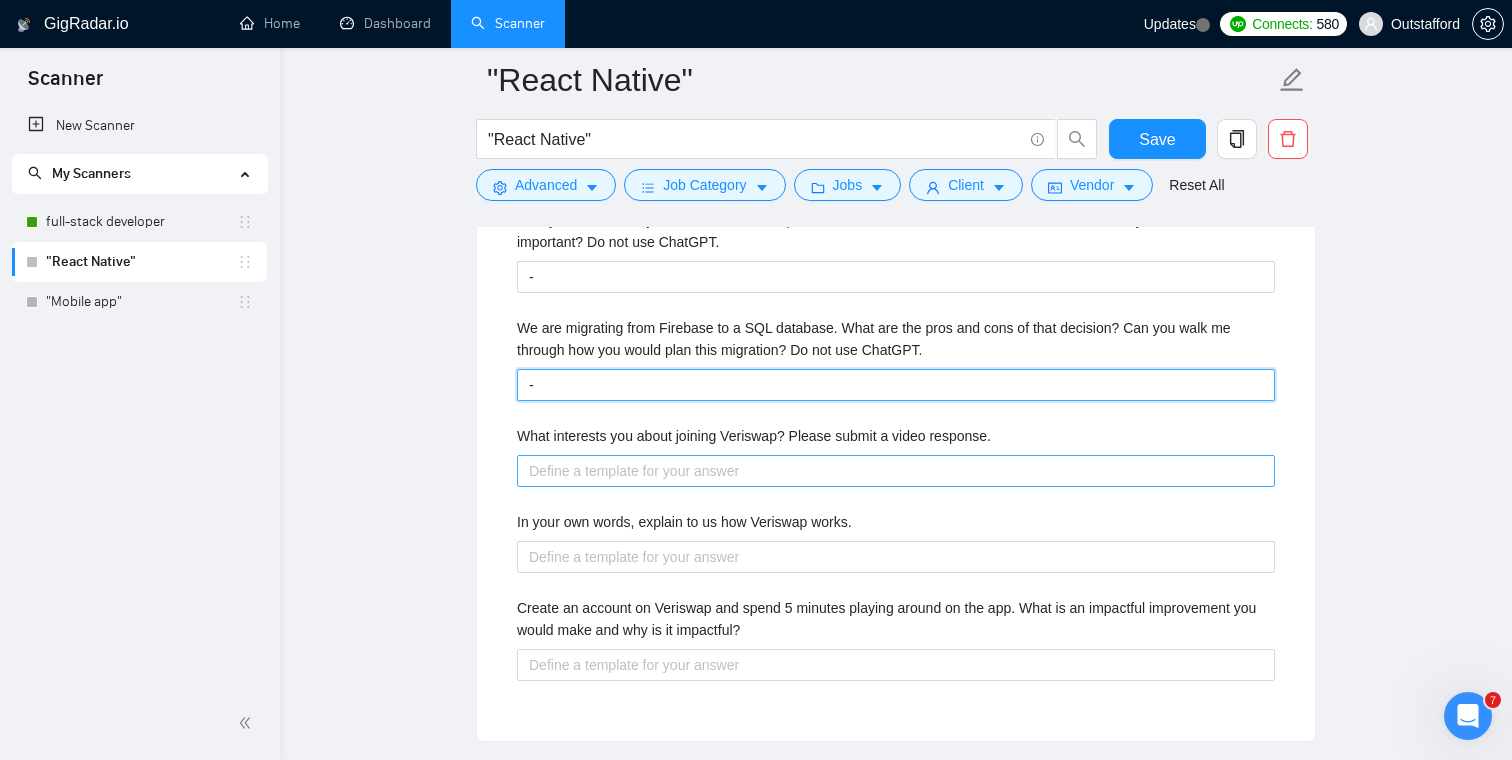 type on "-" 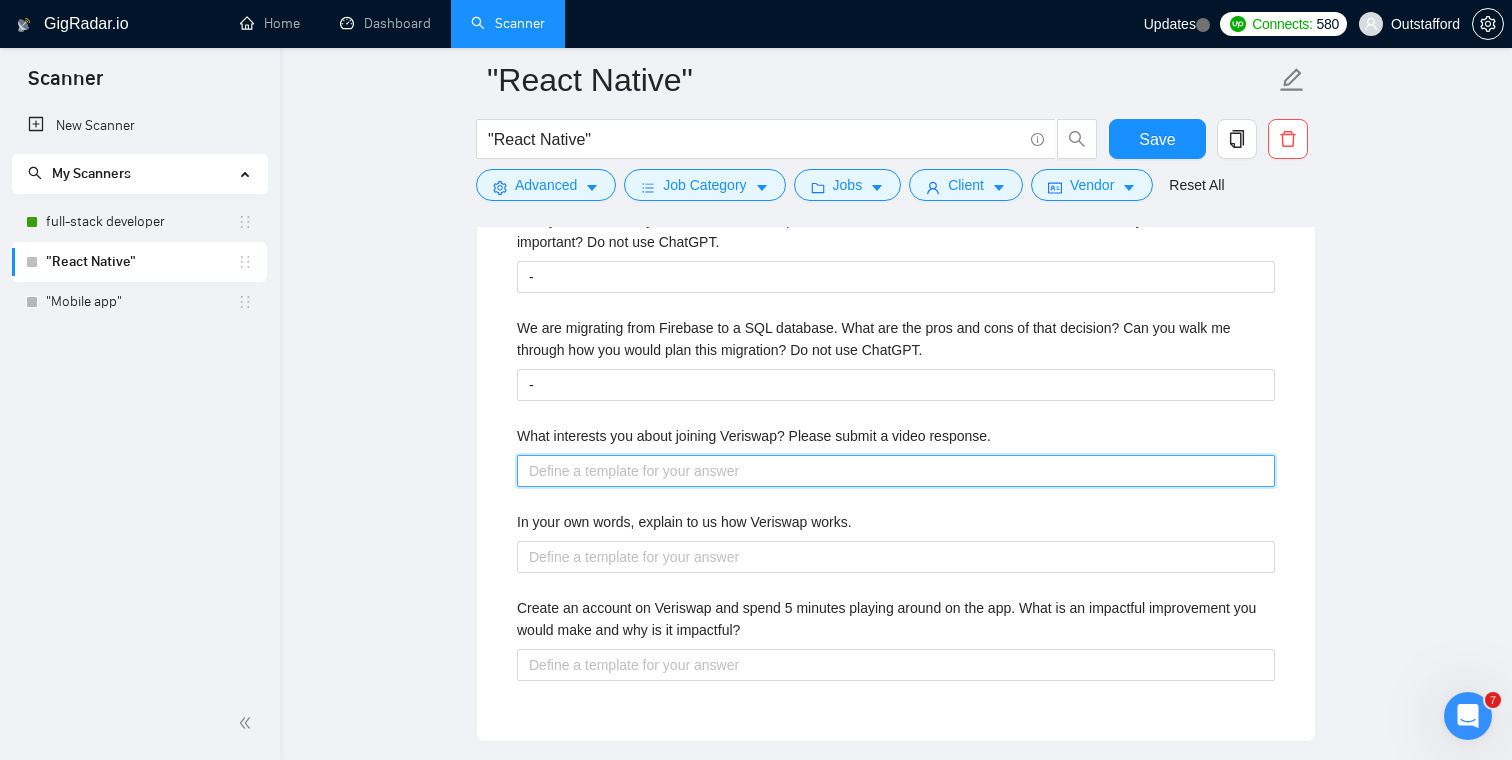 click on "What interests you about joining Veriswap? Please submit a video response." at bounding box center (896, 471) 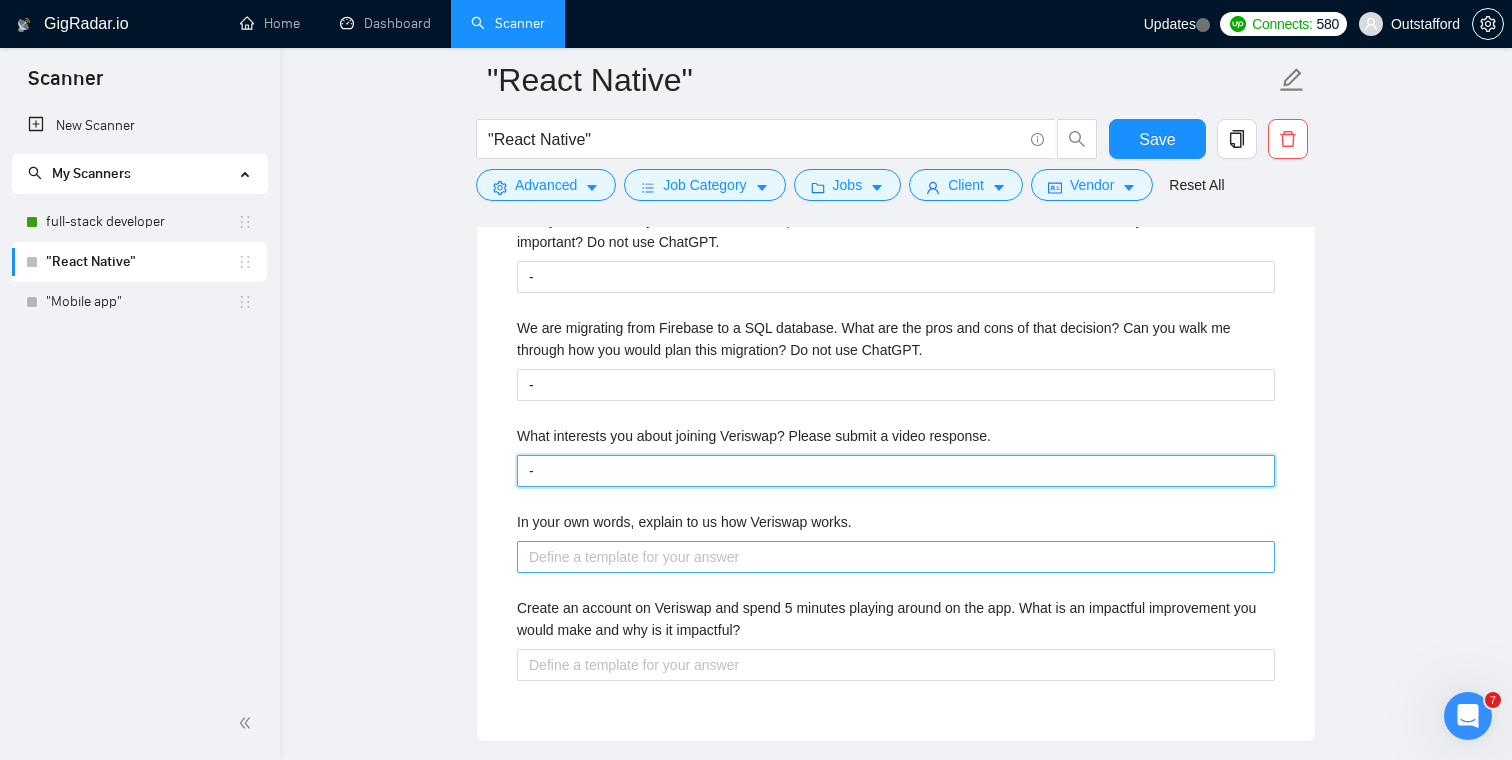 type on "-" 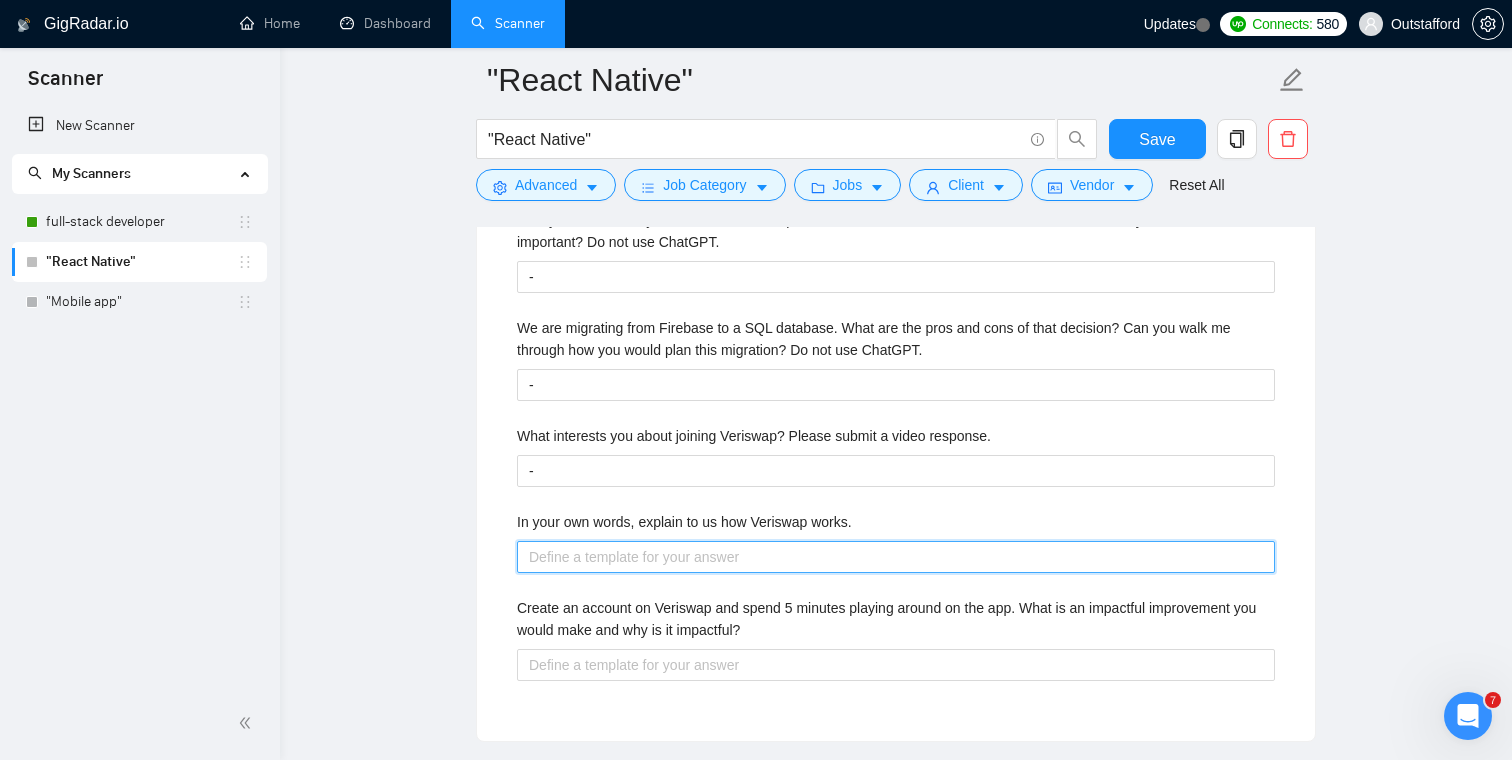 click on "In your own words, explain to us how Veriswap works." at bounding box center [896, 557] 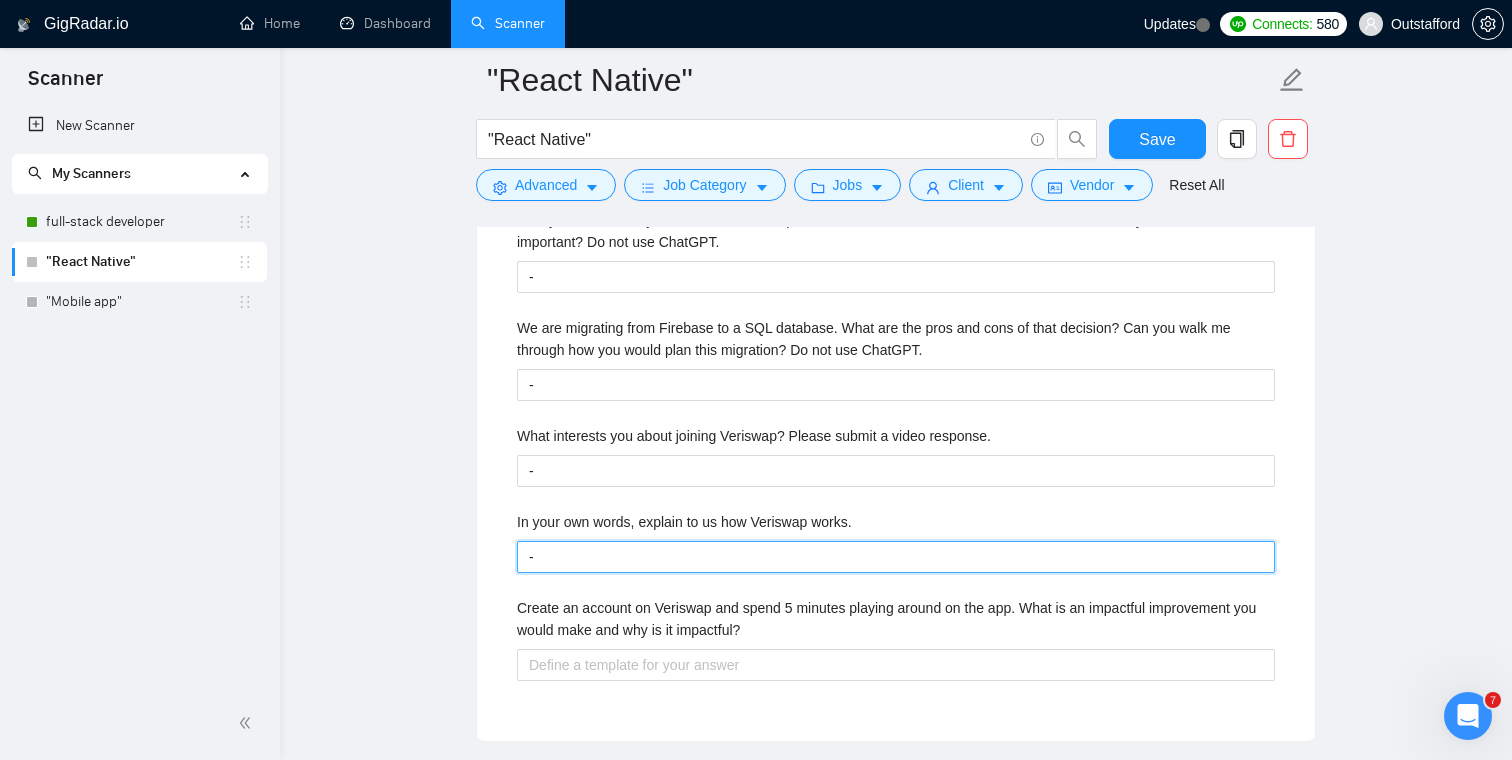 type on "-" 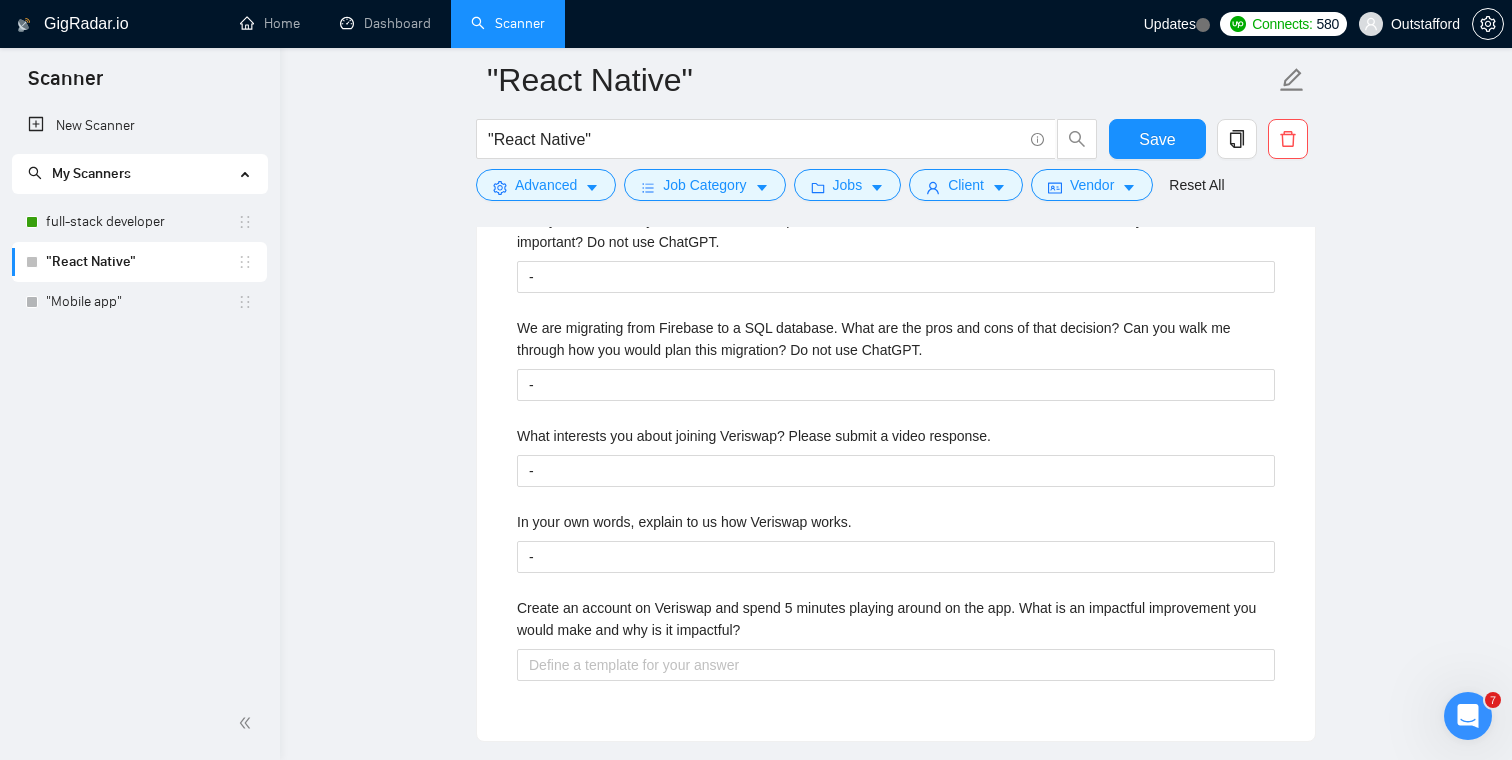 click on "Create an account on Veriswap and spend 5 minutes playing around on the app. What is an impactful improvement you would make and why is it impactful?" at bounding box center [896, 623] 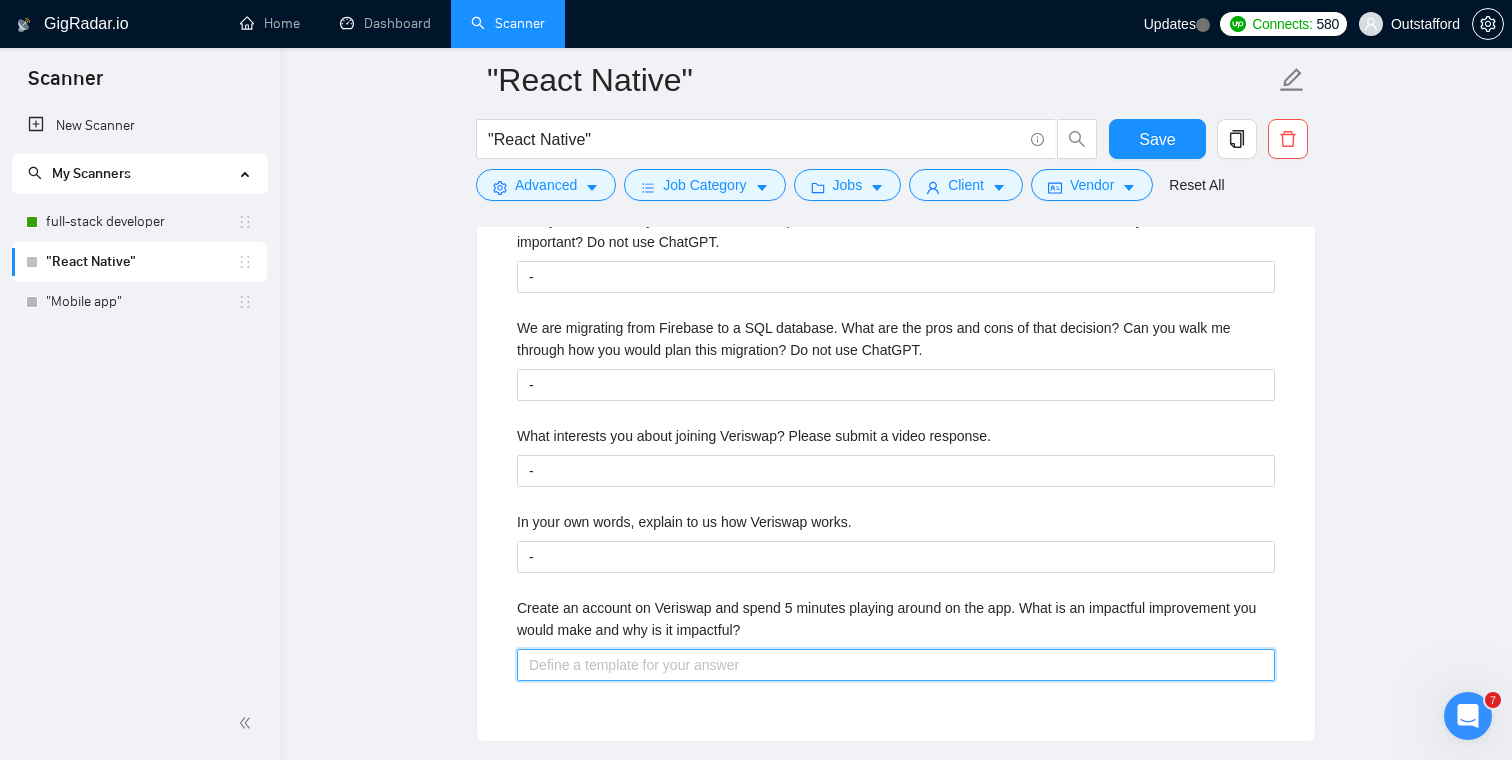 click on "Create an account on Veriswap and spend 5 minutes playing around on the app. What is an impactful improvement you would make and why is it impactful?" at bounding box center (896, 665) 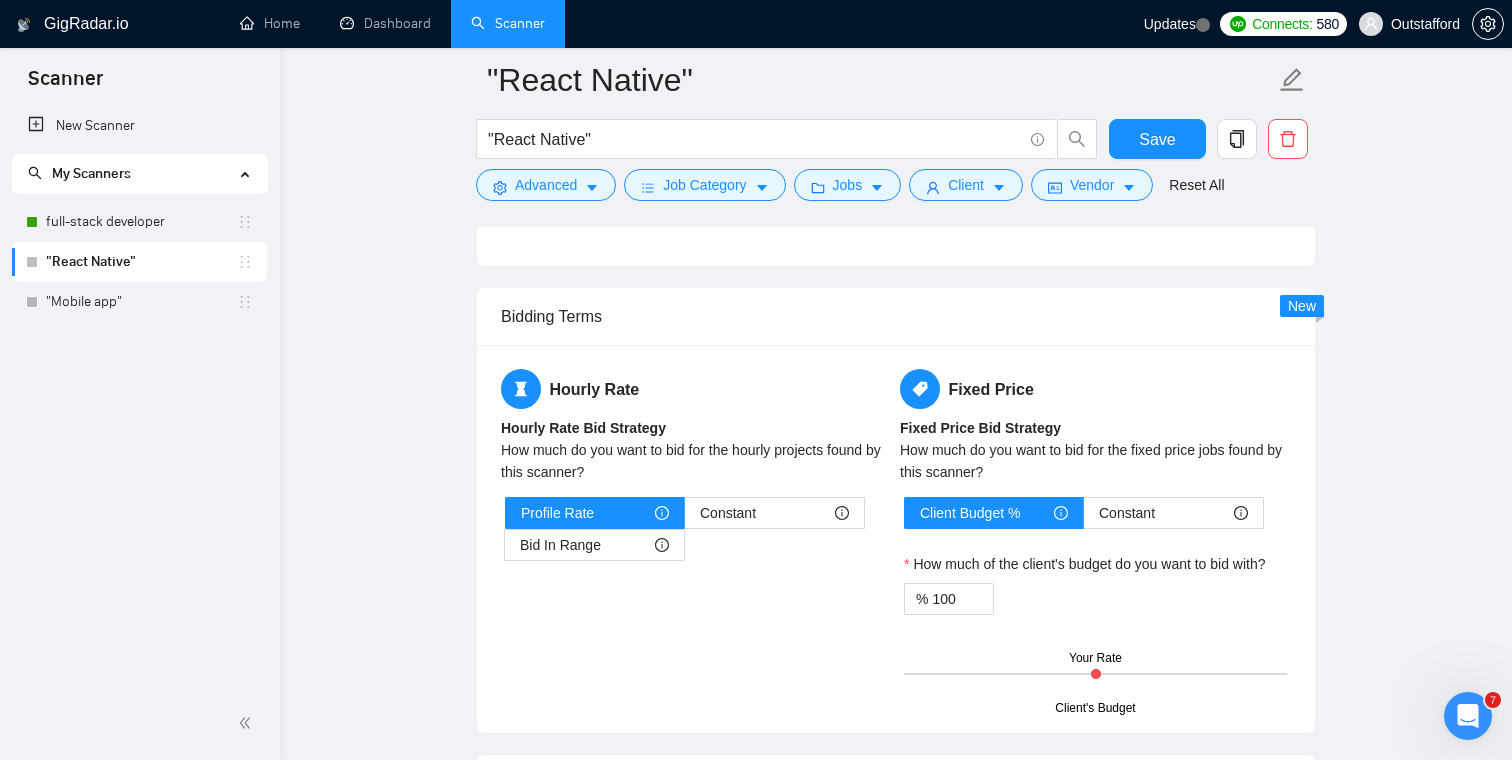 type on "-" 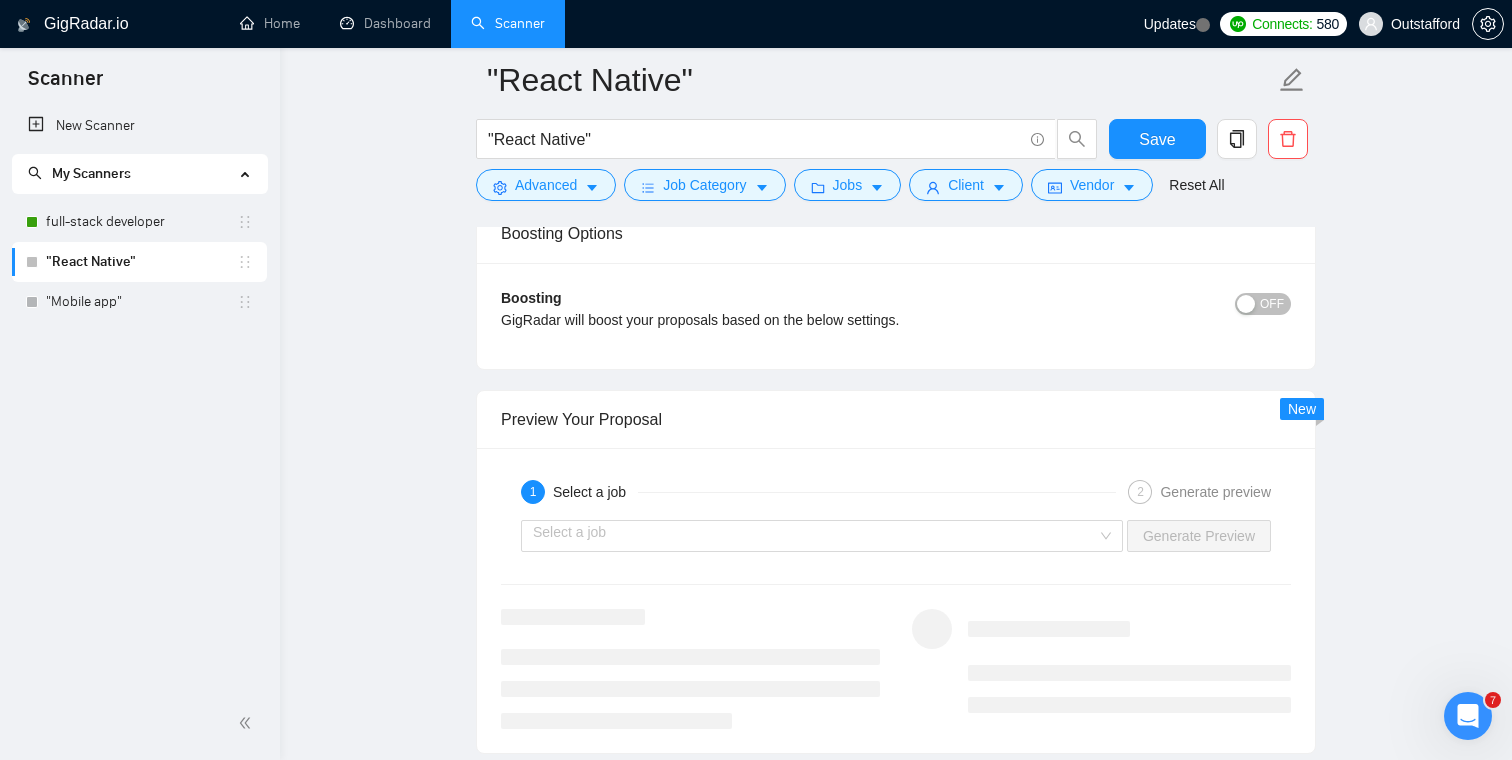 scroll, scrollTop: 3628, scrollLeft: 0, axis: vertical 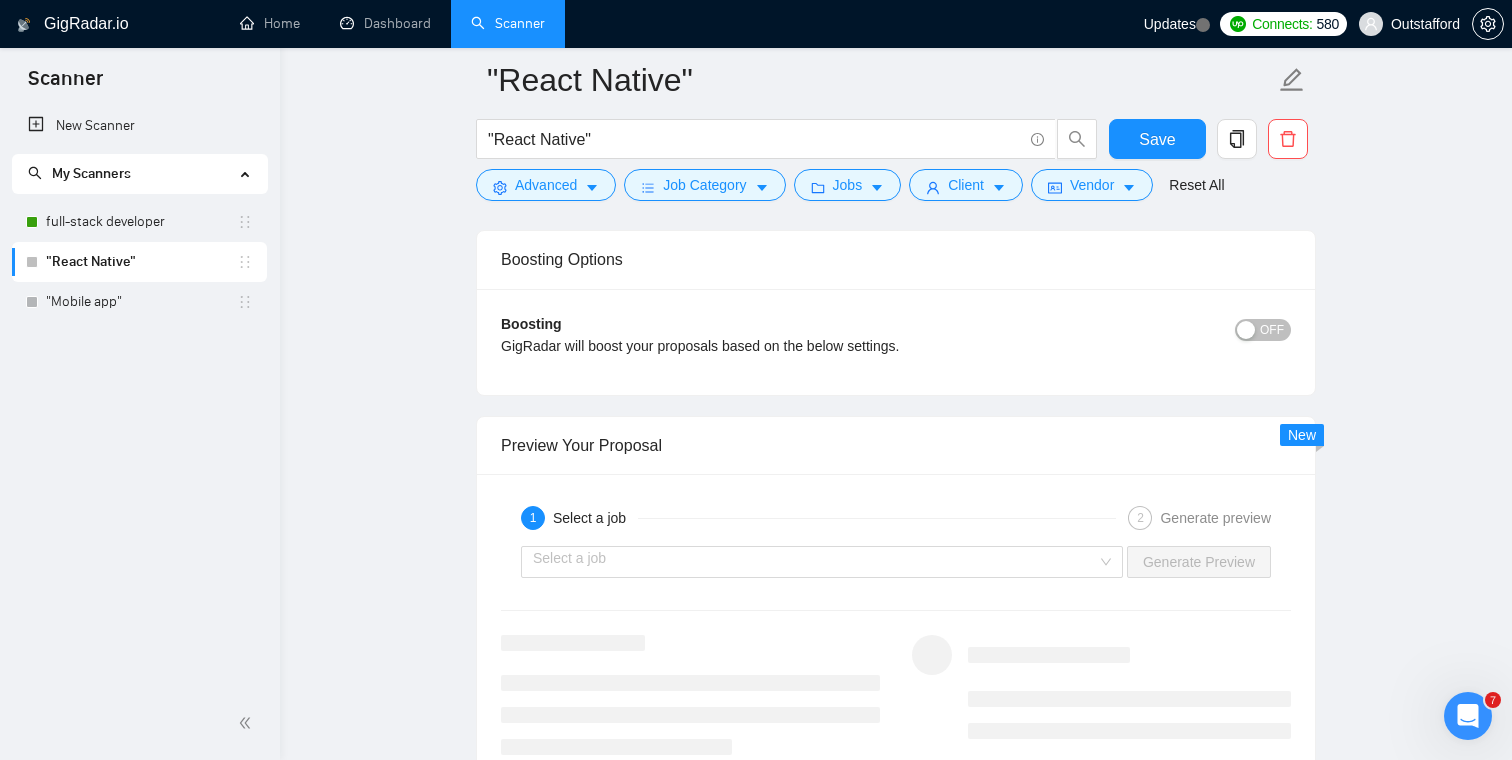click on "OFF" at bounding box center (1193, 330) 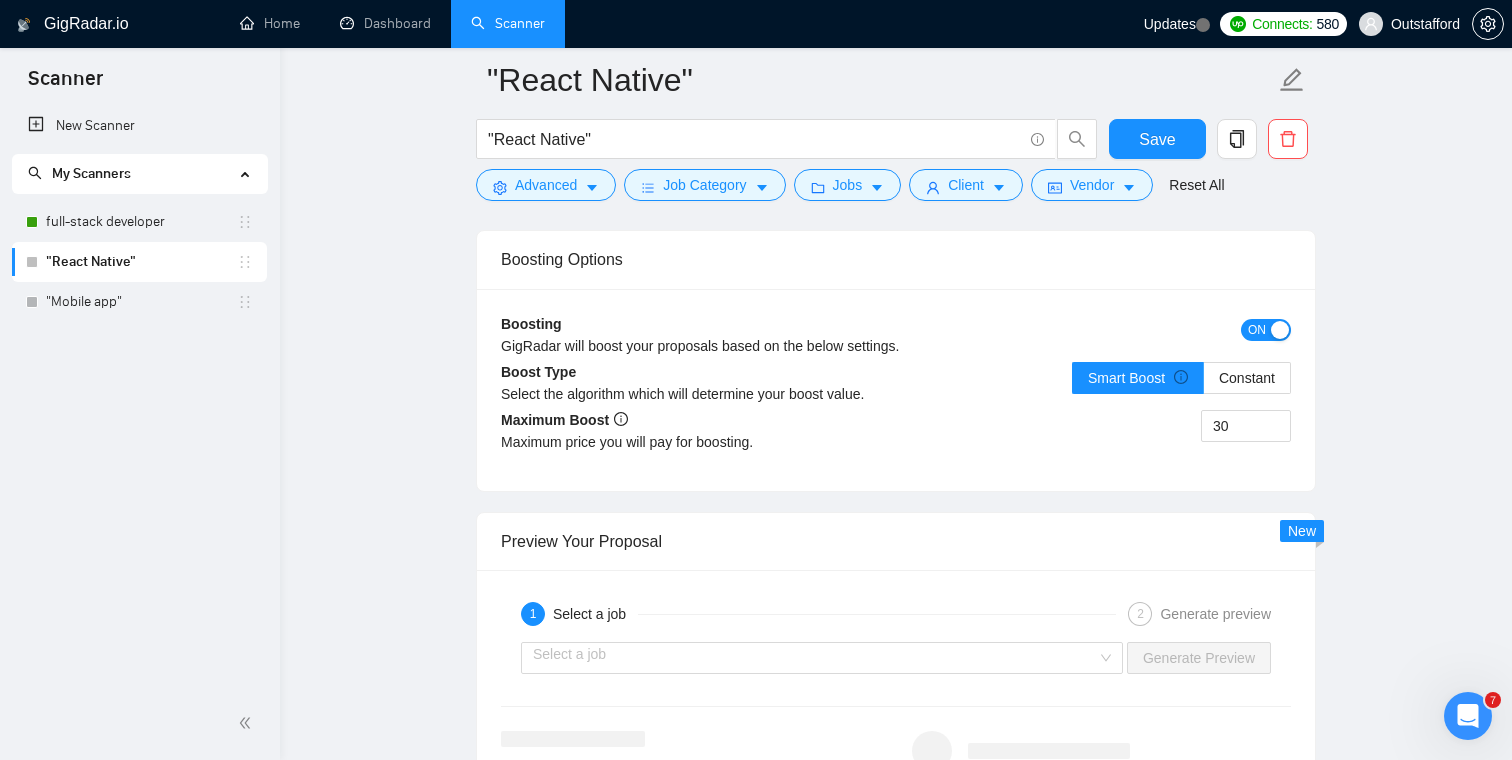 click on ""React Native" "React Native" Save Advanced   Job Category   Jobs   Client   Vendor   Reset All Preview Results Insights NEW Alerts Auto Bidder Auto Bidding Enabled Auto Bidding Enabled: OFF Auto Bidder Schedule Auto Bidding Type: Automated (recommended) Semi-automated Auto Bidding Schedule: 24/7 Custom Custom Auto Bidder Schedule Repeat every week on Monday Tuesday Wednesday Thursday Friday Saturday Sunday Active Hours ( America/Los_Angeles ): From: To: ( 24  hours) America/Los_Angeles Auto Bidding Type Select your bidding algorithm: Choose the algorithm for you bidding. The price per proposal does not include your connects expenditure. Template Bidder Works great for narrow segments and short cover letters that don't change. 0.50  credits / proposal Sardor AI 🤖 Personalise your cover letter with ai [placeholders] 1.00  credits / proposal Experimental Laziza AI  👑   NEW   Learn more 2.00  credits / proposal $146.06 savings Team & Freelancer Select team: Outstafford ✦ top AI team Select freelancer: -" at bounding box center [896, -778] 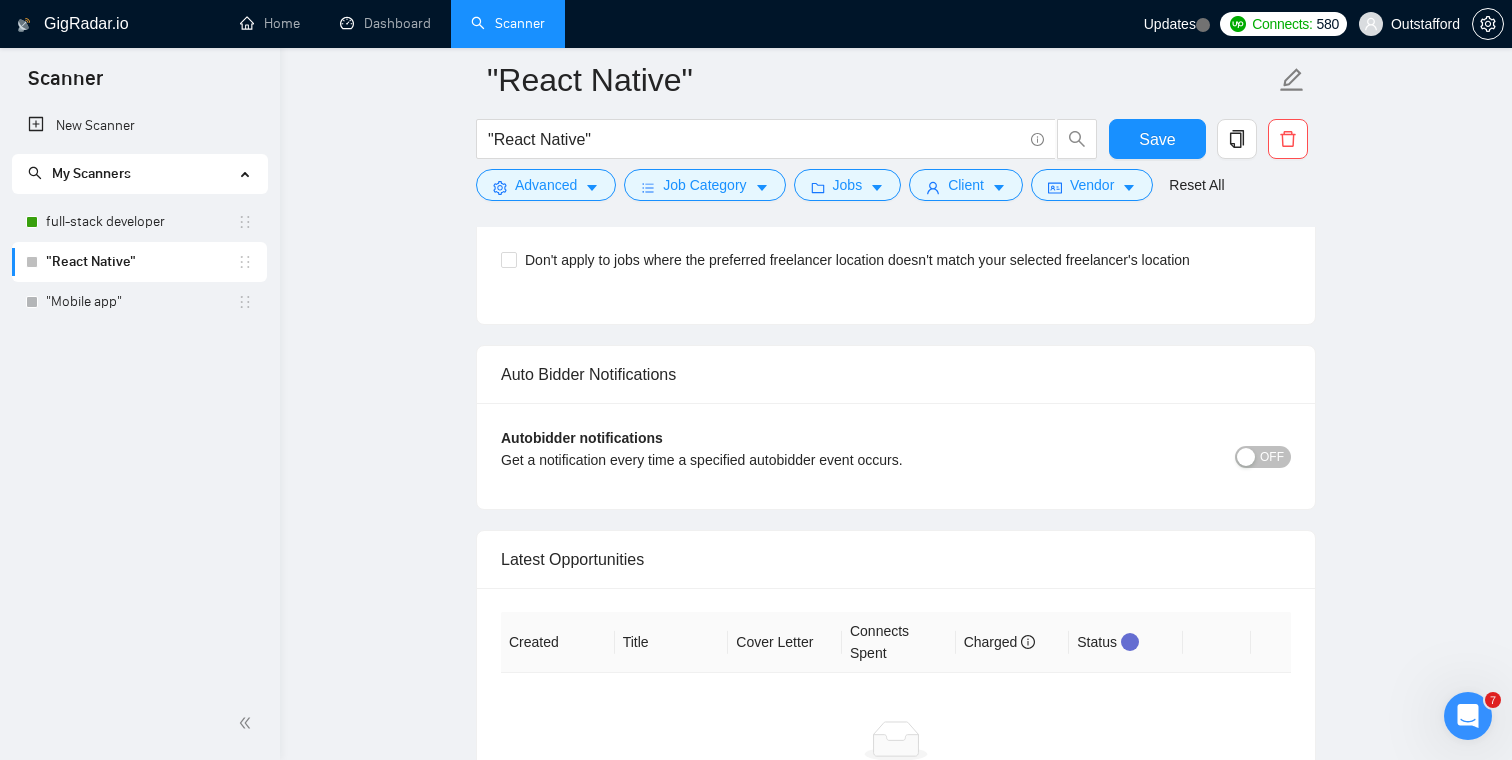 scroll, scrollTop: 4672, scrollLeft: 0, axis: vertical 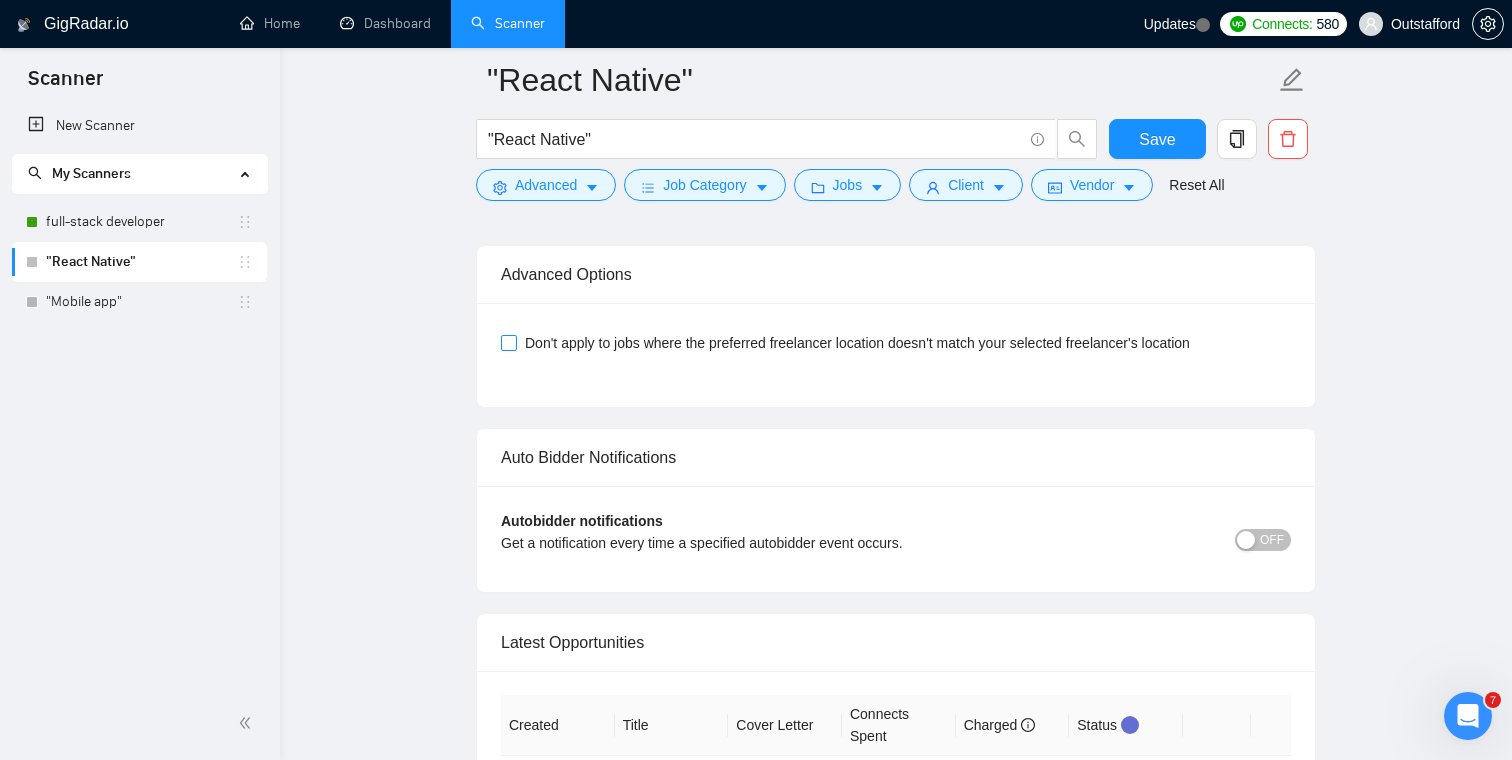 click on "Don't apply to jobs where the preferred freelancer location doesn't match your selected freelancer's location" at bounding box center (508, 342) 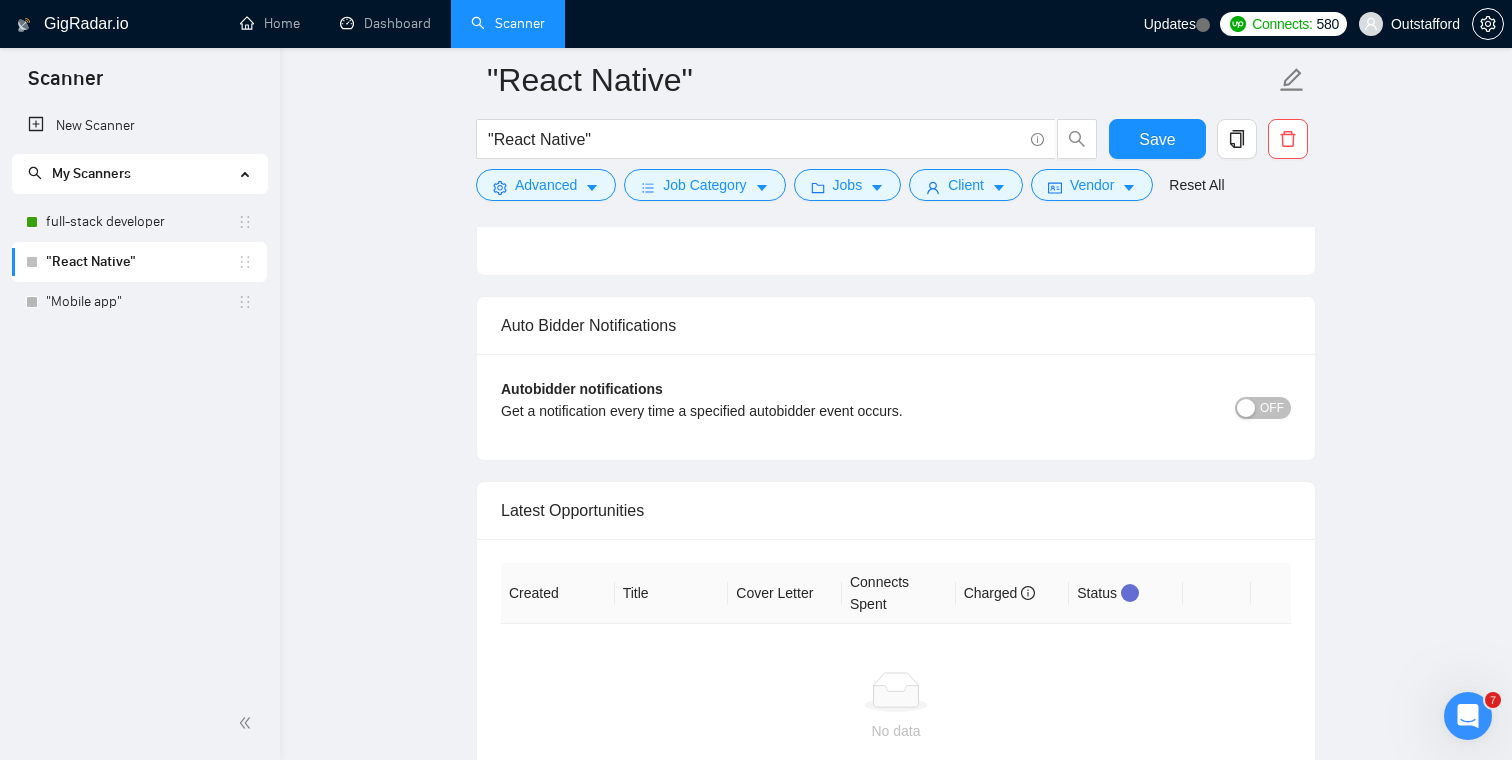 scroll, scrollTop: 4831, scrollLeft: 0, axis: vertical 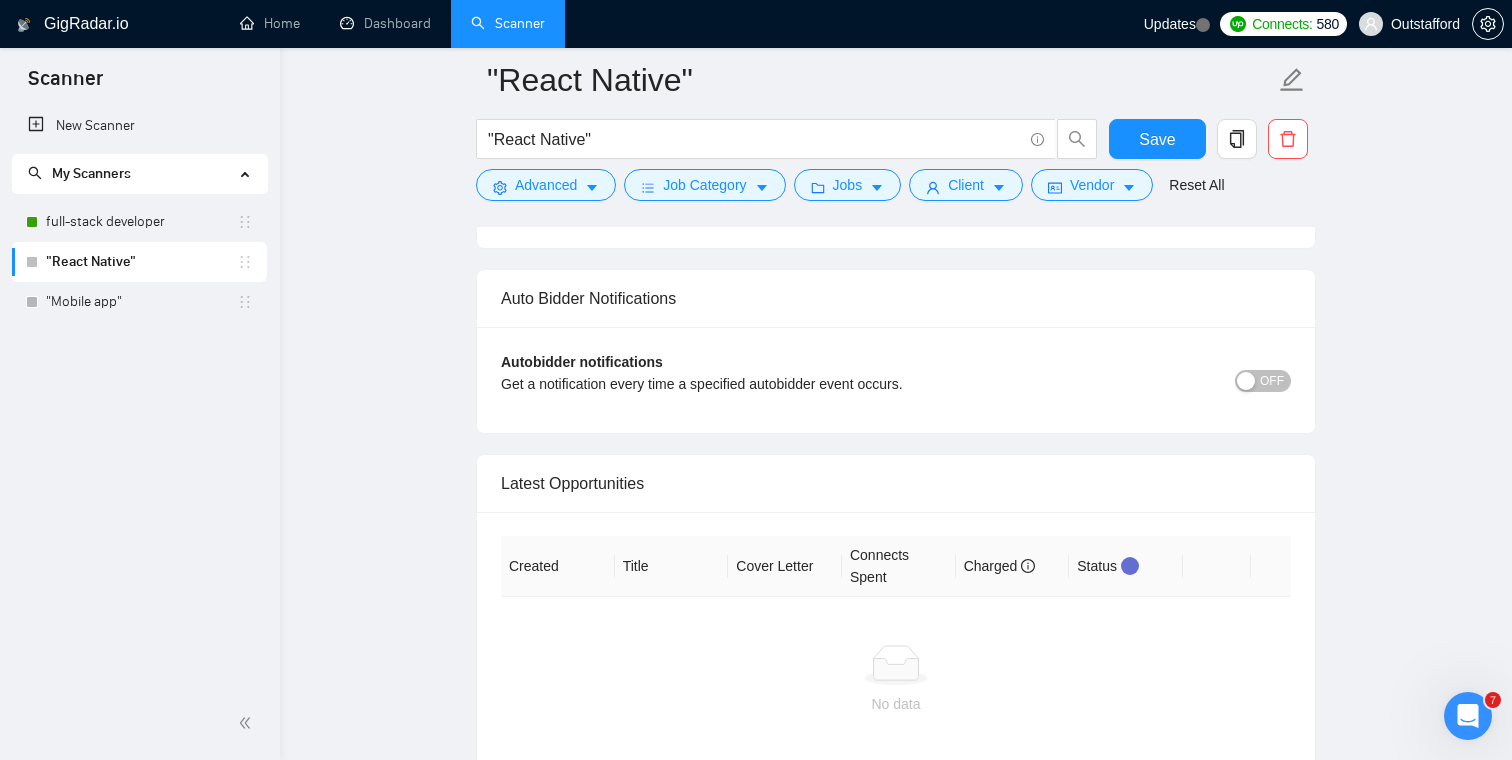 click at bounding box center [1246, 381] 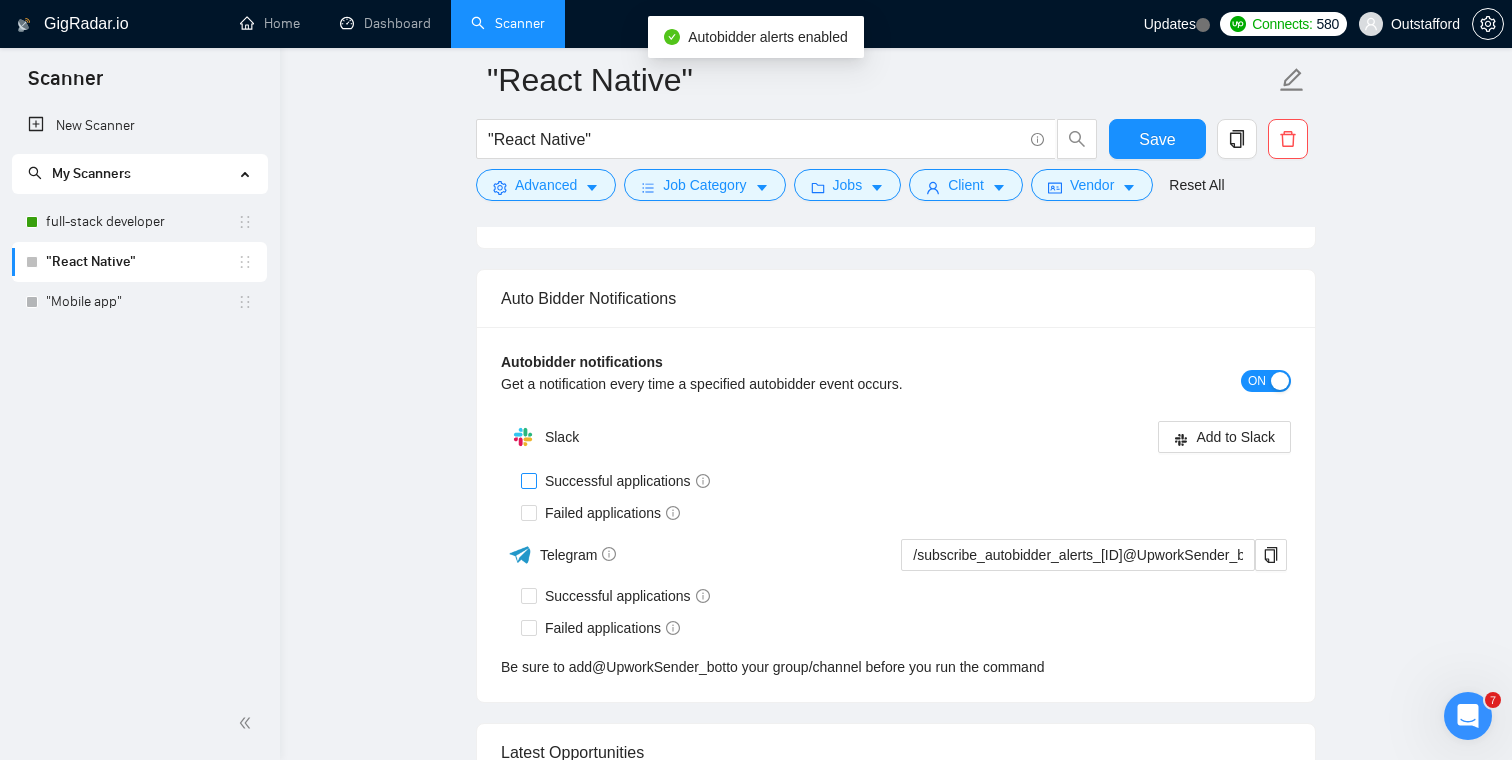 click on "Successful applications" at bounding box center [627, 481] 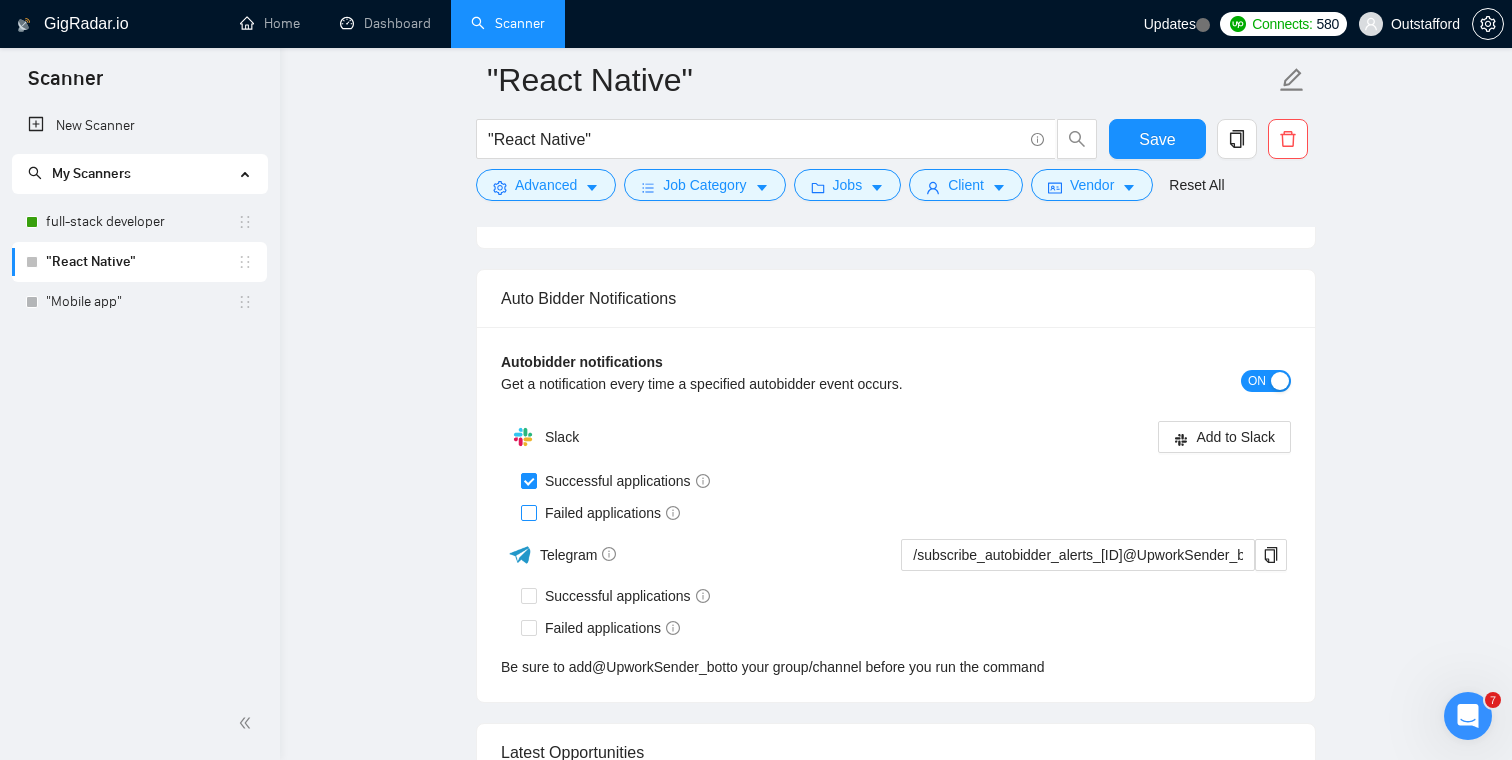 click on "Failed applications" at bounding box center (612, 513) 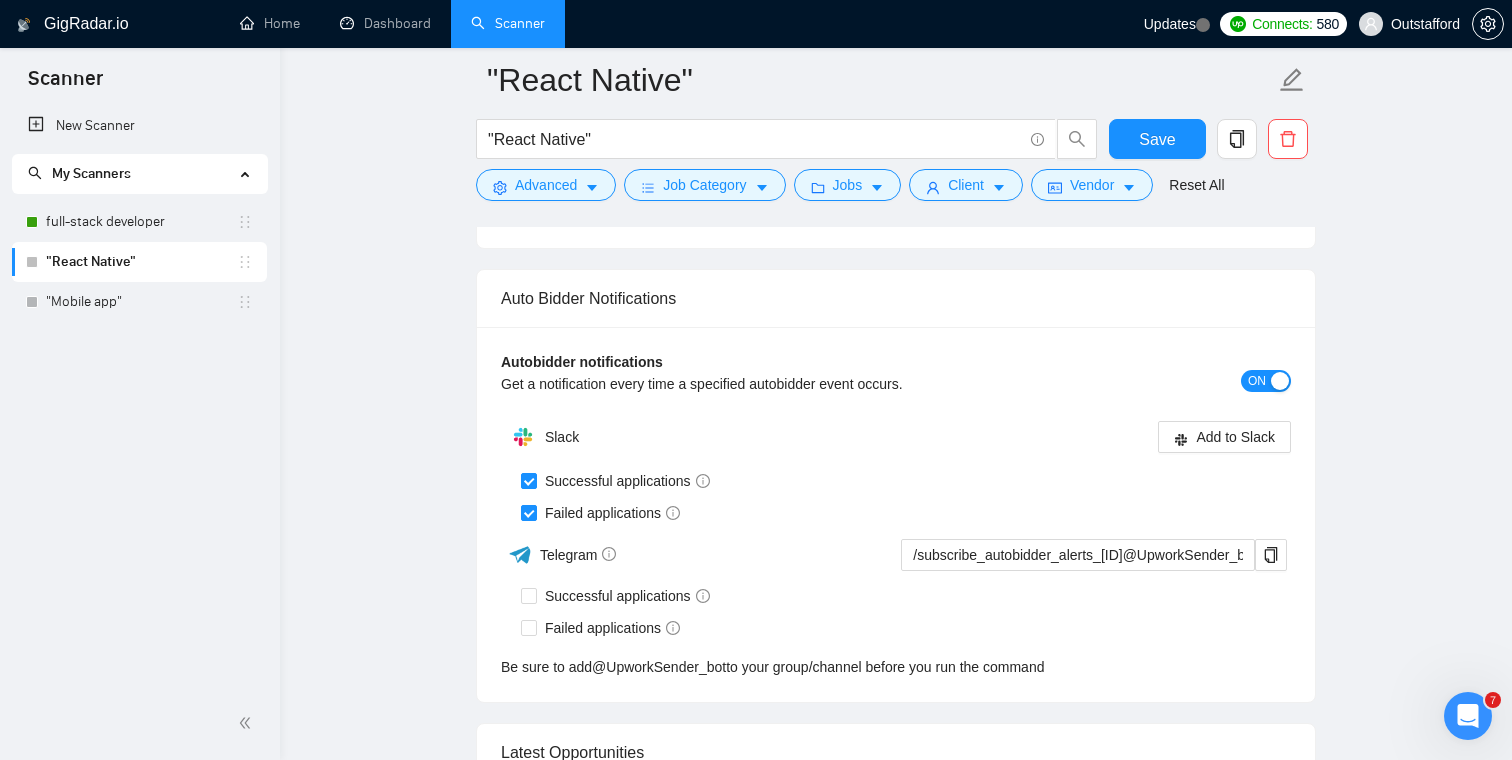 scroll, scrollTop: 4853, scrollLeft: 0, axis: vertical 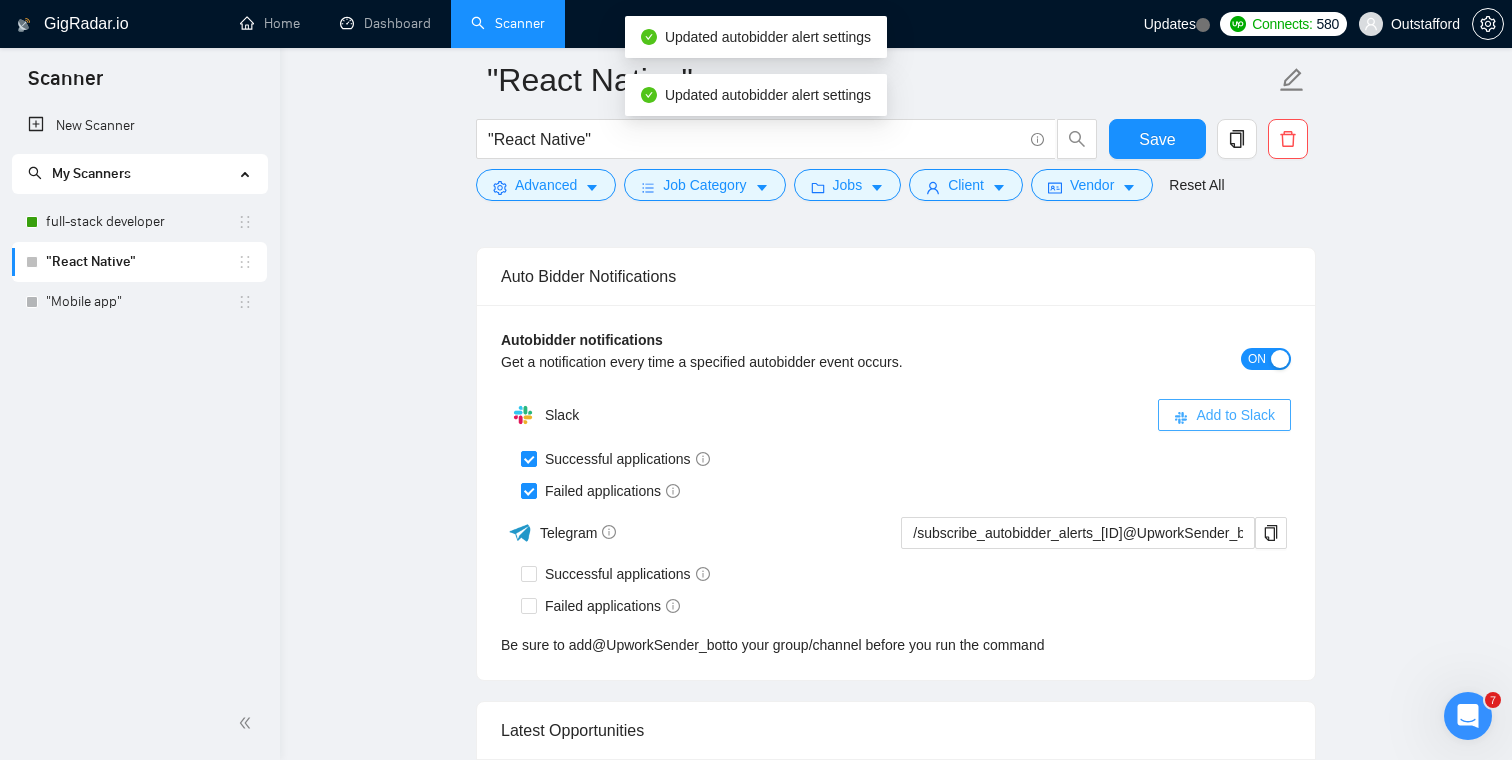 click on "Add to Slack" at bounding box center [1235, 415] 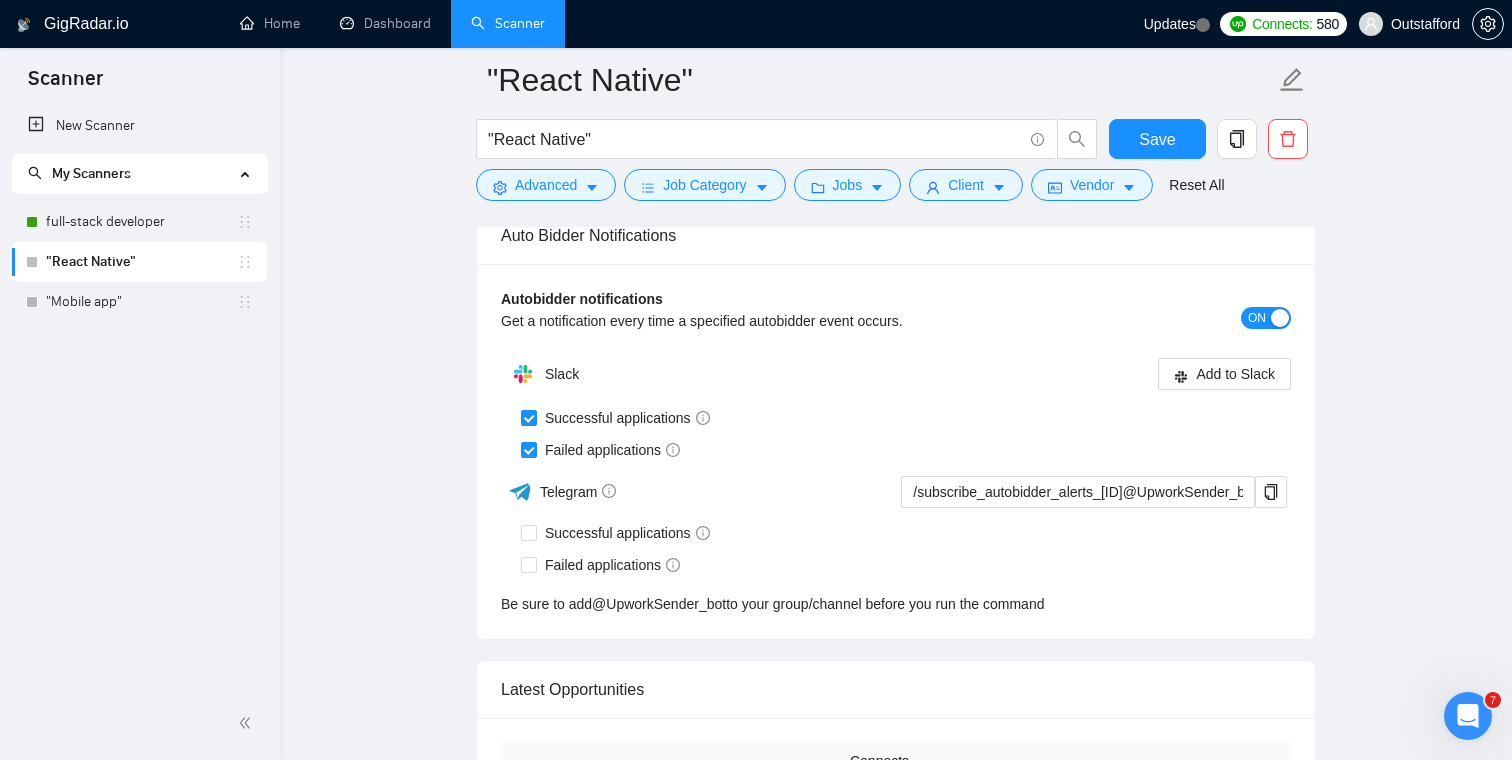 scroll, scrollTop: 4863, scrollLeft: 0, axis: vertical 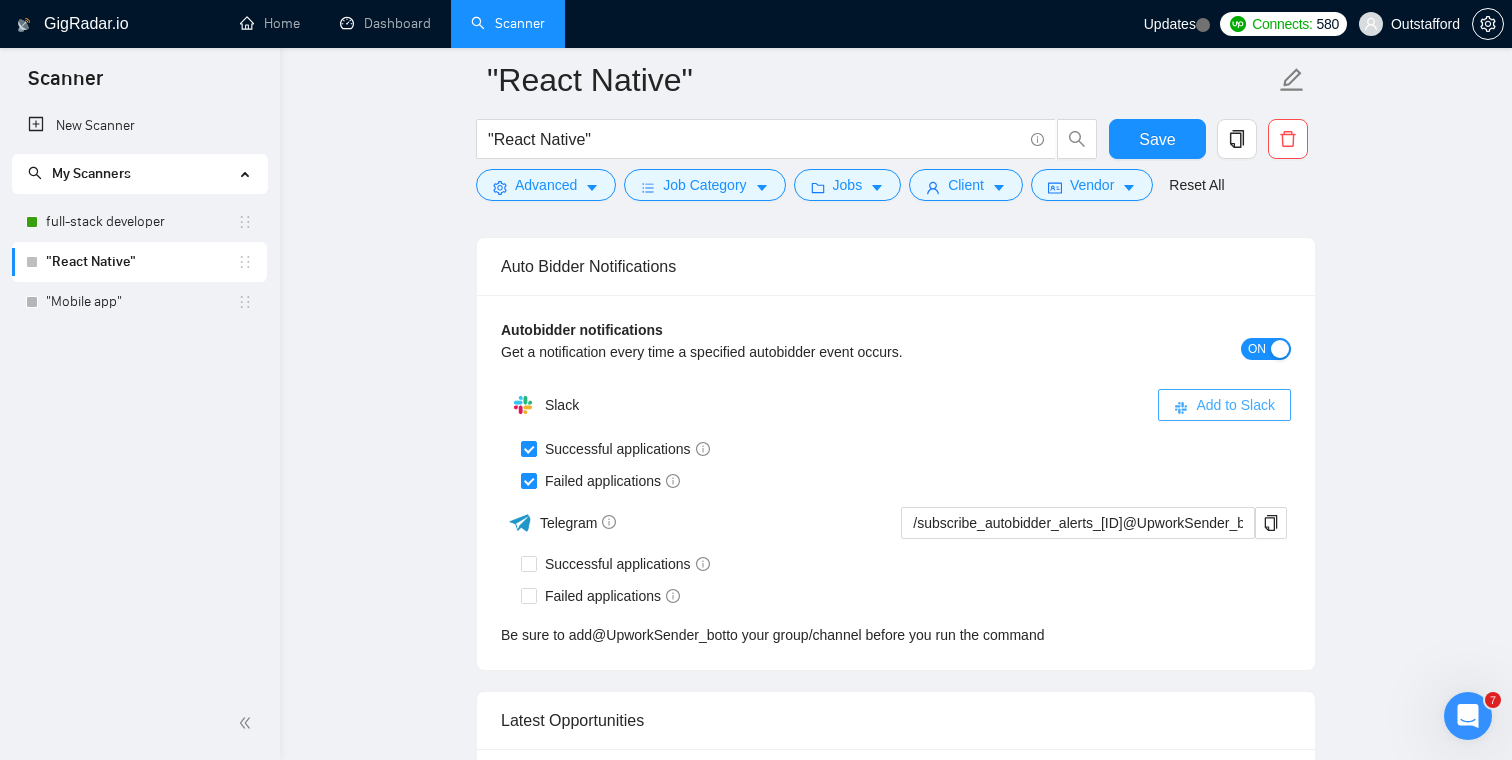 click on "Add to Slack" at bounding box center [1235, 405] 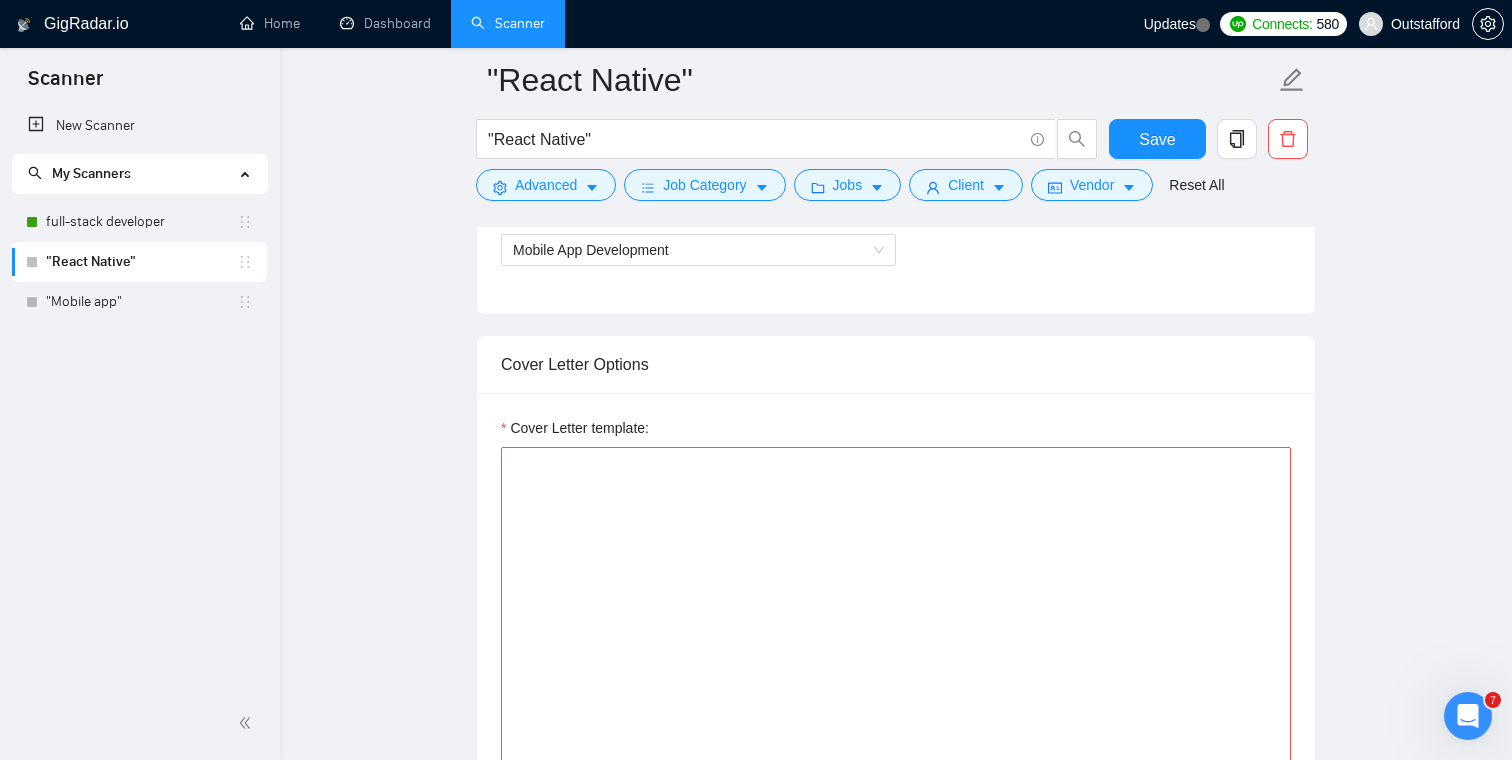 scroll, scrollTop: 1149, scrollLeft: 0, axis: vertical 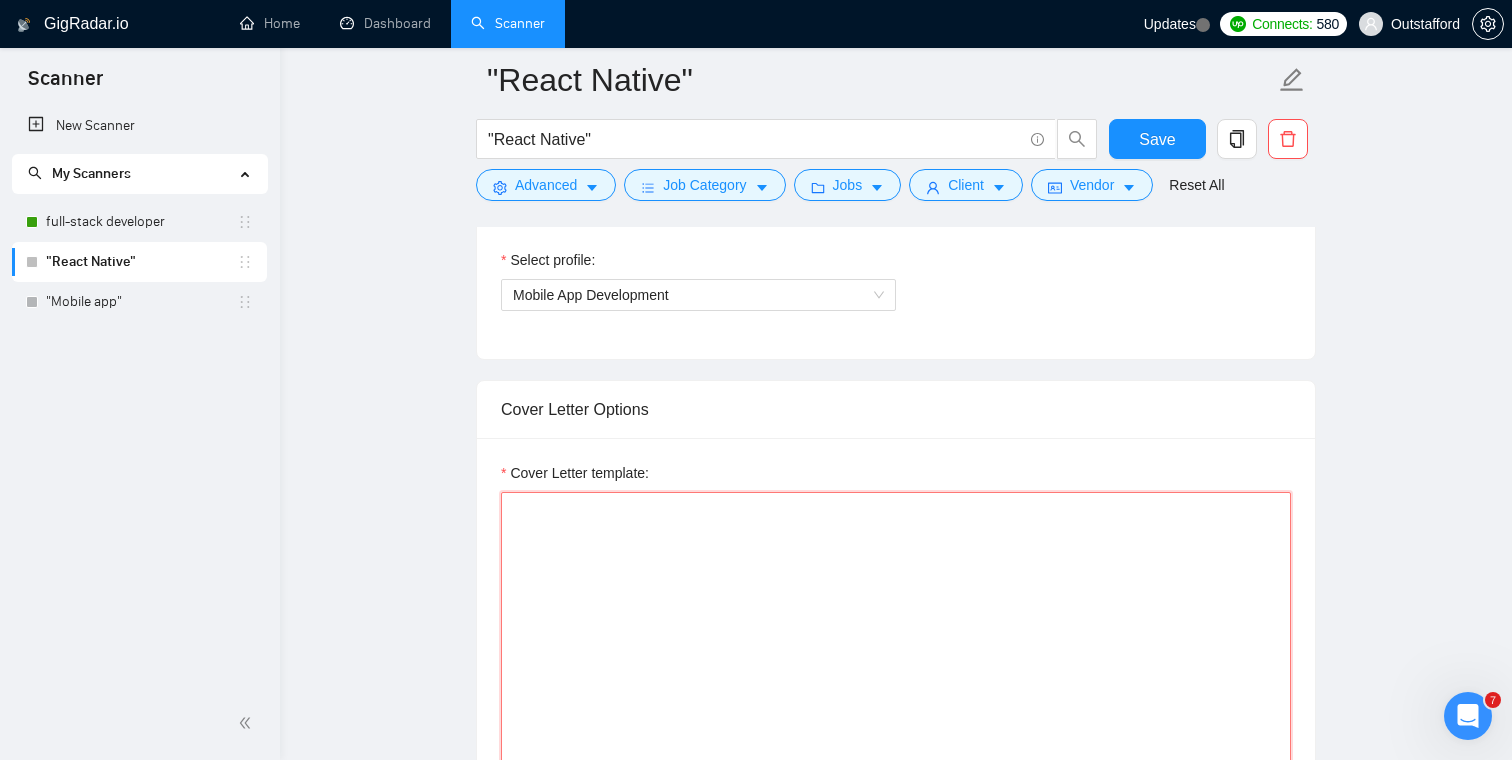 click on "Cover Letter template:" at bounding box center [896, 717] 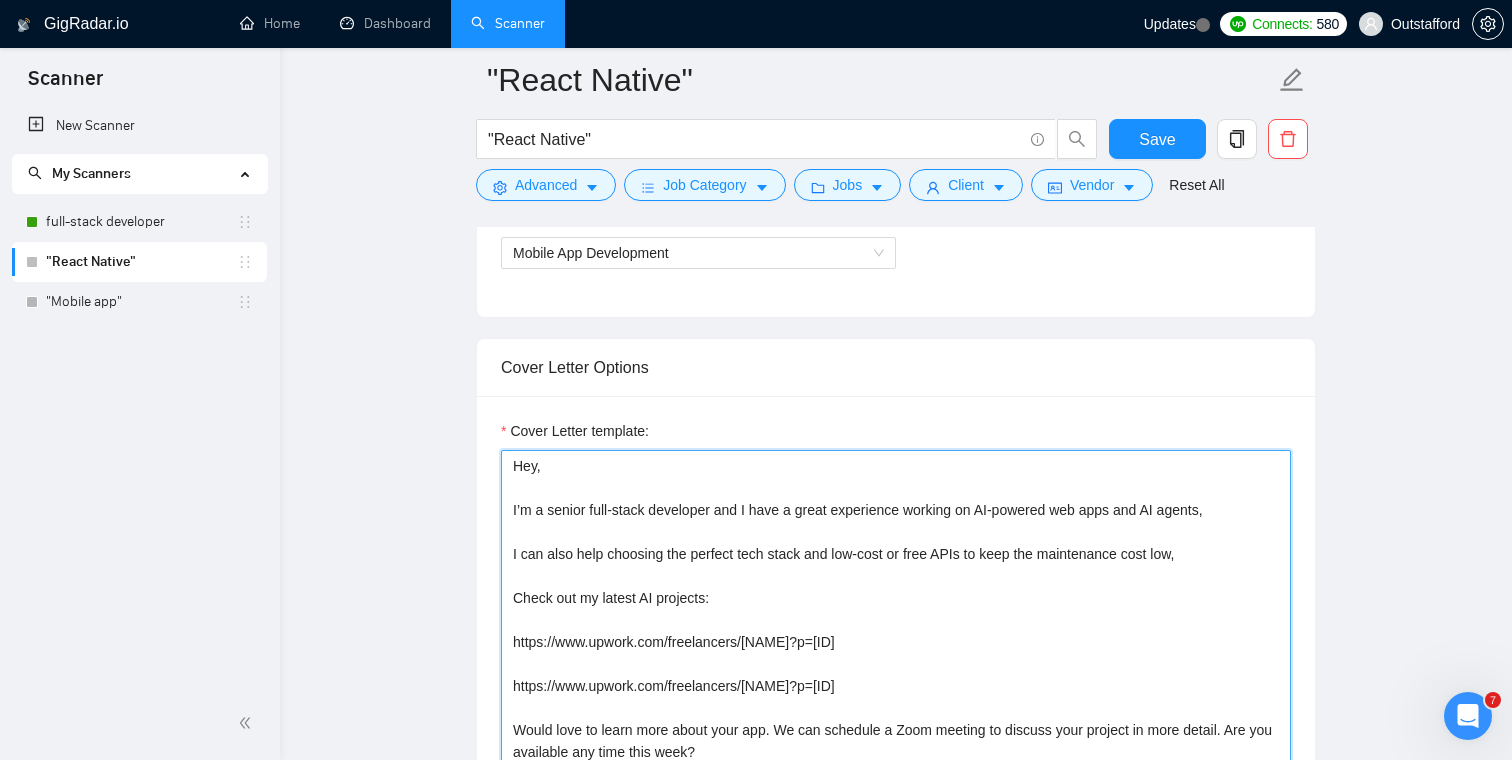 scroll, scrollTop: 1156, scrollLeft: 0, axis: vertical 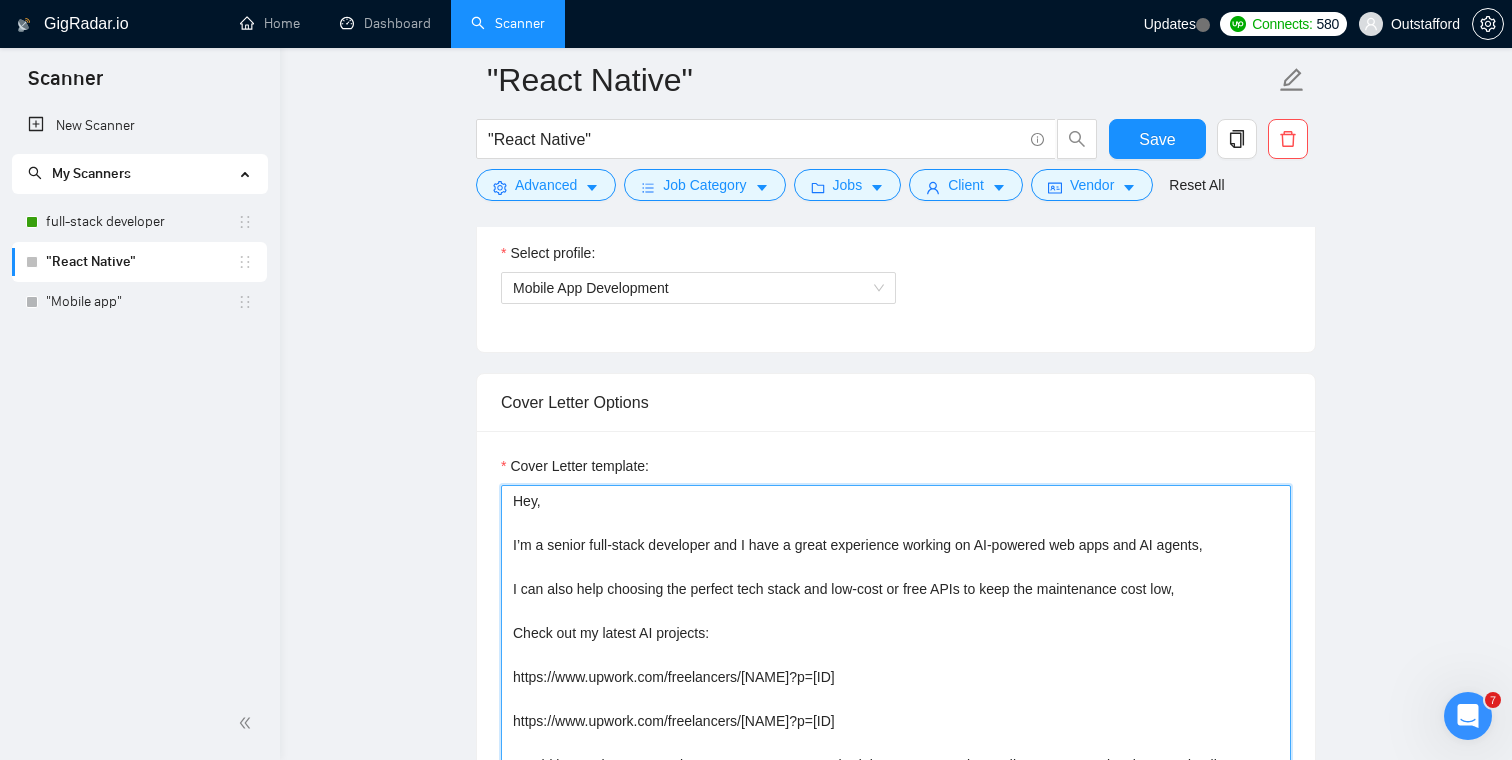 drag, startPoint x: 1233, startPoint y: 550, endPoint x: 594, endPoint y: 548, distance: 639.0031 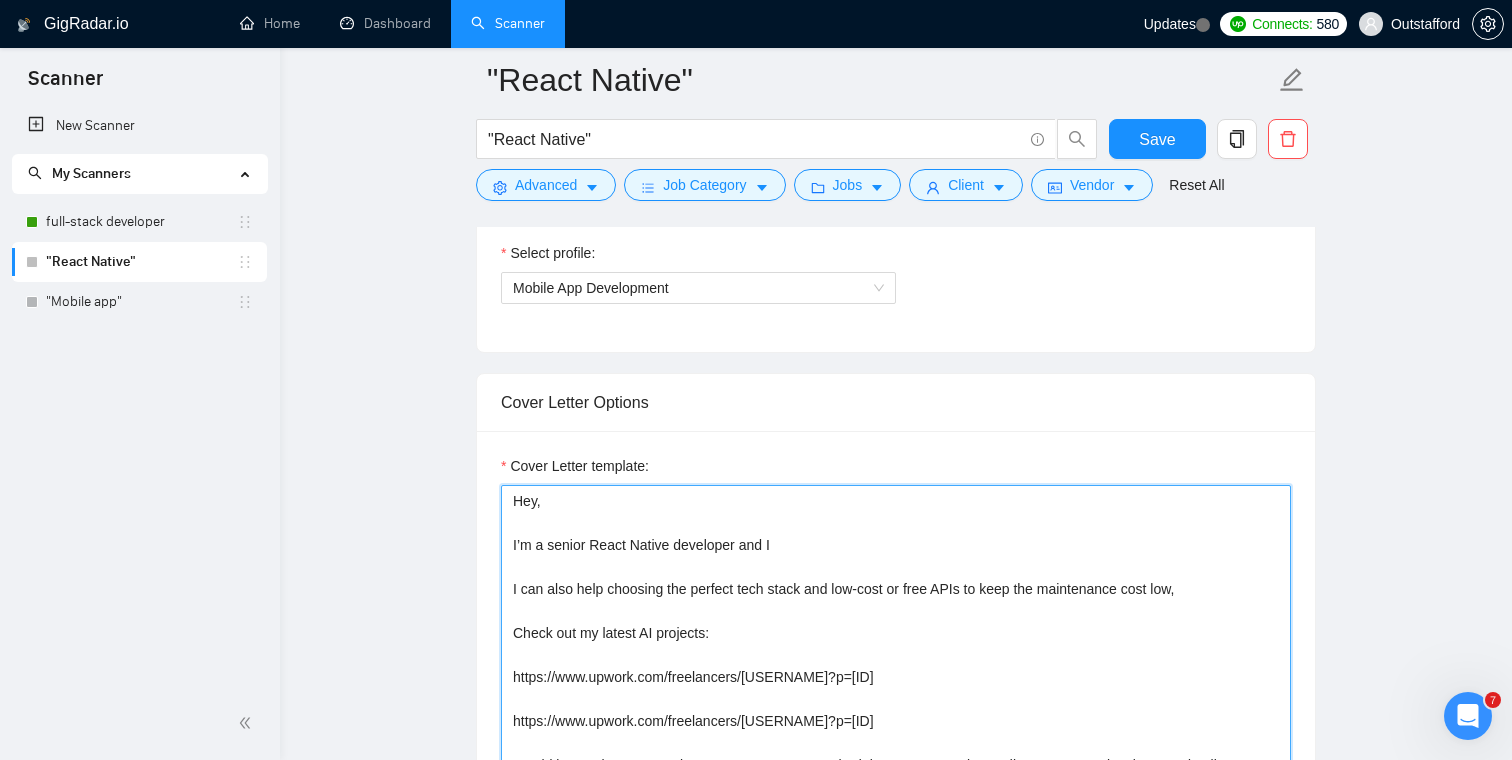 click on "Hey,
I’m a senior React Native developer and I
I can also help choosing the perfect tech stack and low-cost or free APIs to keep the maintenance cost low,
Check out my latest AI projects:
https://www.upwork.com/freelancers/artlarin?p=1769425200519421952
https://www.upwork.com/freelancers/artlarin?p=1769424192293859328
Would love to learn more about your app. We can schedule a Zoom meeting to discuss your project in more detail. Are you available any time this week?" at bounding box center [896, 710] 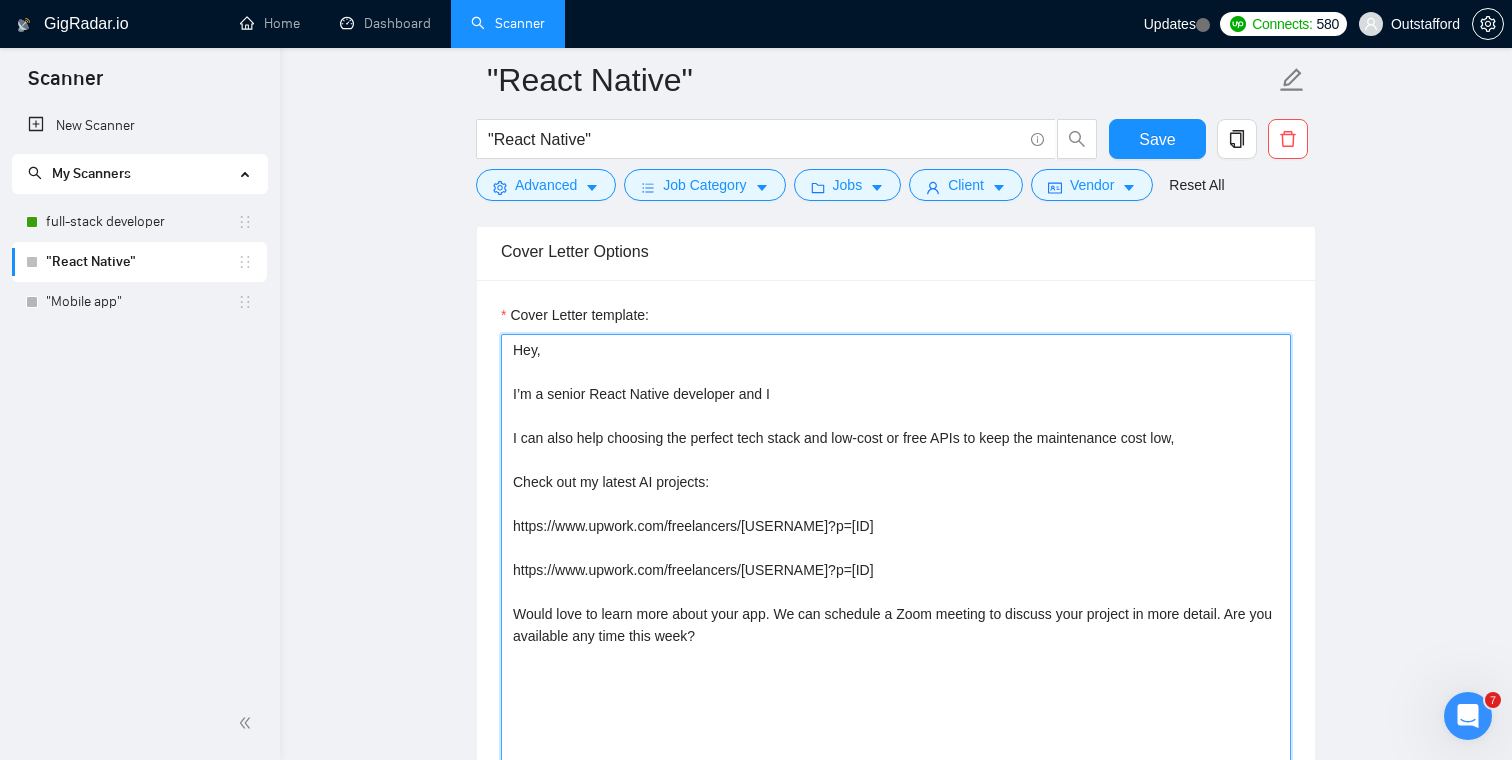 scroll, scrollTop: 1317, scrollLeft: 0, axis: vertical 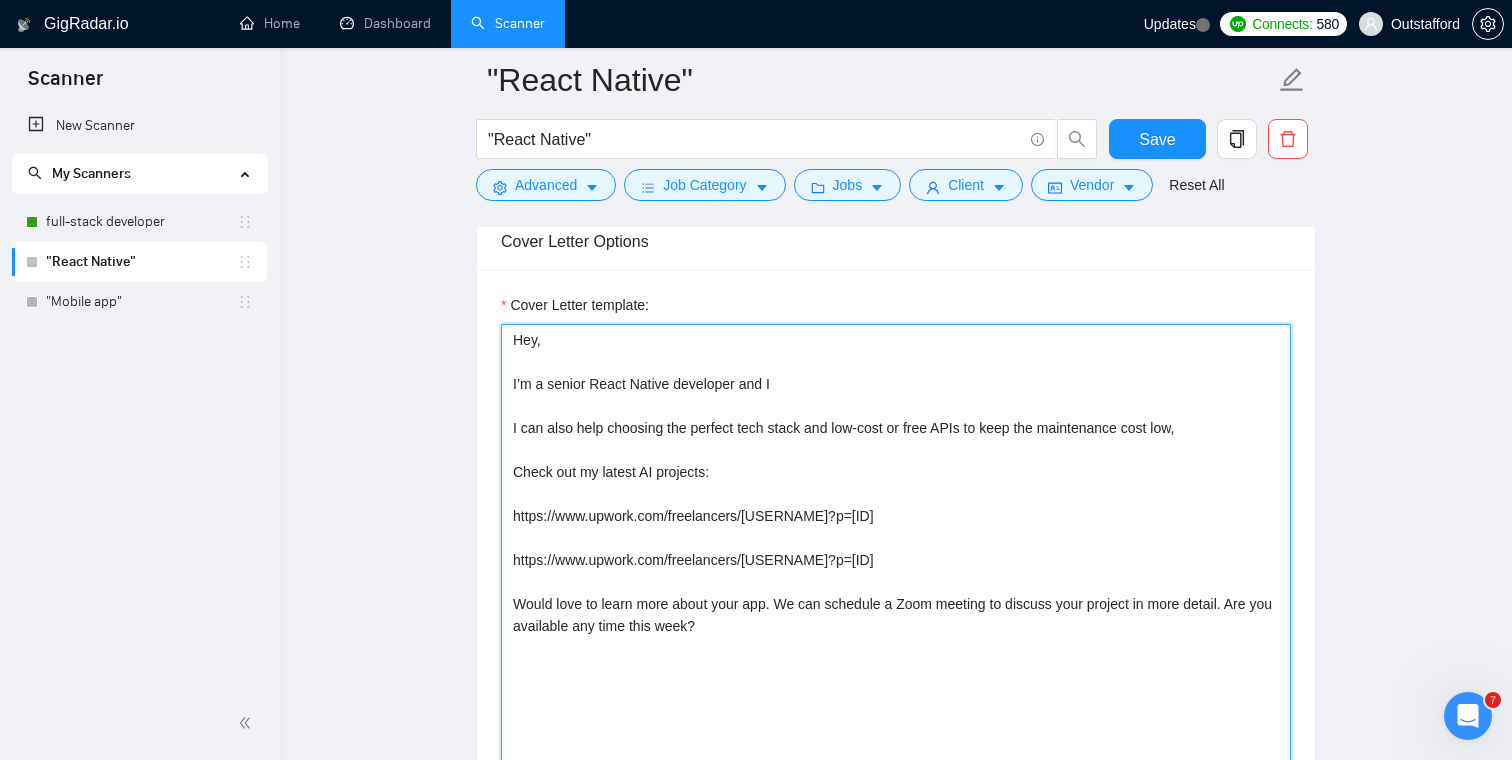 drag, startPoint x: 657, startPoint y: 468, endPoint x: 647, endPoint y: 470, distance: 10.198039 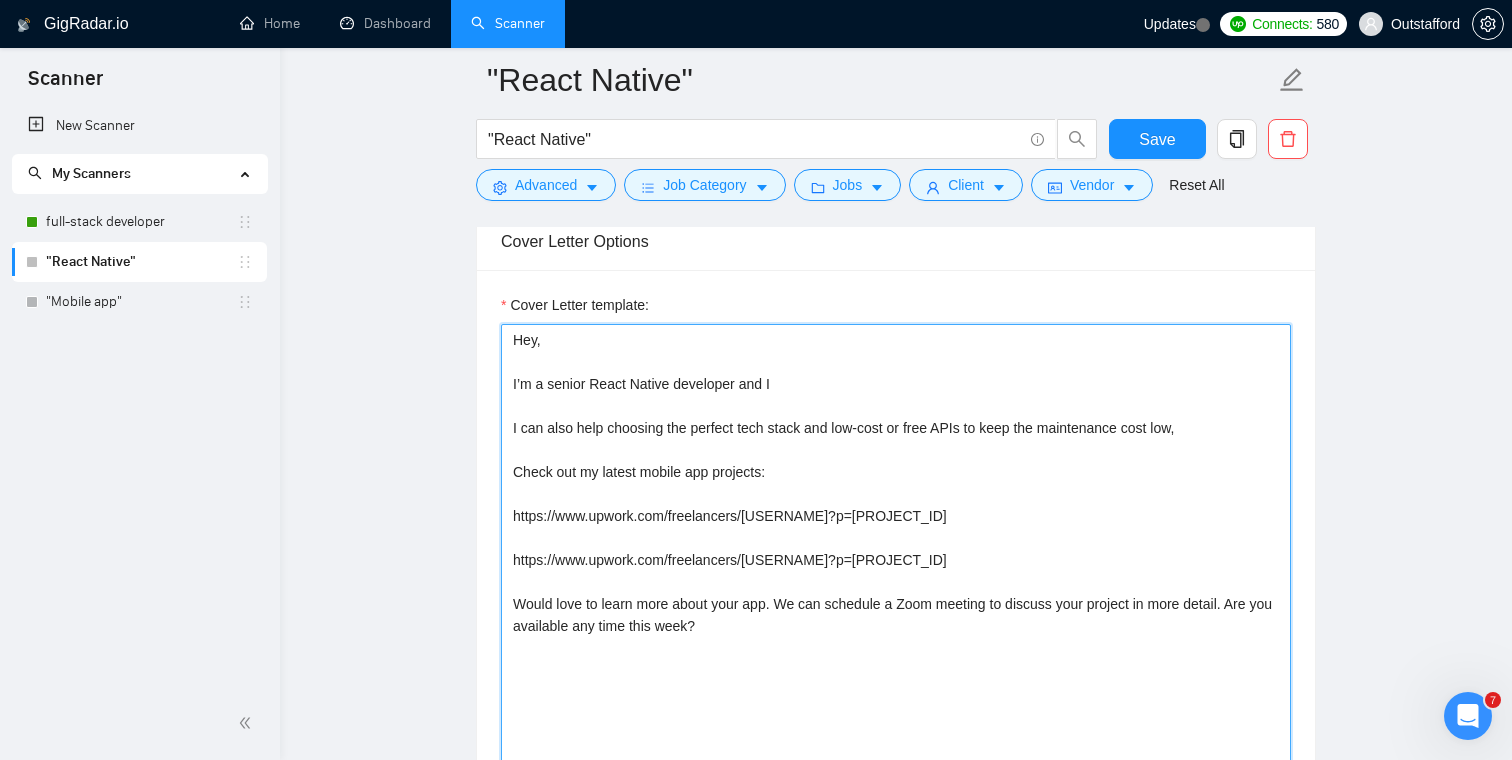 click on "Hey,
I’m a senior React Native developer and I
I can also help choosing the perfect tech stack and low-cost or free APIs to keep the maintenance cost low,
Check out my latest mobile app projects:
https://www.upwork.com/freelancers/artlarin?p=1769425200519421952
https://www.upwork.com/freelancers/artlarin?p=1769424192293859328
Would love to learn more about your app. We can schedule a Zoom meeting to discuss your project in more detail. Are you available any time this week?" at bounding box center [896, 549] 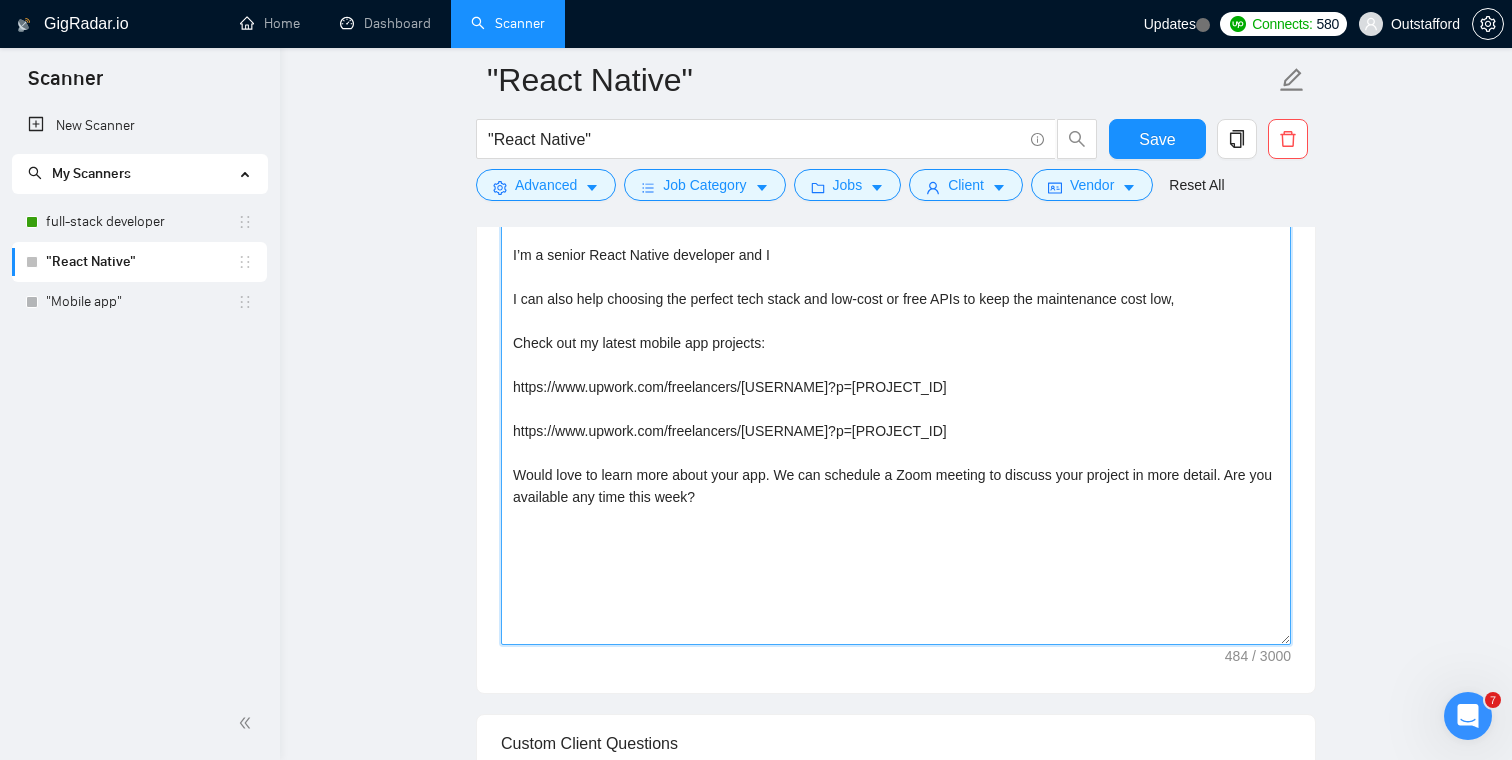 scroll, scrollTop: 1427, scrollLeft: 0, axis: vertical 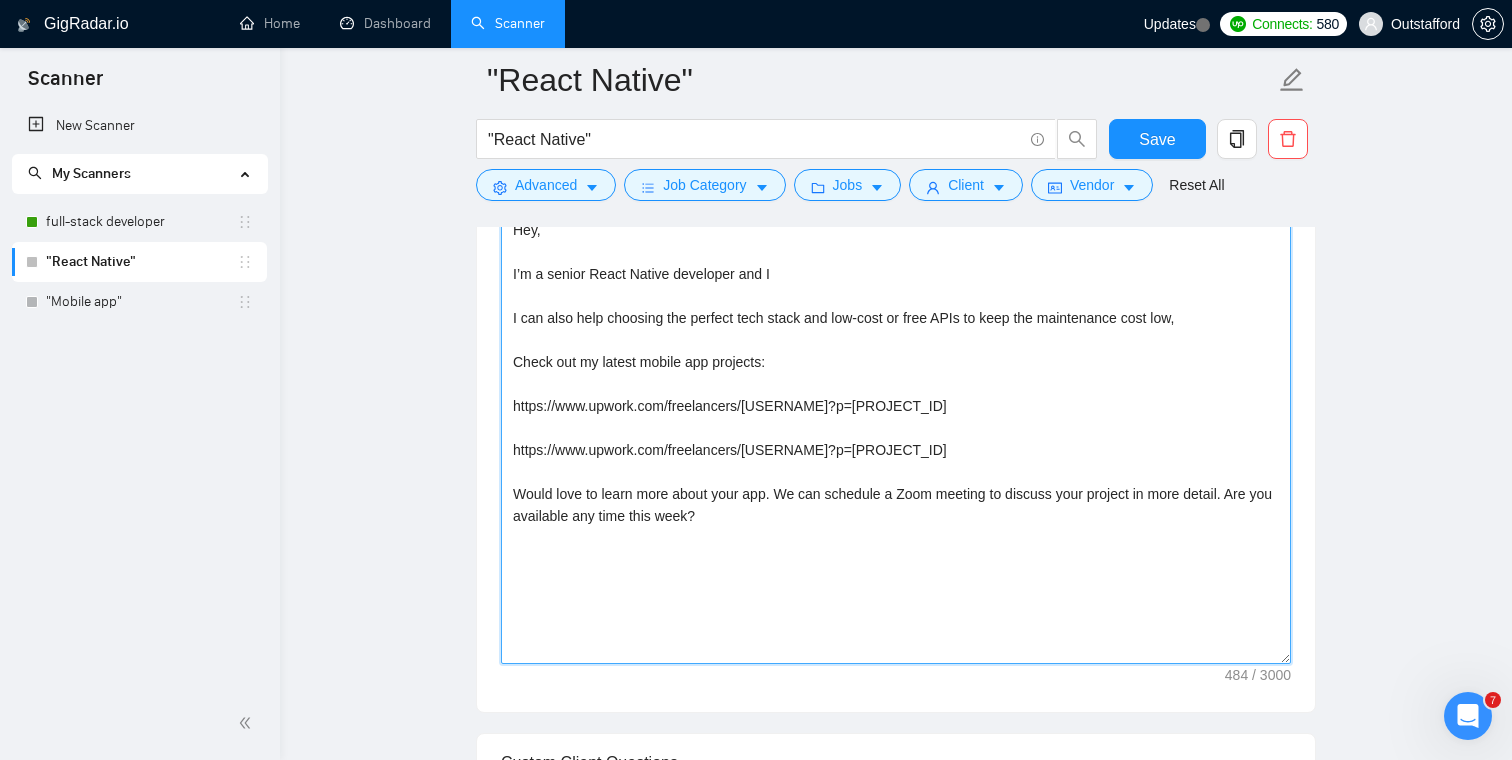 drag, startPoint x: 643, startPoint y: 359, endPoint x: 610, endPoint y: 361, distance: 33.06055 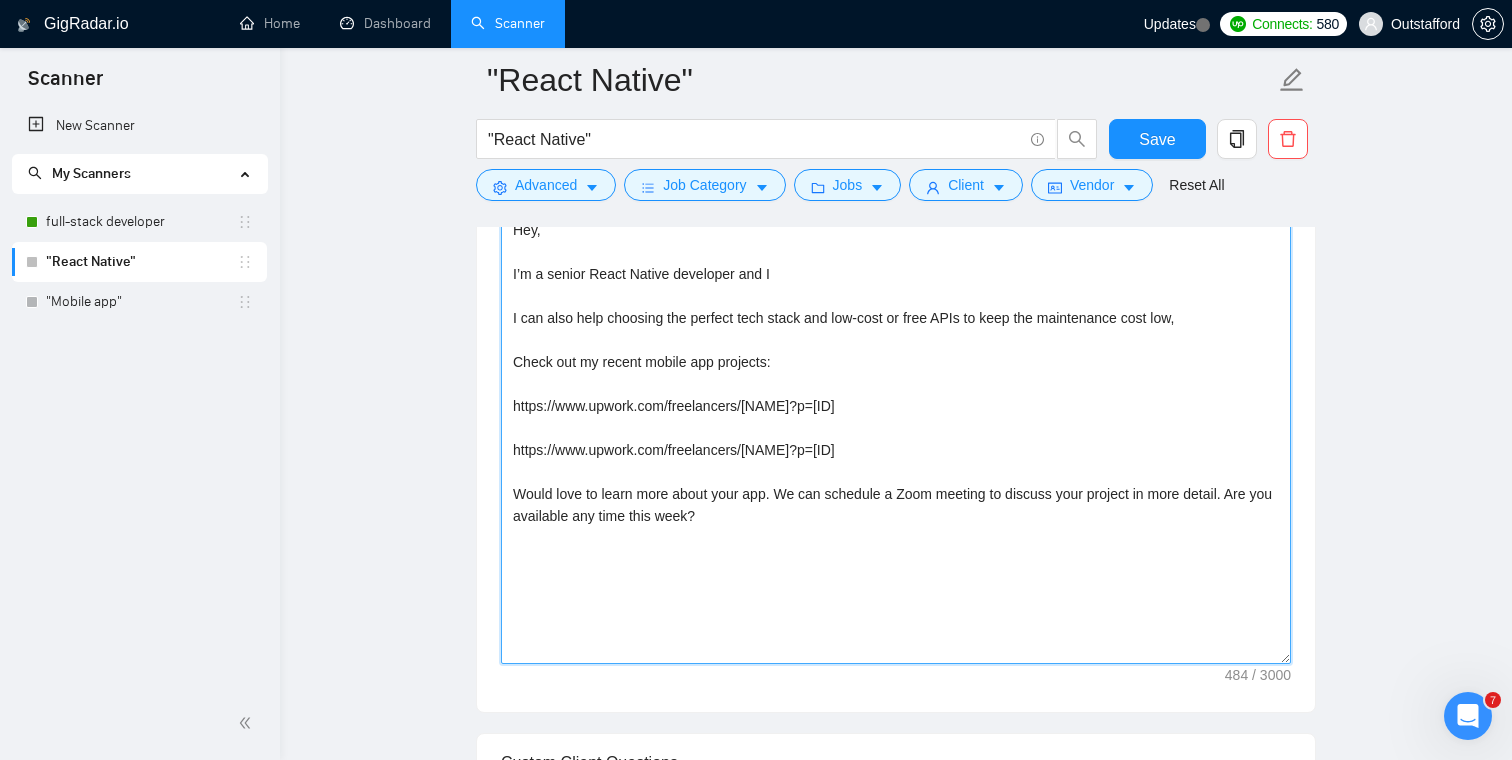 click on "Hey,
I’m a senior React Native developer and I
I can also help choosing the perfect tech stack and low-cost or free APIs to keep the maintenance cost low,
Check out my recent mobile app projects:
https://www.upwork.com/freelancers/artlarin?p=1769425200519421952
https://www.upwork.com/freelancers/artlarin?p=1769424192293859328
Would love to learn more about your app. We can schedule a Zoom meeting to discuss your project in more detail. Are you available any time this week?" at bounding box center (896, 439) 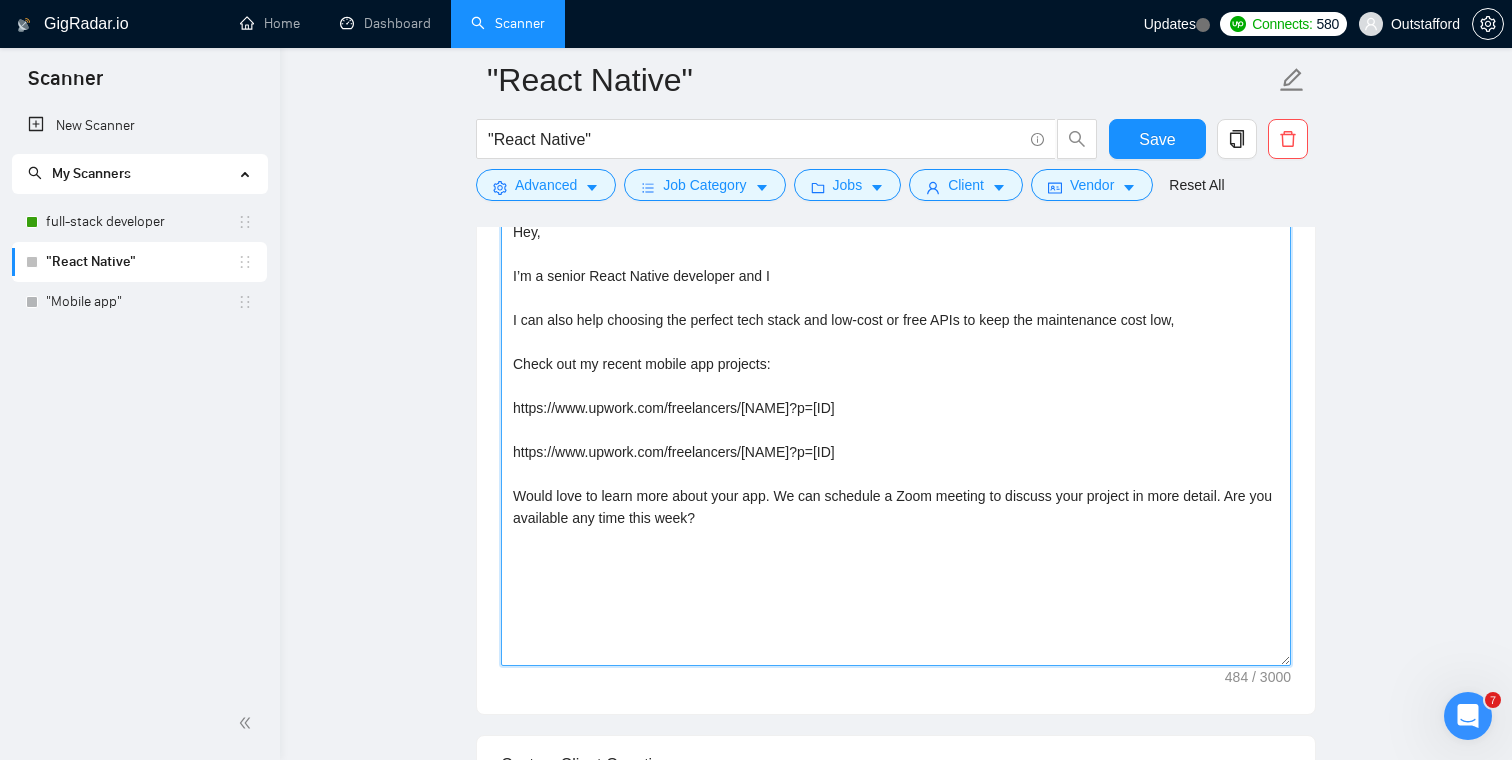 scroll, scrollTop: 1407, scrollLeft: 0, axis: vertical 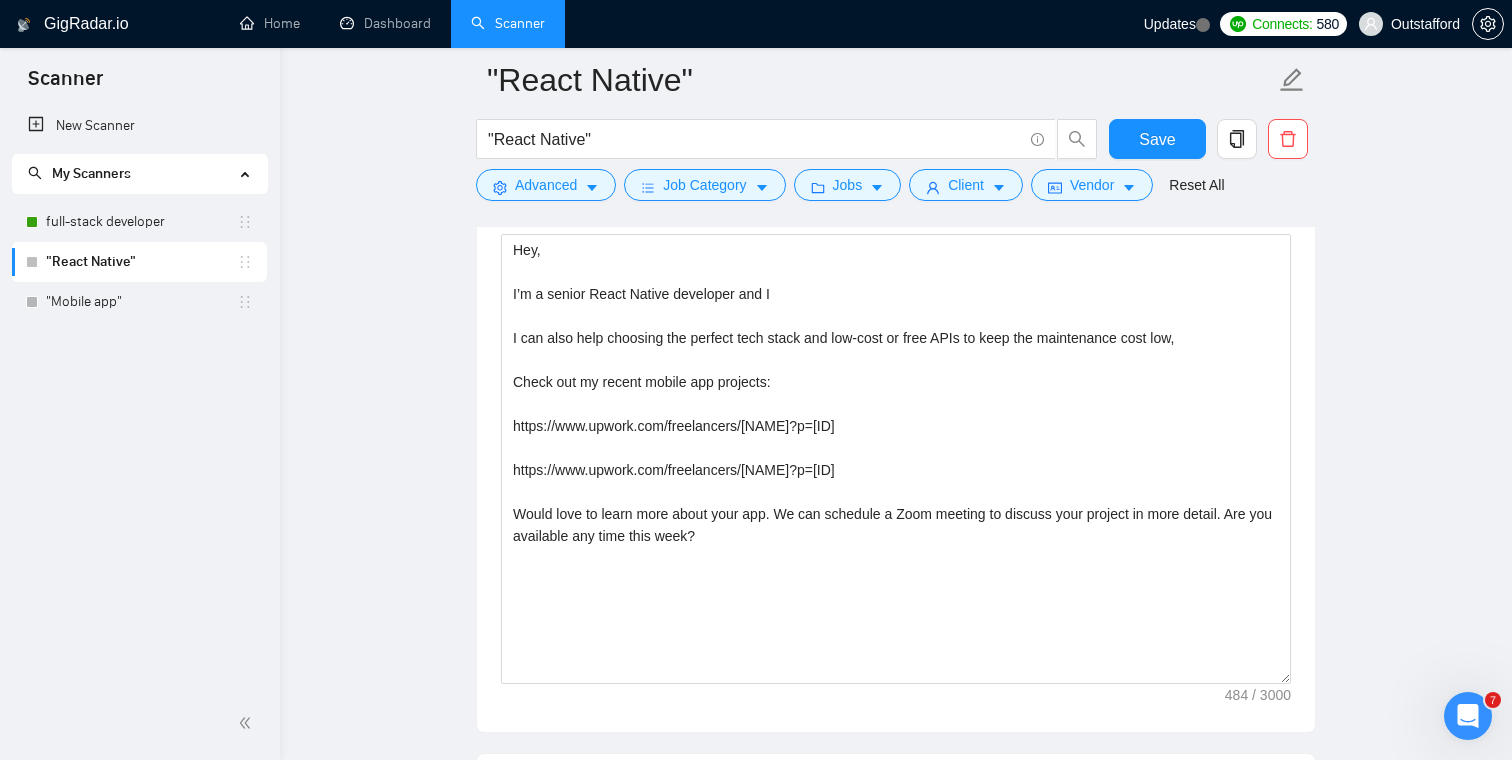 click on ""React Native" "React Native" Save Advanced   Job Category   Jobs   Client   Vendor   Reset All Preview Results Insights NEW Alerts Auto Bidder Auto Bidding Enabled Auto Bidding Enabled: OFF Auto Bidder Schedule Auto Bidding Type: Automated (recommended) Semi-automated Auto Bidding Schedule: 24/7 Custom Custom Auto Bidder Schedule Repeat every week on Monday Tuesday Wednesday Thursday Friday Saturday Sunday Active Hours ( America/Los_Angeles ): From: To: ( 24  hours) America/Los_Angeles Auto Bidding Type Select your bidding algorithm: Choose the algorithm for you bidding. The price per proposal does not include your connects expenditure. Template Bidder Works great for narrow segments and short cover letters that don't change. 0.50  credits / proposal Sardor AI 🤖 Personalise your cover letter with ai [placeholders] 1.00  credits / proposal Experimental Laziza AI  👑   NEW   Learn more 2.00  credits / proposal $146.06 savings Team & Freelancer Select team: Outstafford ✦ top AI team Select freelancer: -" at bounding box center [896, 1577] 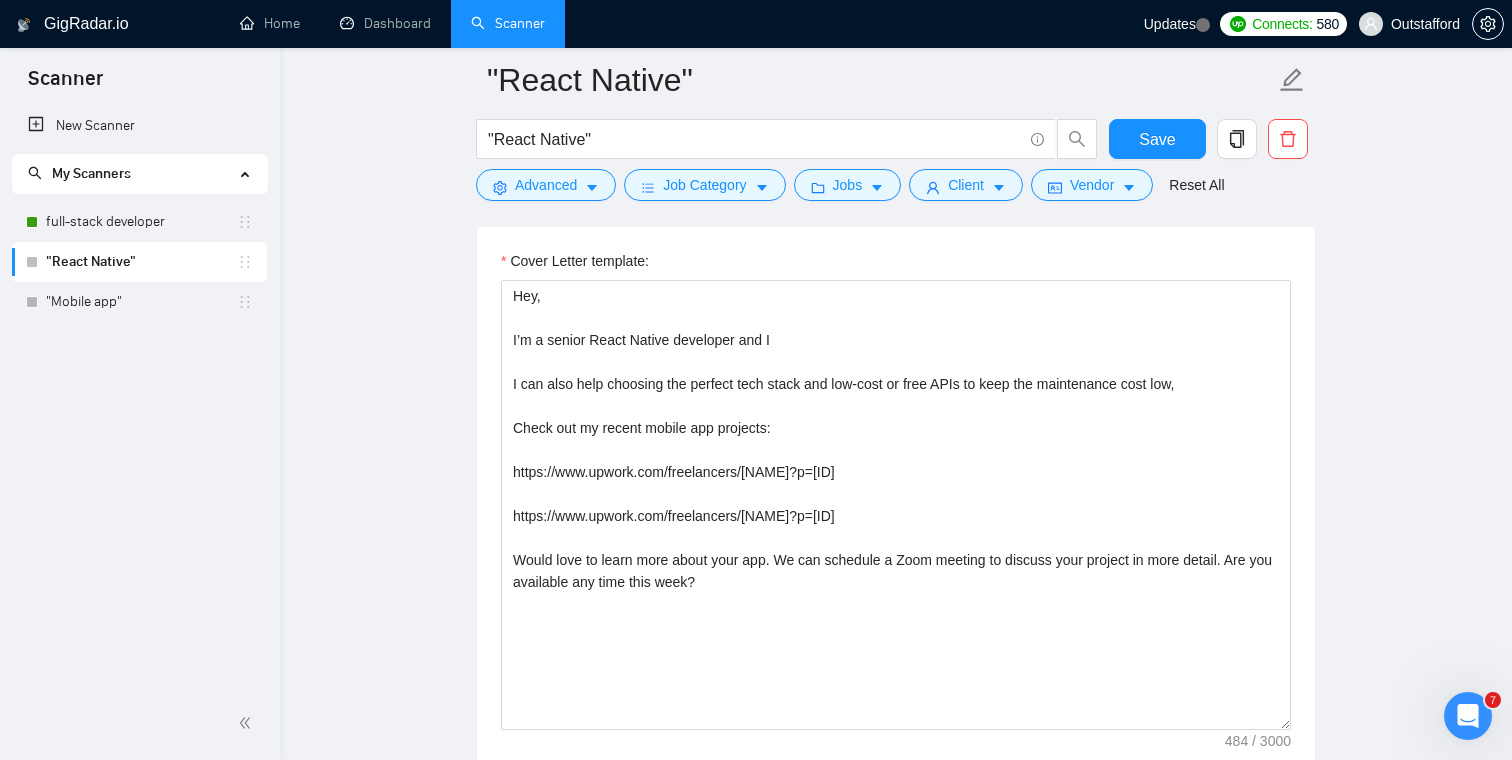 scroll, scrollTop: 1349, scrollLeft: 0, axis: vertical 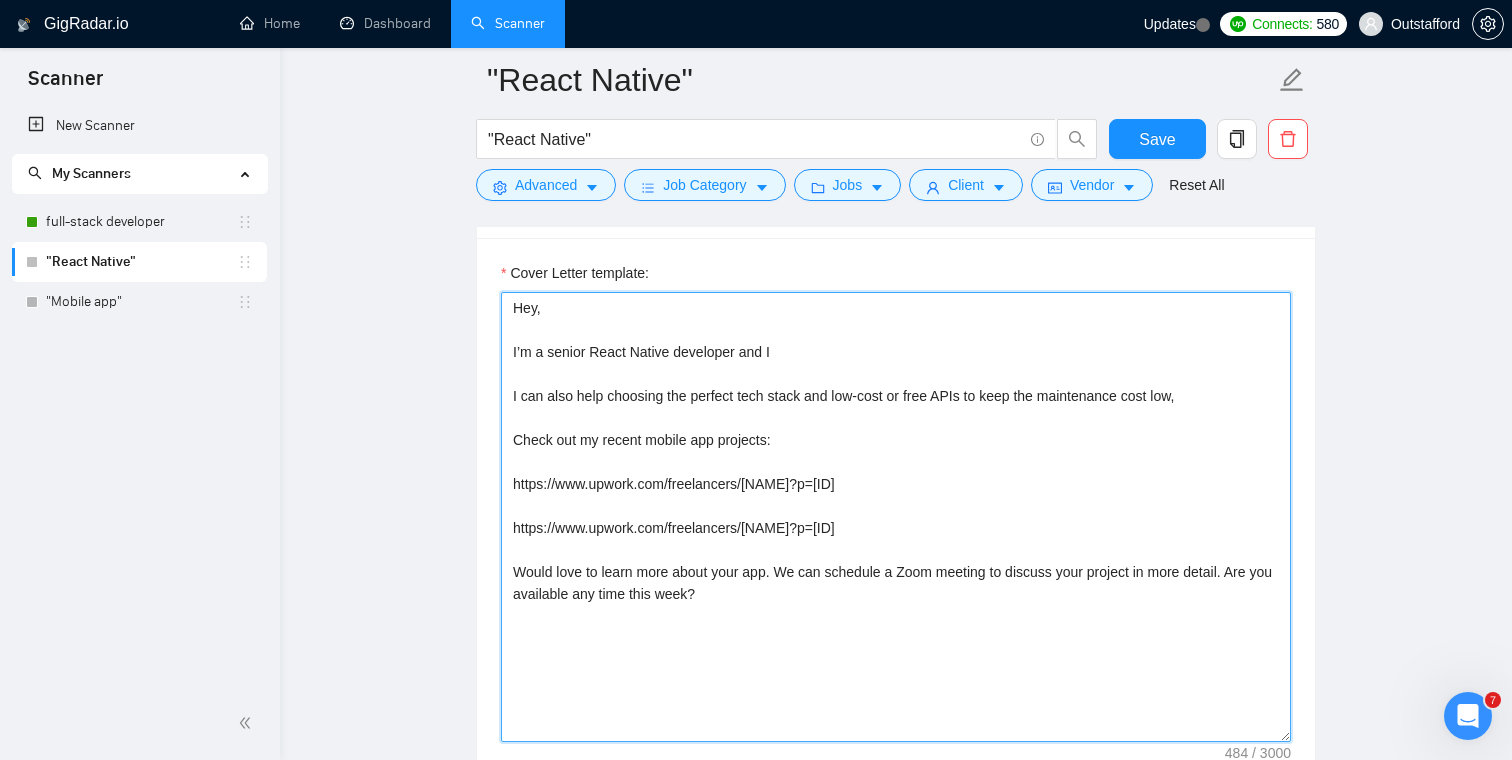 click on "Hey,
I’m a senior React Native developer and I
I can also help choosing the perfect tech stack and low-cost or free APIs to keep the maintenance cost low,
Check out my recent mobile app projects:
https://www.upwork.com/freelancers/artlarin?p=1769425200519421952
https://www.upwork.com/freelancers/artlarin?p=1769424192293859328
Would love to learn more about your app. We can schedule a Zoom meeting to discuss your project in more detail. Are you available any time this week?" at bounding box center (896, 517) 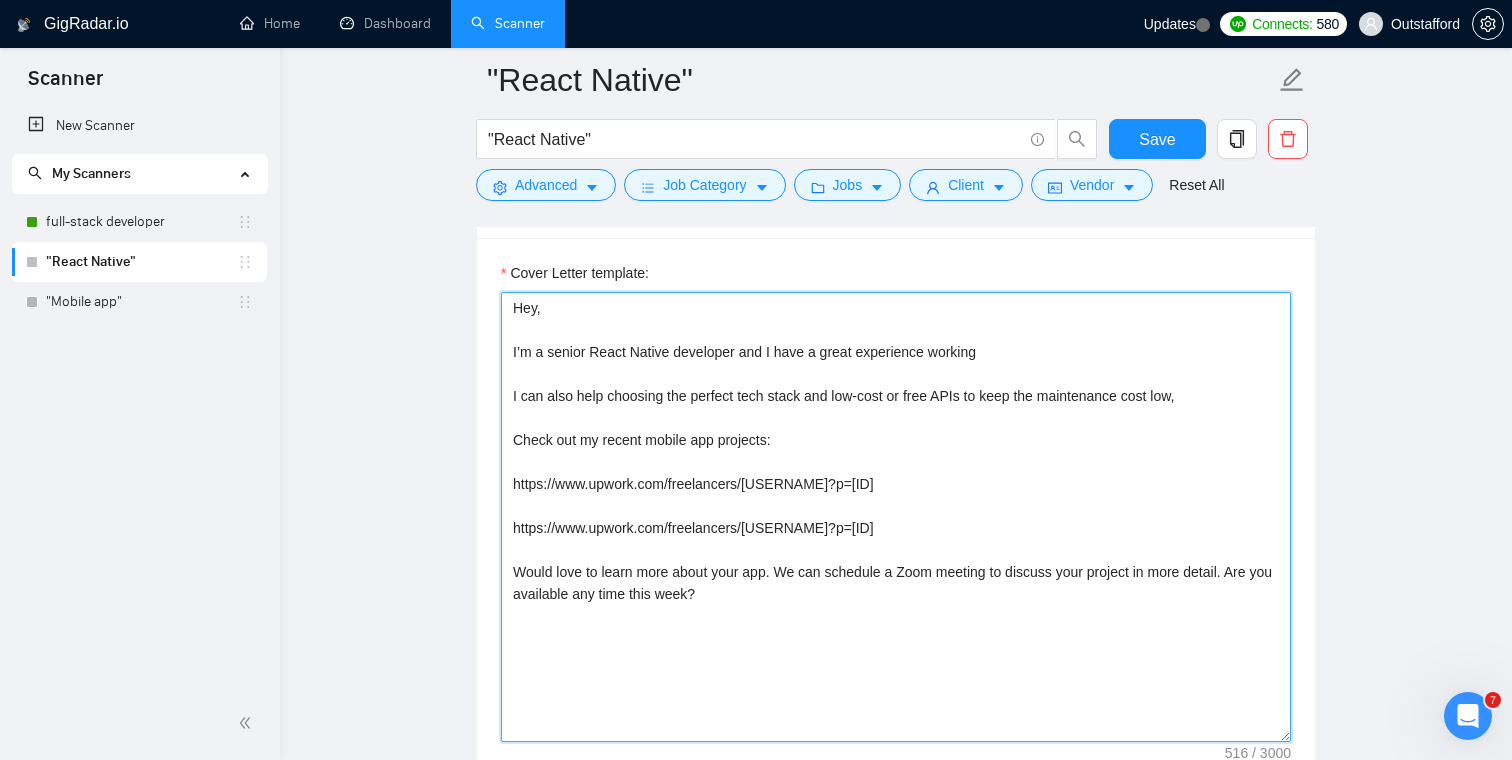scroll, scrollTop: 1385, scrollLeft: 0, axis: vertical 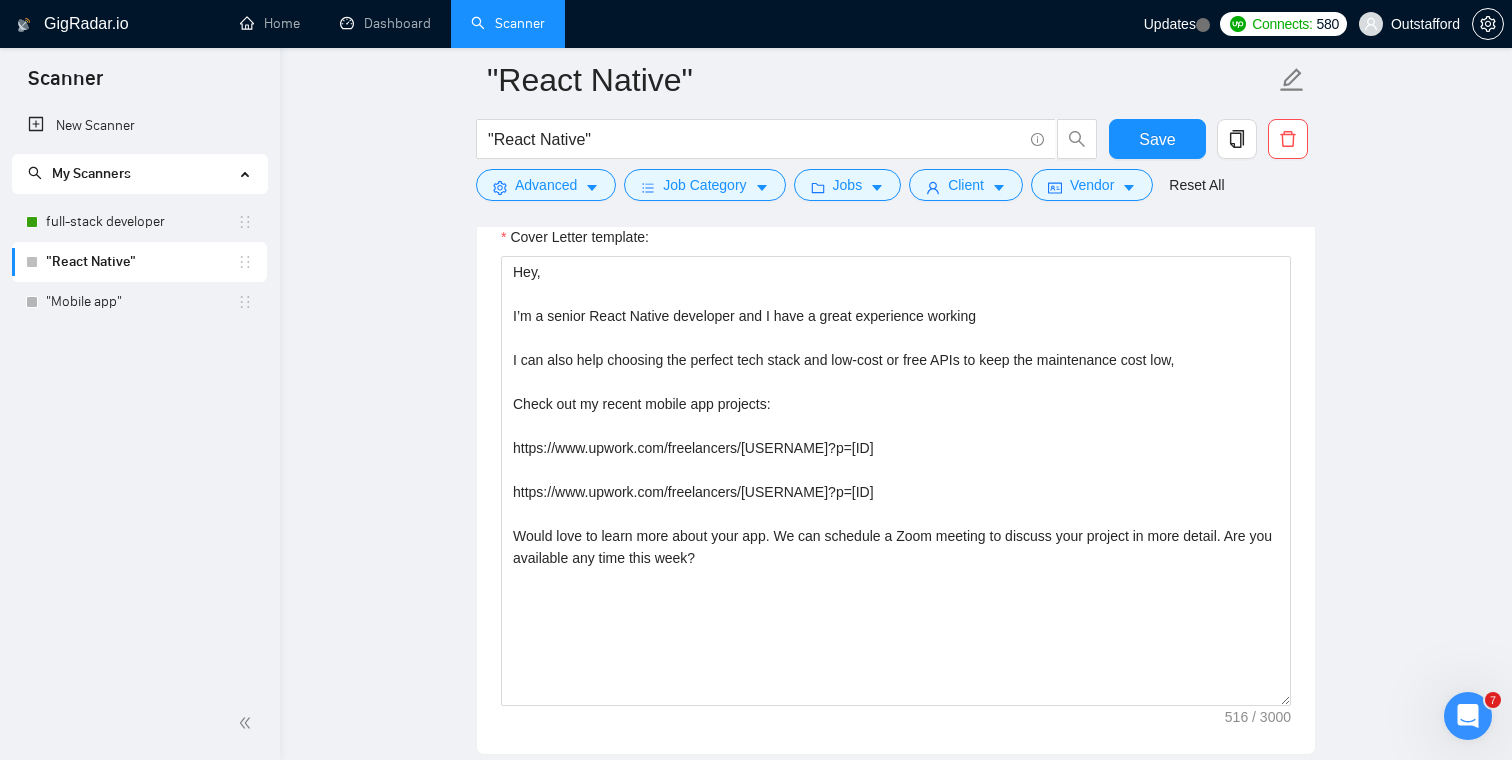 click on ""React Native" "React Native" Save Advanced   Job Category   Jobs   Client   Vendor   Reset All Preview Results Insights NEW Alerts Auto Bidder Auto Bidding Enabled Auto Bidding Enabled: OFF Auto Bidder Schedule Auto Bidding Type: Automated (recommended) Semi-automated Auto Bidding Schedule: 24/7 Custom Custom Auto Bidder Schedule Repeat every week on Monday Tuesday Wednesday Thursday Friday Saturday Sunday Active Hours ( America/Los_Angeles ): From: To: ( 24  hours) America/Los_Angeles Auto Bidding Type Select your bidding algorithm: Choose the algorithm for you bidding. The price per proposal does not include your connects expenditure. Template Bidder Works great for narrow segments and short cover letters that don't change. 0.50  credits / proposal Sardor AI 🤖 Personalise your cover letter with ai [placeholders] 1.00  credits / proposal Experimental Laziza AI  👑   NEW   Learn more 2.00  credits / proposal $146.06 savings Team & Freelancer Select team: Outstafford ✦ top AI team Select freelancer: -" at bounding box center (896, 1599) 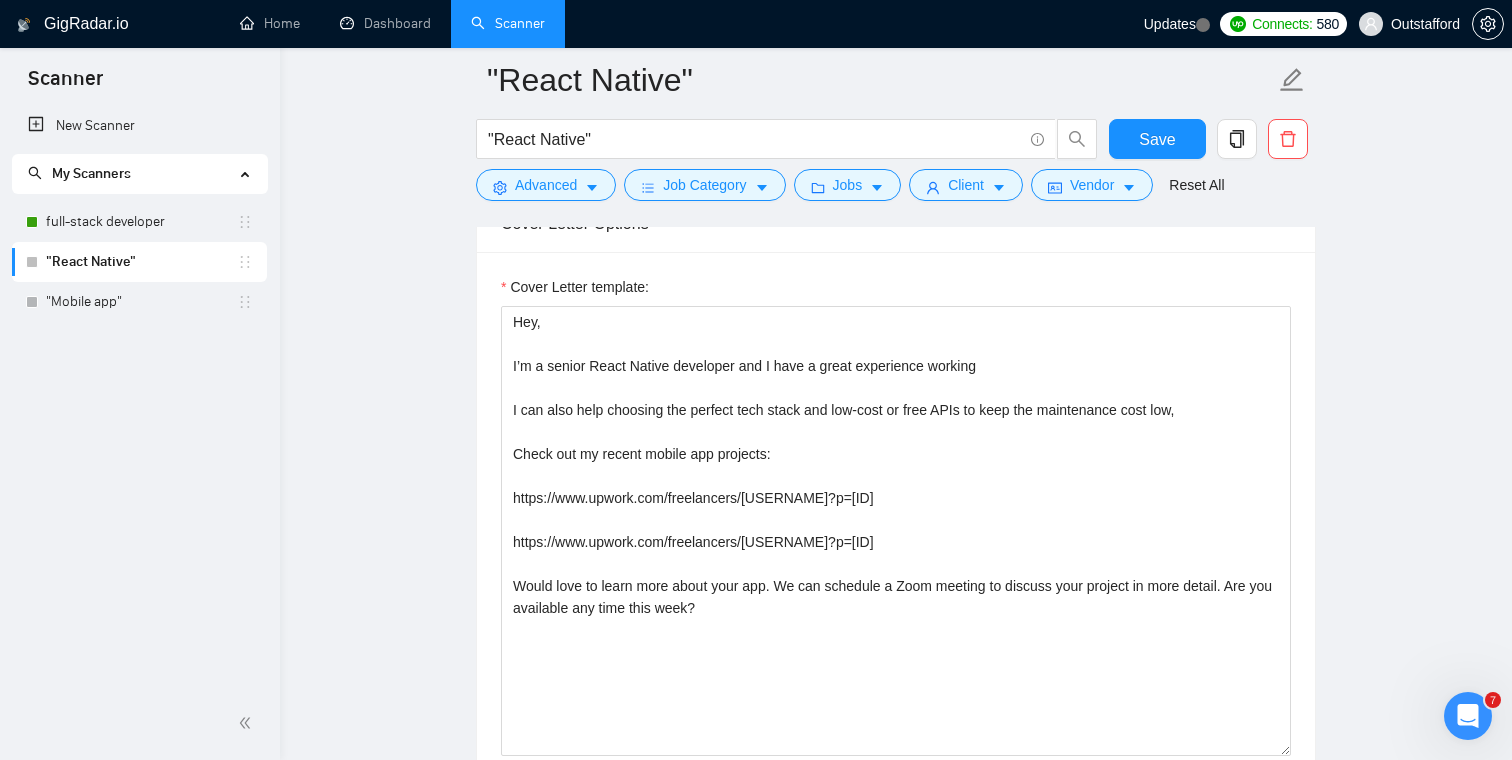 scroll, scrollTop: 1281, scrollLeft: 0, axis: vertical 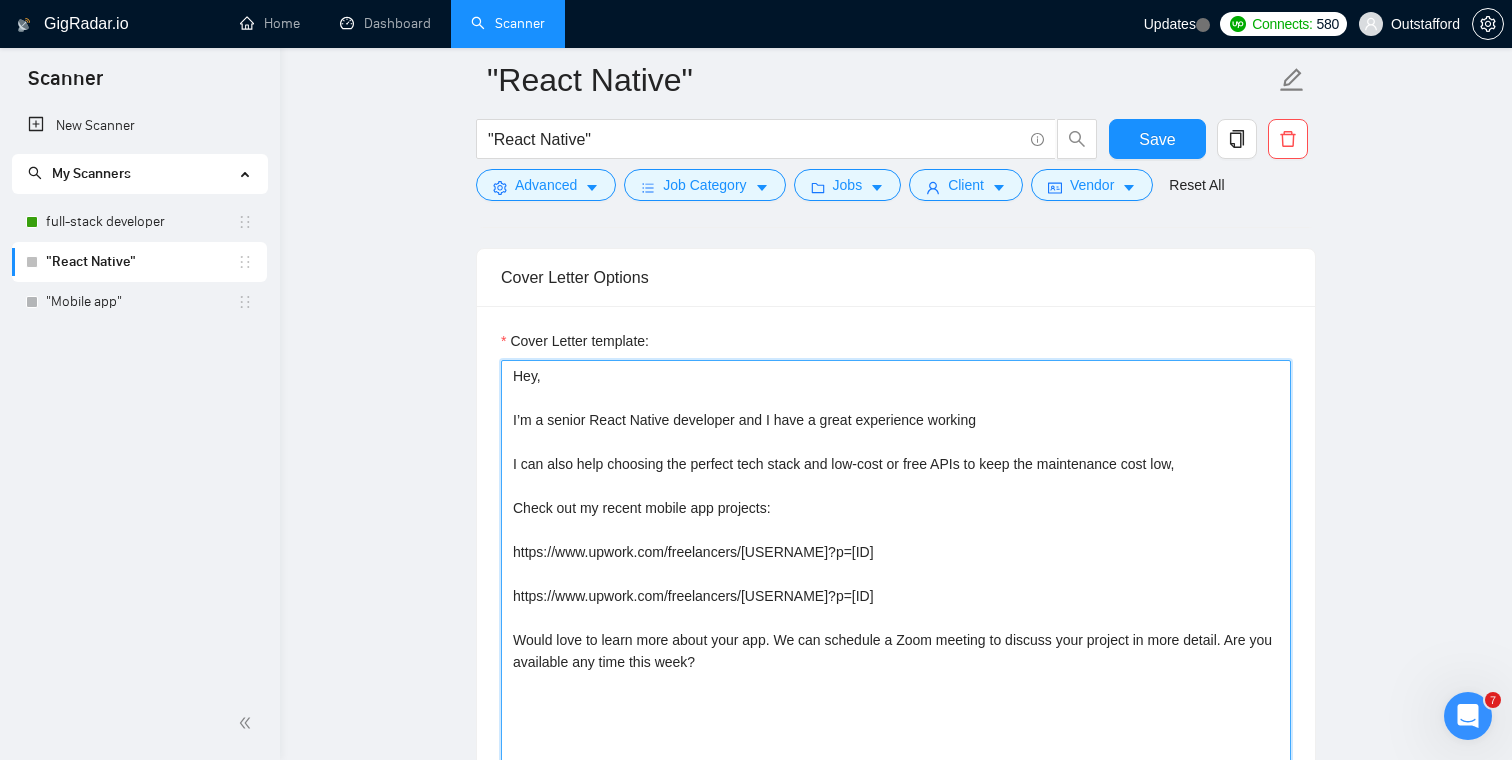click on "Hey,
I’m a senior React Native developer and I have a great experience working
I can also help choosing the perfect tech stack and low-cost or free APIs to keep the maintenance cost low,
Check out my recent mobile app projects:
https://www.upwork.com/freelancers/artlarin?p=1769425200519421952
https://www.upwork.com/freelancers/artlarin?p=1769424192293859328
Would love to learn more about your app. We can schedule a Zoom meeting to discuss your project in more detail. Are you available any time this week?" at bounding box center (896, 585) 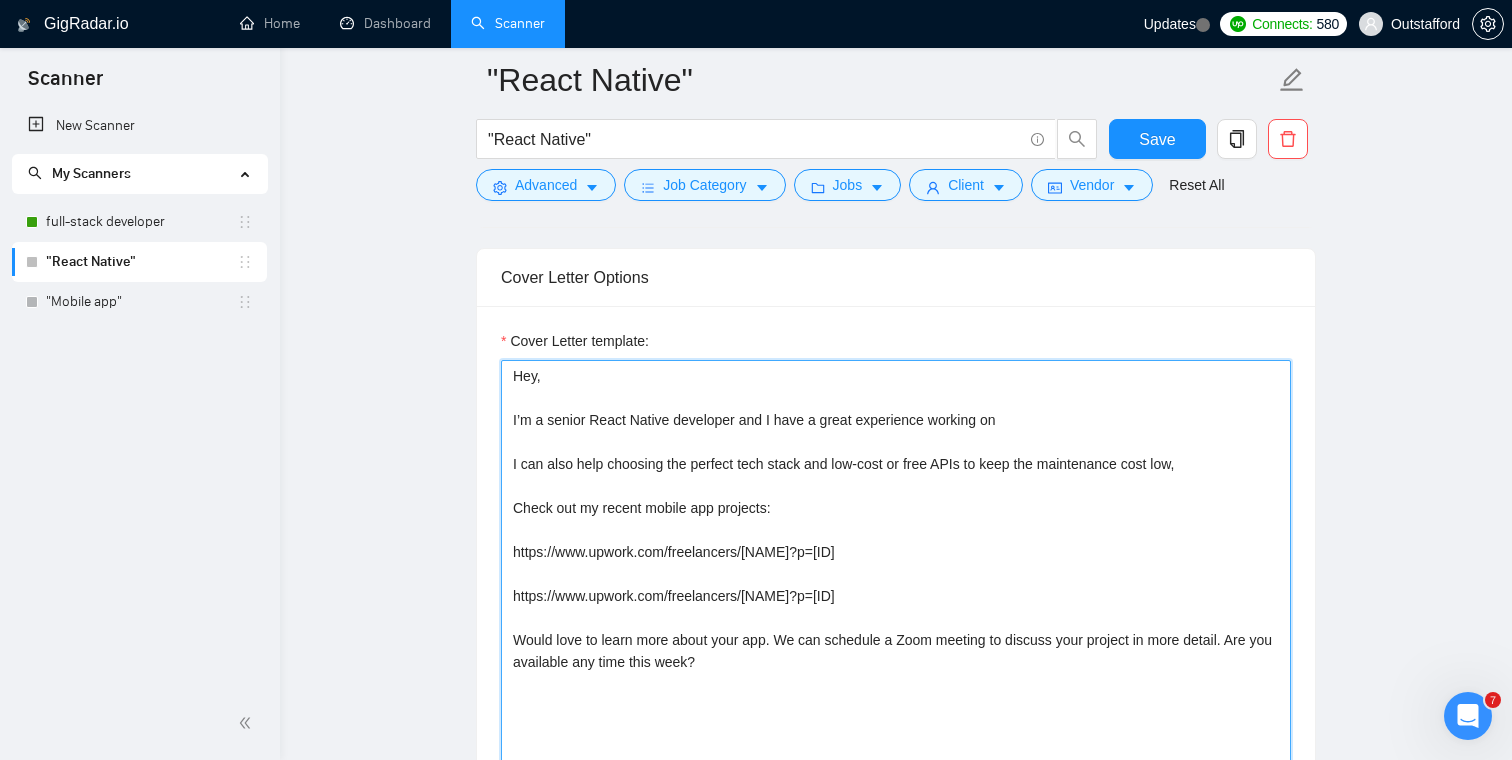 drag, startPoint x: 1008, startPoint y: 553, endPoint x: 492, endPoint y: 559, distance: 516.0349 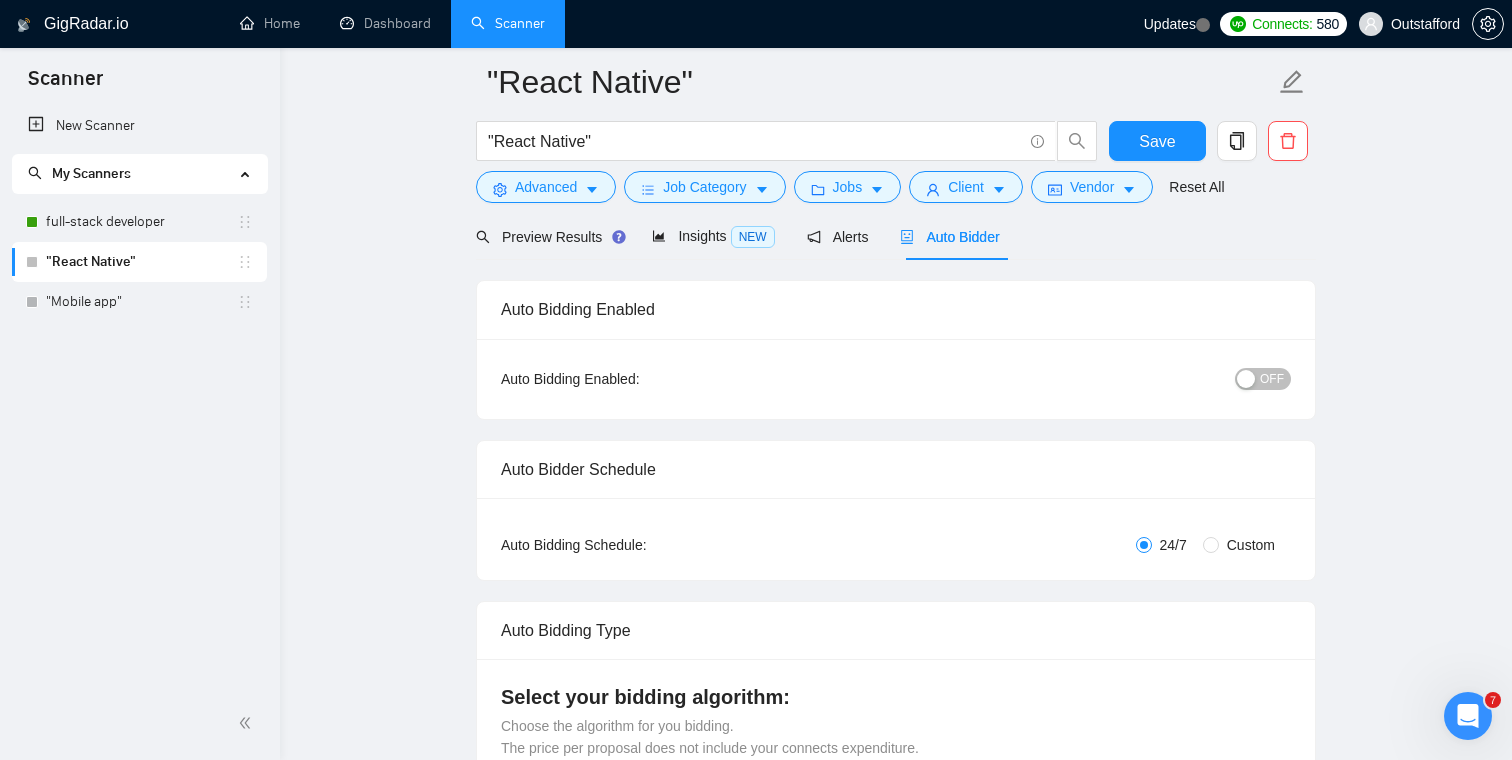 scroll, scrollTop: 78, scrollLeft: 0, axis: vertical 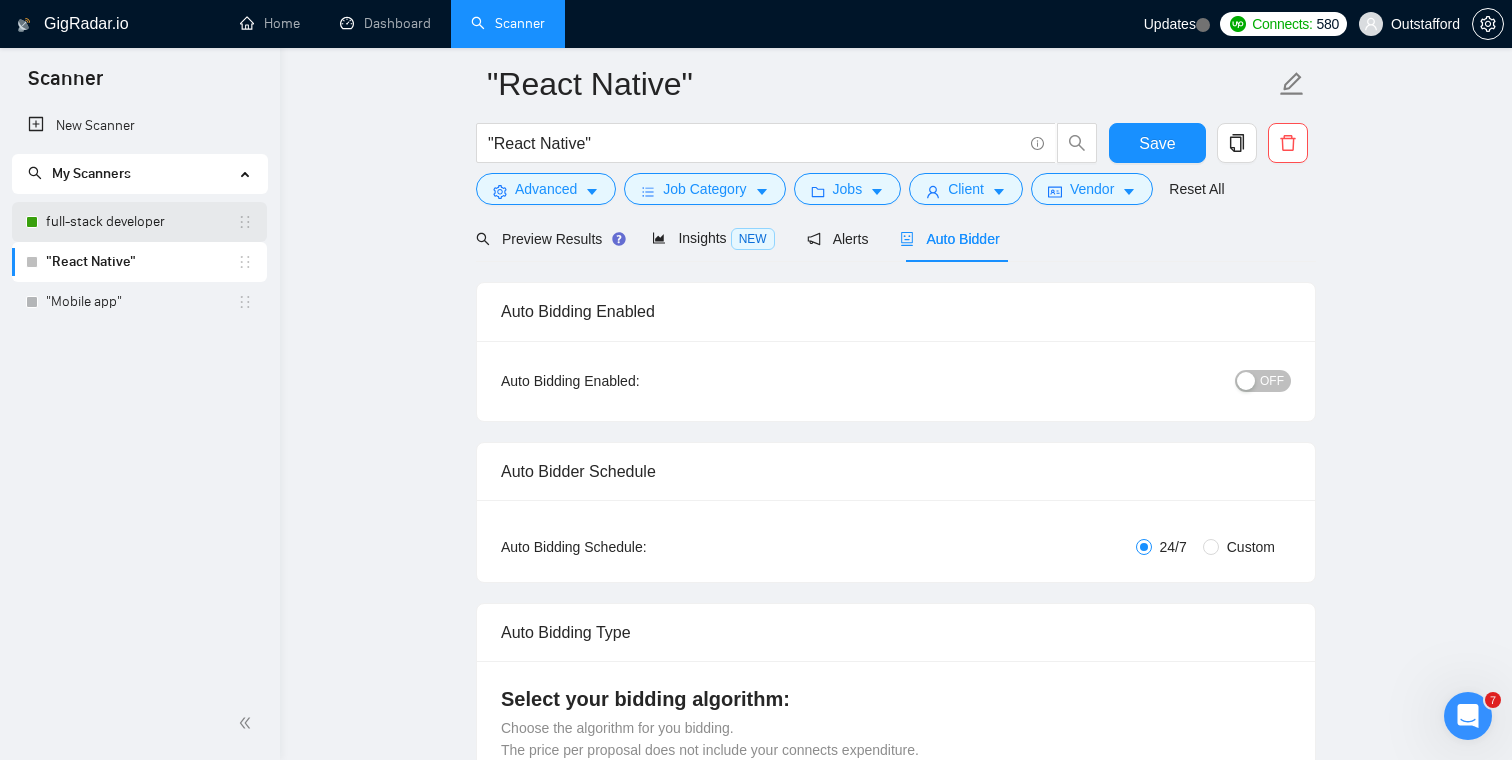 type on "Hey,
I’m a senior React Native developer and I have a great experience working on
I can also help choosing the perfect tech stack and low-cost or free APIs to keep the maintenance cost low,
Check out my recent mobile app projects:
https://www.upwork.com/freelancers/artlarin?p=1769425200519421952
https://www.upwork.com/freelancers/artlarin?p=1769424192293859328
Would love to learn more about your app. We can schedule a Zoom meeting to discuss your project in more detail. Are you available any time this week?" 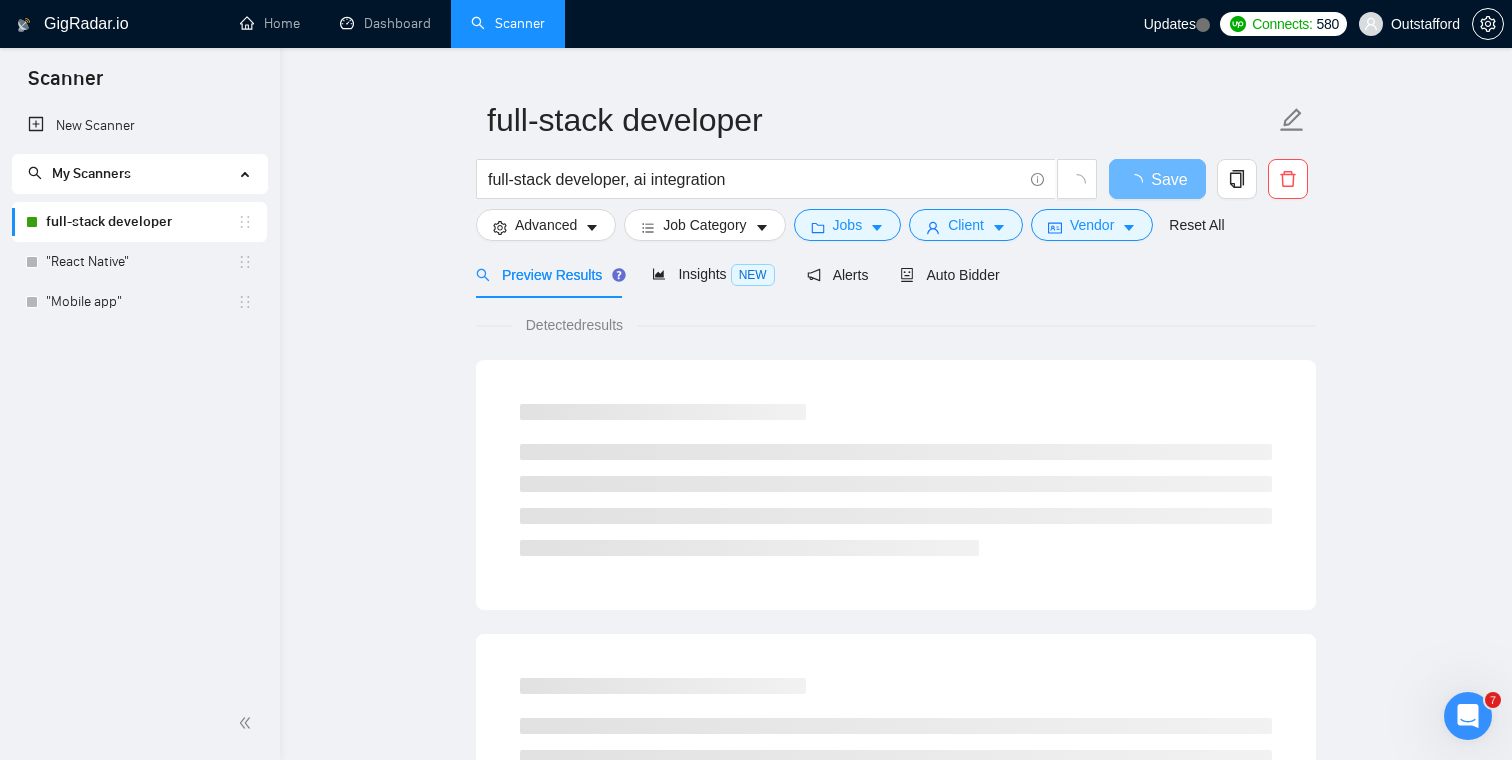 scroll, scrollTop: 0, scrollLeft: 0, axis: both 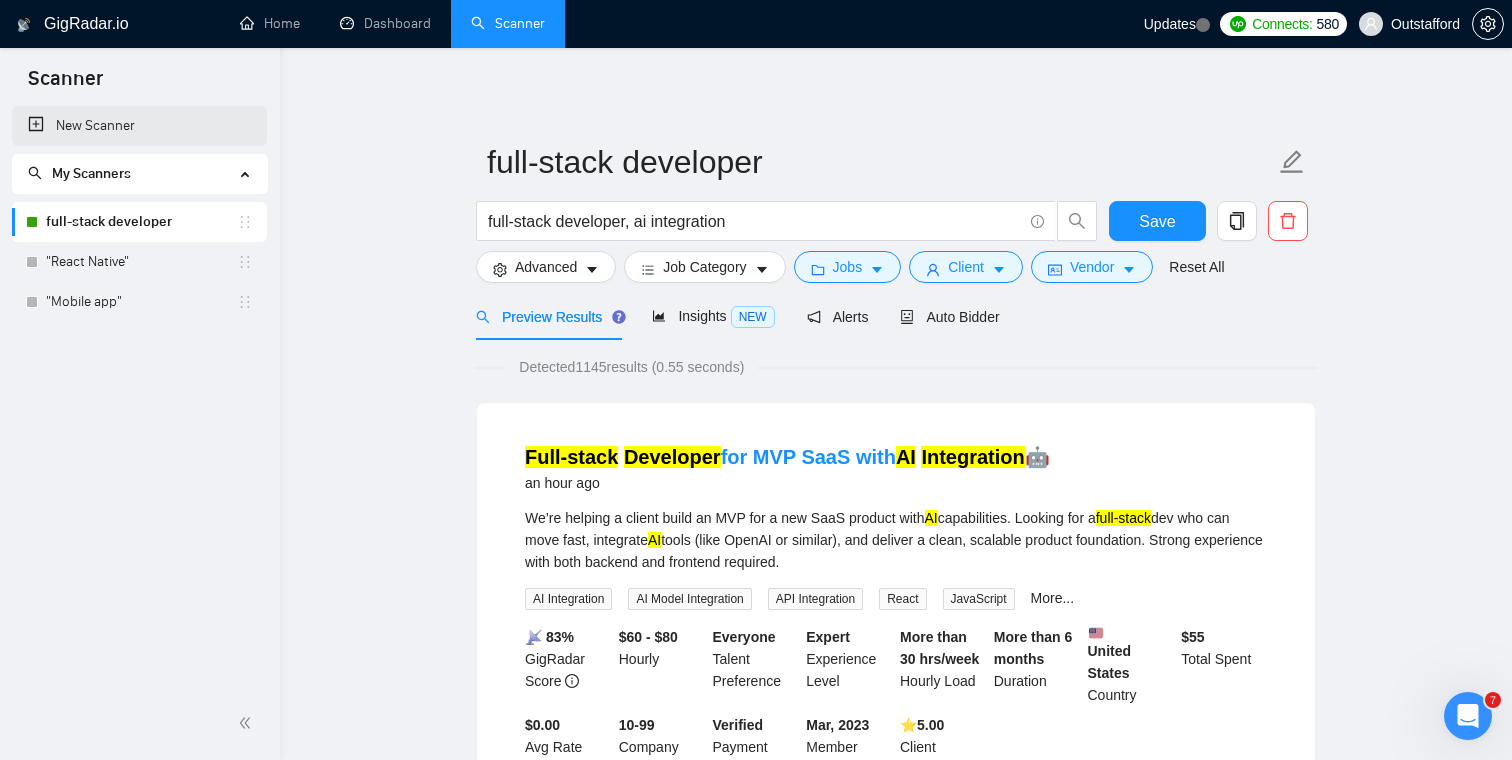 click on "New Scanner" at bounding box center (139, 126) 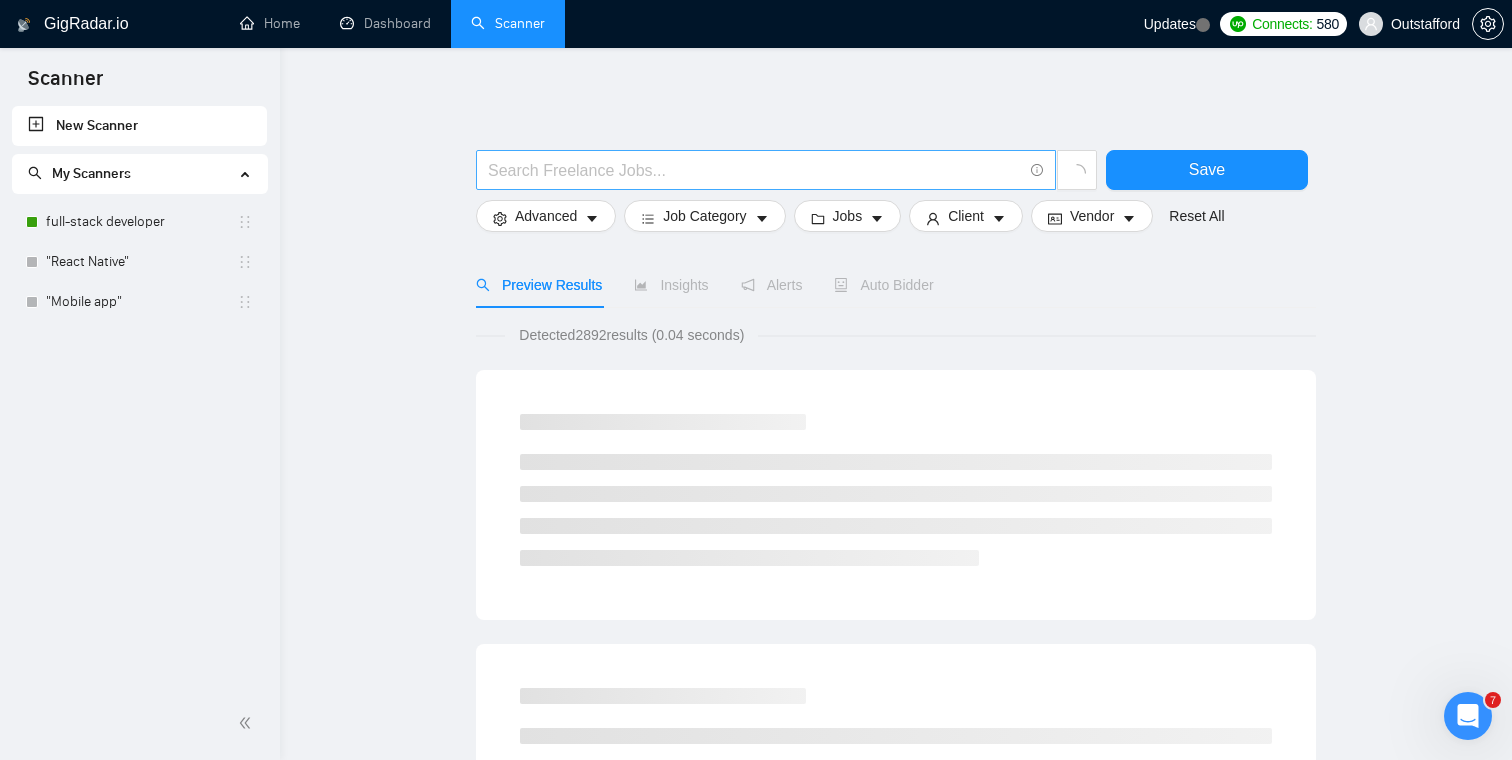 click at bounding box center [755, 170] 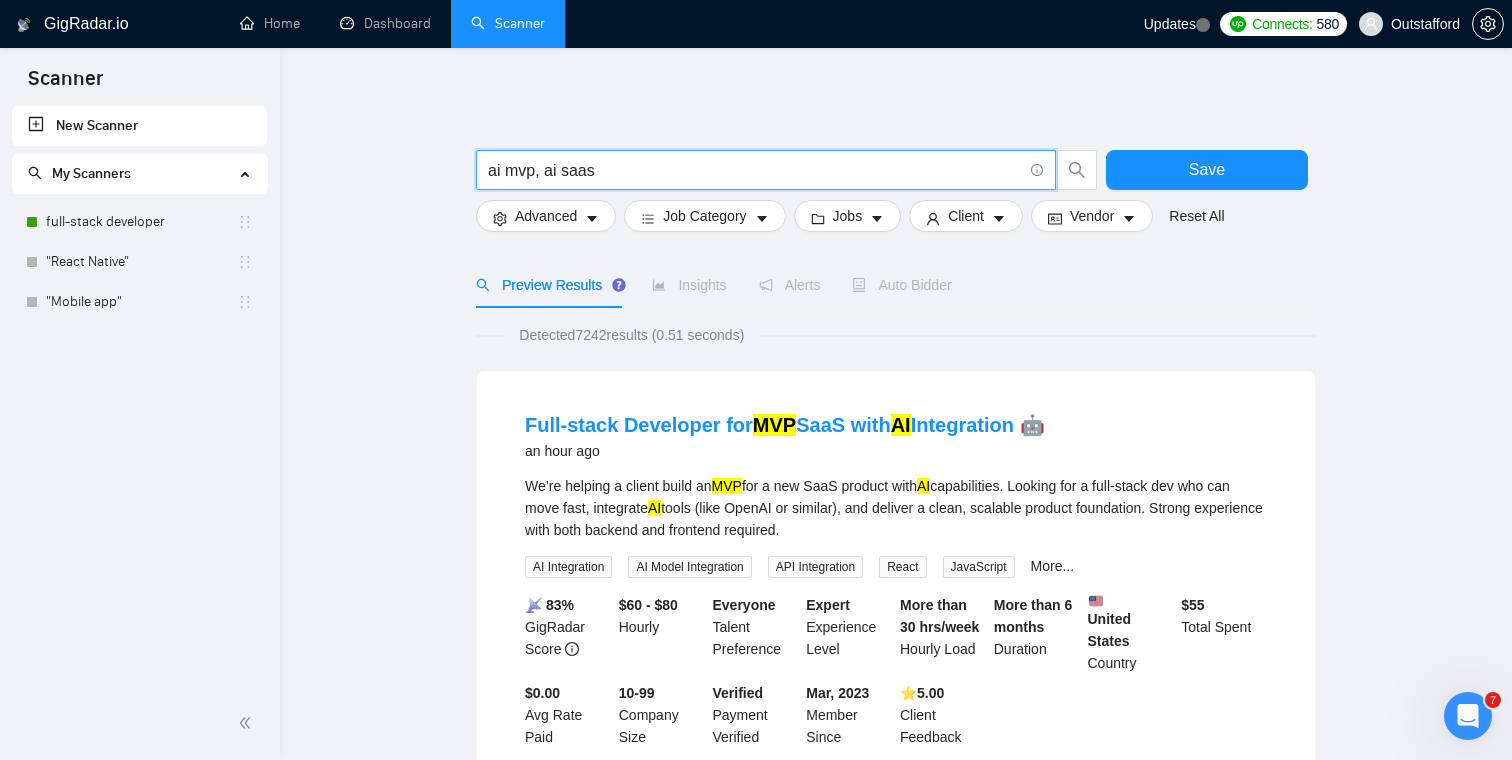 type on "ai mvp, ai saas" 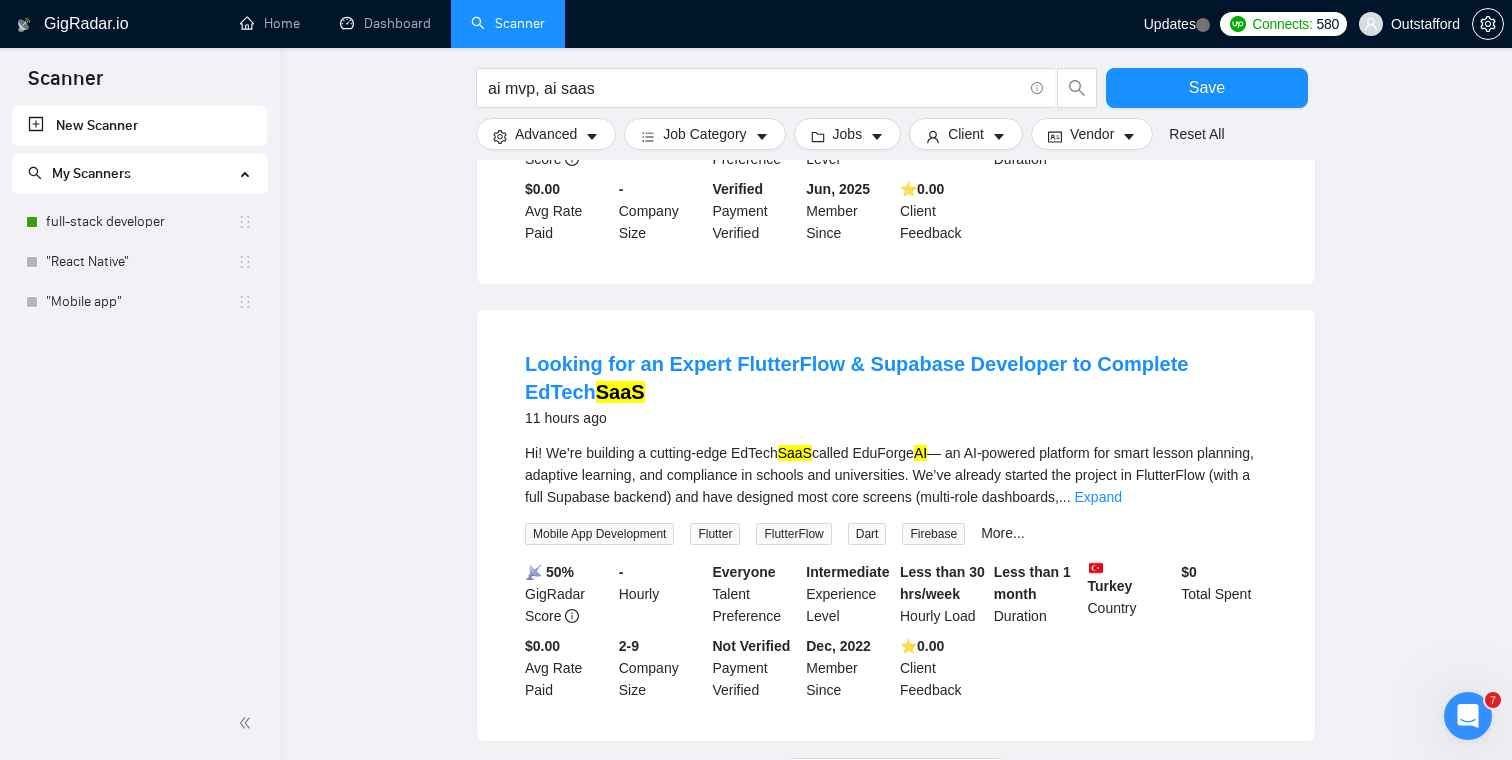 scroll, scrollTop: 1813, scrollLeft: 0, axis: vertical 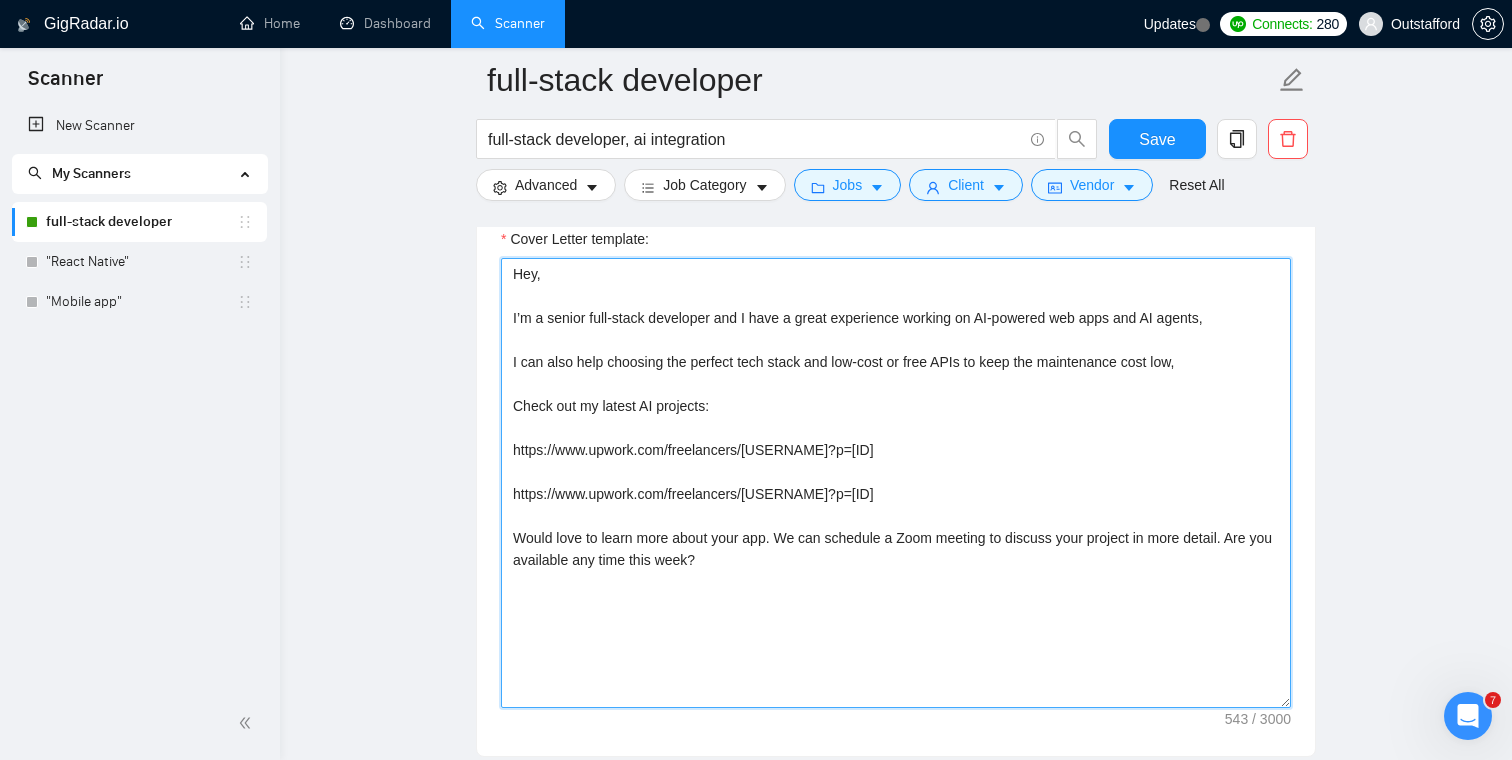 drag, startPoint x: 751, startPoint y: 564, endPoint x: 478, endPoint y: 273, distance: 399.0113 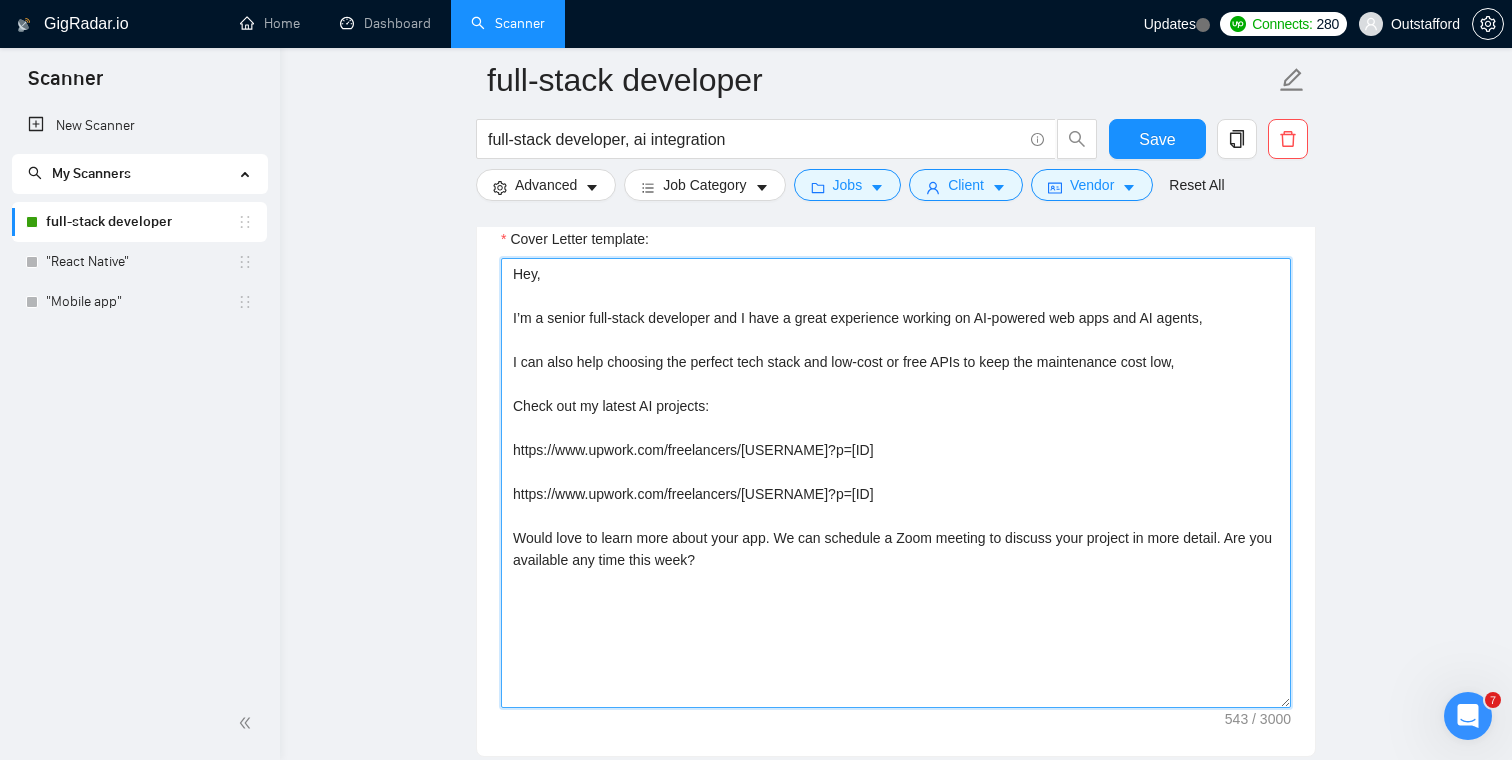 click on "Cover Letter template: Hey,
I’m a senior full-stack developer and I have a great experience working on AI-powered web apps and AI agents,
I can also help choosing the perfect tech stack and low-cost or free APIs to keep the maintenance cost low,
Check out my latest AI projects:
https://www.upwork.com/freelancers/[USERNAME]?p=[ID]
https://www.upwork.com/freelancers/[USERNAME]?p=[ID]
Would love to learn more about your app. We can schedule a Zoom meeting to discuss your project in more detail. Are you available any time this week?" at bounding box center (896, 480) 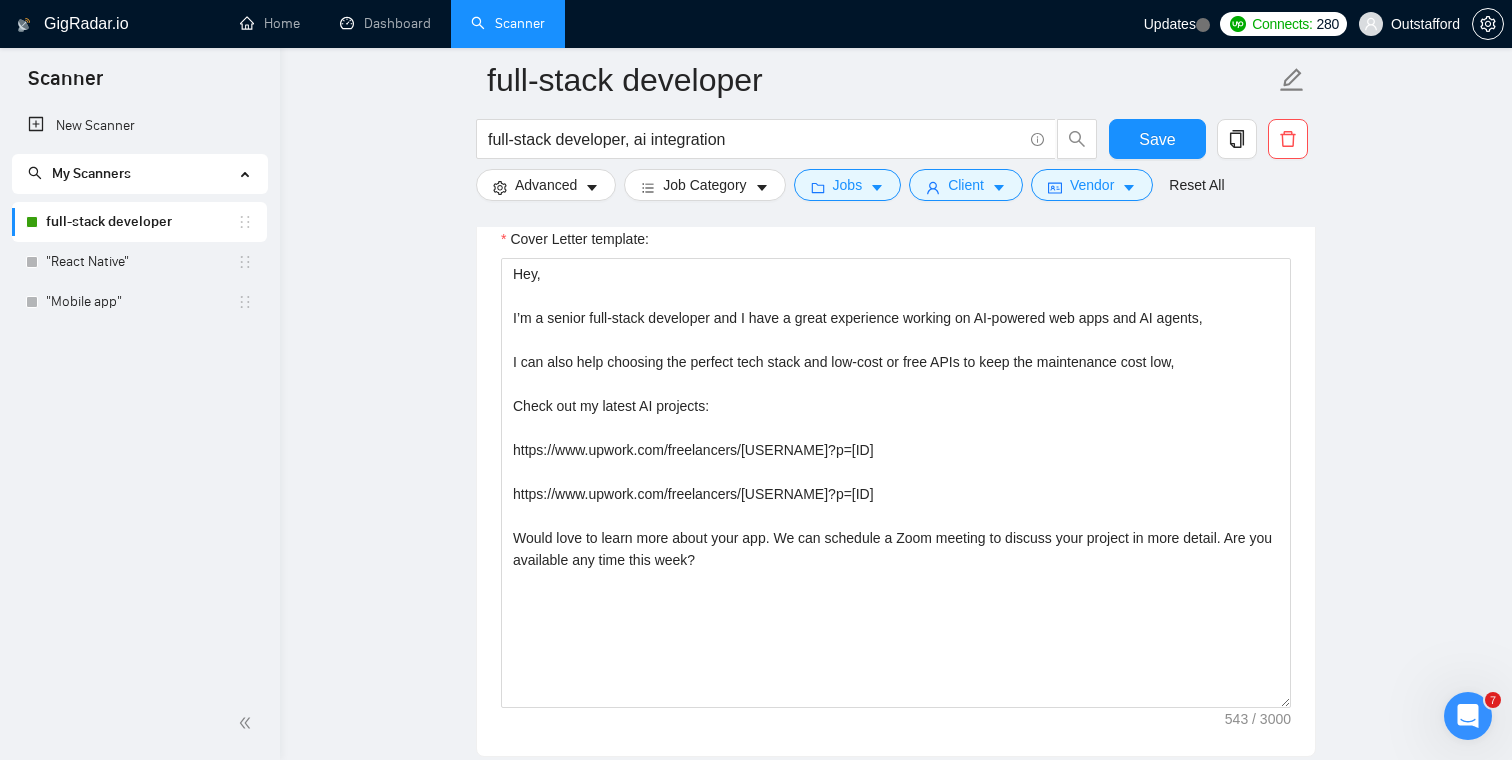 click on "full-stack developer full-stack developer, ai integration Save Advanced   Job Category   Jobs   Client   Vendor   Reset All Preview Results Insights NEW Alerts Auto Bidder Auto Bidding Enabled Auto Bidding Enabled: ON Auto Bidder Schedule Auto Bidding Type: Automated (recommended) Semi-automated Auto Bidding Schedule: 24/7 Custom Custom Auto Bidder Schedule Repeat every week on Monday Tuesday Wednesday Thursday Friday Saturday Sunday Active Hours ( America/Los_Angeles ): From: To: ( 24  hours) America/Los_Angeles Auto Bidding Type Select your bidding algorithm: Choose the algorithm for you bidding. The price per proposal does not include your connects expenditure. Template Bidder Works great for narrow segments and short cover letters that don't change. 0.50  credits / proposal Sardor AI 🤖 Personalise your cover letter with ai [placeholders] 1.00  credits / proposal Experimental Laziza AI  👑   NEW   Learn more 2.00  credits / proposal $45.08 savings Team & Freelancer Select team: Select freelancer: - -" at bounding box center (896, 1126) 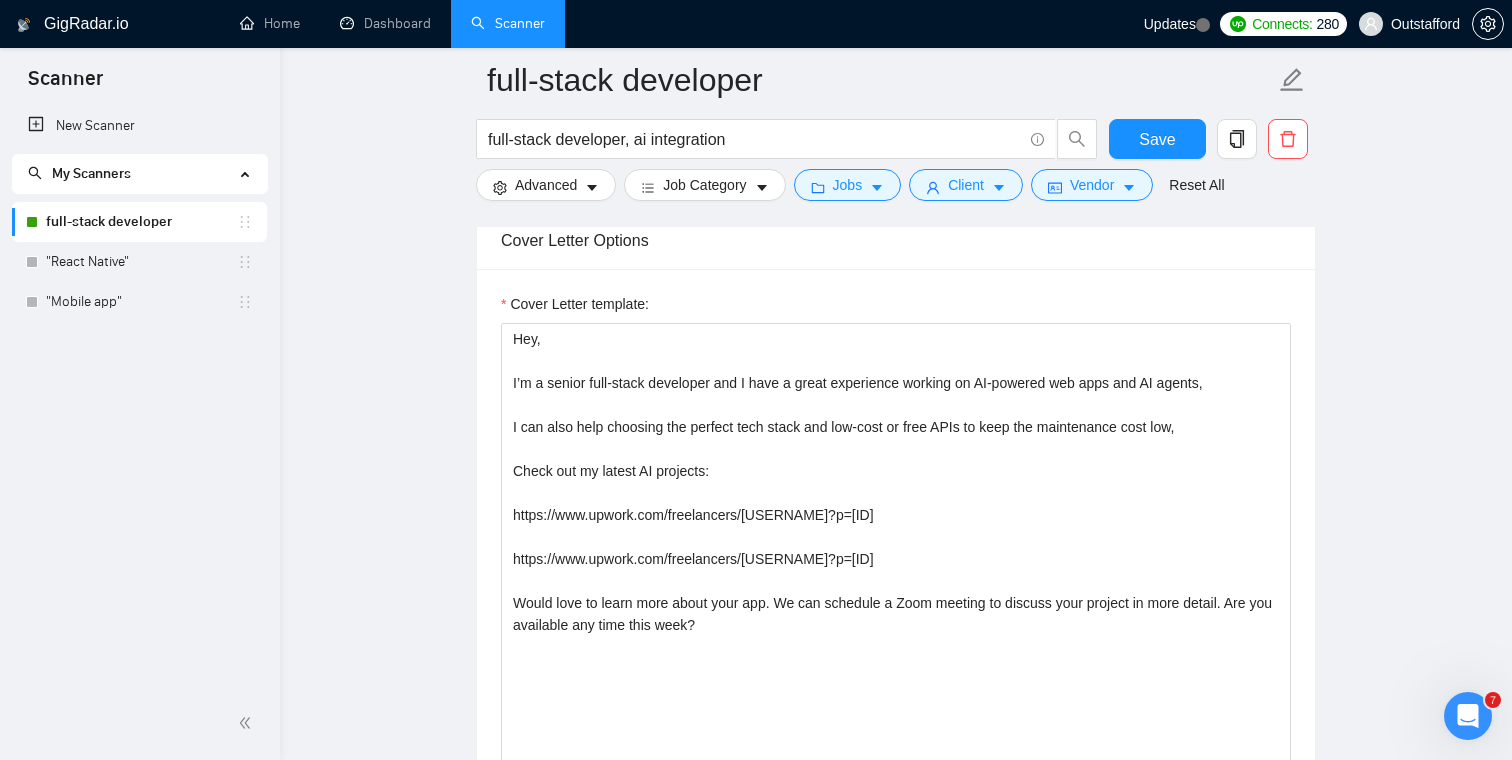 scroll, scrollTop: 1329, scrollLeft: 0, axis: vertical 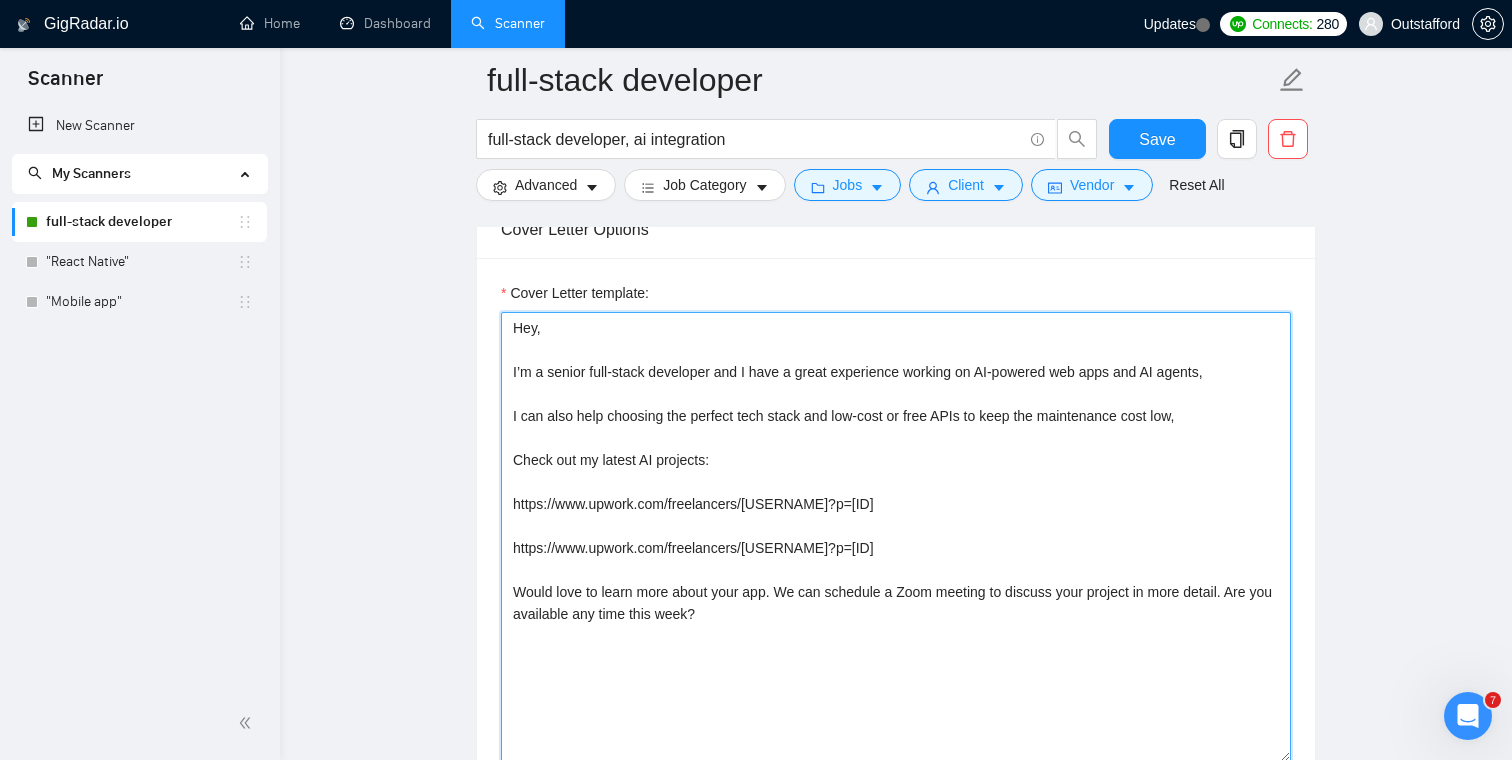 drag, startPoint x: 1225, startPoint y: 374, endPoint x: 1181, endPoint y: 378, distance: 44.181442 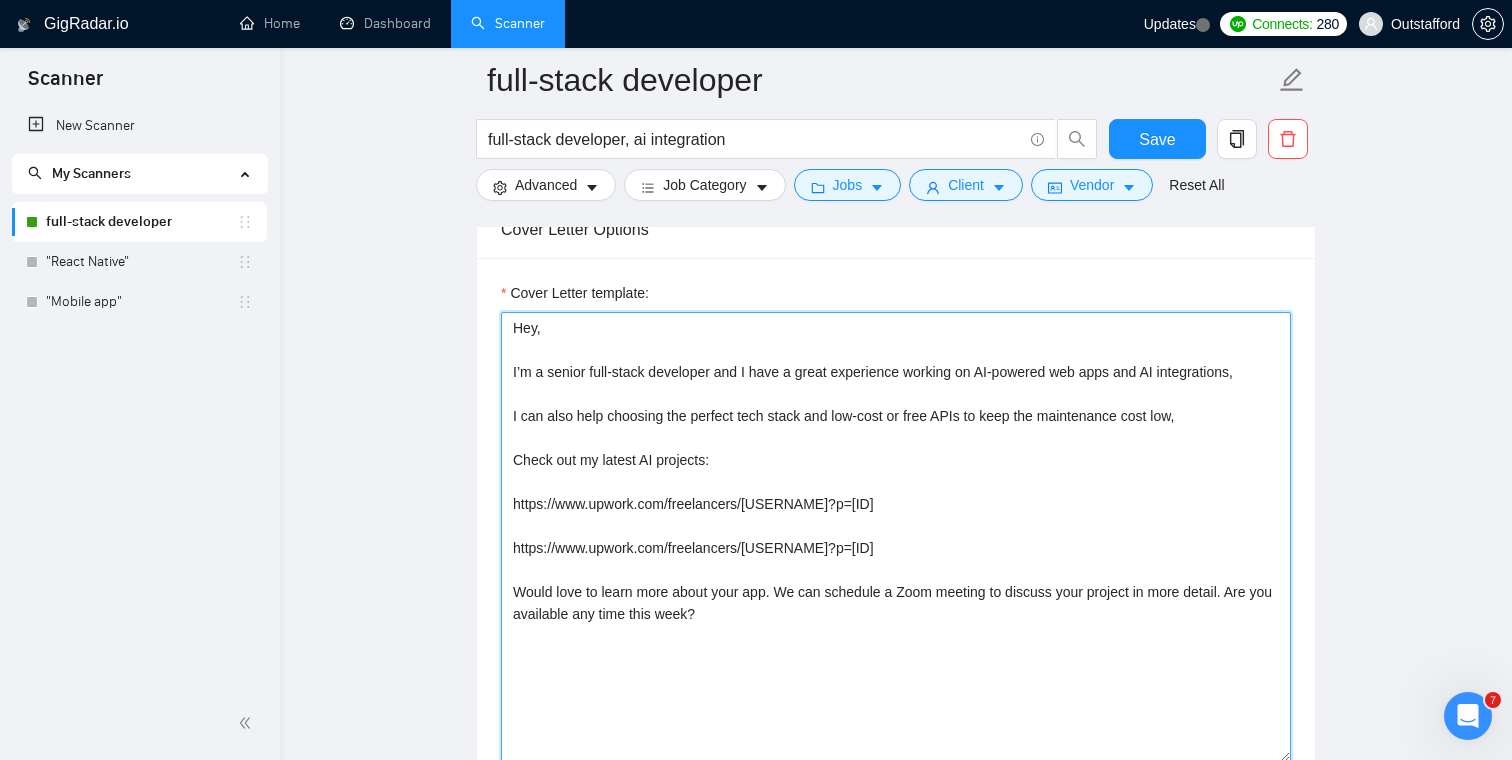 type on "Hey,
I’m a senior full-stack developer and I have a great experience working on AI-powered web apps and AI integrations,
I can also help choosing the perfect tech stack and low-cost or free APIs to keep the maintenance cost low,
Check out my latest AI projects:
https://www.upwork.com/freelancers/[USERNAME]?p=[ID]
https://www.upwork.com/freelancers/[USERNAME]?p=[ID]
Would love to learn more about your app. We can schedule a Zoom meeting to discuss your project in more detail. Are you available any time this week?" 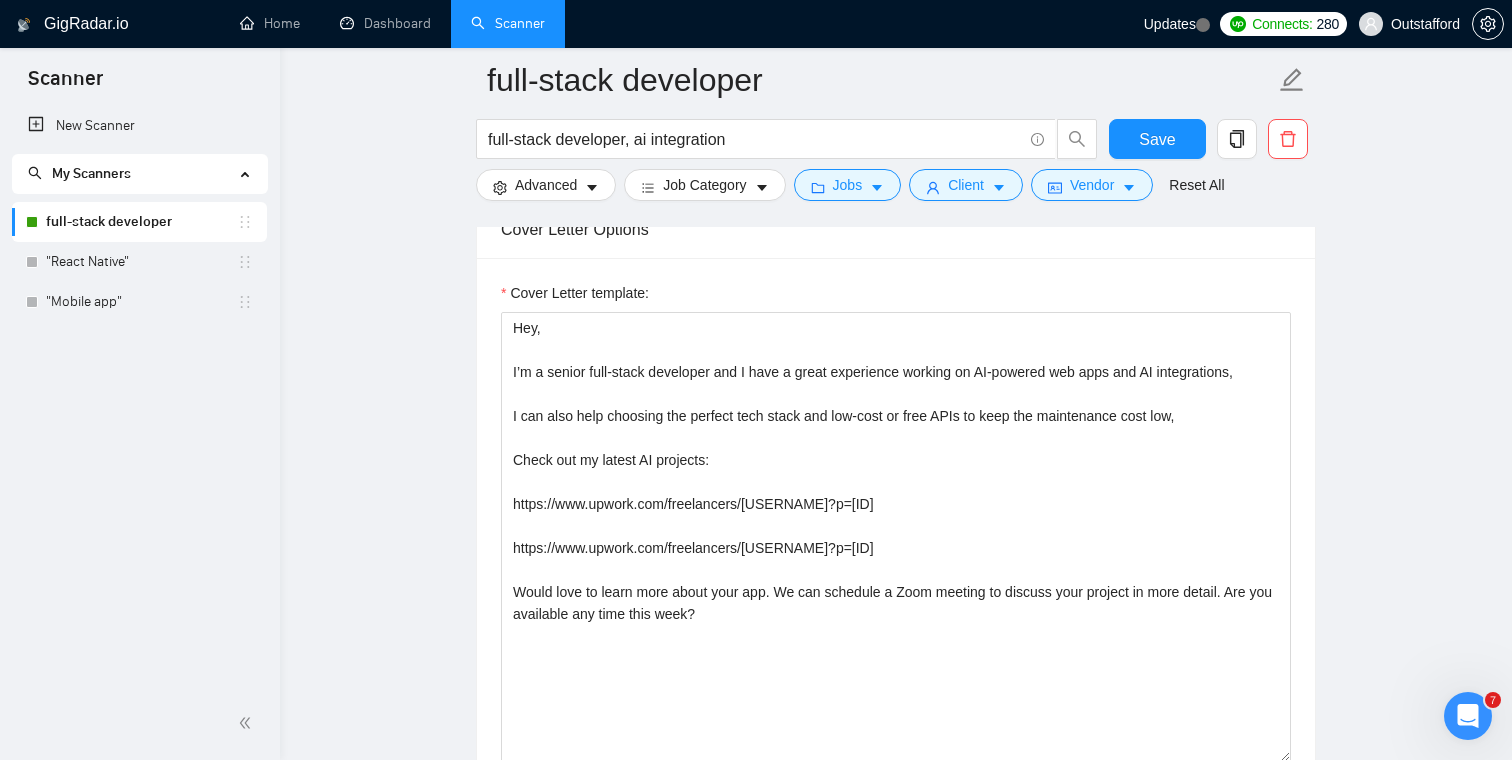 click on "full-stack developer full-stack developer, ai integration Save Advanced   Job Category   Jobs   Client   Vendor   Reset All Preview Results Insights NEW Alerts Auto Bidder Auto Bidding Enabled Auto Bidding Enabled: ON Auto Bidder Schedule Auto Bidding Type: Automated (recommended) Semi-automated Auto Bidding Schedule: 24/7 Custom Custom Auto Bidder Schedule Repeat every week on Monday Tuesday Wednesday Thursday Friday Saturday Sunday Active Hours ( America/Los_Angeles ): From: To: ( 24  hours) America/Los_Angeles Auto Bidding Type Select your bidding algorithm: Choose the algorithm for you bidding. The price per proposal does not include your connects expenditure. Template Bidder Works great for narrow segments and short cover letters that don't change. 0.50  credits / proposal Sardor AI 🤖 Personalise your cover letter with ai [placeholders] 1.00  credits / proposal Experimental Laziza AI  👑   NEW   Learn more 2.00  credits / proposal $45.08 savings Team & Freelancer Select team: Select freelancer: - -" at bounding box center [896, 1180] 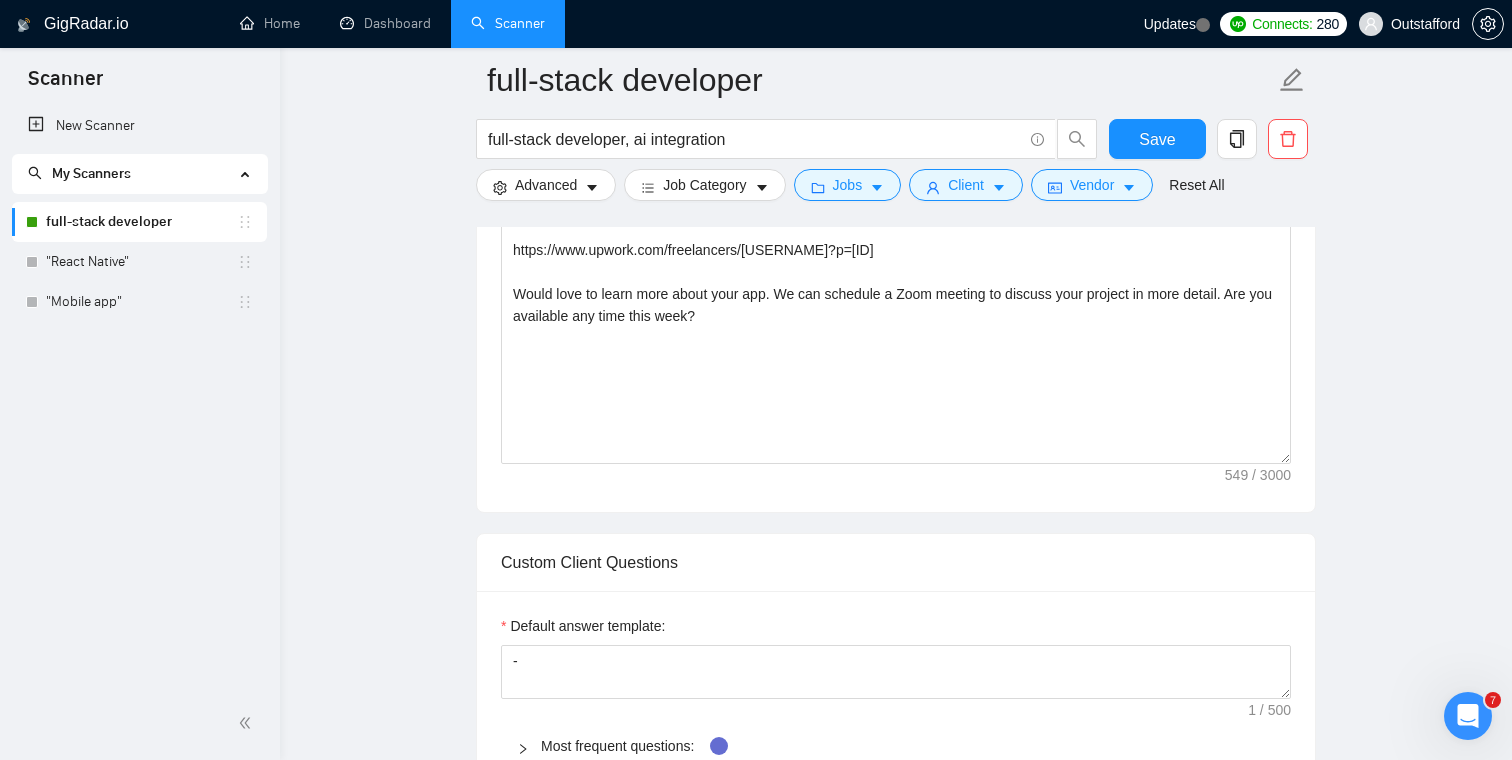 scroll, scrollTop: 1659, scrollLeft: 0, axis: vertical 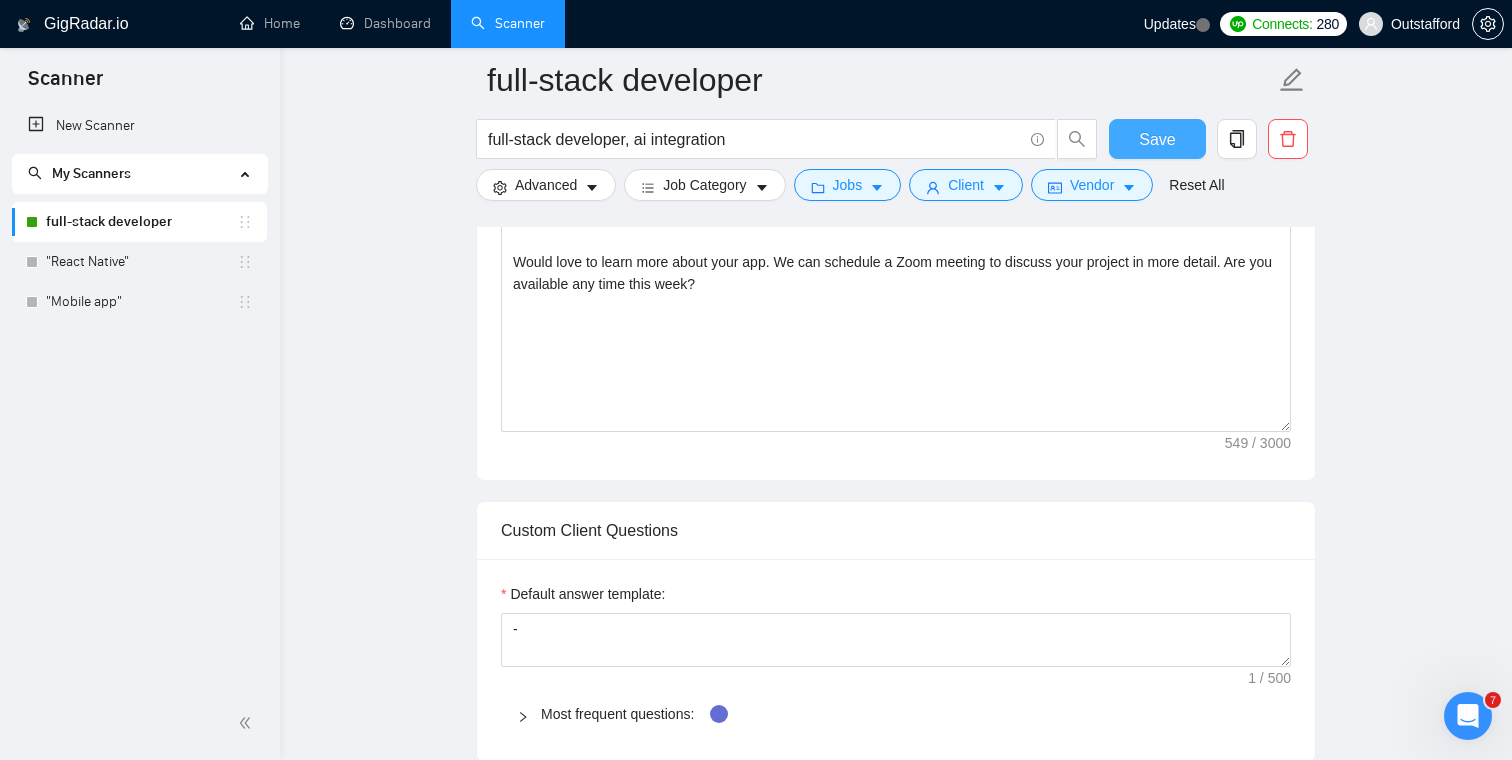 click on "Save" at bounding box center [1157, 139] 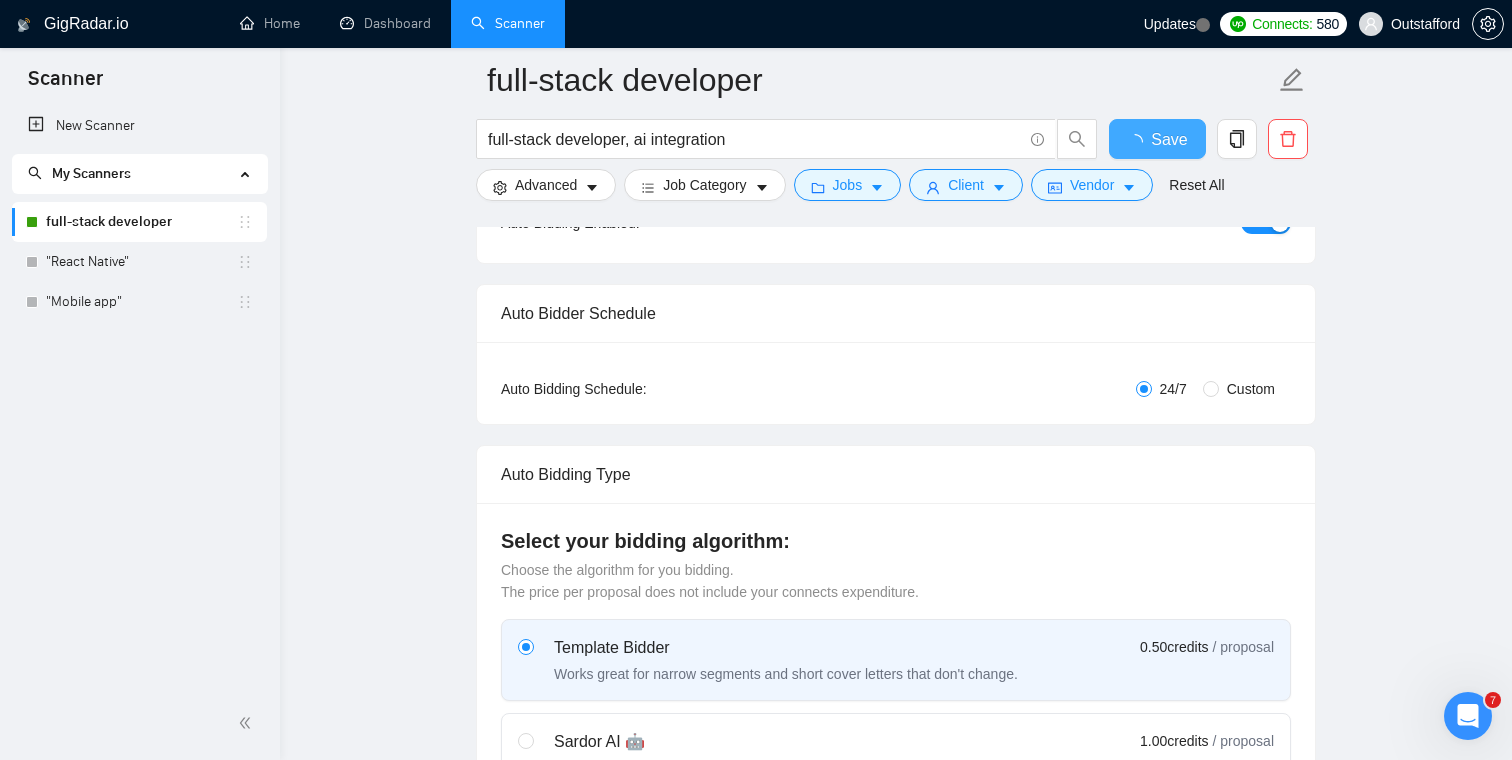 type 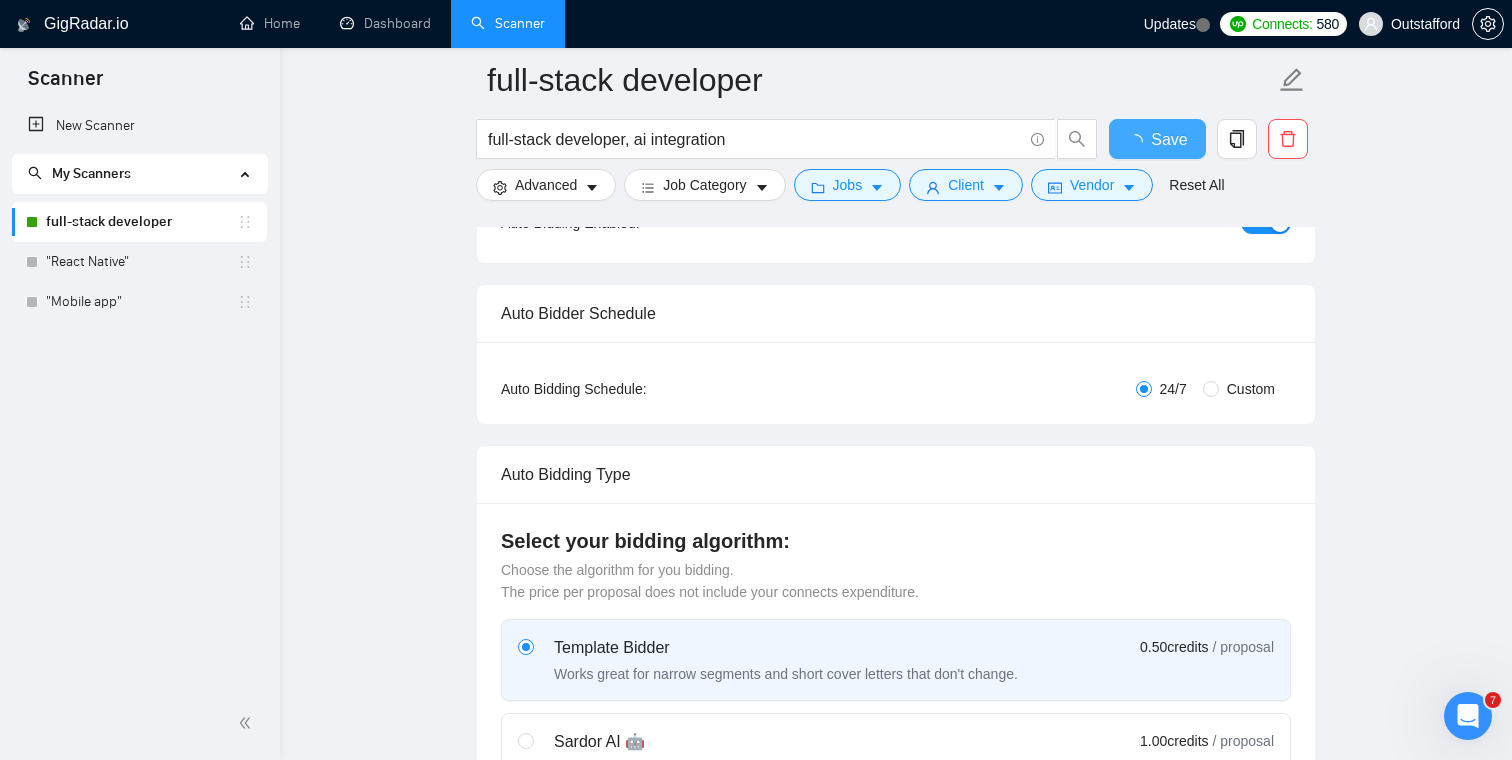 checkbox on "true" 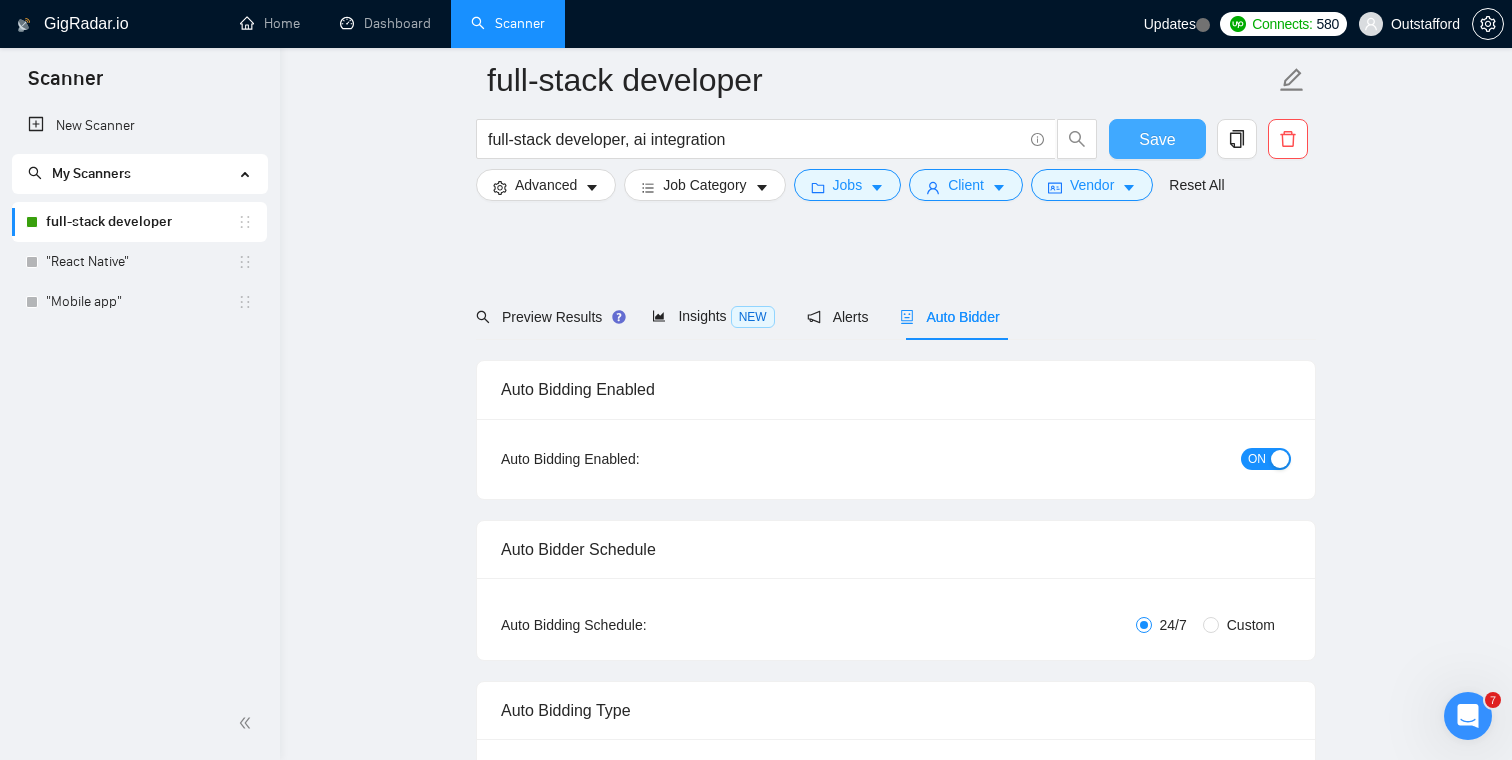 scroll, scrollTop: 0, scrollLeft: 0, axis: both 